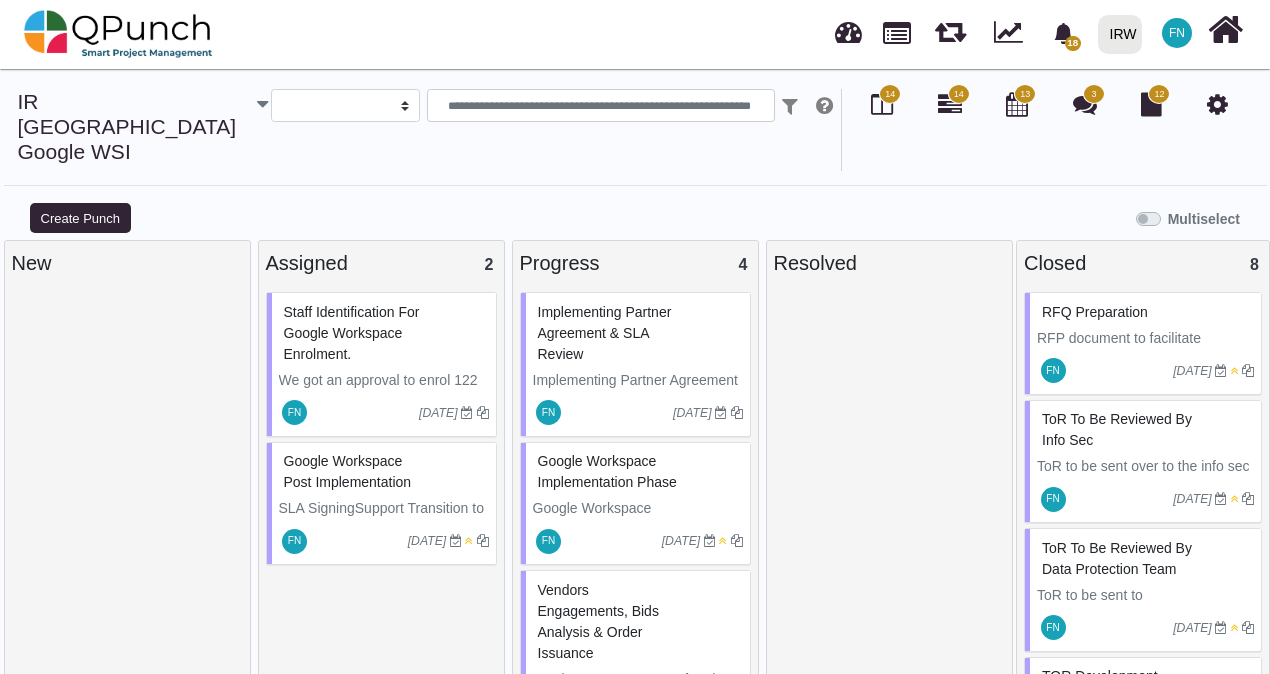 select 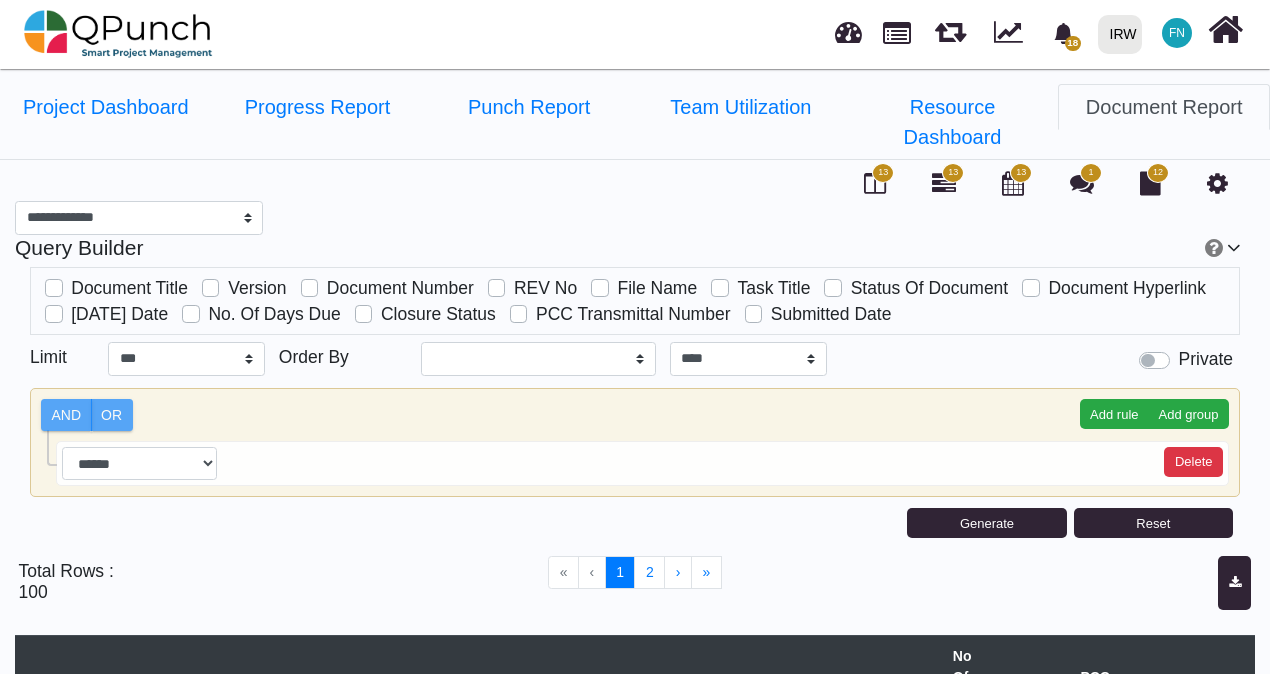 select on "***" 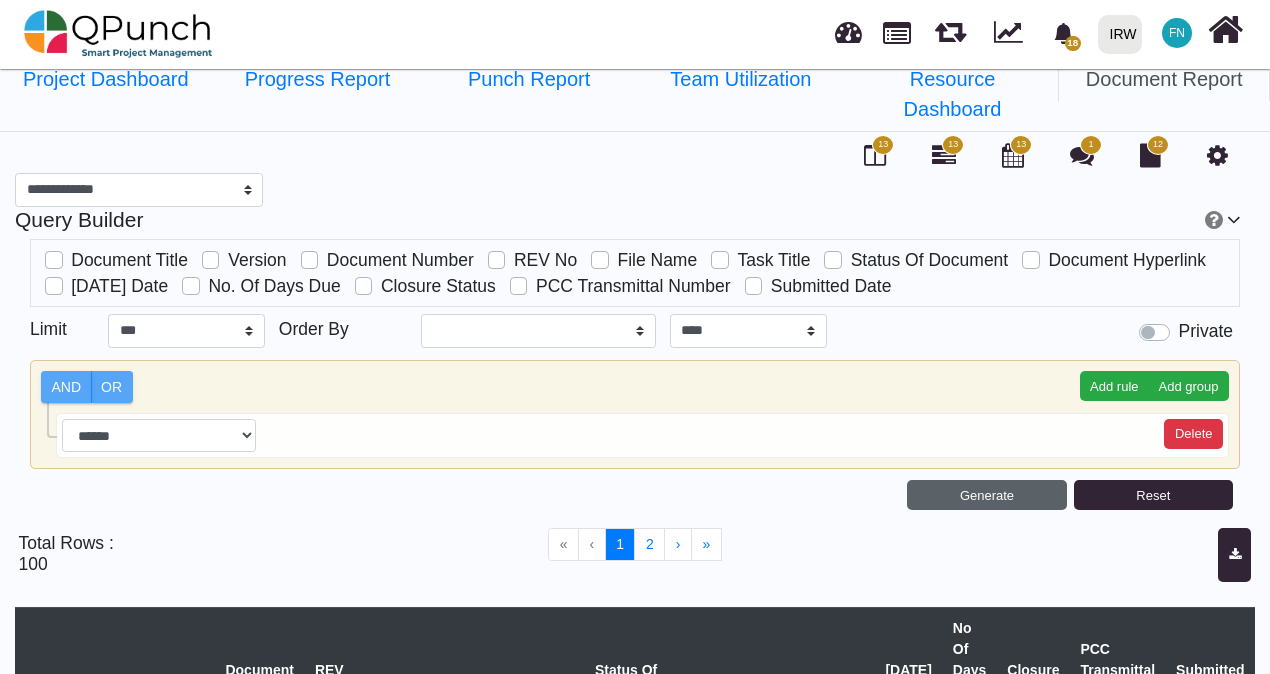 scroll, scrollTop: 0, scrollLeft: 0, axis: both 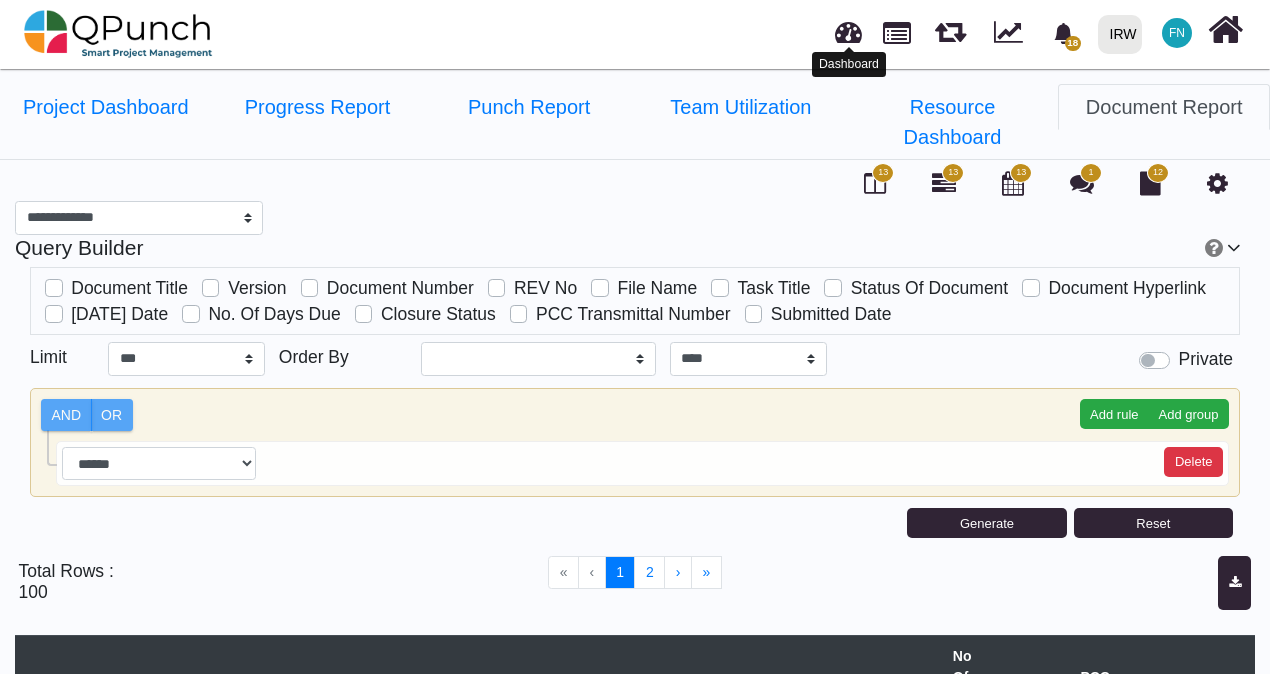 click at bounding box center (848, 29) 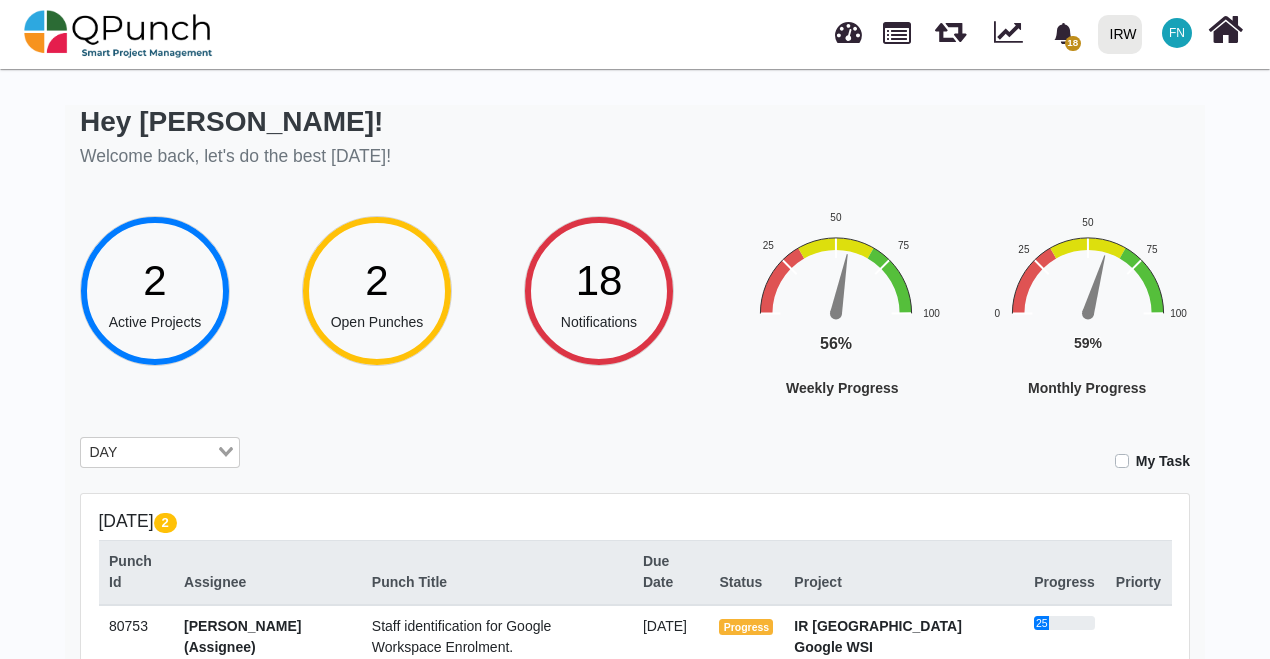 click 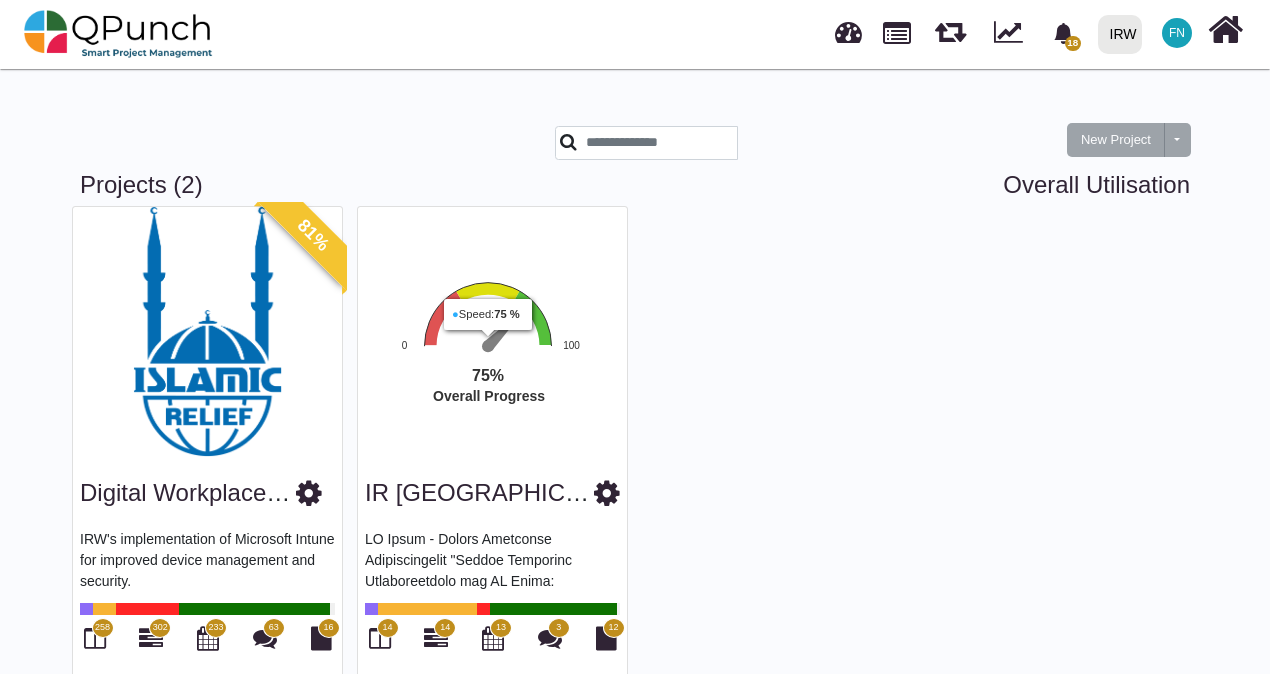 click 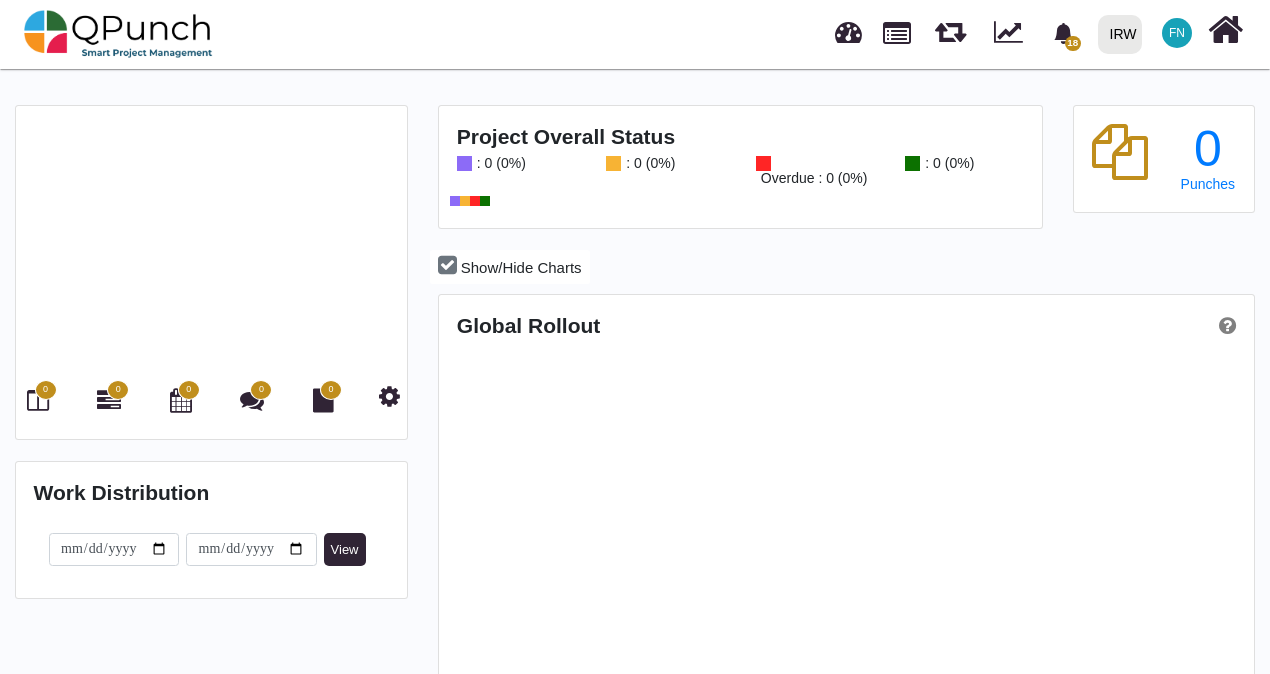 scroll, scrollTop: 999744, scrollLeft: 999460, axis: both 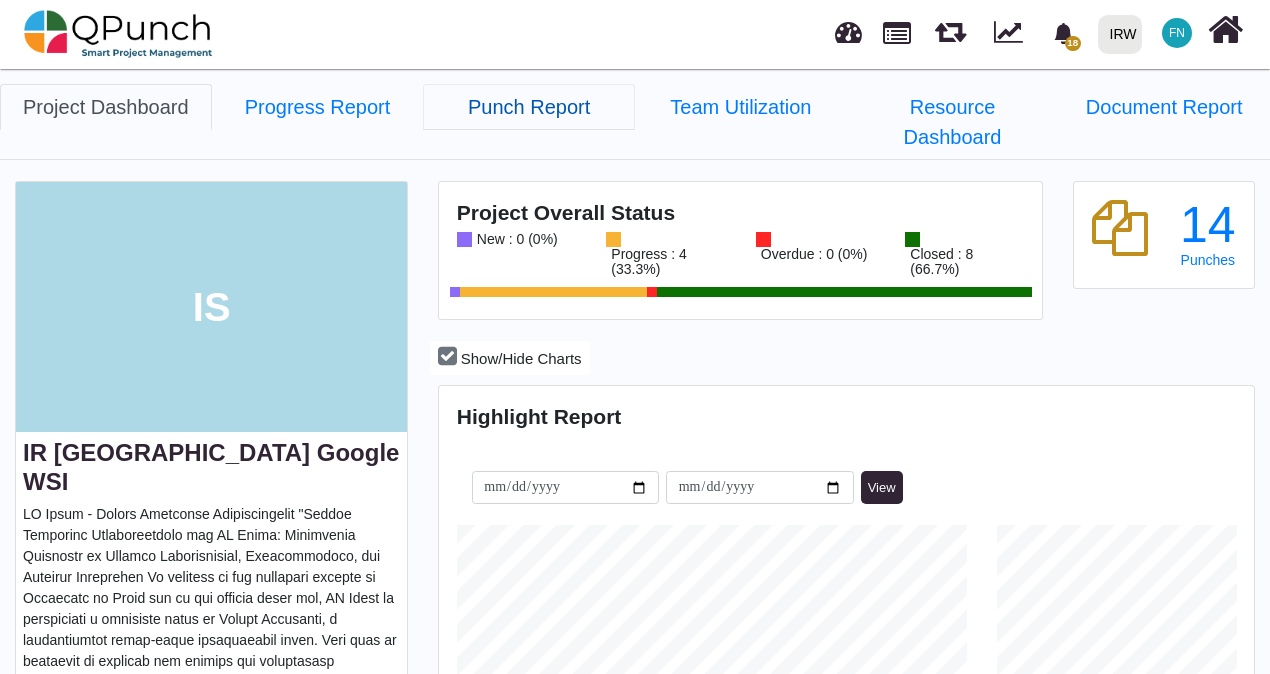 click on "Punch Report" at bounding box center (529, 107) 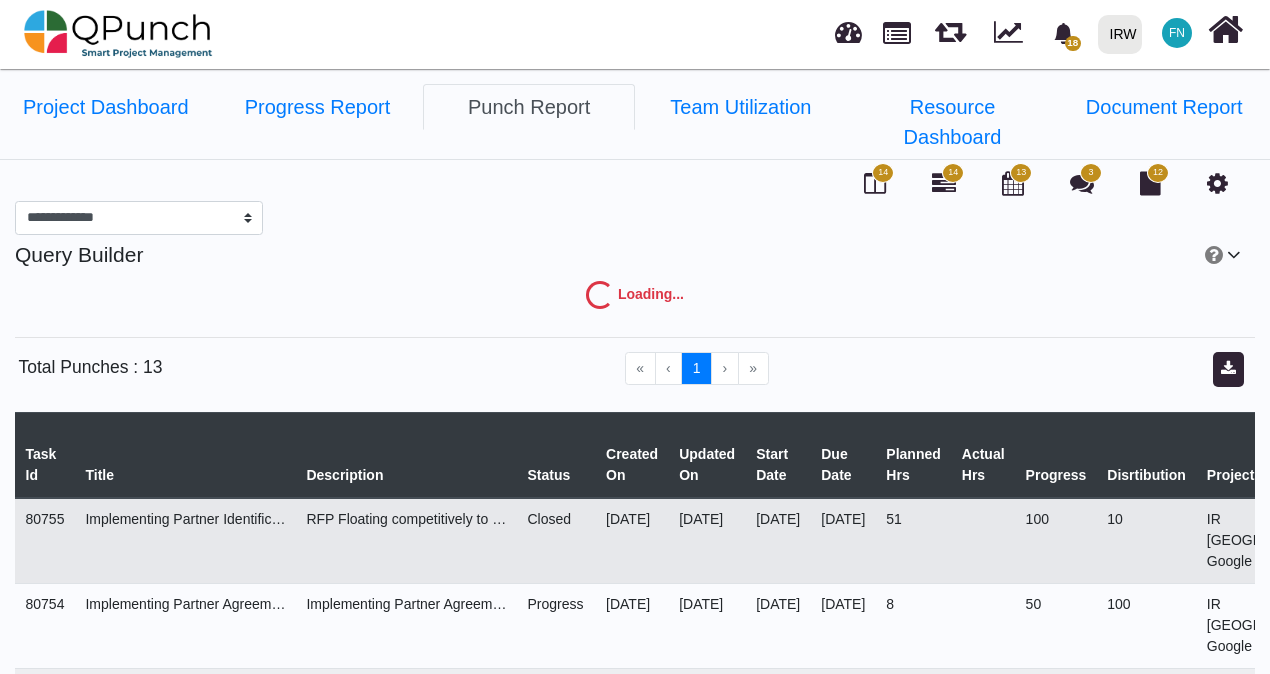 select on "***" 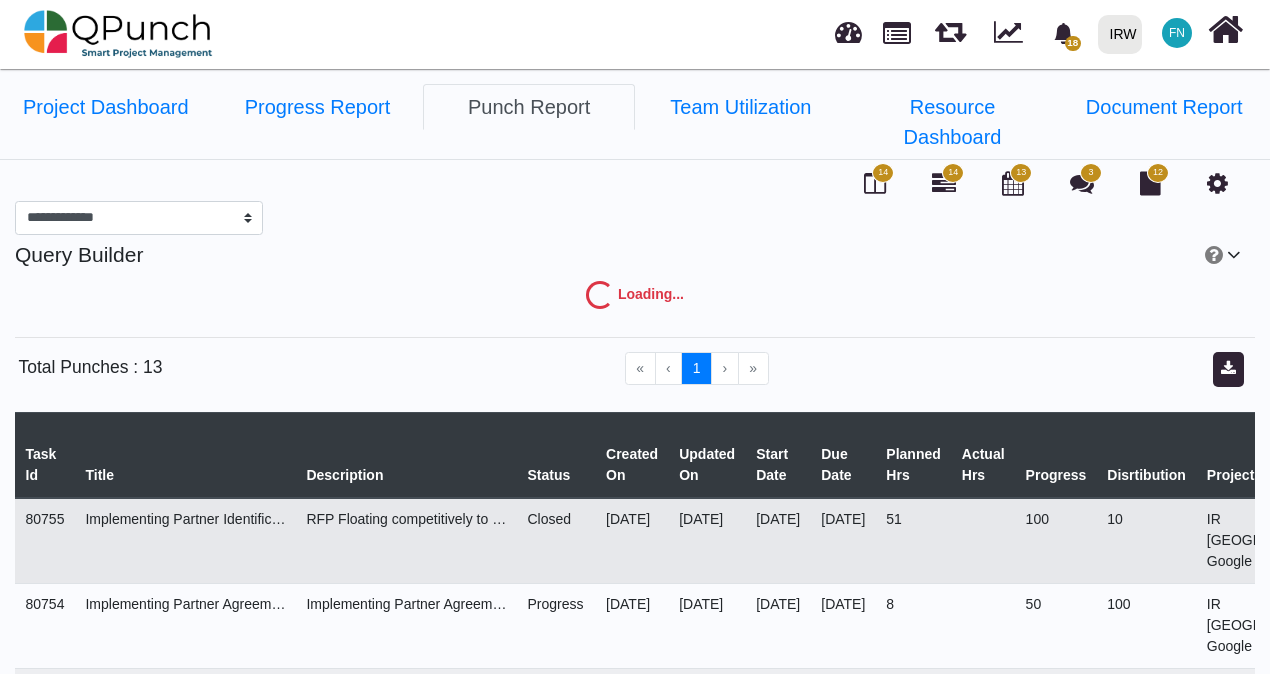 select on "****" 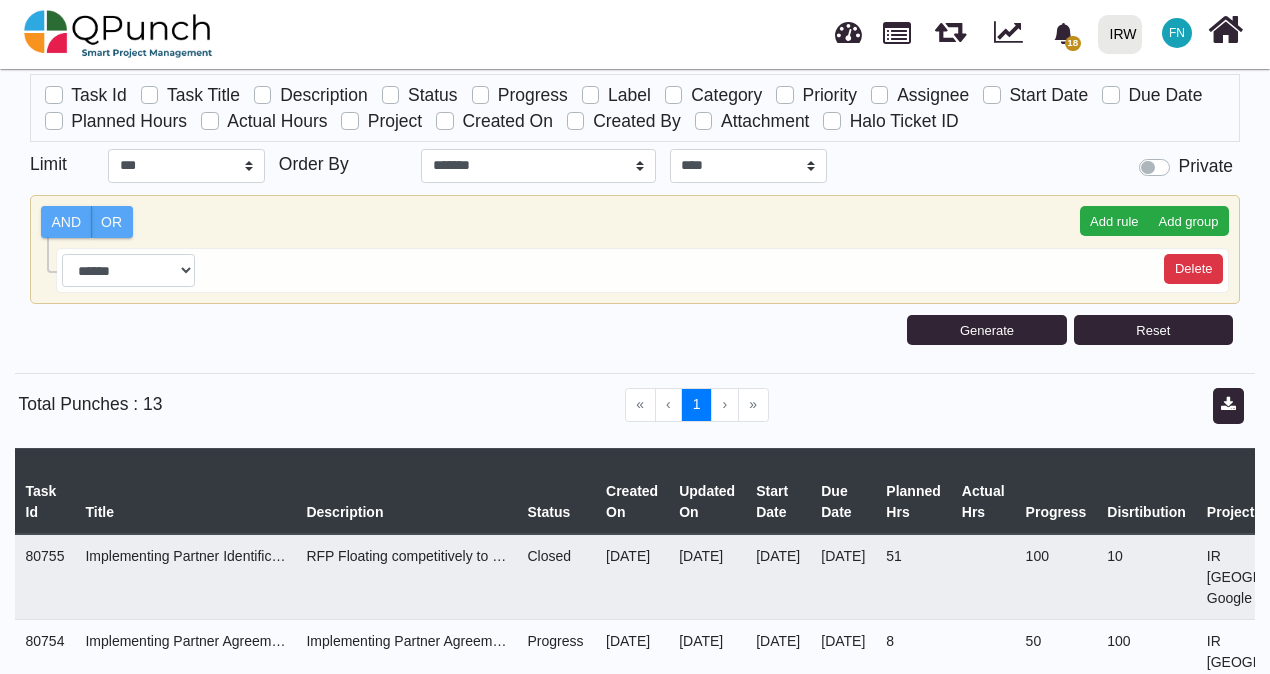 scroll, scrollTop: 0, scrollLeft: 0, axis: both 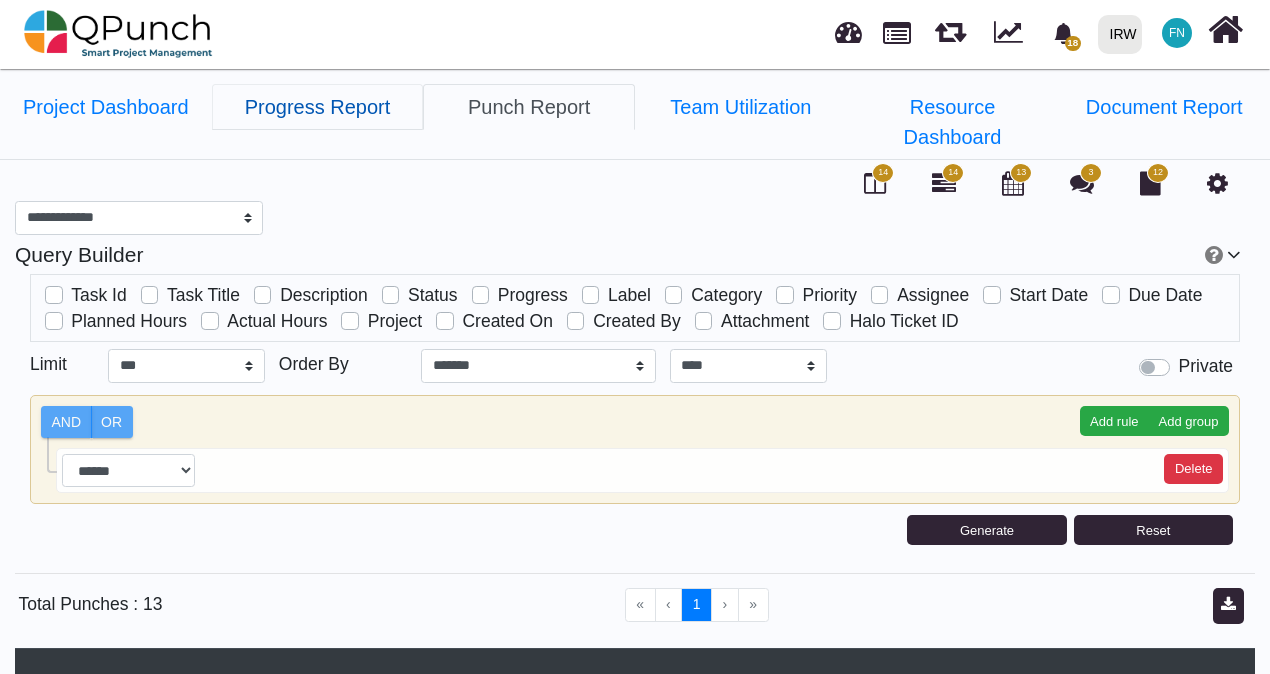 click on "Progress Report" at bounding box center [318, 107] 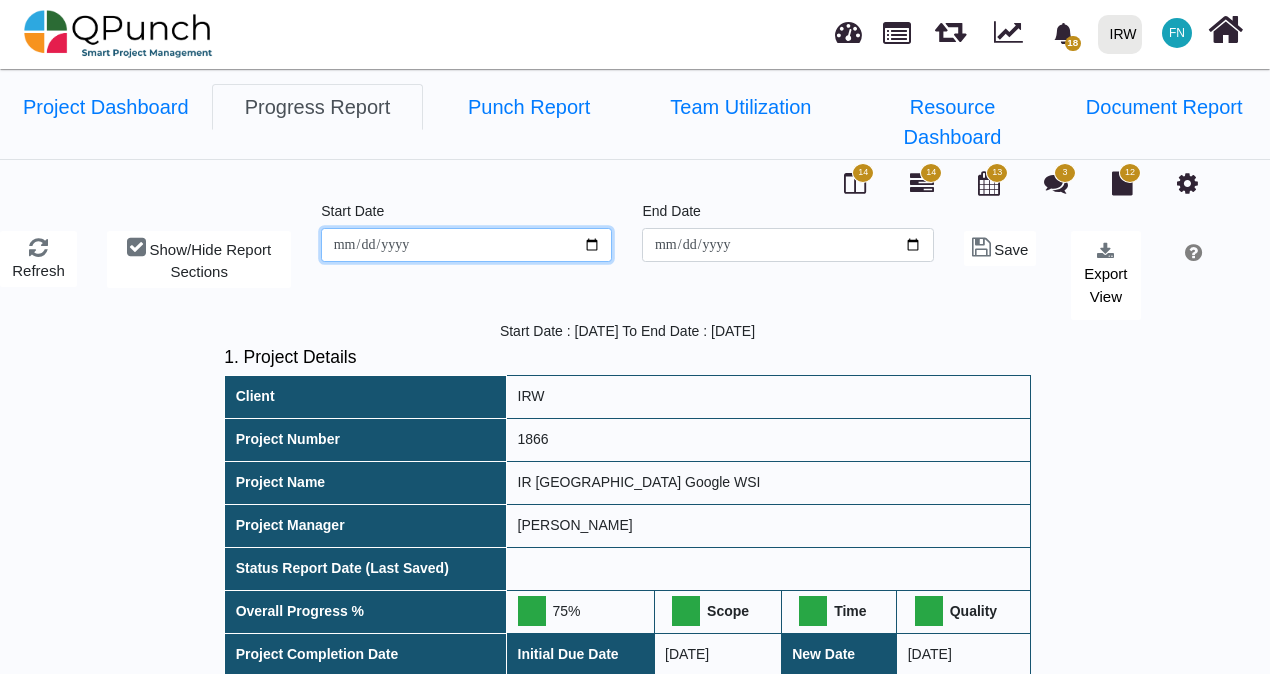 click on "**********" at bounding box center (466, 245) 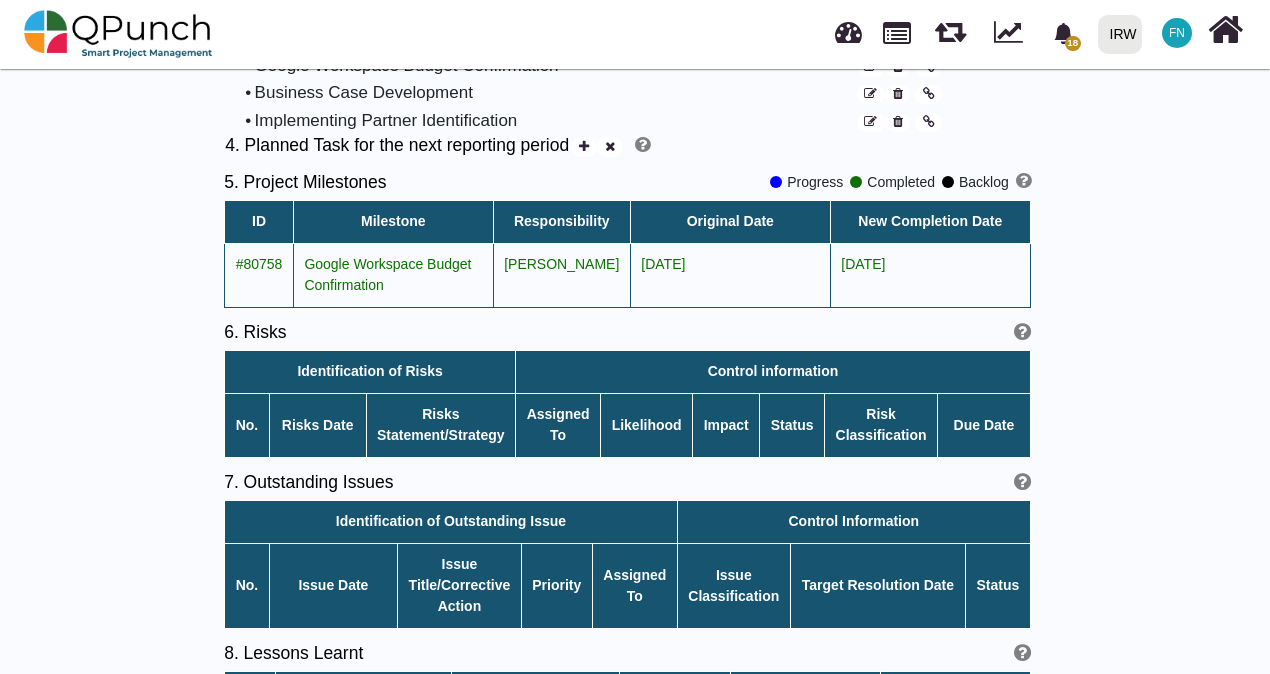scroll, scrollTop: 1400, scrollLeft: 0, axis: vertical 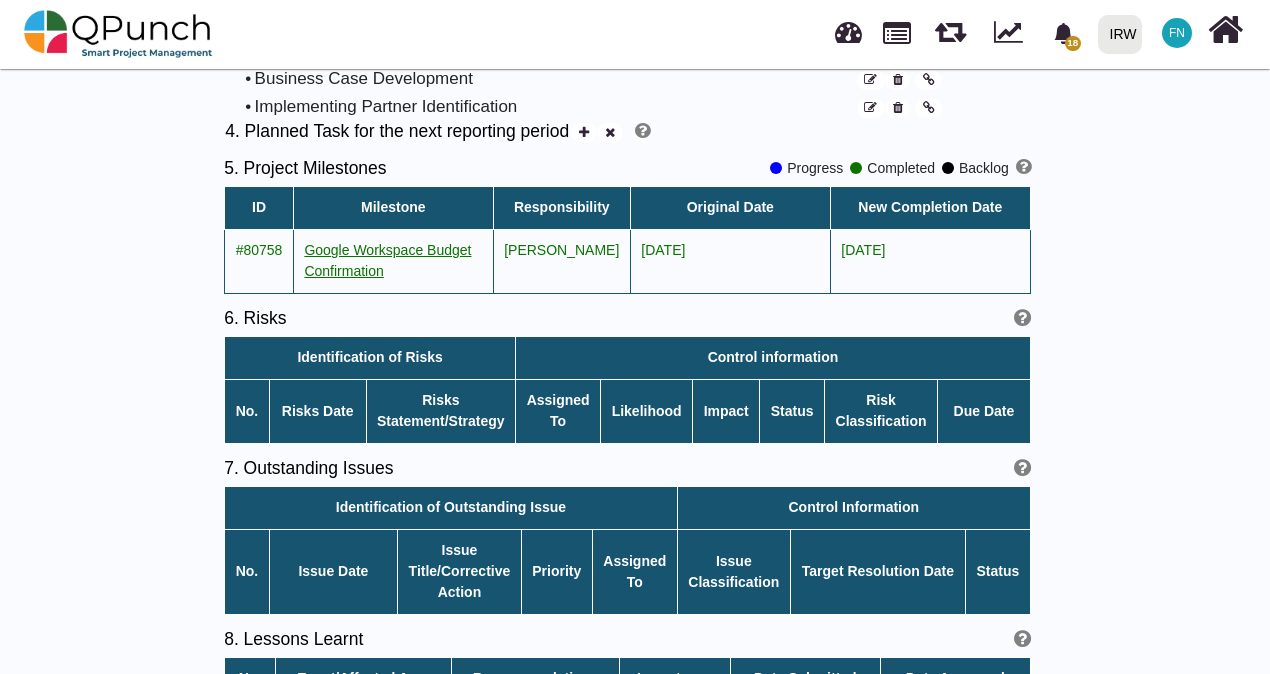 click on "Google Workspace Budget Confirmation" at bounding box center (387, 260) 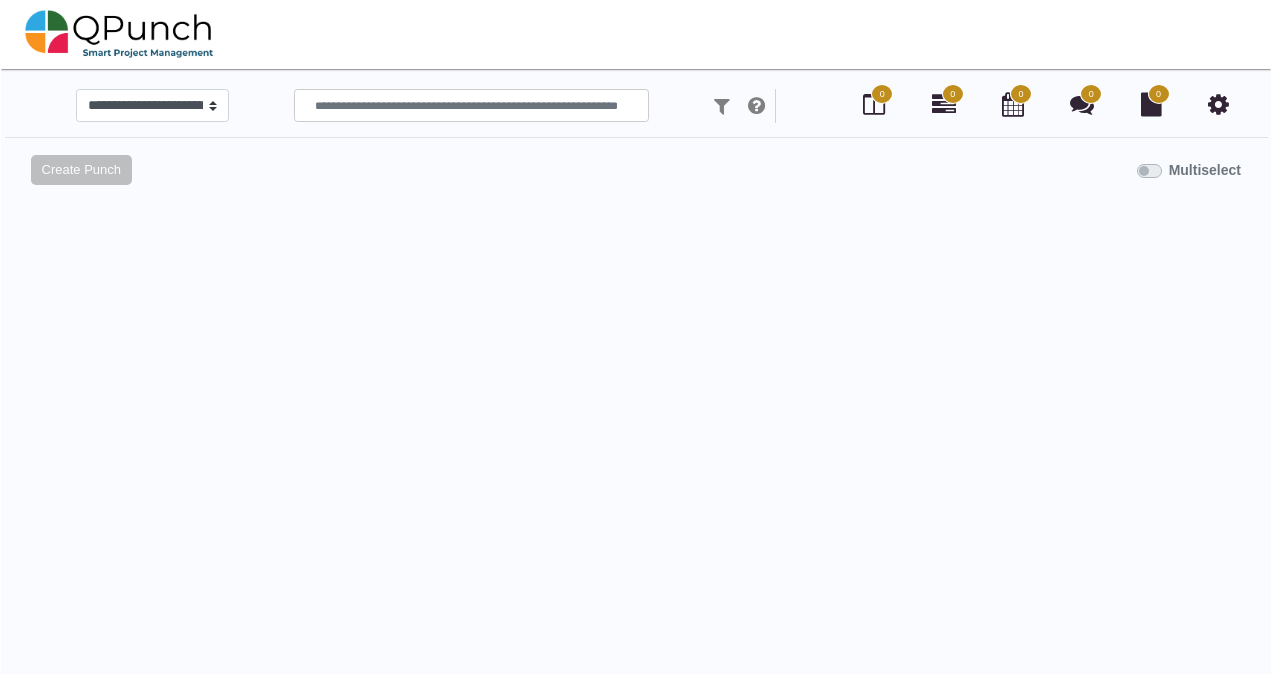 scroll, scrollTop: 0, scrollLeft: 0, axis: both 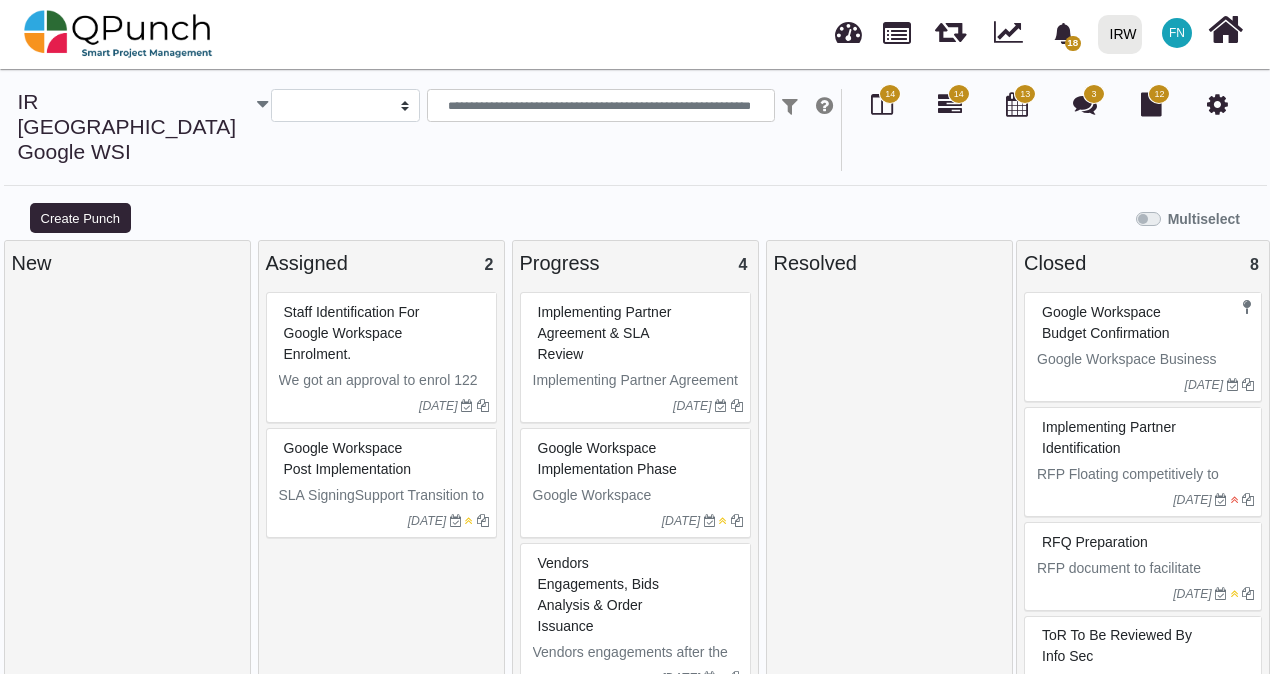 select 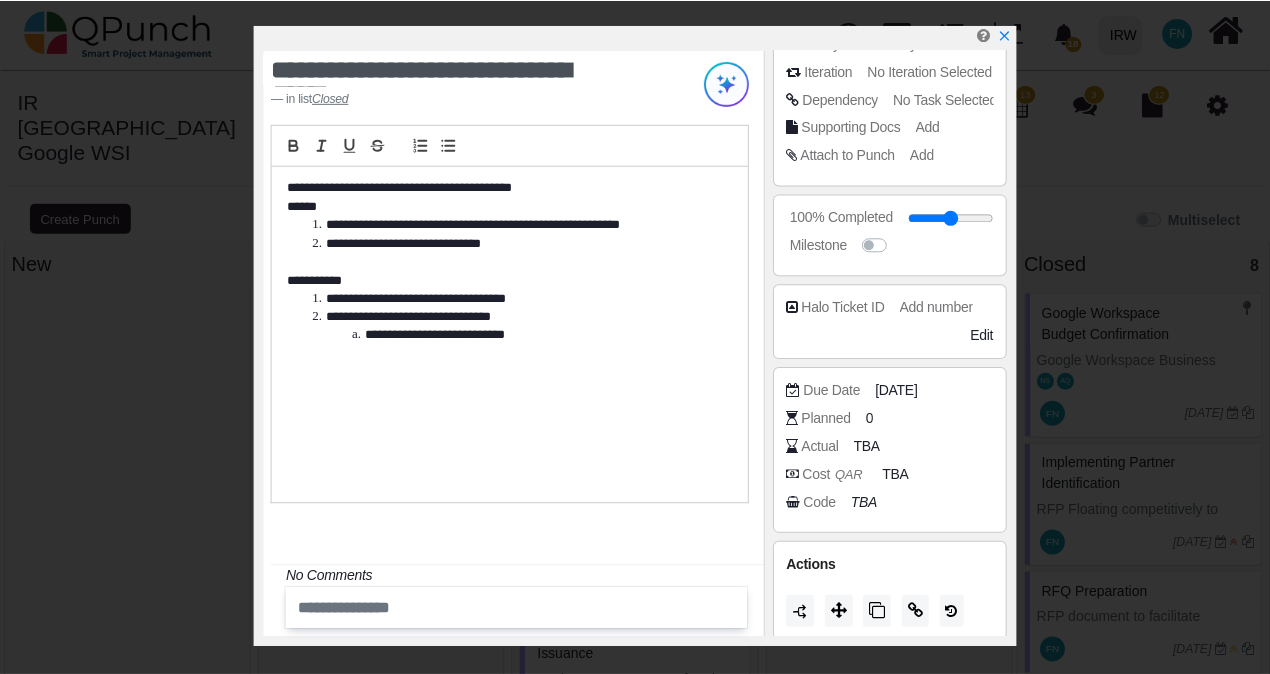 scroll, scrollTop: 254, scrollLeft: 0, axis: vertical 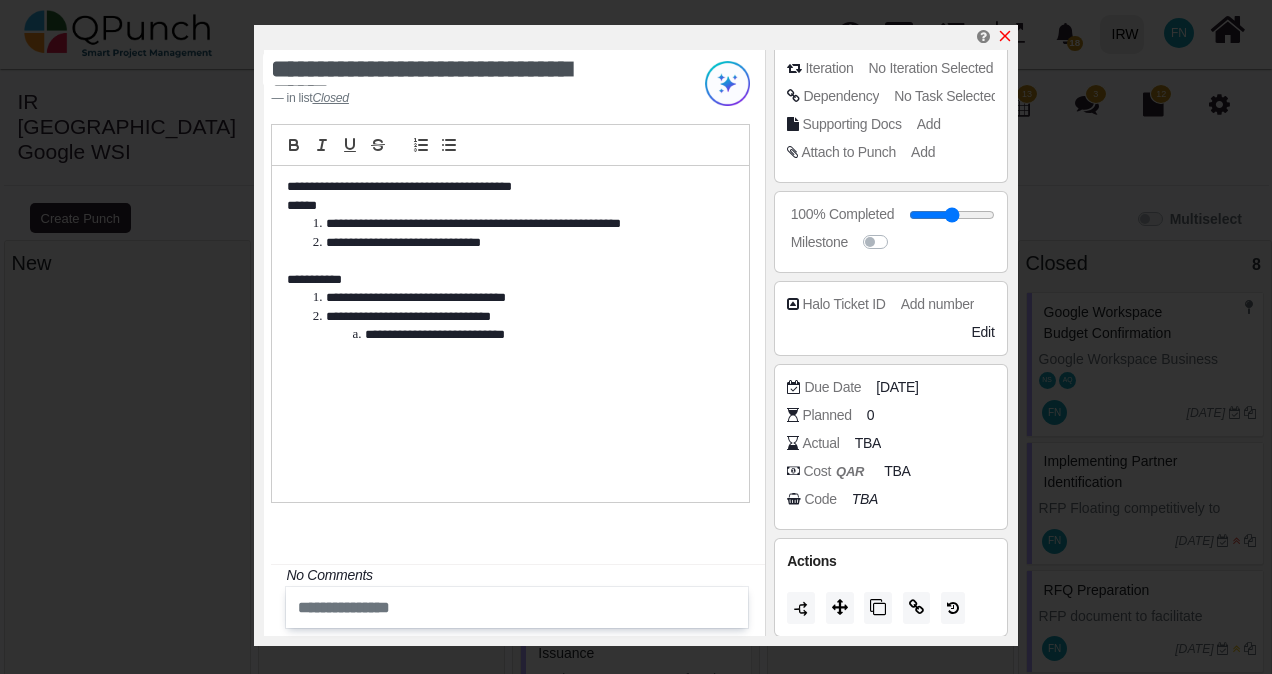 click 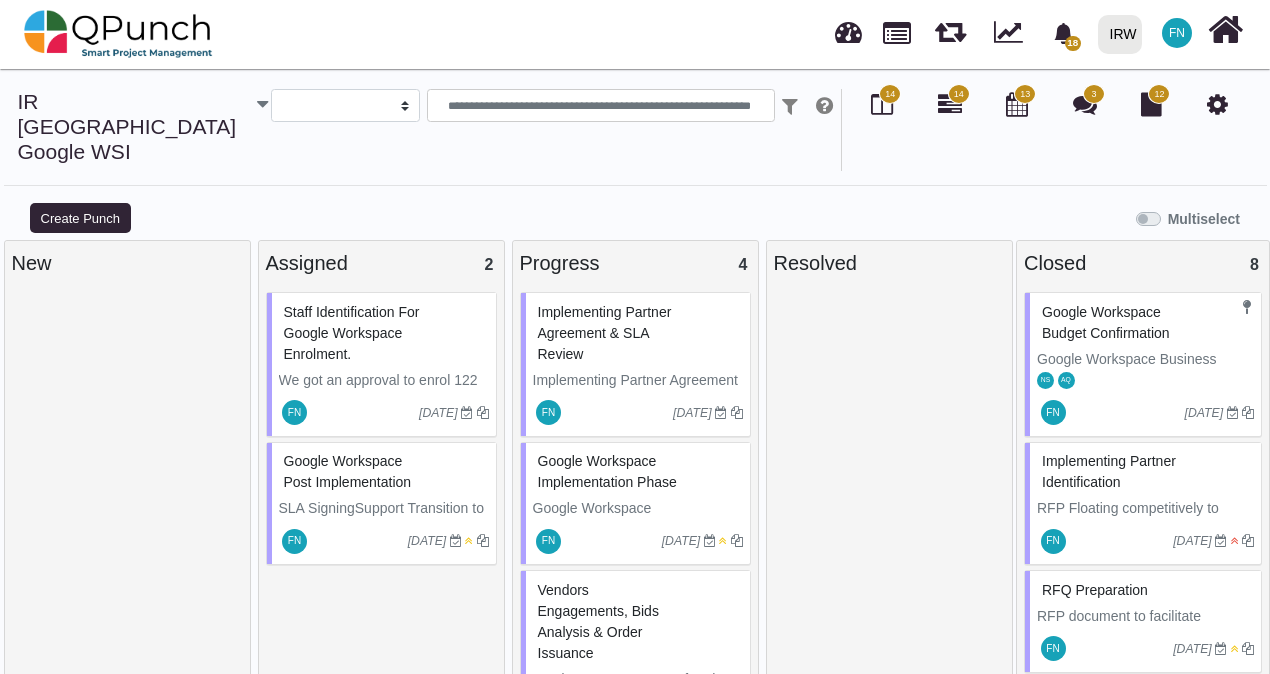 scroll, scrollTop: 170, scrollLeft: 0, axis: vertical 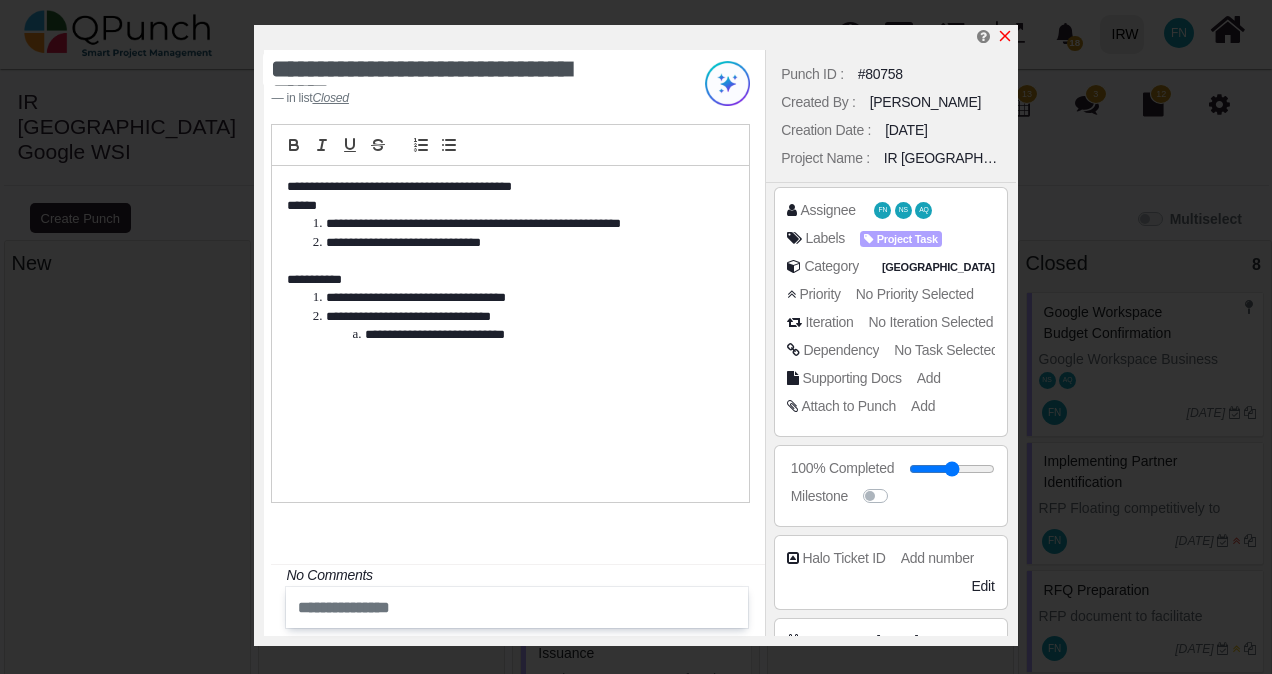 click 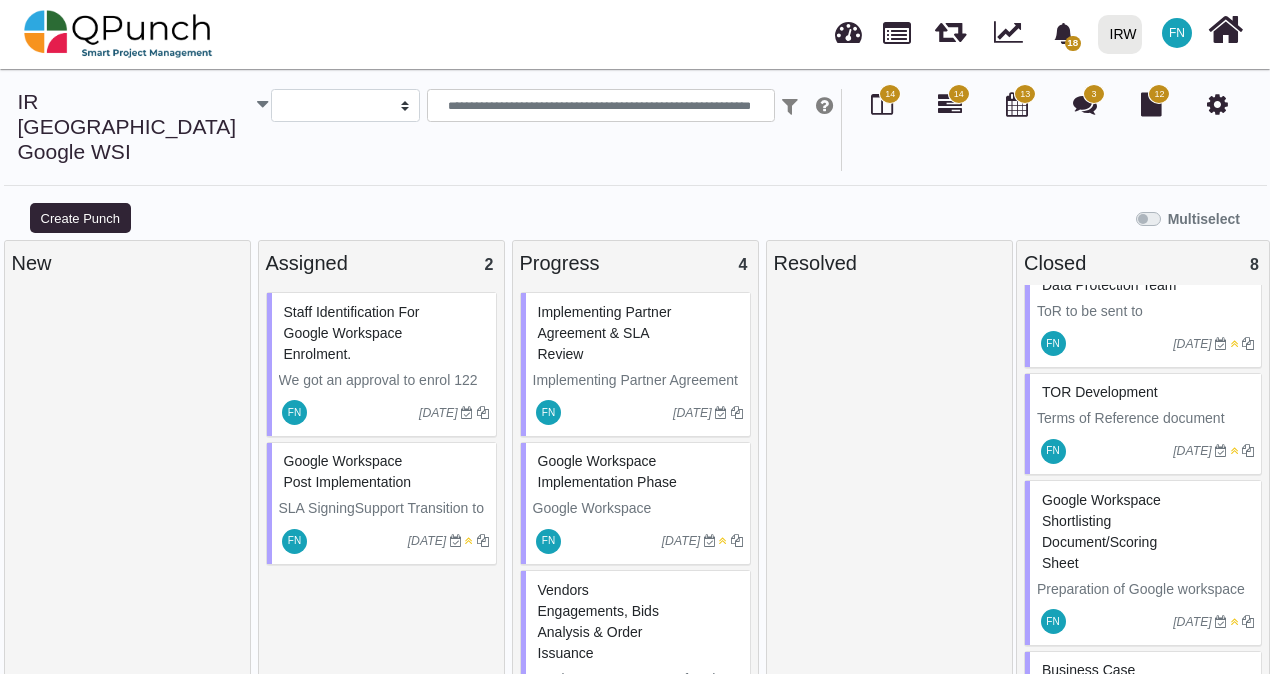 scroll, scrollTop: 618, scrollLeft: 0, axis: vertical 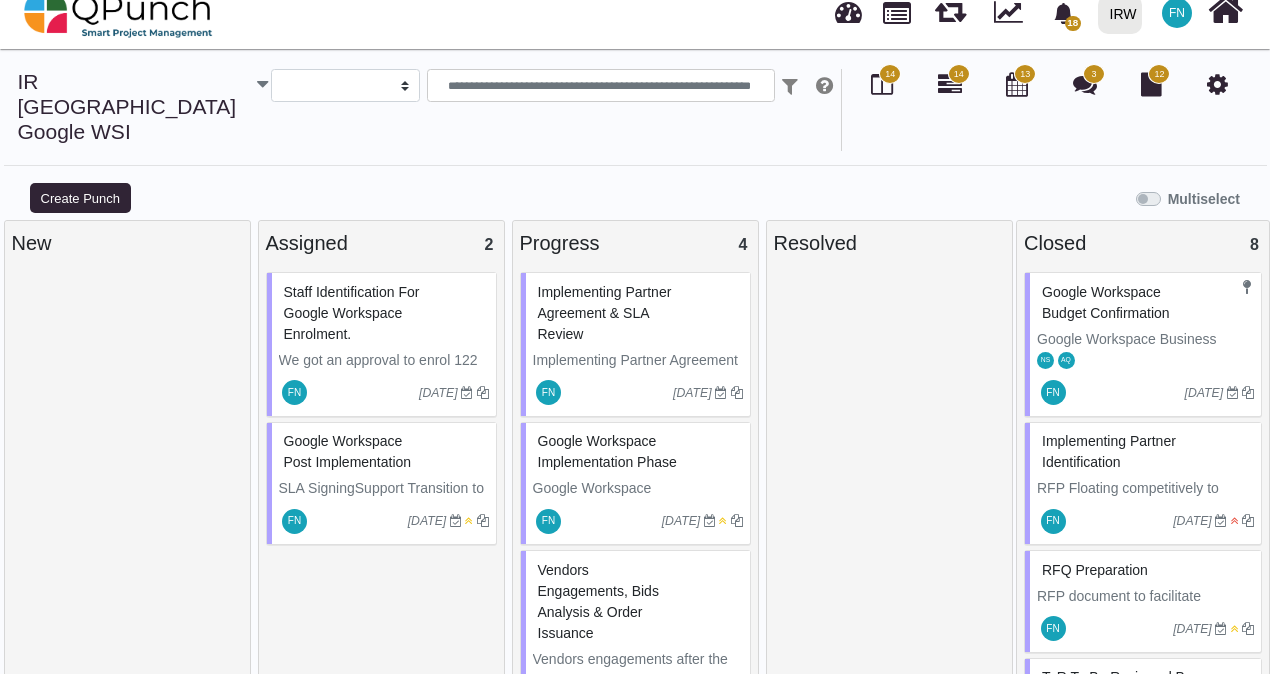 type 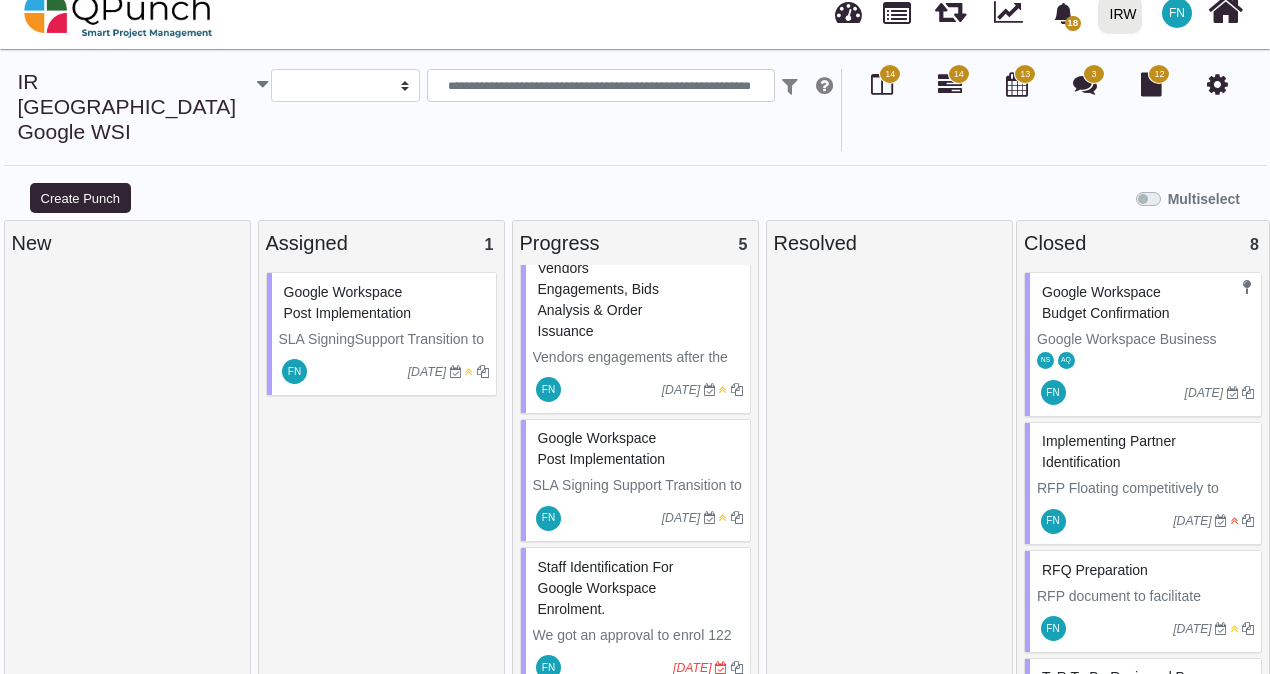 scroll, scrollTop: 340, scrollLeft: 0, axis: vertical 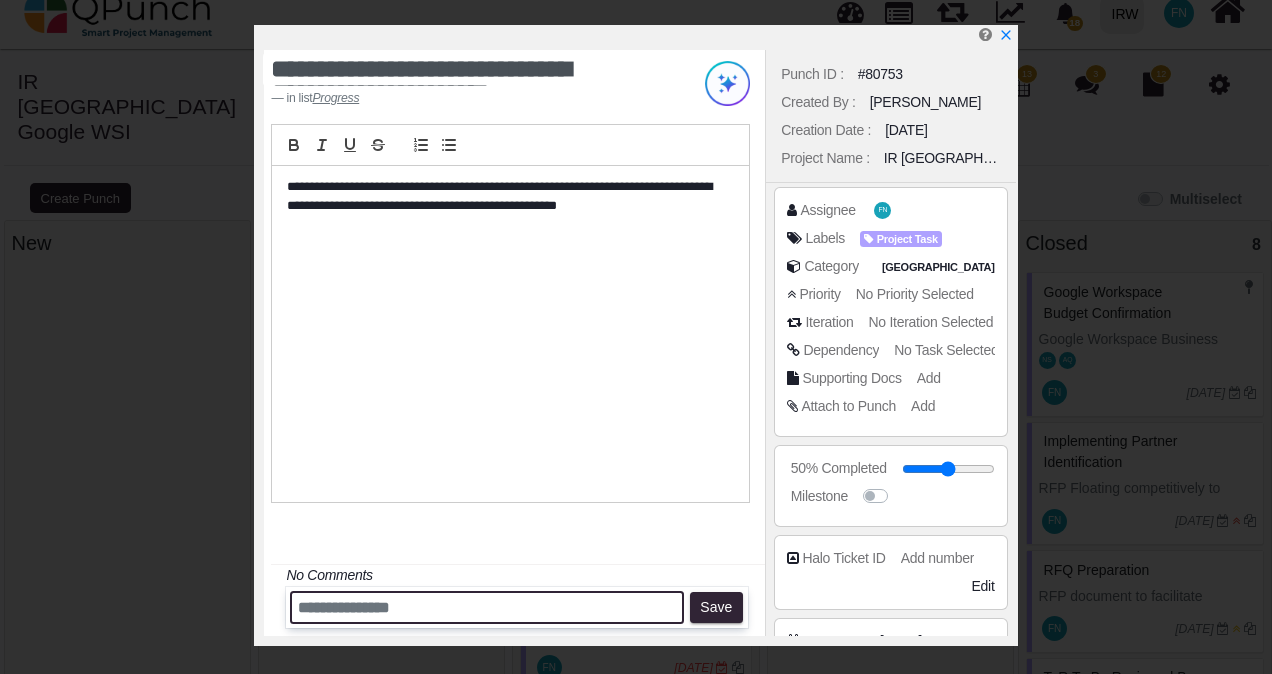 click at bounding box center [487, 607] 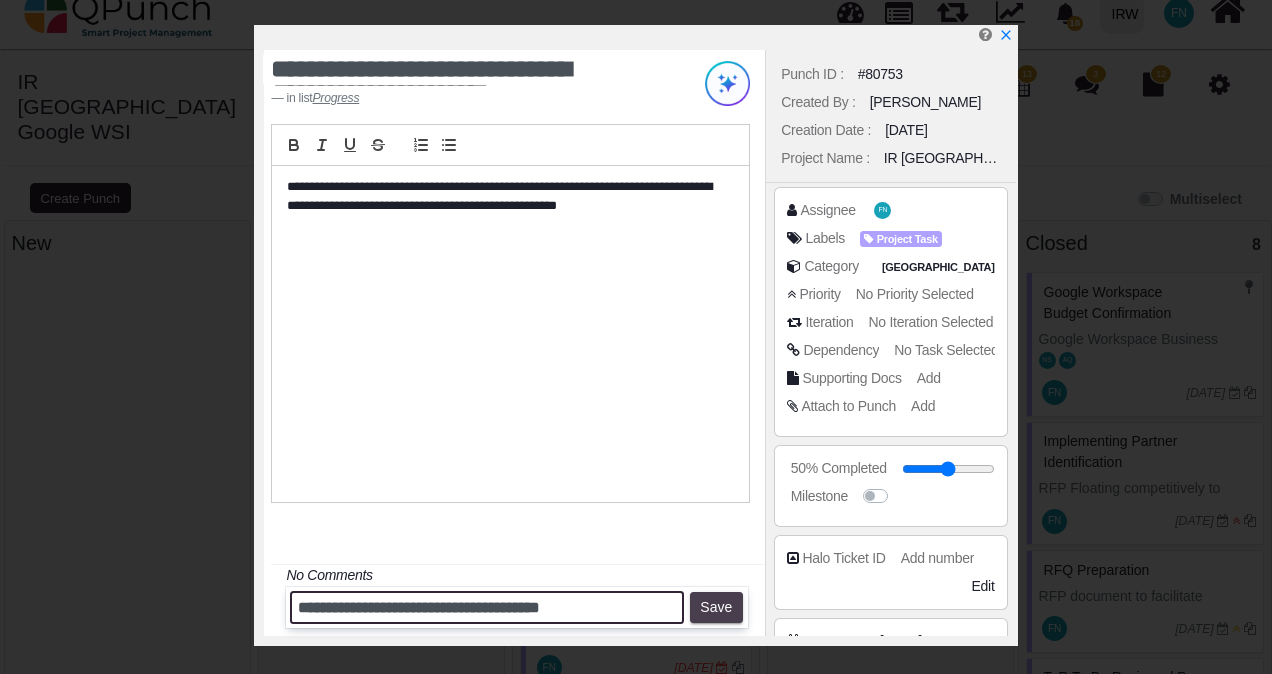 type on "**********" 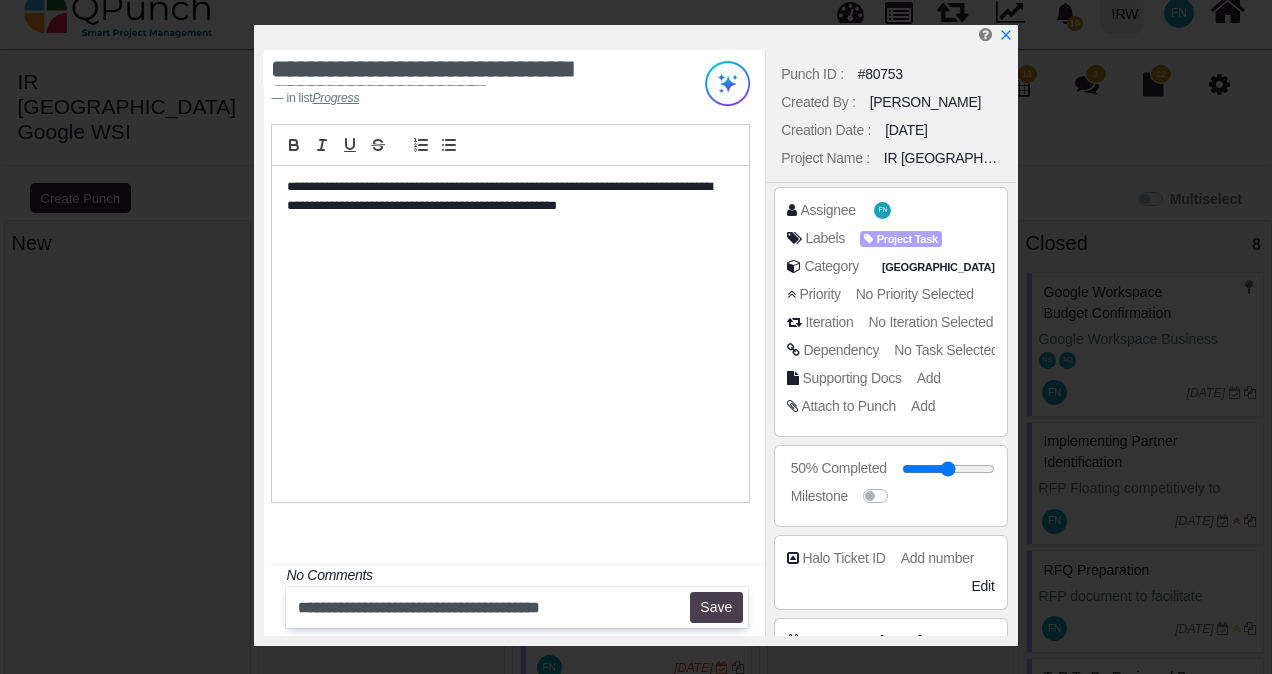 click on "Save" at bounding box center (716, 608) 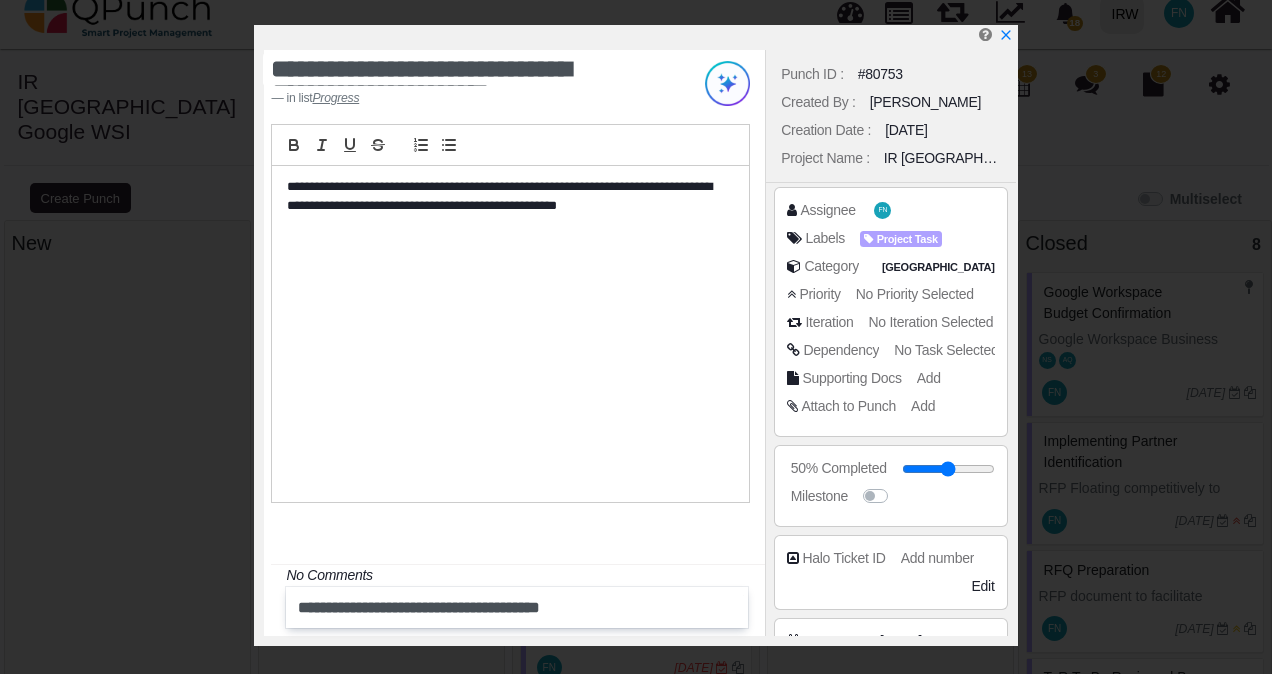 type 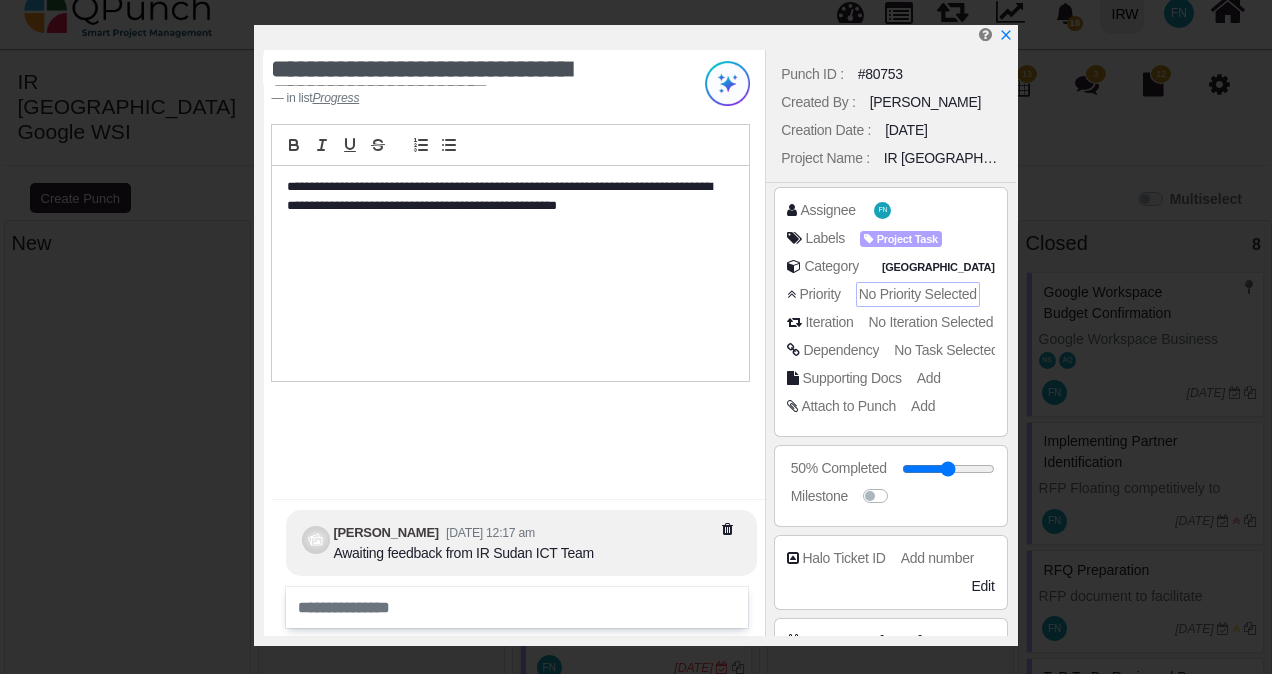 click on "No
Priority
Selected" at bounding box center [918, 294] 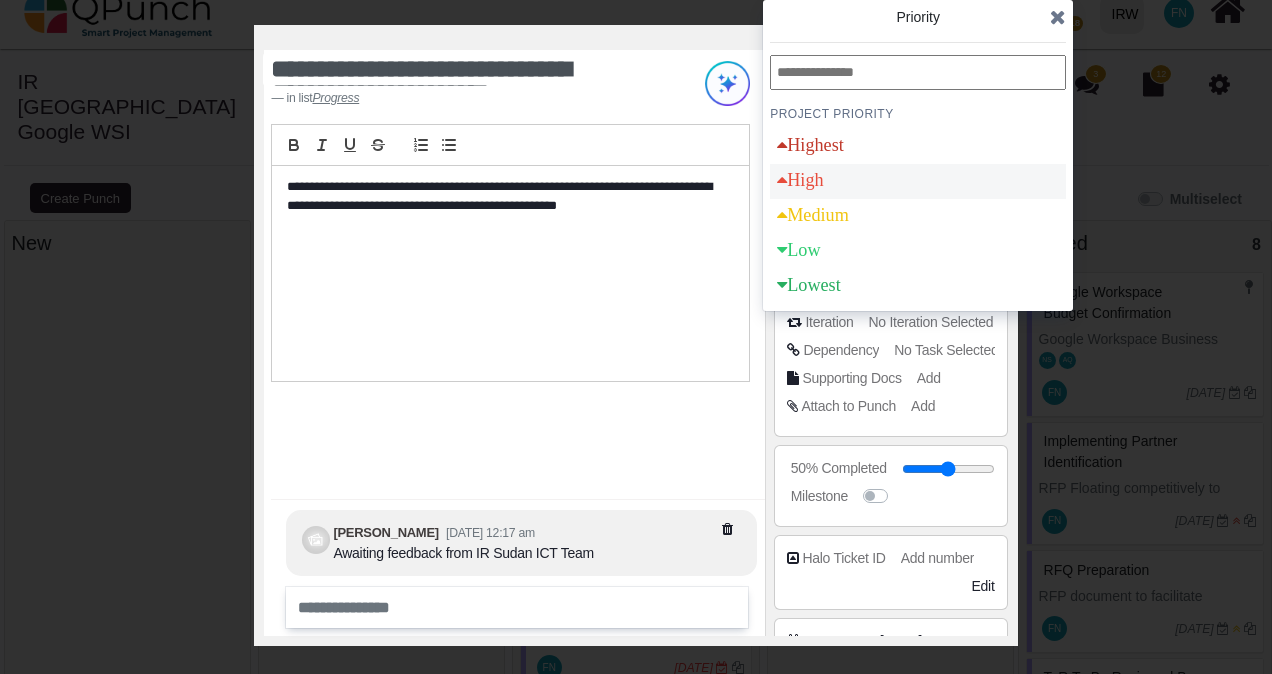 click on "High" at bounding box center [918, 181] 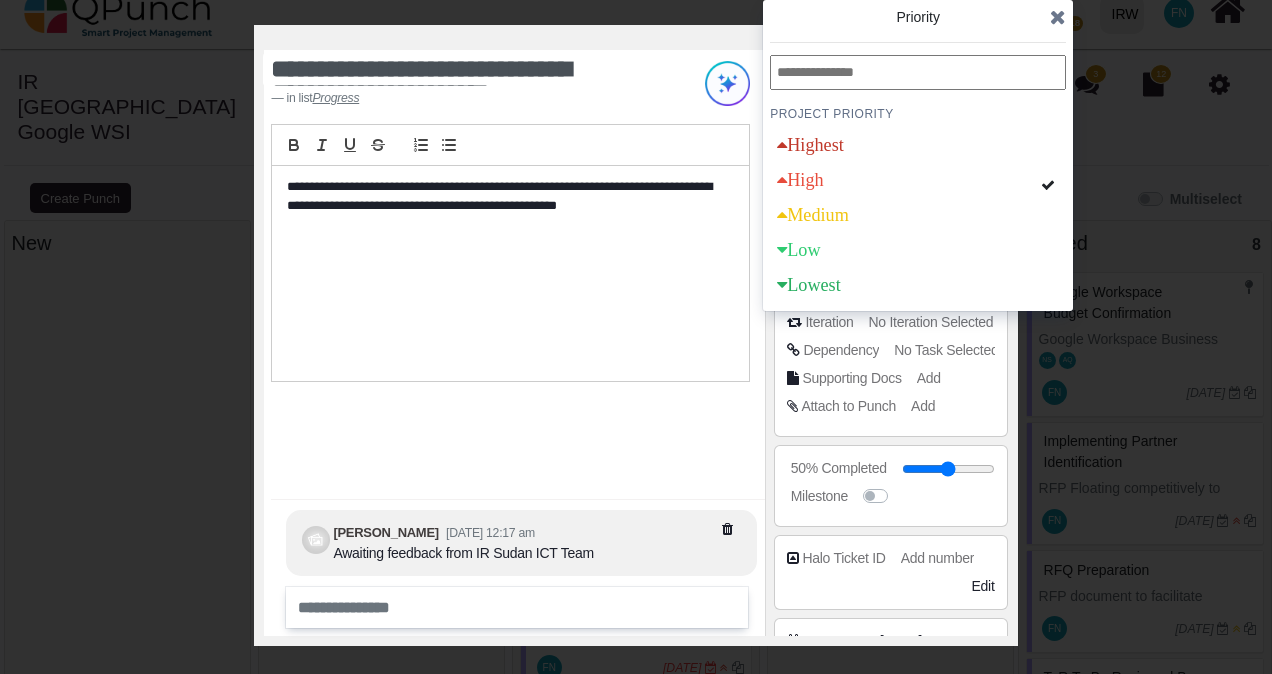 scroll, scrollTop: 300, scrollLeft: 0, axis: vertical 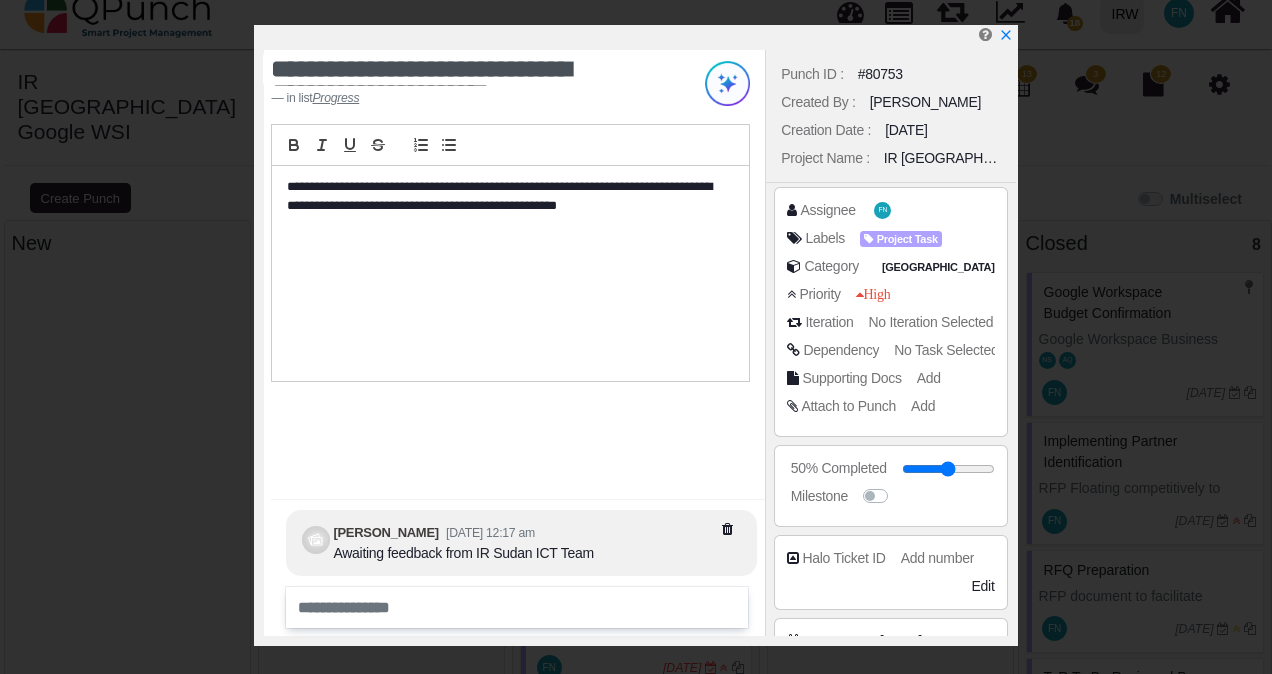 click on "No Iteration Selected" at bounding box center (931, 322) 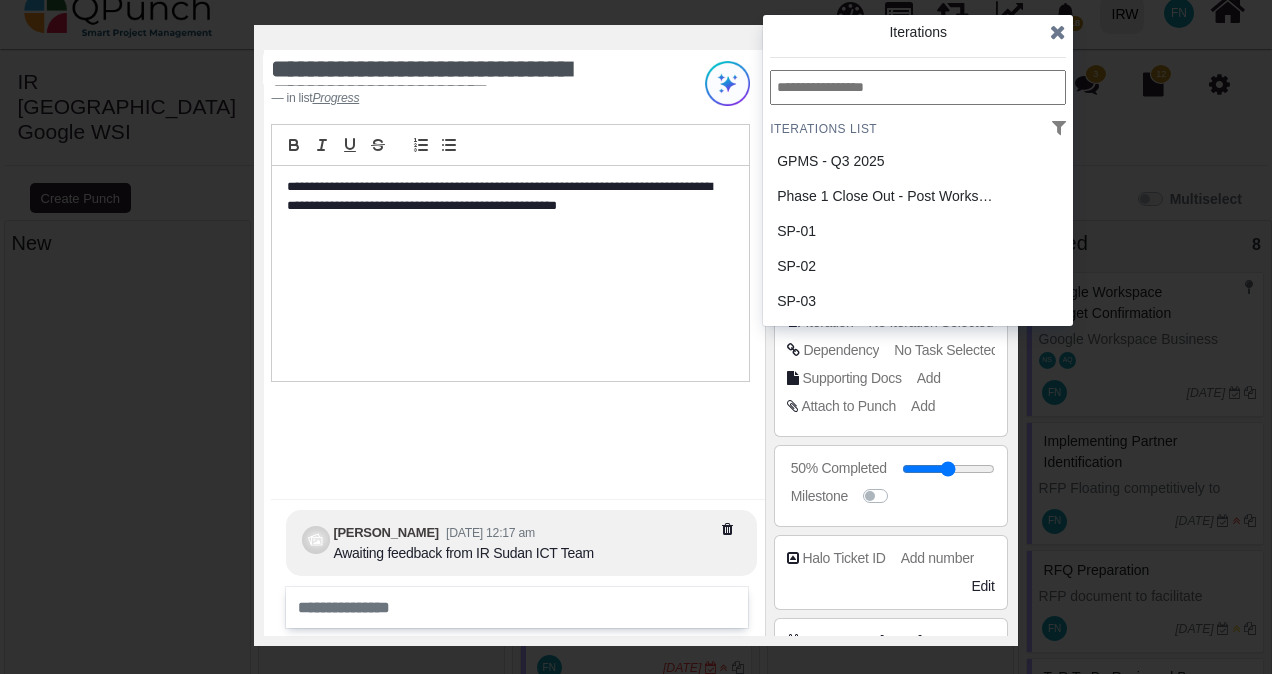 click at bounding box center (1058, 32) 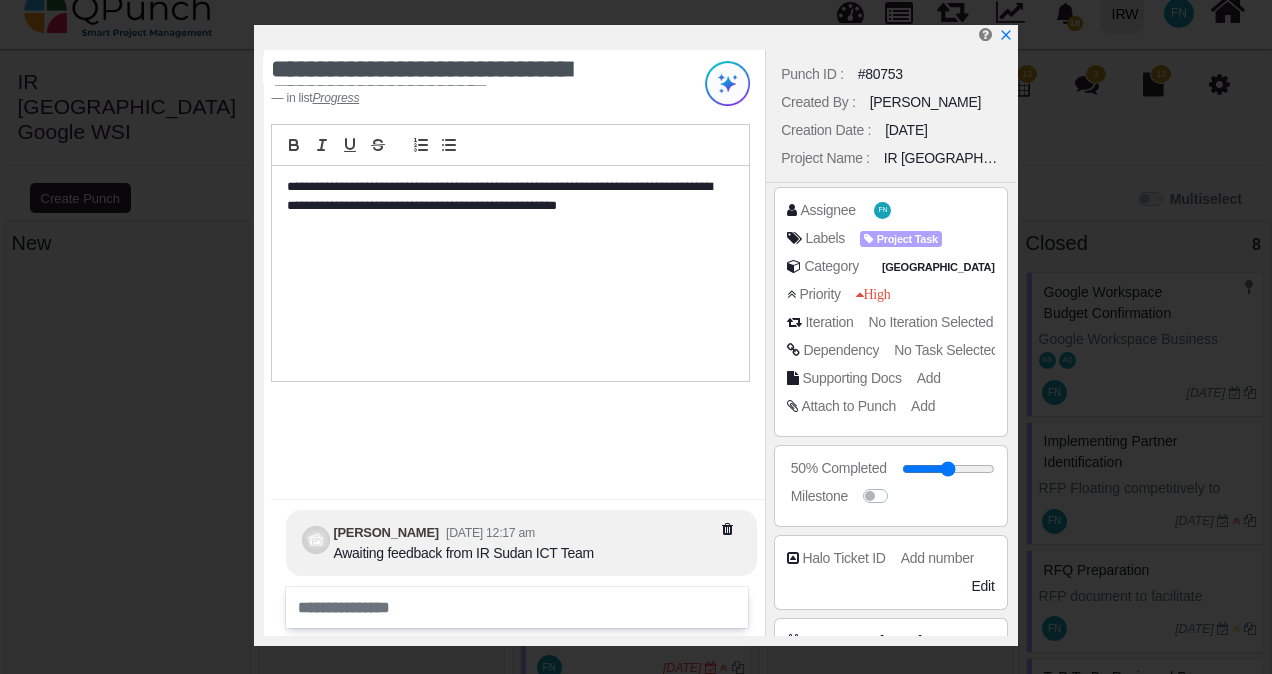 click on "No Task Selected" at bounding box center [946, 350] 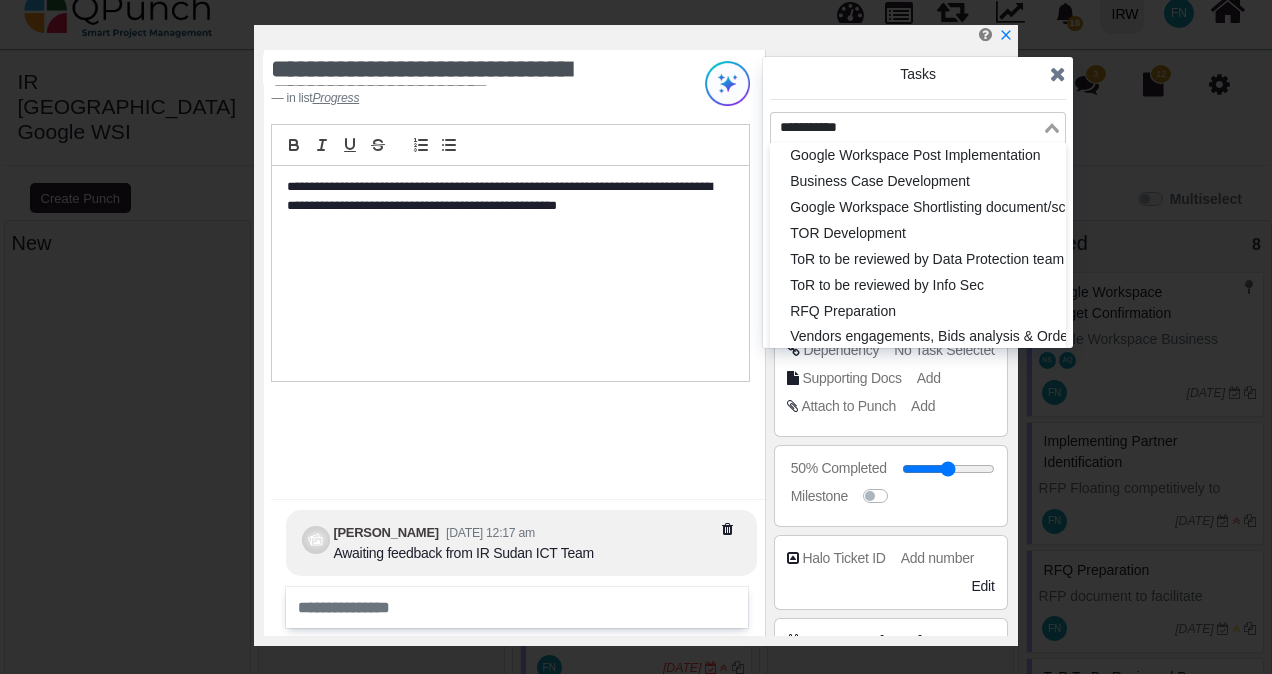 click on "Loading..." at bounding box center [1053, 126] 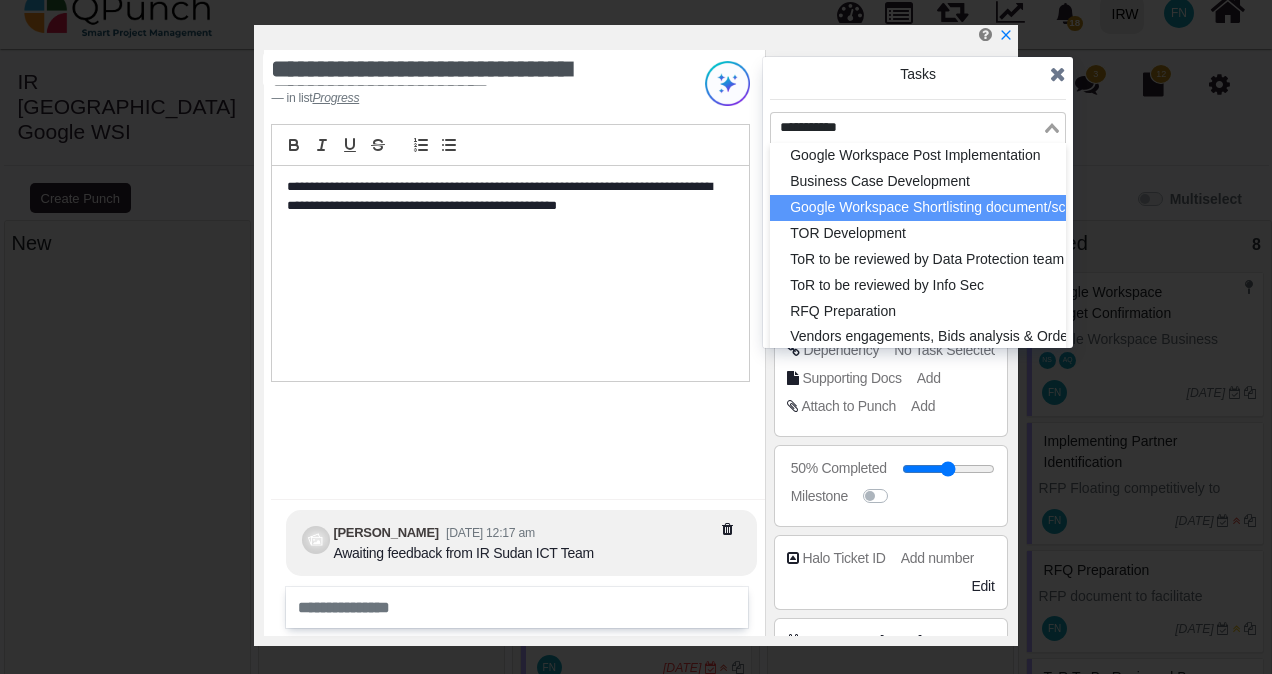 scroll, scrollTop: 4, scrollLeft: 0, axis: vertical 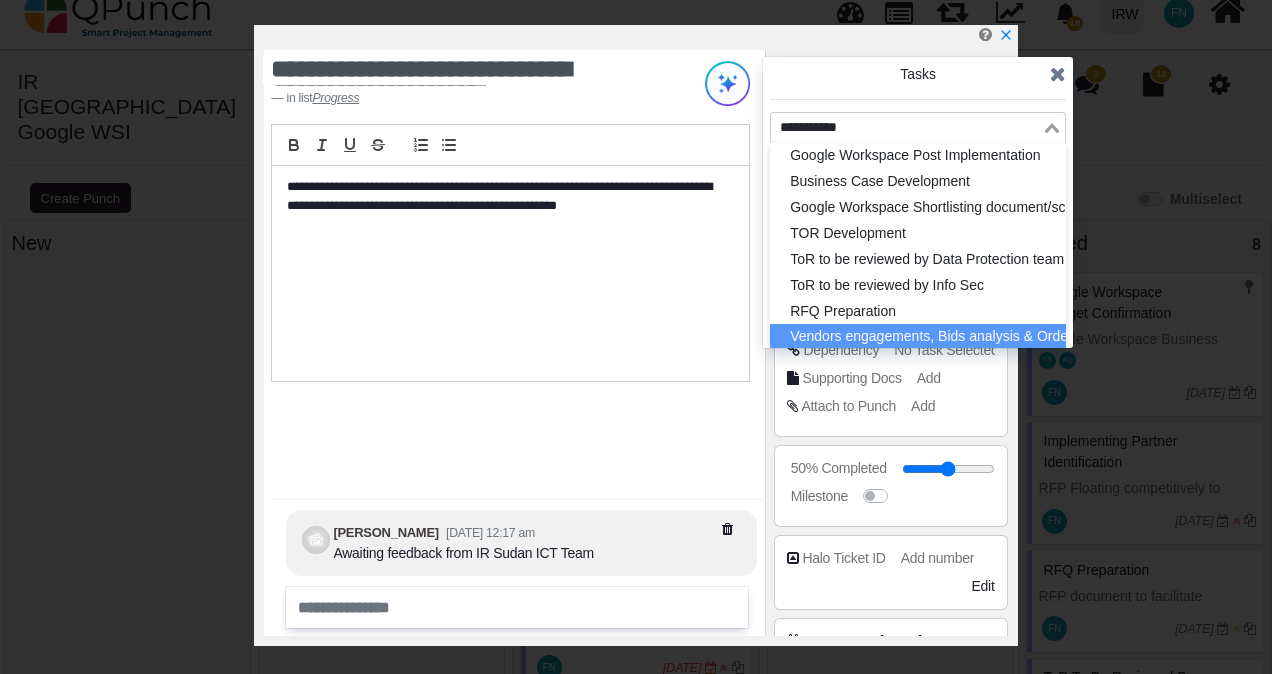 click on "Vendors engagements, Bids analysis & Order Issuance" at bounding box center [918, 337] 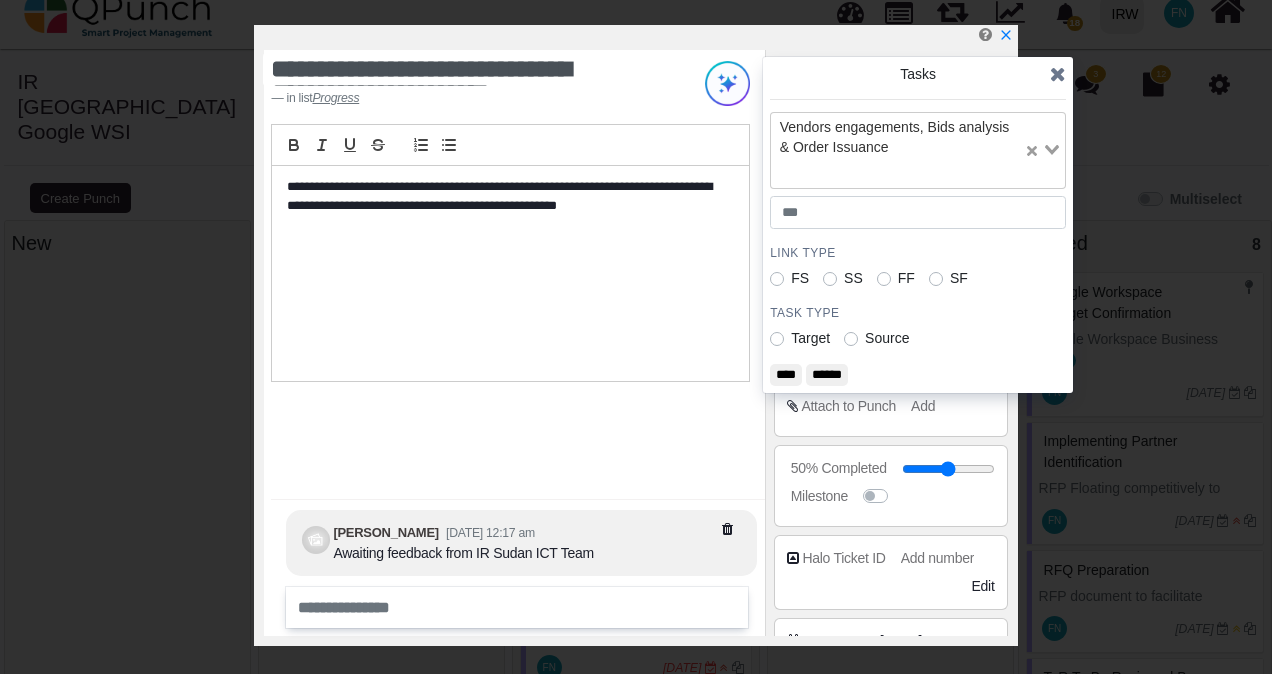 click at bounding box center (1058, 74) 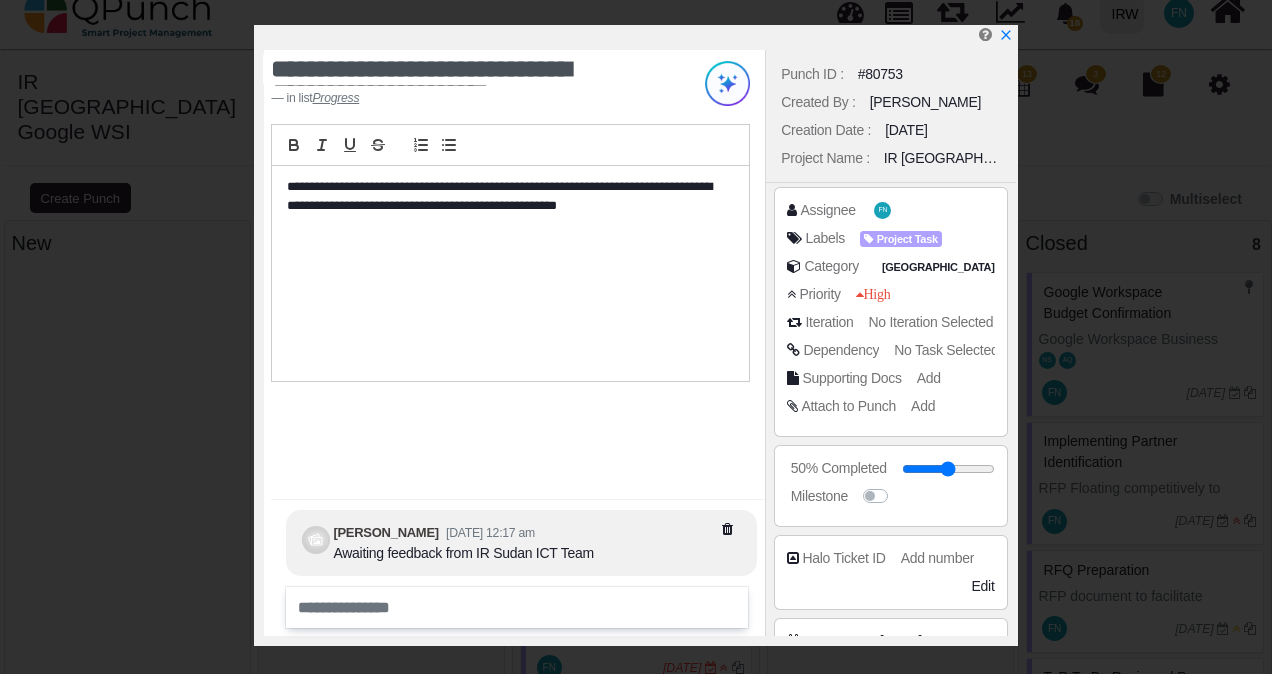 click on "No Task Selected" at bounding box center (946, 350) 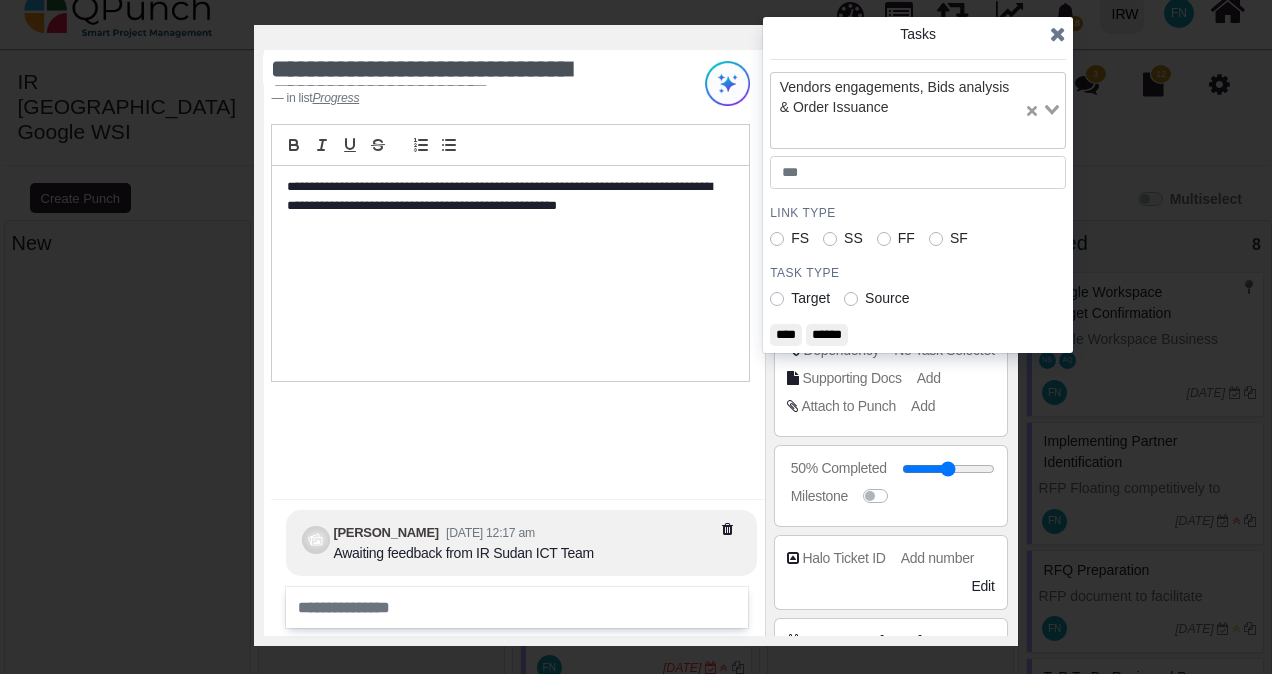 drag, startPoint x: 992, startPoint y: 109, endPoint x: 974, endPoint y: 114, distance: 18.681541 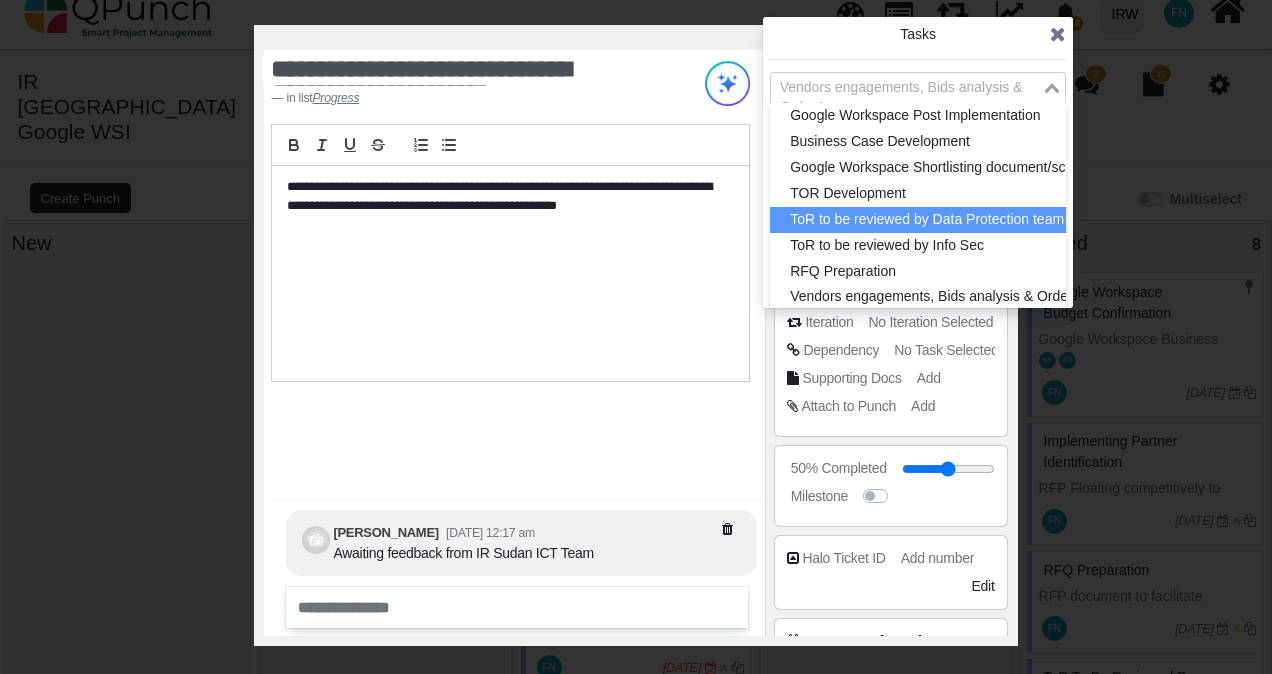 scroll, scrollTop: 4, scrollLeft: 0, axis: vertical 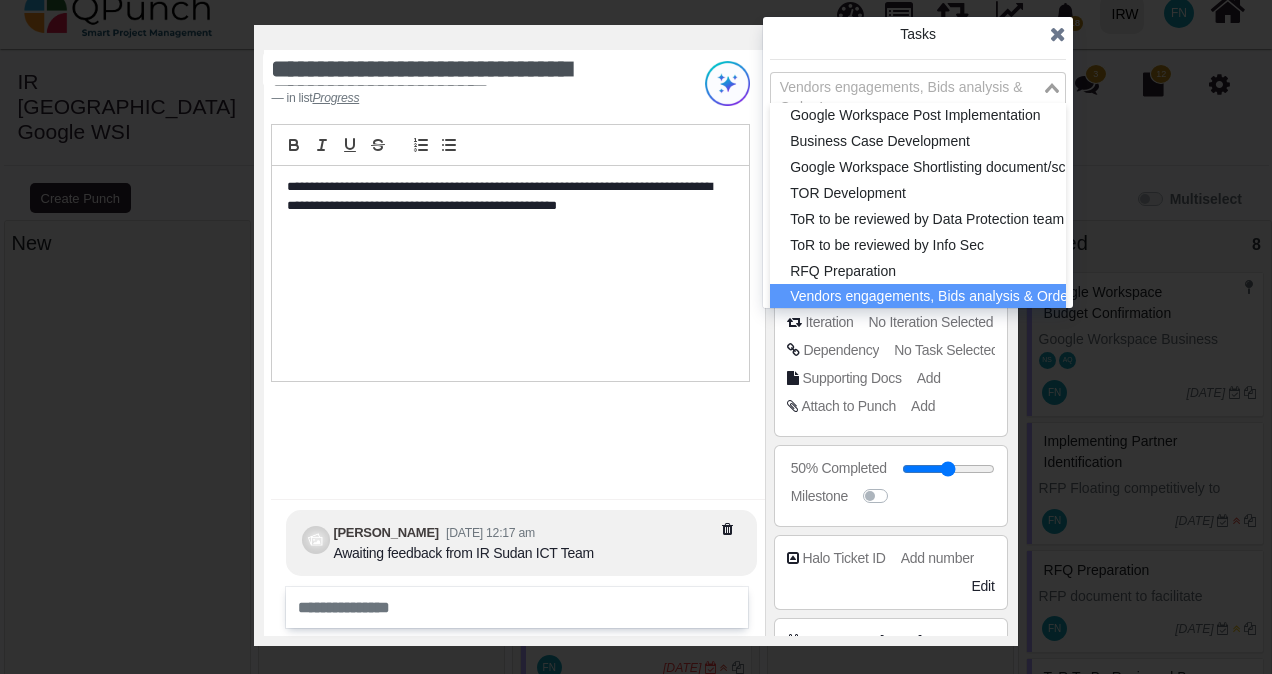 click on "Vendors engagements, Bids analysis & Order Issuance" at bounding box center [918, 297] 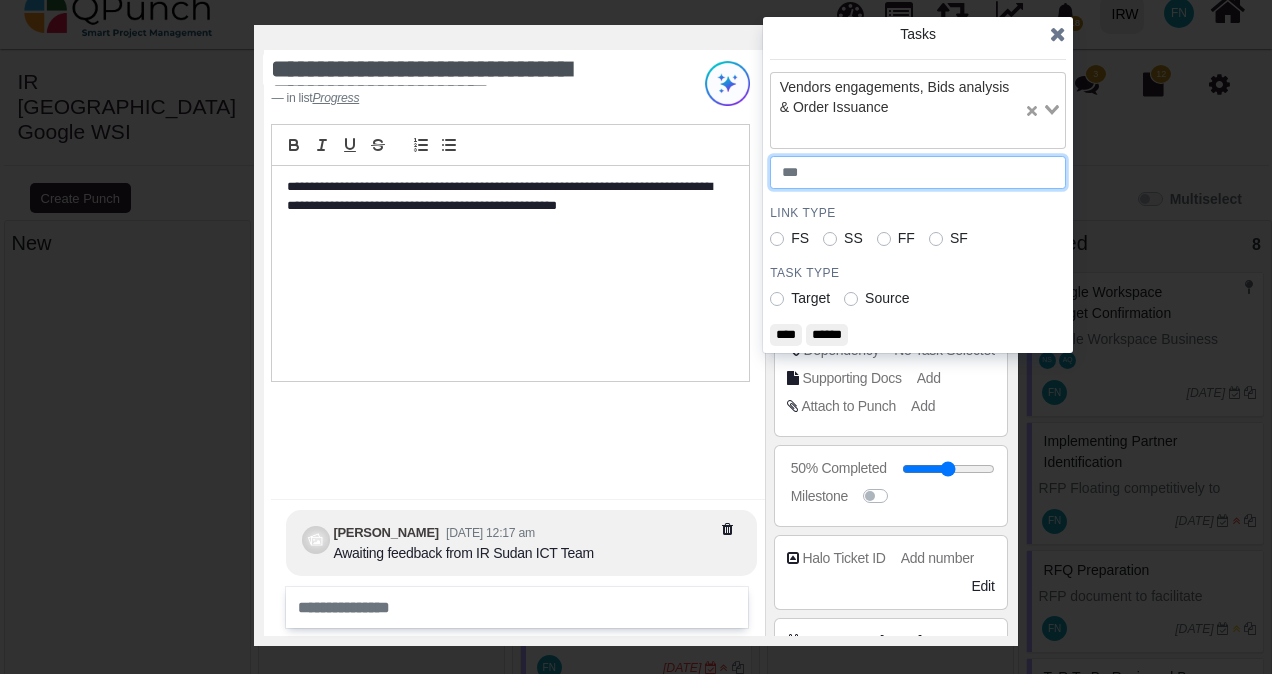 click at bounding box center (918, 173) 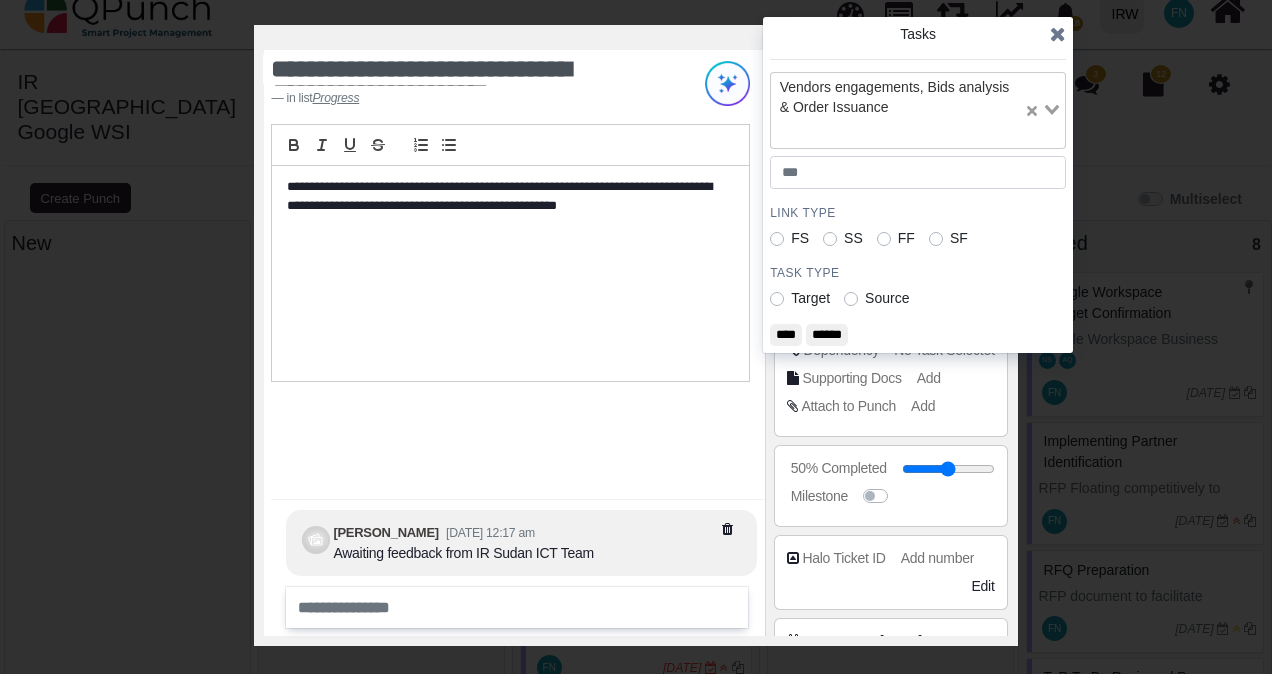 click on "****" at bounding box center [786, 335] 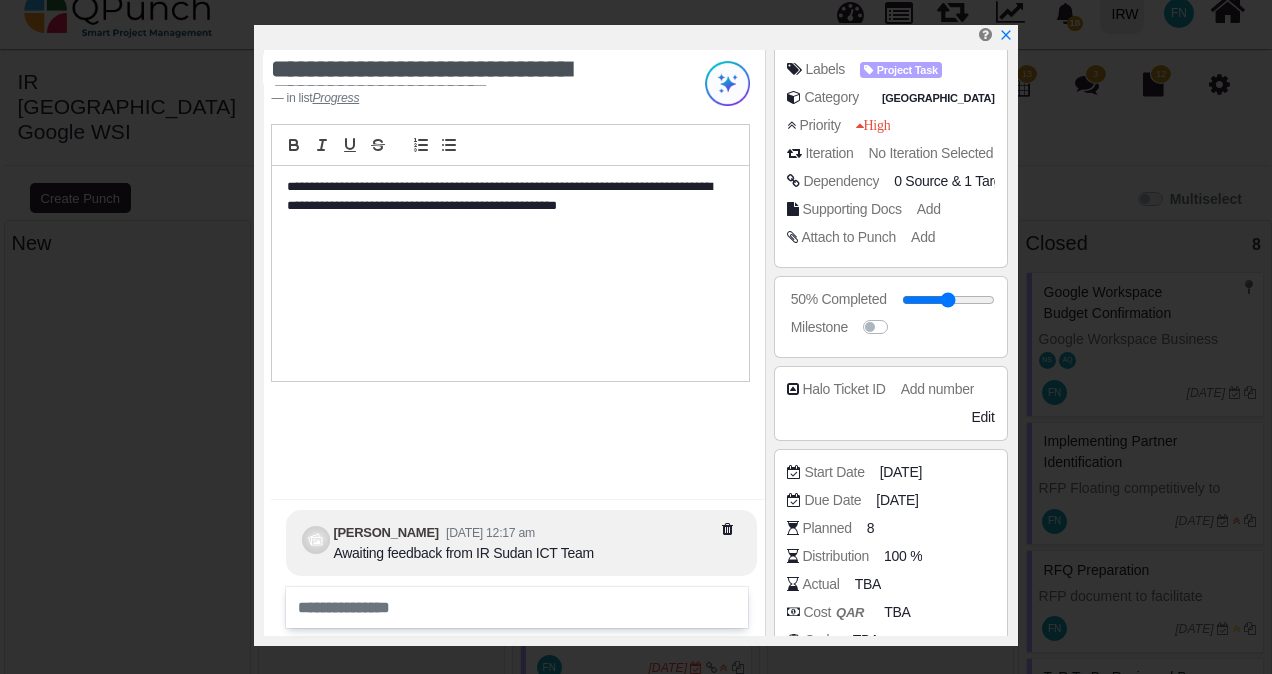scroll, scrollTop: 200, scrollLeft: 0, axis: vertical 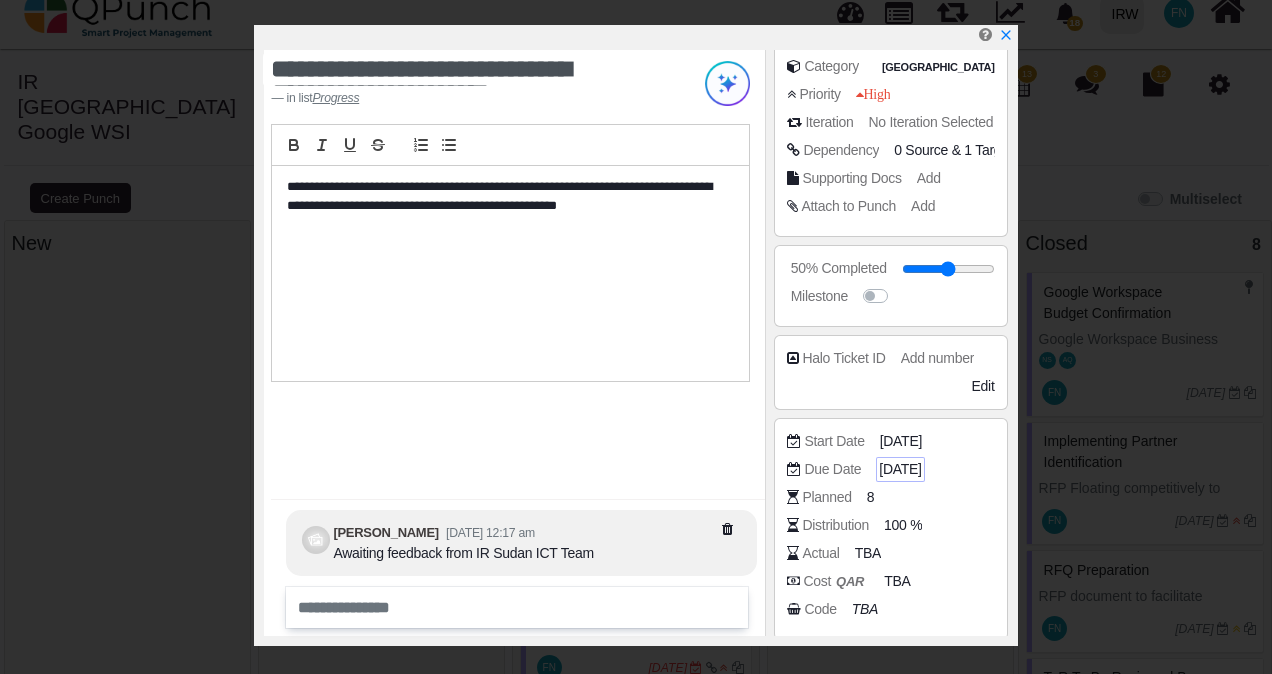 click on "27-07-2025" at bounding box center [900, 469] 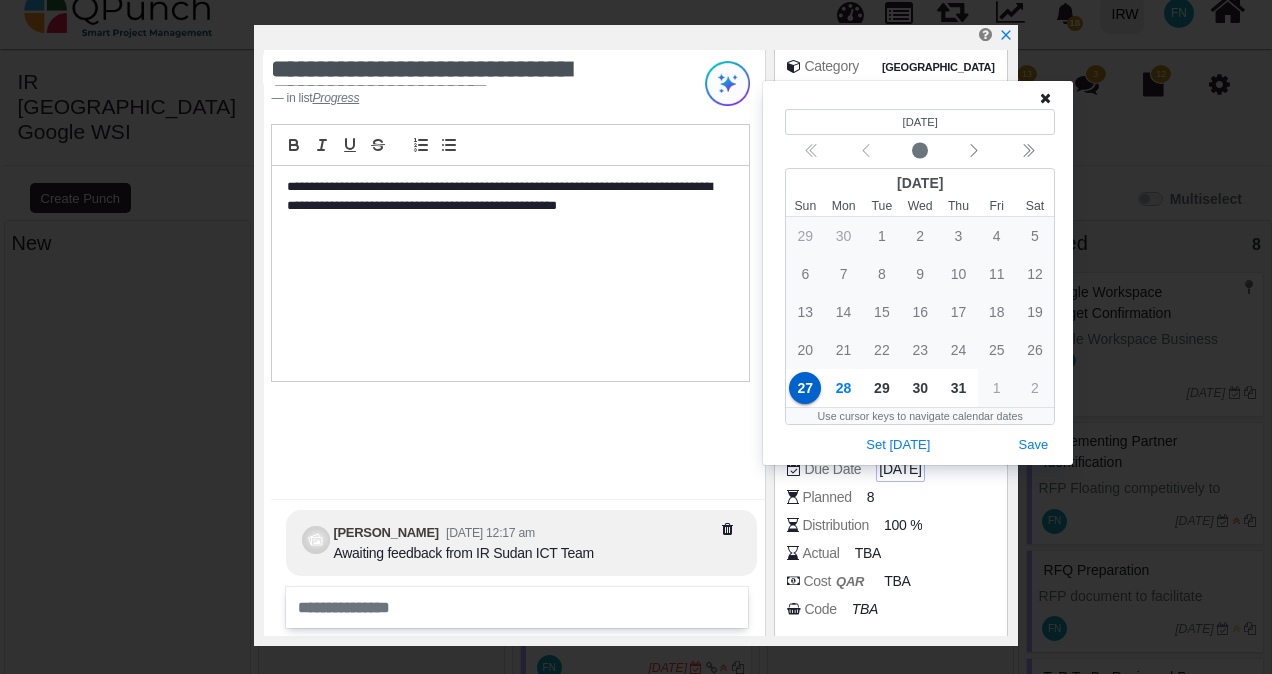 click on "Due Date
27-07-2025" at bounding box center (890, 473) 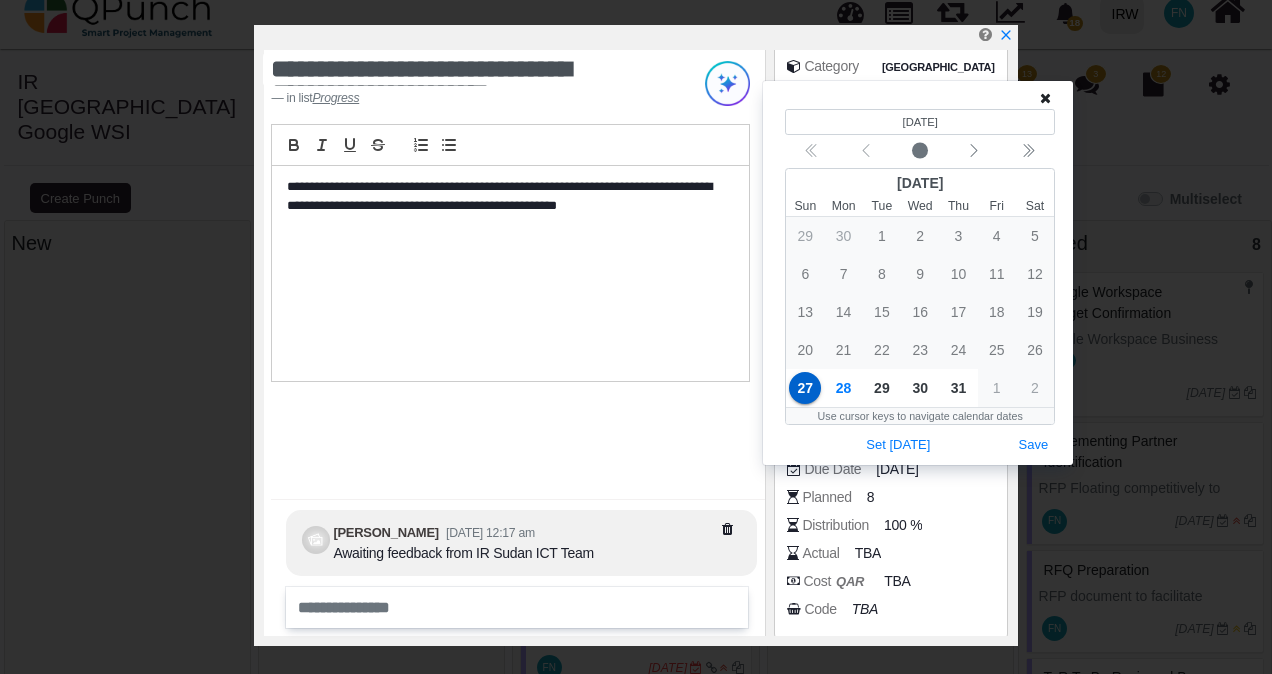 click on "Planned
8" at bounding box center [890, 501] 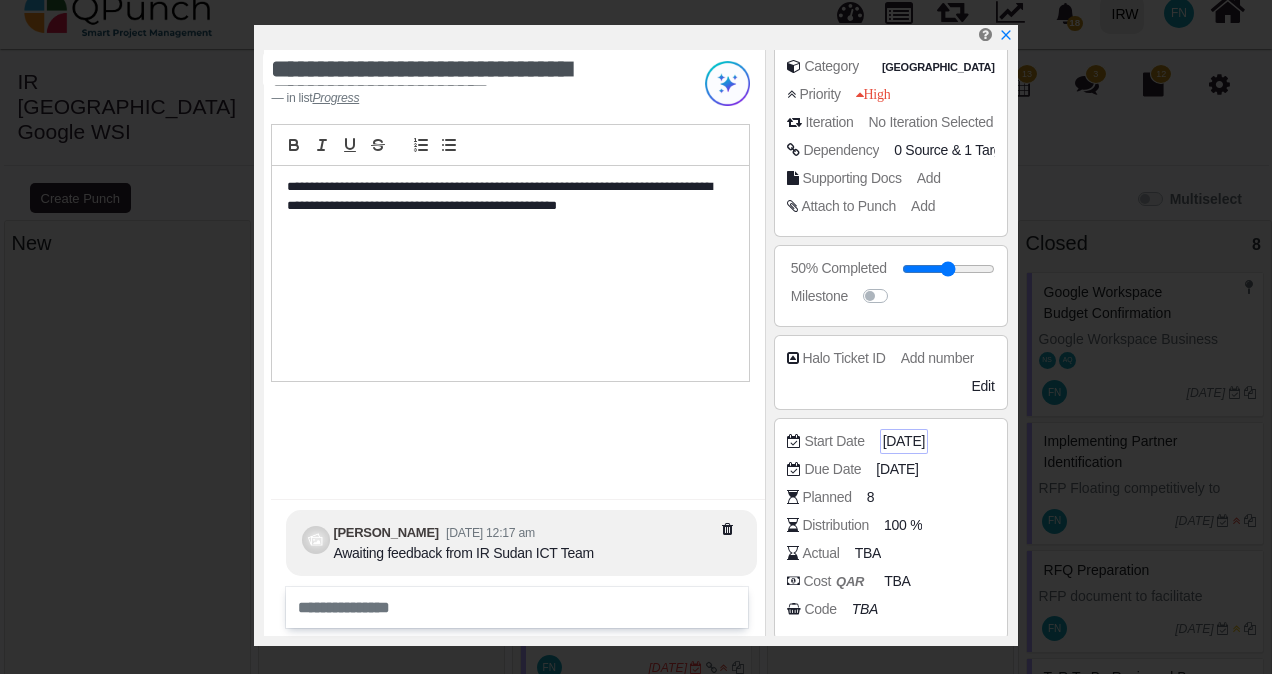 click on "27-07-2025" at bounding box center (904, 441) 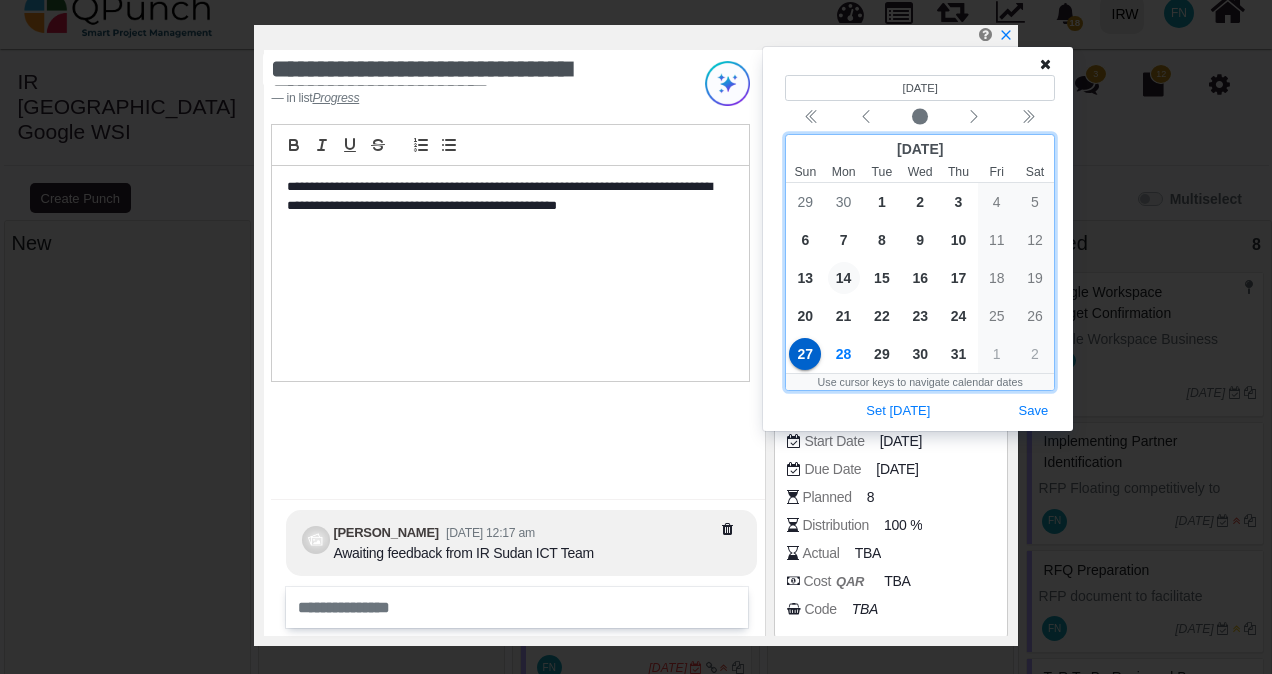 click on "14" at bounding box center [844, 278] 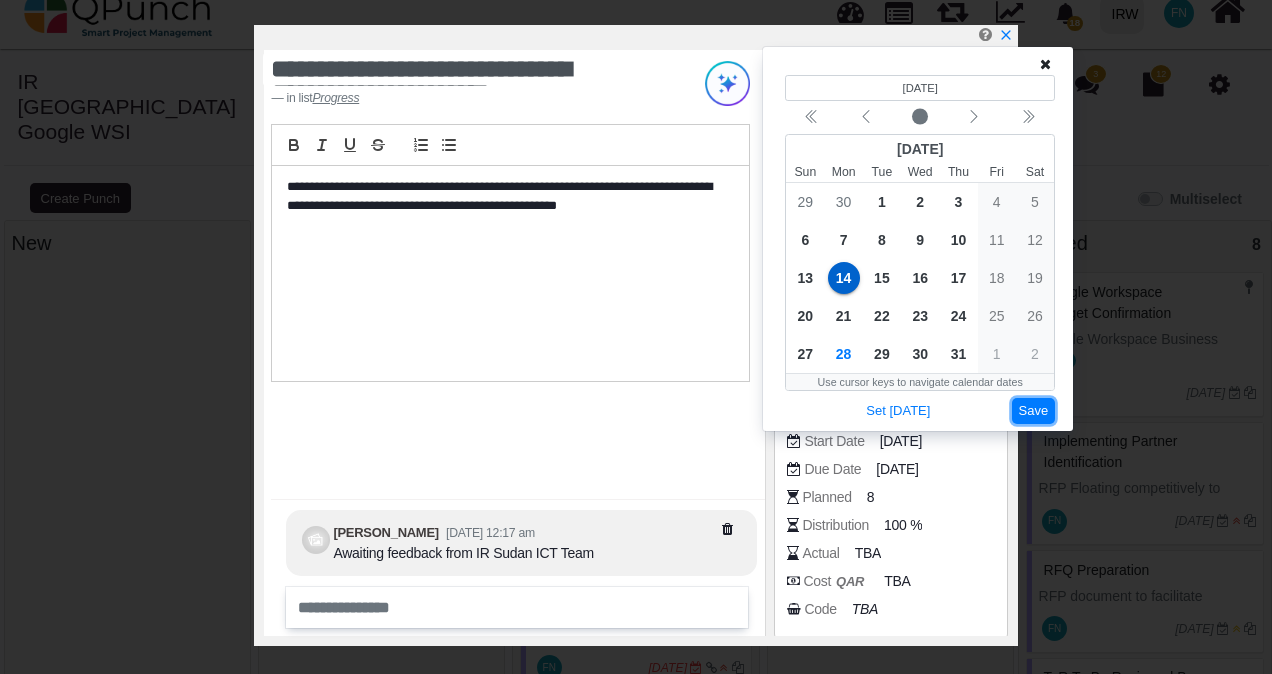 click on "Save" at bounding box center [1034, 411] 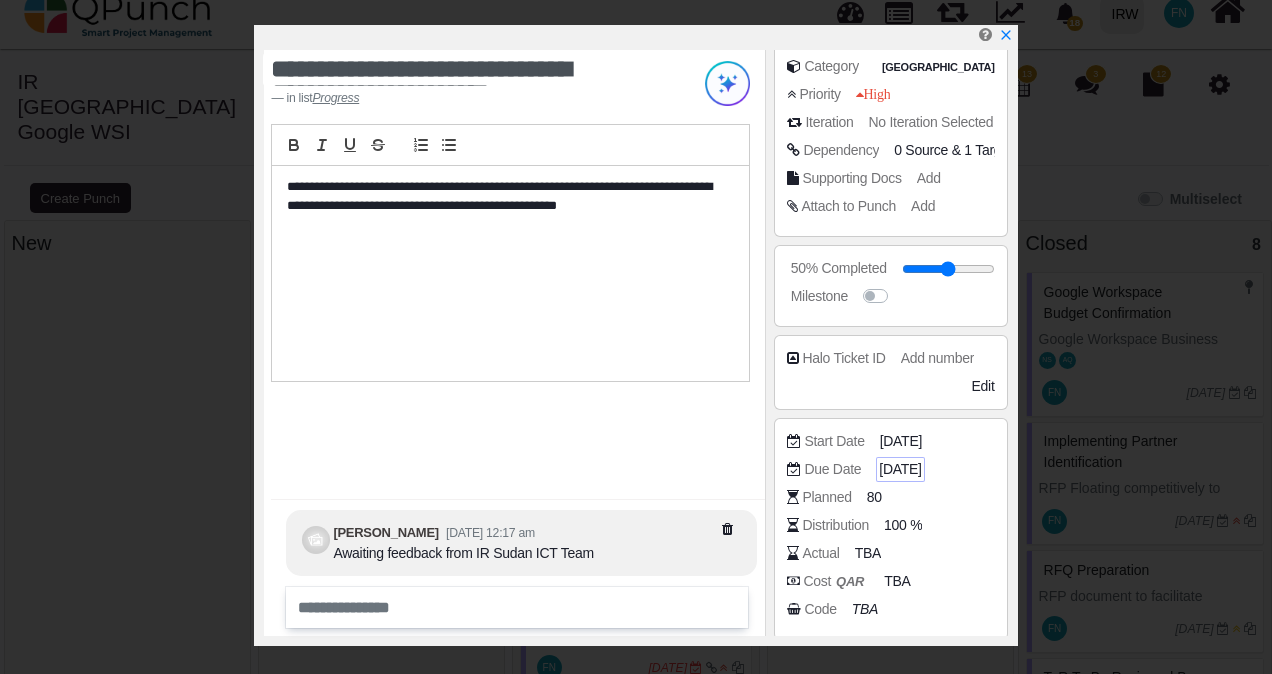 click on "27-07-2025" at bounding box center (900, 469) 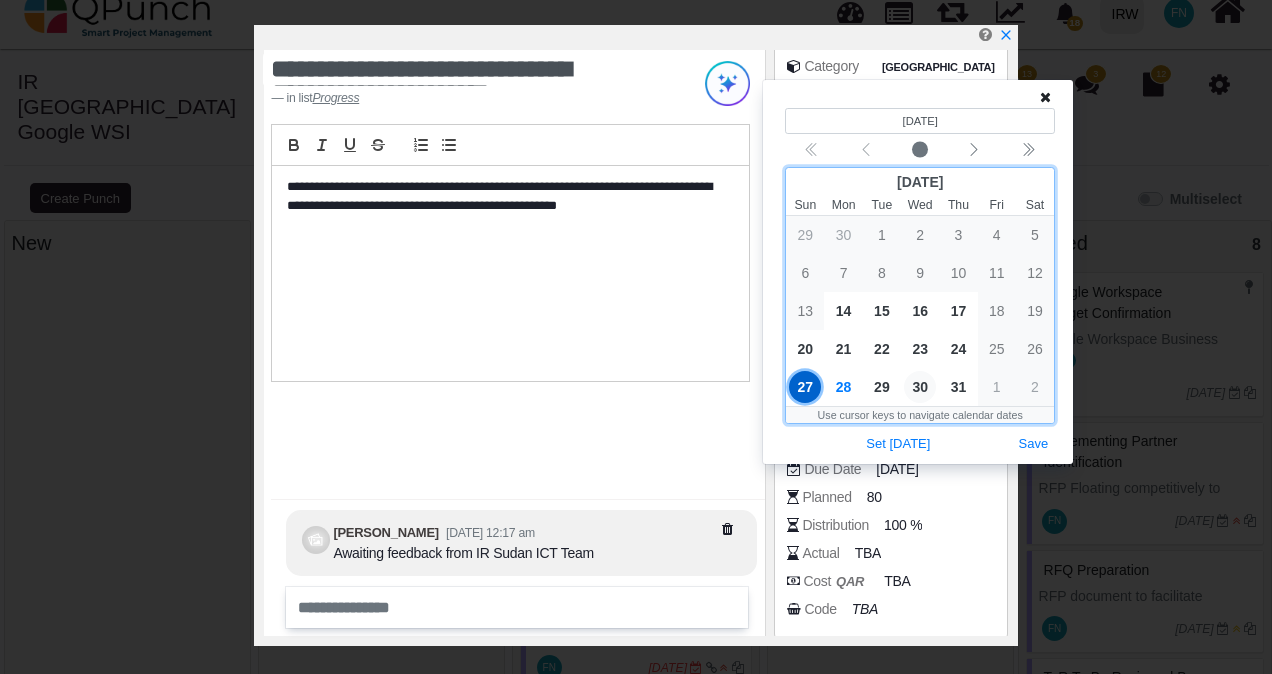 click on "30" at bounding box center [920, 387] 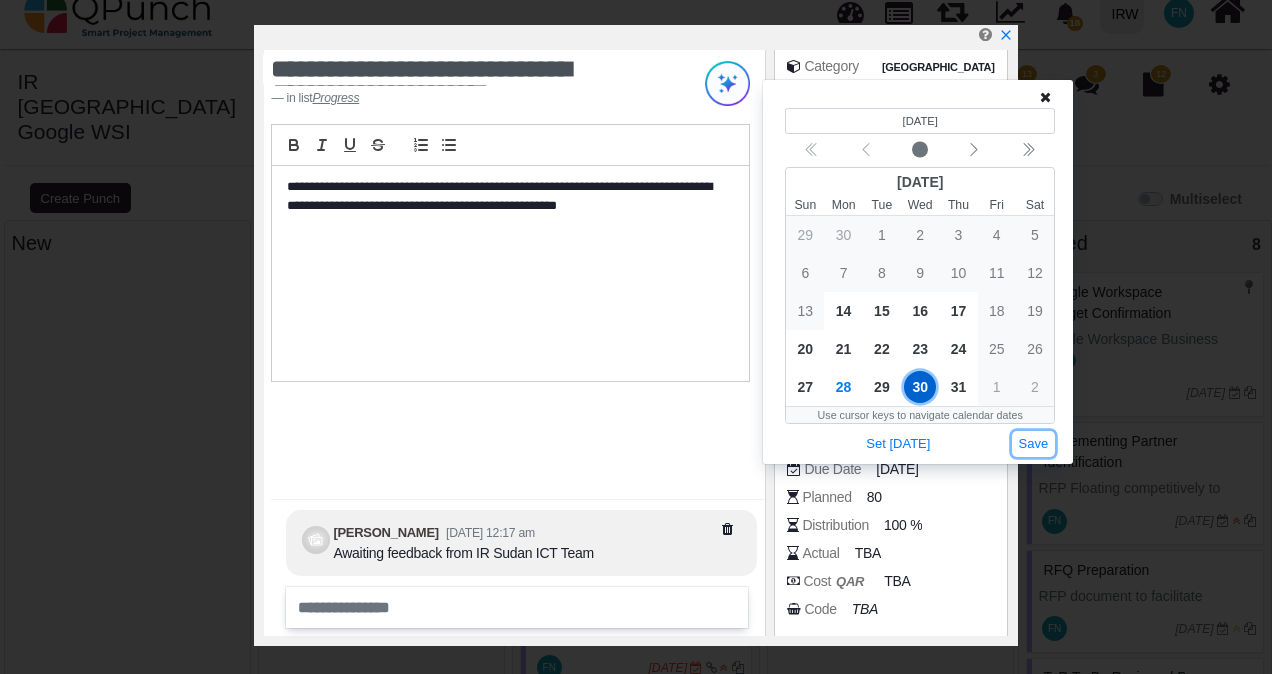 click on "Save" at bounding box center (1034, 444) 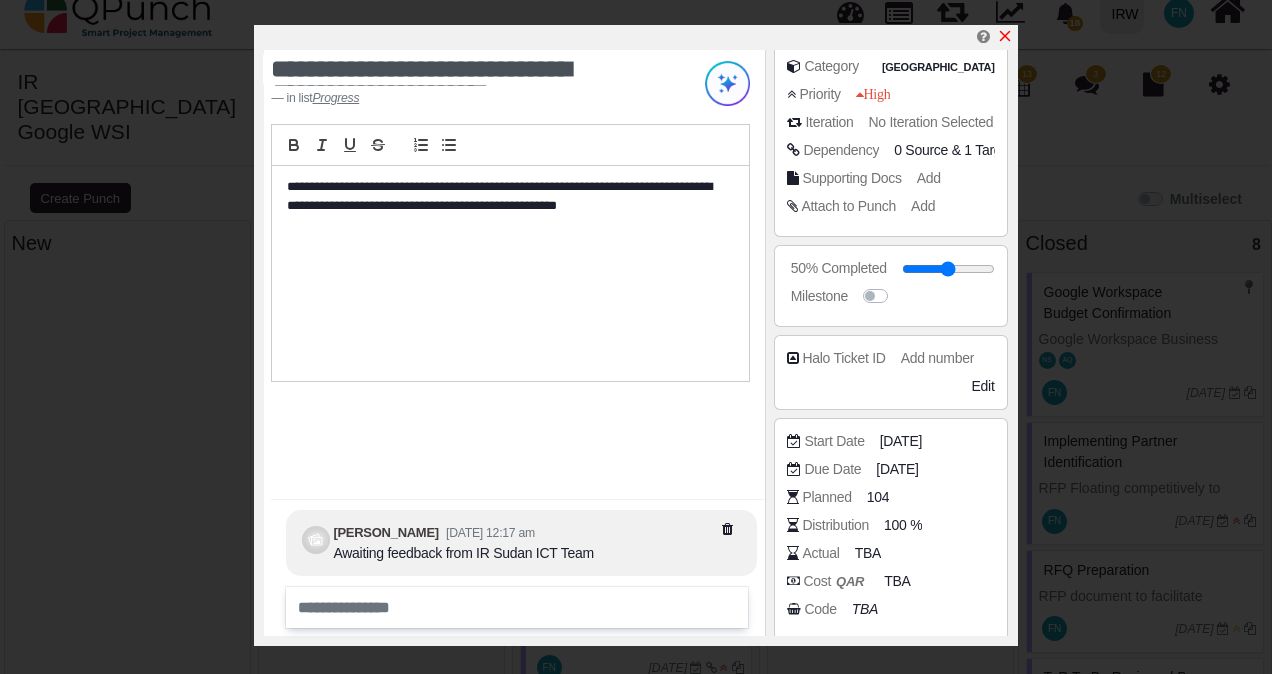 click 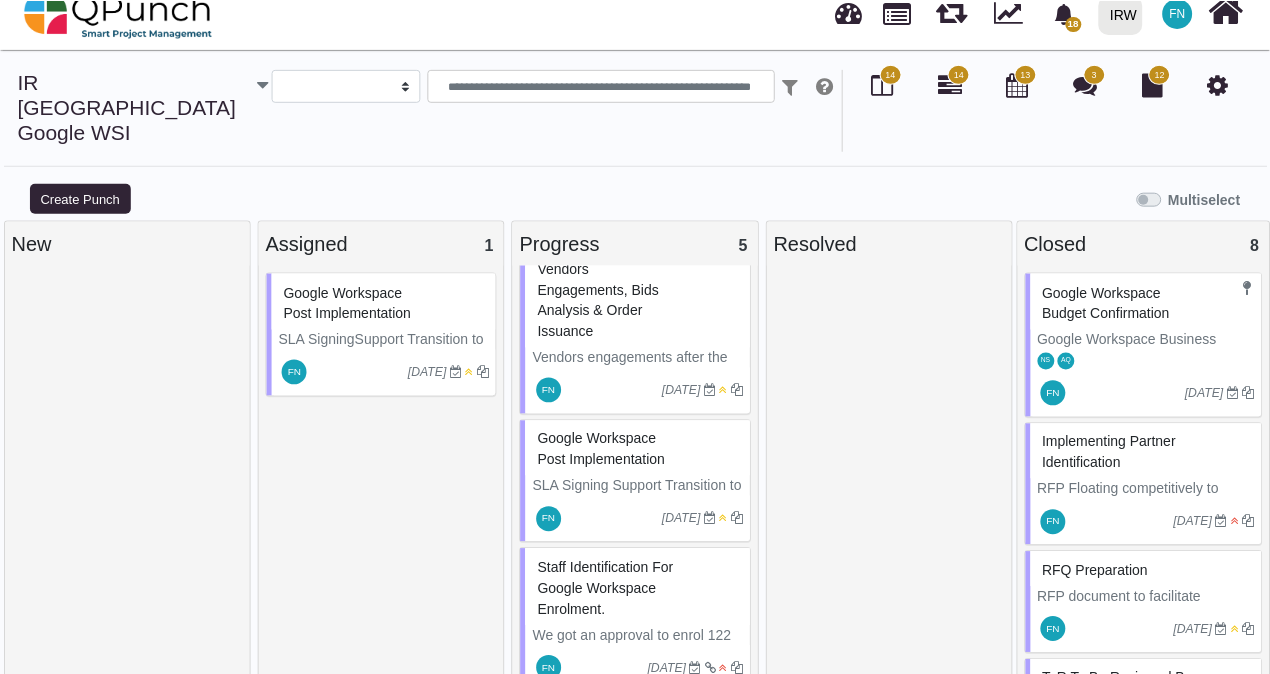 scroll, scrollTop: 340, scrollLeft: 0, axis: vertical 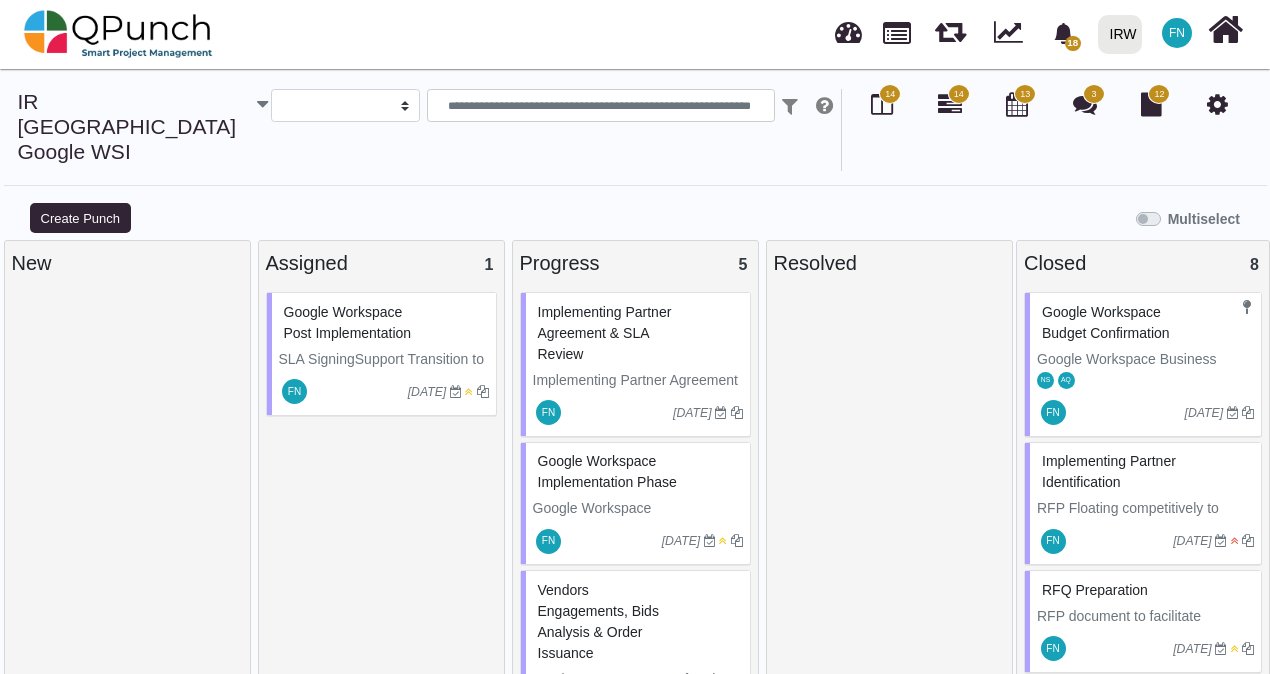 click on "Google Workspace Implementation Phase" at bounding box center [607, 471] 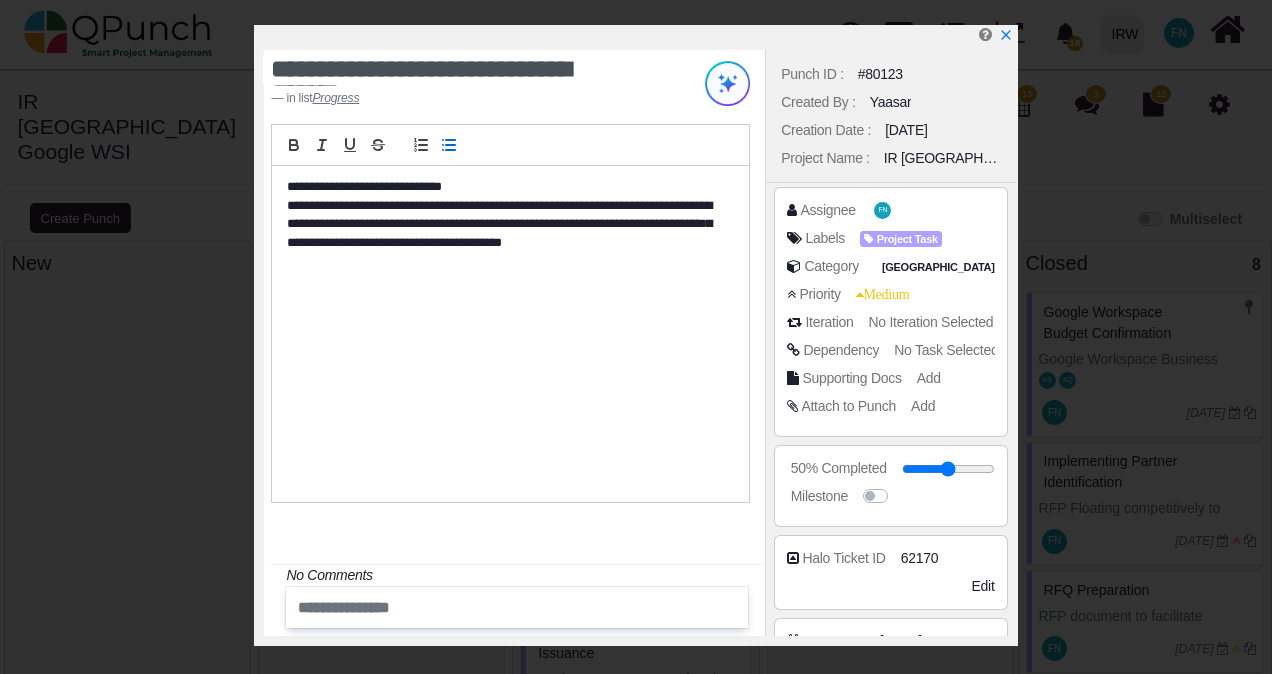 click 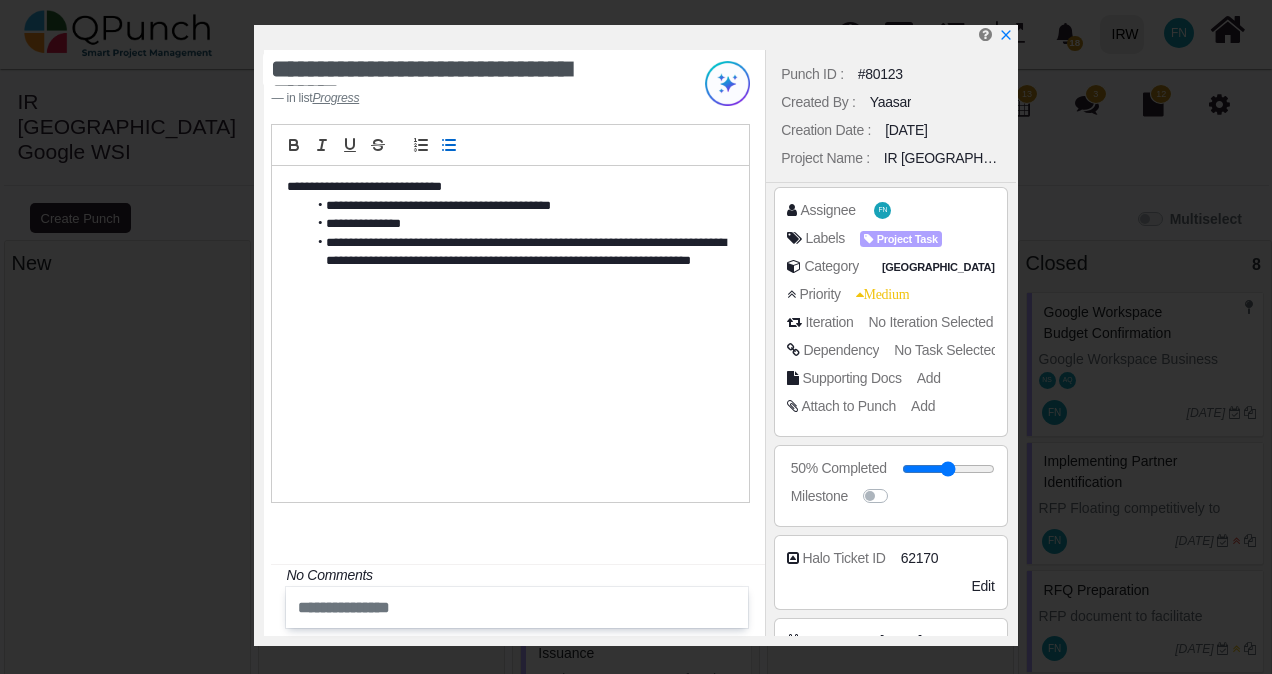 click on "**********" at bounding box center (515, 261) 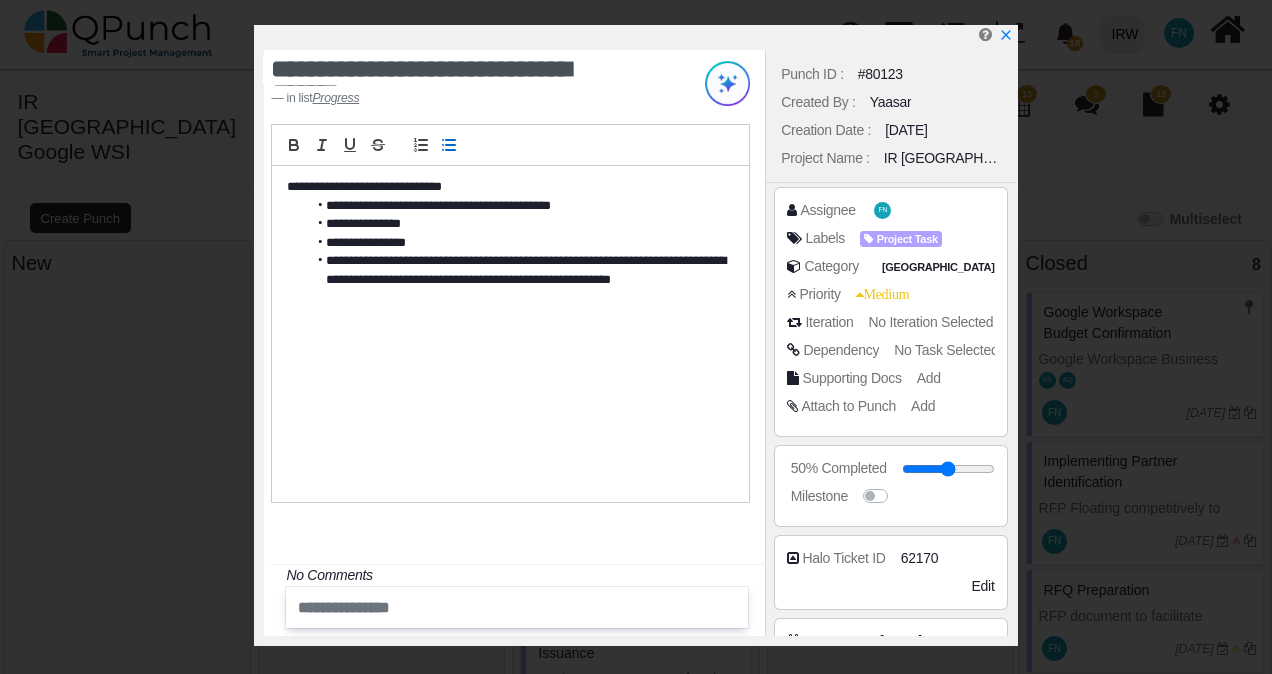 click on "**********" at bounding box center (515, 279) 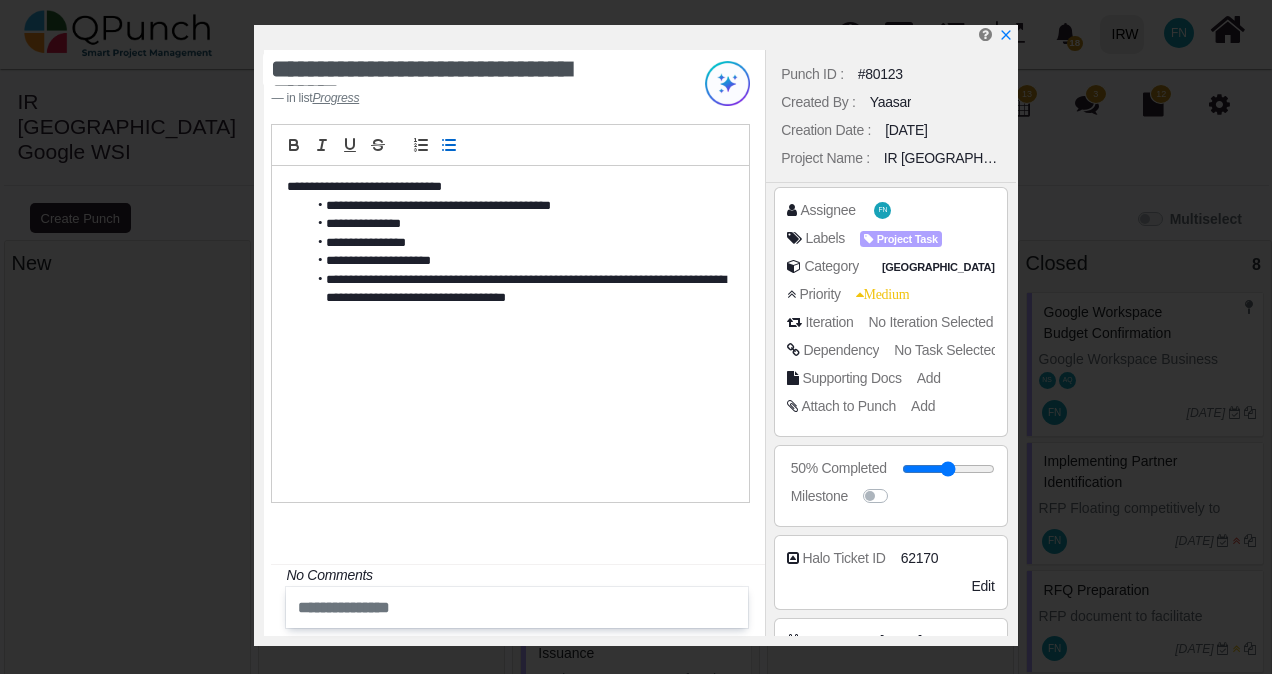 type 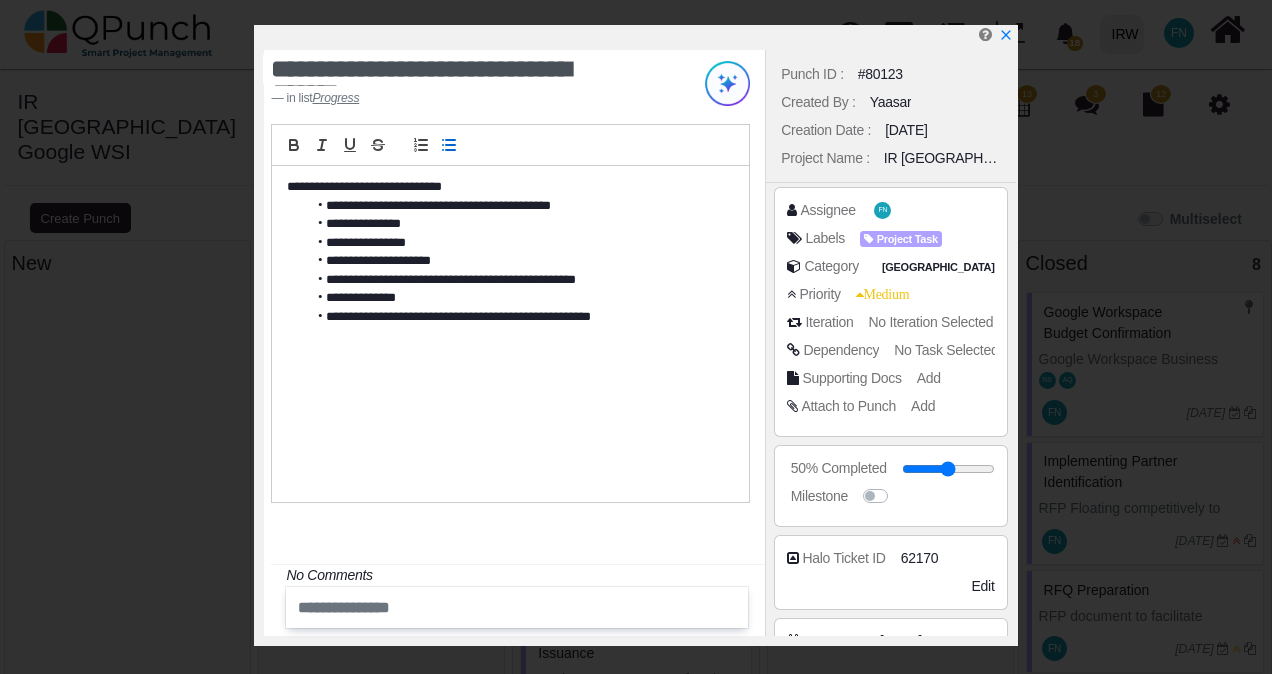 click on "No Task Selected" at bounding box center [946, 350] 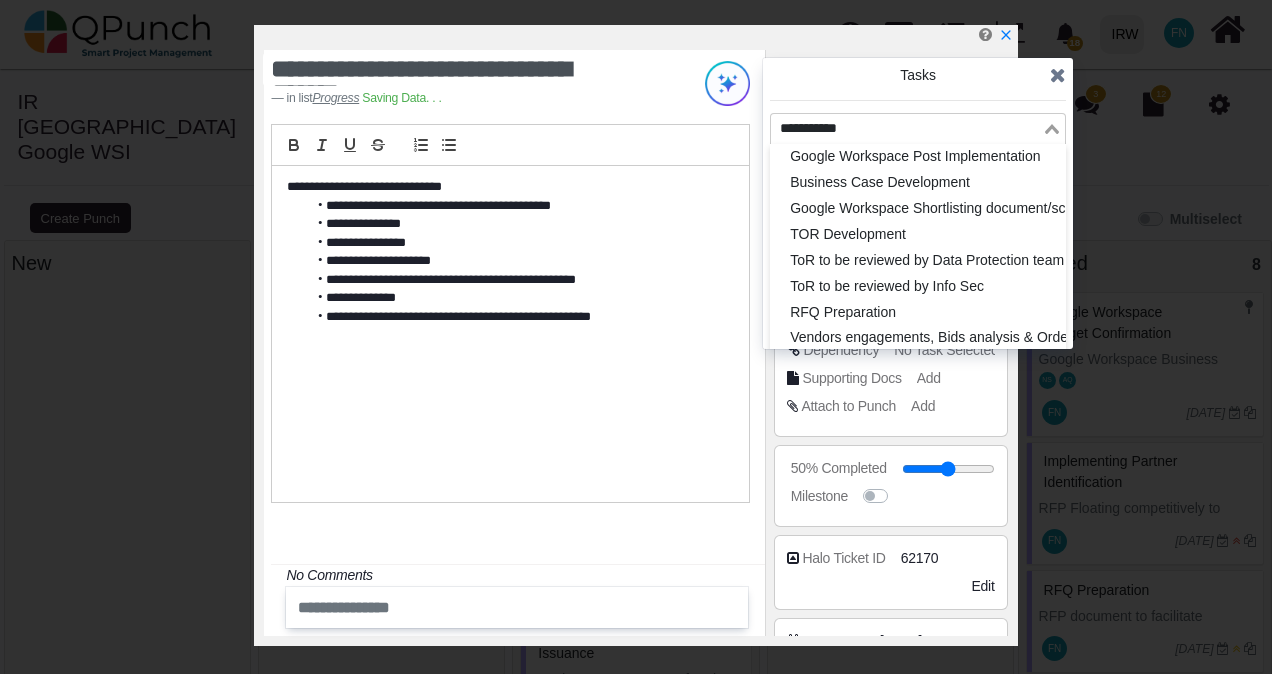 click 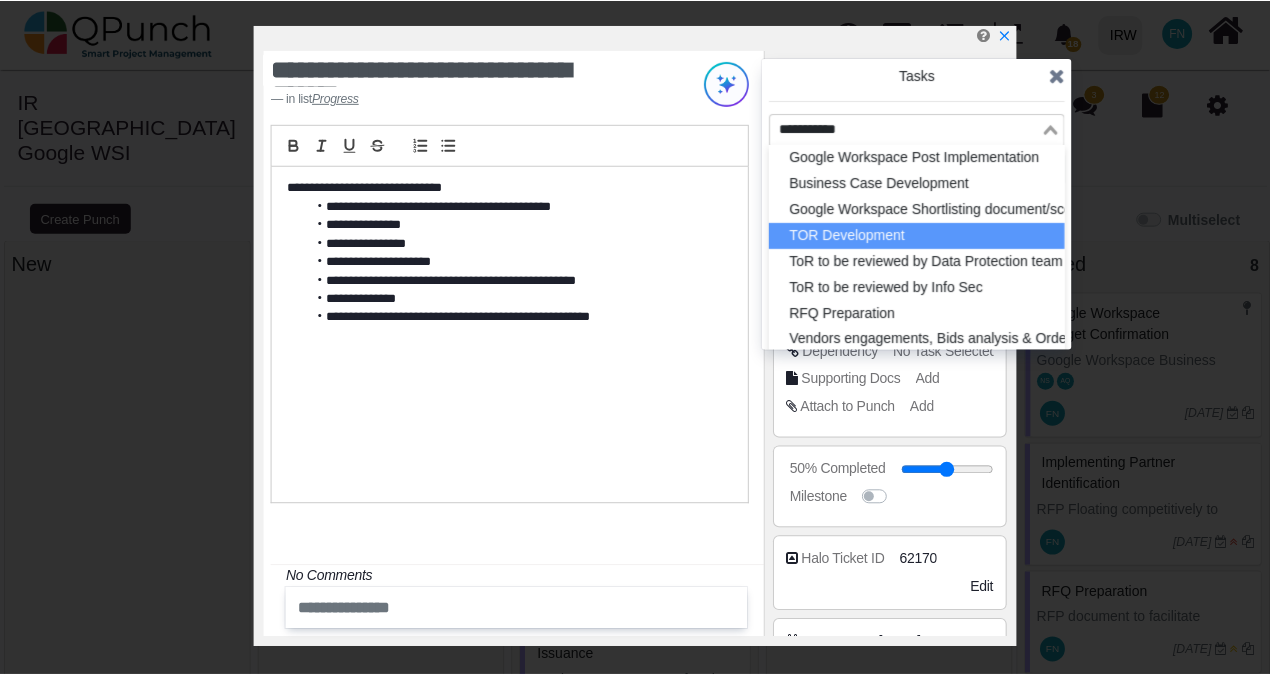scroll, scrollTop: 0, scrollLeft: 0, axis: both 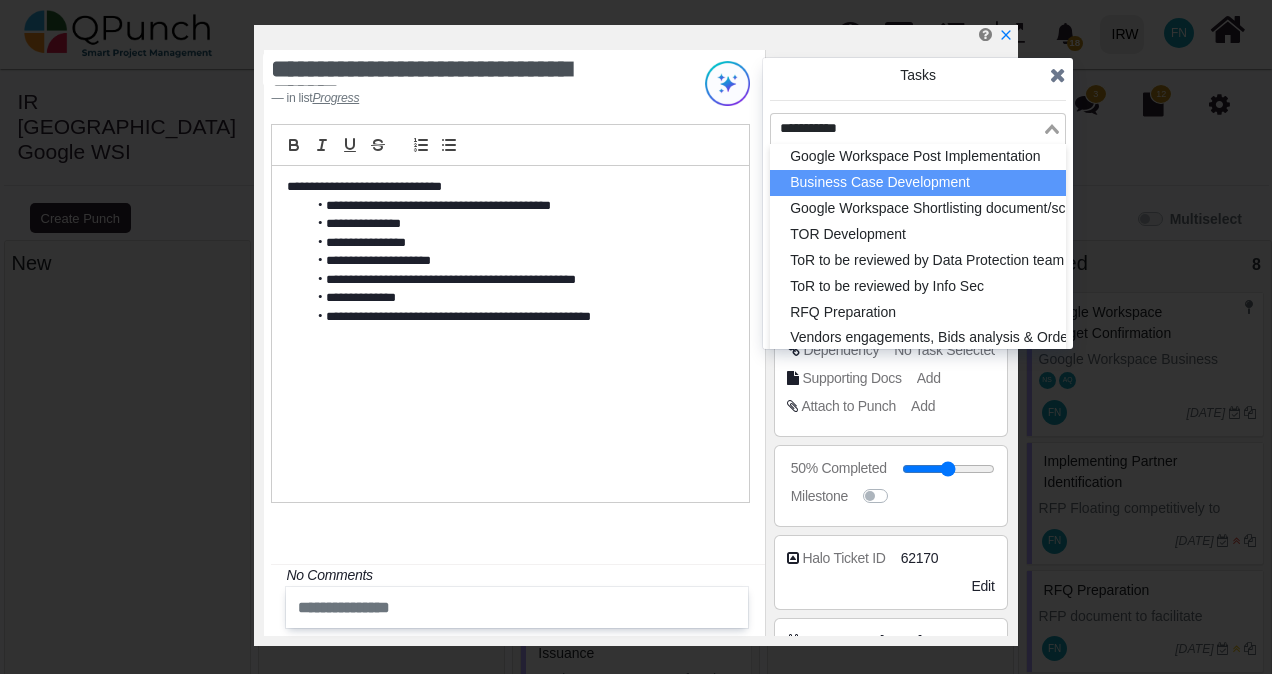 click at bounding box center [1058, 75] 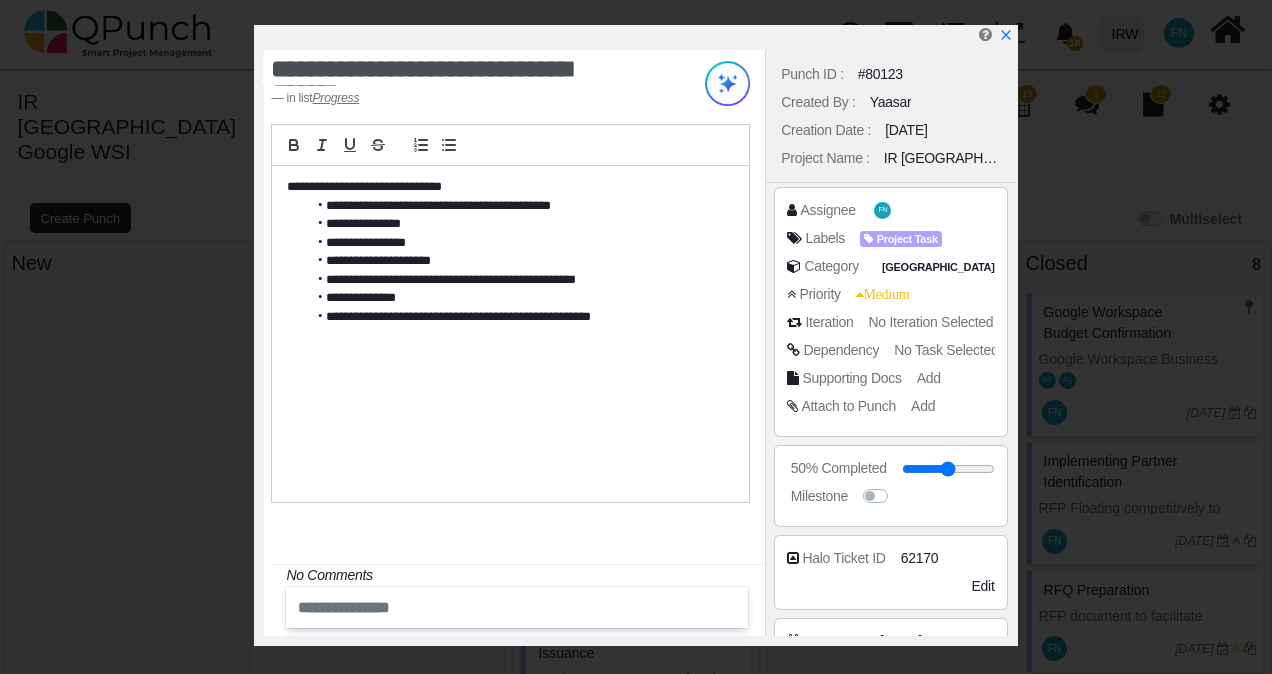 click on "**********" at bounding box center [510, 334] 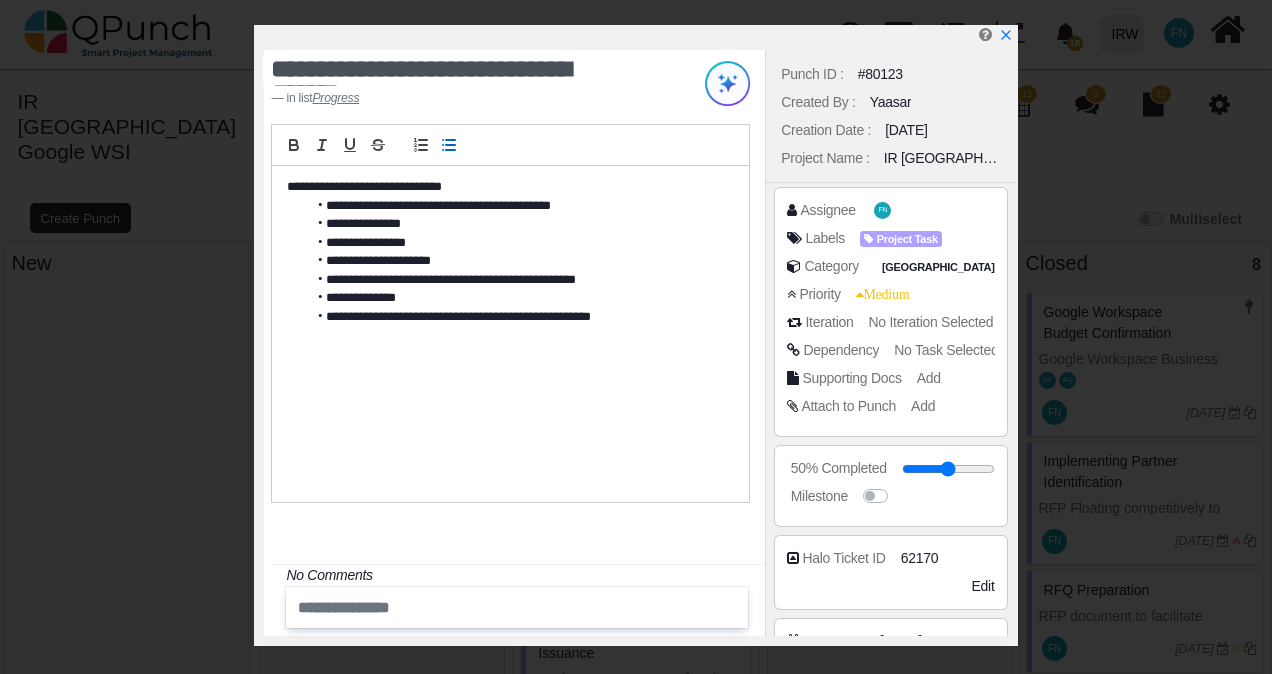 click on "**********" at bounding box center [515, 317] 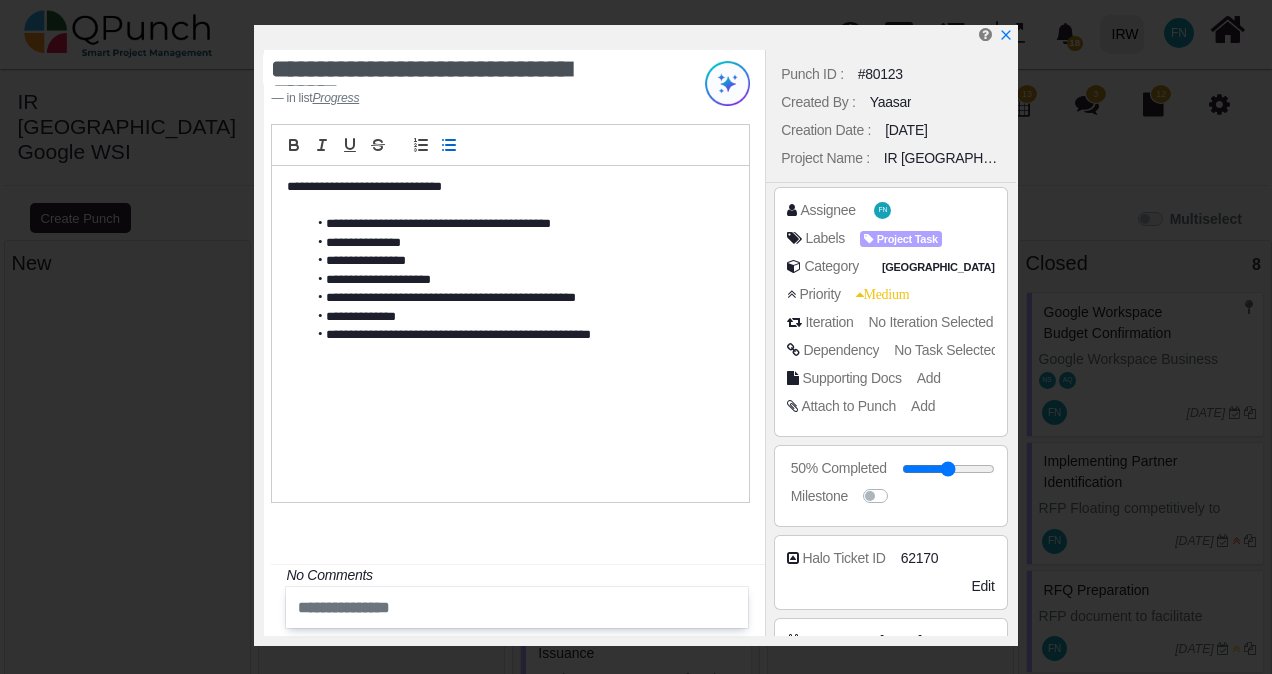 click 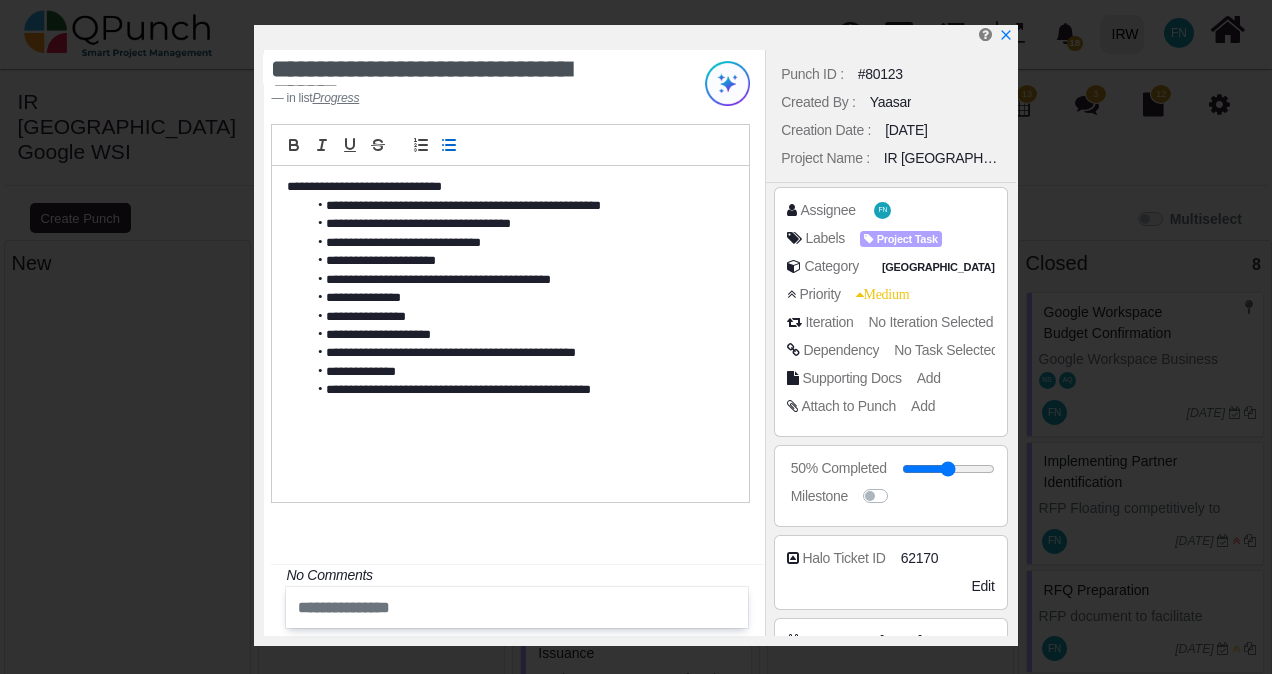click on "**********" at bounding box center [515, 317] 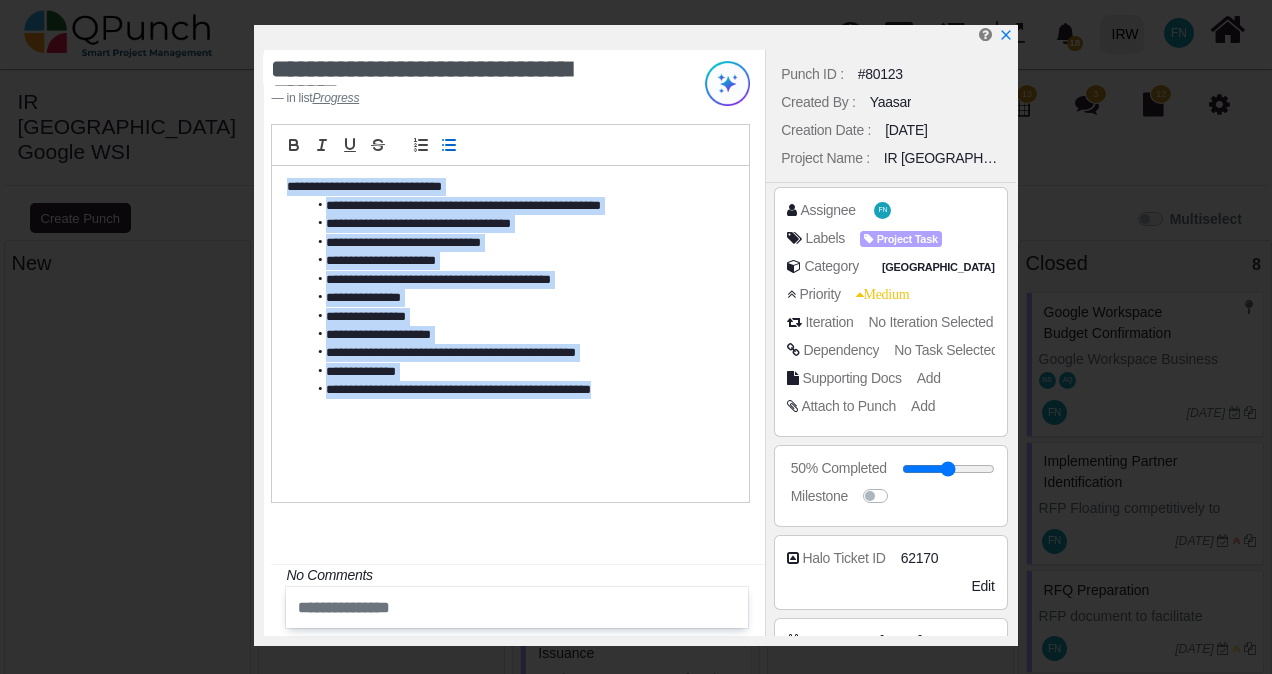 drag, startPoint x: 664, startPoint y: 385, endPoint x: 221, endPoint y: 184, distance: 486.46686 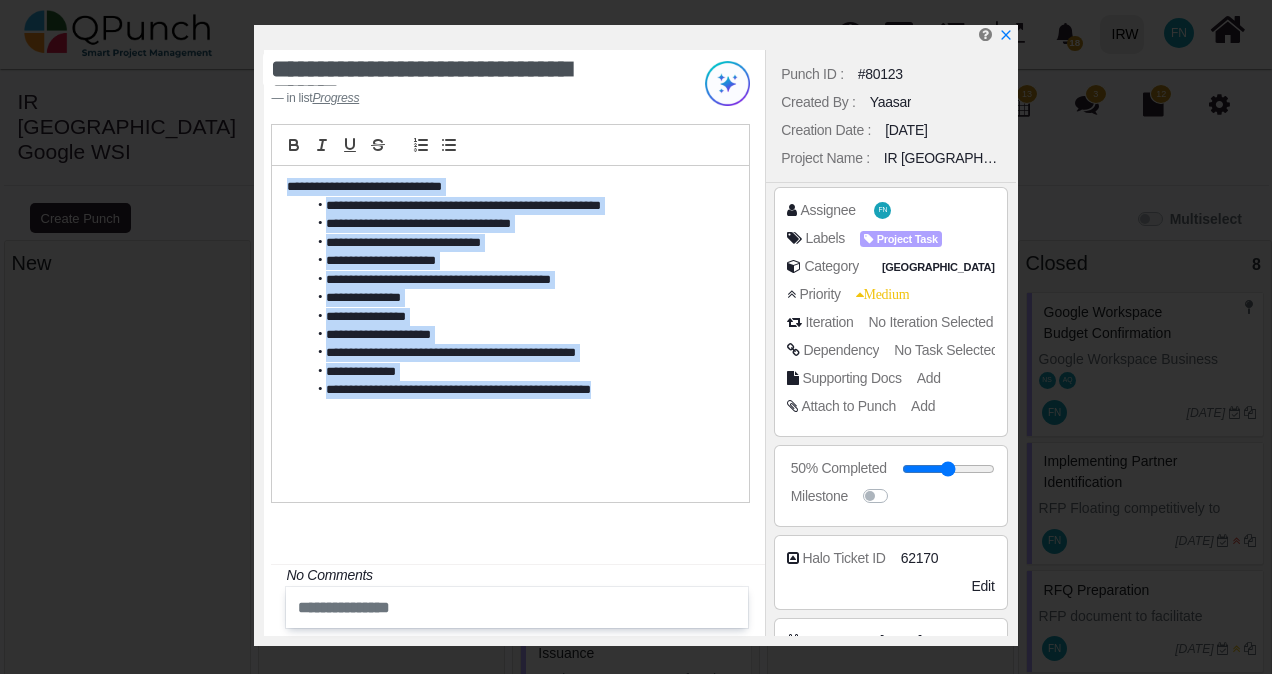 copy on "**********" 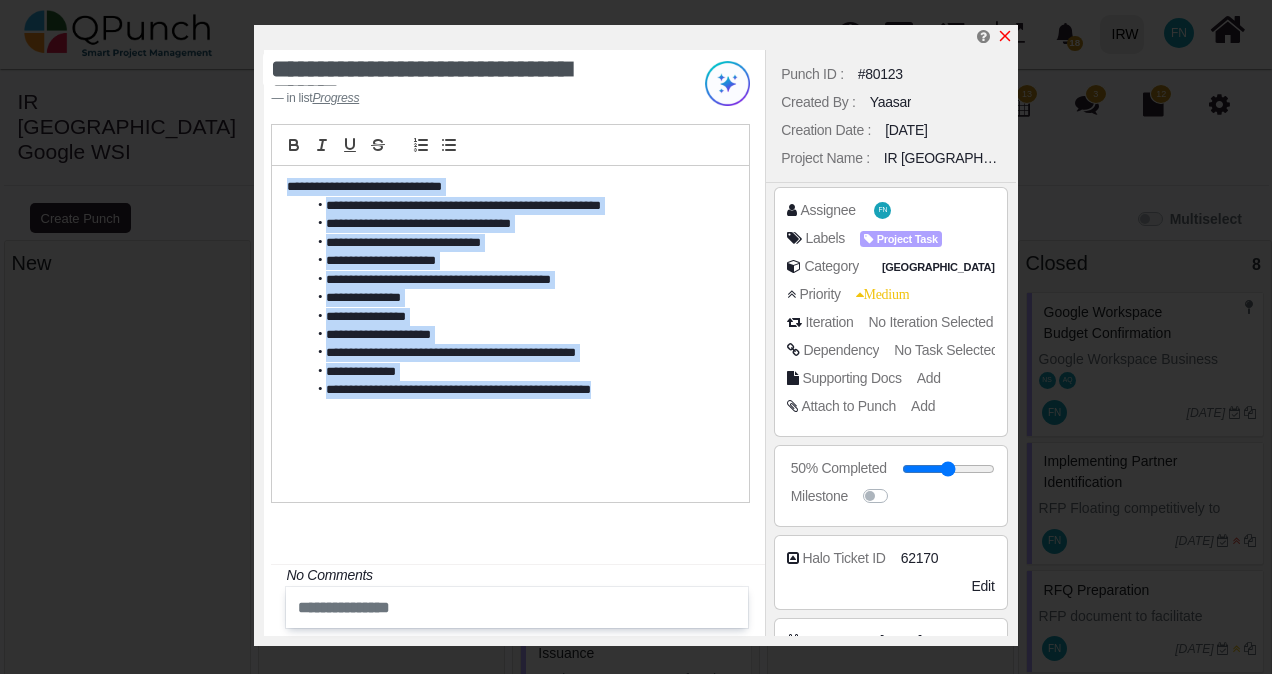 click 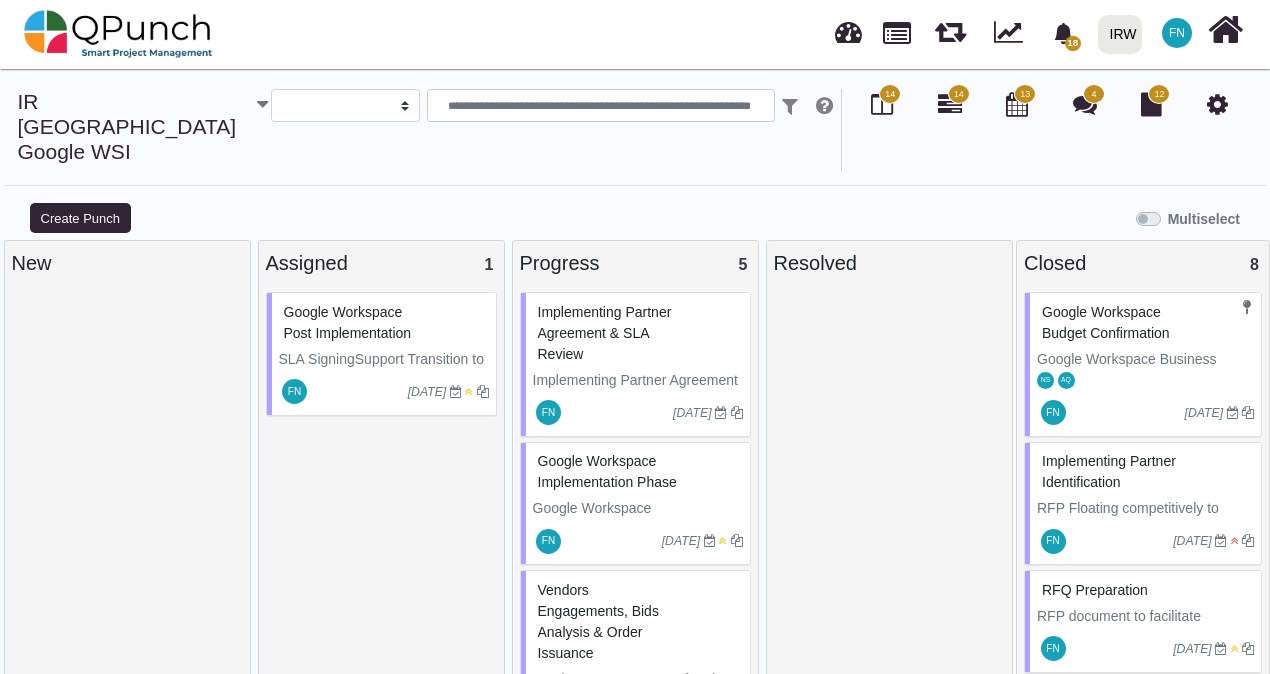 click on "Google Workspace Post Implementation     SLA SigningSupport Transition to Halo ITSM     FN     27-11-2025" at bounding box center (381, 511) 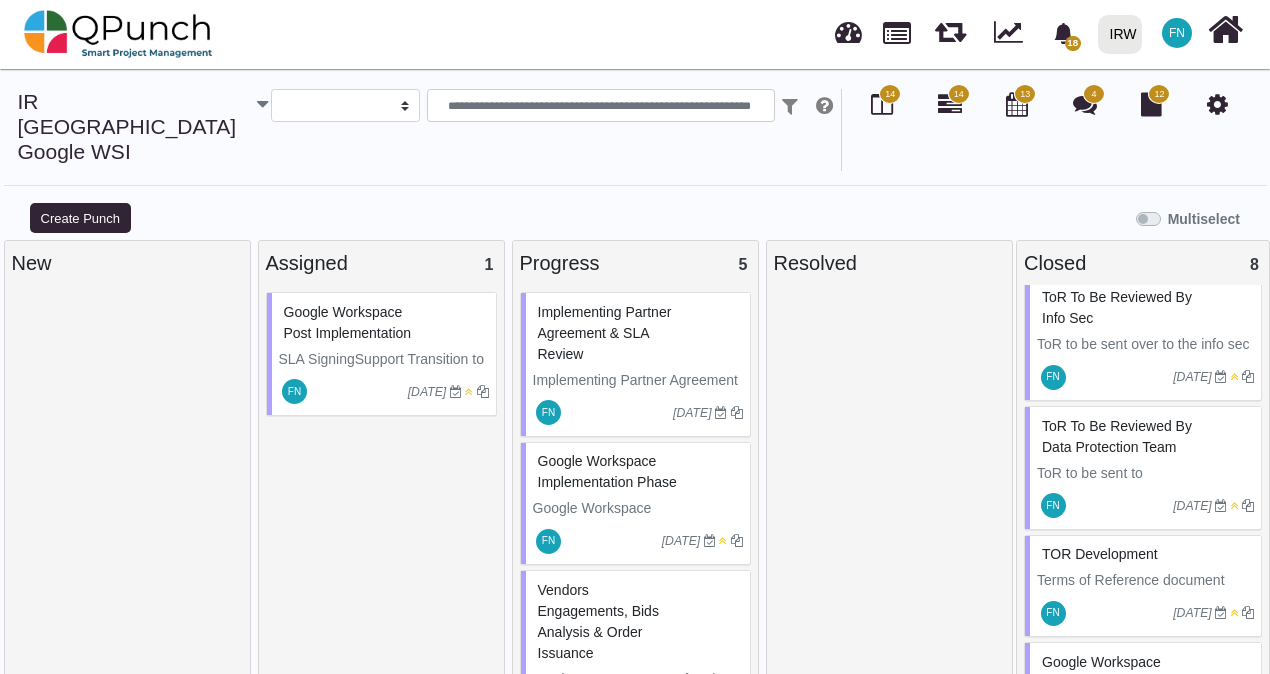 scroll, scrollTop: 618, scrollLeft: 0, axis: vertical 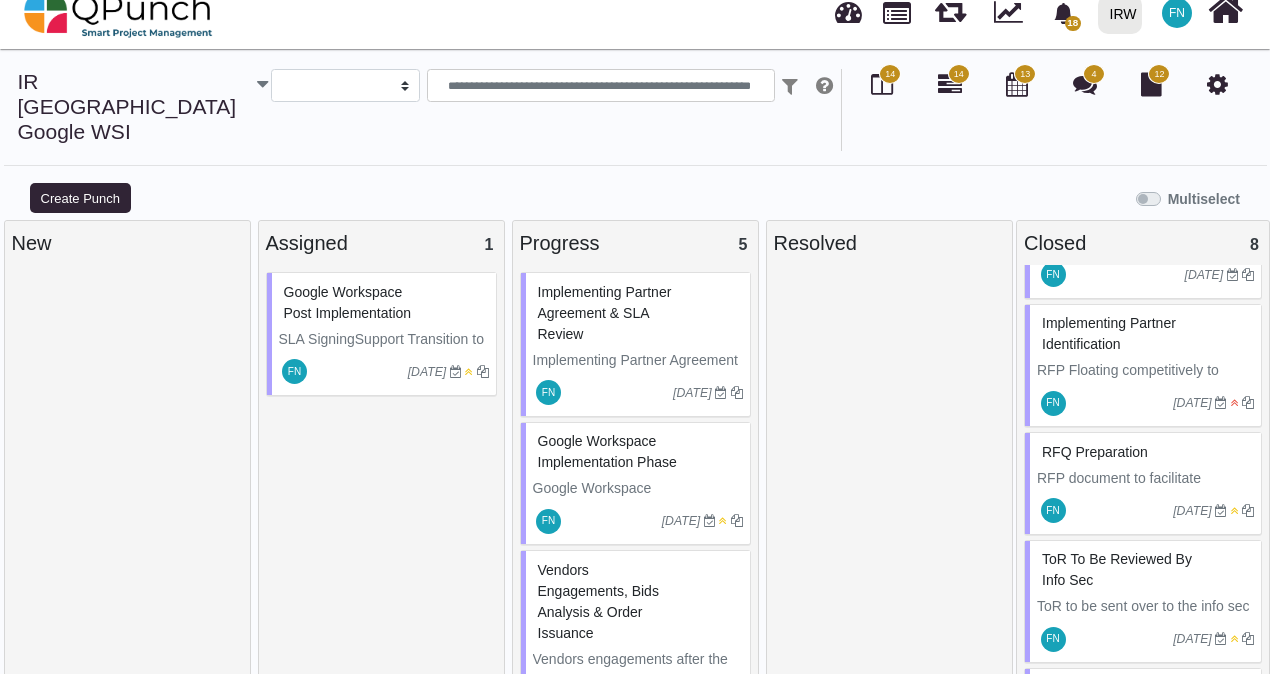 click on "RFQ Preparation" at bounding box center [1095, 452] 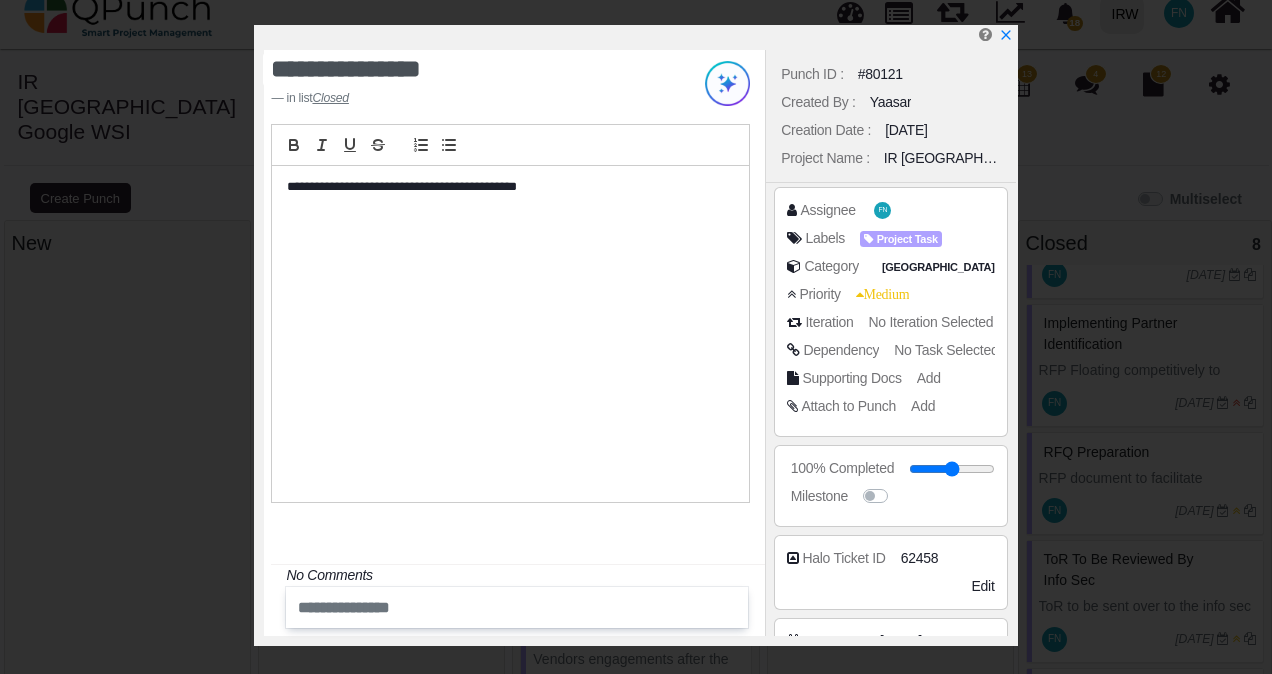 click on "No Task Selected" at bounding box center (946, 350) 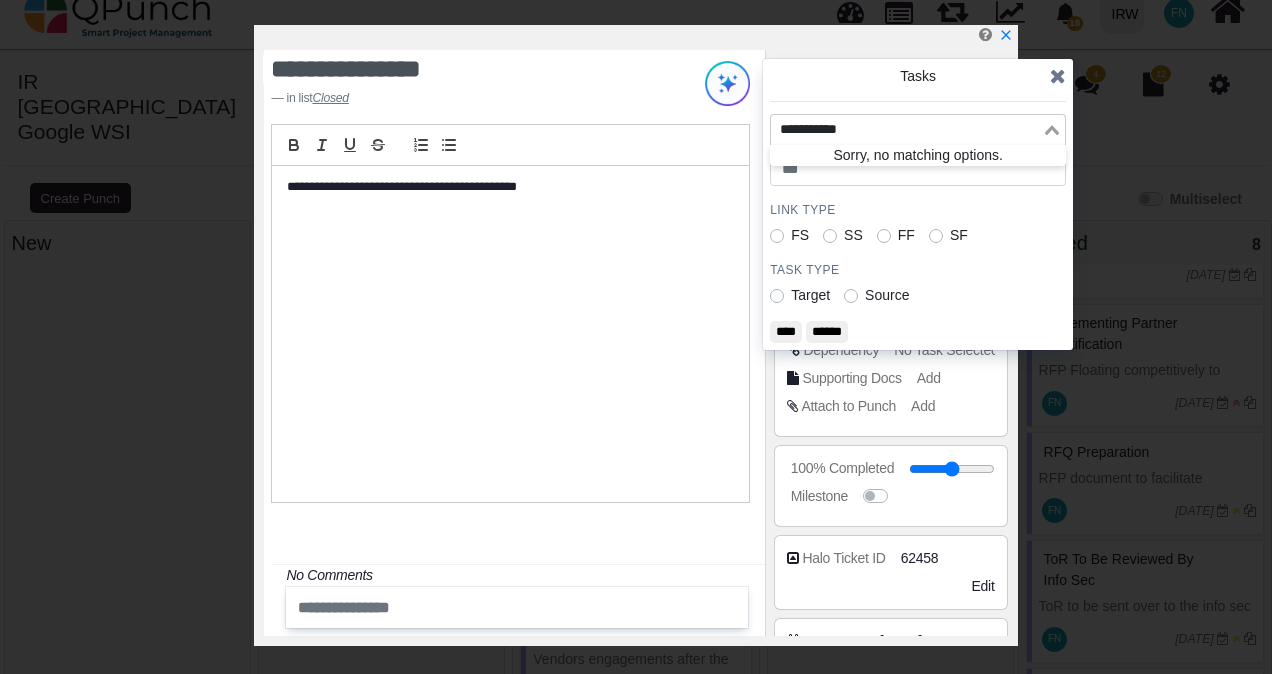 click 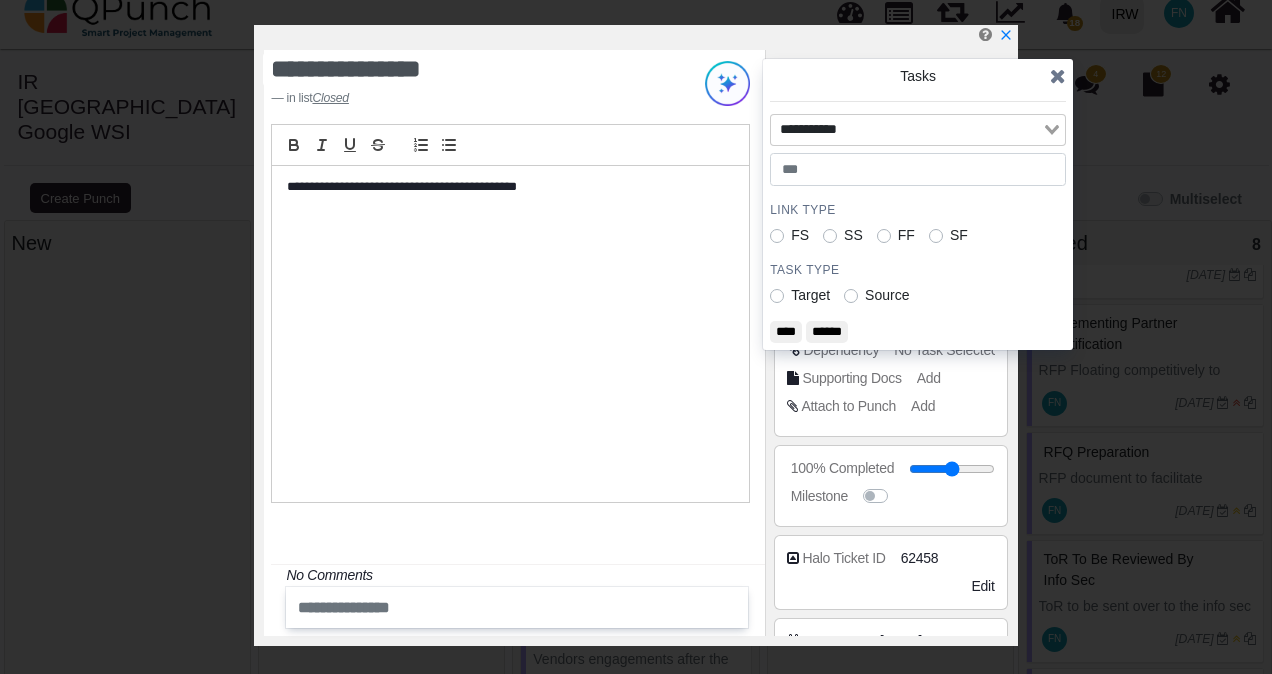 click 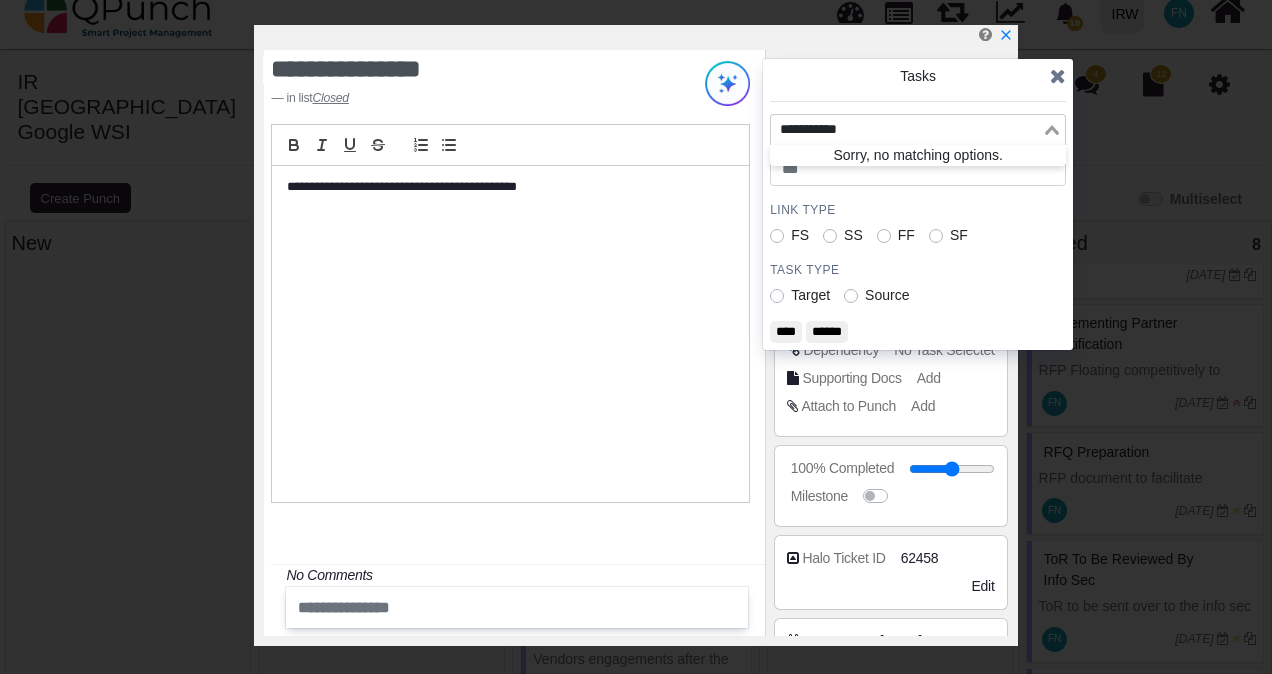 click 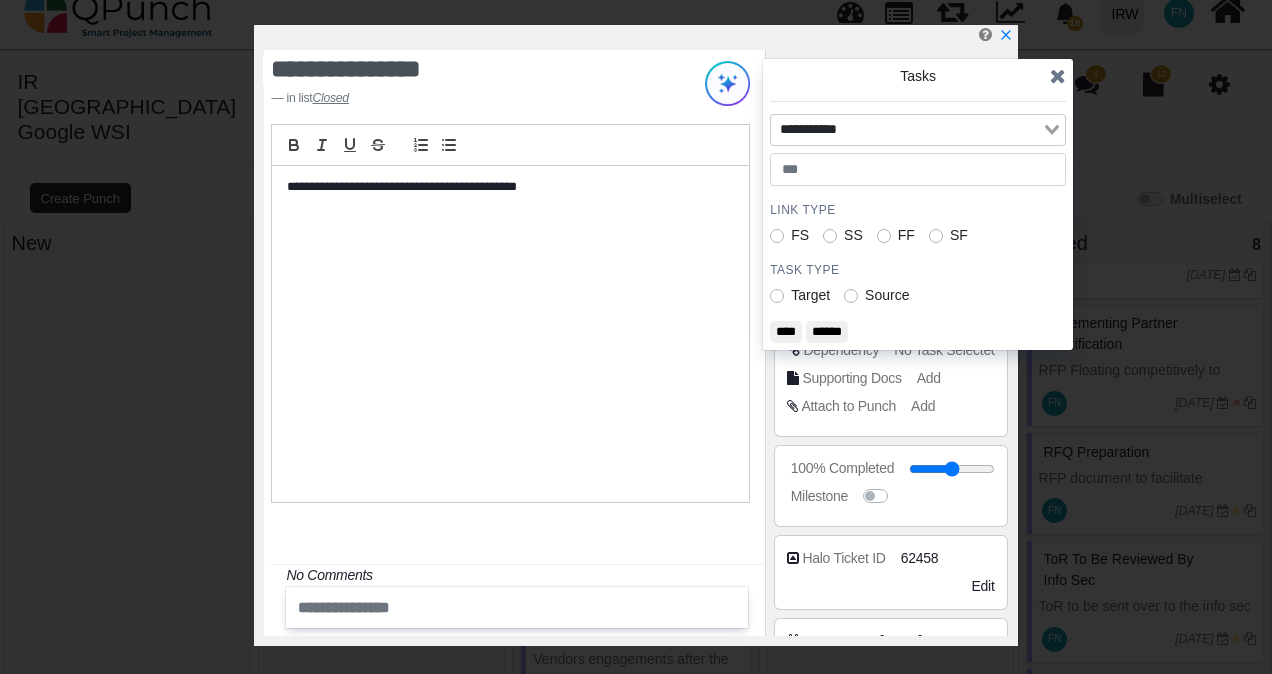 click on "Target Source" at bounding box center [918, 295] 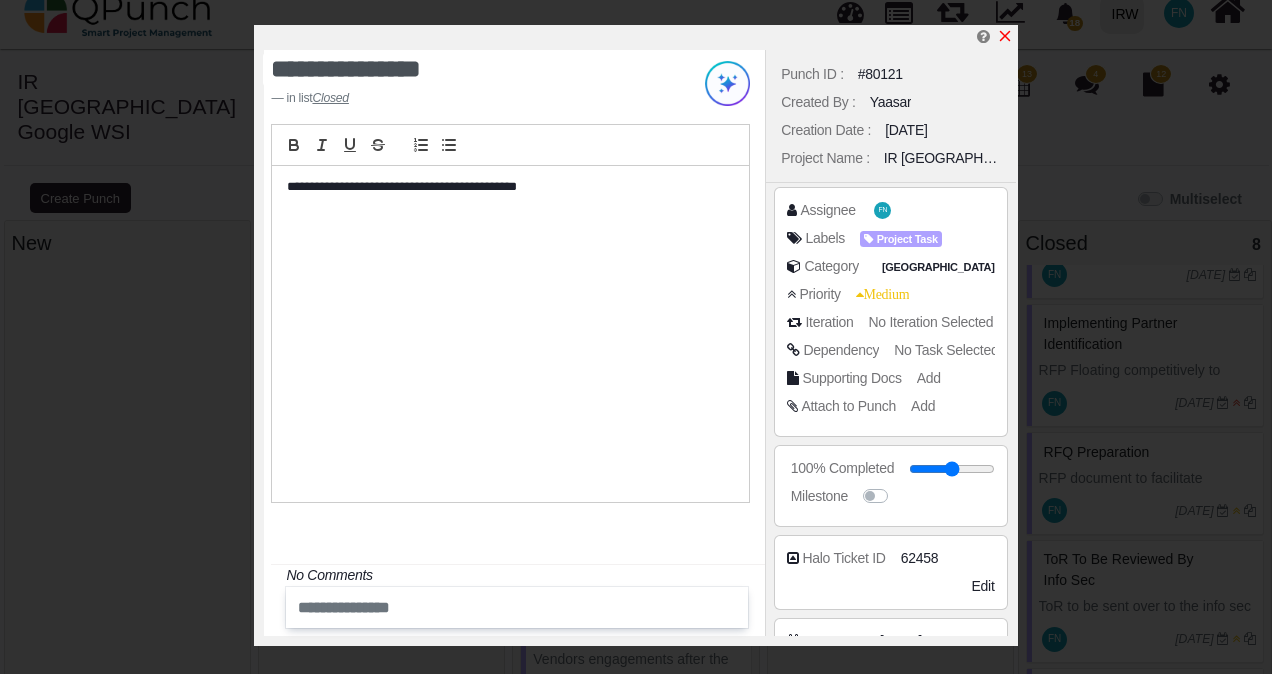 click 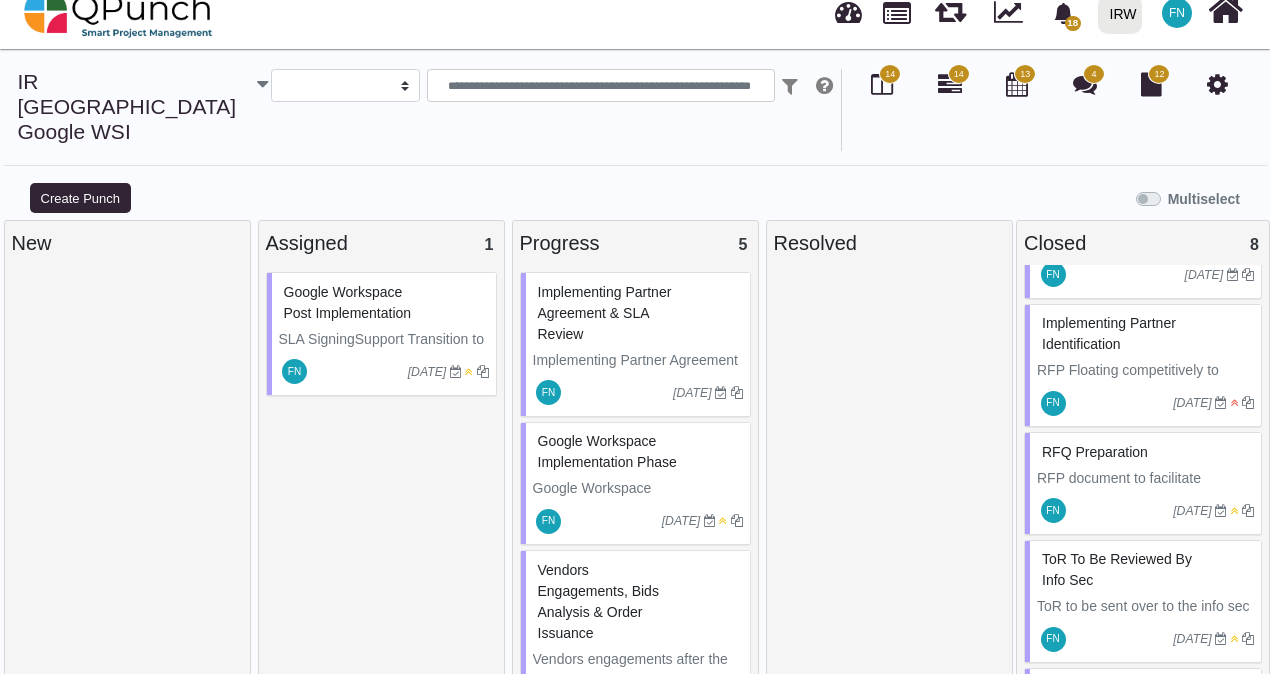 type 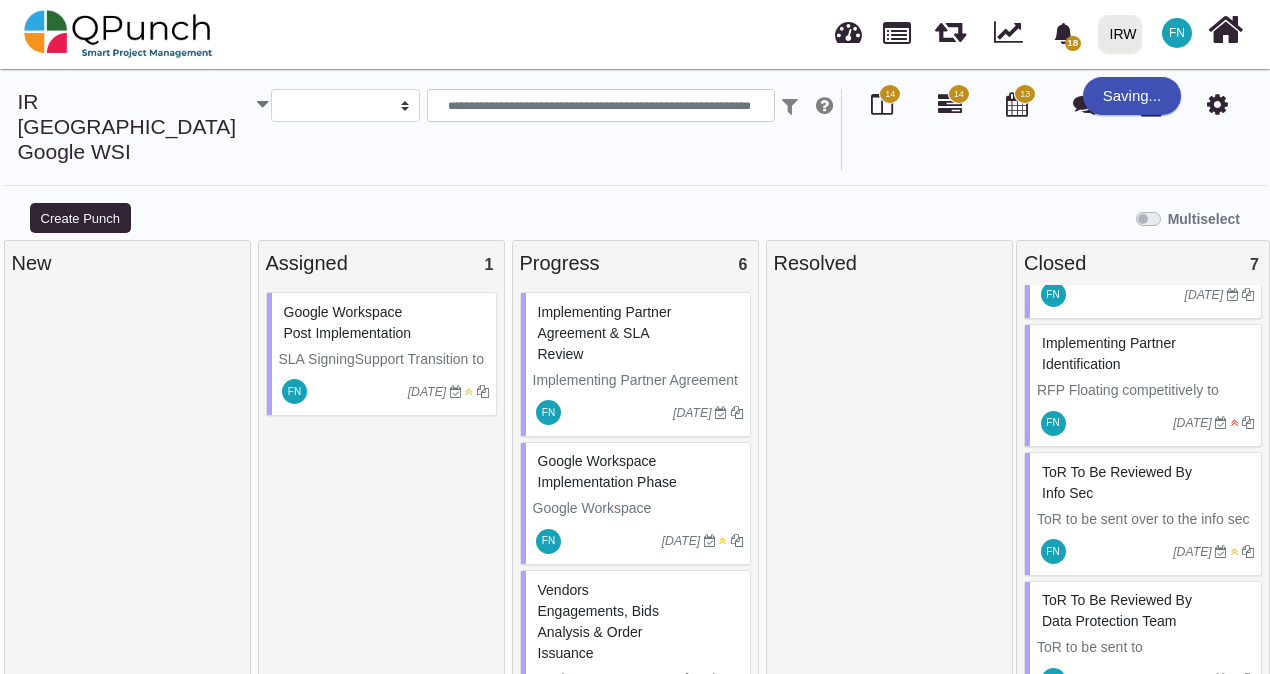scroll, scrollTop: 20, scrollLeft: 0, axis: vertical 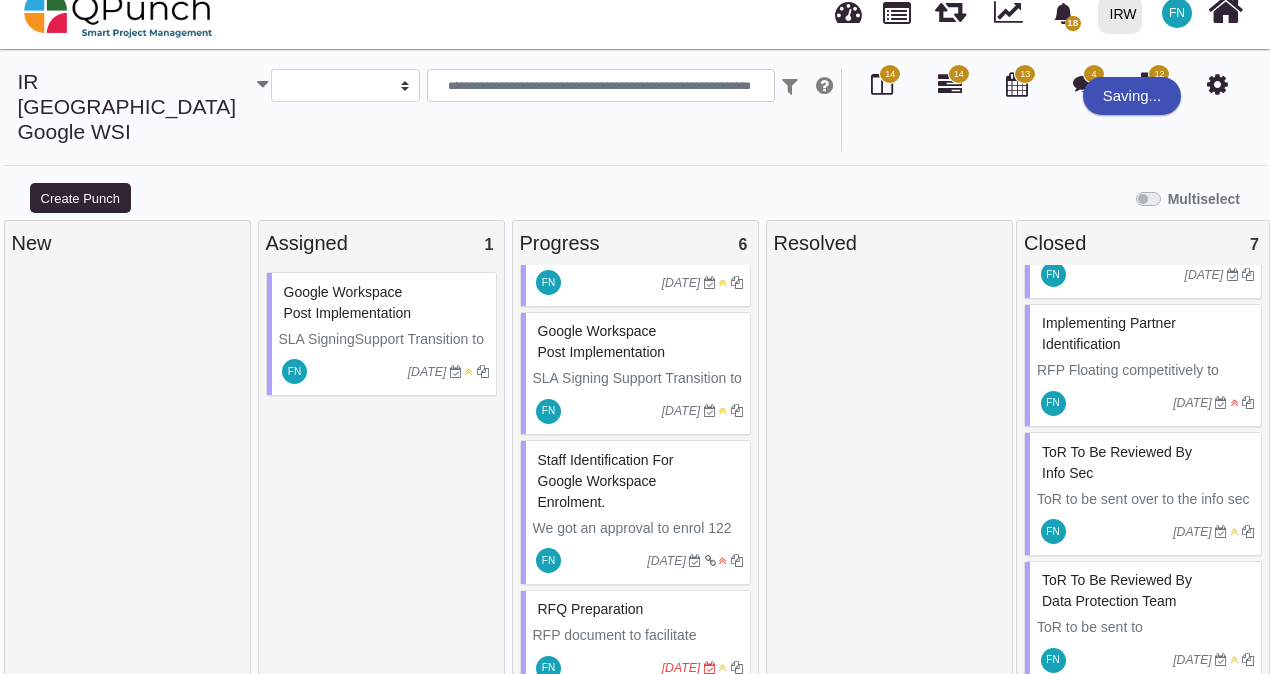 click on "RFQ Preparation" at bounding box center (591, 609) 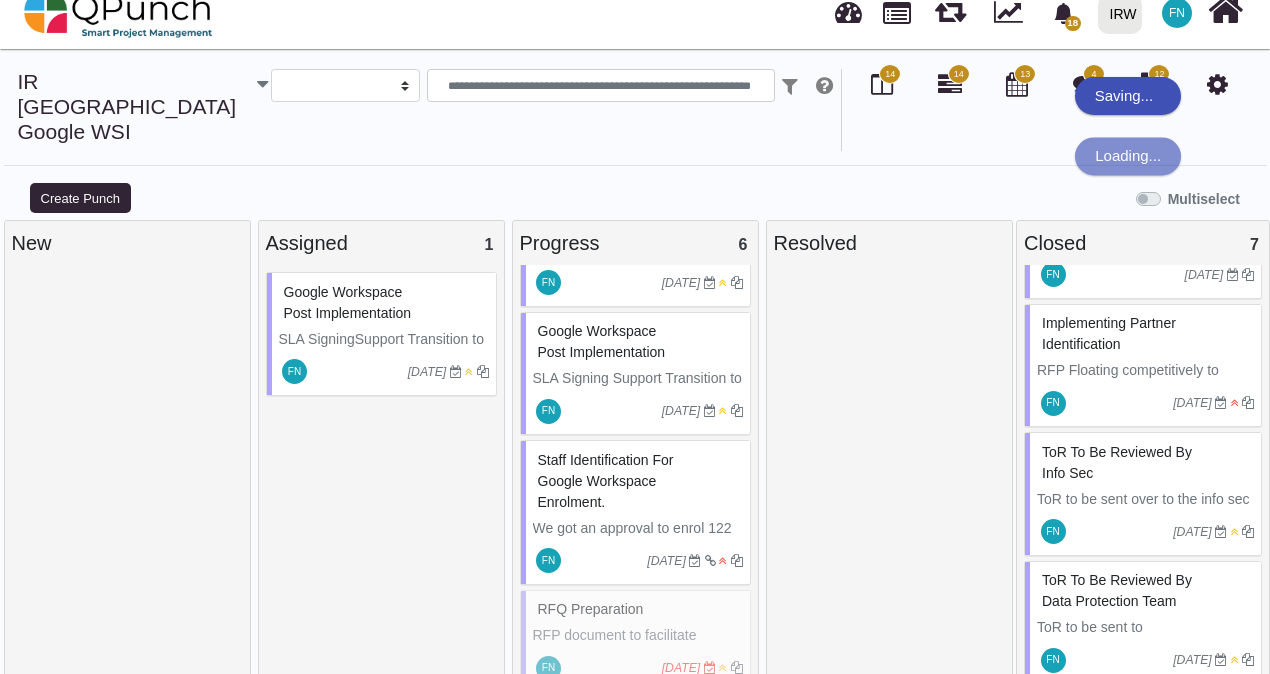 click on "RFQ Preparation     RFP document to facilitate competitive bidding     FN     25-02-2024" at bounding box center (635, 641) 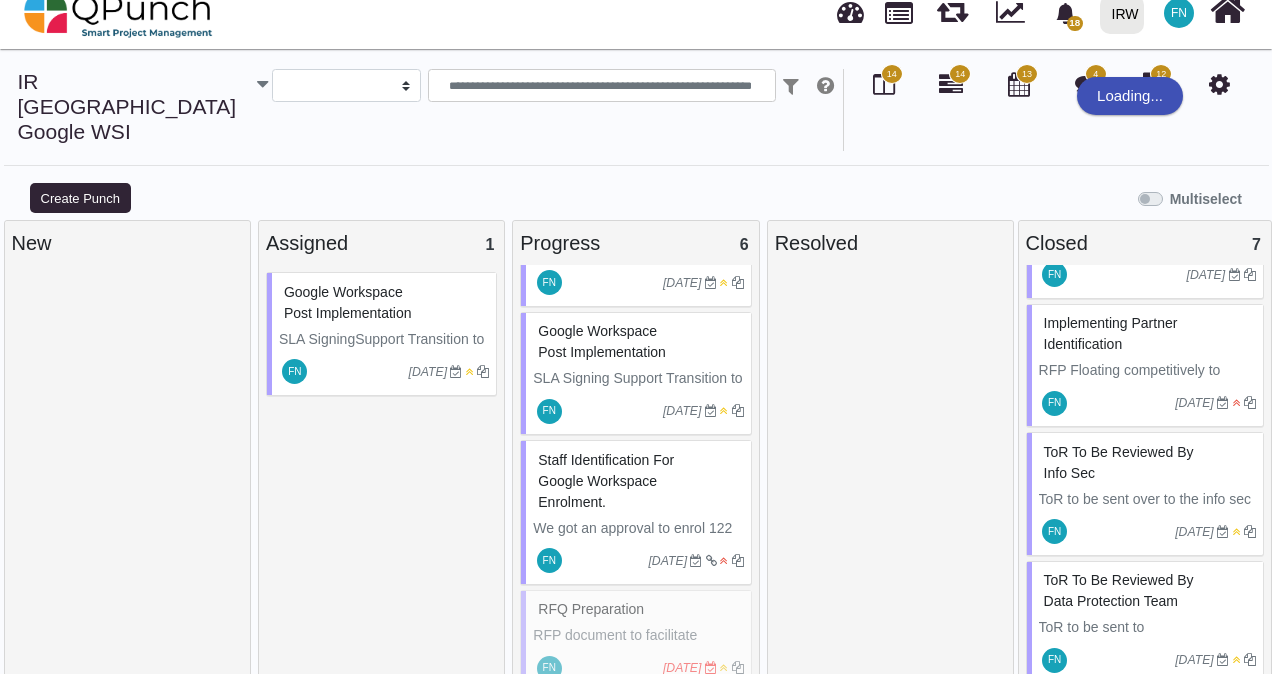 scroll, scrollTop: 426, scrollLeft: 0, axis: vertical 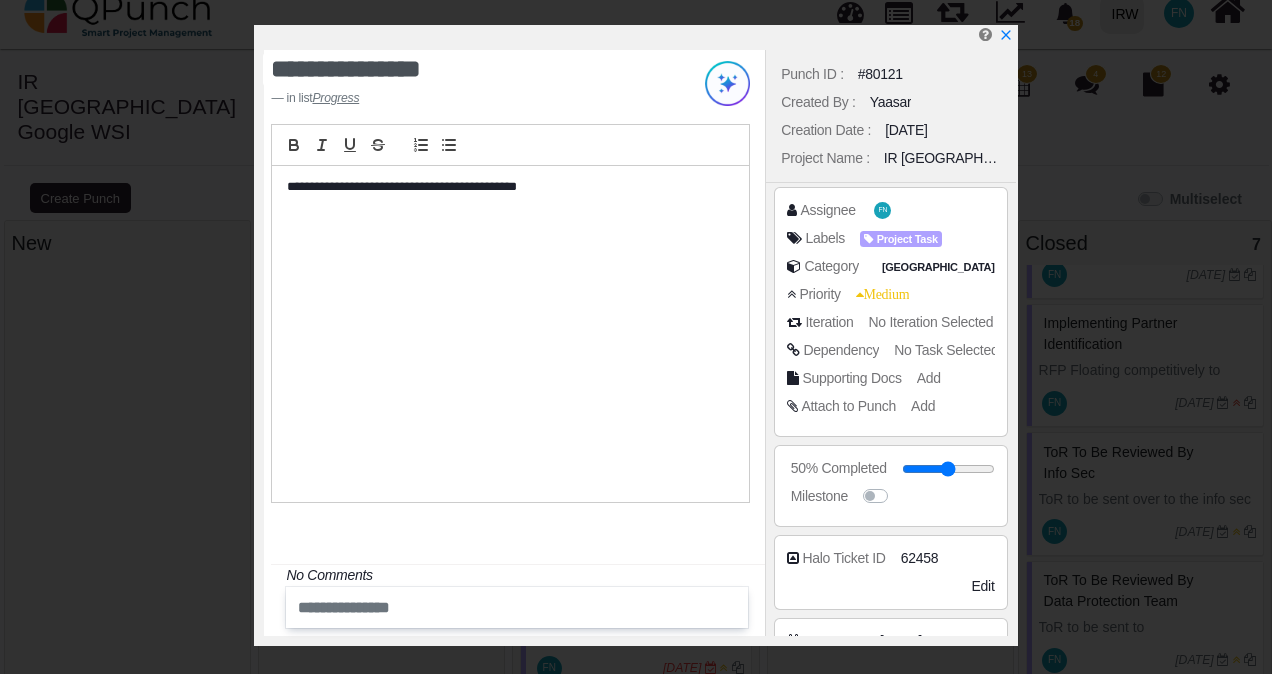 click on "No Task Selected" at bounding box center [946, 350] 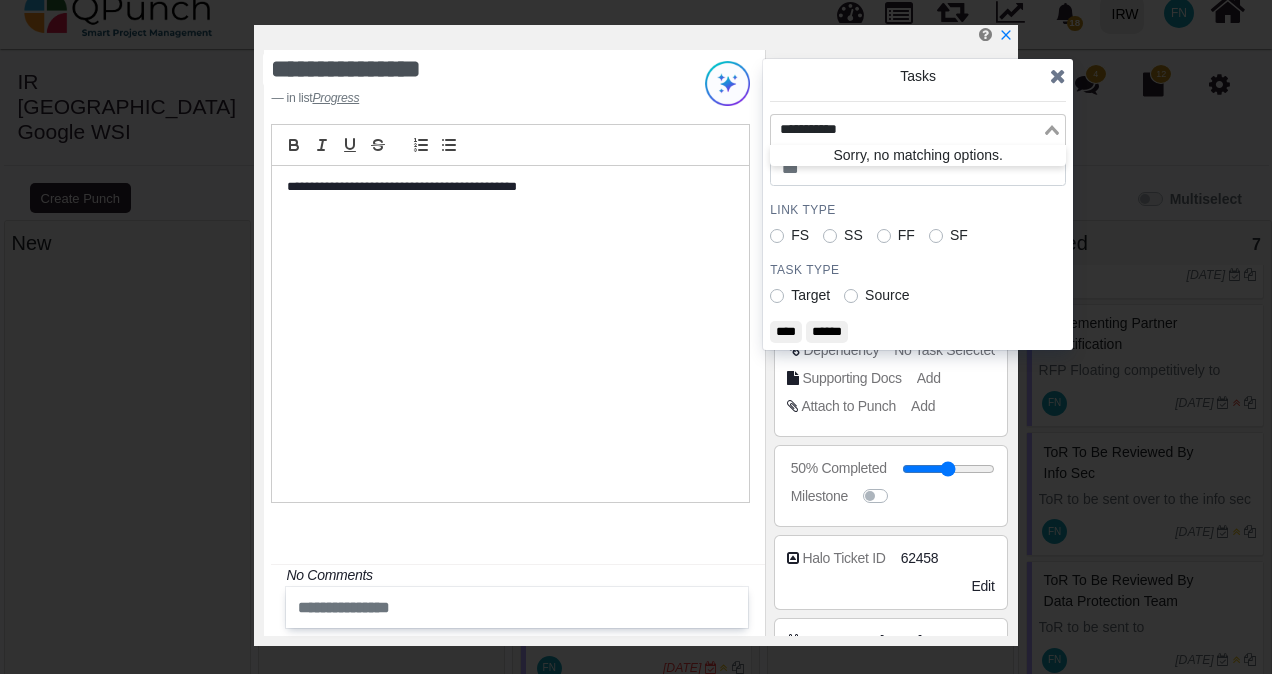 click on "Loading..." at bounding box center [1053, 128] 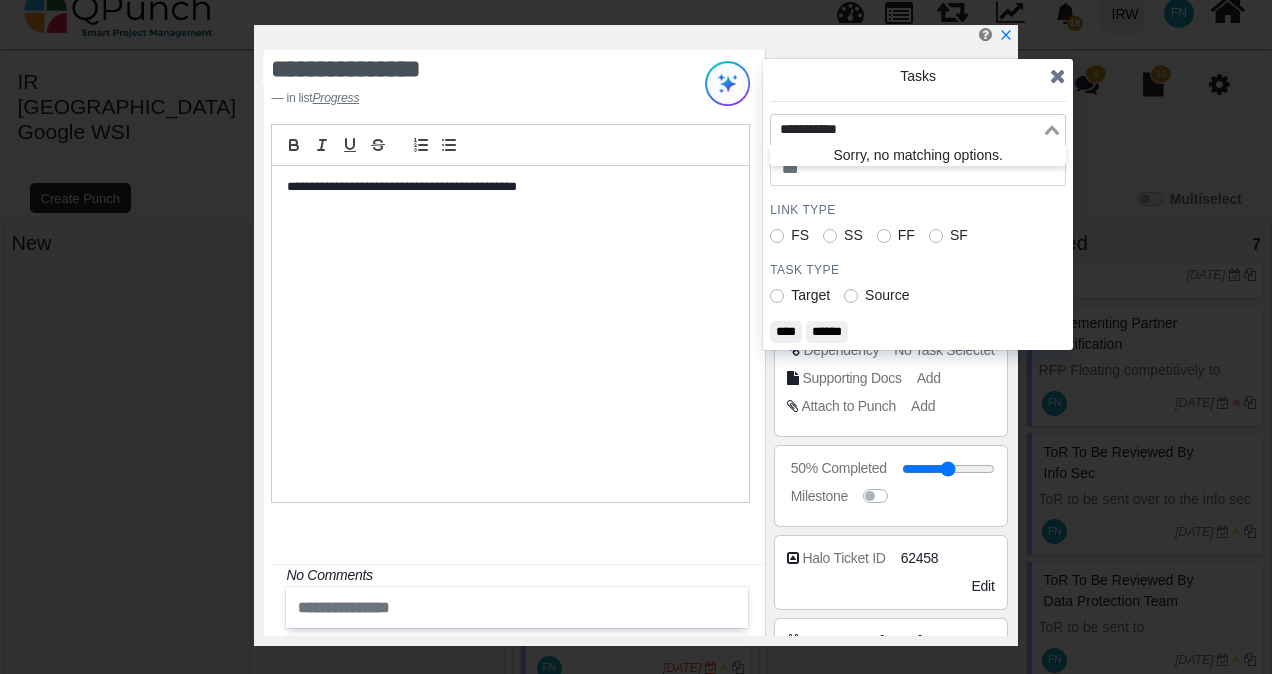 click on "Task Type" at bounding box center [918, 270] 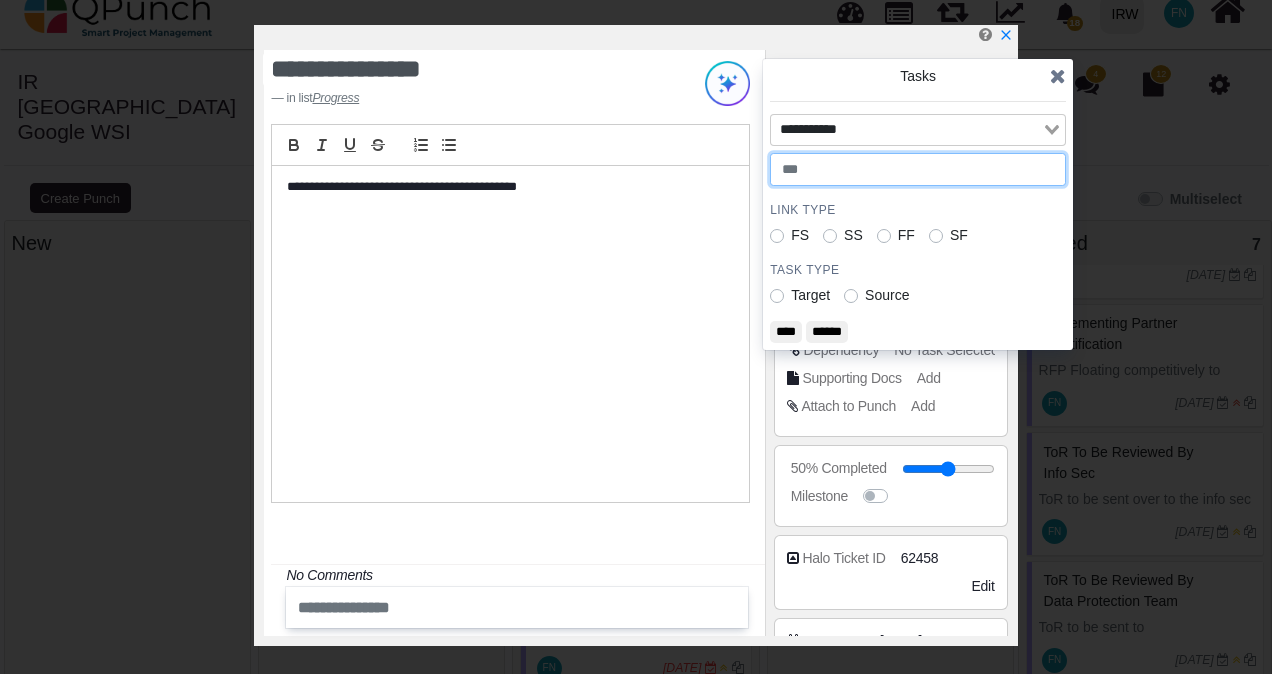 click at bounding box center [918, 170] 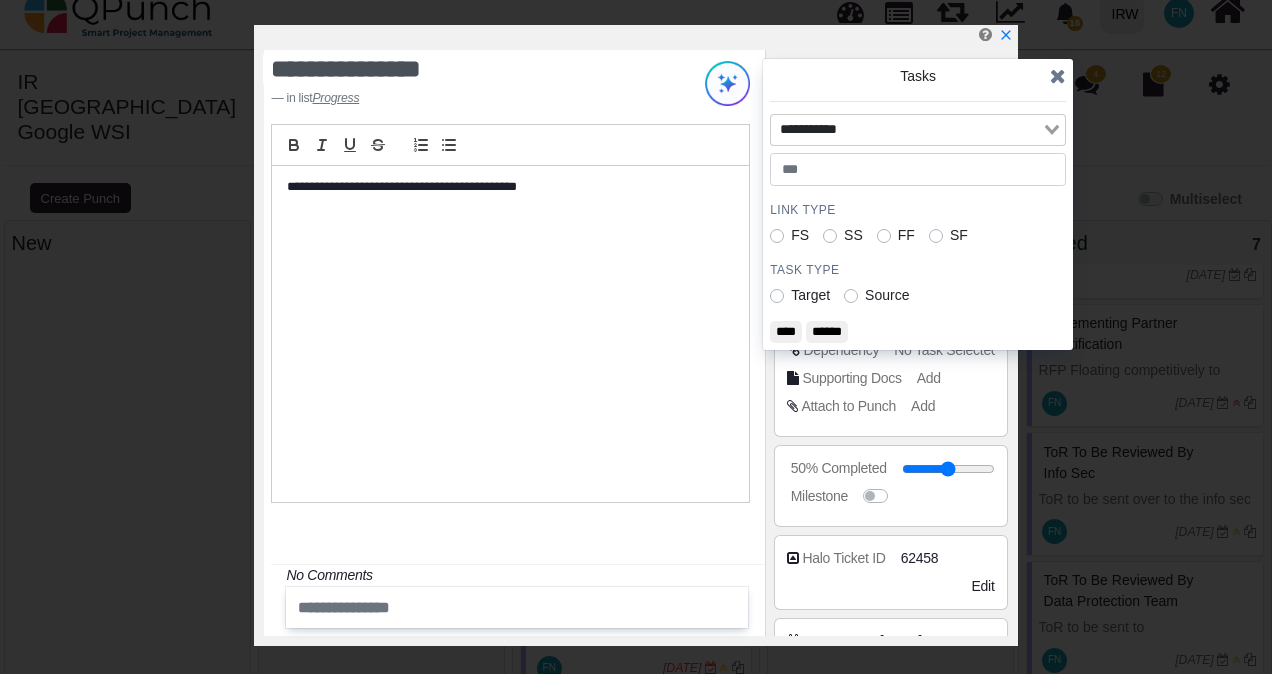 click on "Loading..." at bounding box center [1053, 128] 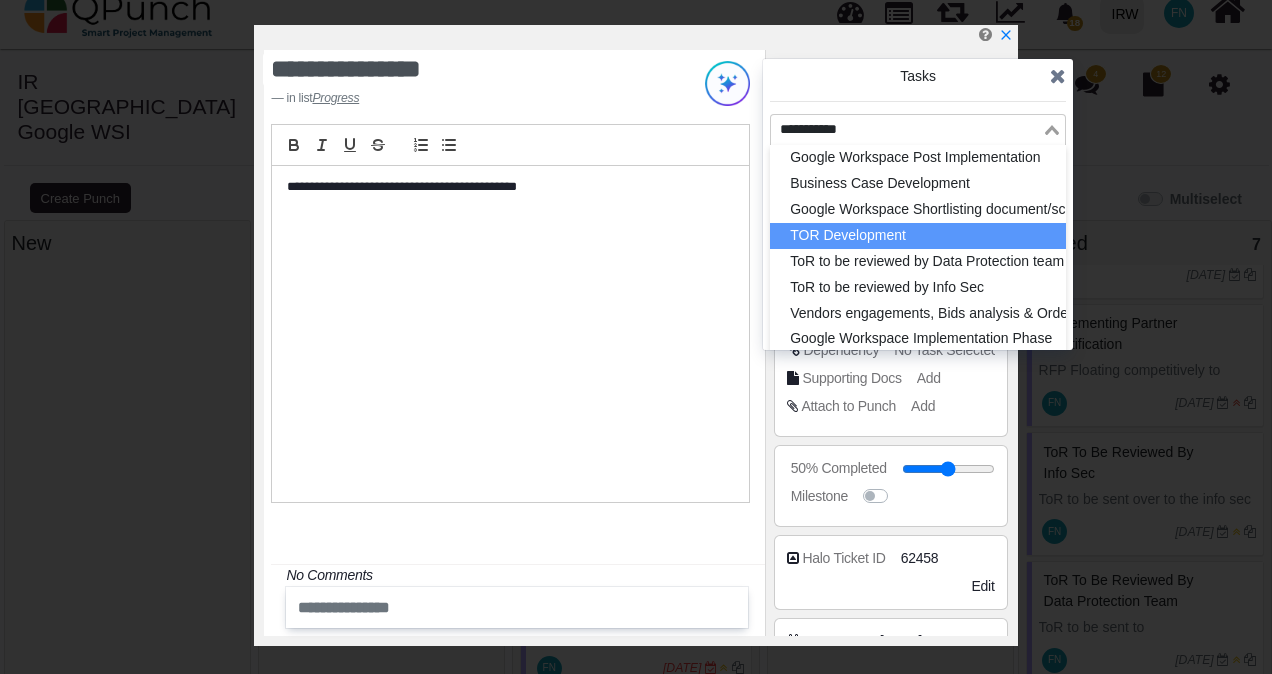 scroll, scrollTop: 4, scrollLeft: 0, axis: vertical 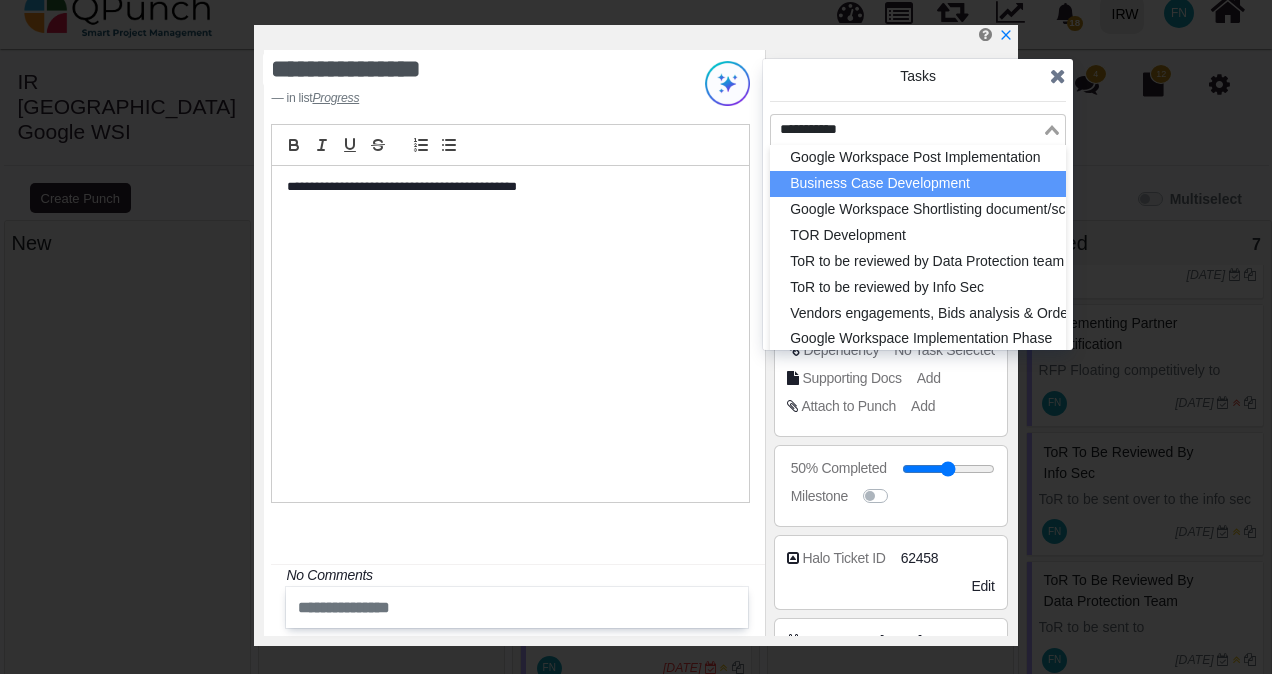 click on "Business Case Development" at bounding box center (918, 184) 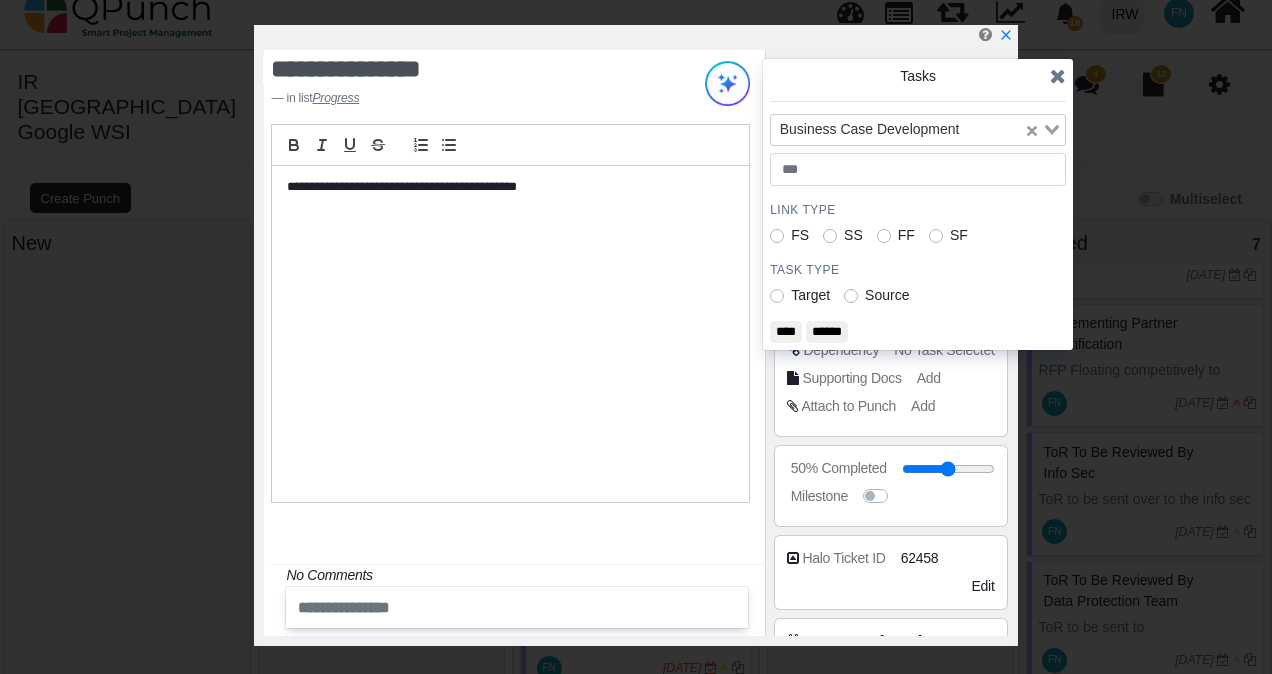 click on "****" at bounding box center [786, 332] 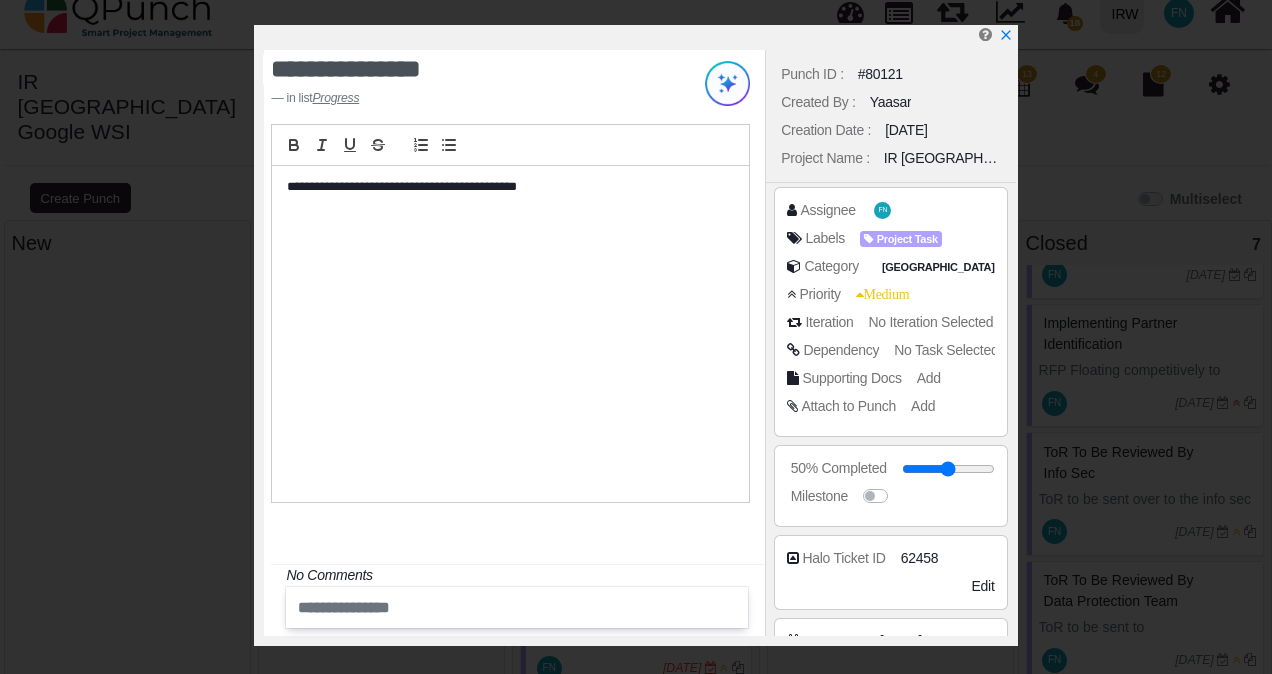 scroll, scrollTop: 406, scrollLeft: 0, axis: vertical 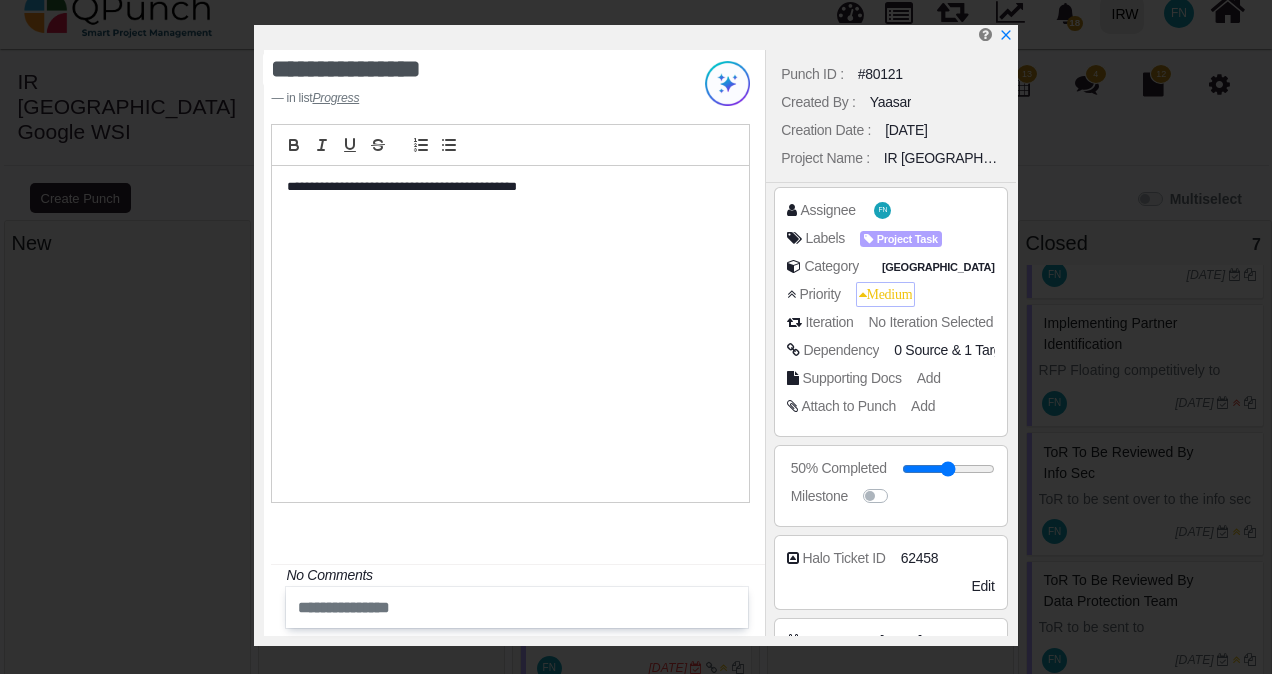 click on "Medium" at bounding box center (886, 294) 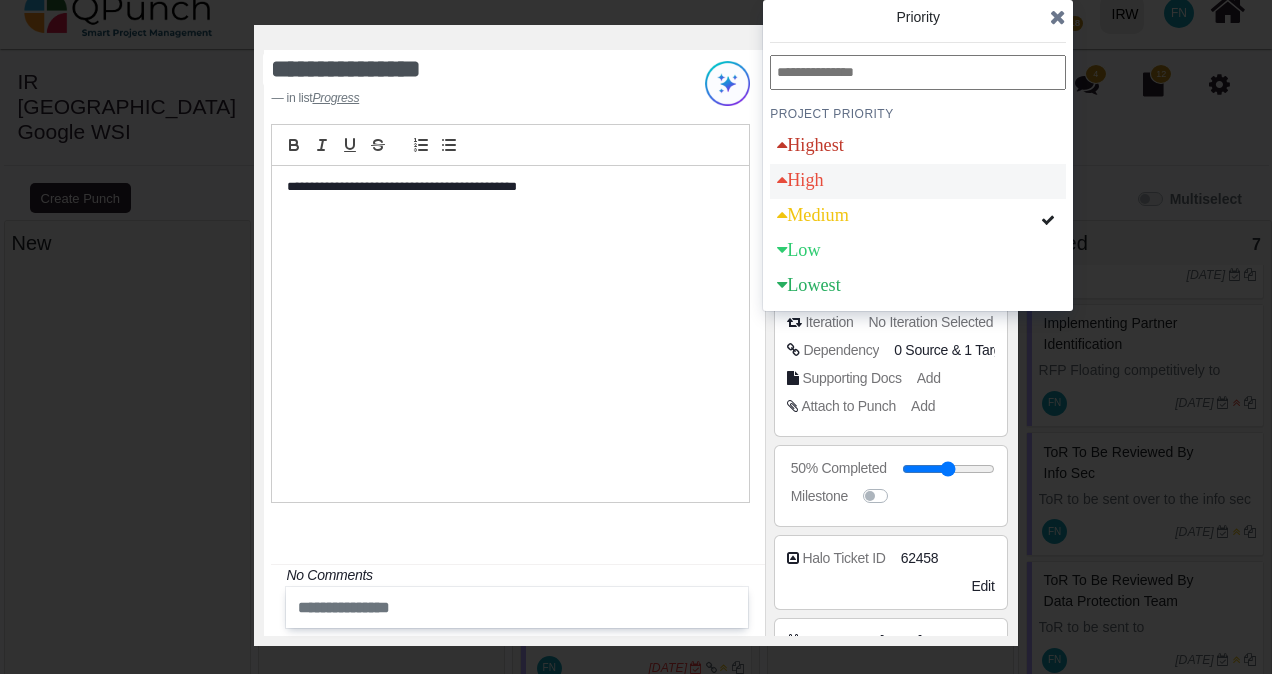 click on "High" at bounding box center (800, 181) 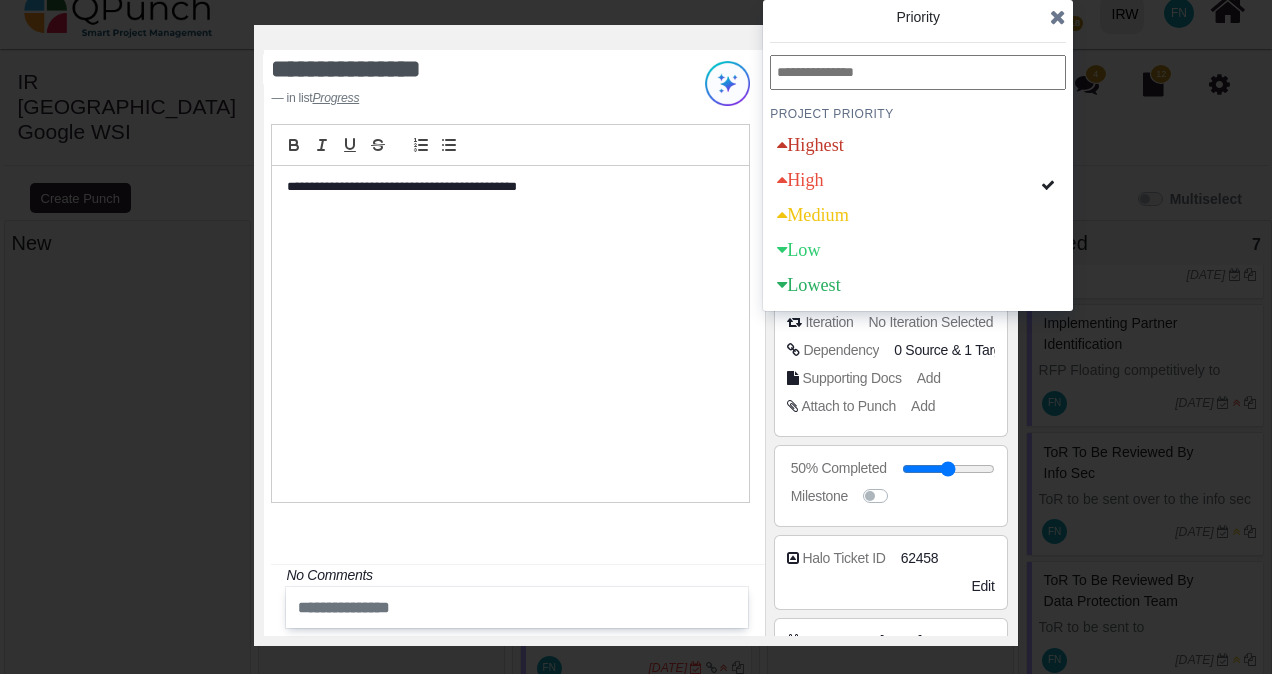 click at bounding box center [1058, 17] 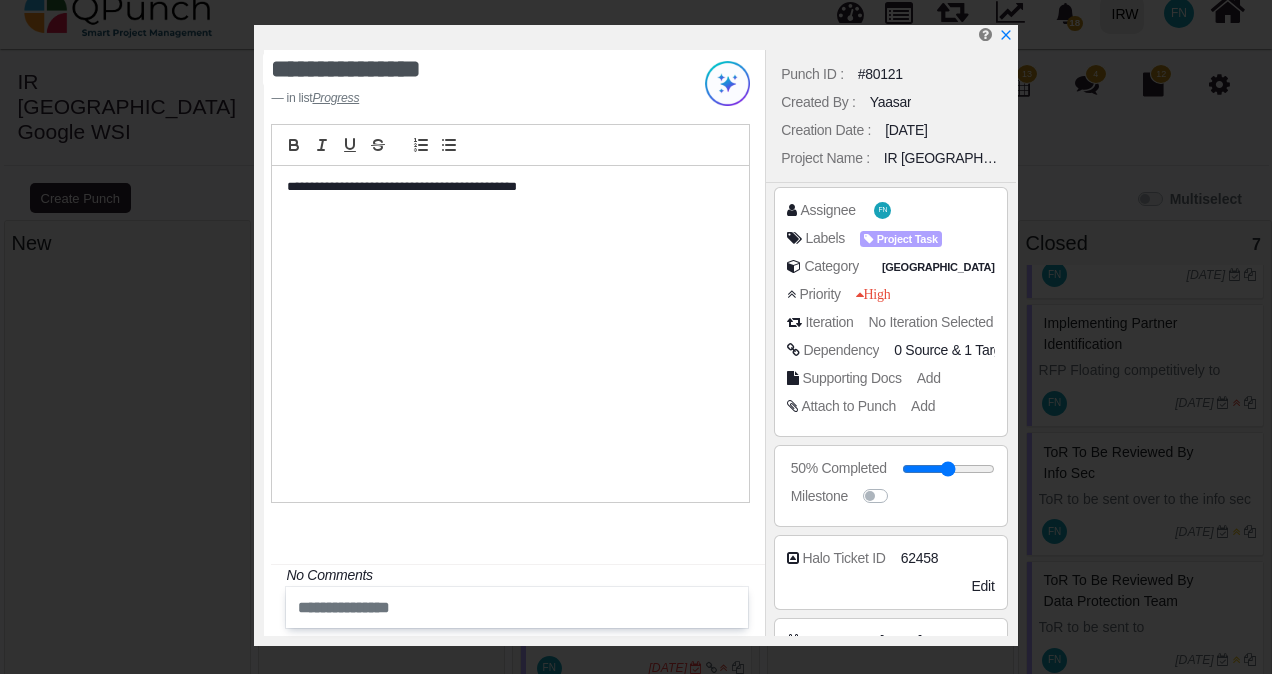 click on "0
Source
&
1
Target" at bounding box center [953, 350] 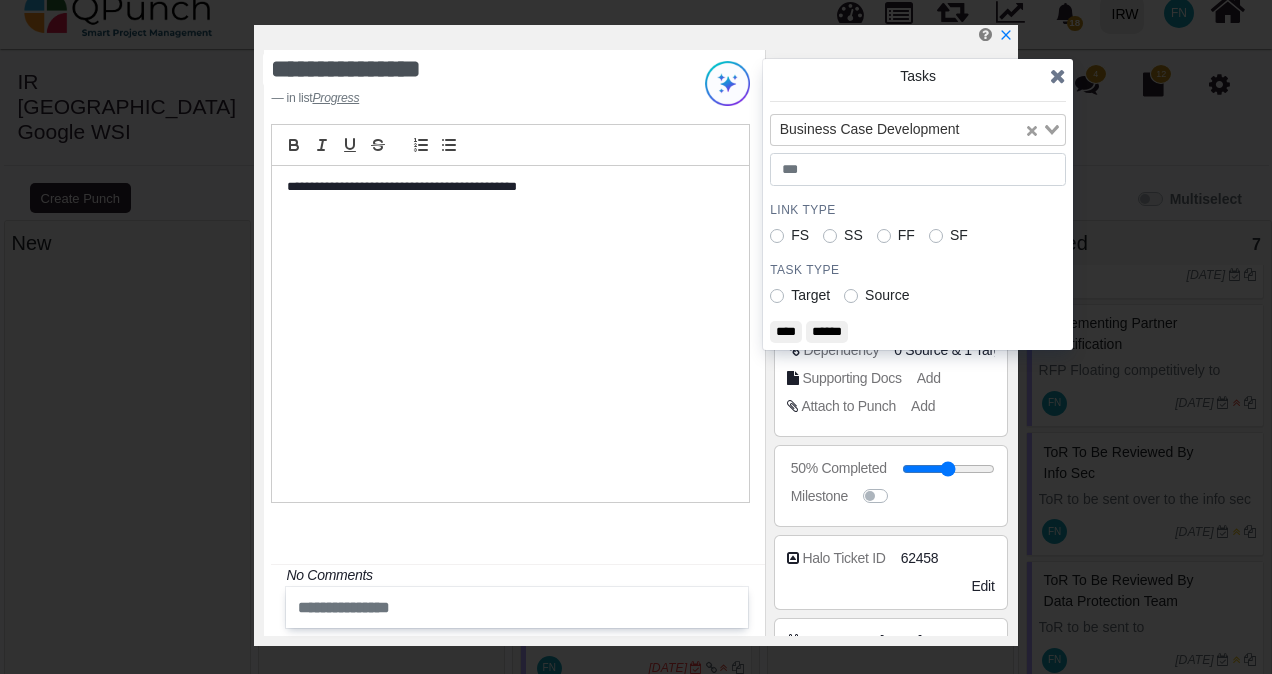 click on "****" at bounding box center [786, 332] 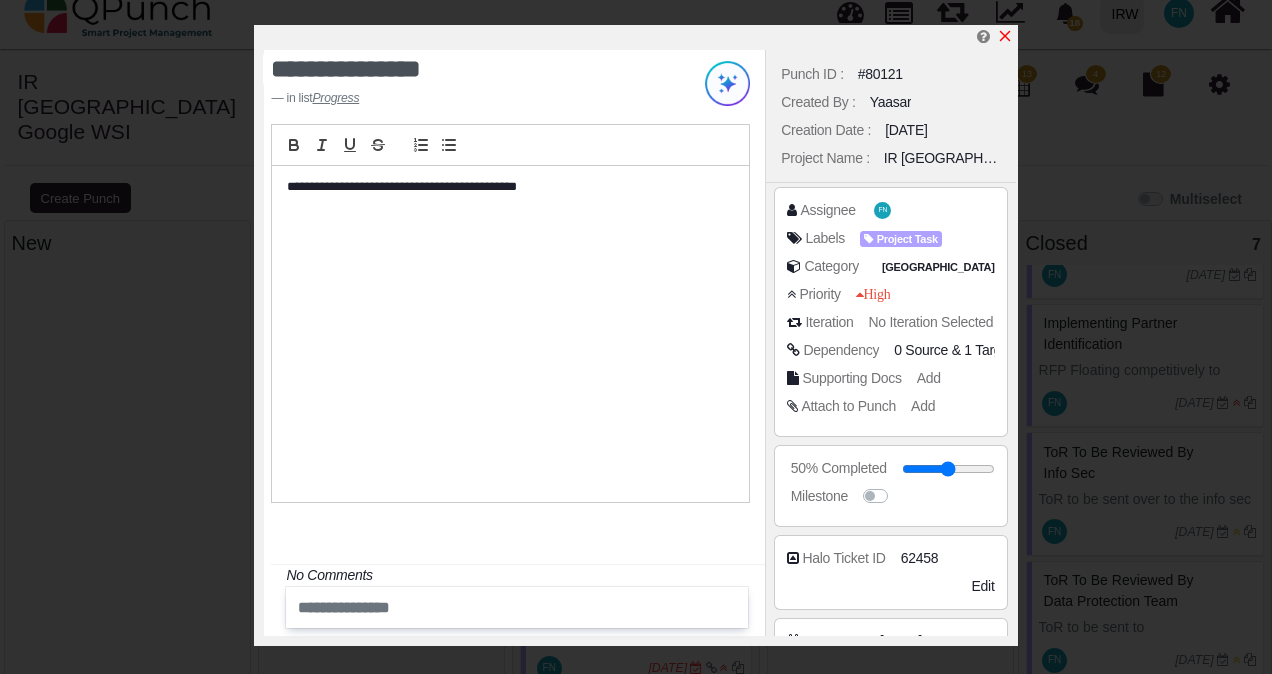 click 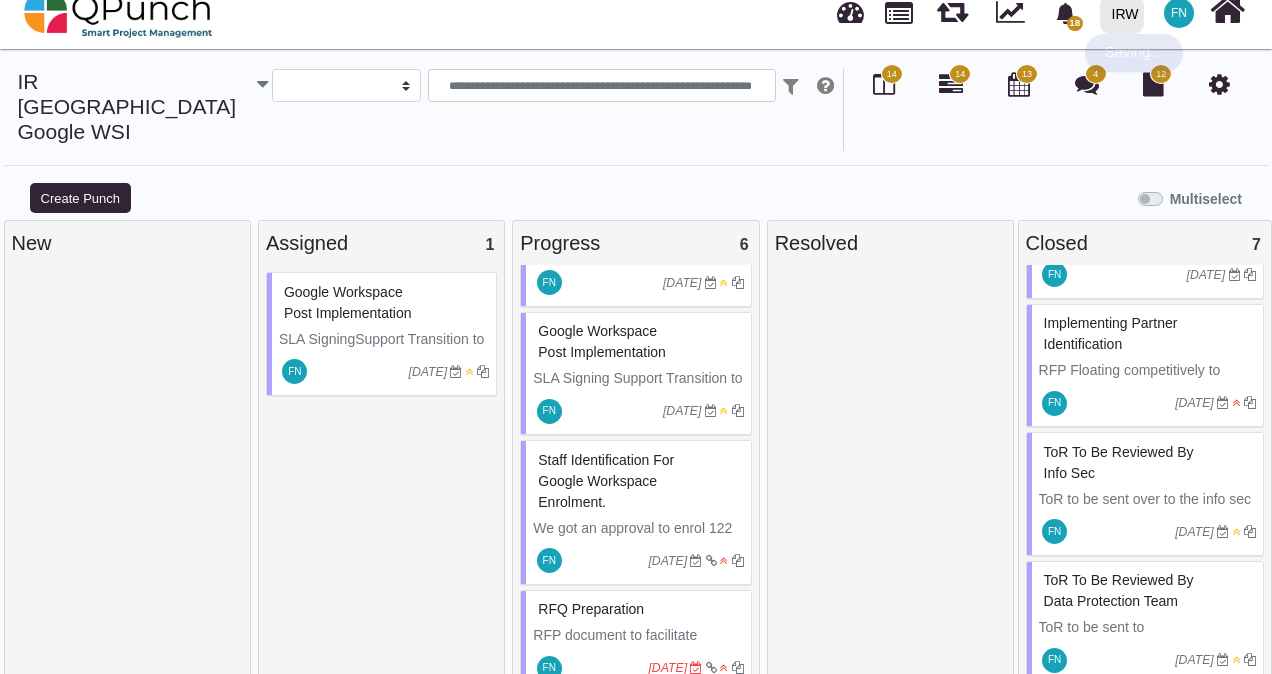 scroll, scrollTop: 446, scrollLeft: 0, axis: vertical 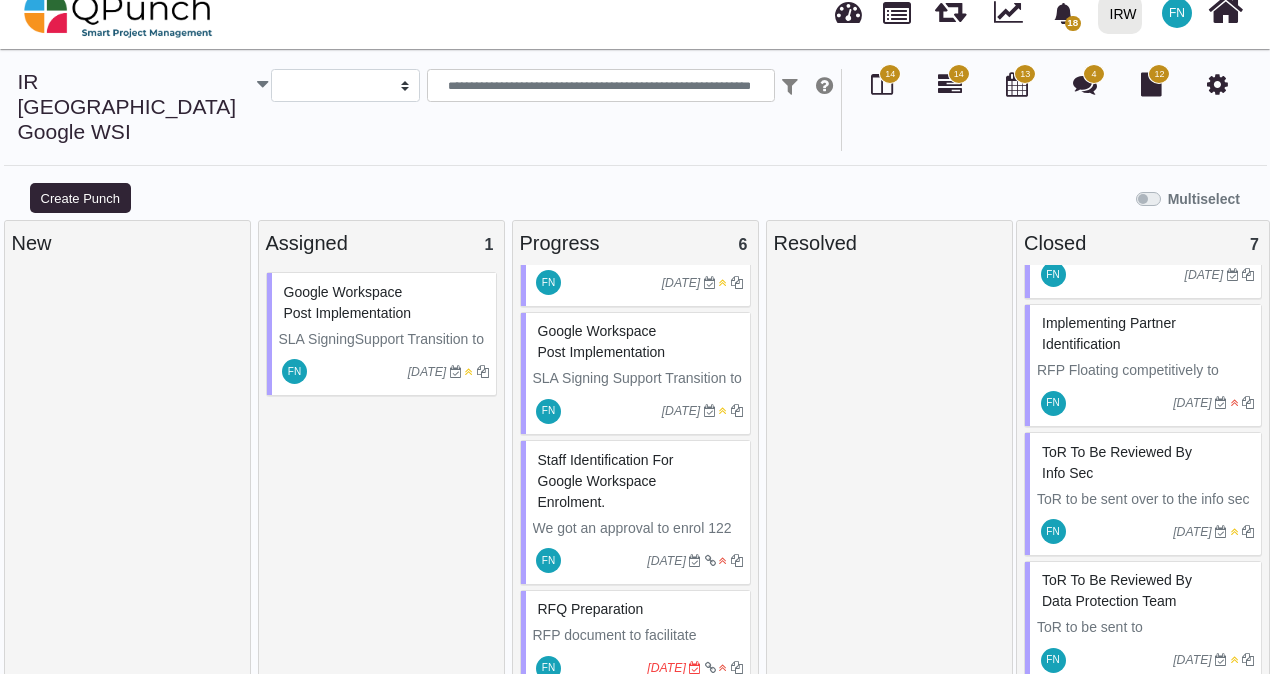 click on "RFQ Preparation" at bounding box center [591, 609] 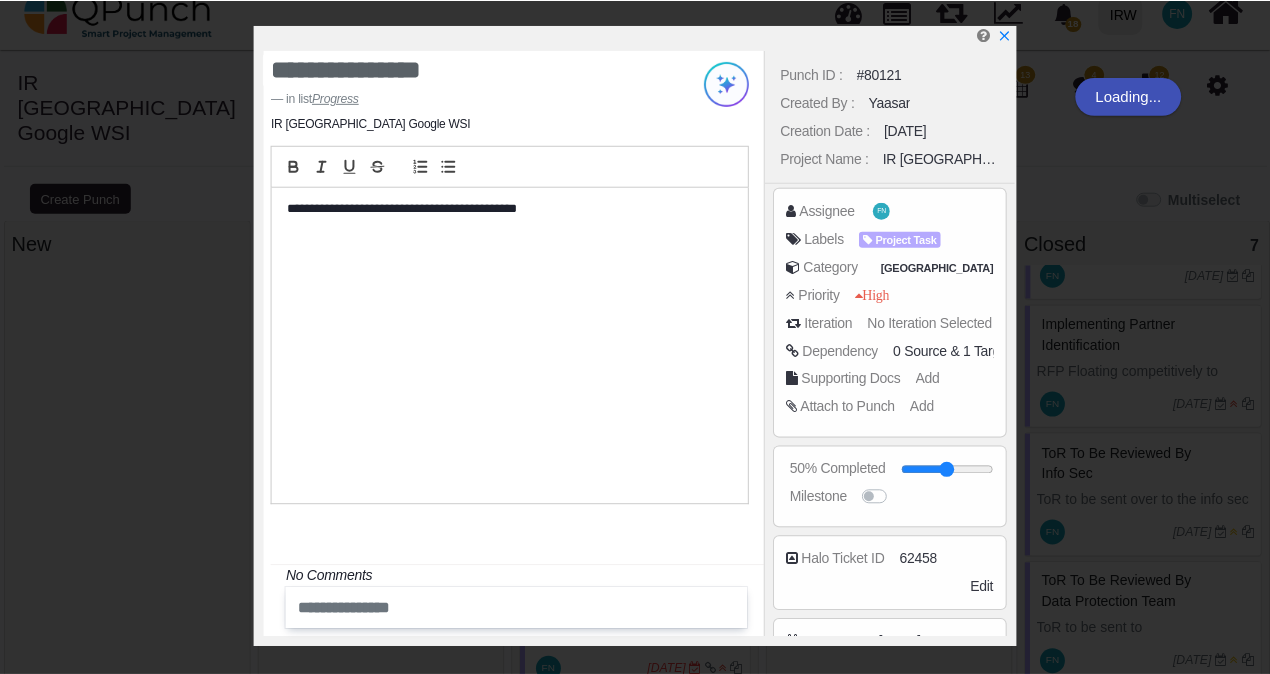 scroll, scrollTop: 426, scrollLeft: 0, axis: vertical 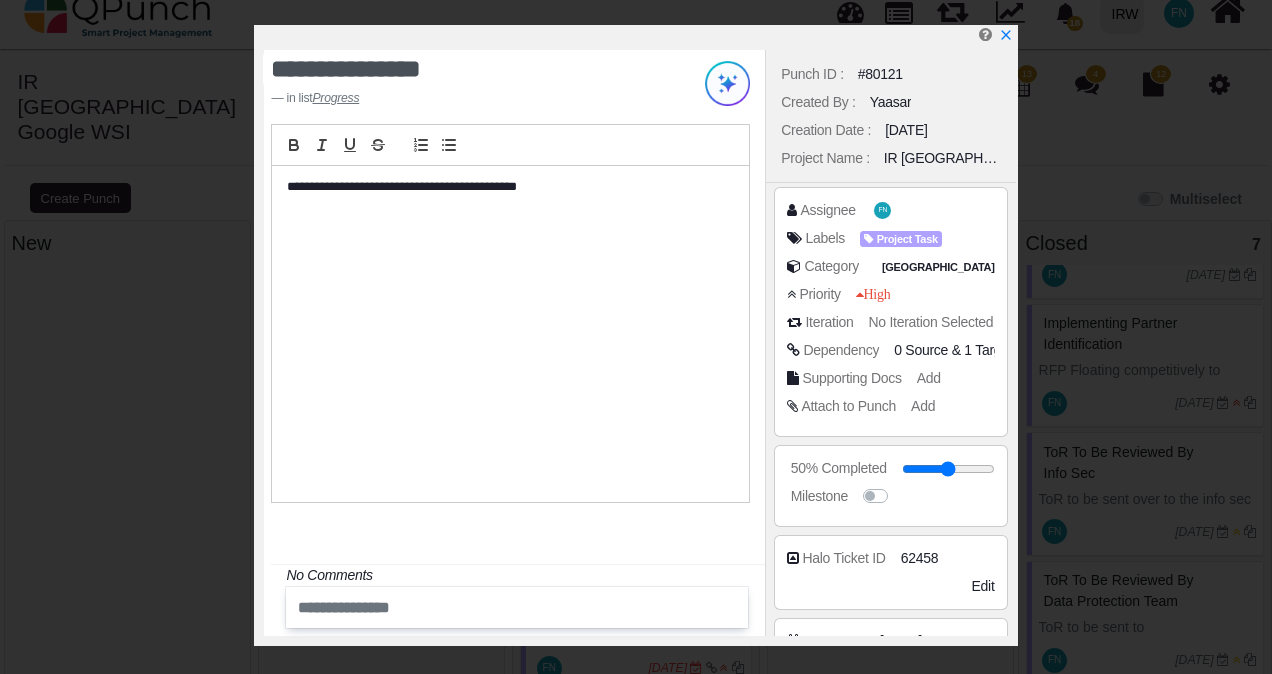 click on "**********" at bounding box center [505, 187] 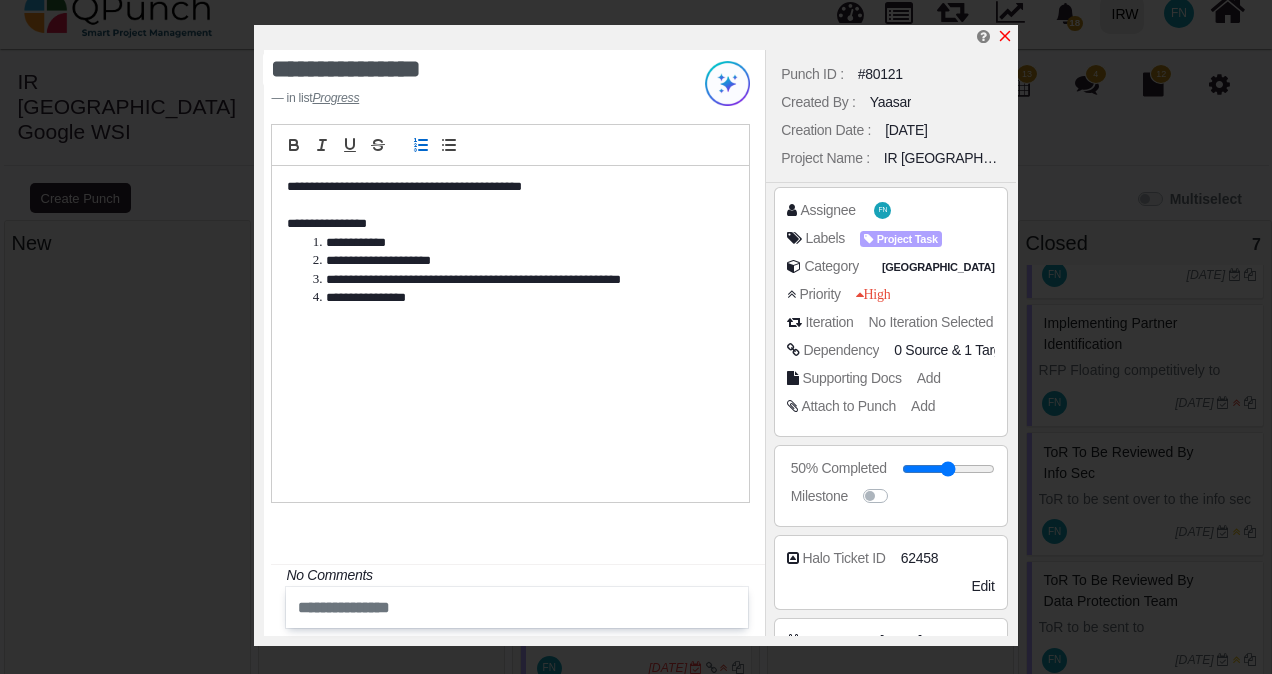 click 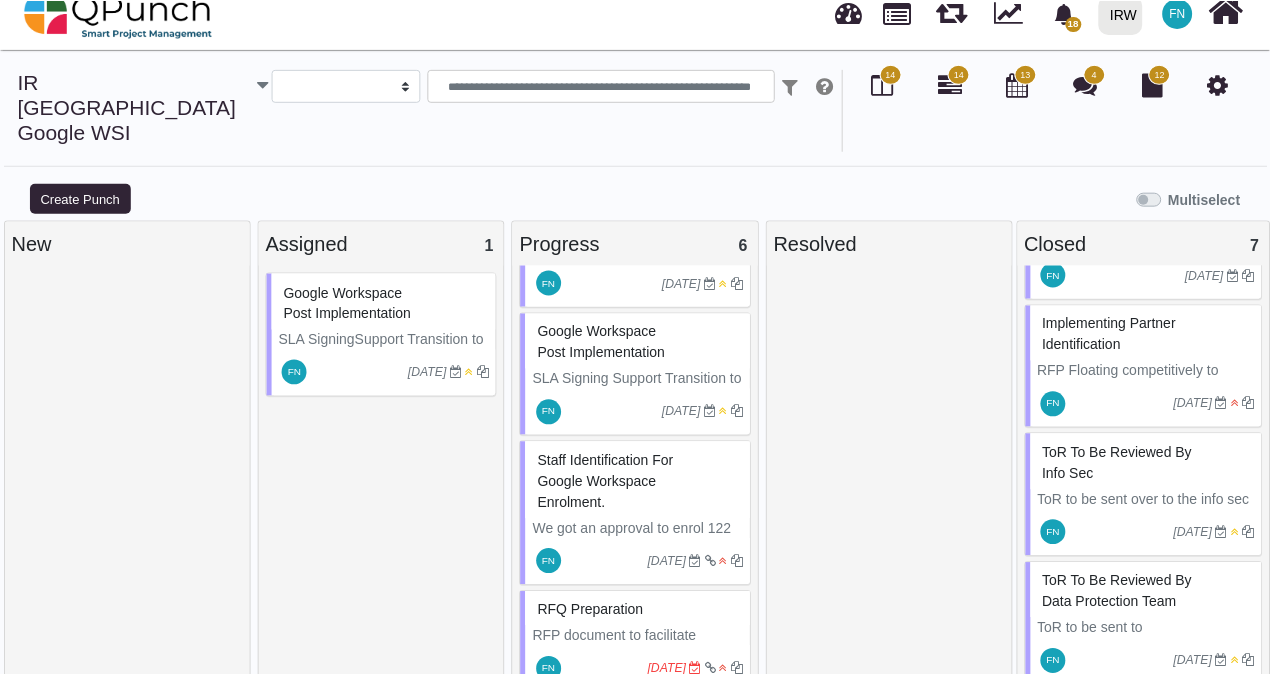 scroll, scrollTop: 446, scrollLeft: 0, axis: vertical 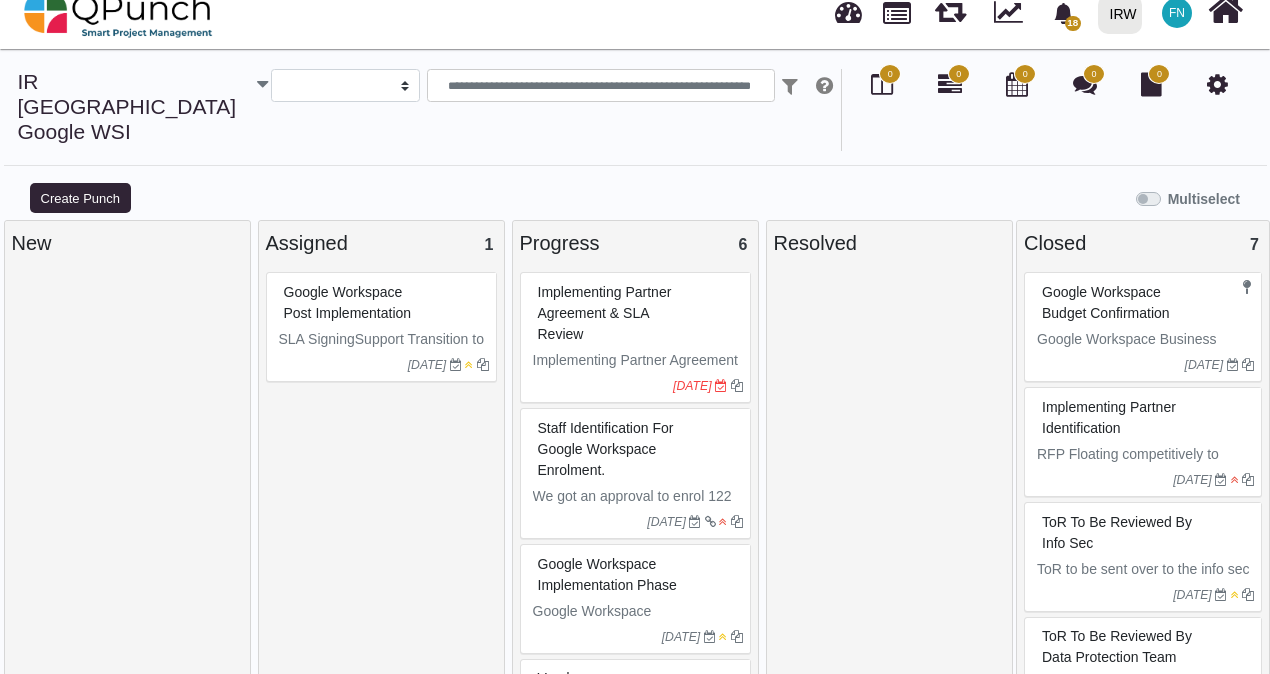 select 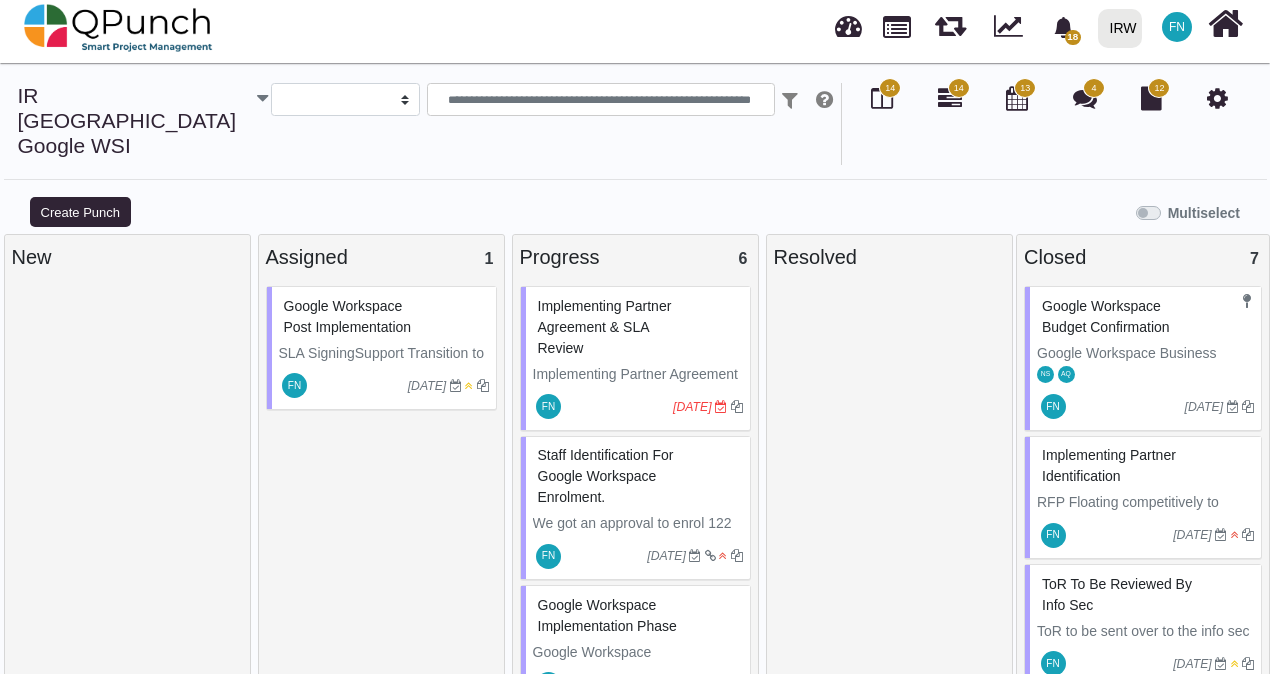 scroll, scrollTop: 0, scrollLeft: 0, axis: both 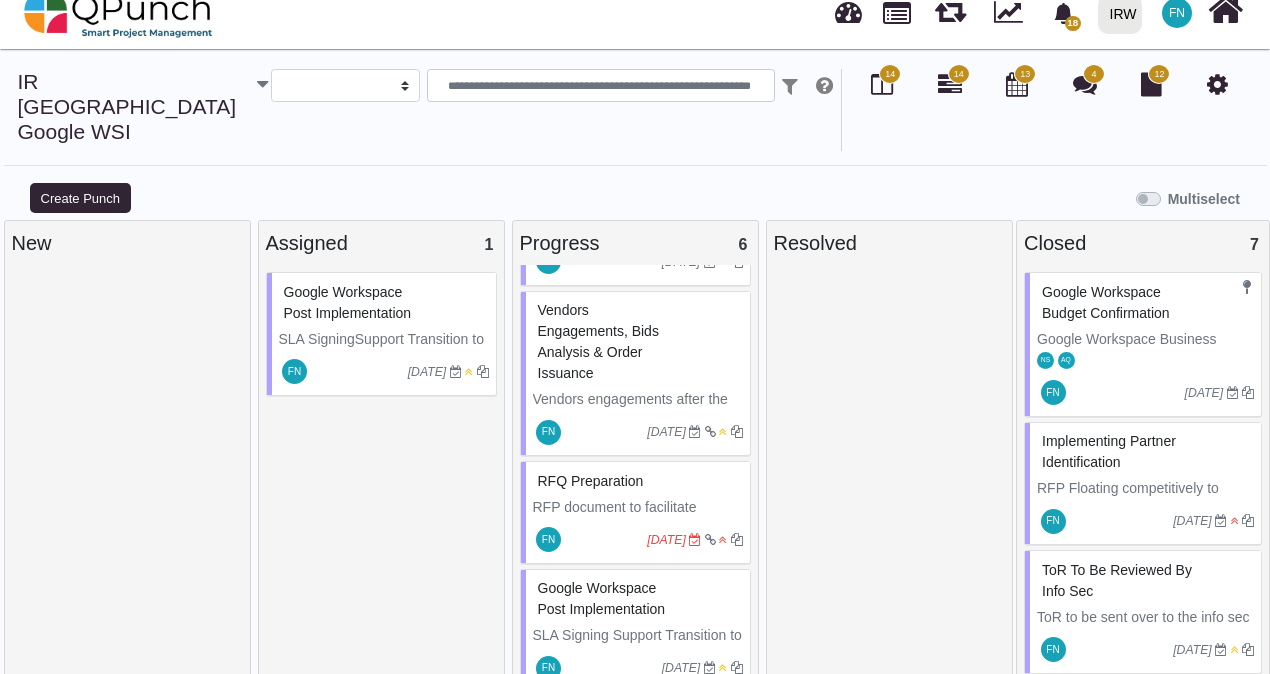 type 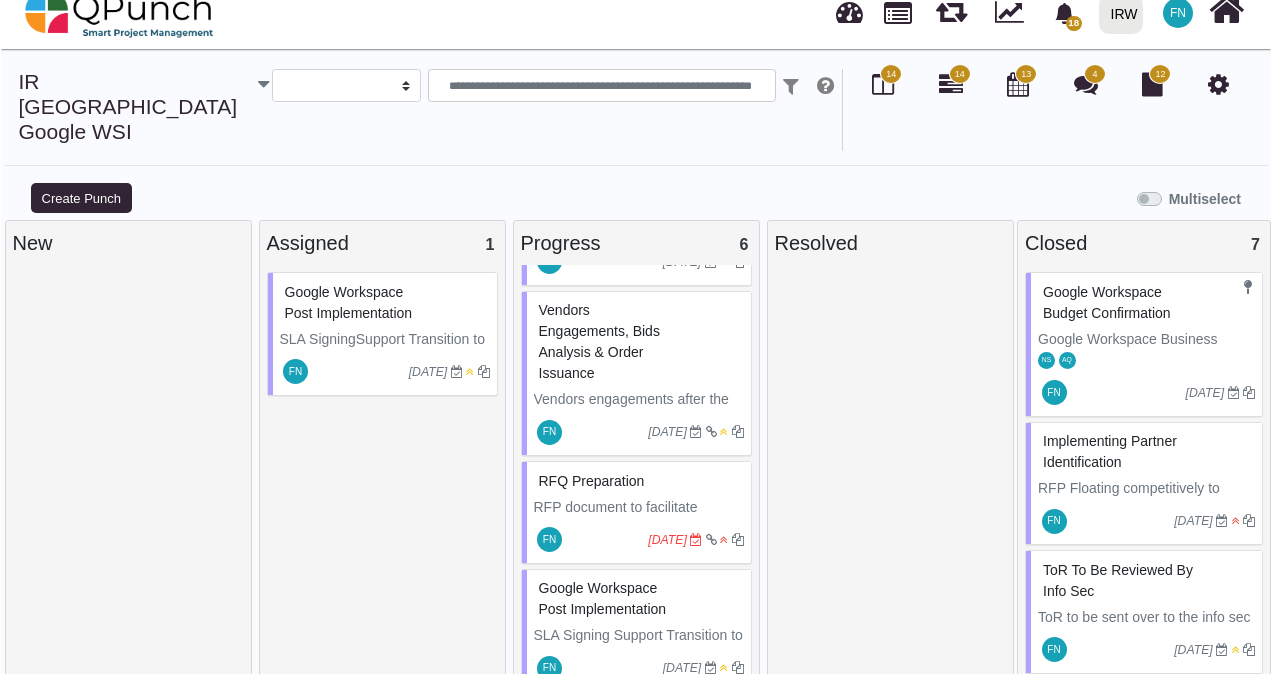 scroll, scrollTop: 340, scrollLeft: 0, axis: vertical 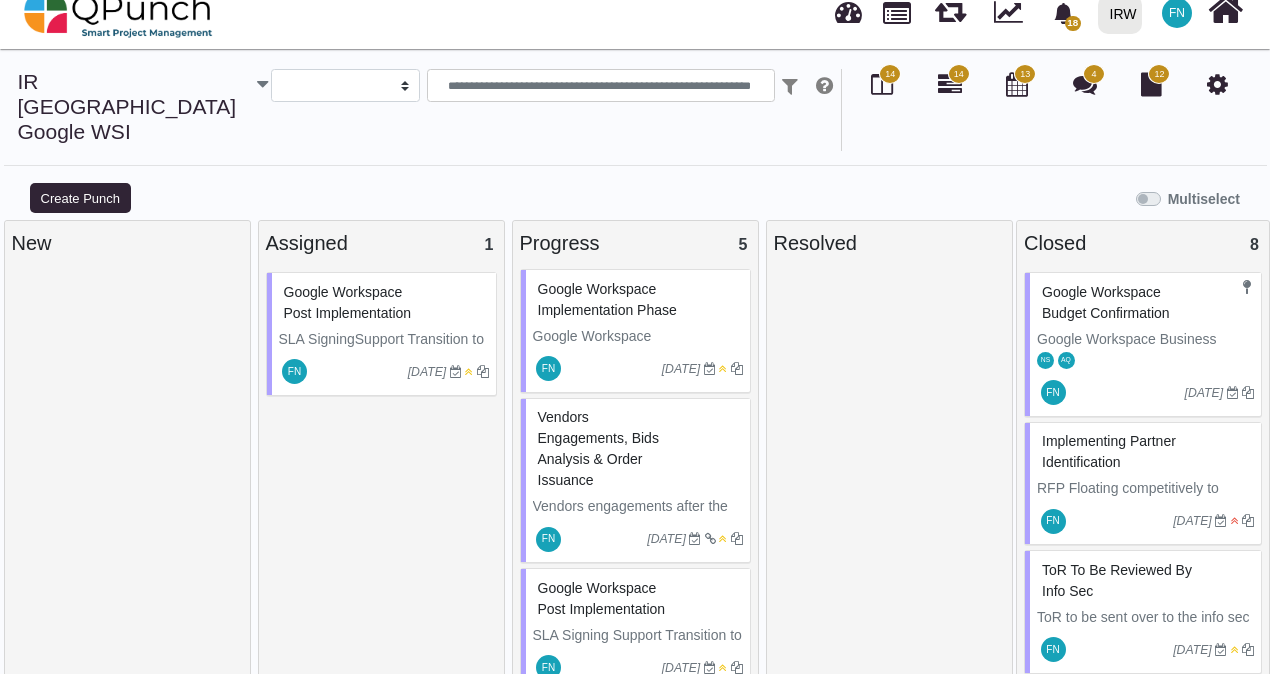 click on "Google Workspace Budget Confirmation" at bounding box center (1145, 303) 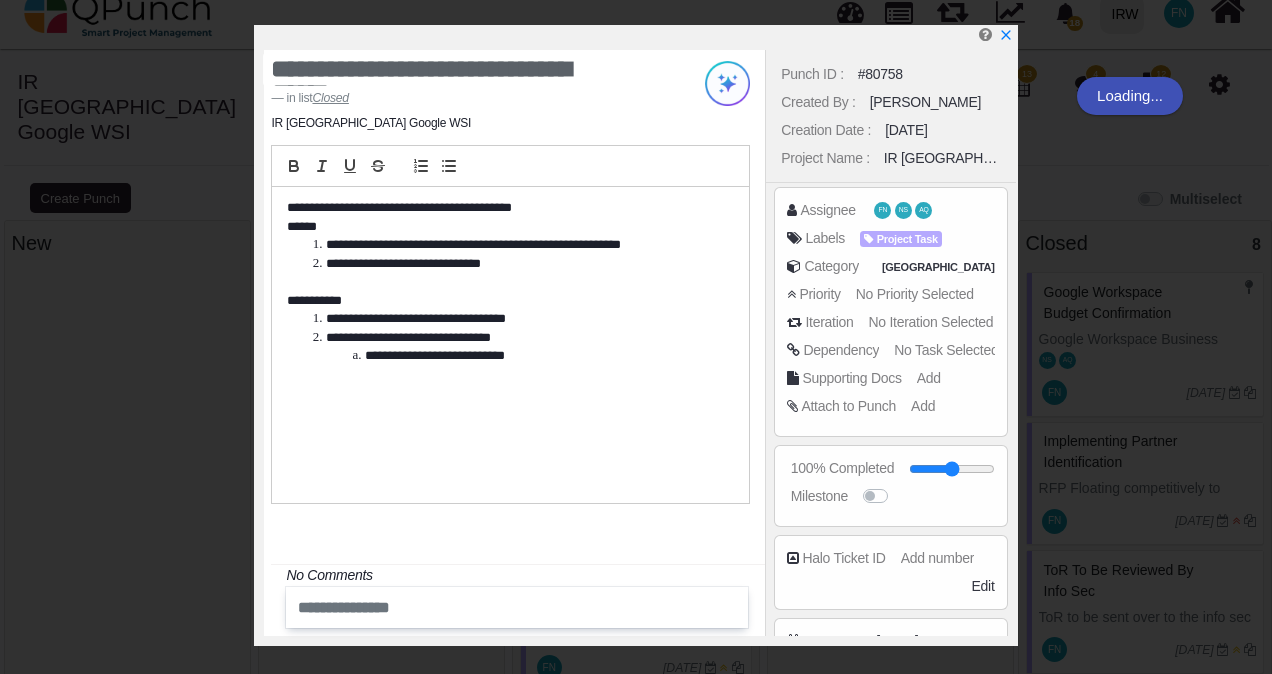 scroll, scrollTop: 318, scrollLeft: 0, axis: vertical 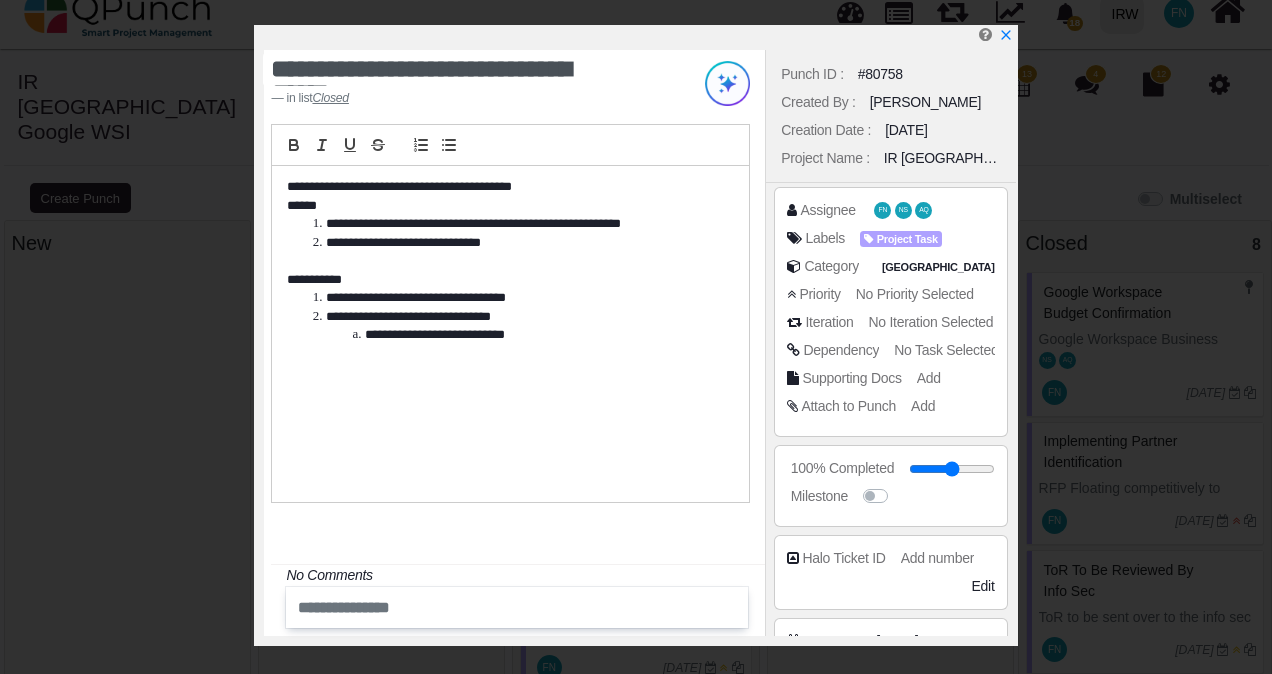 click on "No Task Selected" at bounding box center (946, 350) 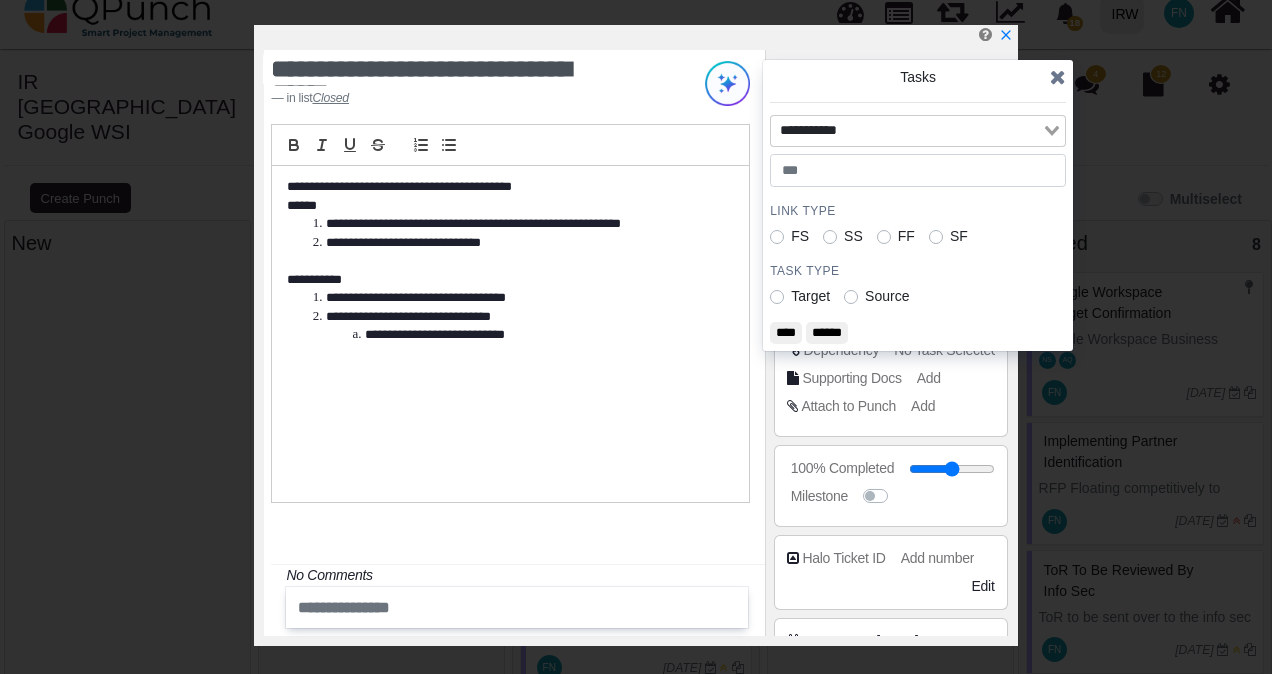 click on "Loading..." at bounding box center [1053, 129] 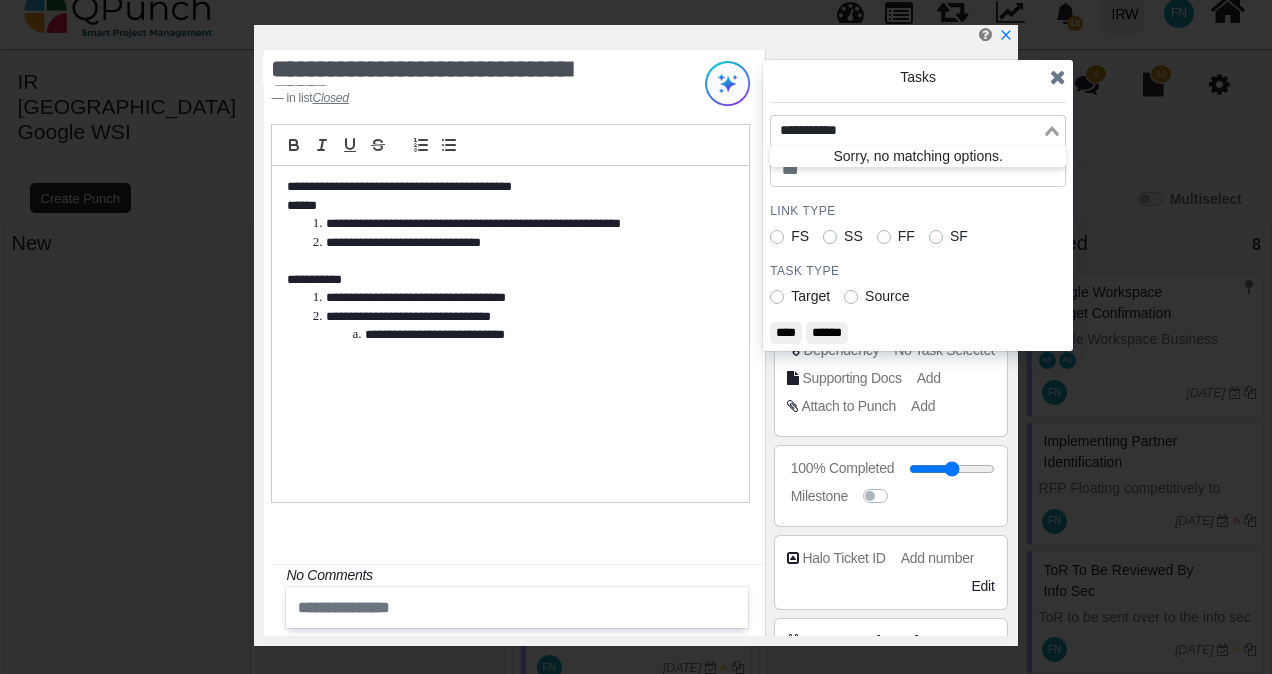 click 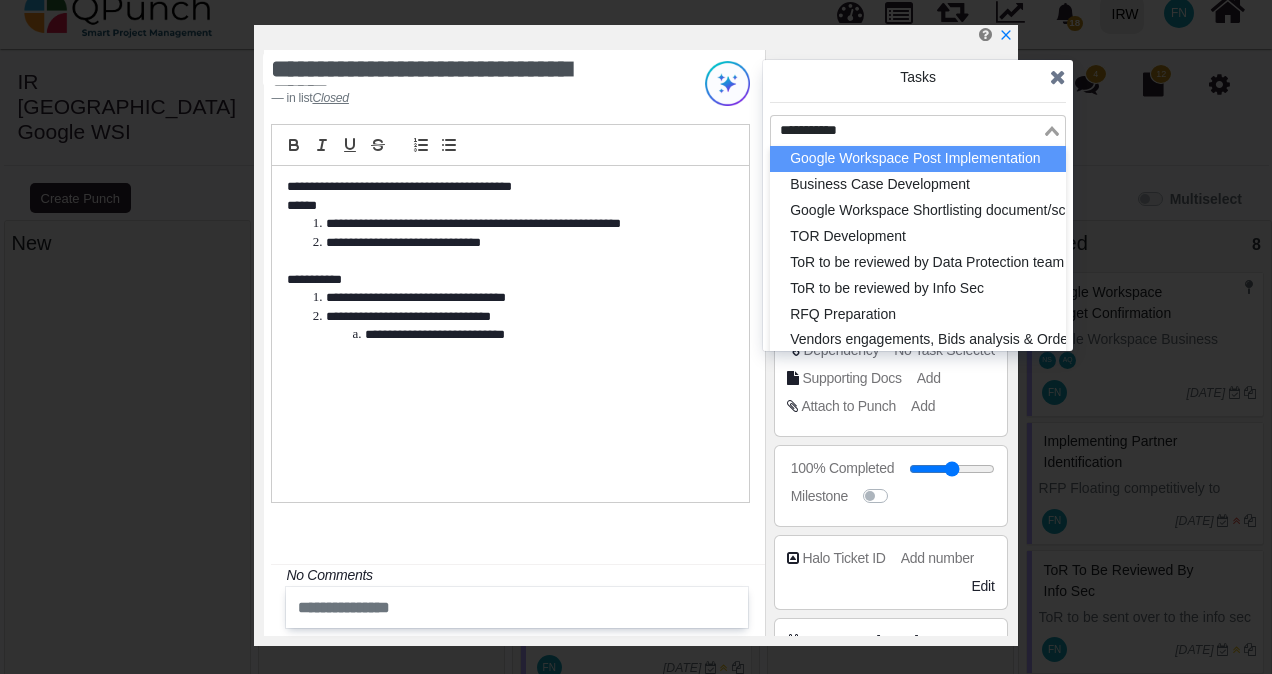 click 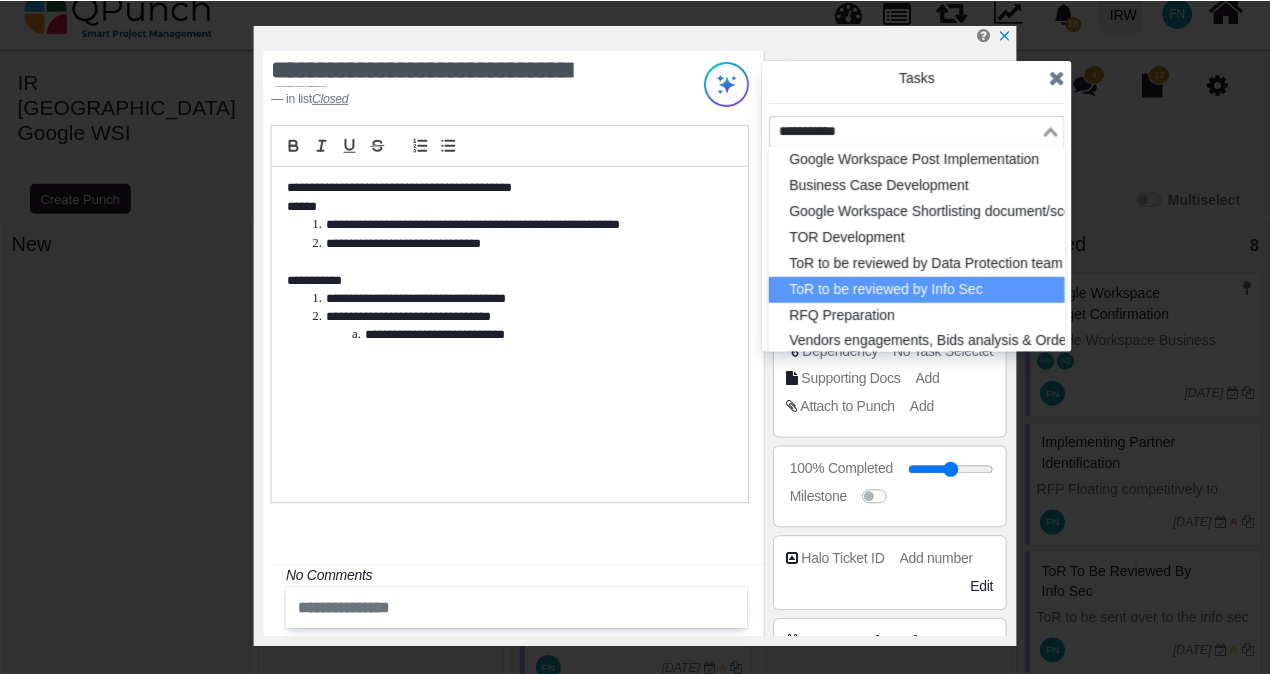 scroll, scrollTop: 4, scrollLeft: 0, axis: vertical 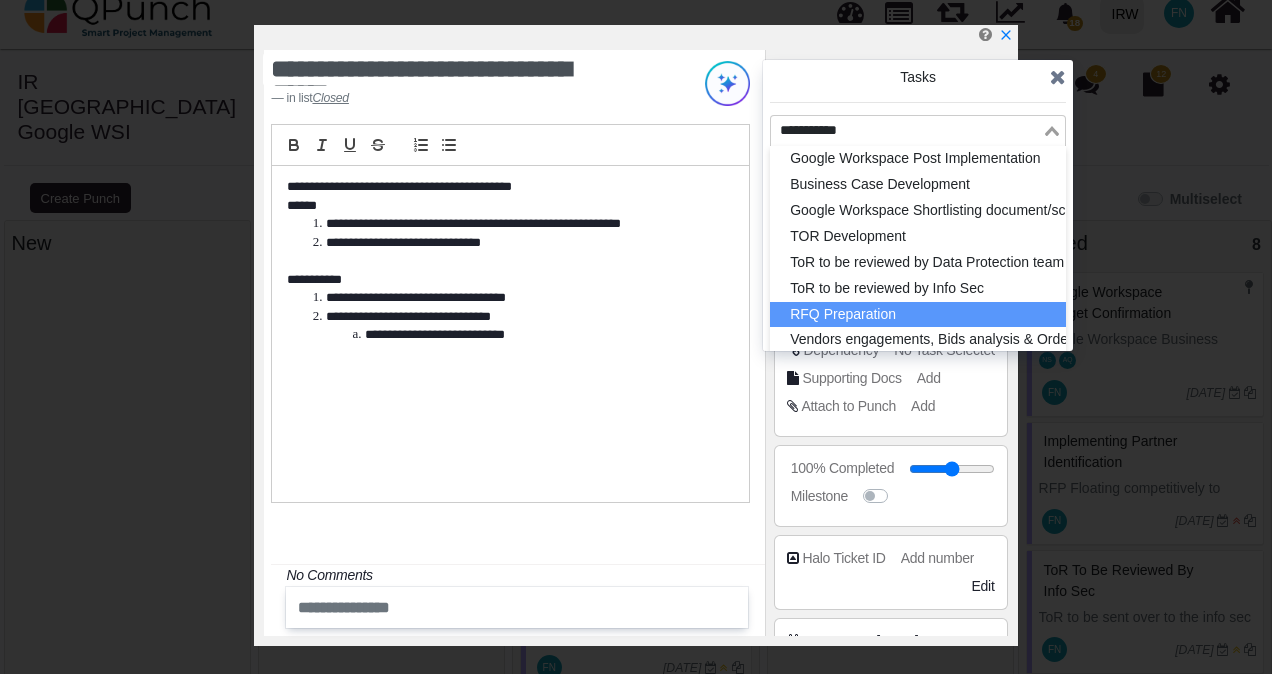 click on "RFQ Preparation" at bounding box center (918, 315) 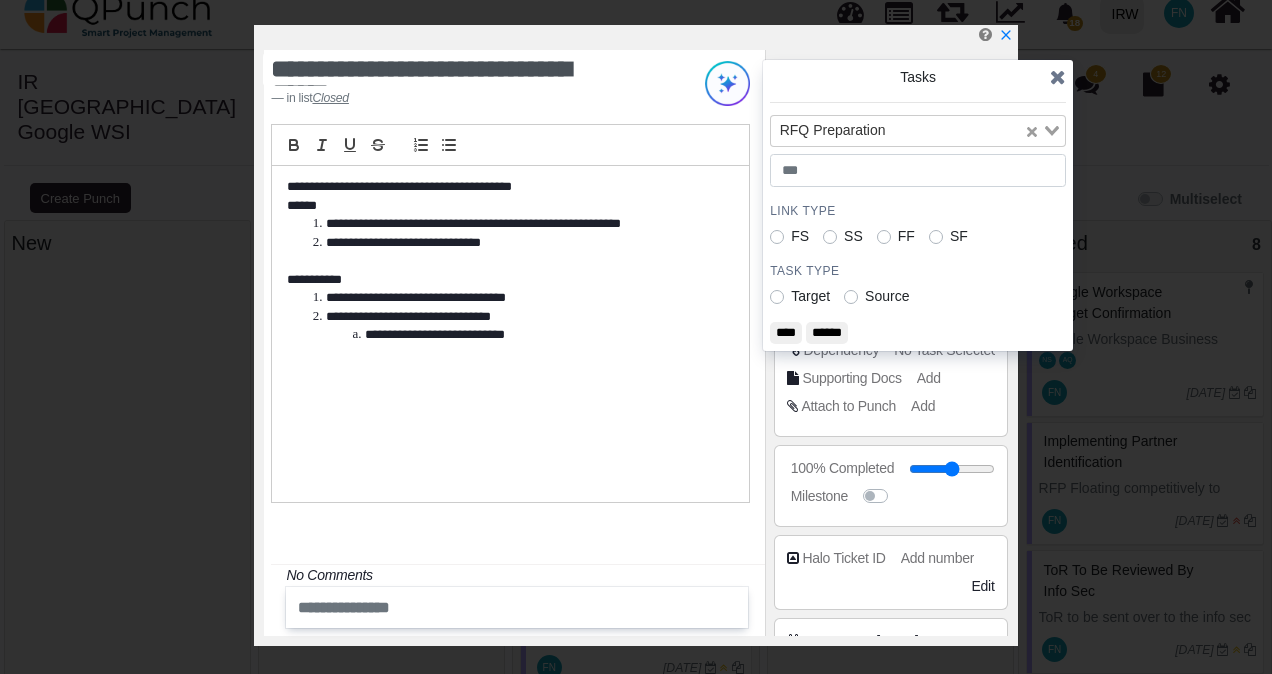 click on "****" at bounding box center (786, 333) 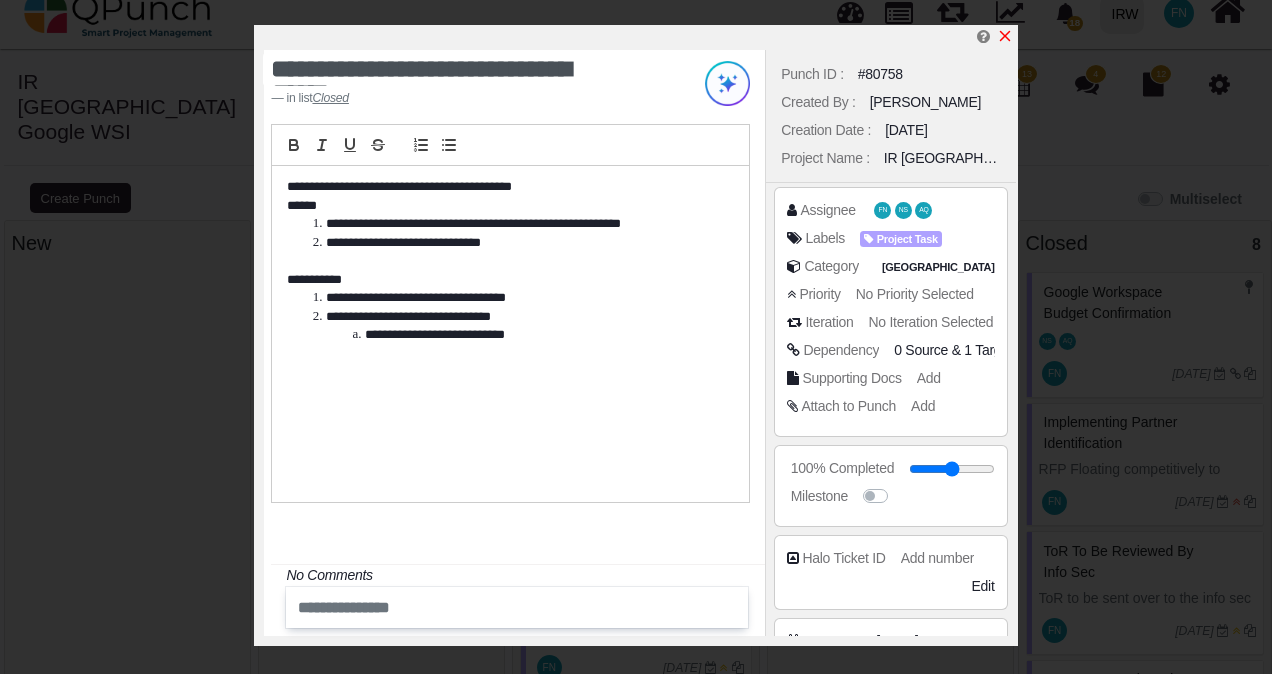 click 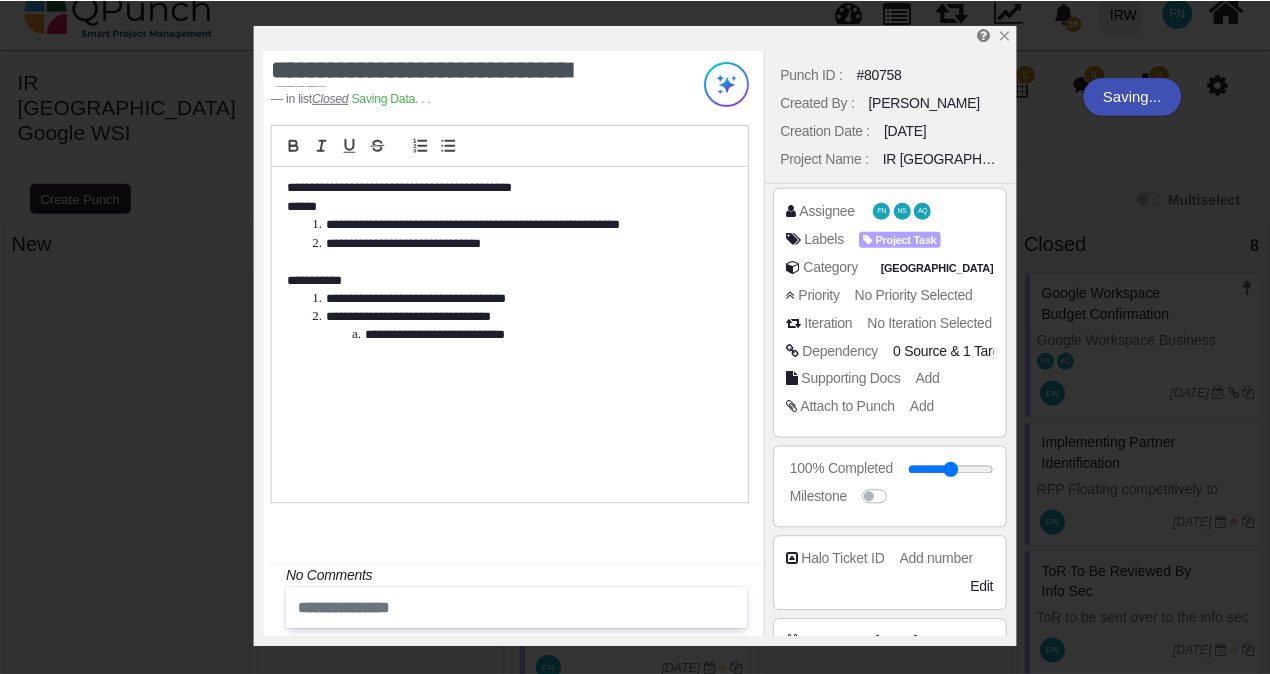 scroll, scrollTop: 340, scrollLeft: 0, axis: vertical 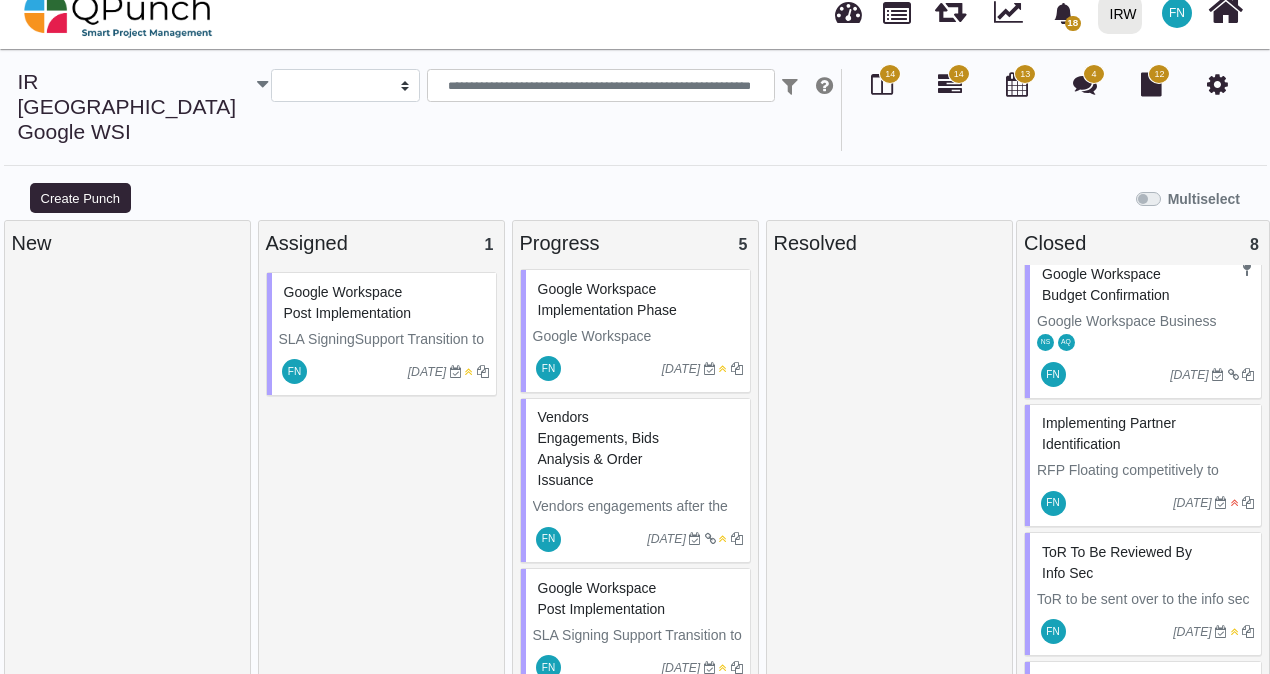 click on "Implementing Partner Identification" at bounding box center [1145, 434] 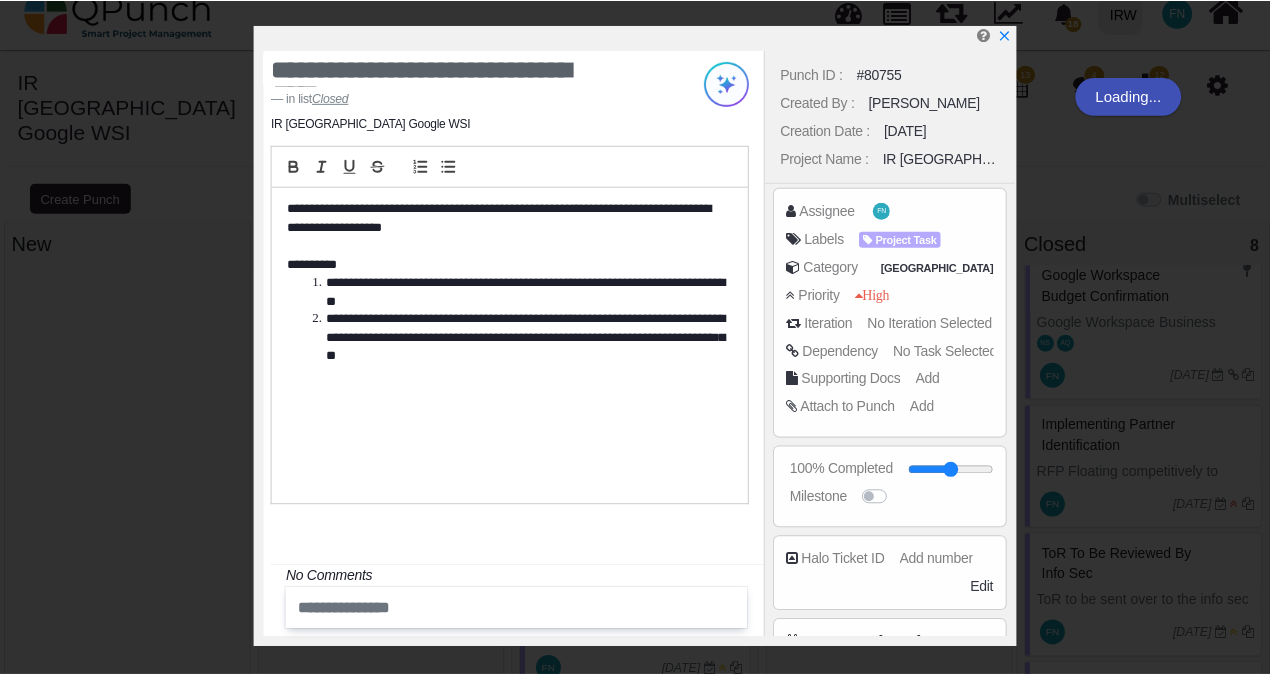 scroll, scrollTop: 318, scrollLeft: 0, axis: vertical 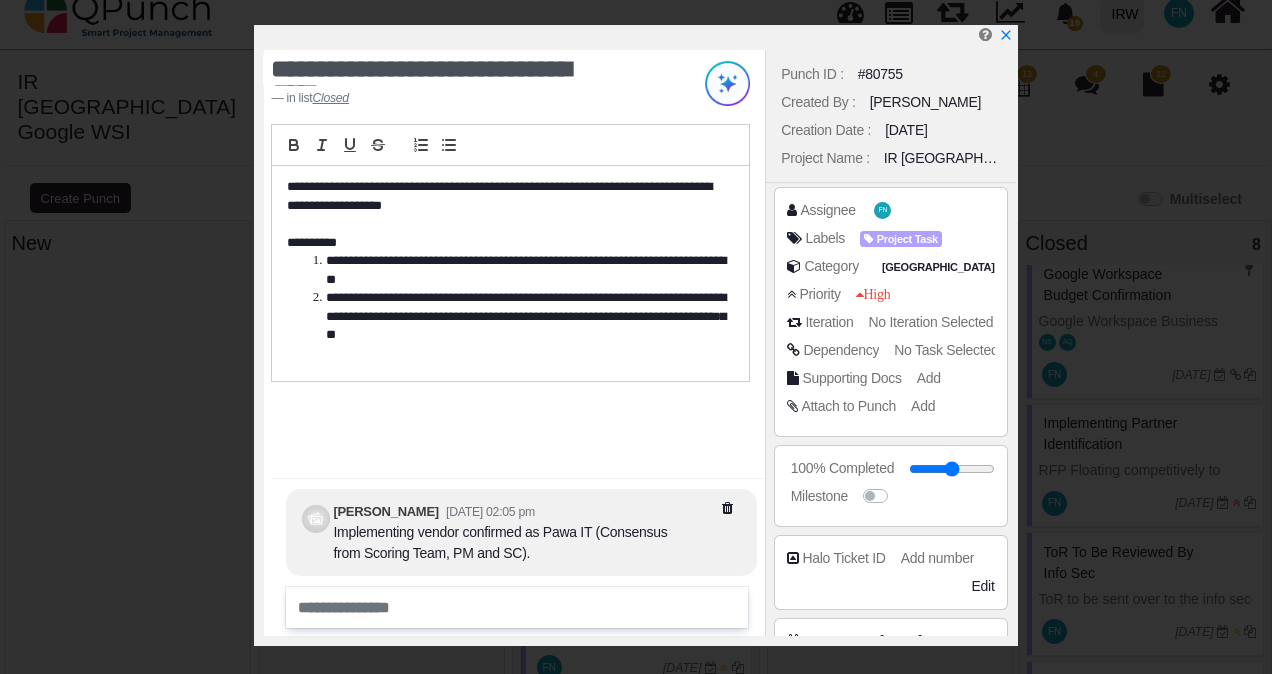 click on "No Task Selected" at bounding box center [946, 350] 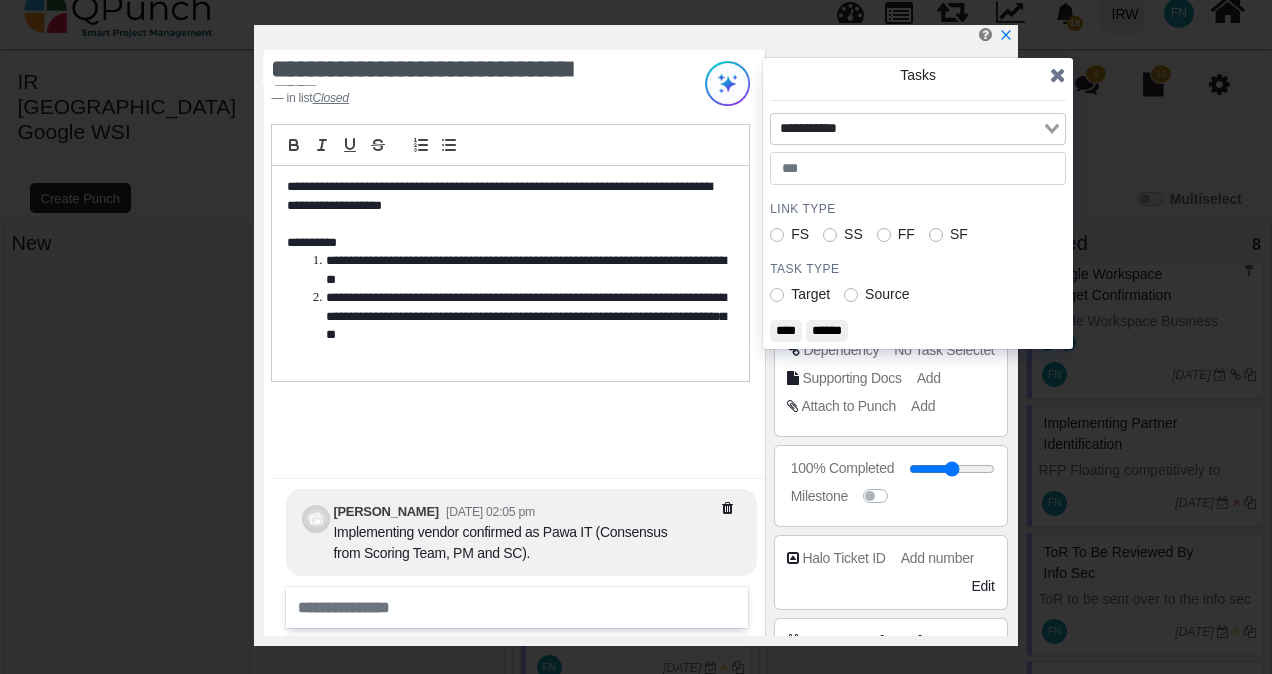click on "Loading..." at bounding box center [1053, 127] 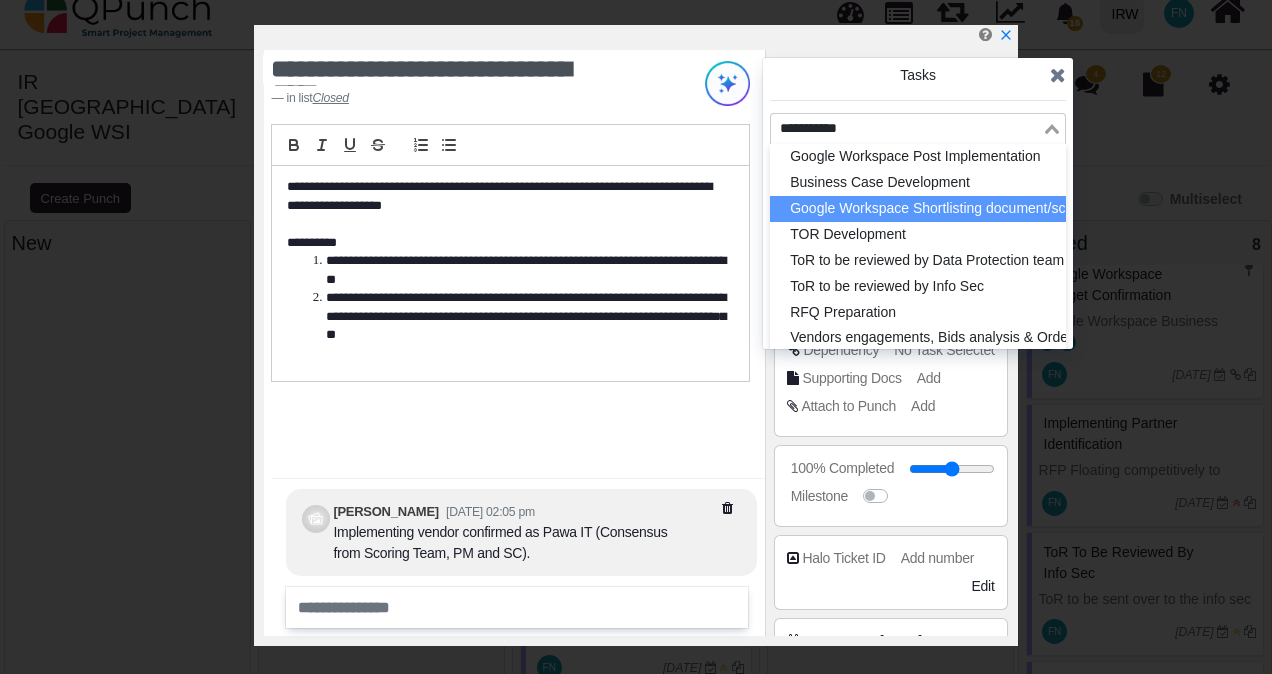 click on "Google Workspace Shortlisting document/scoring sheet" at bounding box center [918, 209] 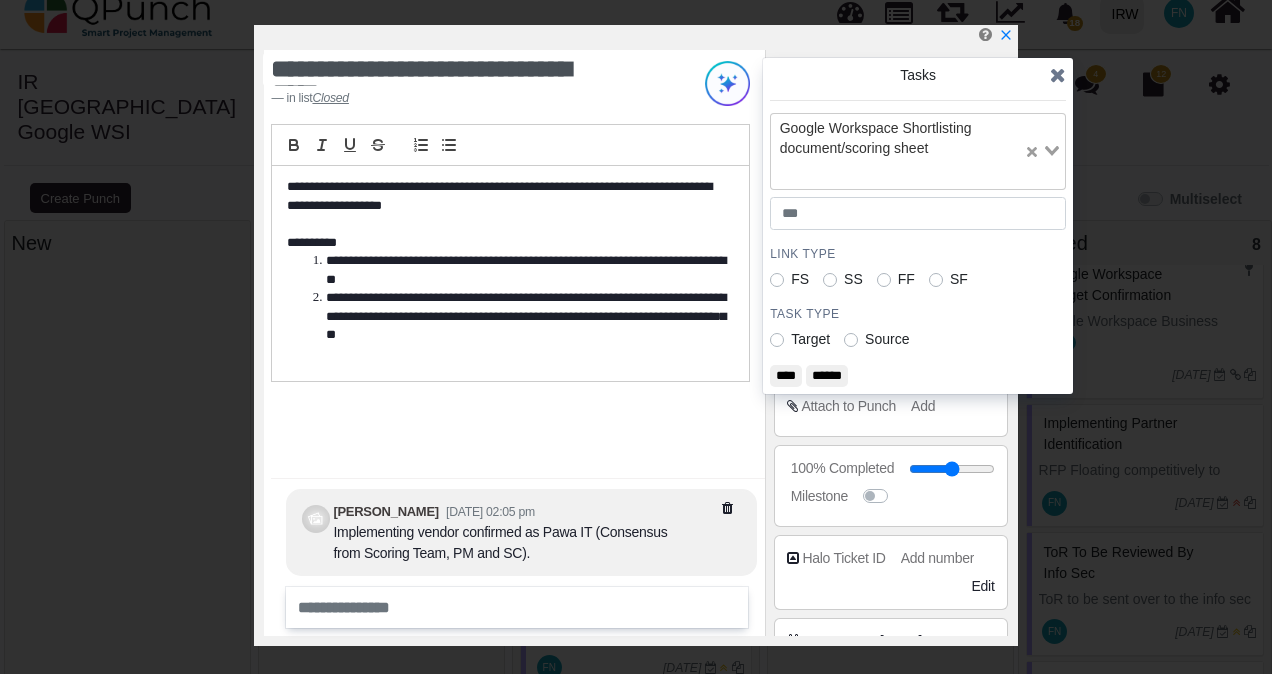 click on "****" at bounding box center [786, 376] 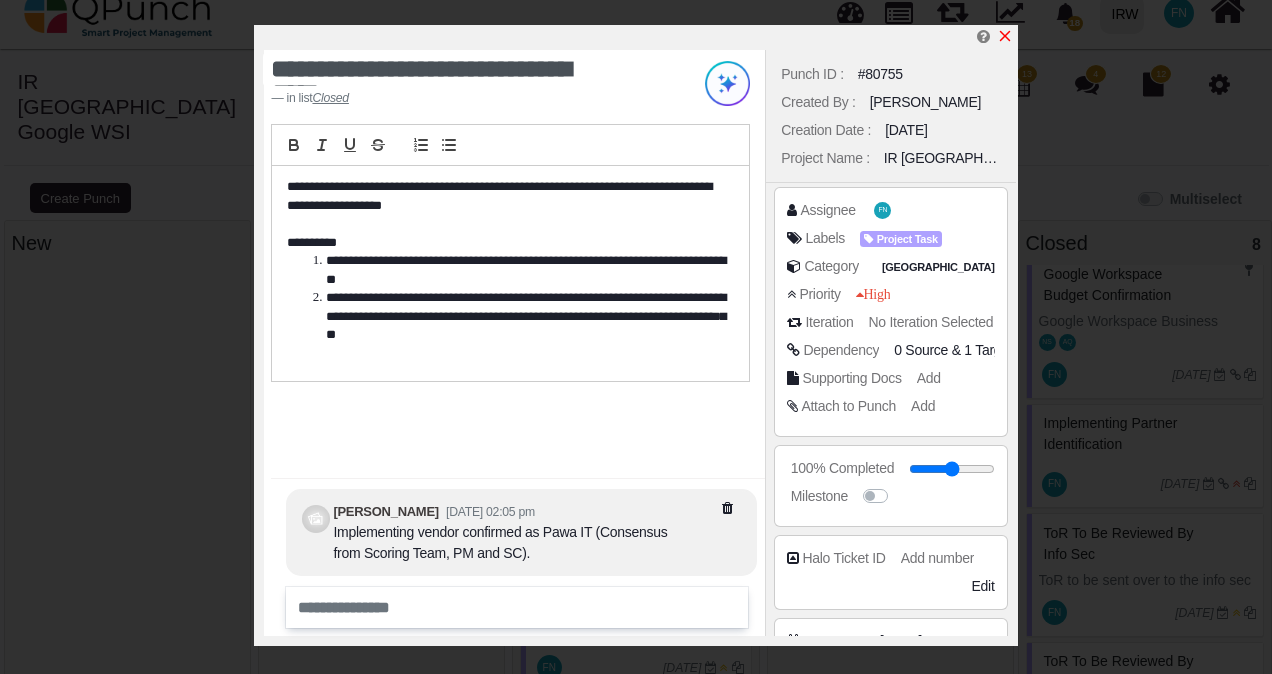 click 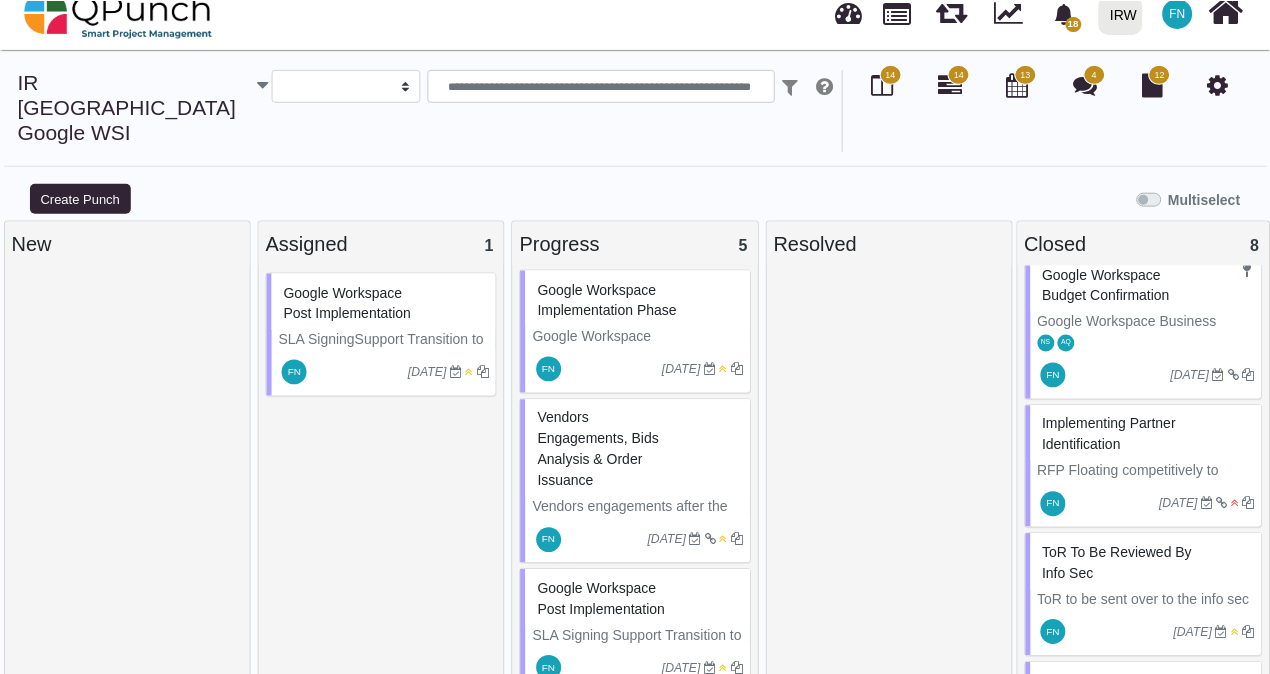 scroll, scrollTop: 340, scrollLeft: 0, axis: vertical 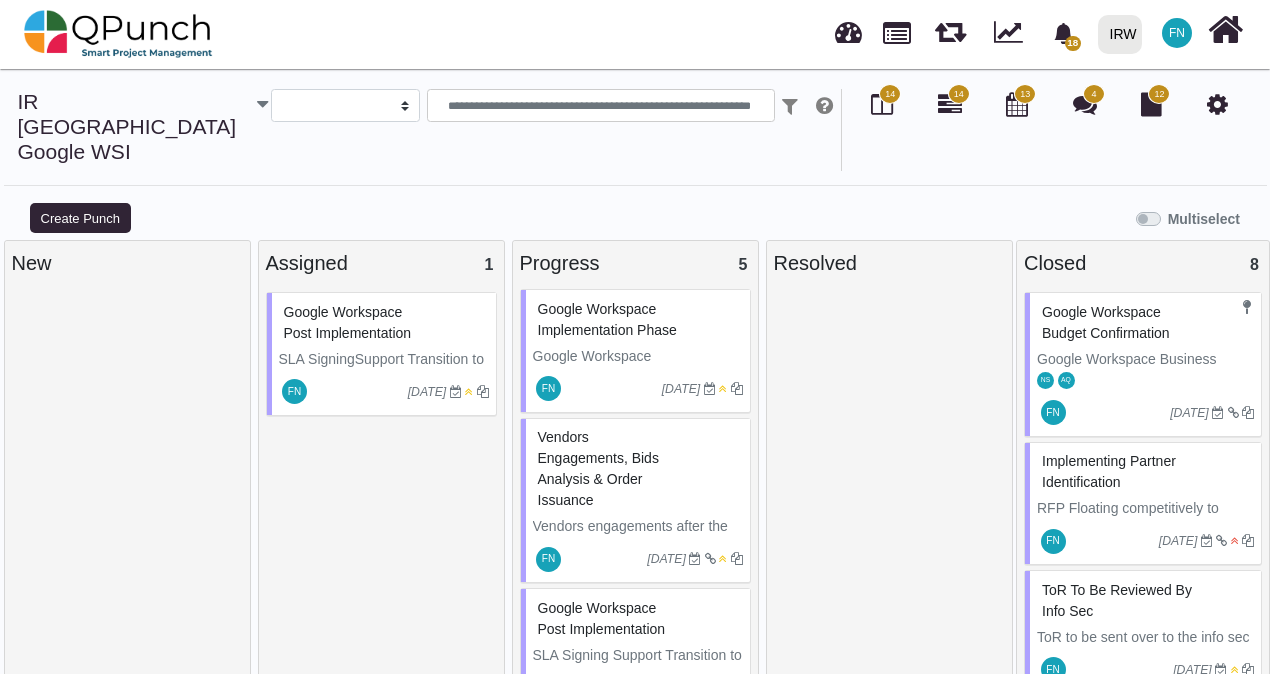 click on "Google Workspace Budget Confirmation" at bounding box center [1106, 322] 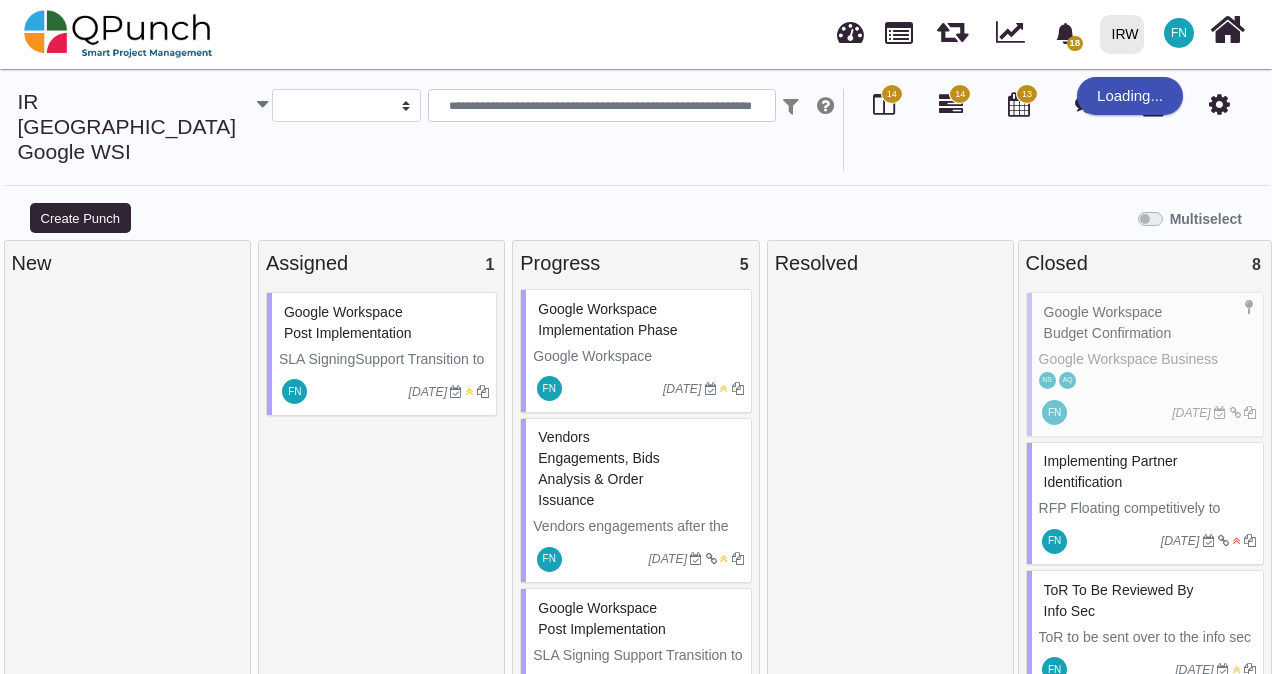scroll, scrollTop: 318, scrollLeft: 0, axis: vertical 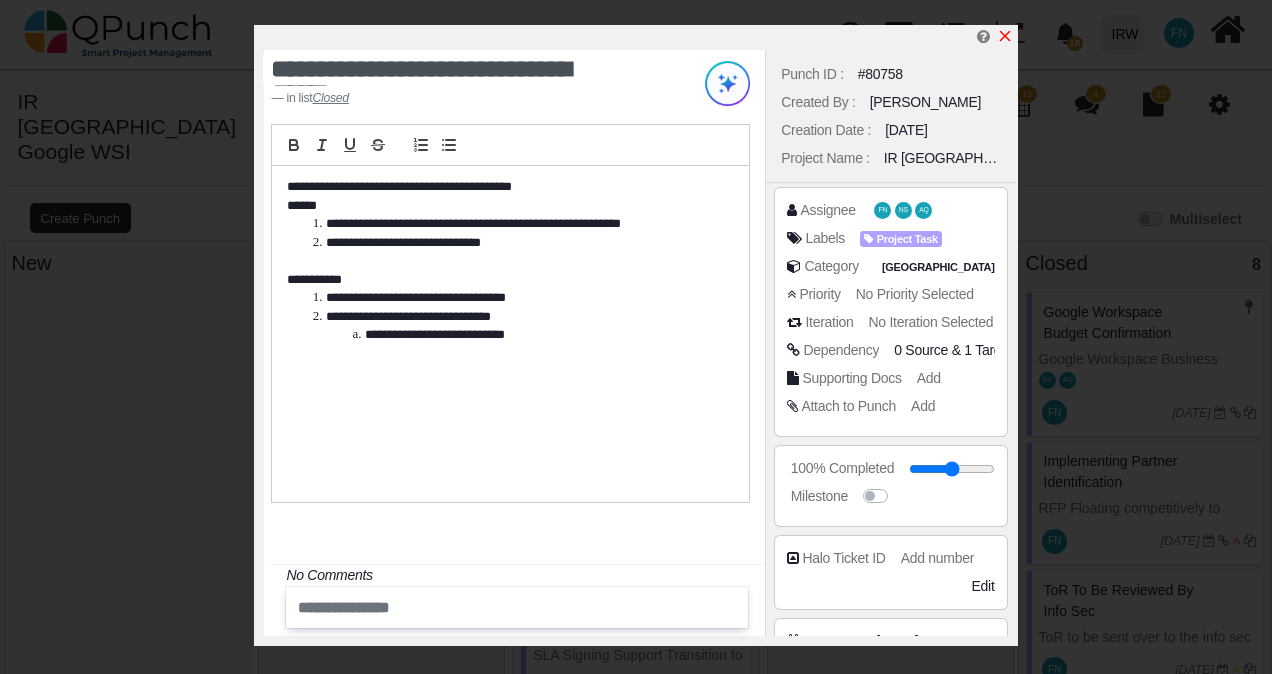 click 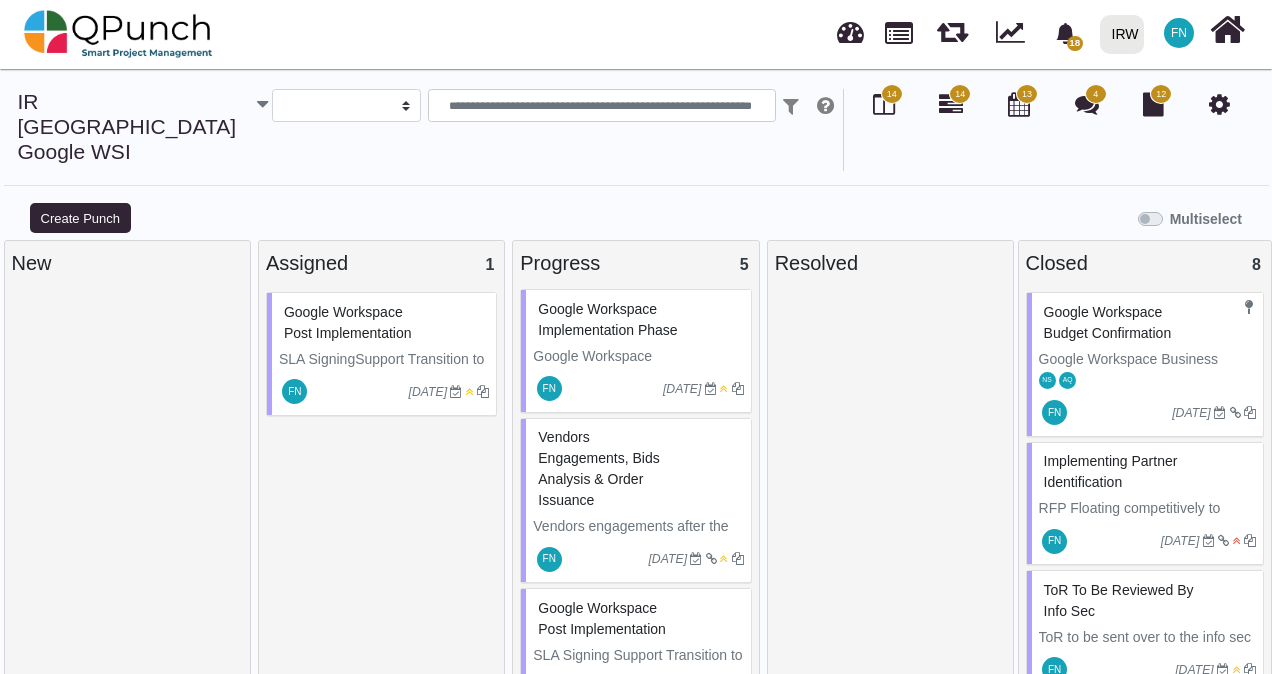 scroll, scrollTop: 340, scrollLeft: 0, axis: vertical 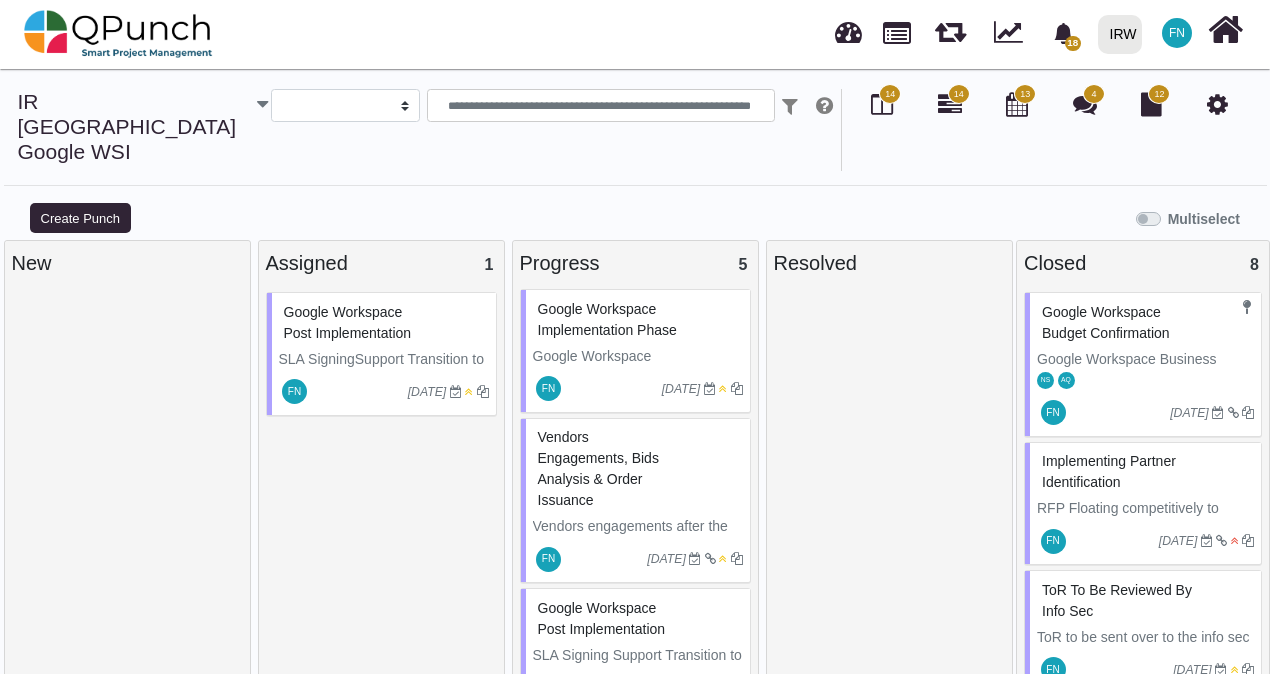 click on "Implementing Partner Identification" at bounding box center (1109, 471) 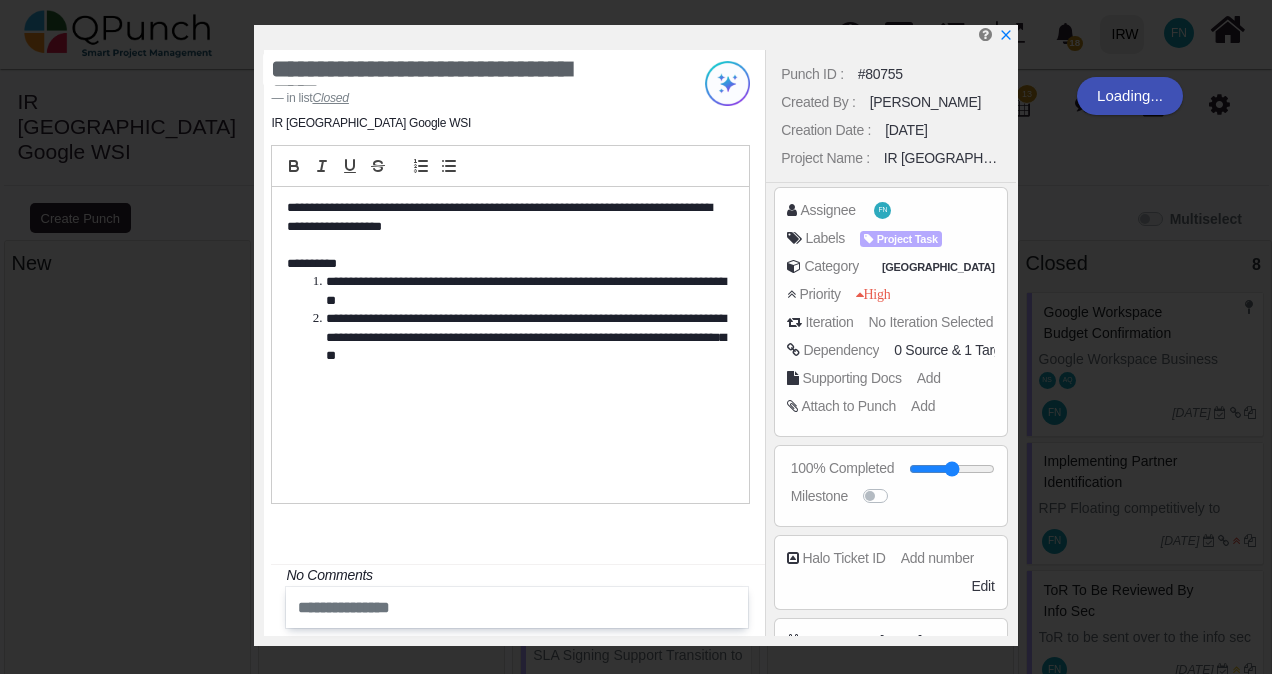 scroll, scrollTop: 318, scrollLeft: 0, axis: vertical 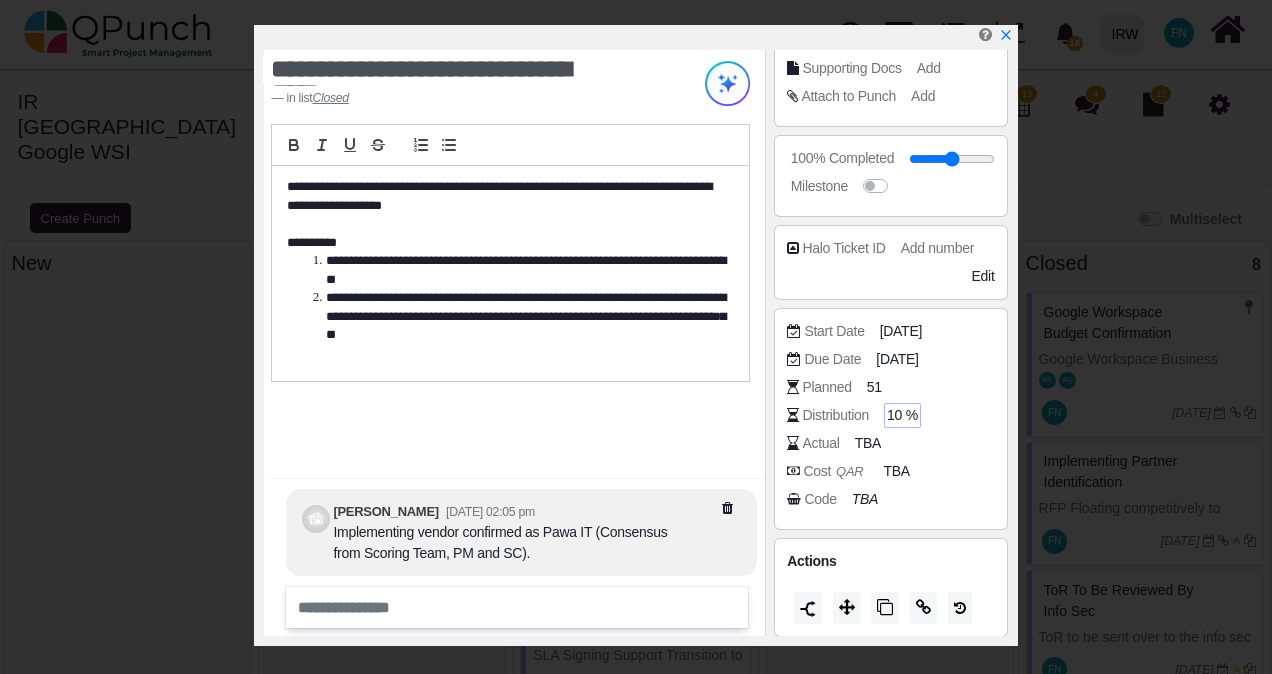 click on "10 %" at bounding box center [902, 415] 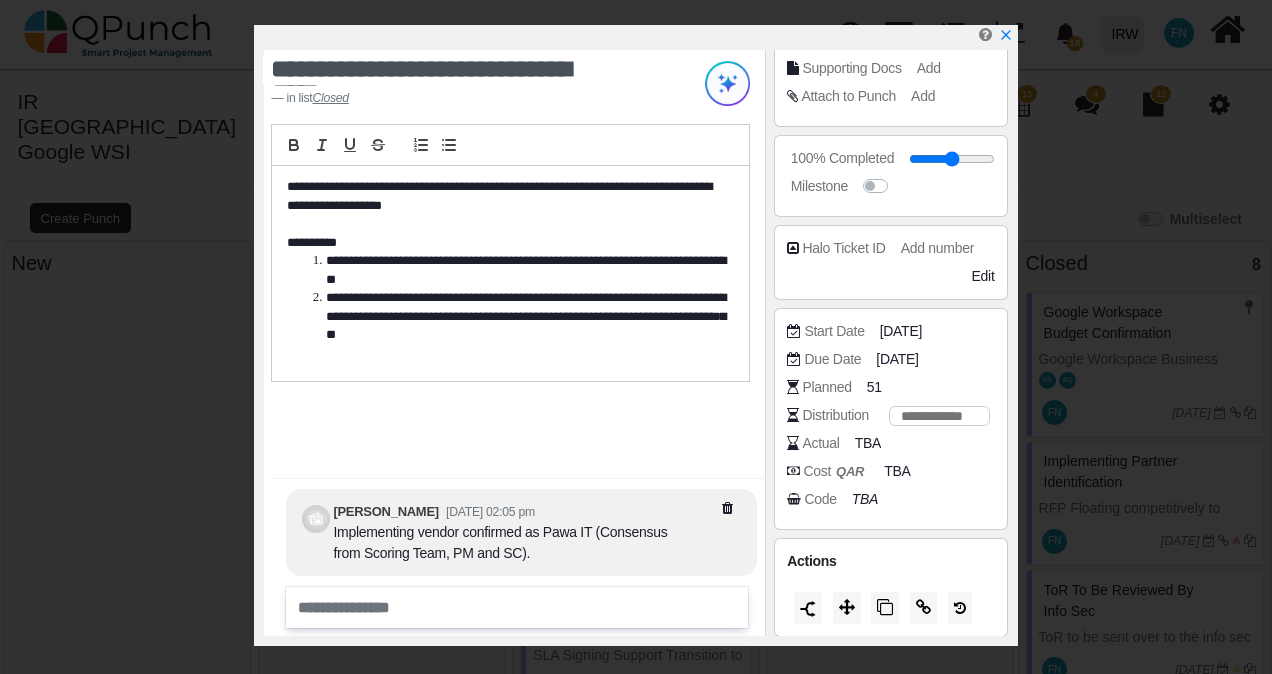 type on "*" 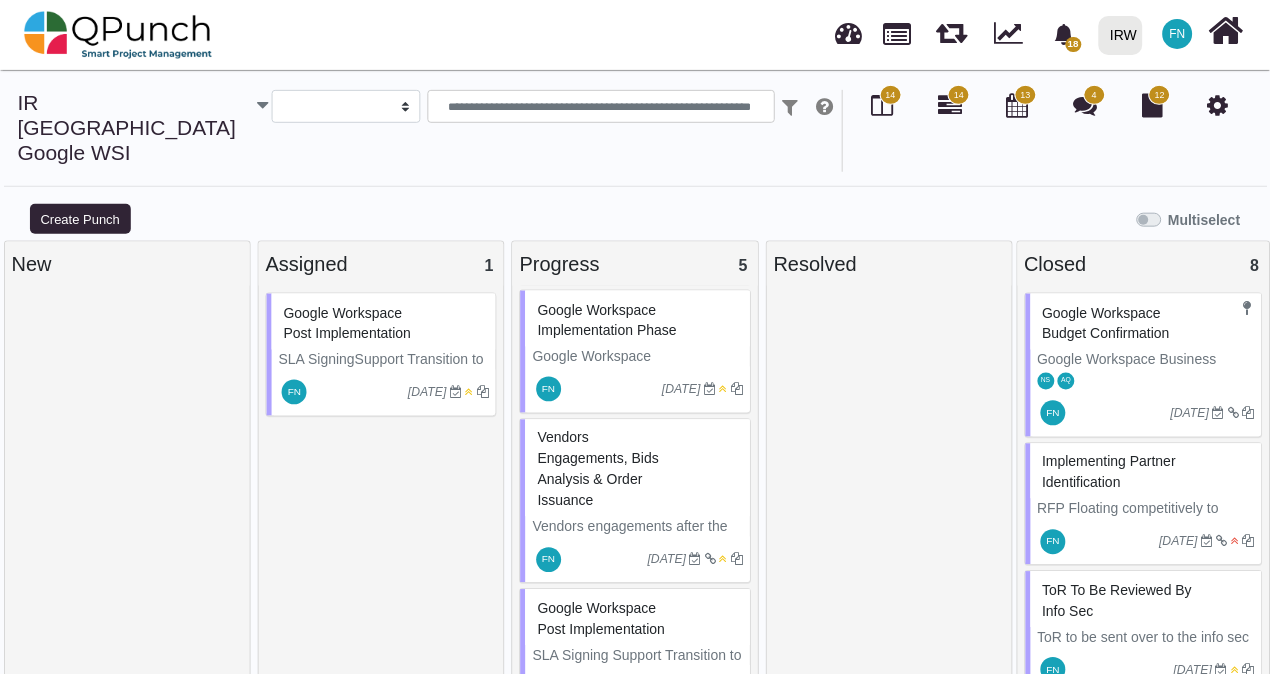 scroll, scrollTop: 340, scrollLeft: 0, axis: vertical 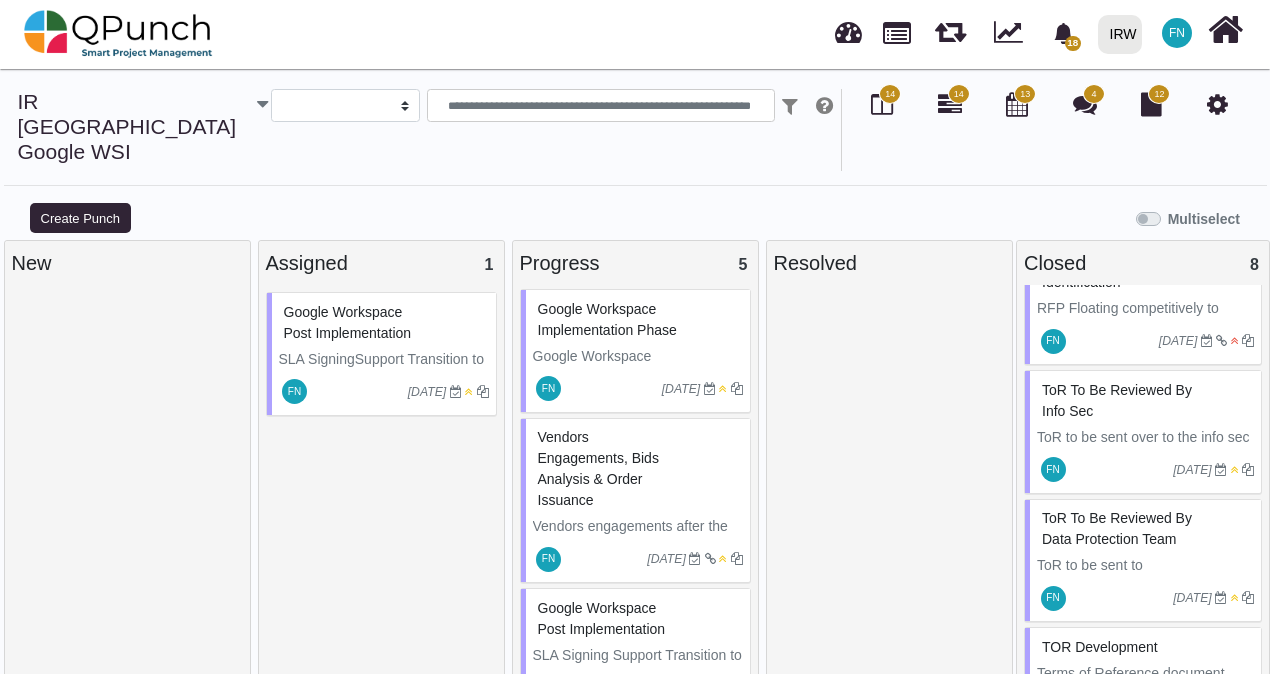 click on "ToR to be reviewed by Info Sec" at bounding box center [1117, 400] 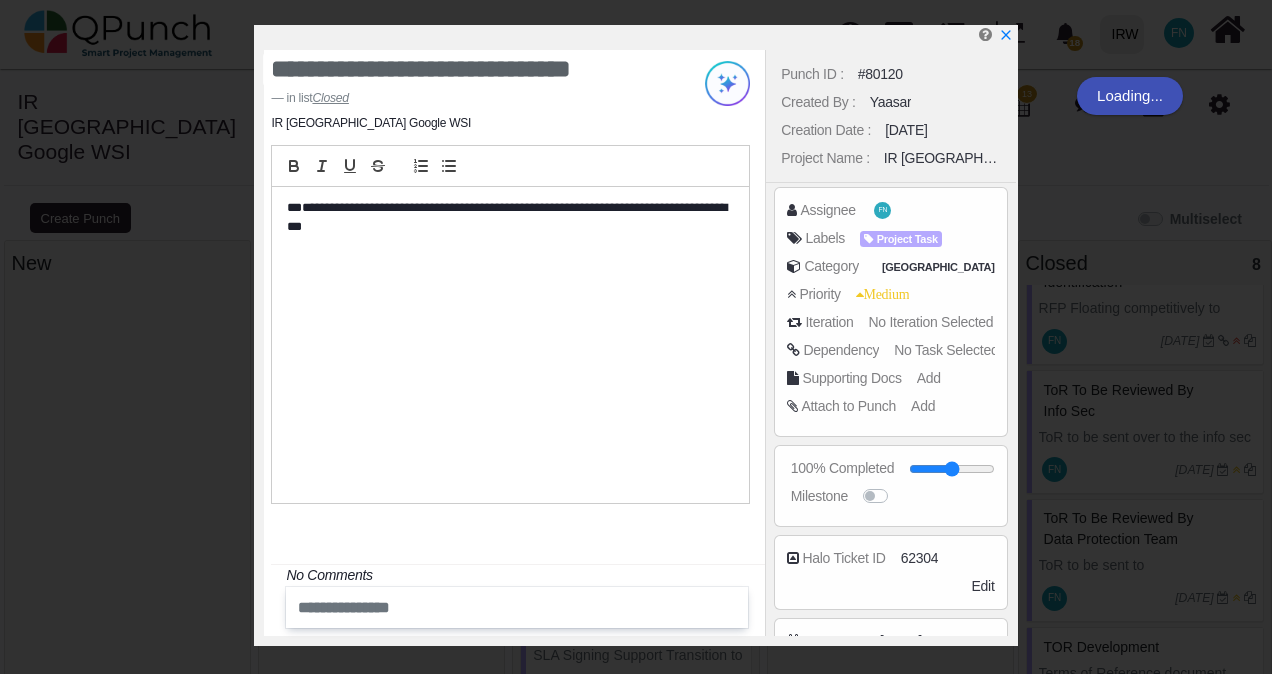 scroll, scrollTop: 318, scrollLeft: 0, axis: vertical 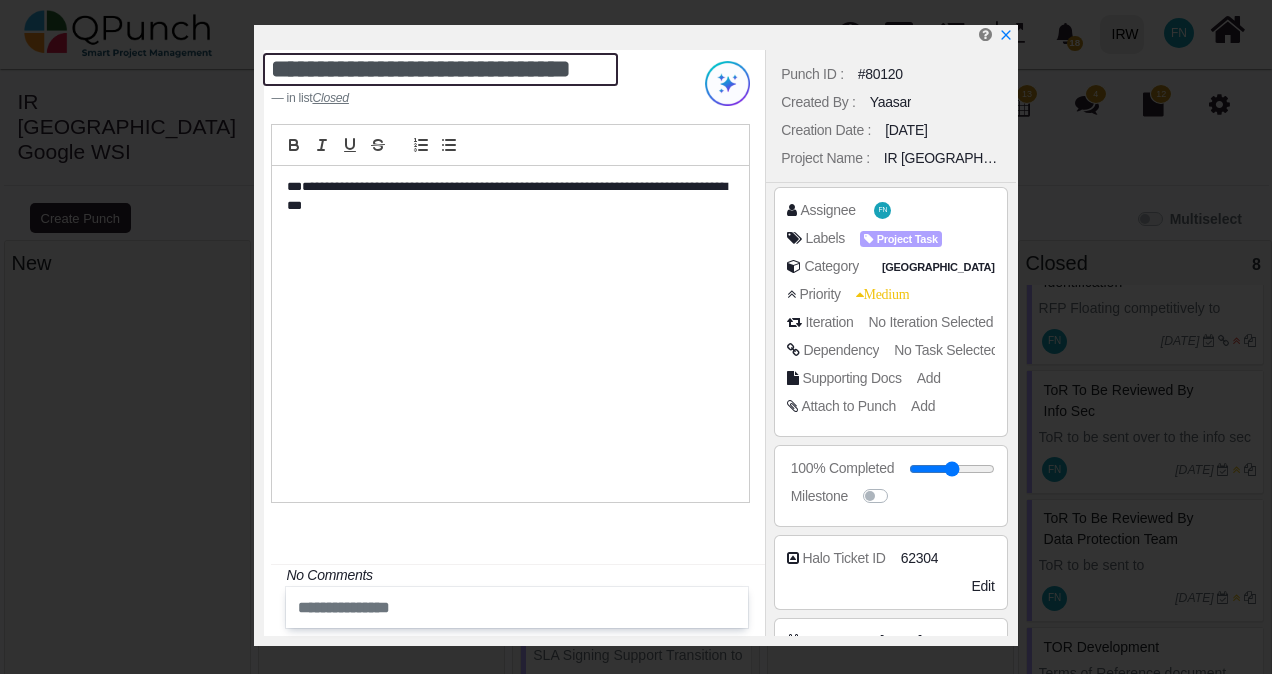 click on "**********" at bounding box center (440, 69) 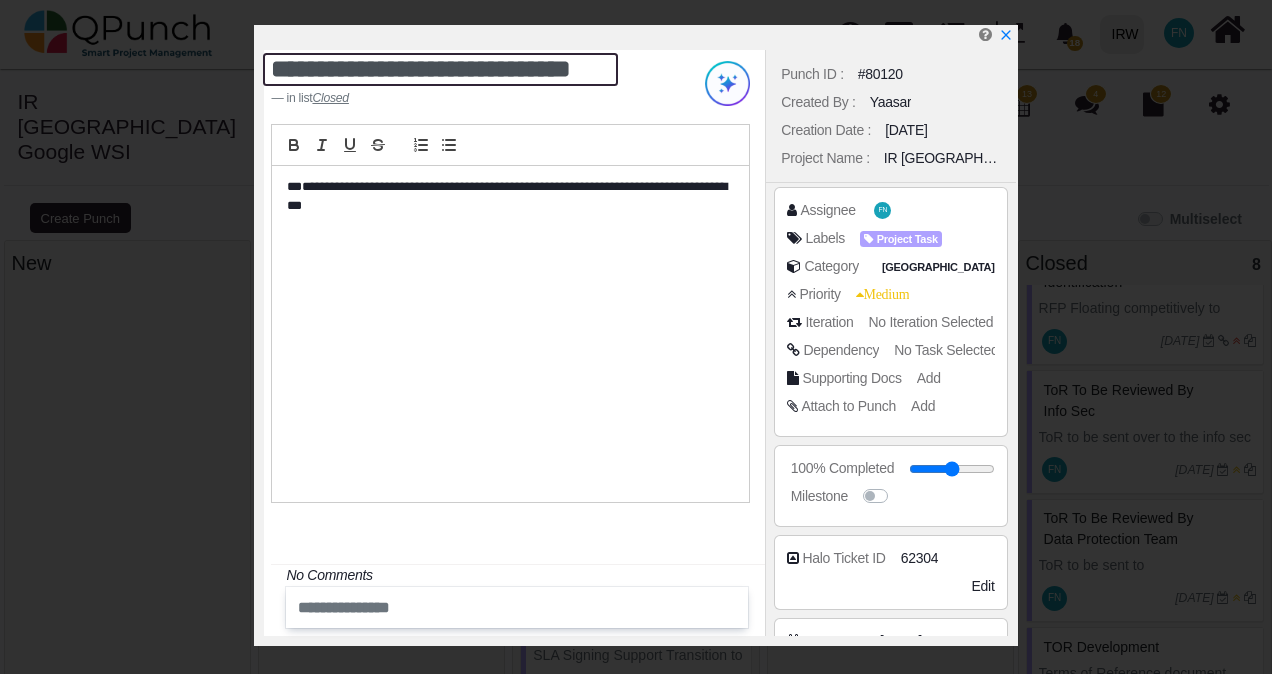 scroll, scrollTop: 22, scrollLeft: 0, axis: vertical 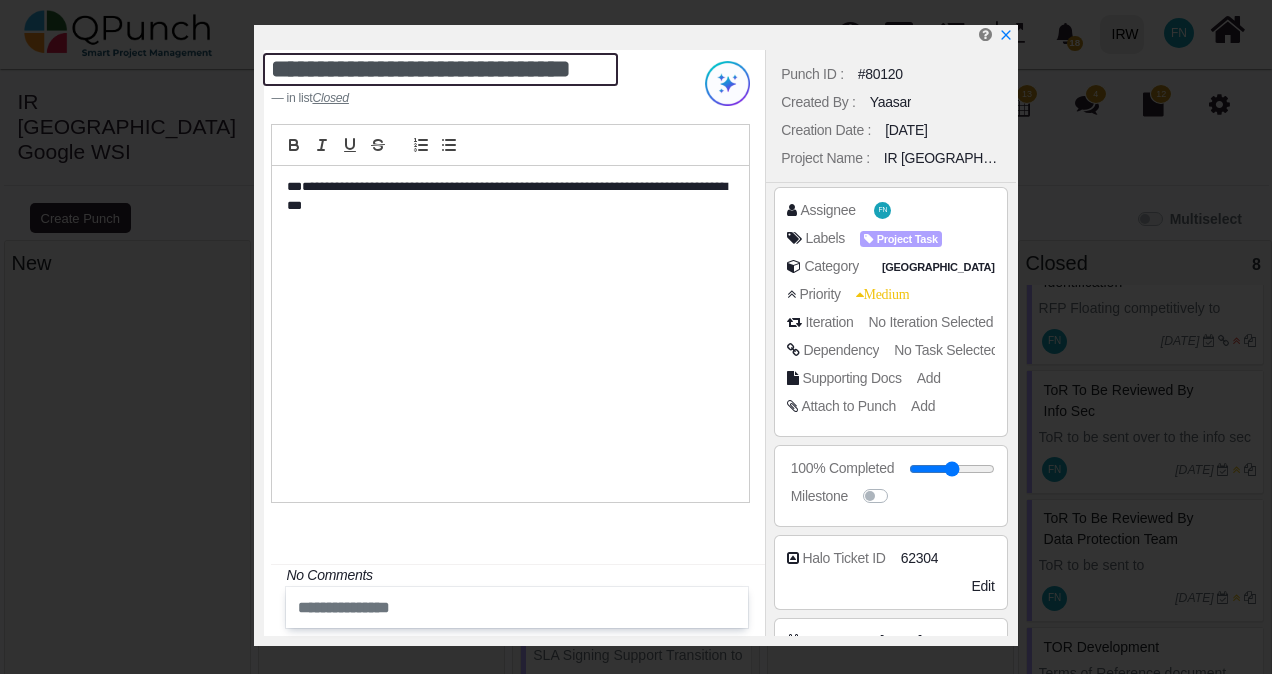 click on "**********" at bounding box center (440, 69) 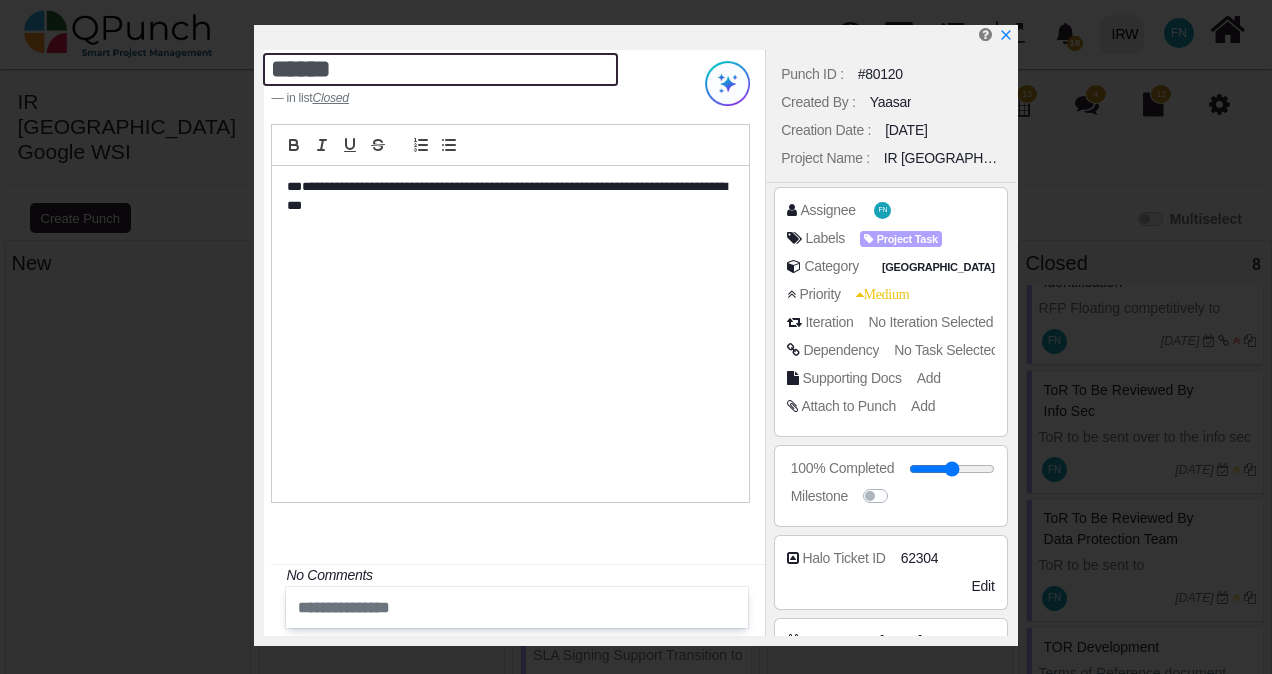 scroll, scrollTop: 0, scrollLeft: 0, axis: both 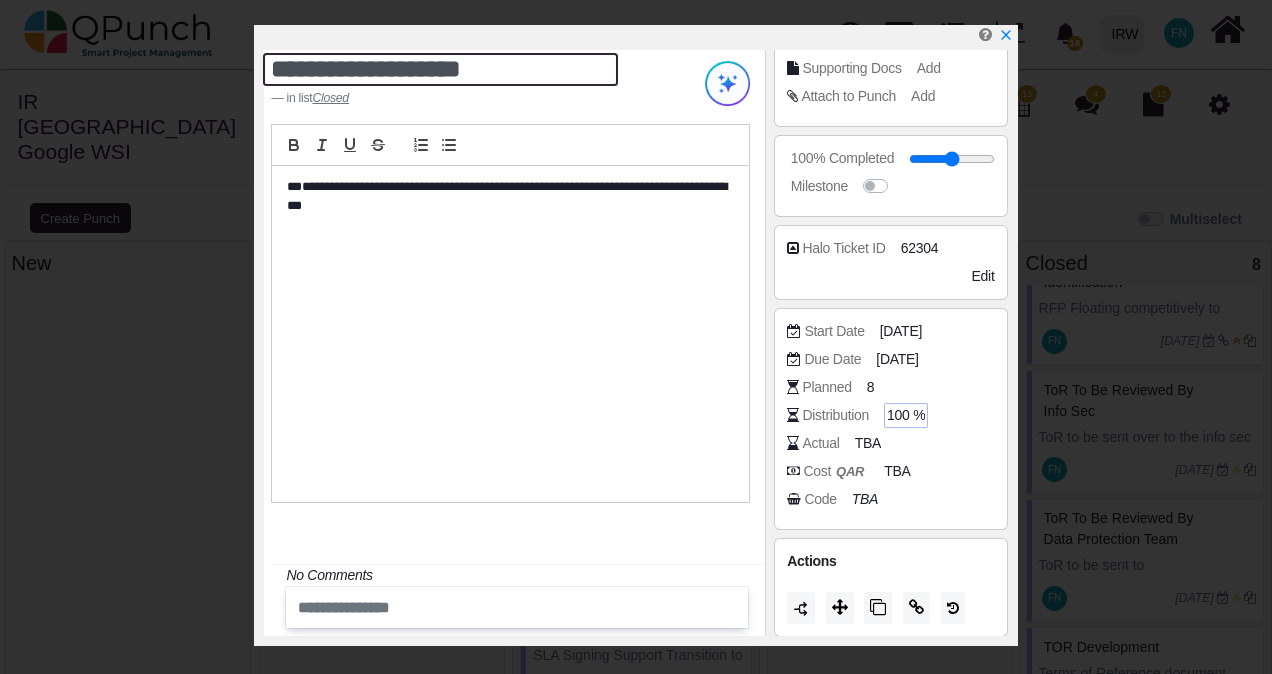 type on "**********" 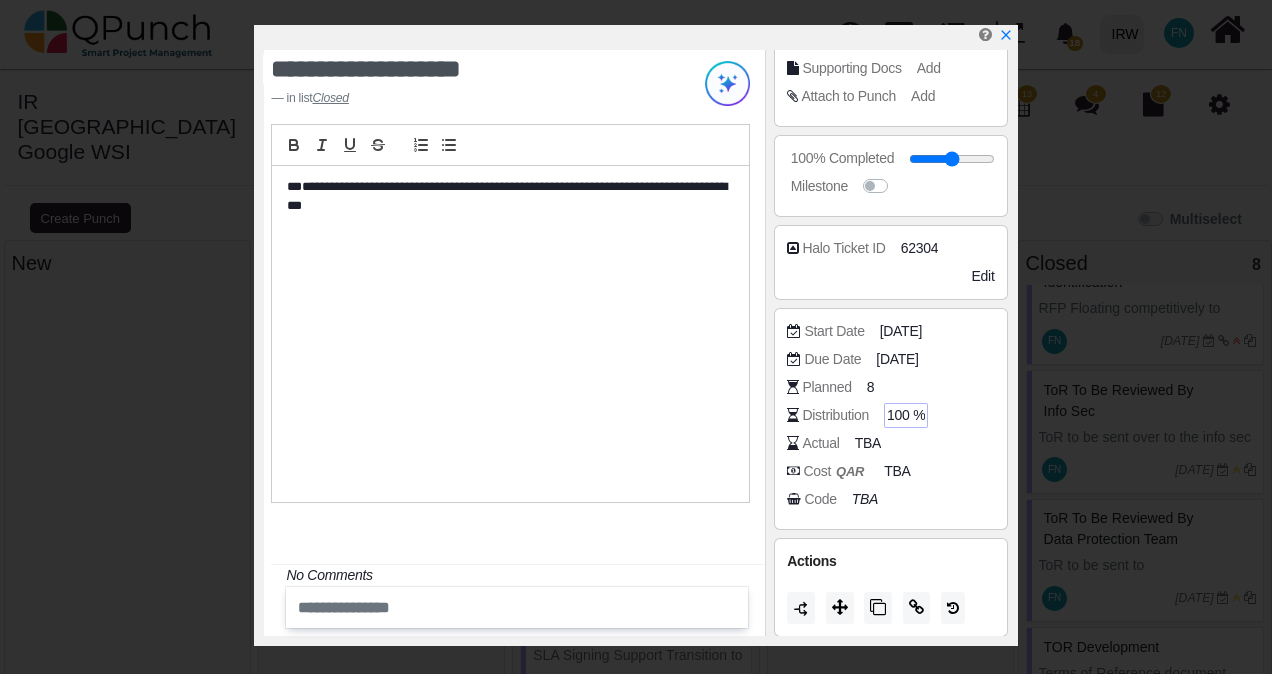 click on "100 %" at bounding box center [906, 415] 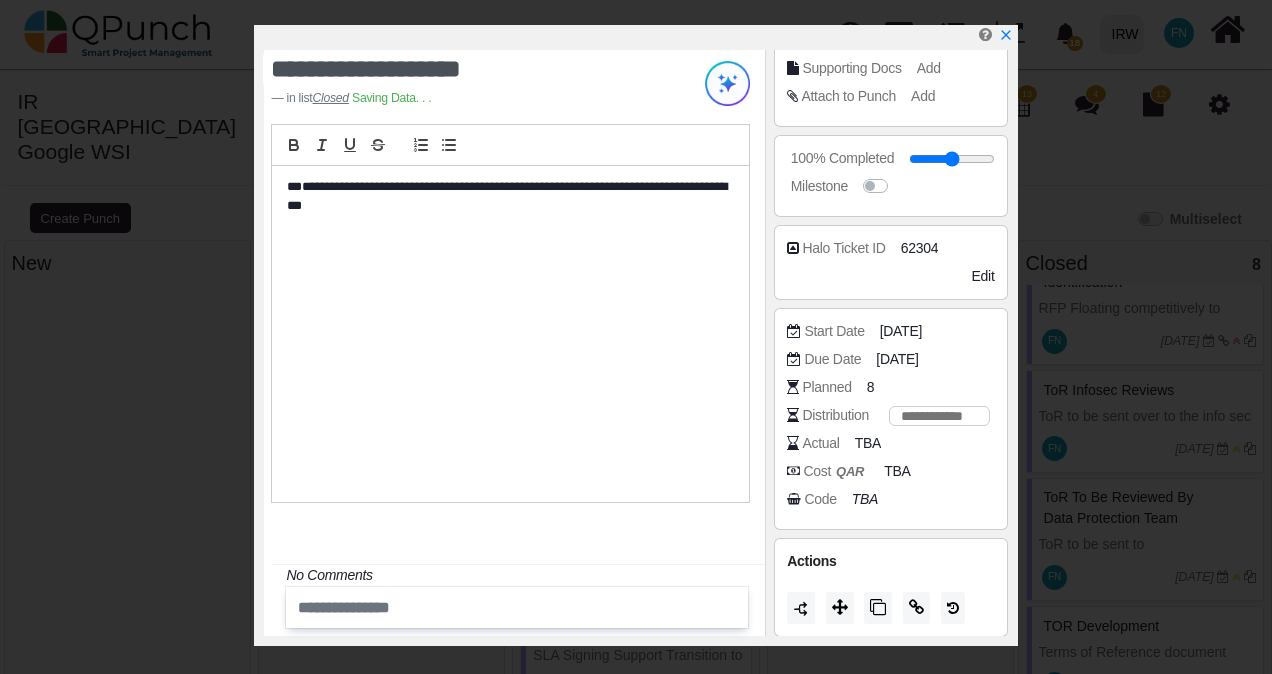 type on "*" 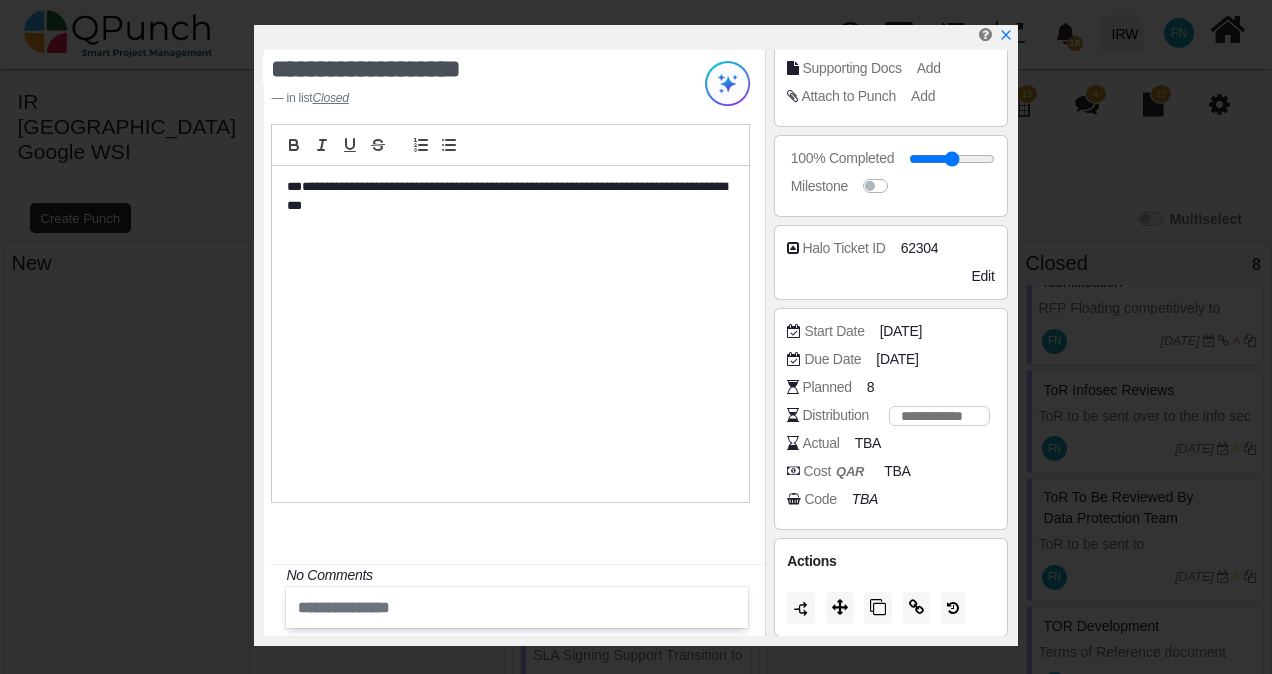 type on "*" 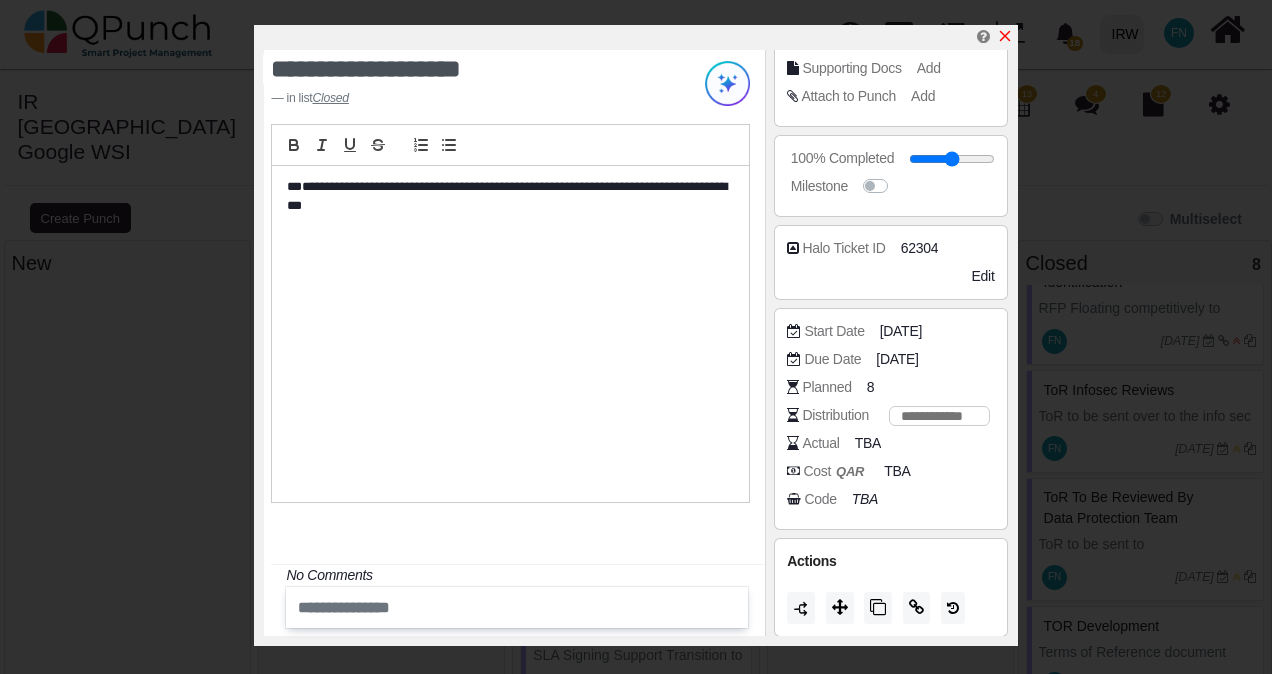 click 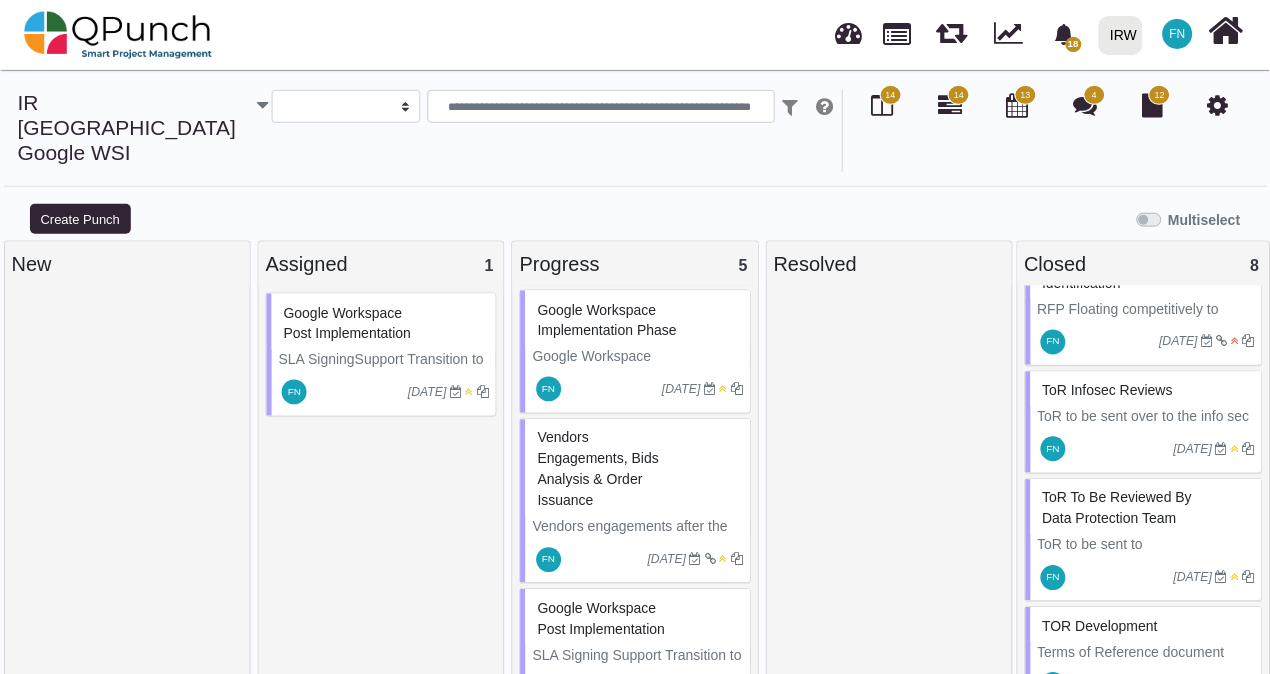 scroll, scrollTop: 340, scrollLeft: 0, axis: vertical 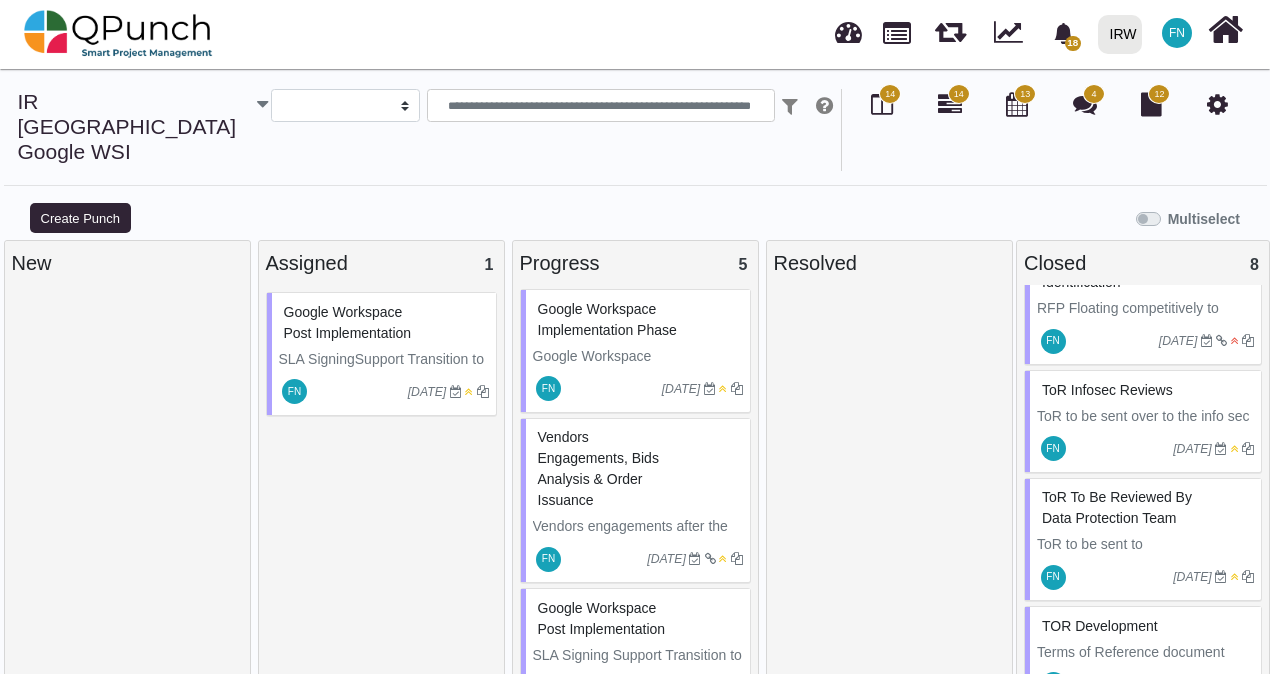 click on "ToR to be reviewed by Data Protection team" at bounding box center (1117, 507) 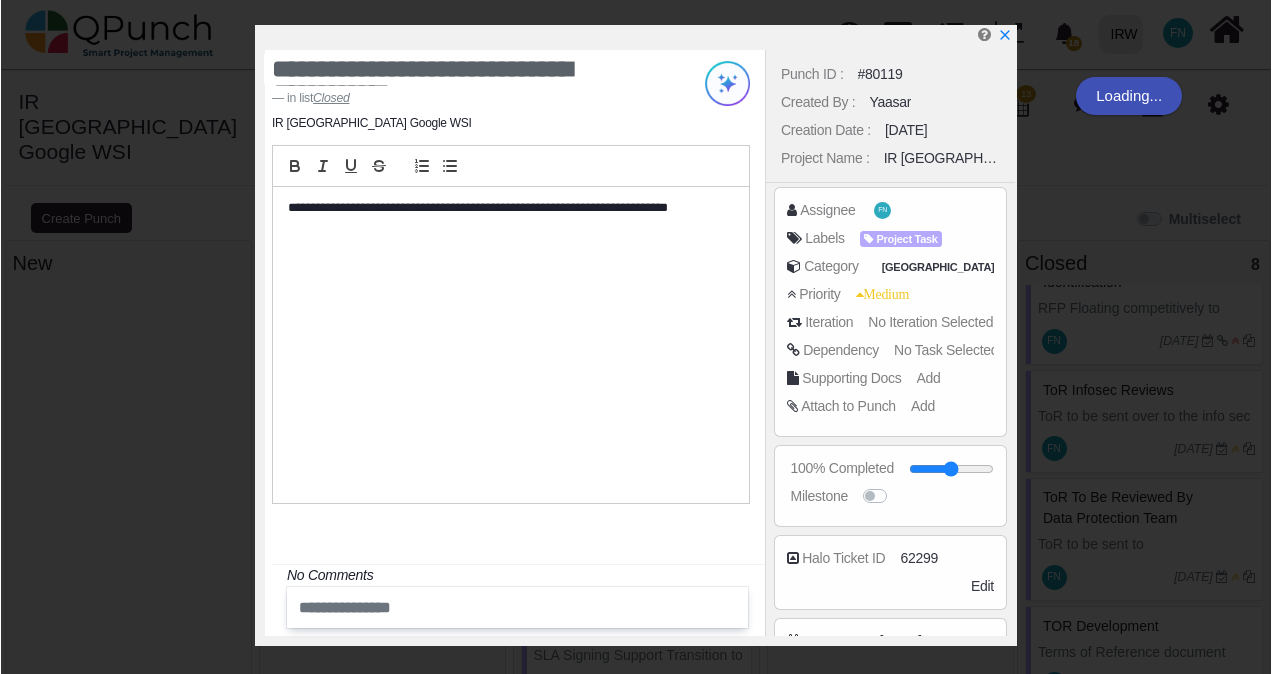 scroll, scrollTop: 318, scrollLeft: 0, axis: vertical 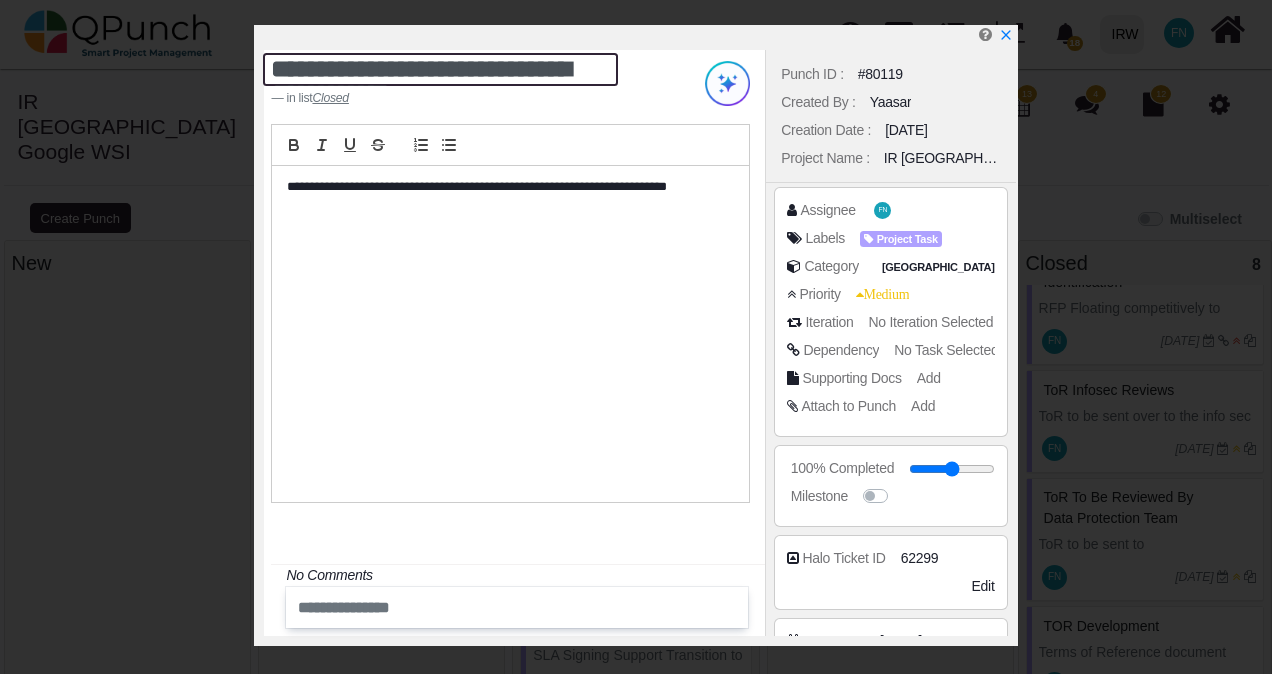 click on "**********" at bounding box center (440, 69) 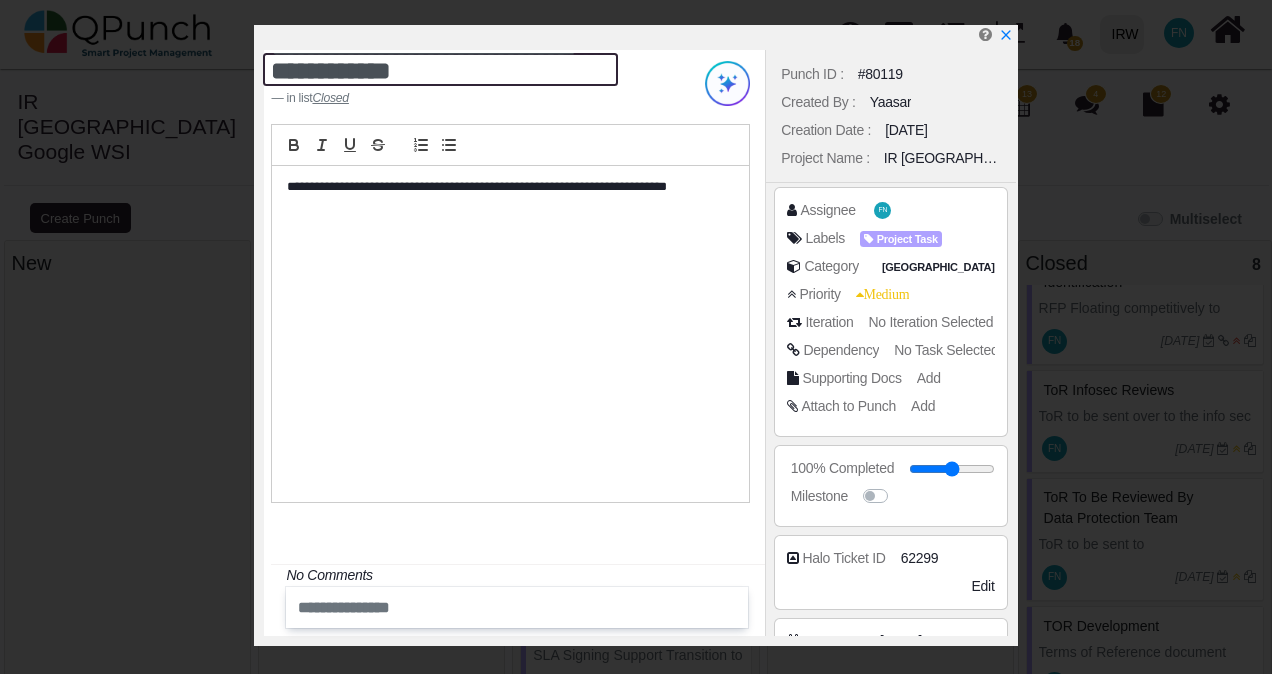 scroll, scrollTop: 0, scrollLeft: 0, axis: both 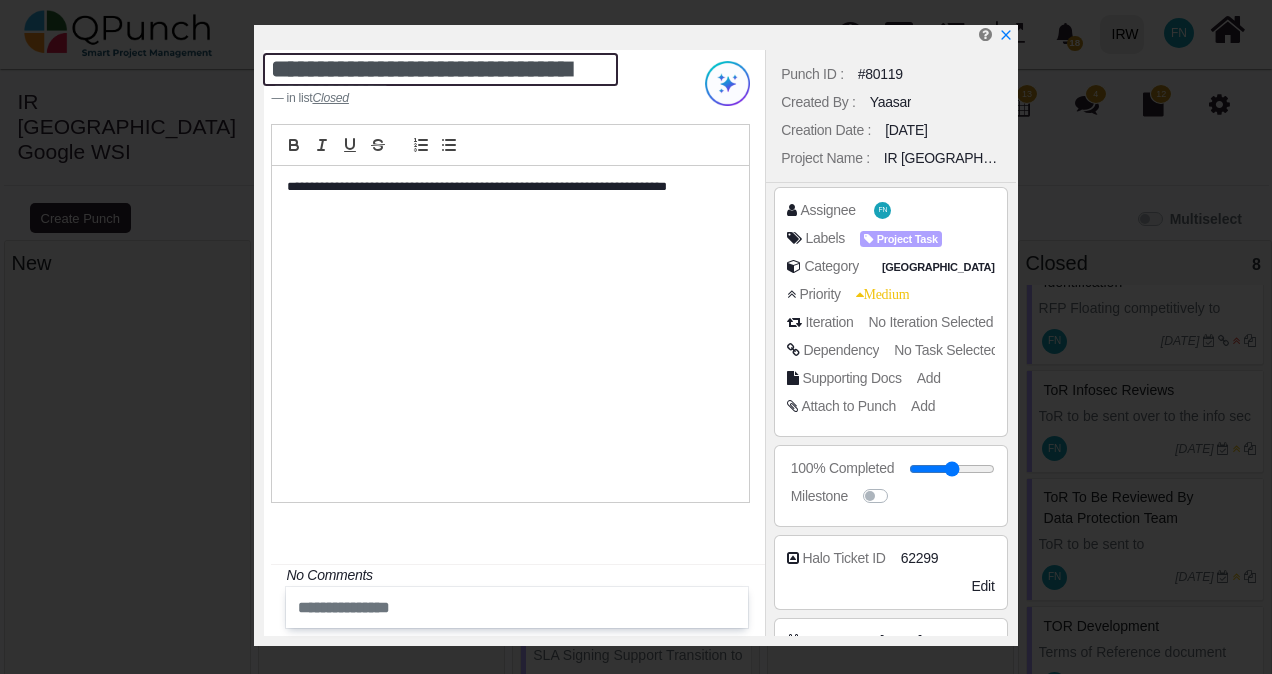 drag, startPoint x: 338, startPoint y: 65, endPoint x: 397, endPoint y: 44, distance: 62.625874 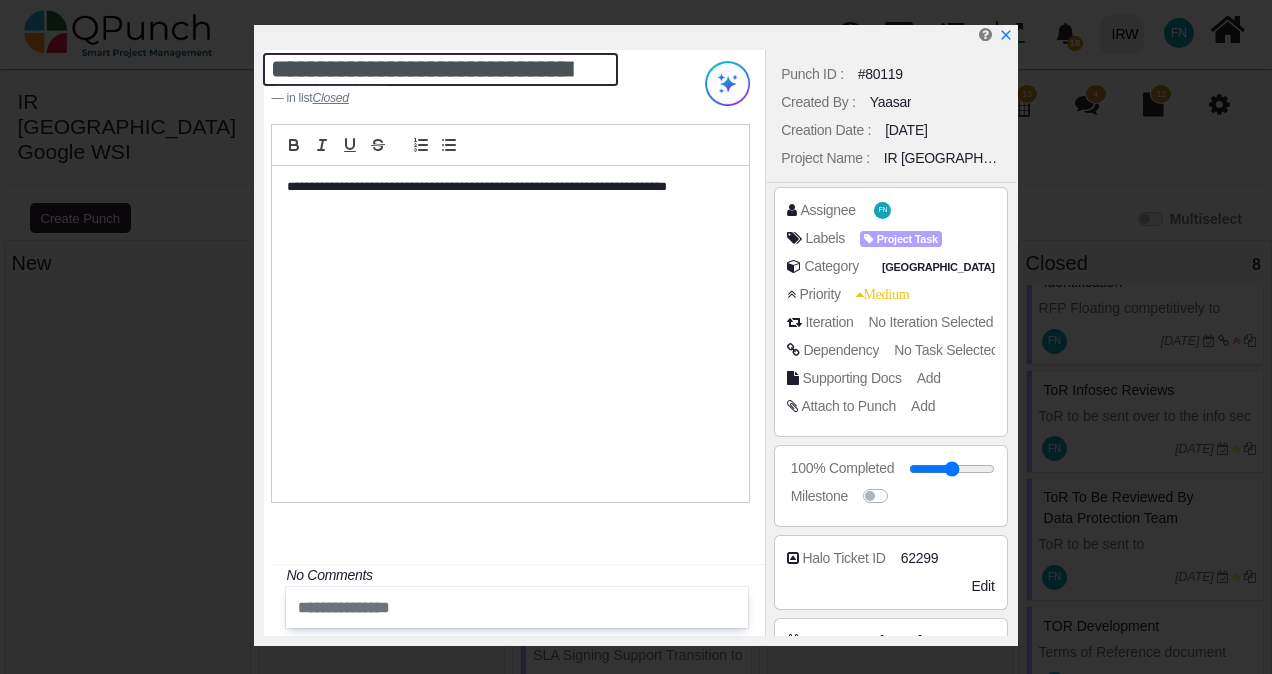 click on "**********" at bounding box center (635, 335) 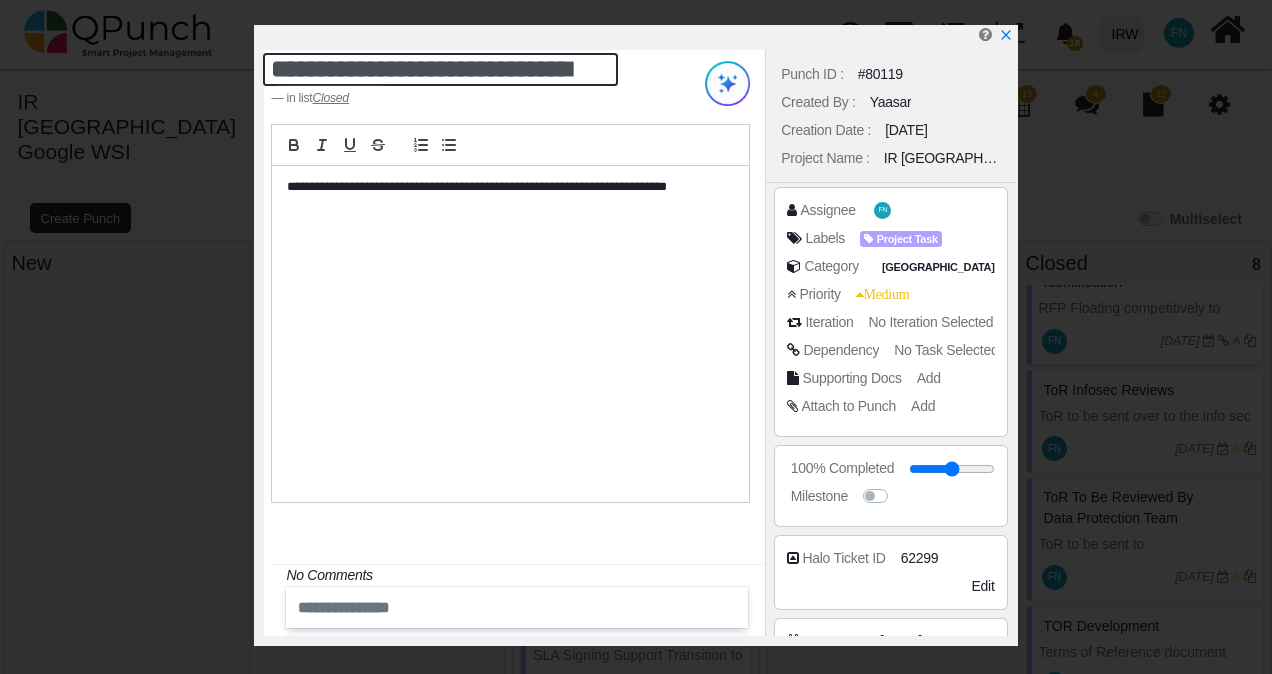 drag, startPoint x: 323, startPoint y: 68, endPoint x: 523, endPoint y: 58, distance: 200.24985 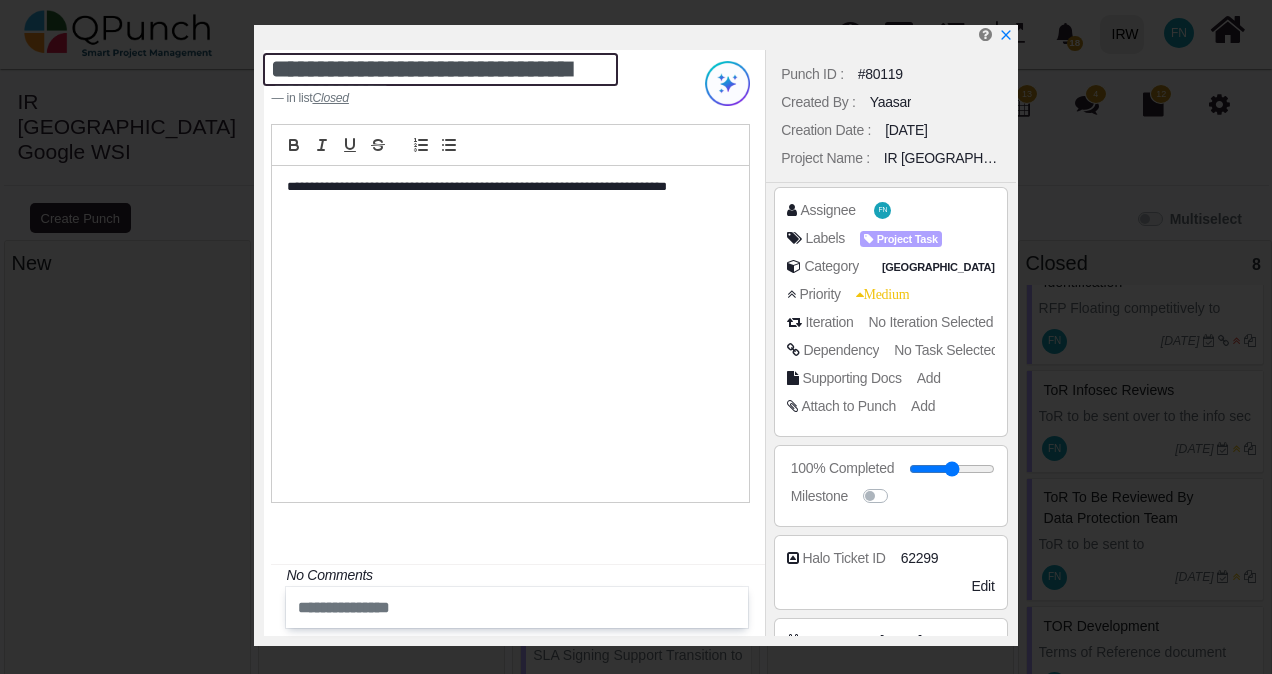 click on "**********" at bounding box center (440, 69) 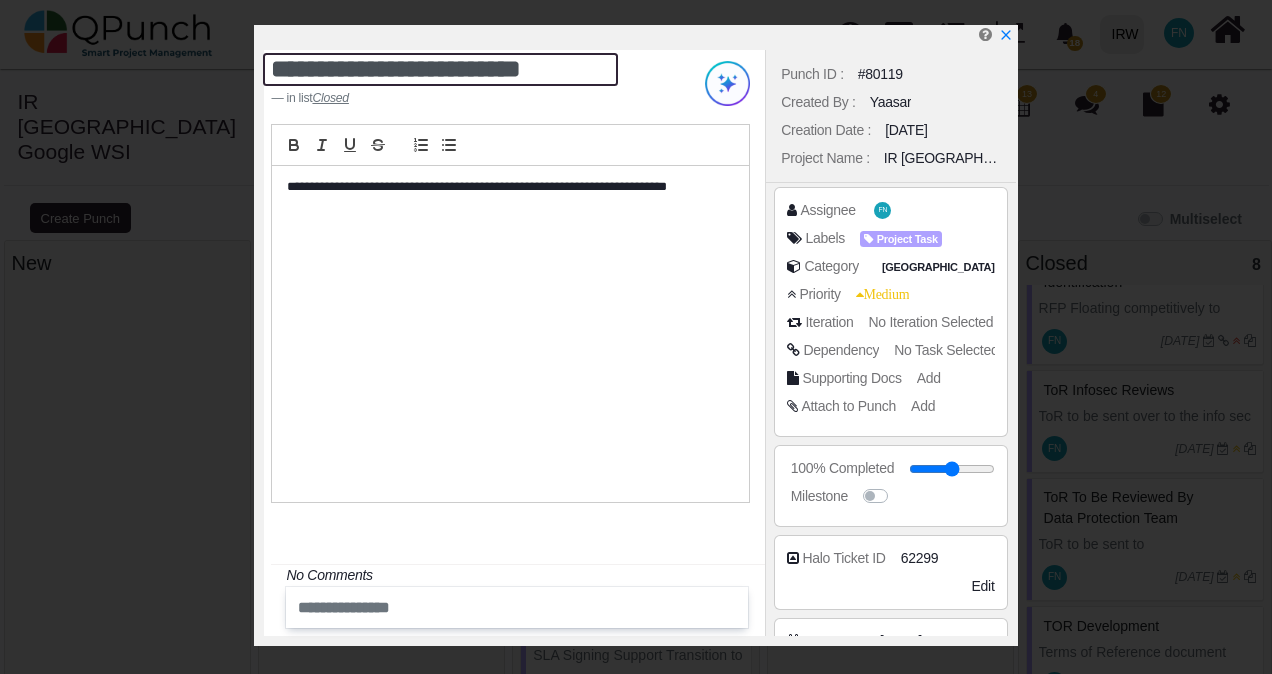 click on "**********" at bounding box center (440, 69) 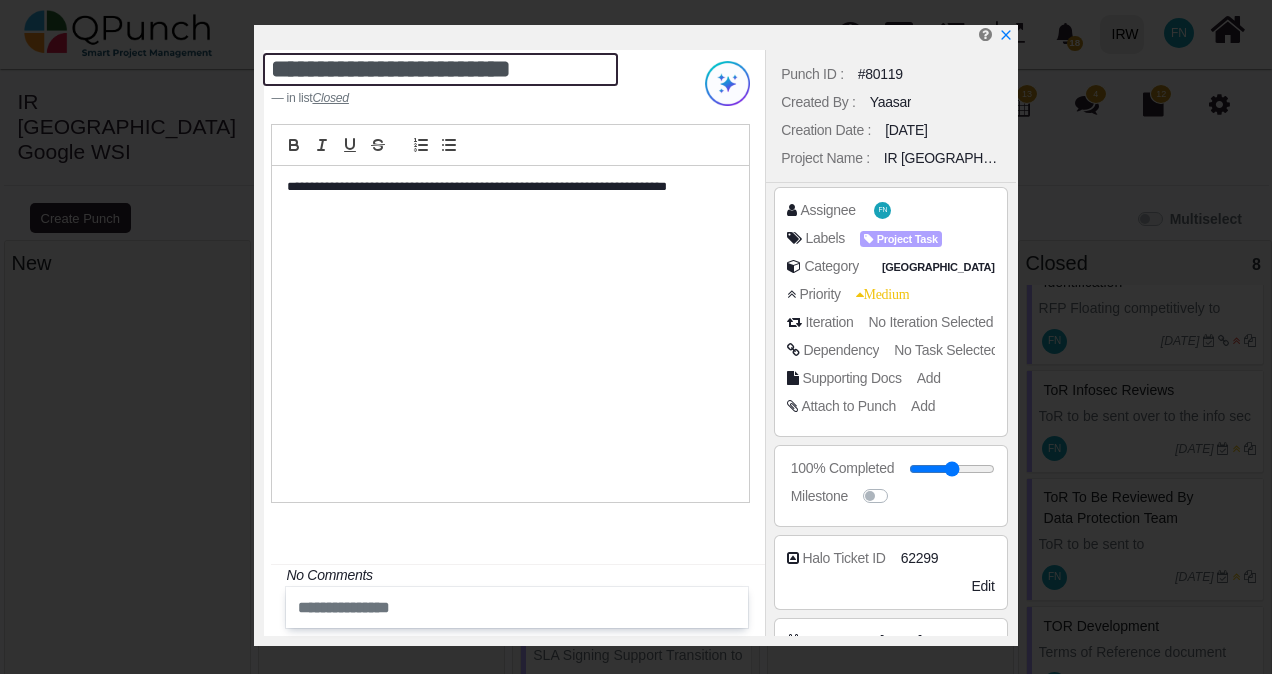 click on "**********" at bounding box center [440, 69] 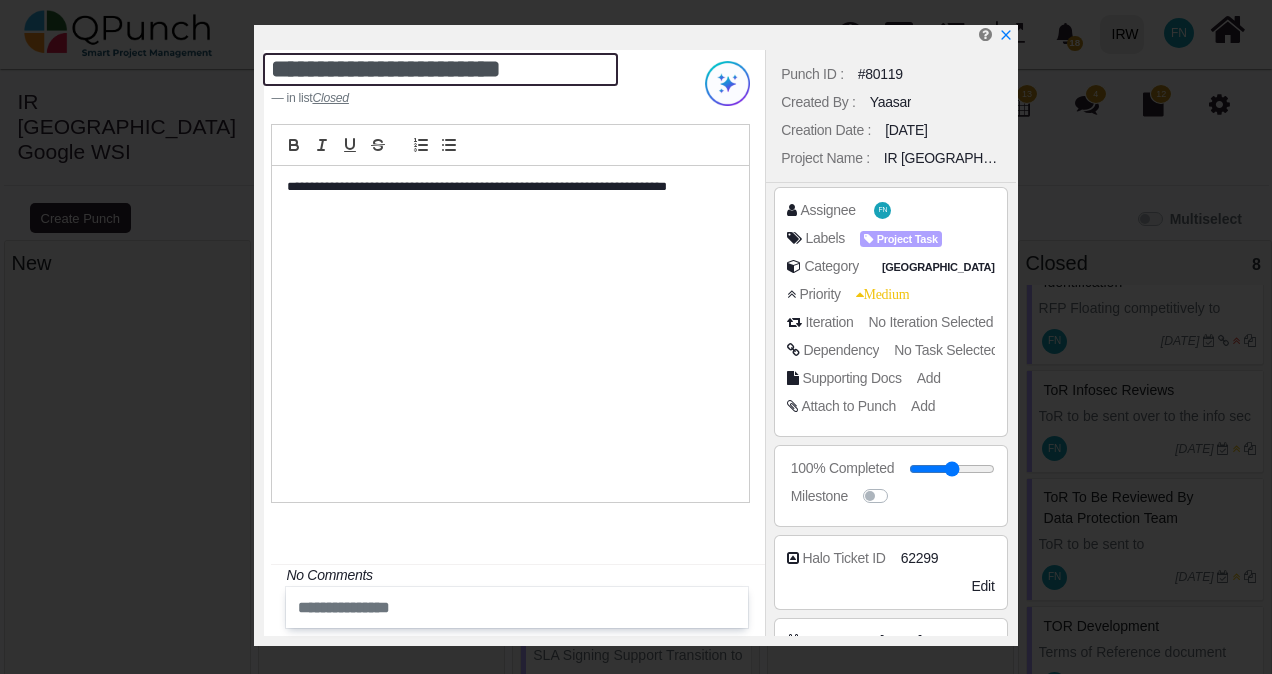 click on "**********" at bounding box center [440, 69] 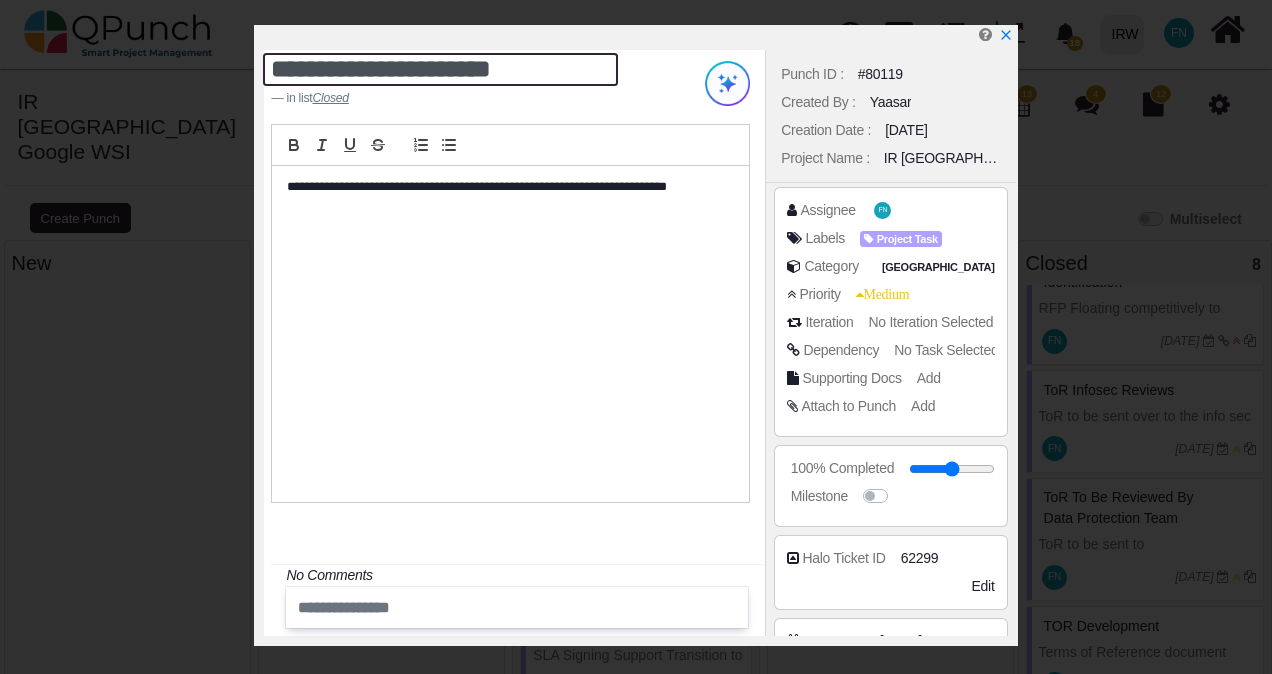 click on "**********" at bounding box center [440, 69] 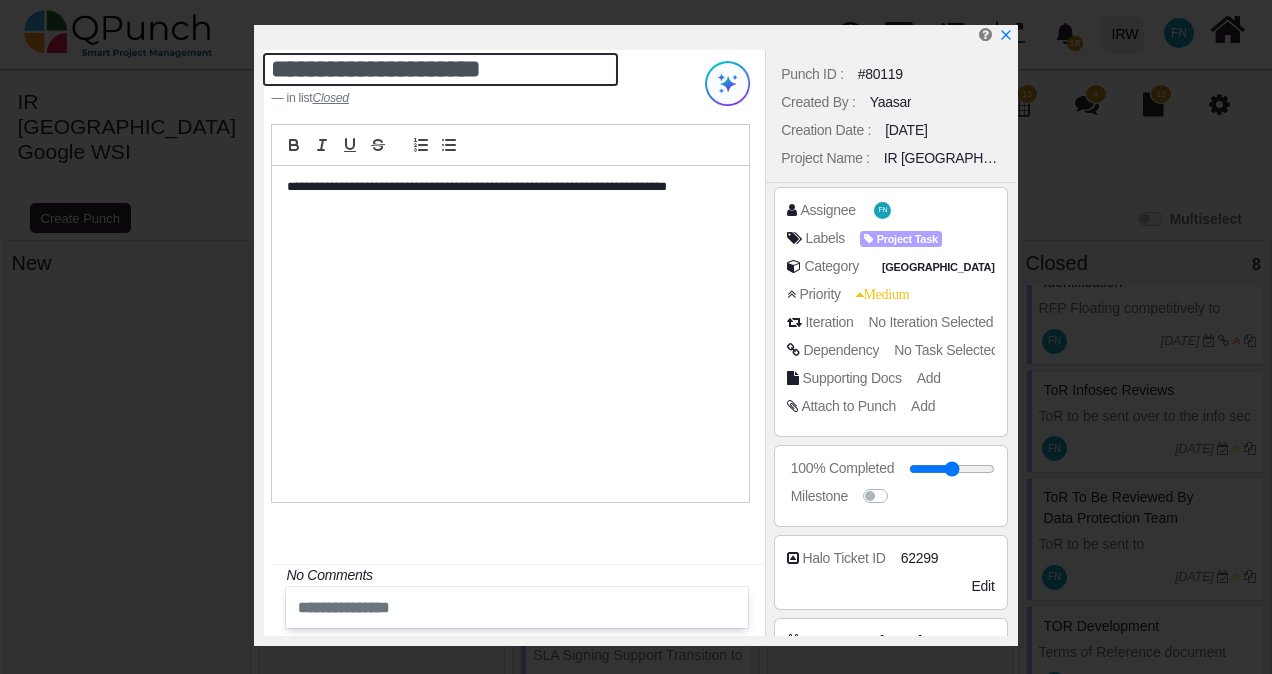 click on "**********" at bounding box center (440, 69) 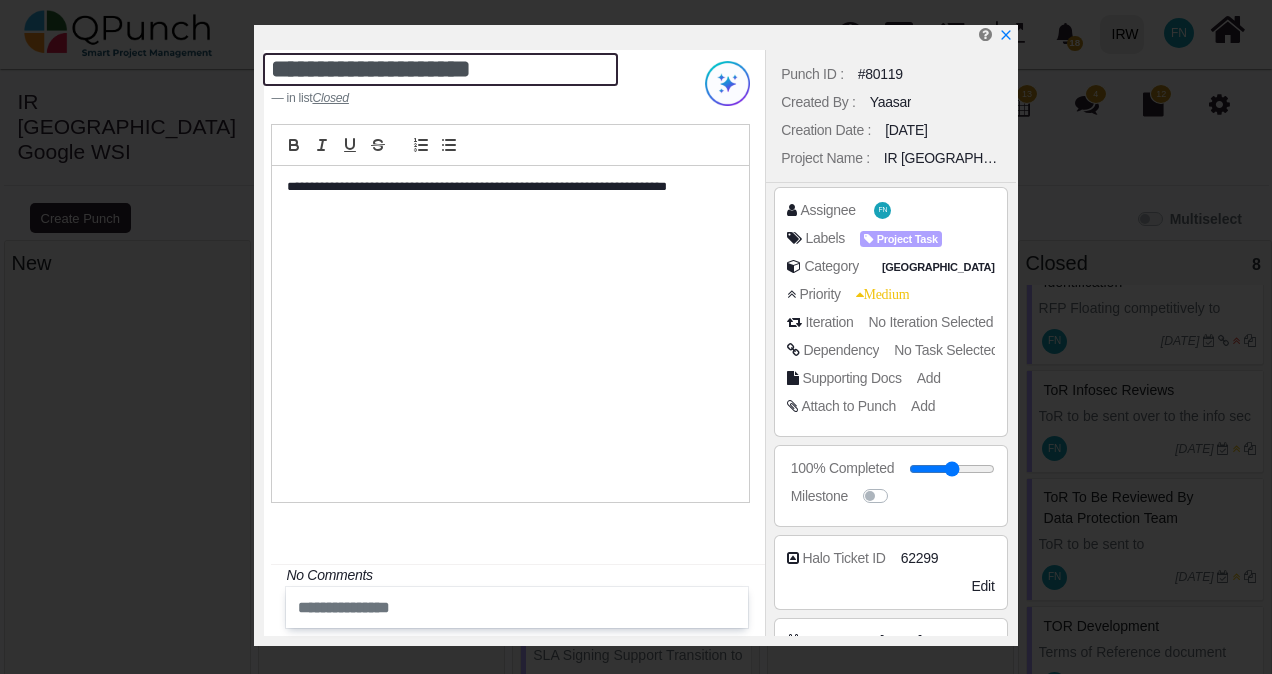 click on "**********" at bounding box center (440, 69) 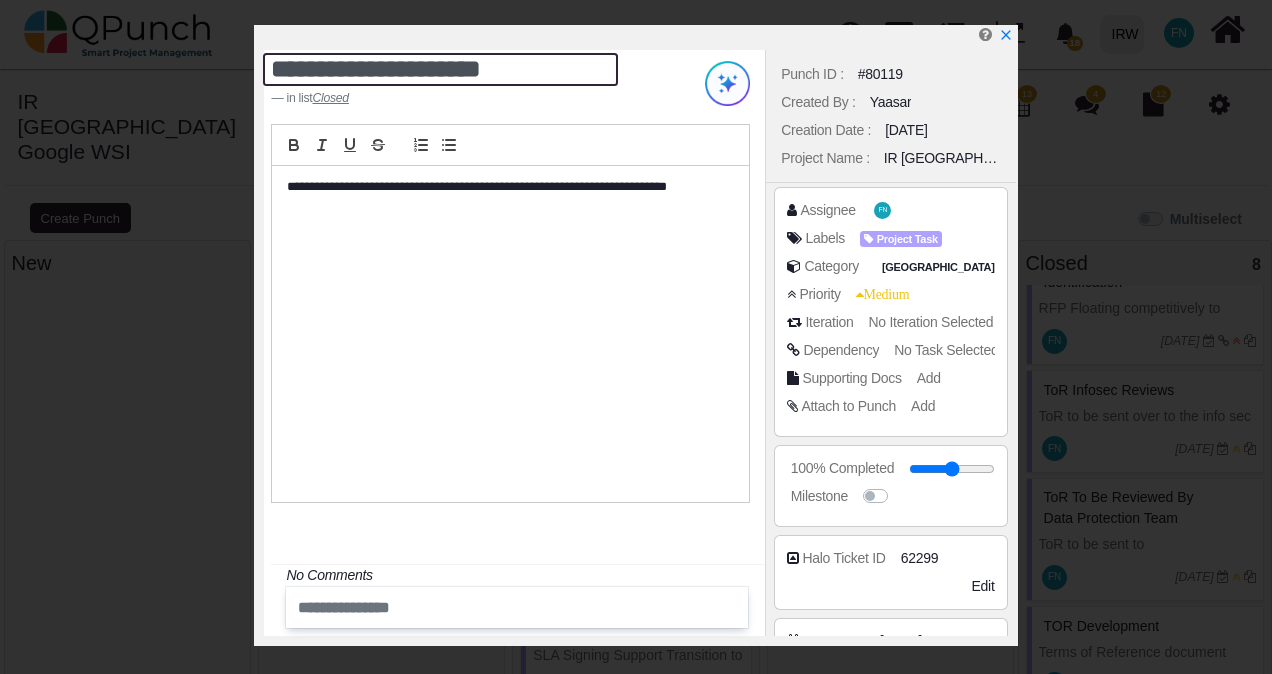 type on "**********" 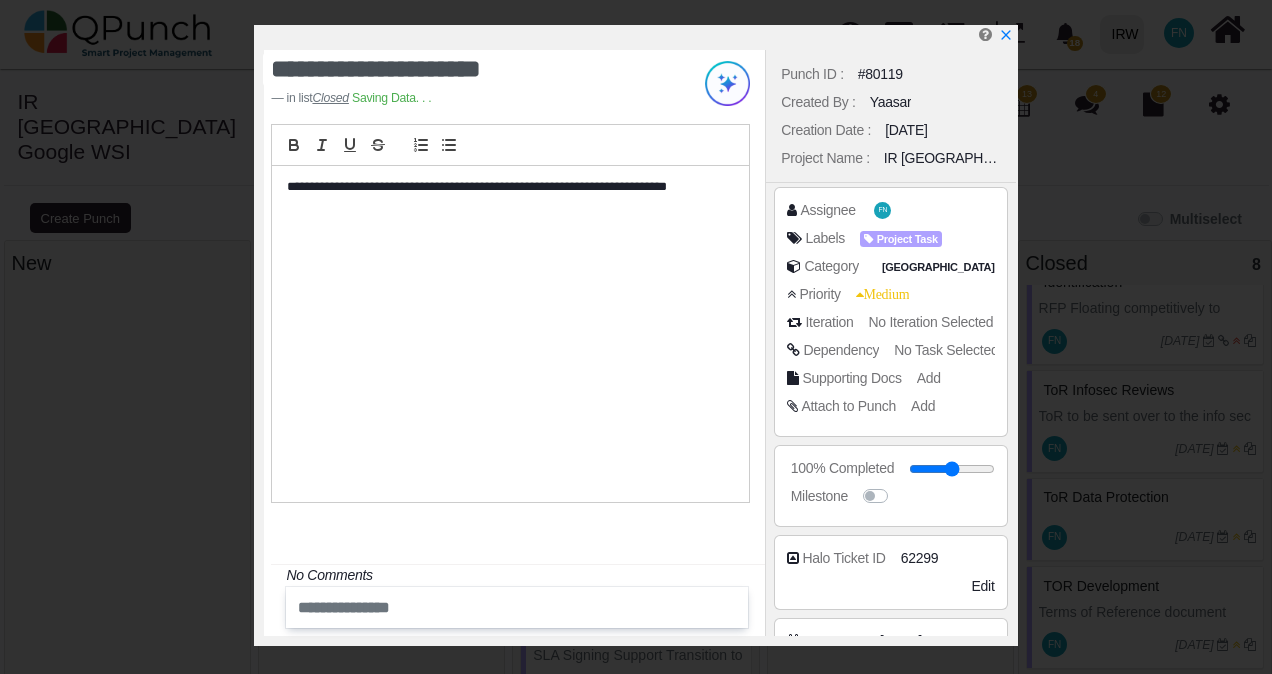 click on "No Task Selected" at bounding box center (946, 350) 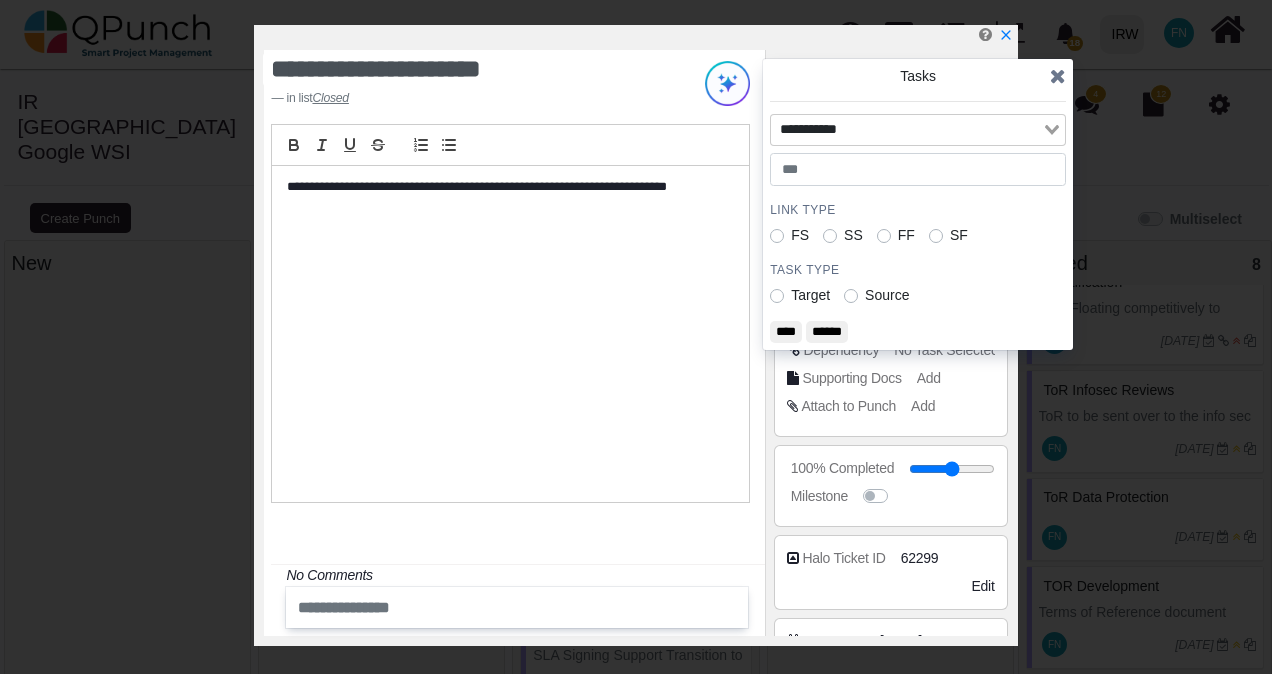 click 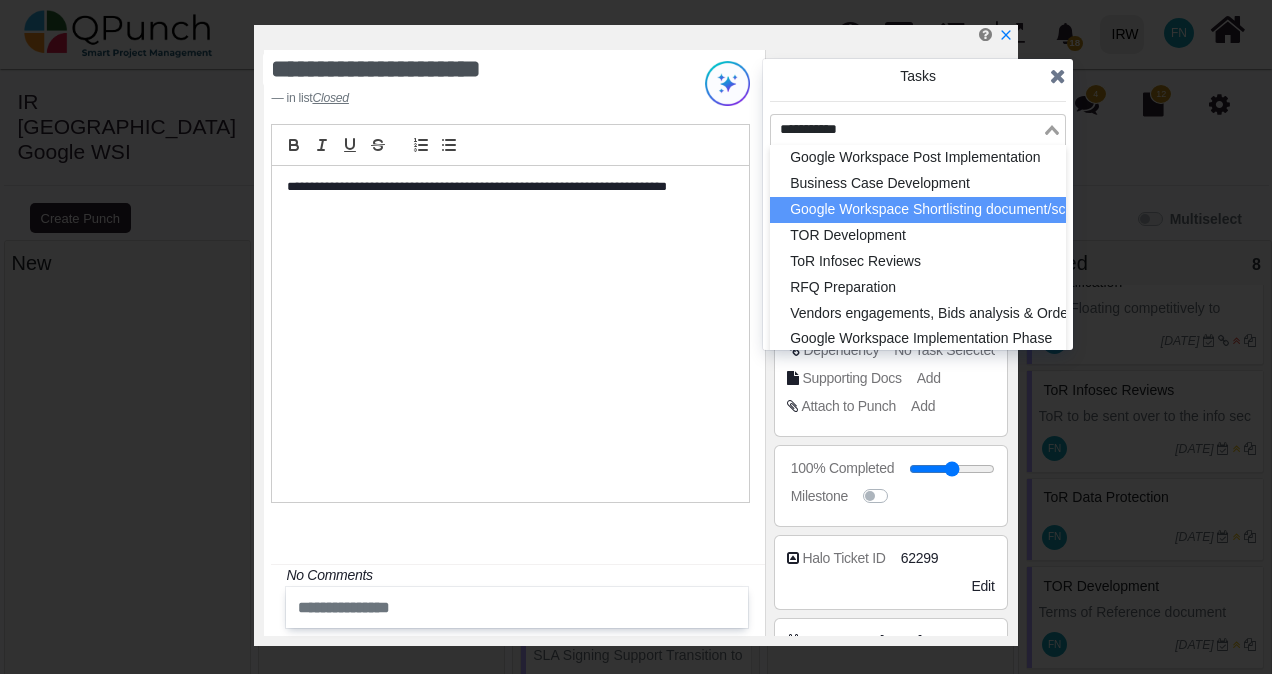 click on "Google Workspace Shortlisting document/scoring sheet" at bounding box center (918, 210) 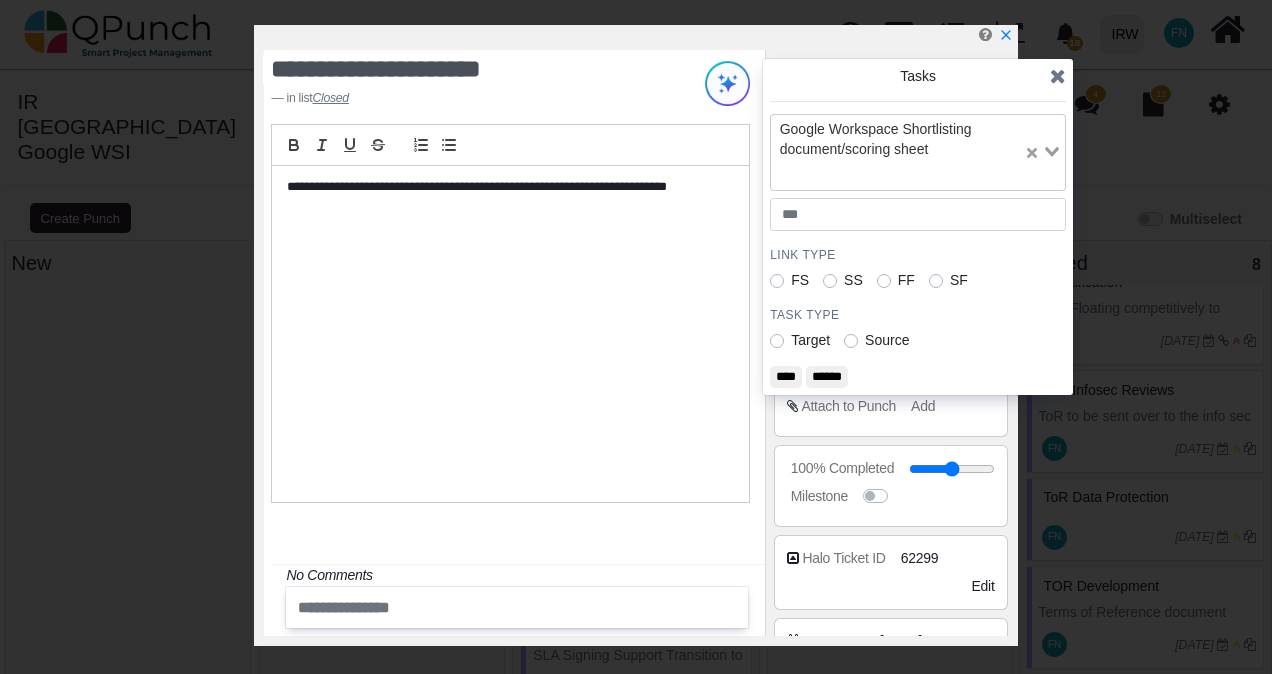 click 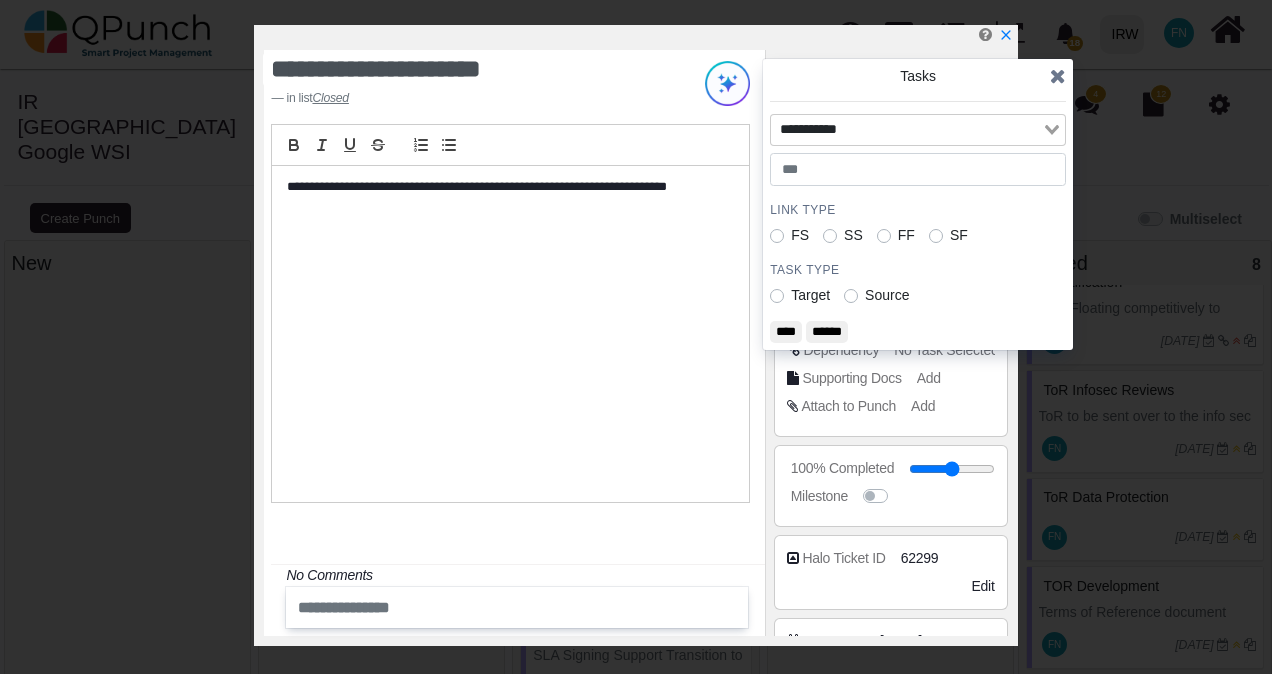 click 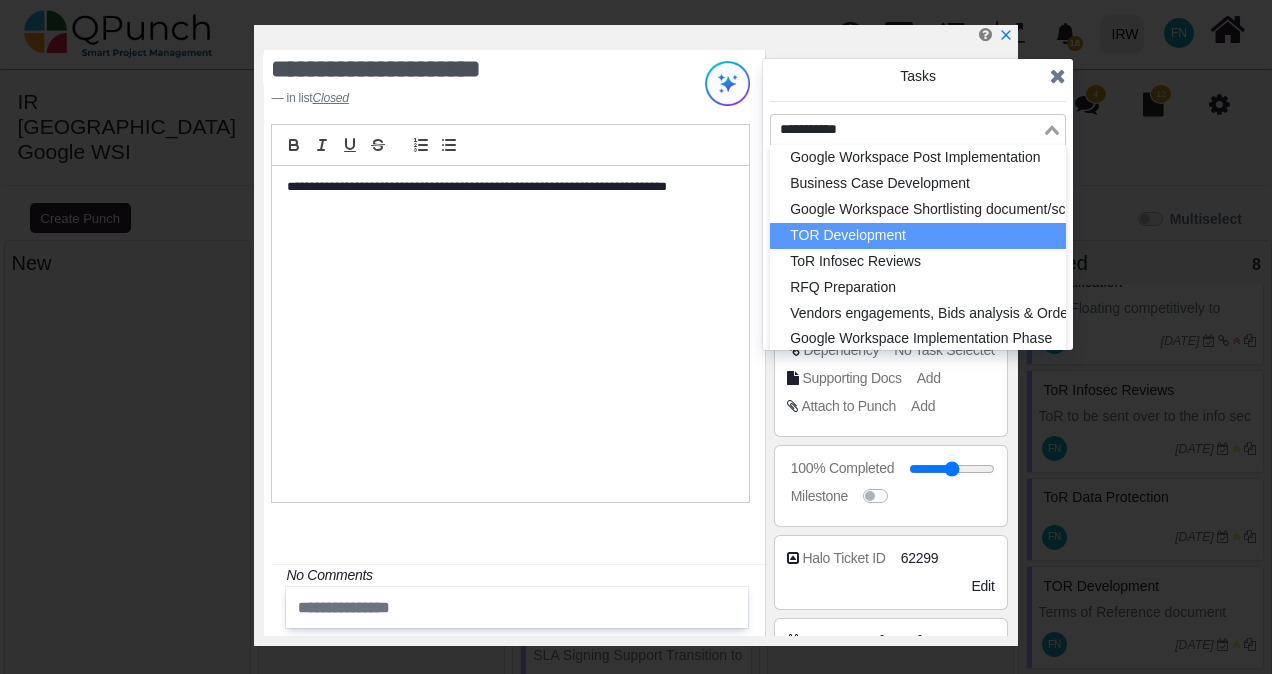 click on "TOR Development" at bounding box center [918, 236] 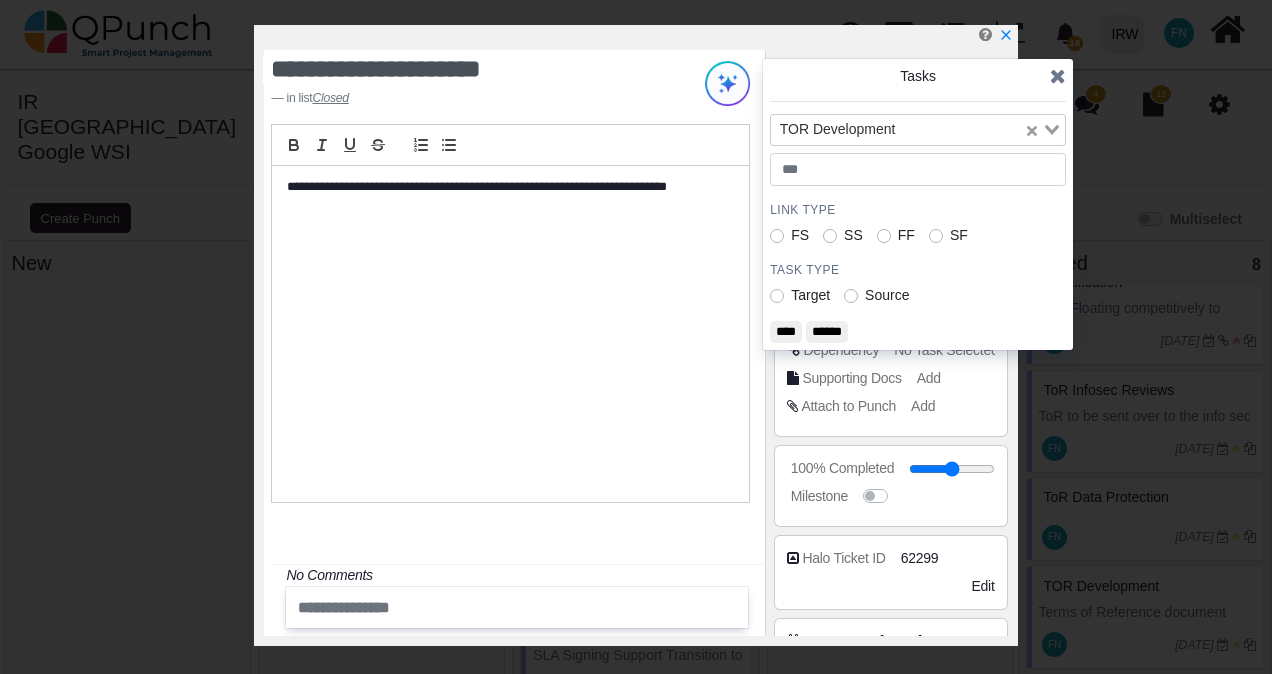 click on "****" at bounding box center [786, 332] 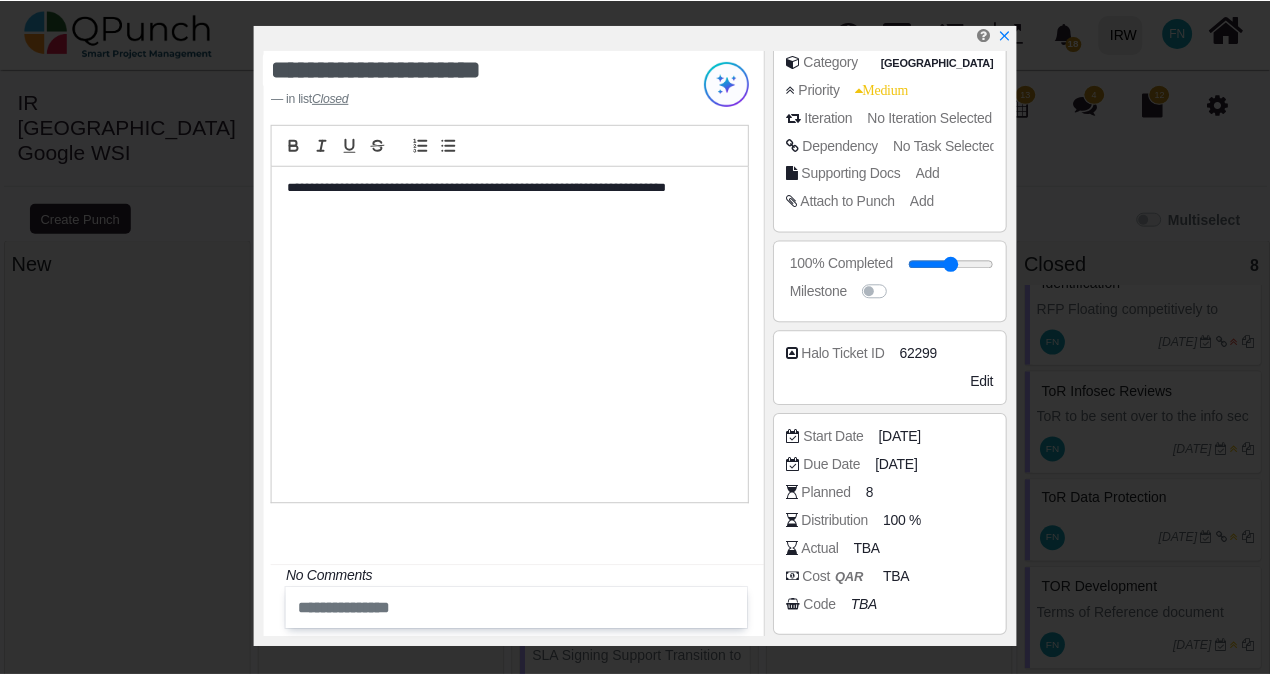 scroll, scrollTop: 310, scrollLeft: 0, axis: vertical 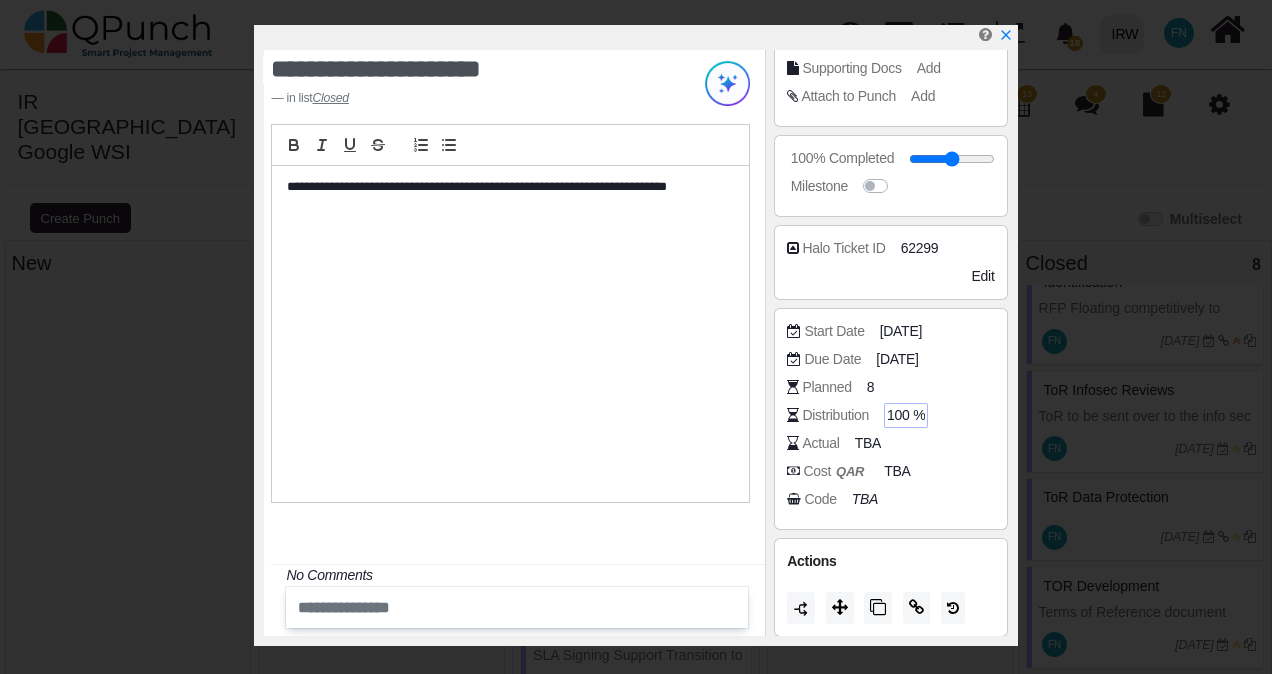 click on "100 %" at bounding box center [906, 415] 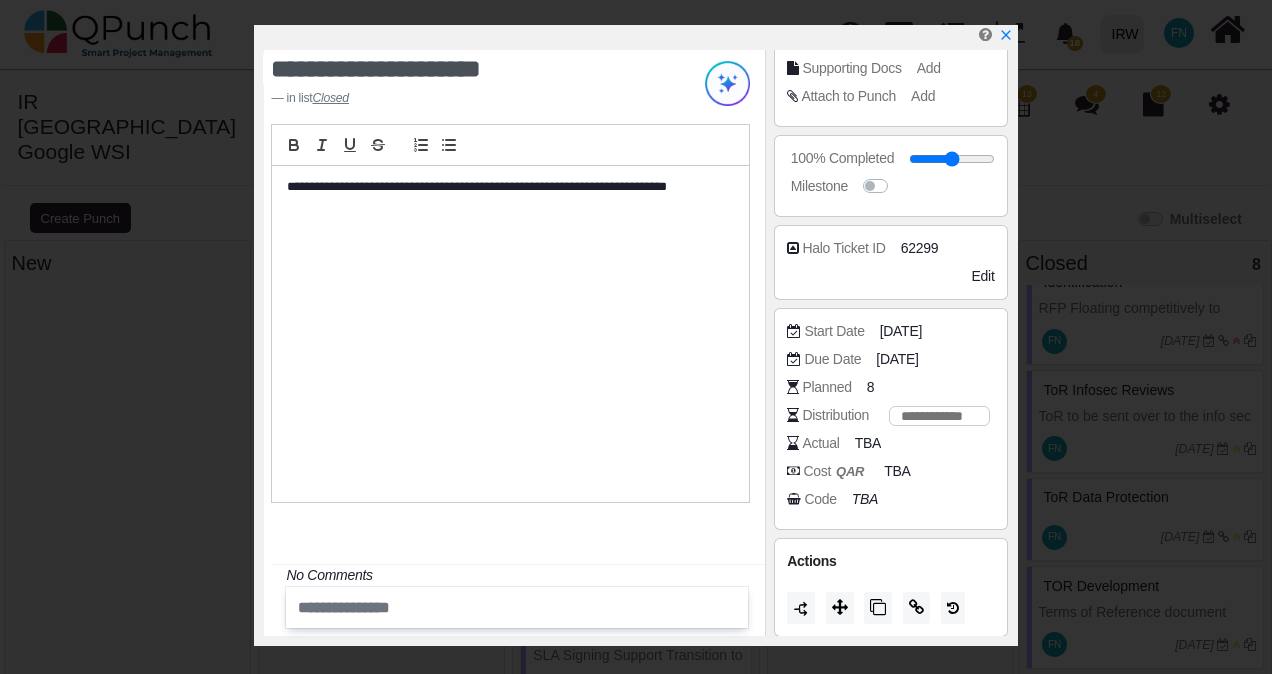 click on "**" at bounding box center (939, 416) 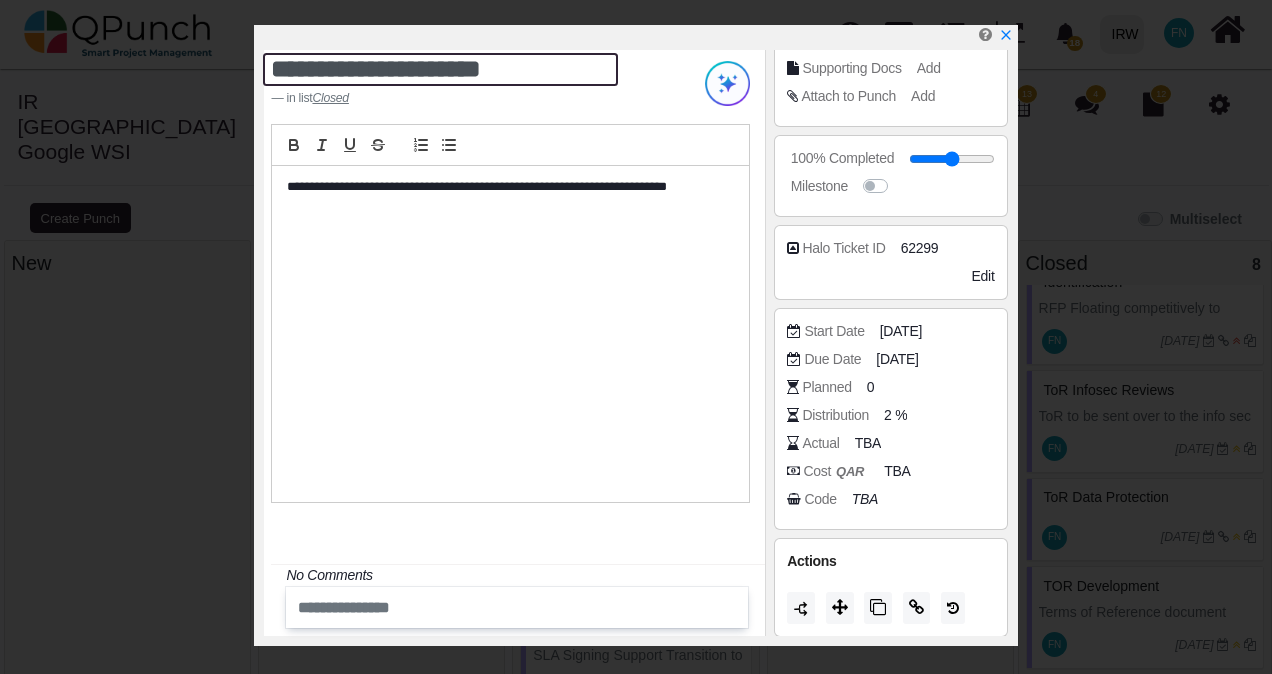 click on "**********" at bounding box center (440, 69) 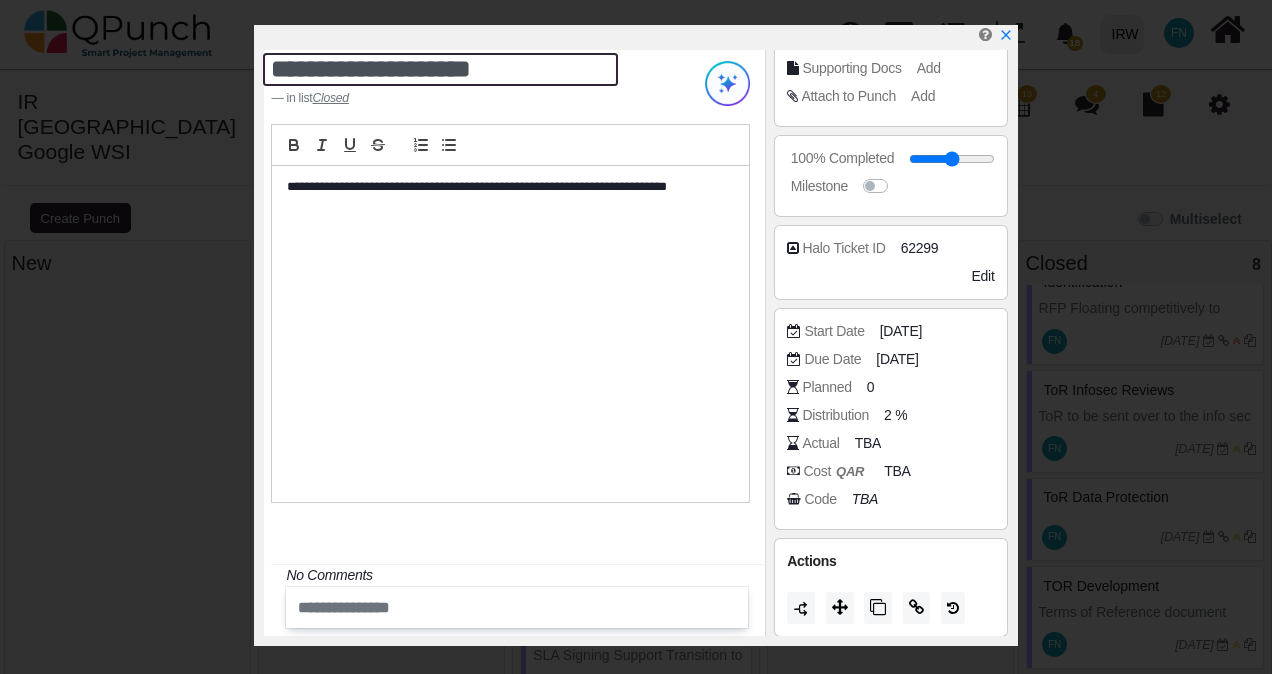 click on "**********" at bounding box center [440, 69] 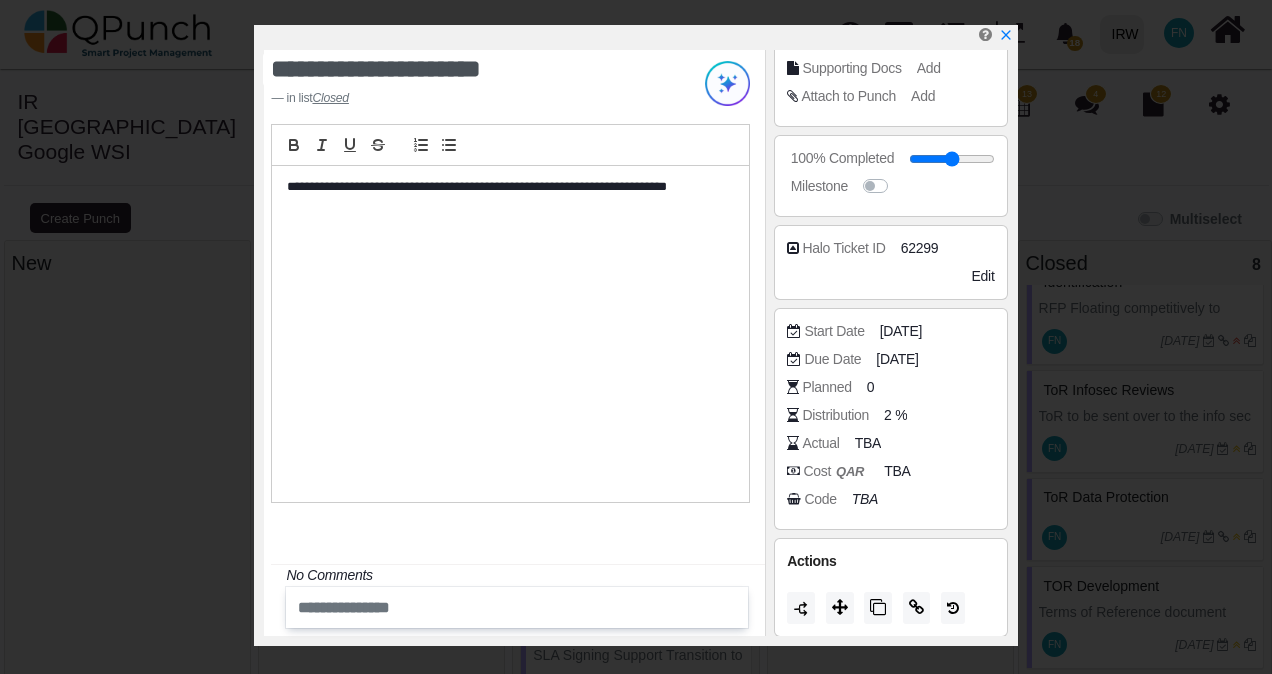 click at bounding box center [510, 145] 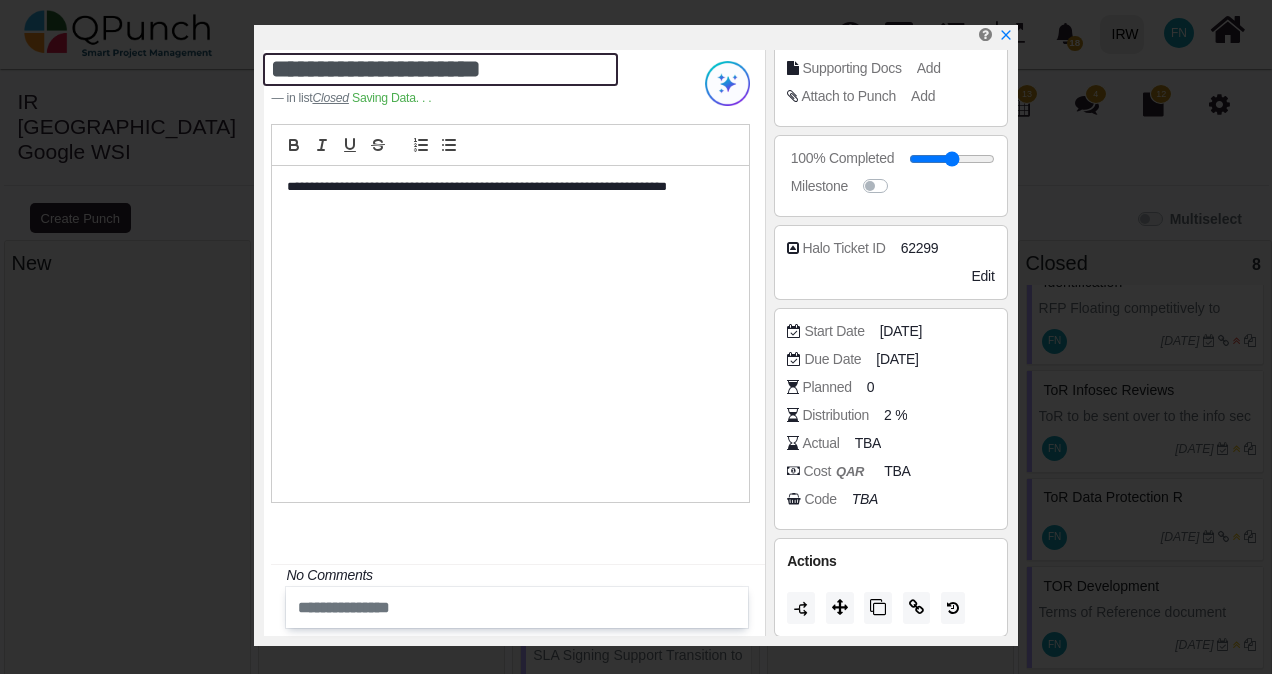 click on "**********" at bounding box center [440, 69] 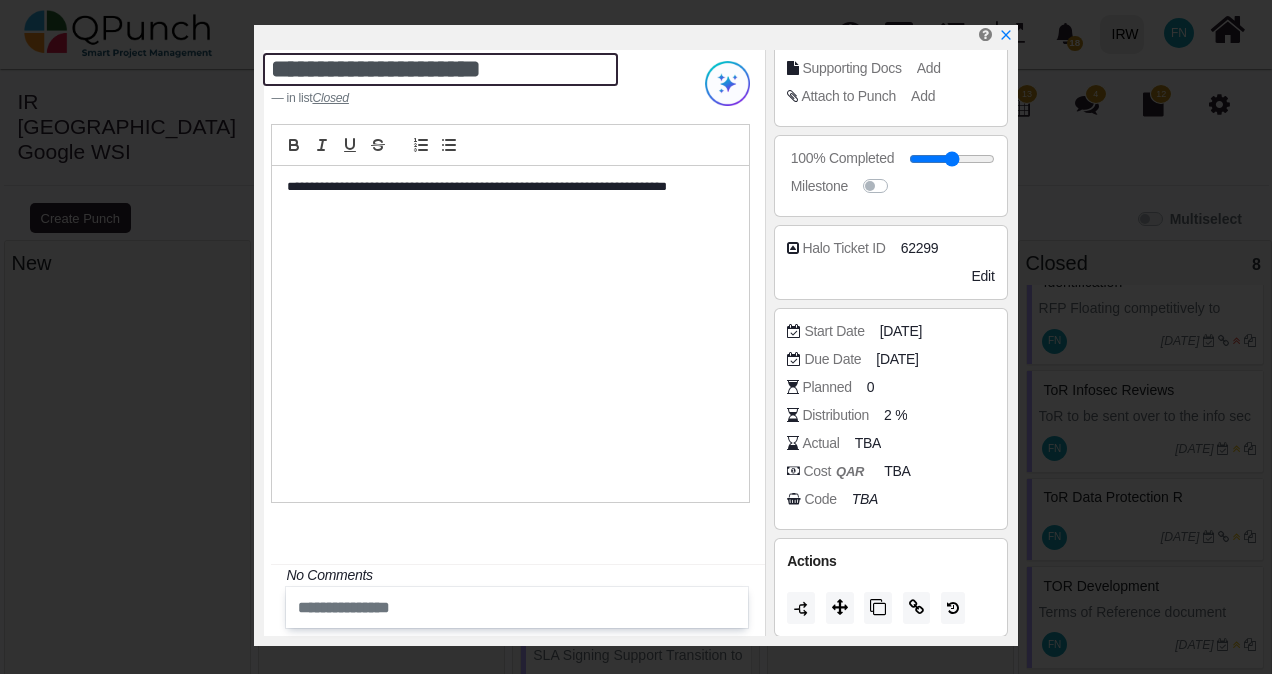 click on "**********" at bounding box center [440, 69] 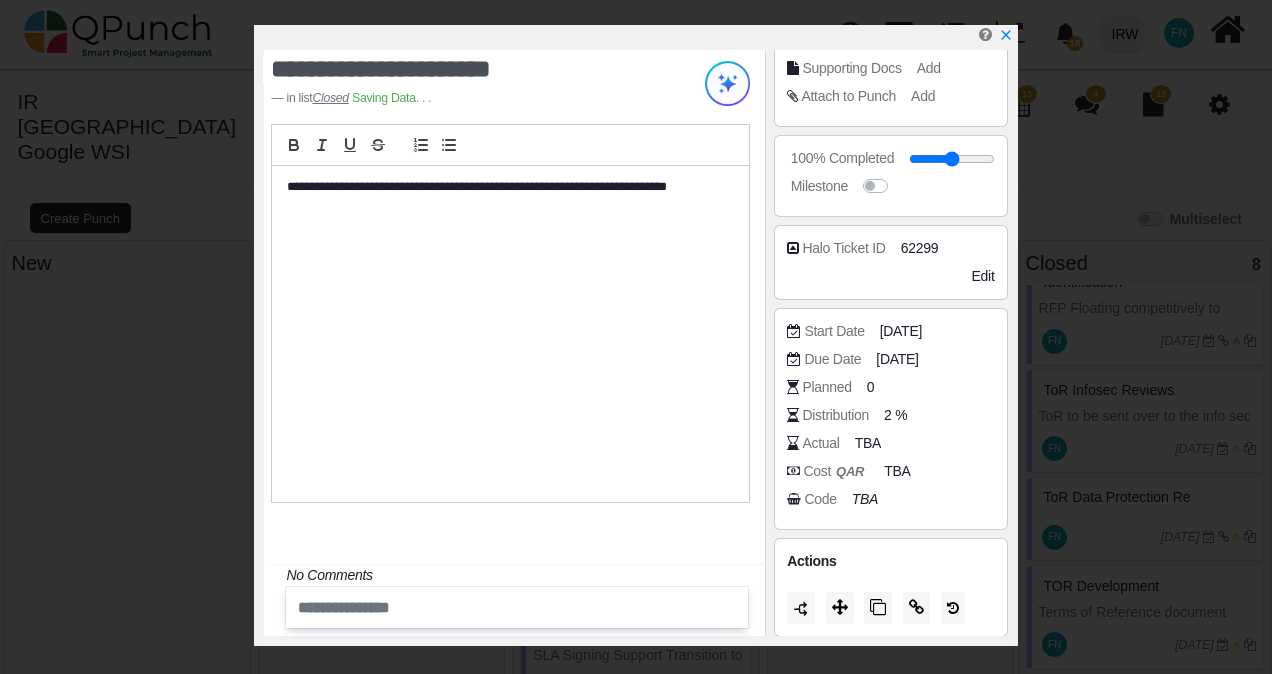 drag, startPoint x: 585, startPoint y: 293, endPoint x: 582, endPoint y: 260, distance: 33.13608 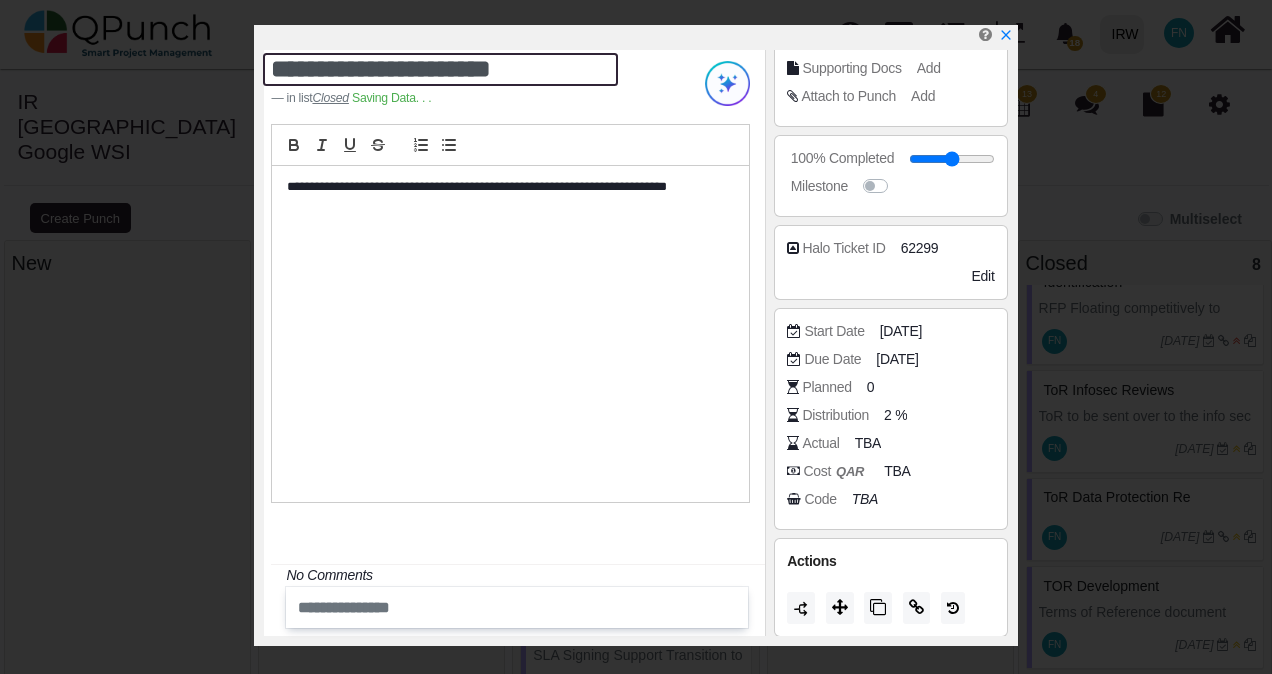 click on "**********" at bounding box center [440, 69] 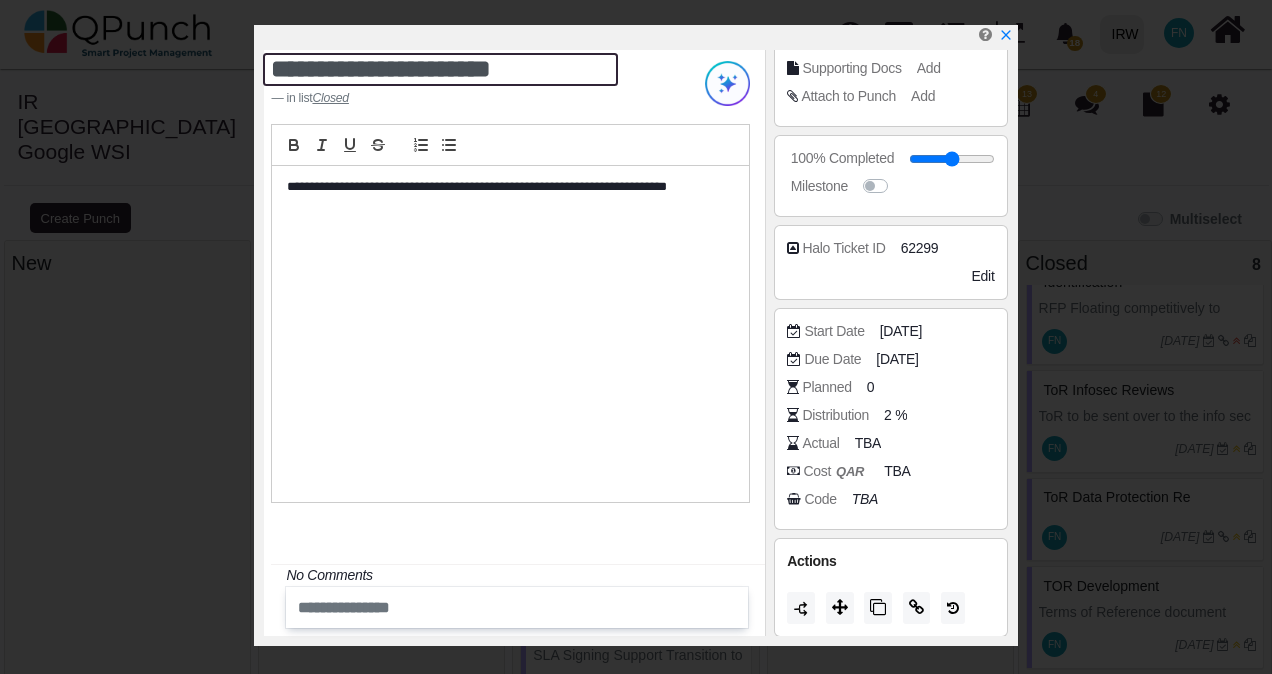 click on "**********" at bounding box center (440, 69) 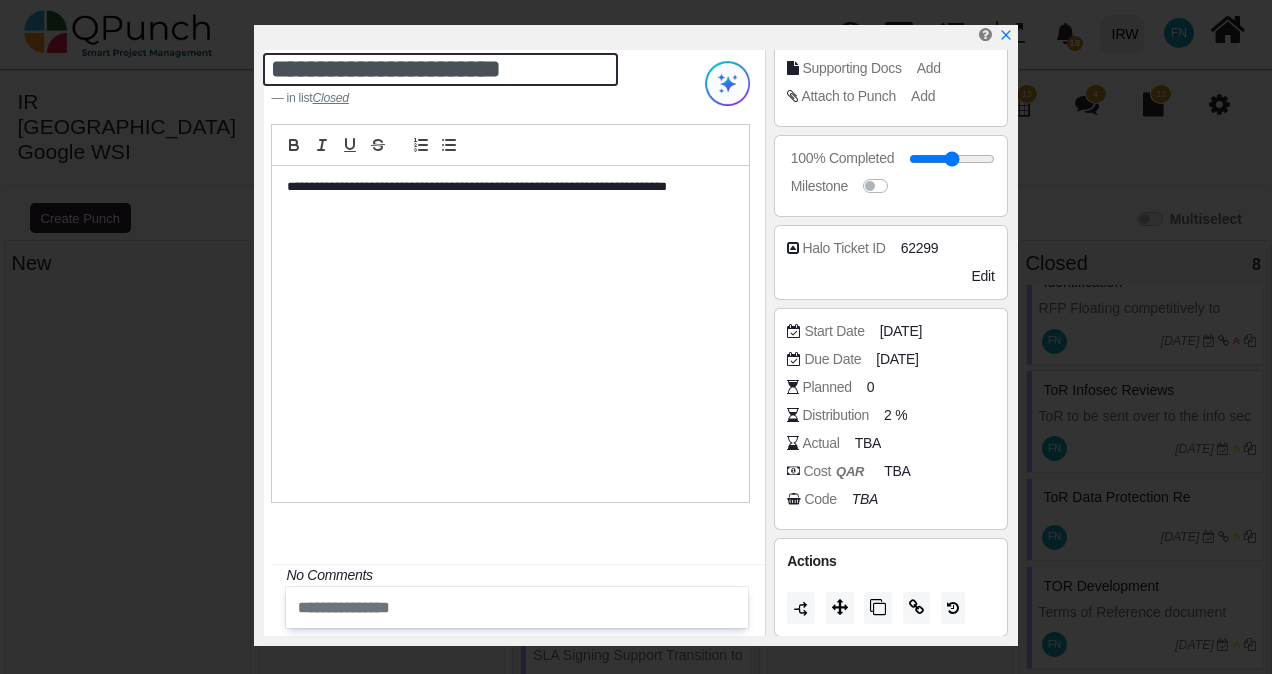 click on "**********" at bounding box center [440, 69] 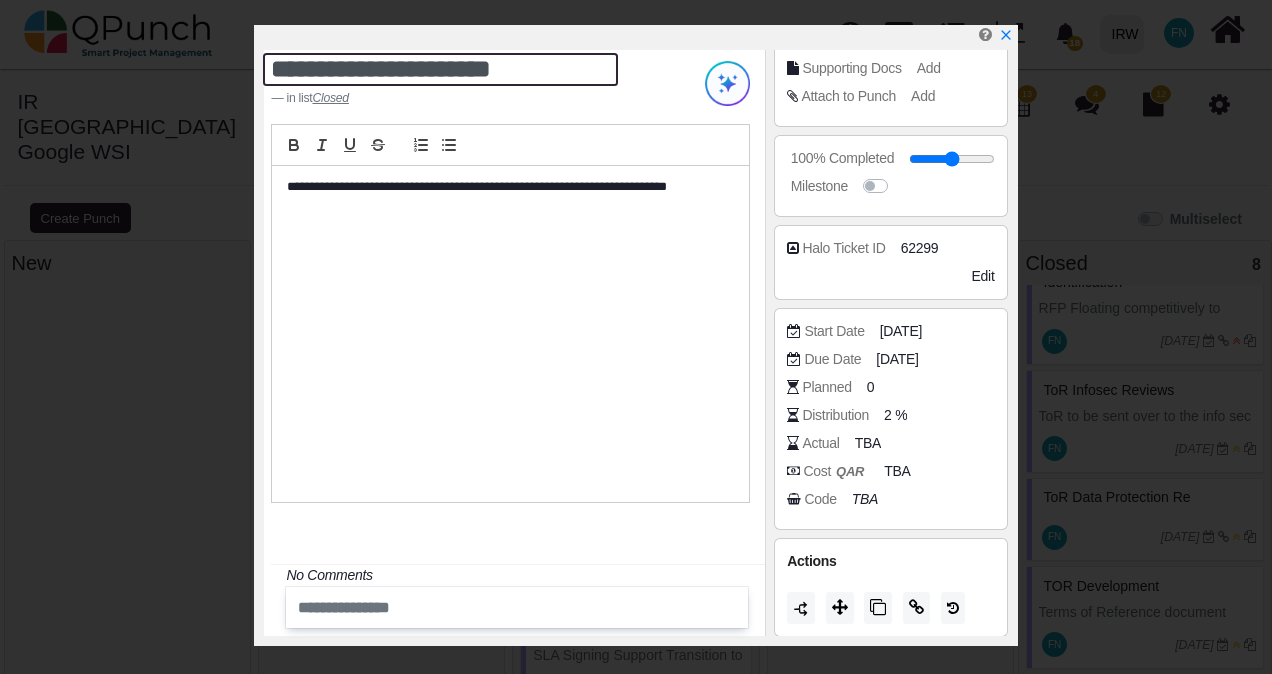 click on "**********" at bounding box center (440, 69) 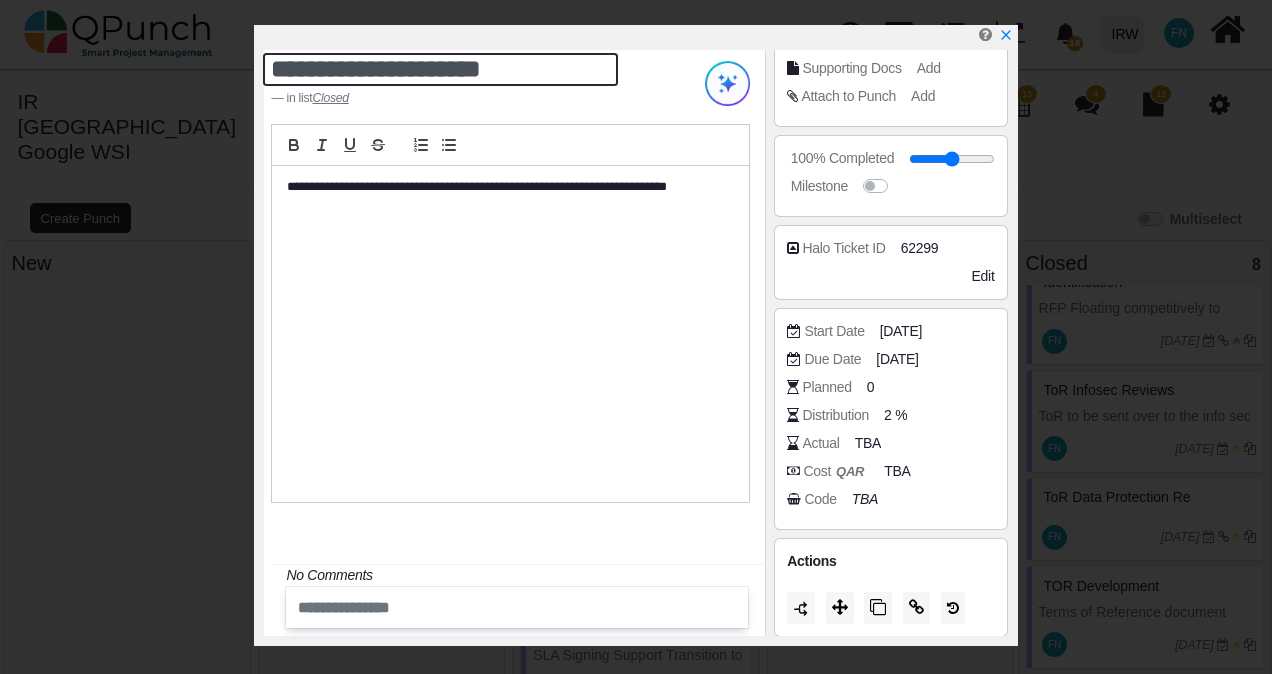 click on "**********" at bounding box center (440, 69) 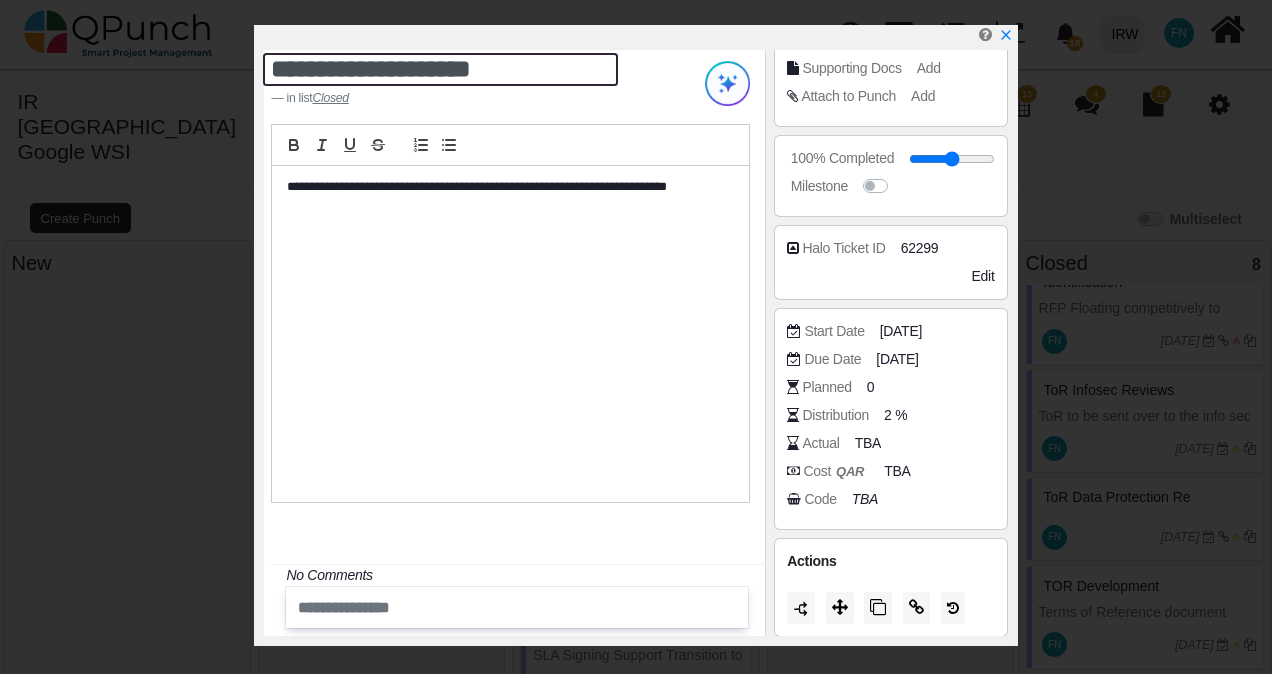click on "**********" at bounding box center [440, 69] 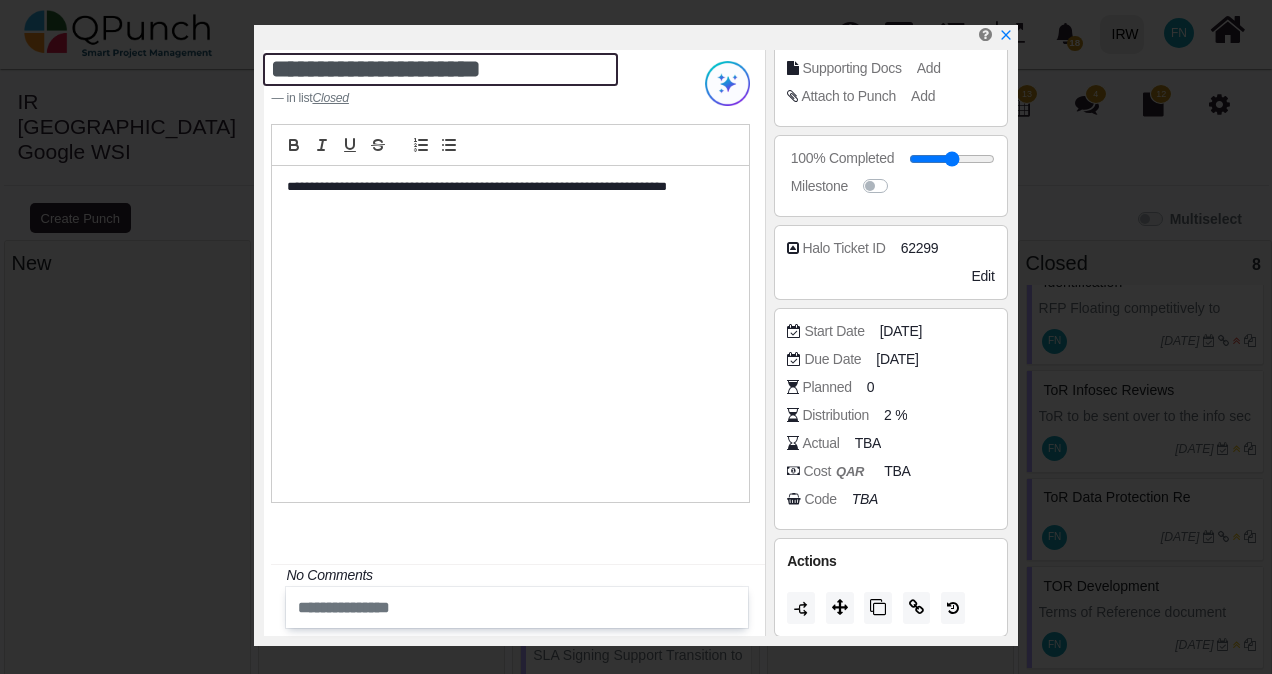 click on "**********" at bounding box center [440, 69] 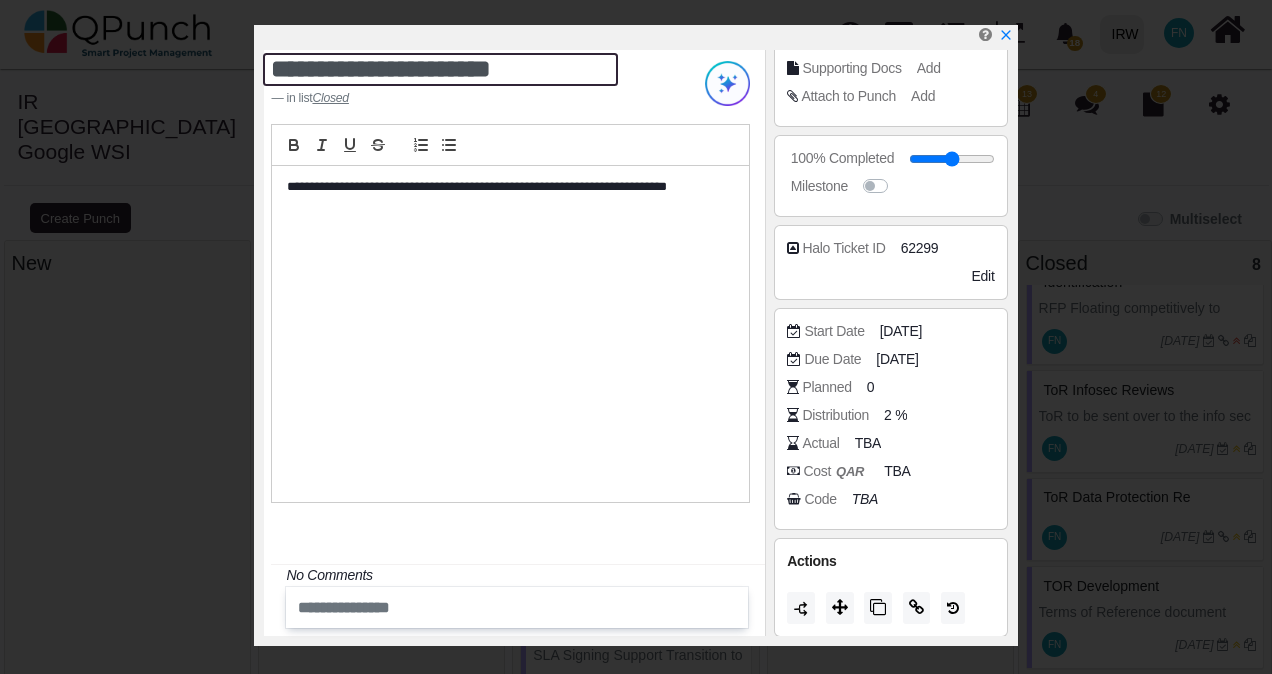 click on "**********" at bounding box center [440, 69] 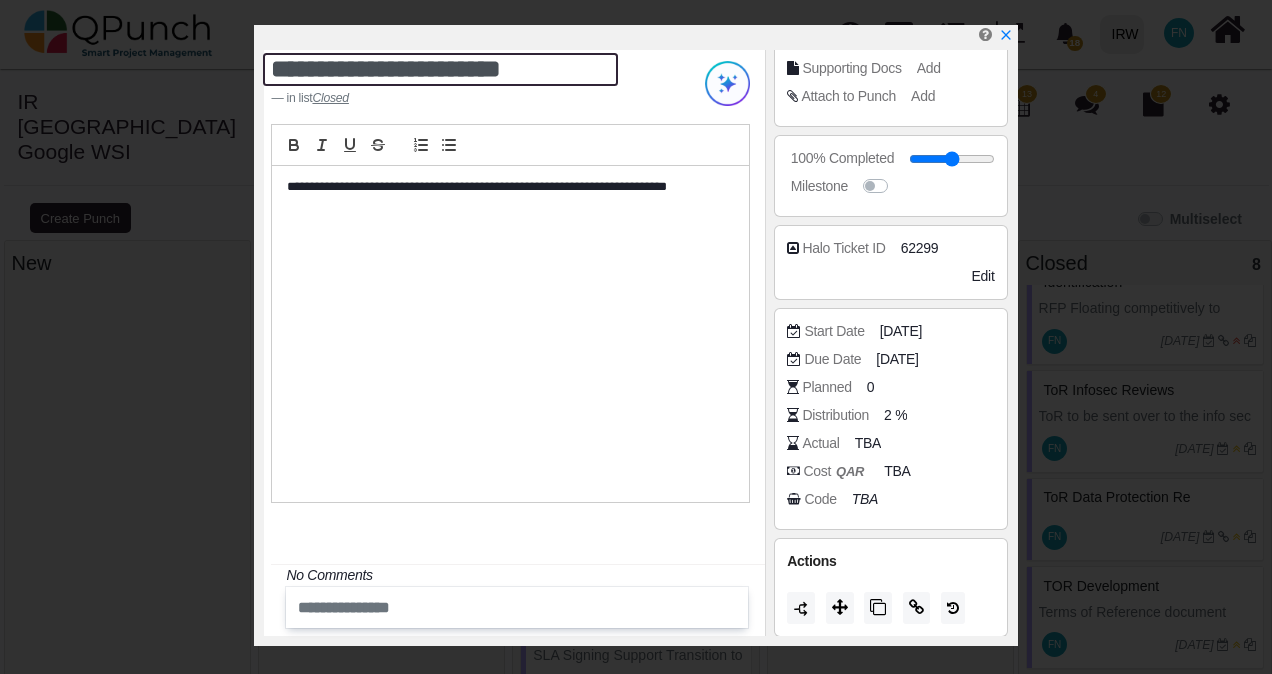 click on "**********" at bounding box center (440, 69) 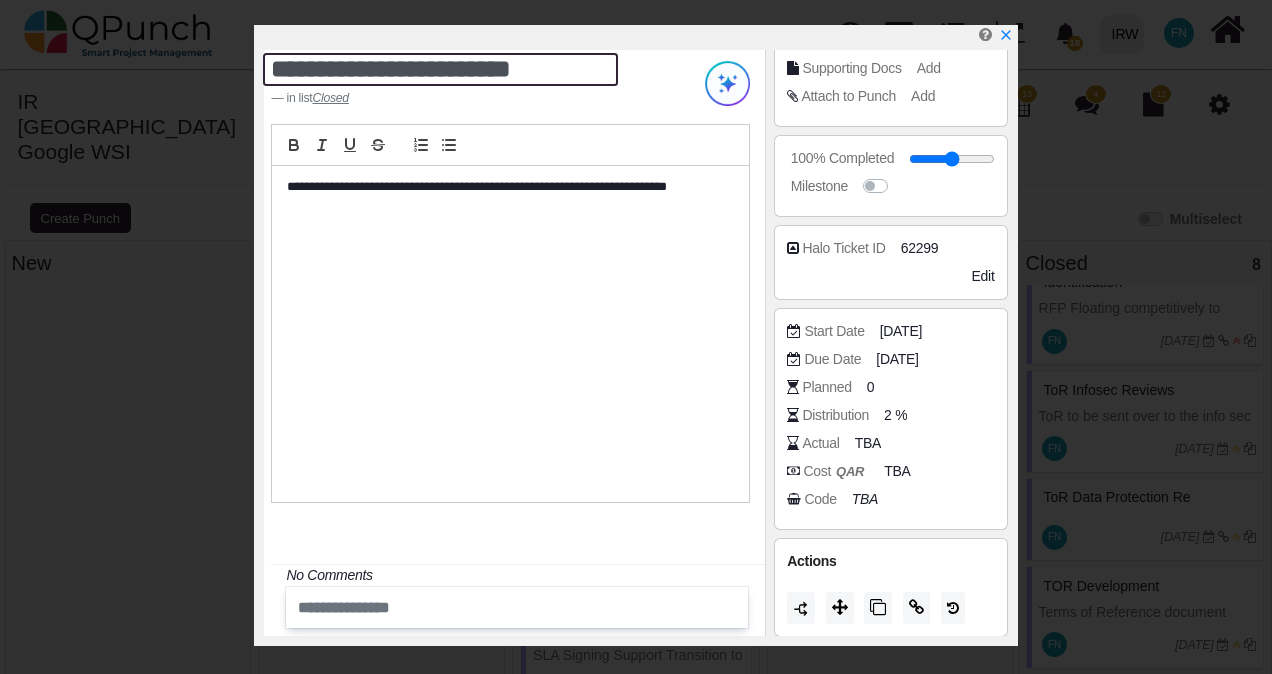 click on "**********" at bounding box center (440, 69) 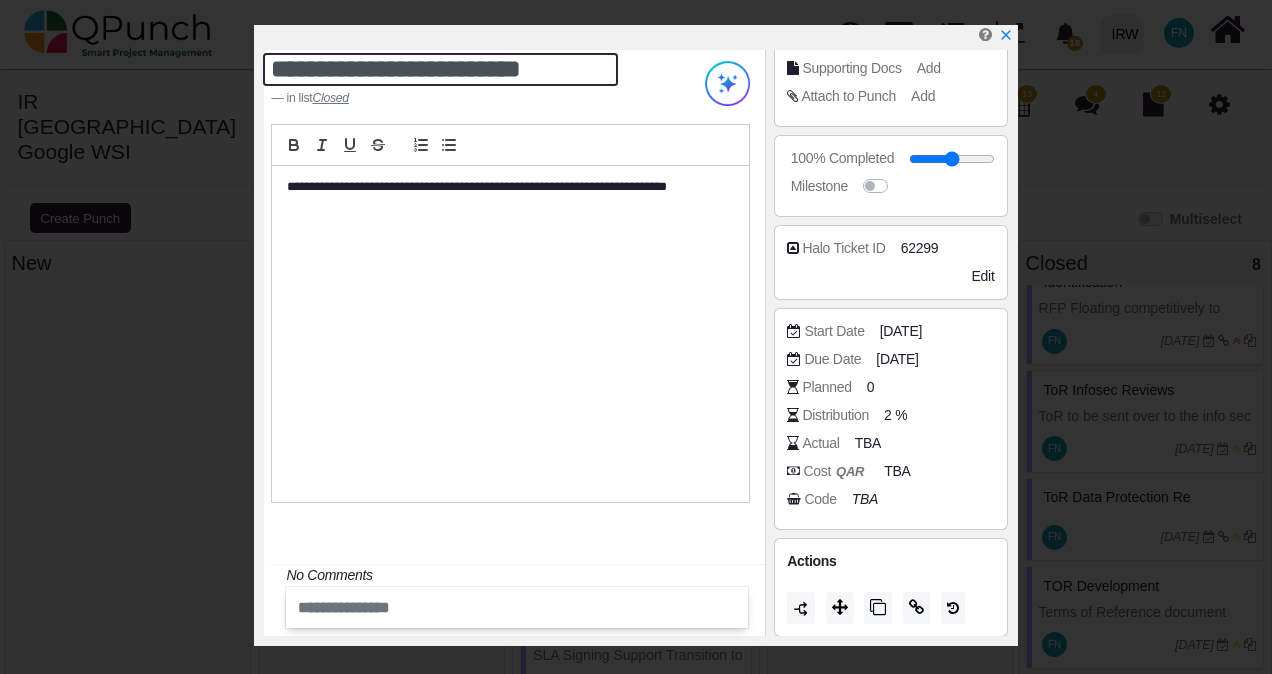 click on "**********" at bounding box center (440, 69) 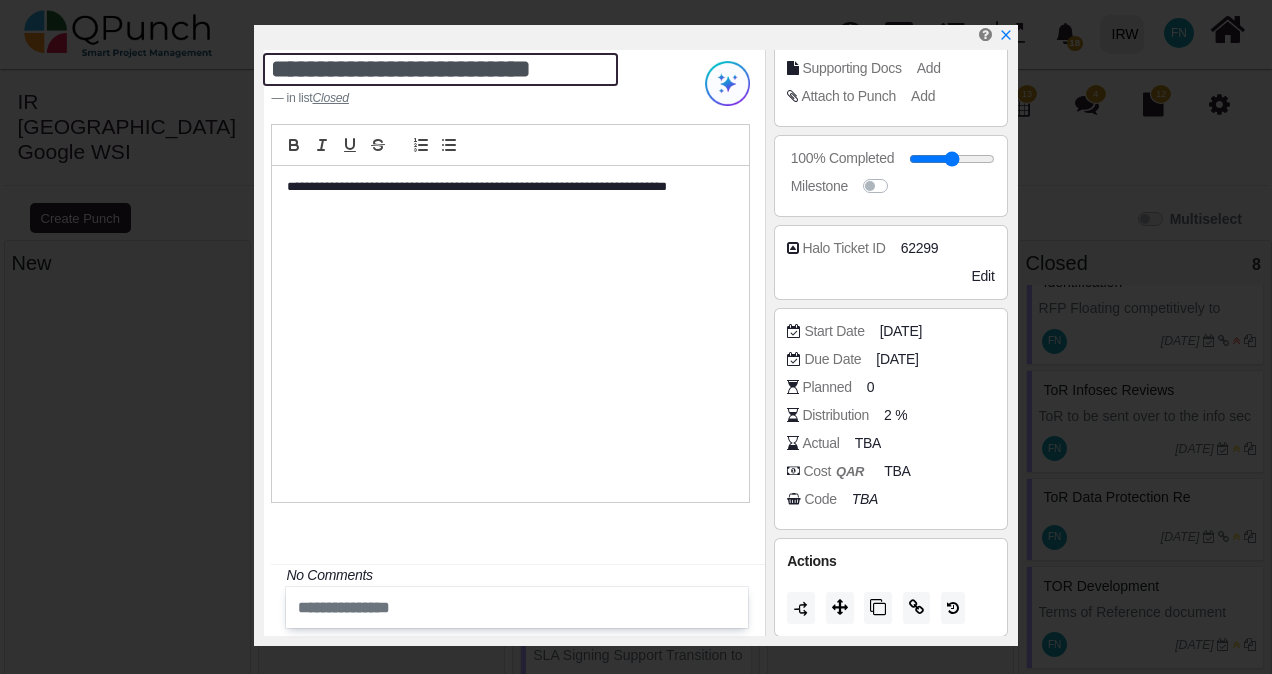 click on "**********" at bounding box center [440, 69] 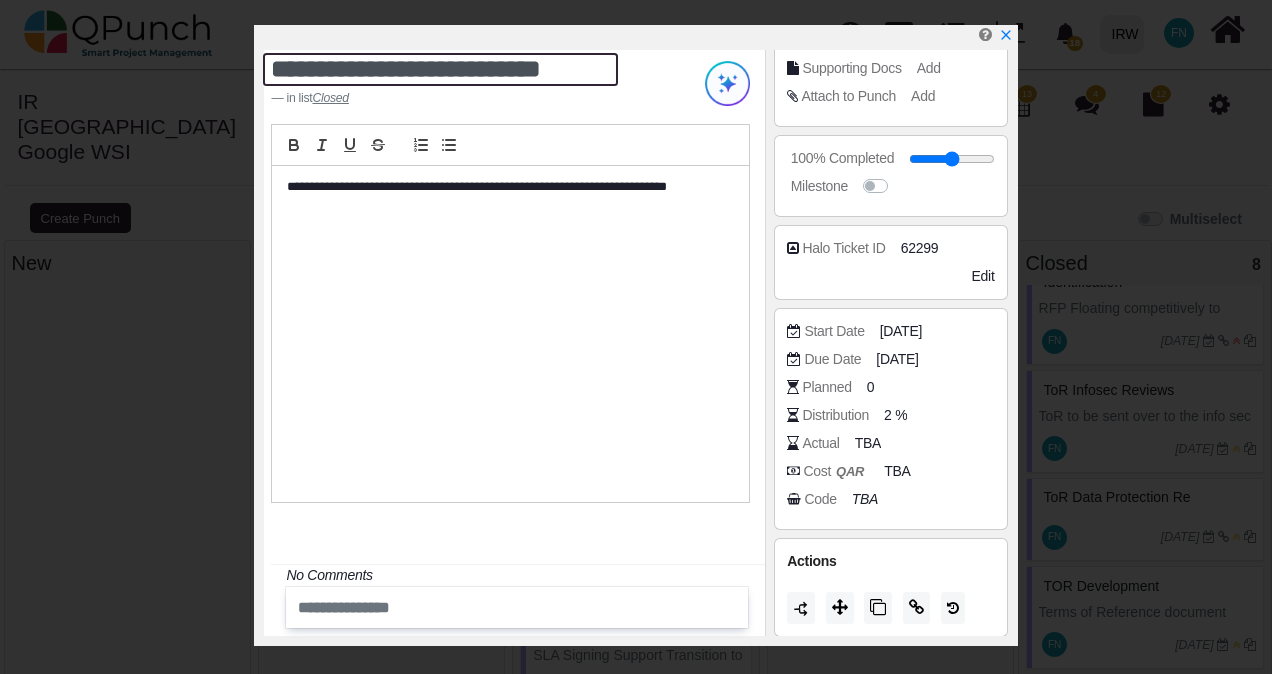 type on "**********" 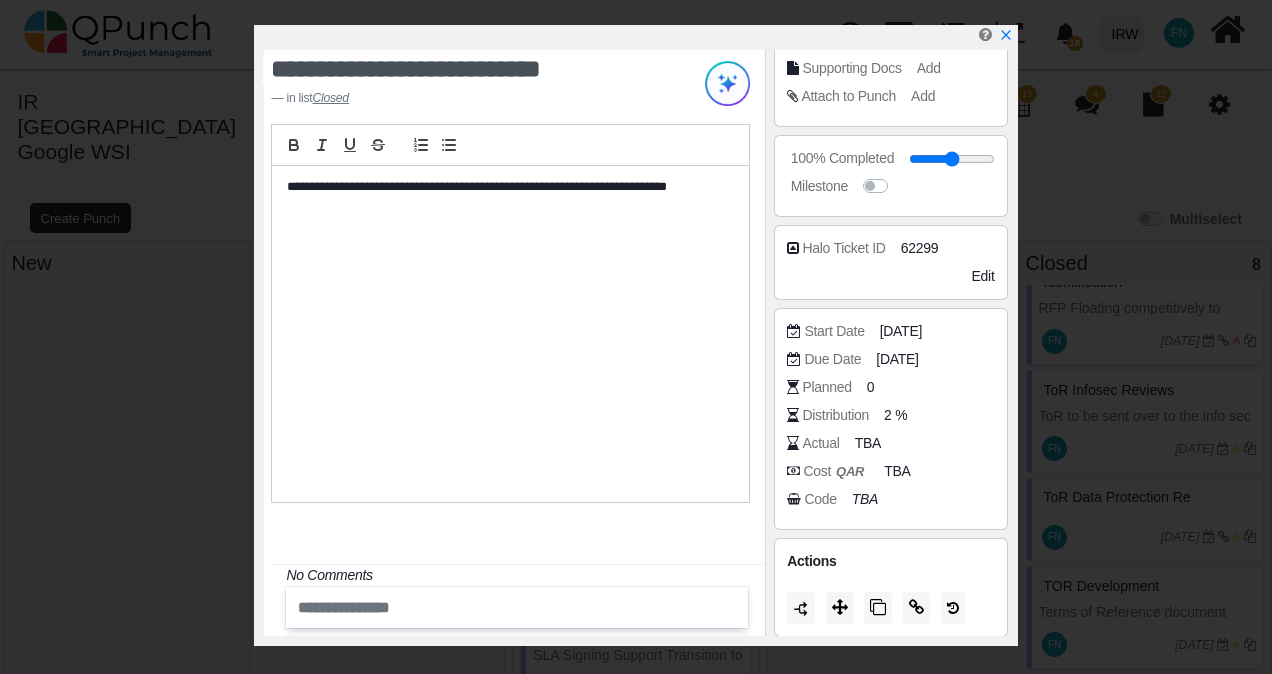 click on "**********" at bounding box center (510, 334) 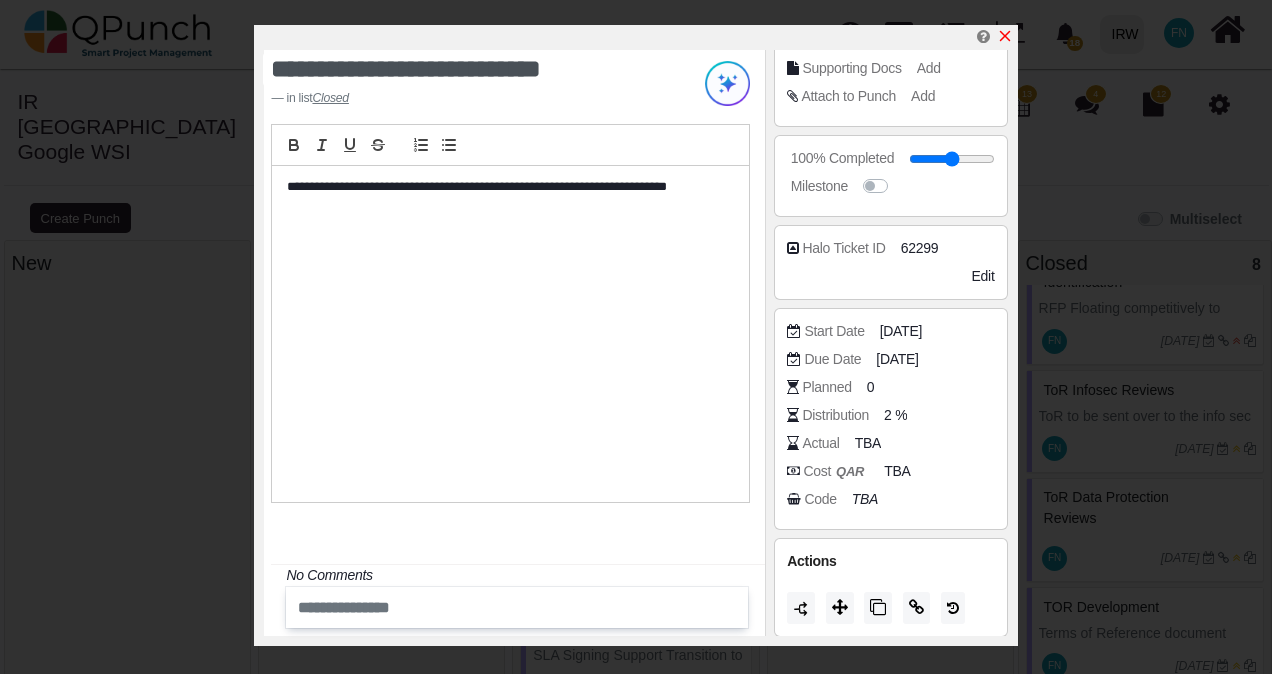click 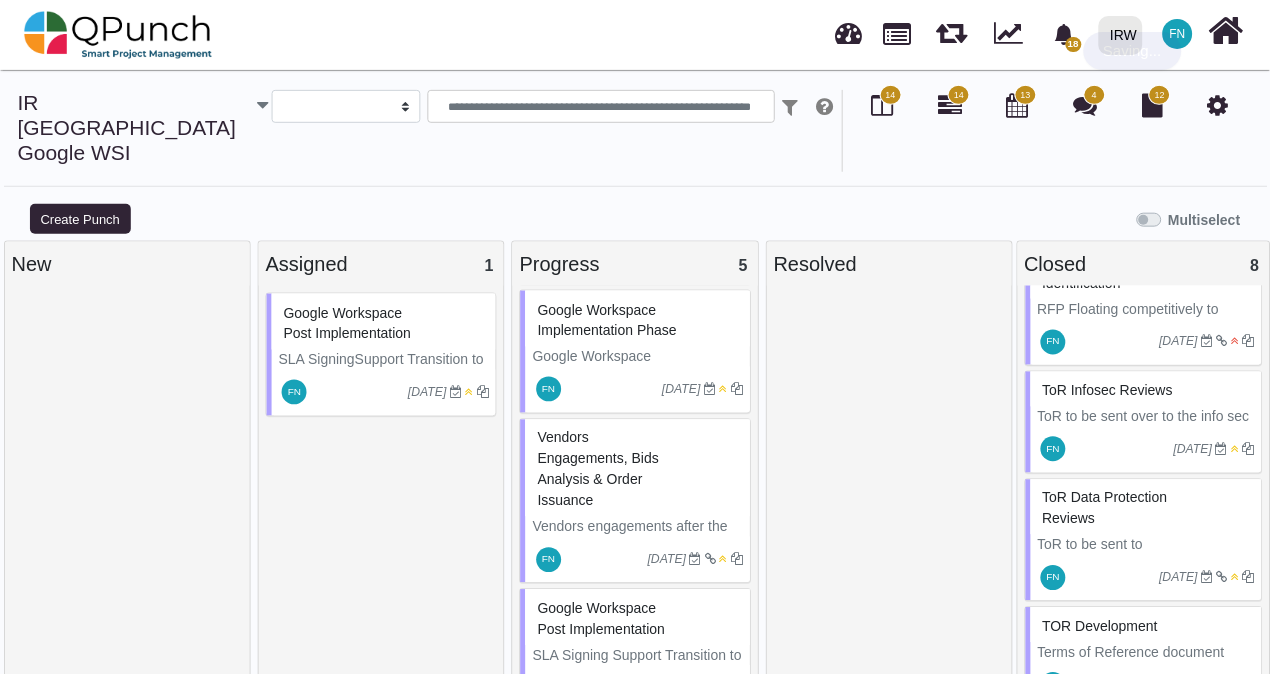 scroll, scrollTop: 340, scrollLeft: 0, axis: vertical 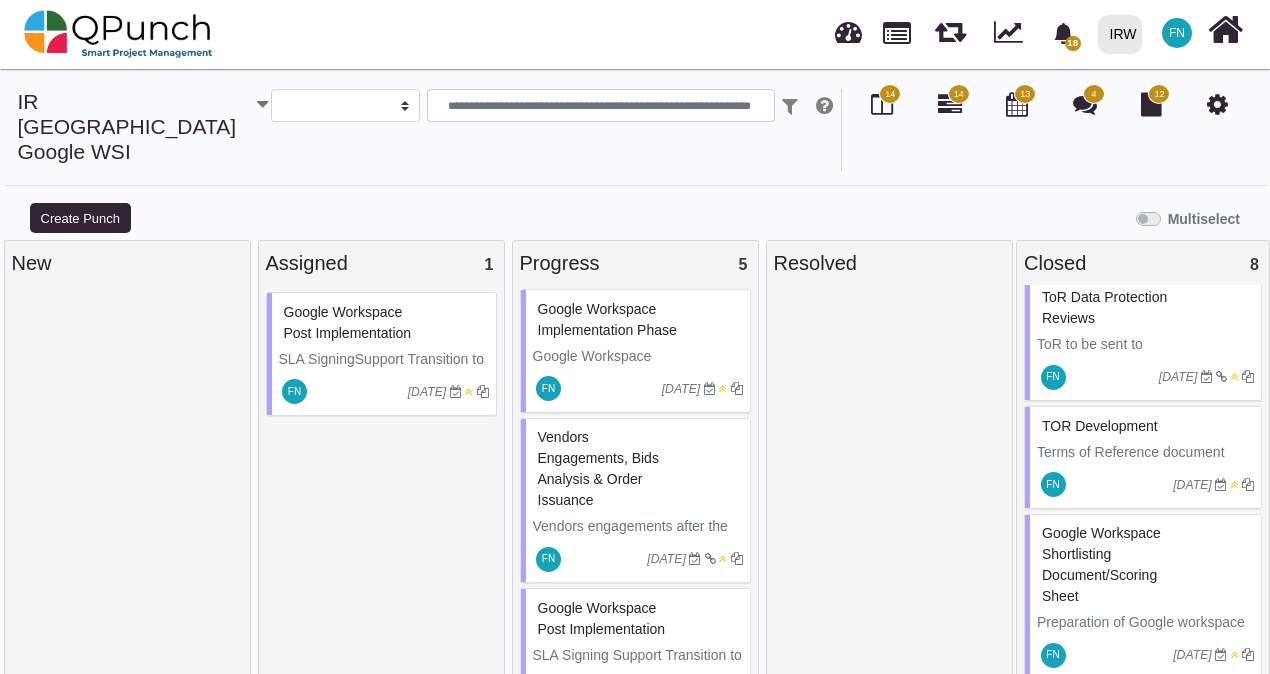 click on "TOR Development" at bounding box center [1100, 426] 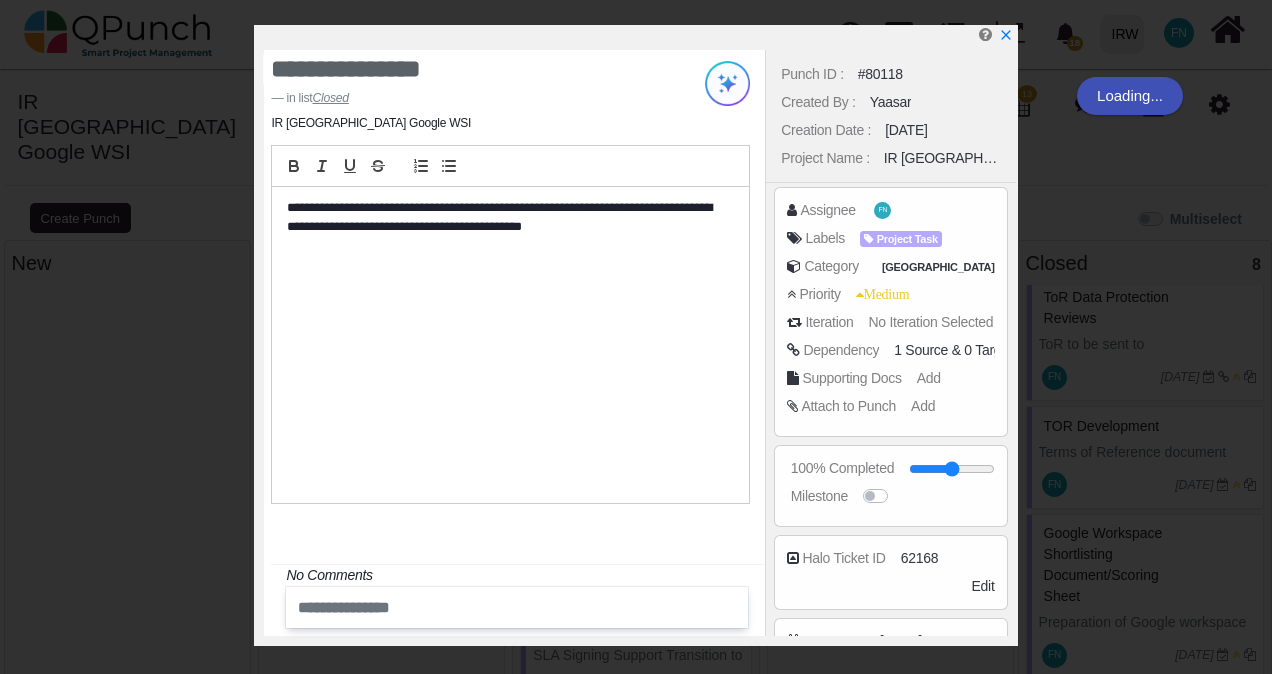 scroll, scrollTop: 318, scrollLeft: 0, axis: vertical 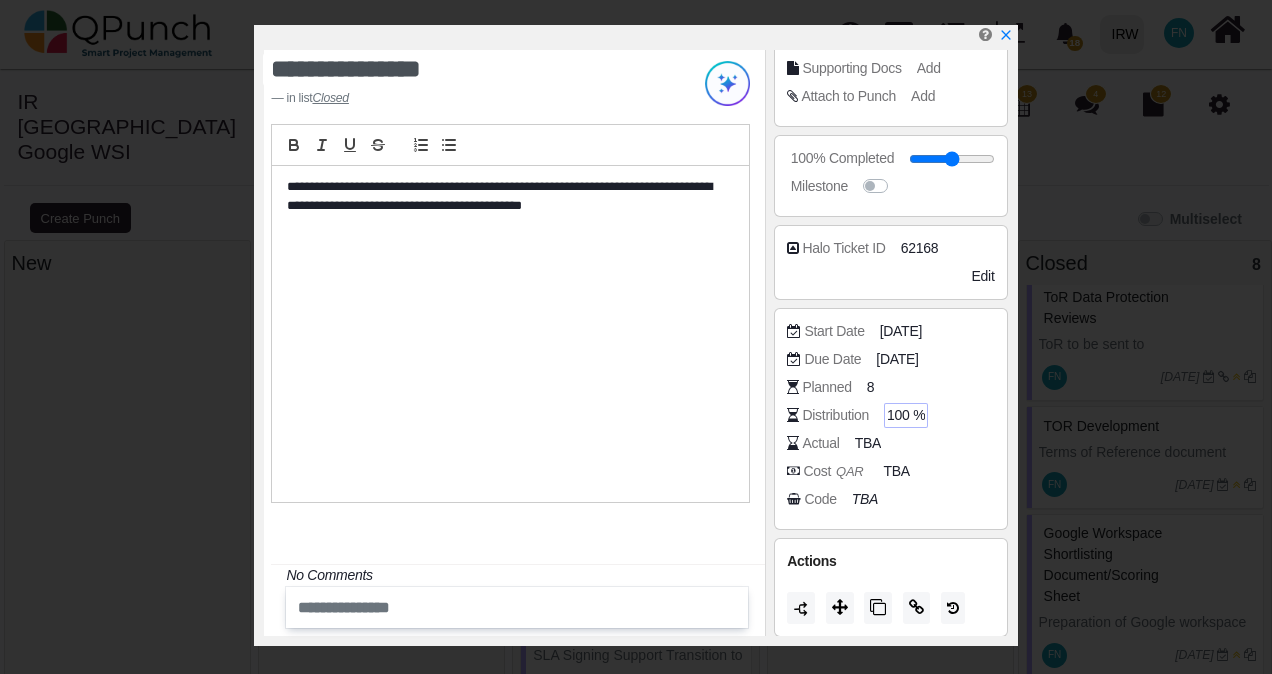 click on "100 %" at bounding box center [906, 415] 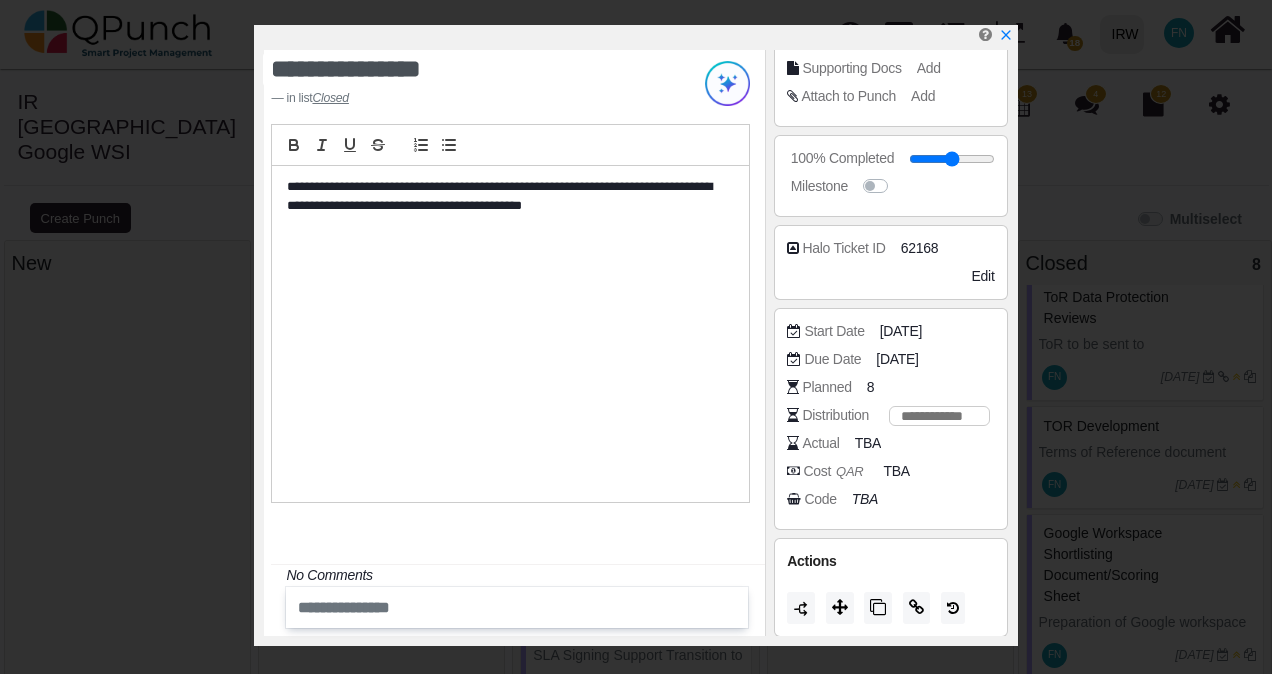 click on "***" at bounding box center [939, 416] 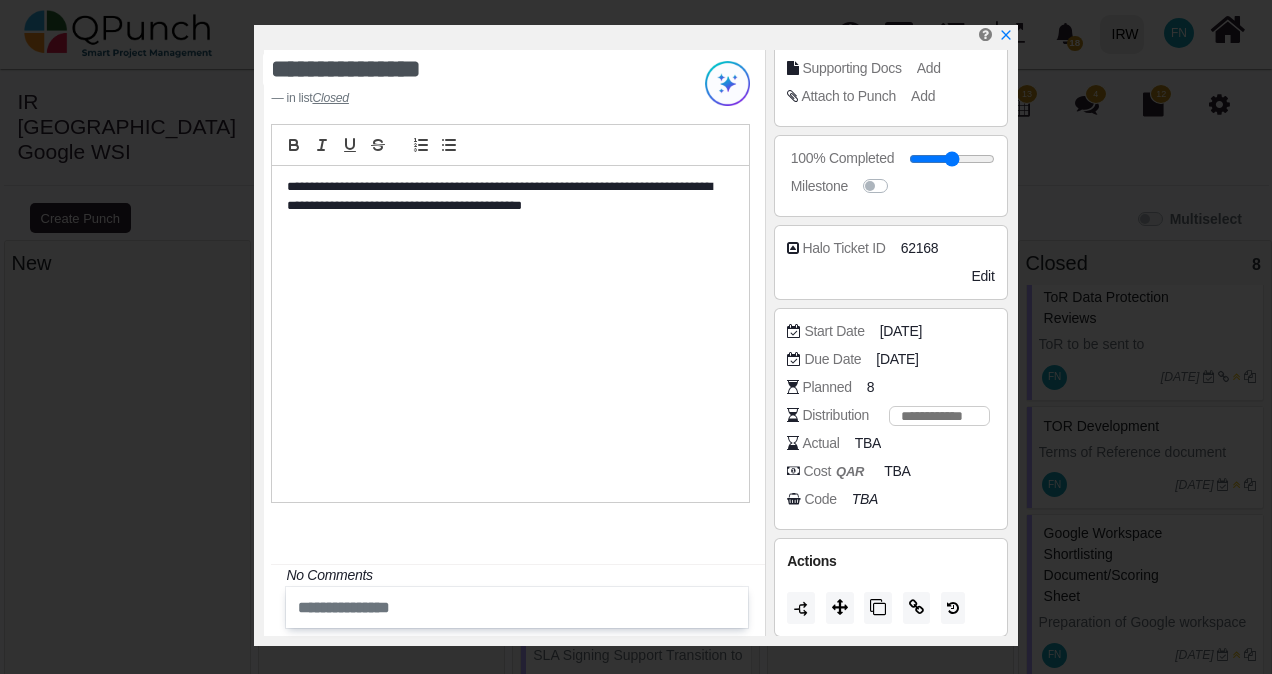 click on "***" at bounding box center (939, 416) 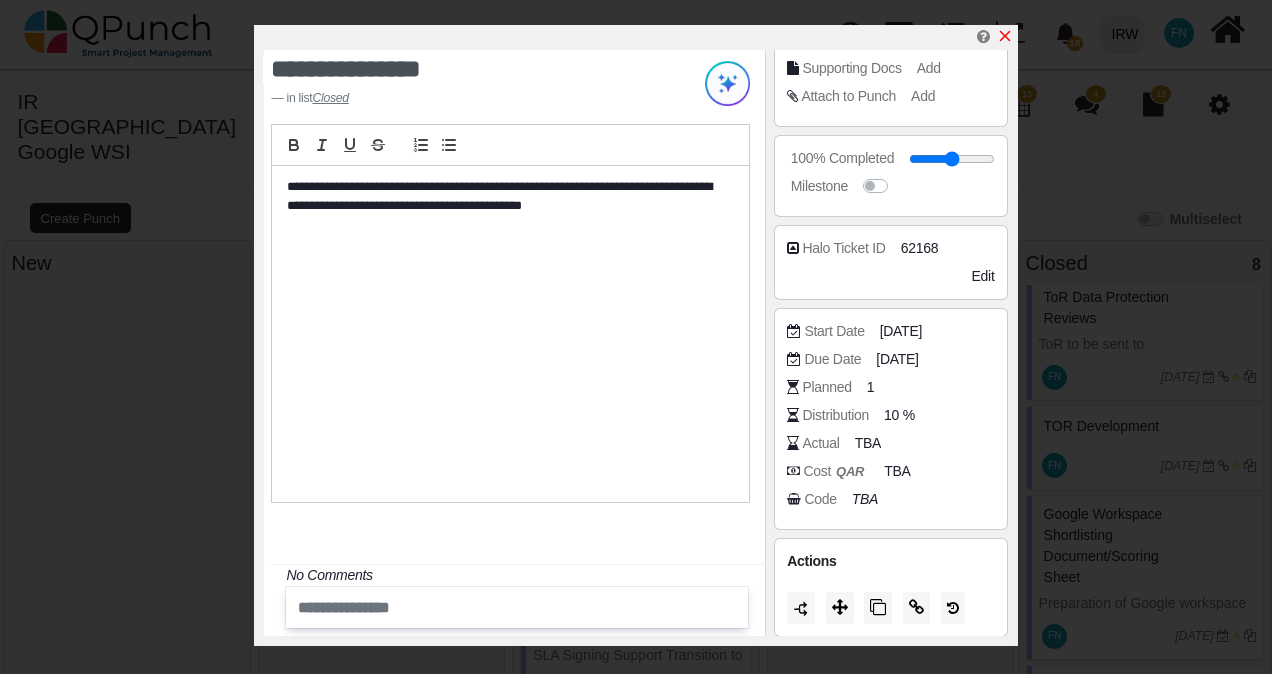click 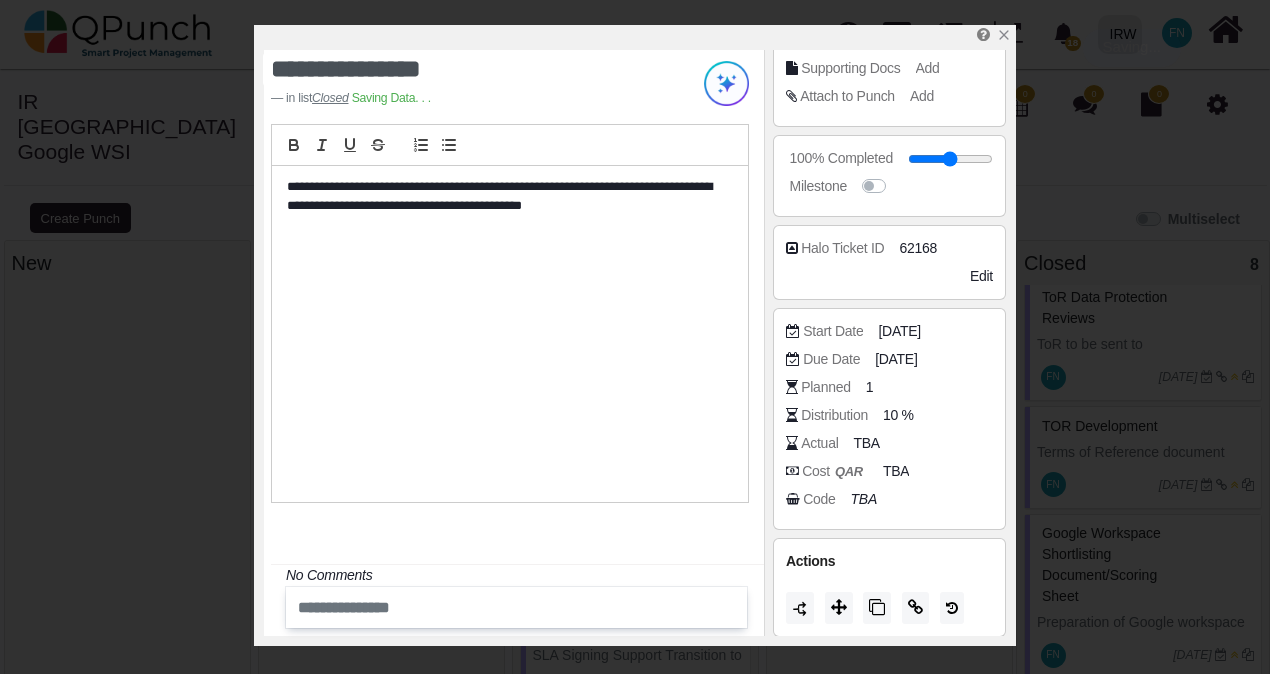 scroll, scrollTop: 340, scrollLeft: 0, axis: vertical 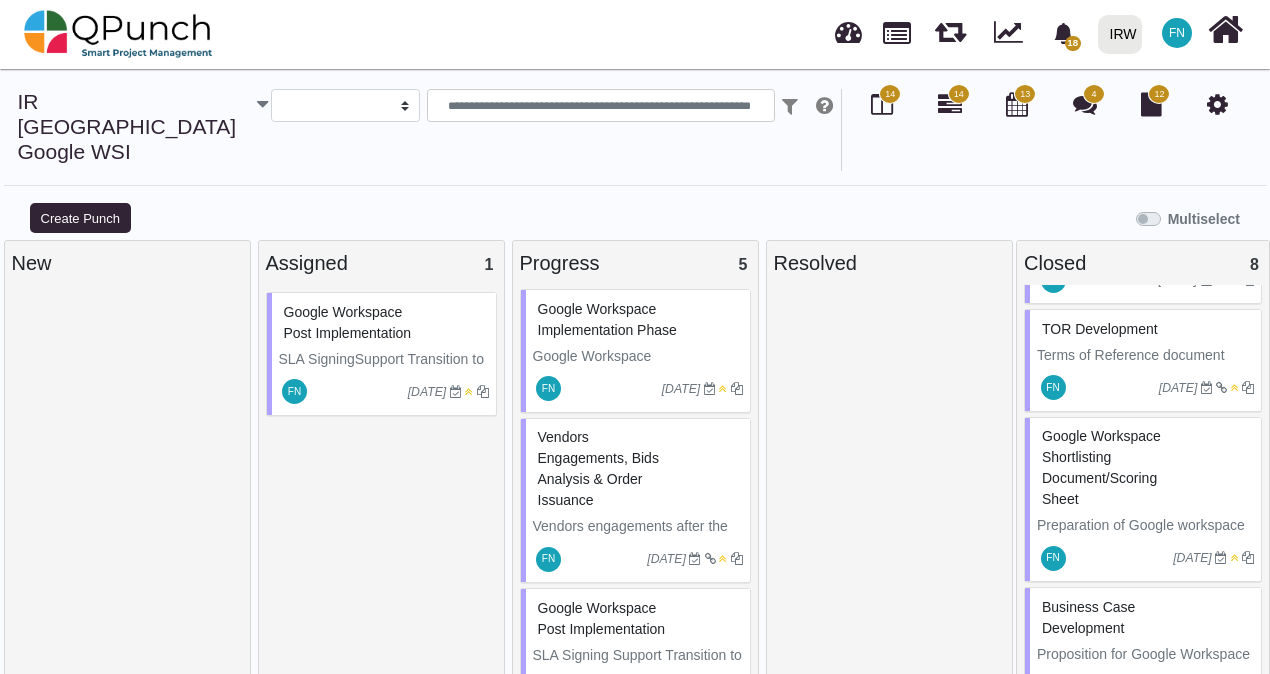 click on "Google Workspace Shortlisting document/scoring sheet" at bounding box center (1101, 467) 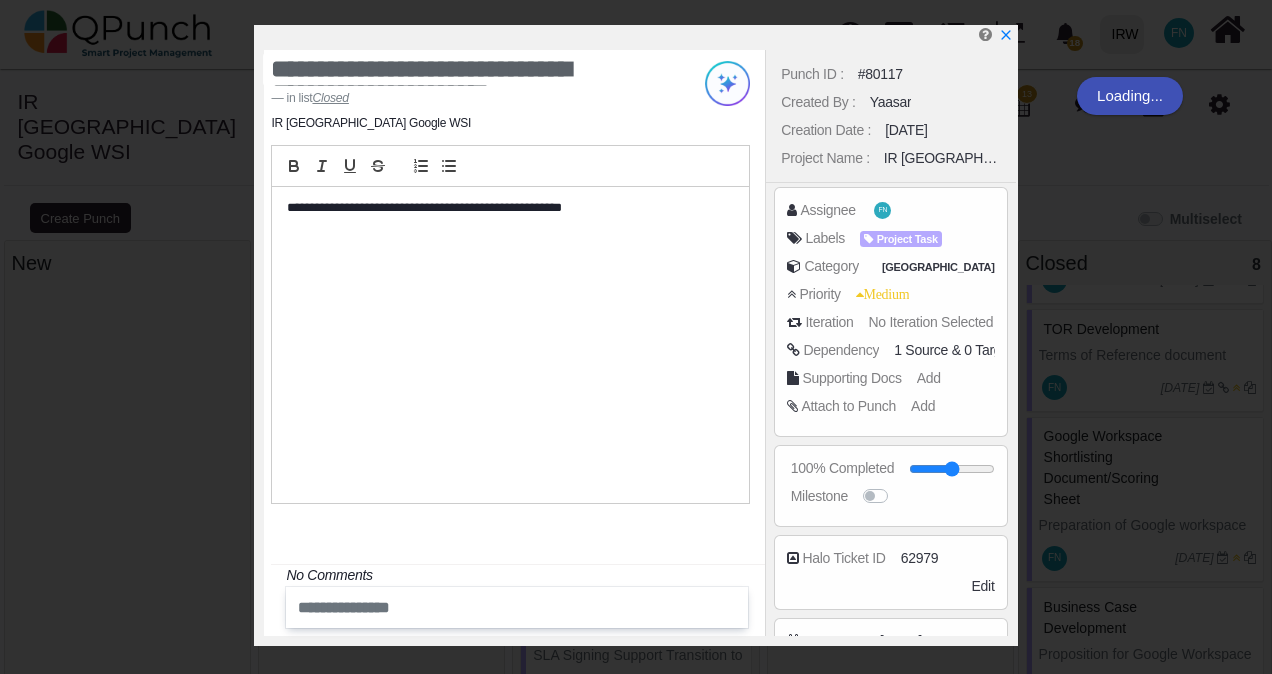scroll, scrollTop: 318, scrollLeft: 0, axis: vertical 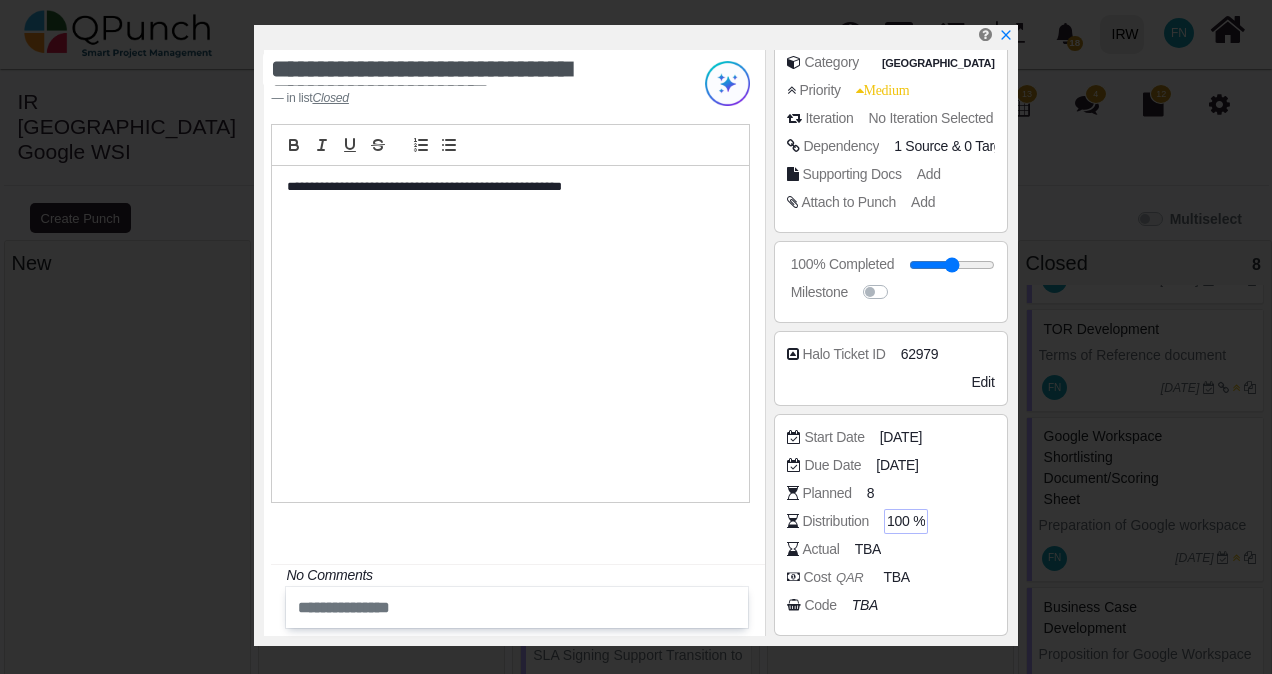 click on "100 %" at bounding box center [906, 521] 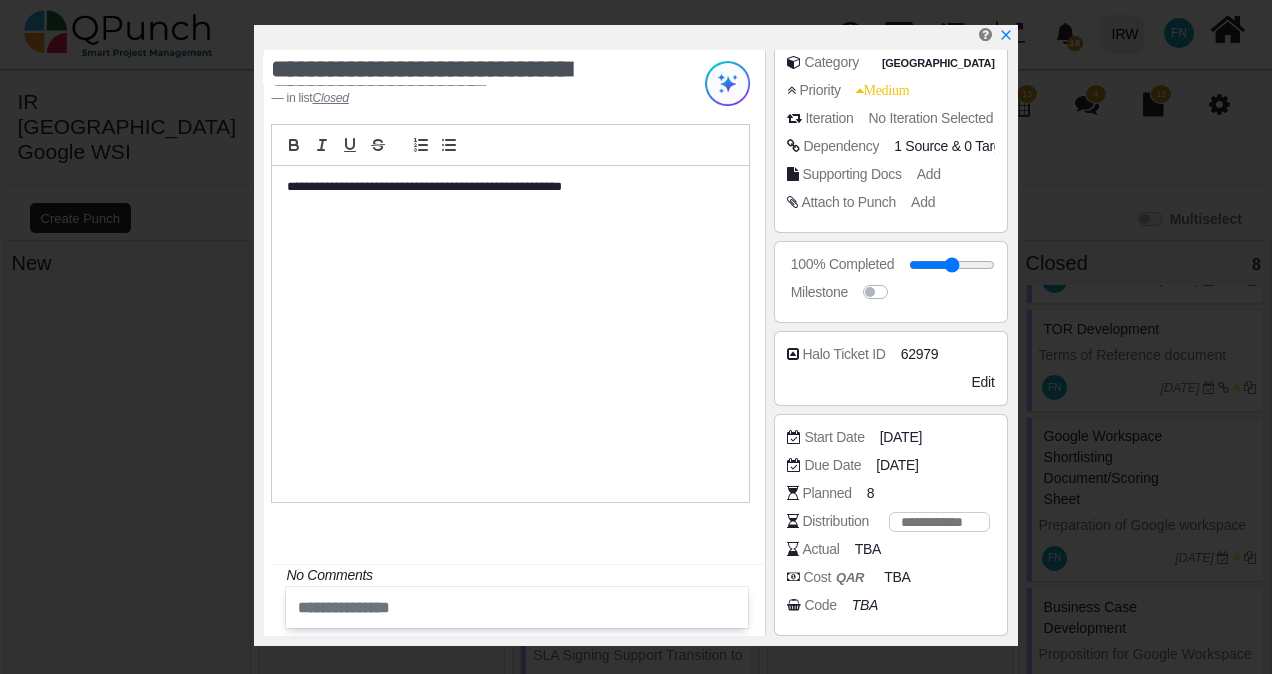 click on "**" at bounding box center [939, 522] 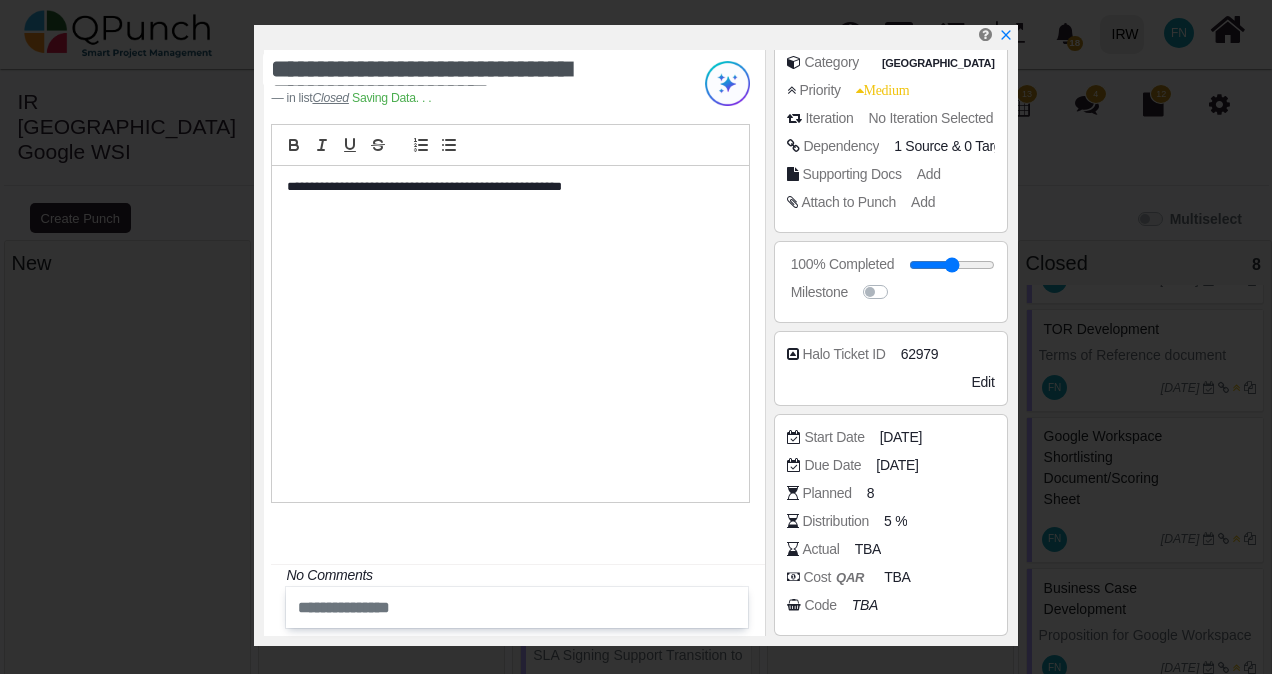 click on "**********" at bounding box center [510, 334] 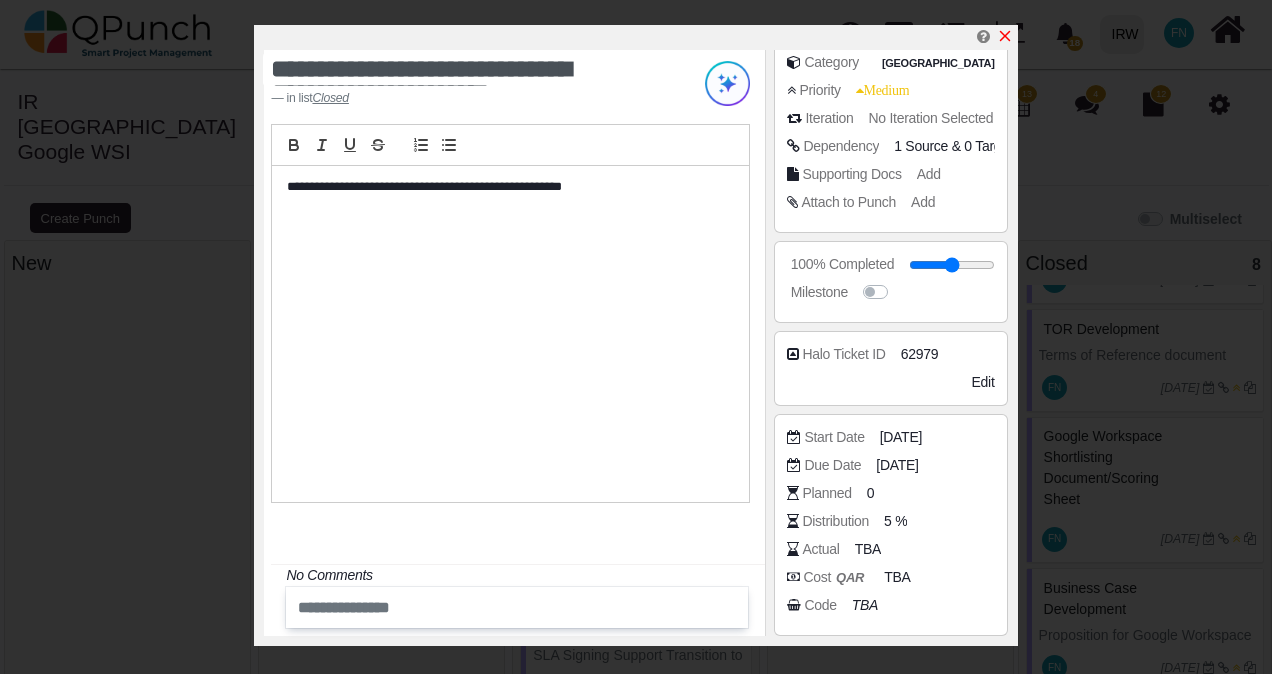 click 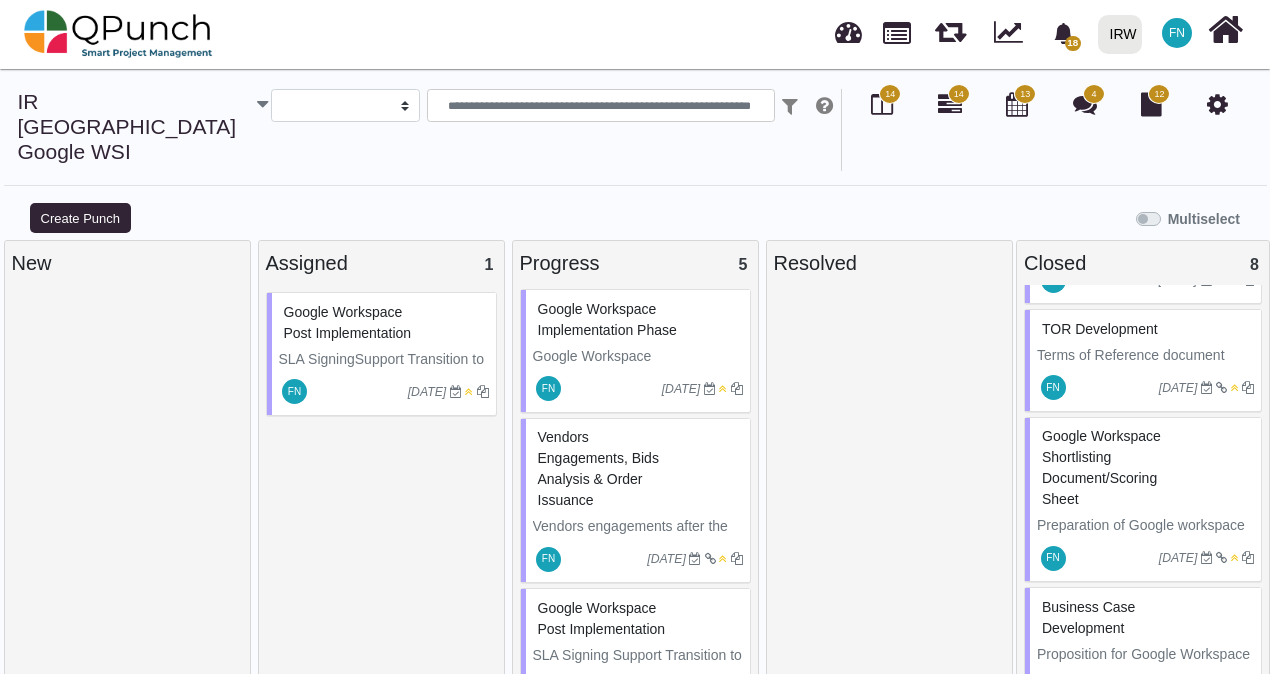 scroll, scrollTop: 340, scrollLeft: 0, axis: vertical 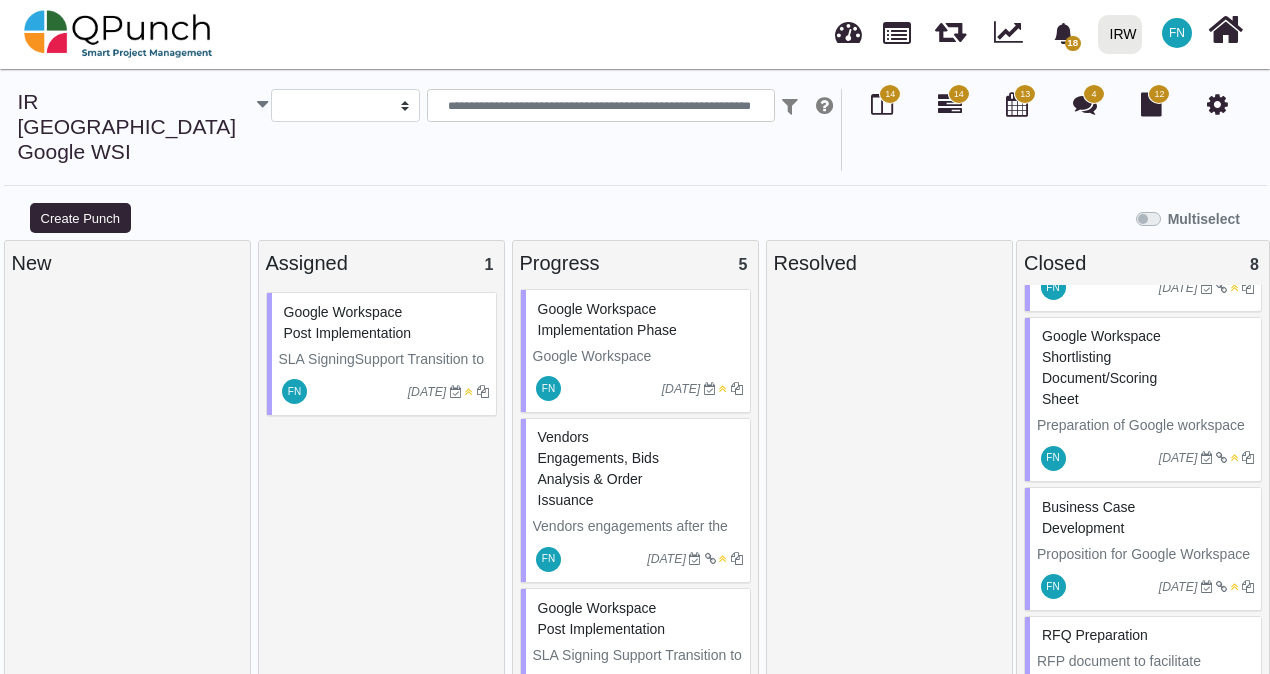 click on "Business Case Development" at bounding box center (1088, 517) 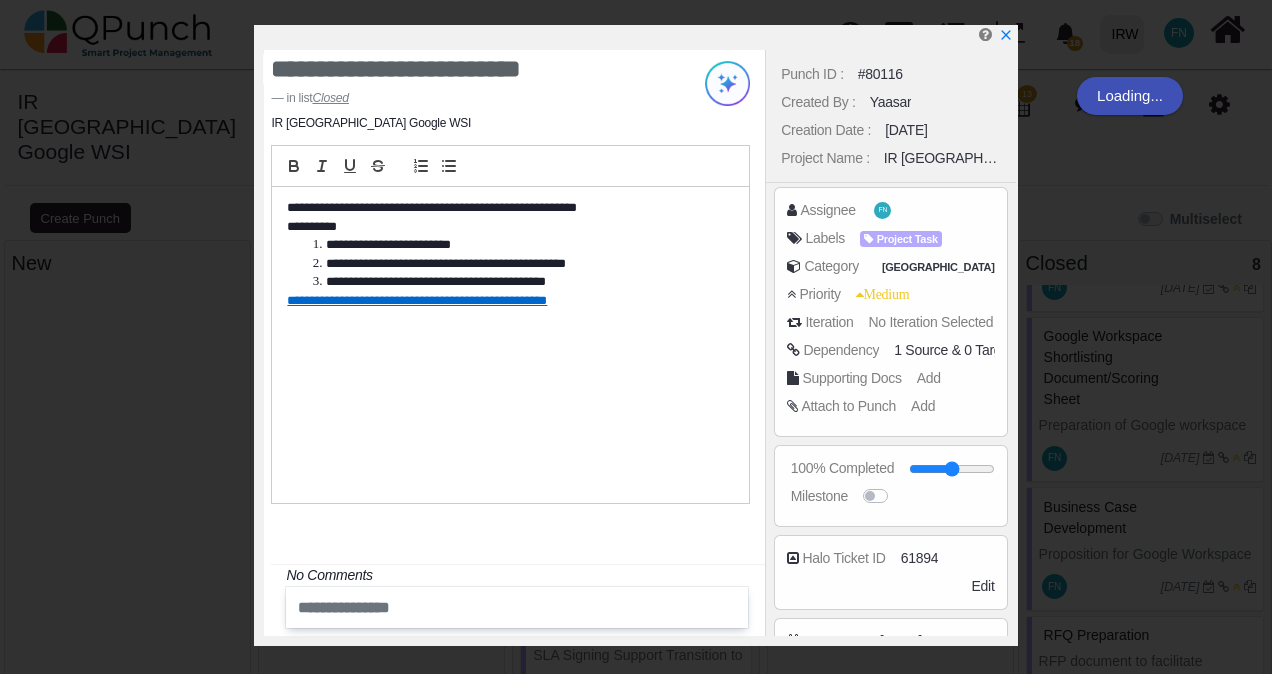 scroll, scrollTop: 318, scrollLeft: 0, axis: vertical 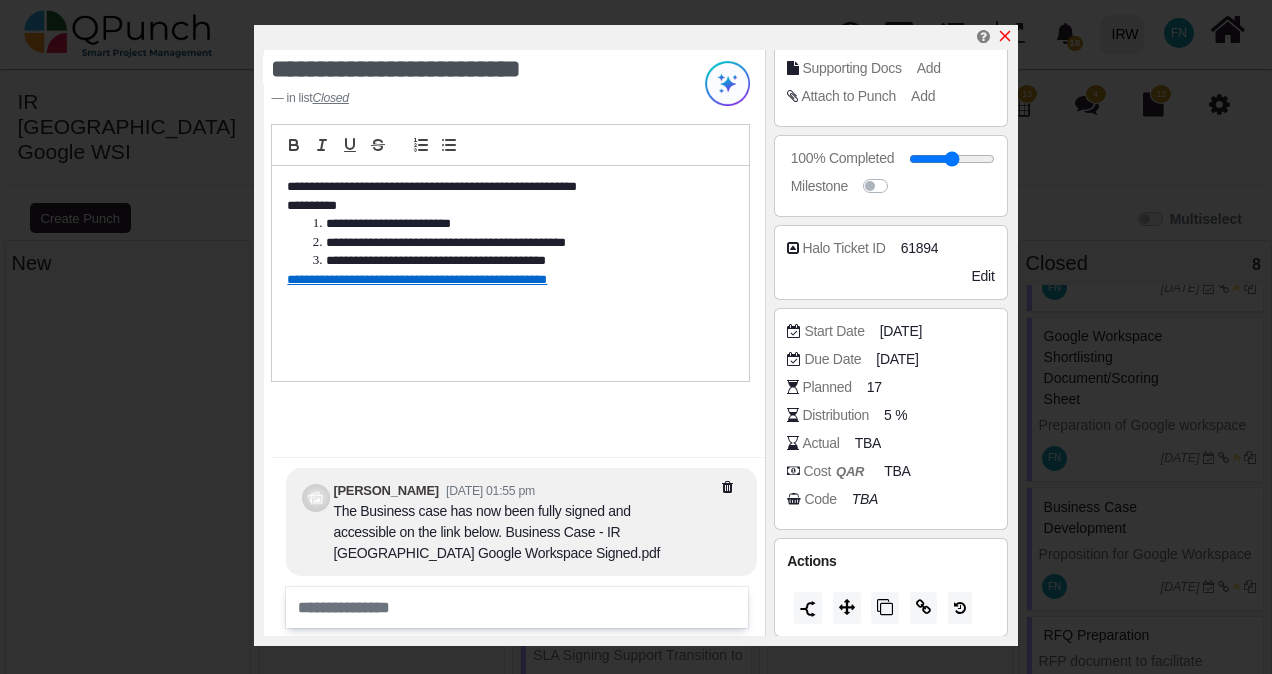 click 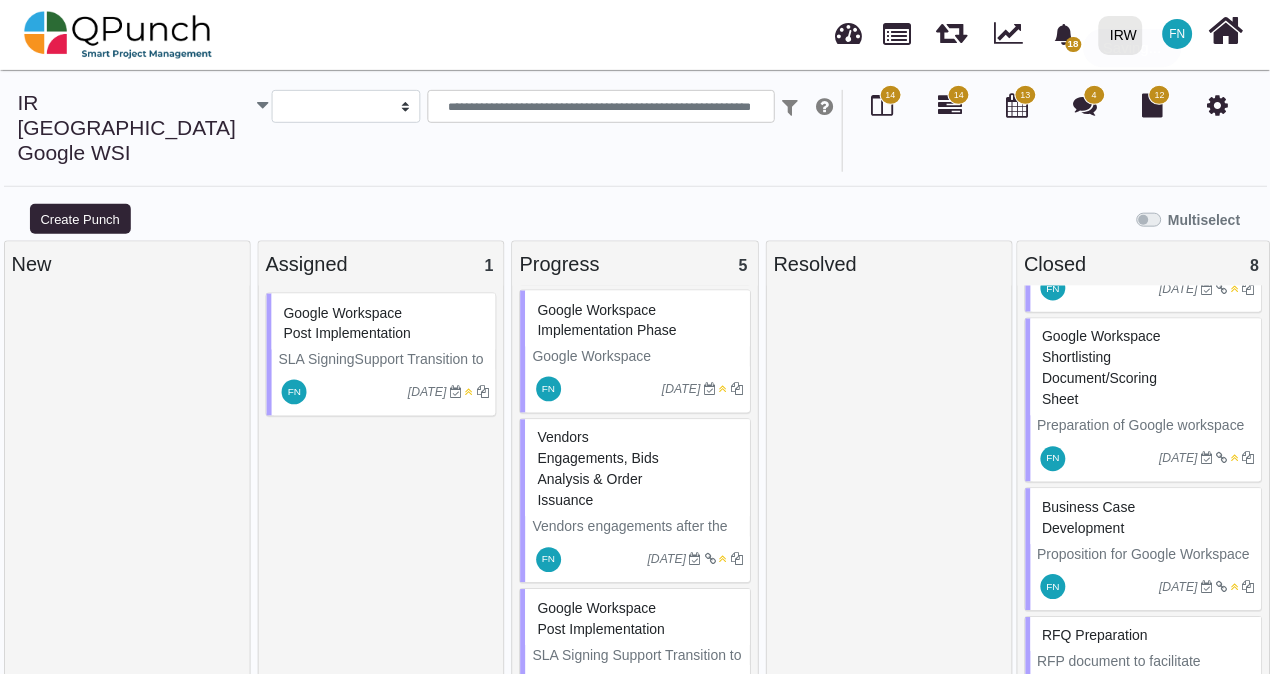 scroll, scrollTop: 340, scrollLeft: 0, axis: vertical 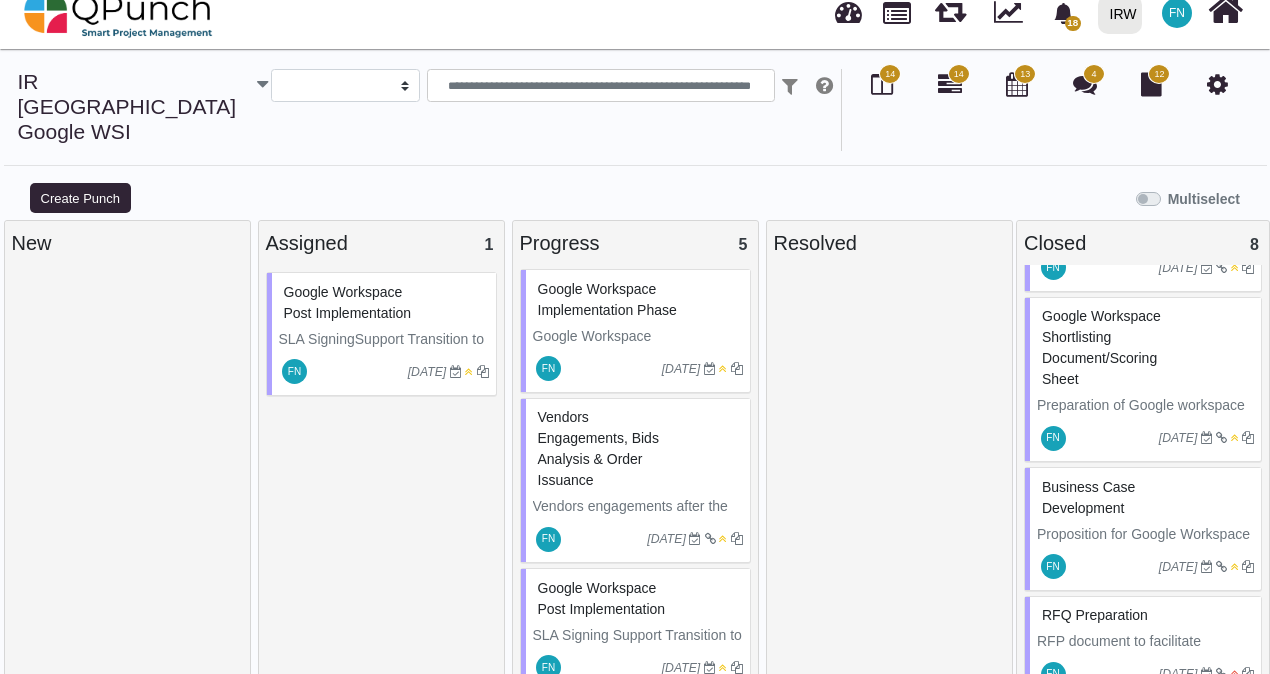 click on "RFQ Preparation" at bounding box center (1095, 615) 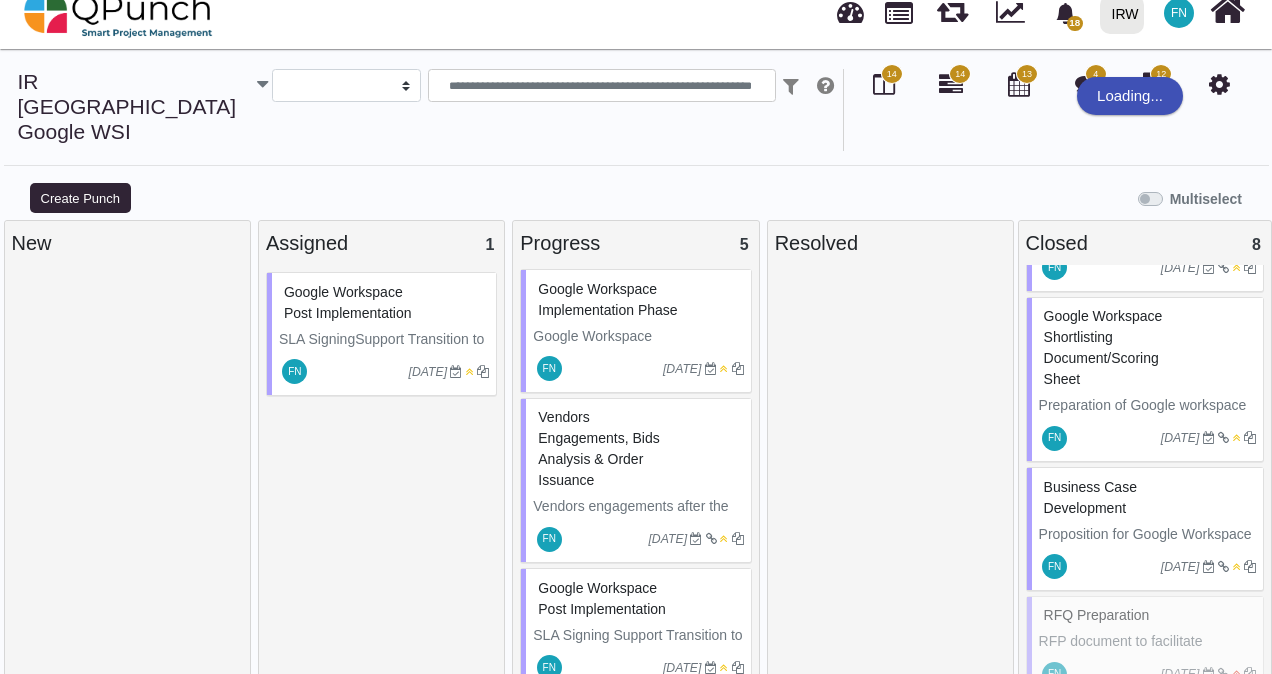 scroll, scrollTop: 318, scrollLeft: 0, axis: vertical 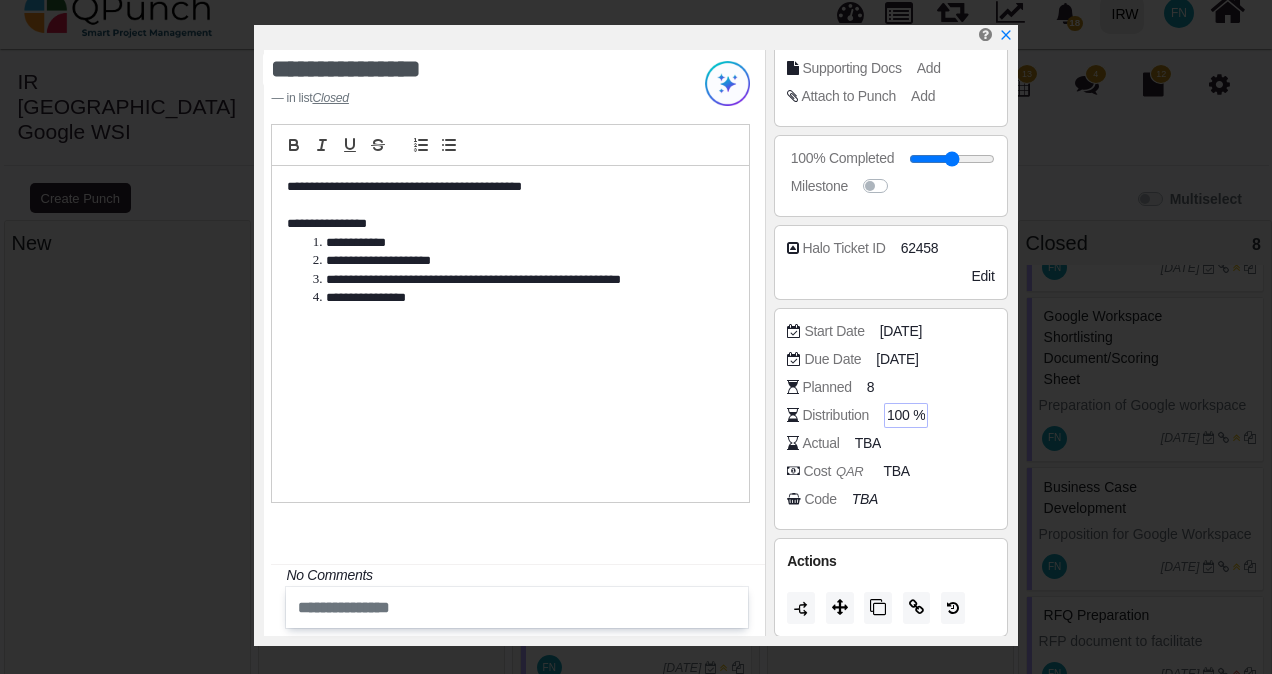click on "100 %" at bounding box center [906, 415] 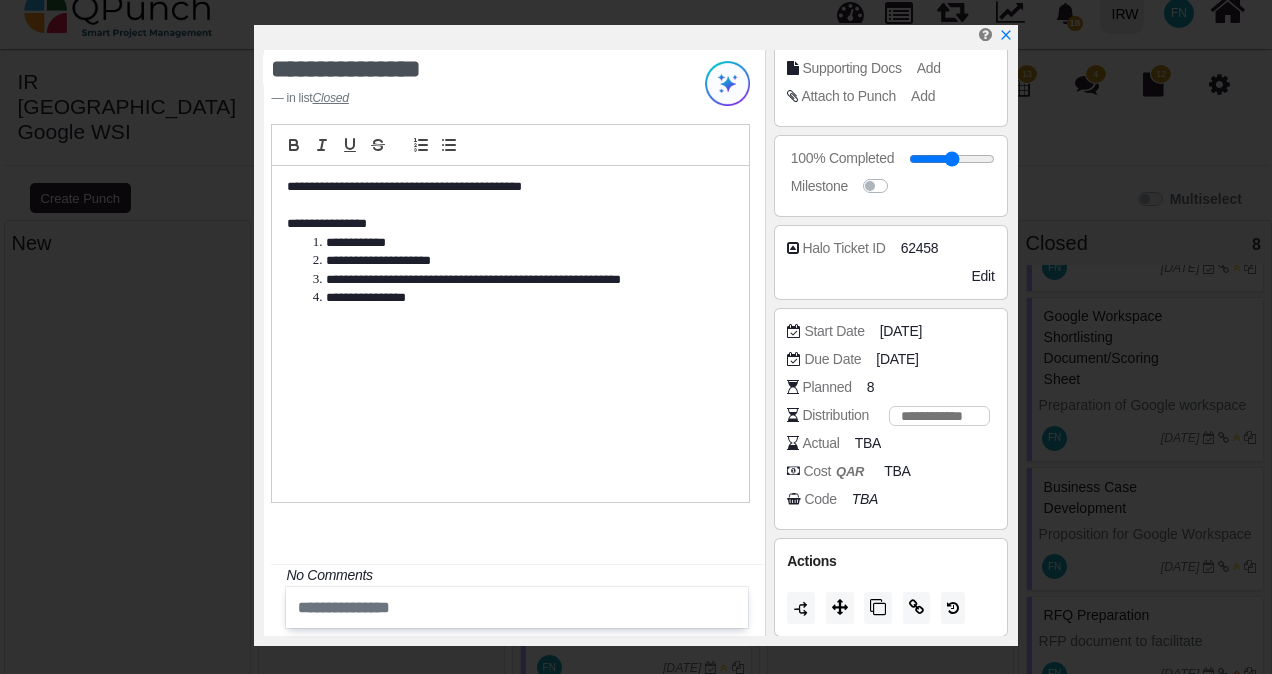 type on "*" 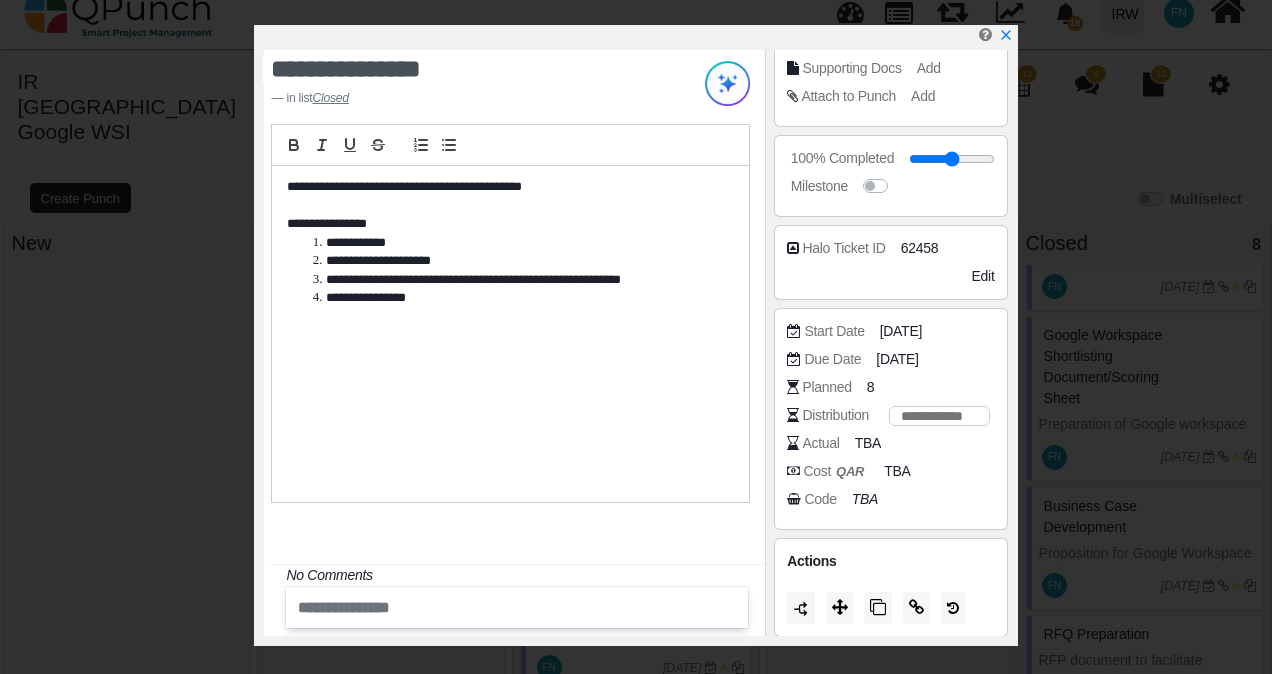 click on "Cost
QAR   TBA" at bounding box center (895, 471) 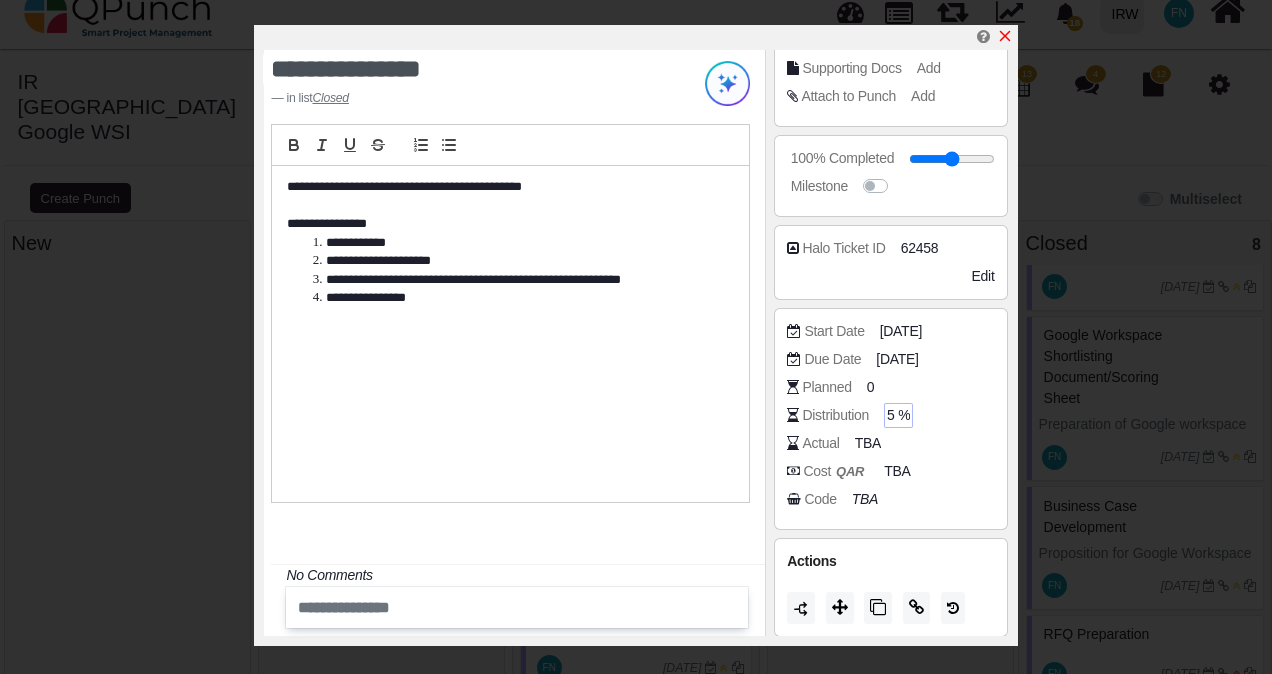 click at bounding box center [1005, 36] 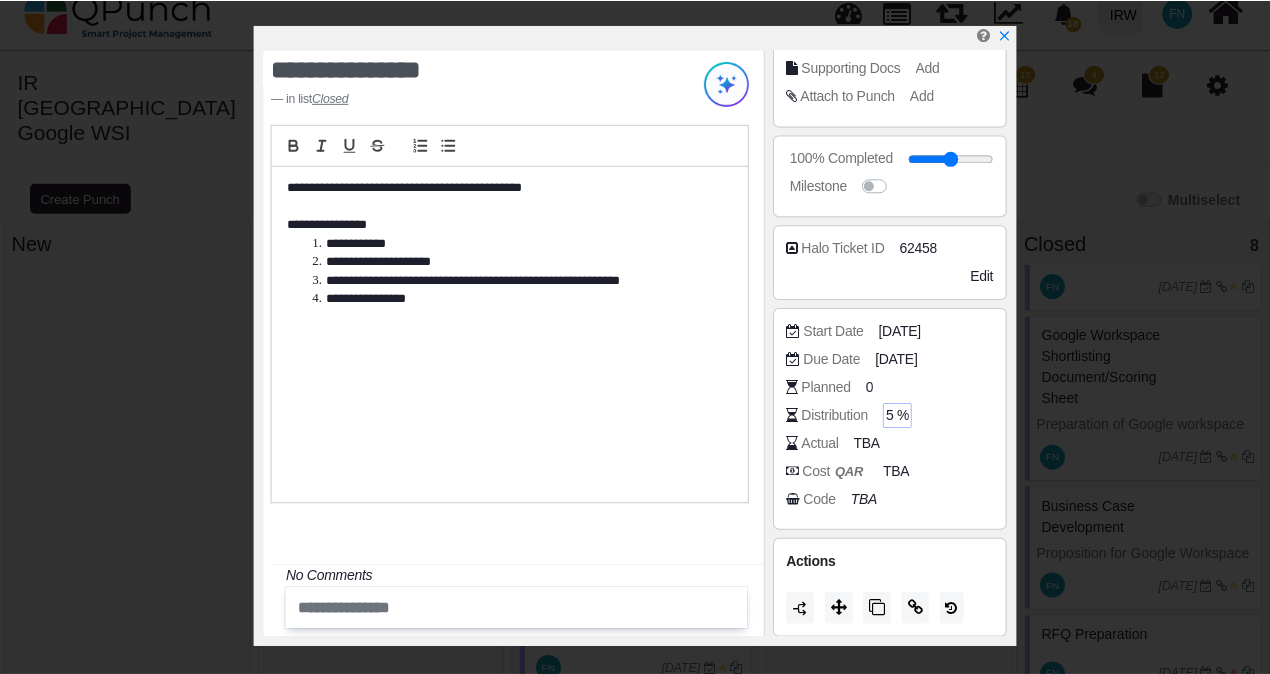 scroll, scrollTop: 597, scrollLeft: 0, axis: vertical 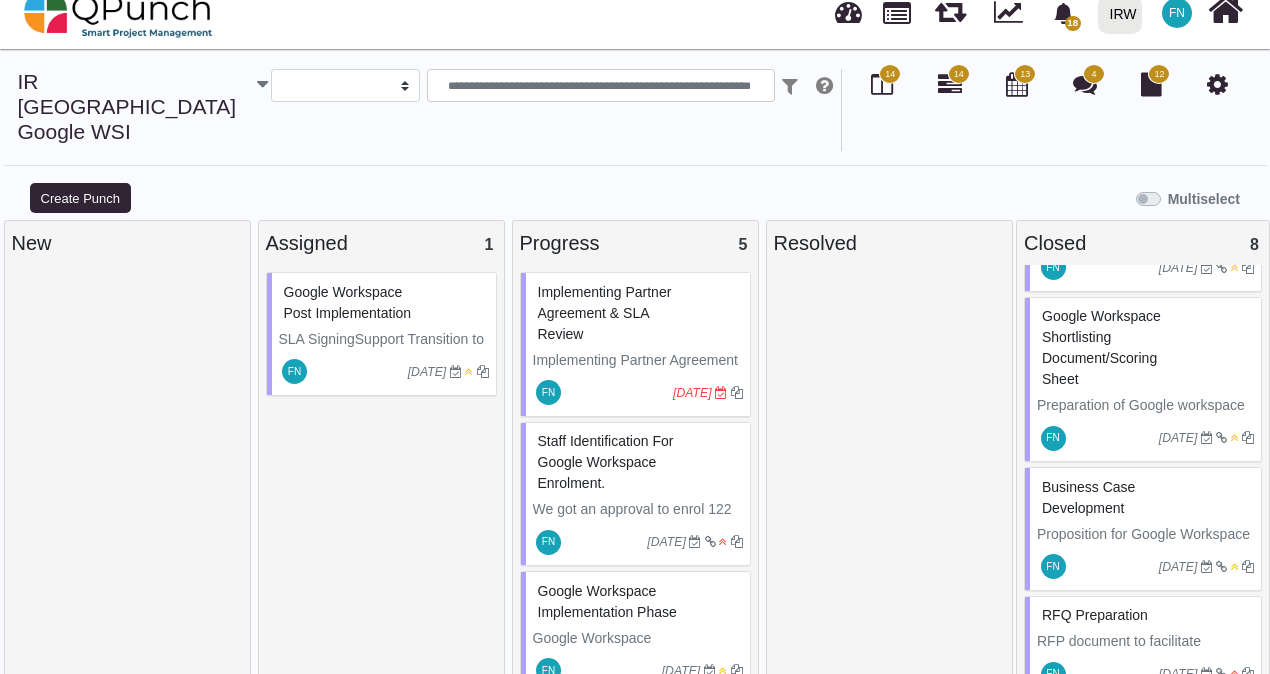 click on "Implementing Partner Agreement & SLA Review" at bounding box center [605, 313] 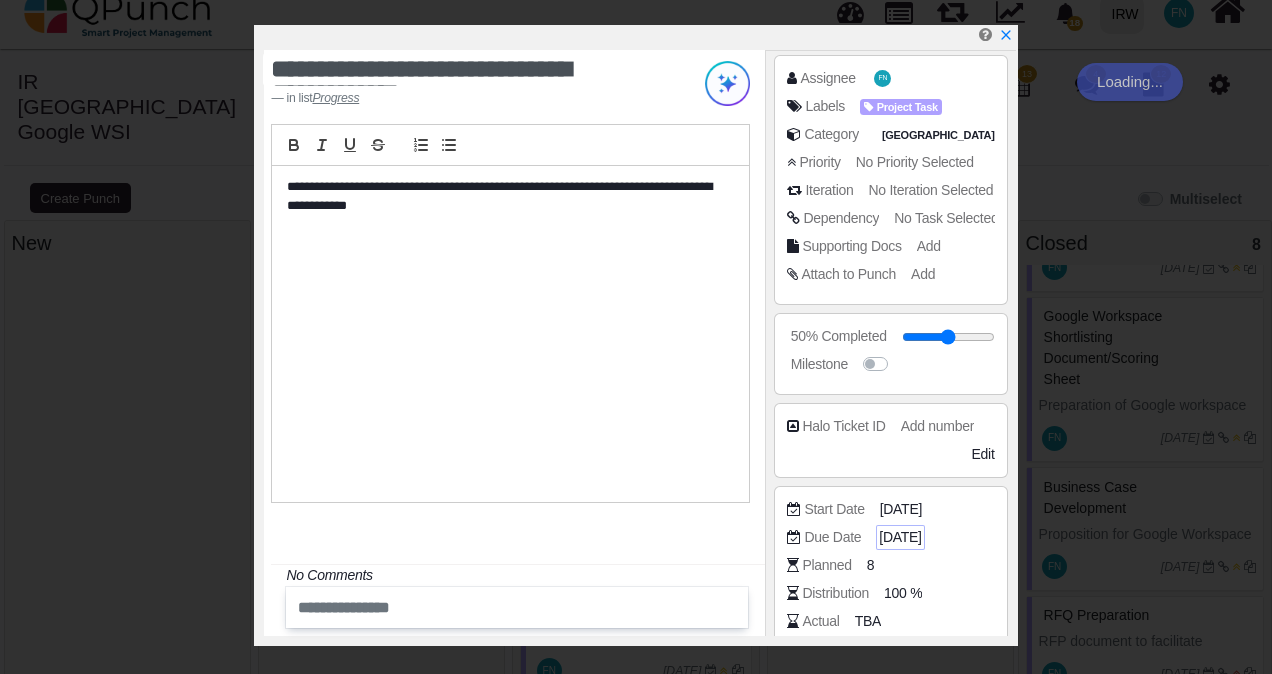 scroll, scrollTop: 310, scrollLeft: 0, axis: vertical 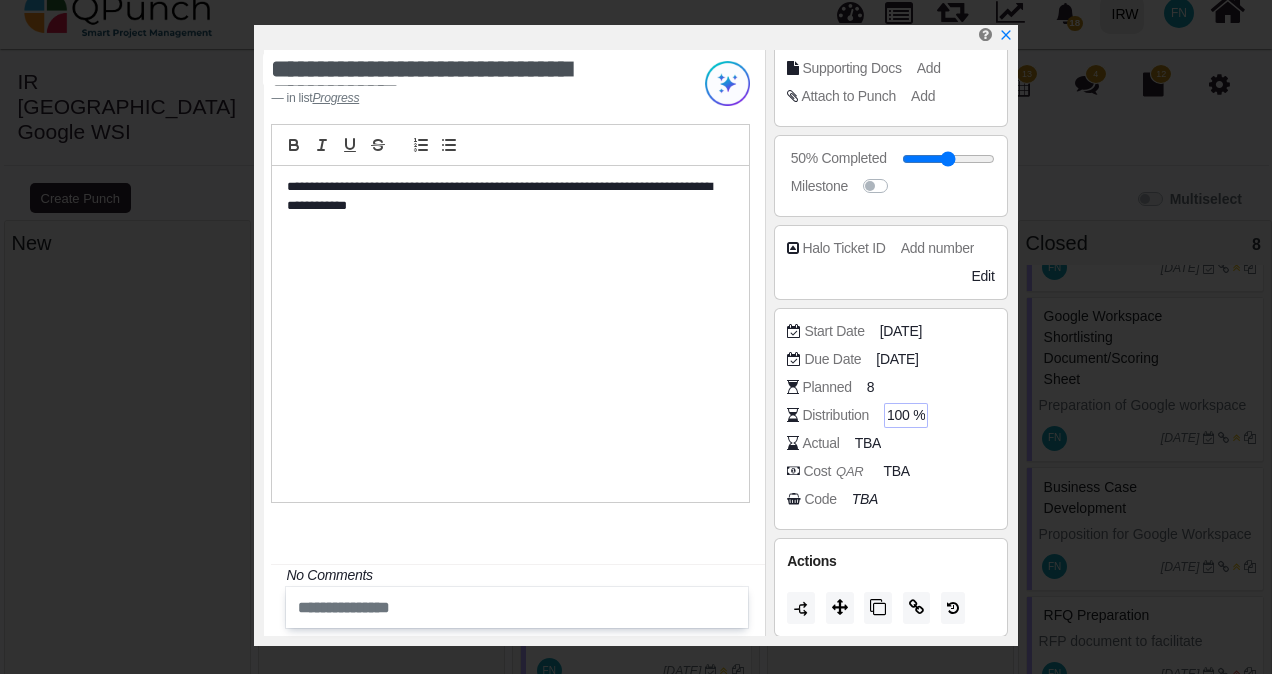 click on "100 %" at bounding box center [906, 415] 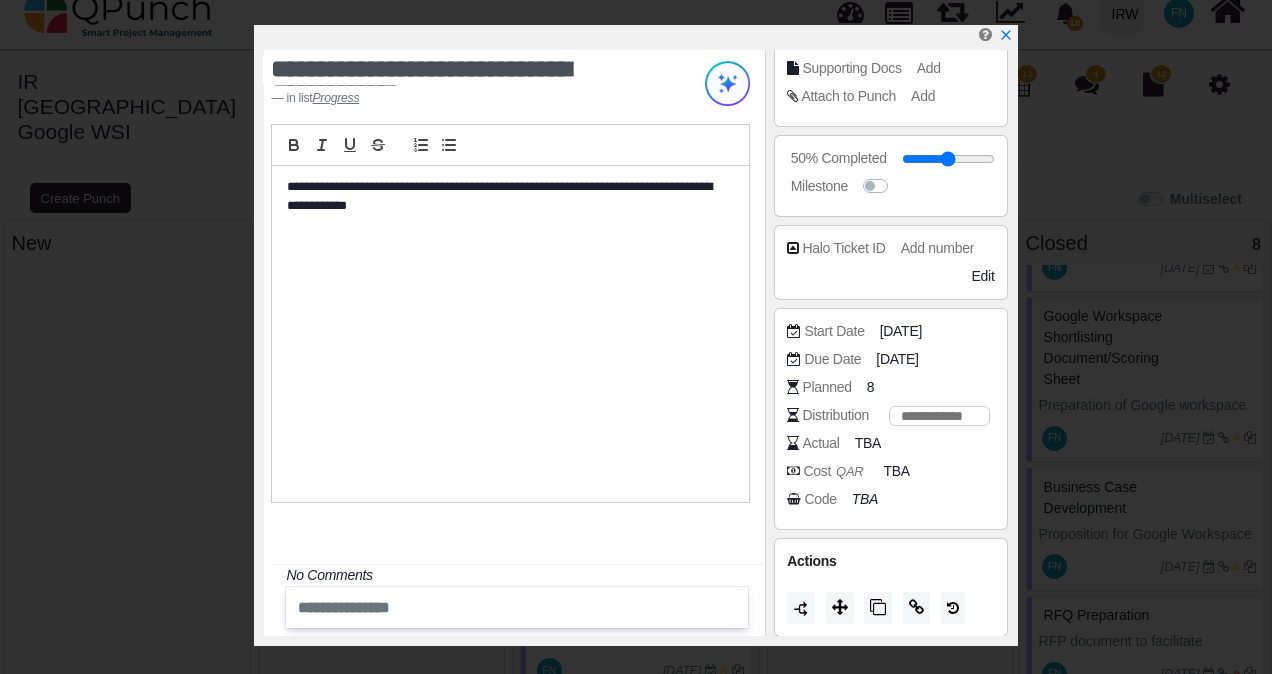 type on "*" 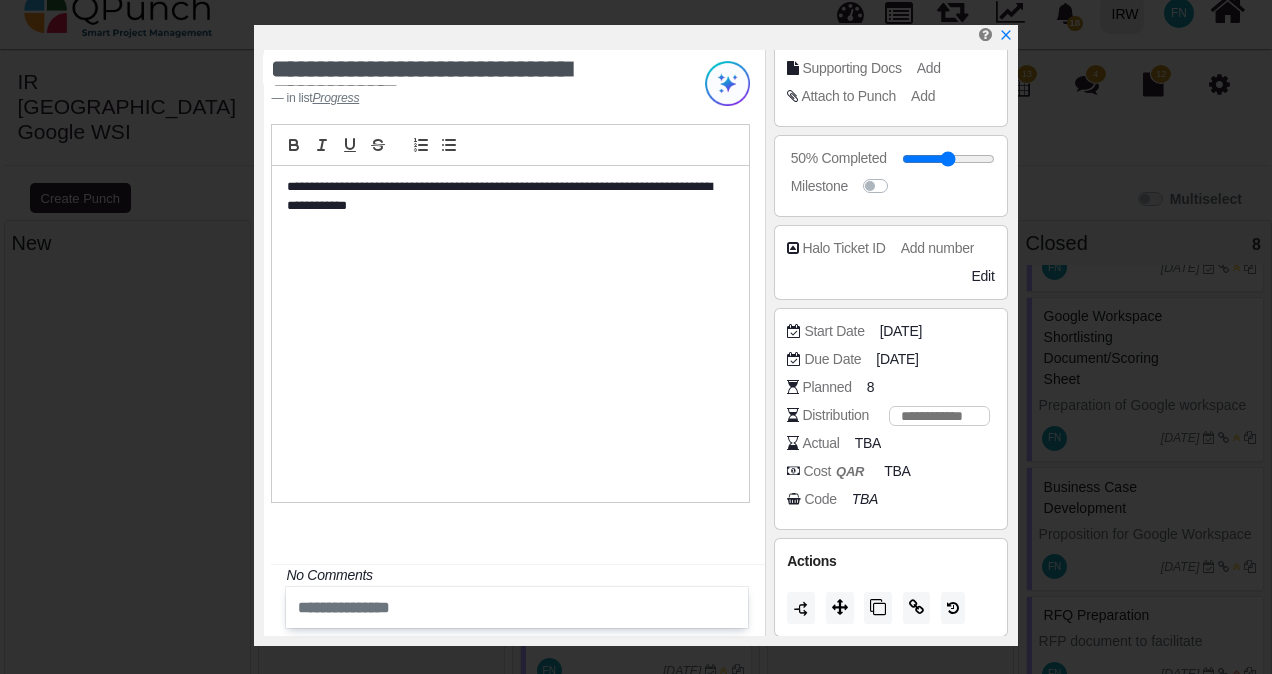 type on "*" 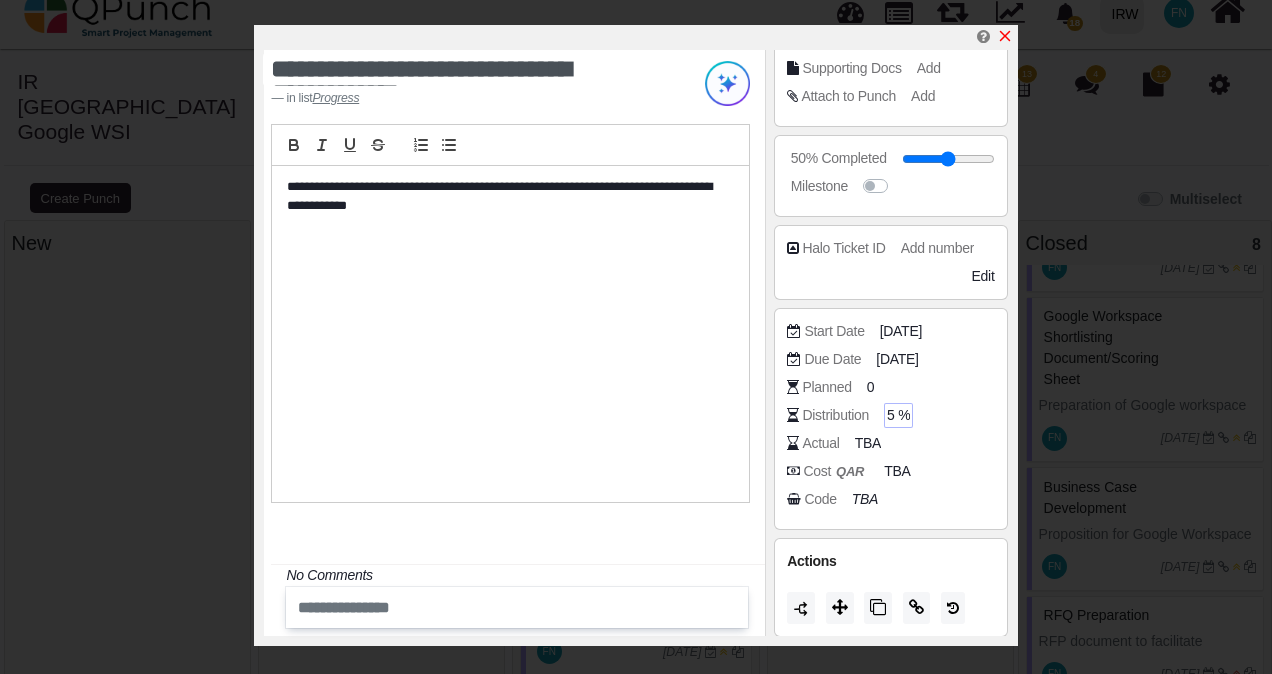 click 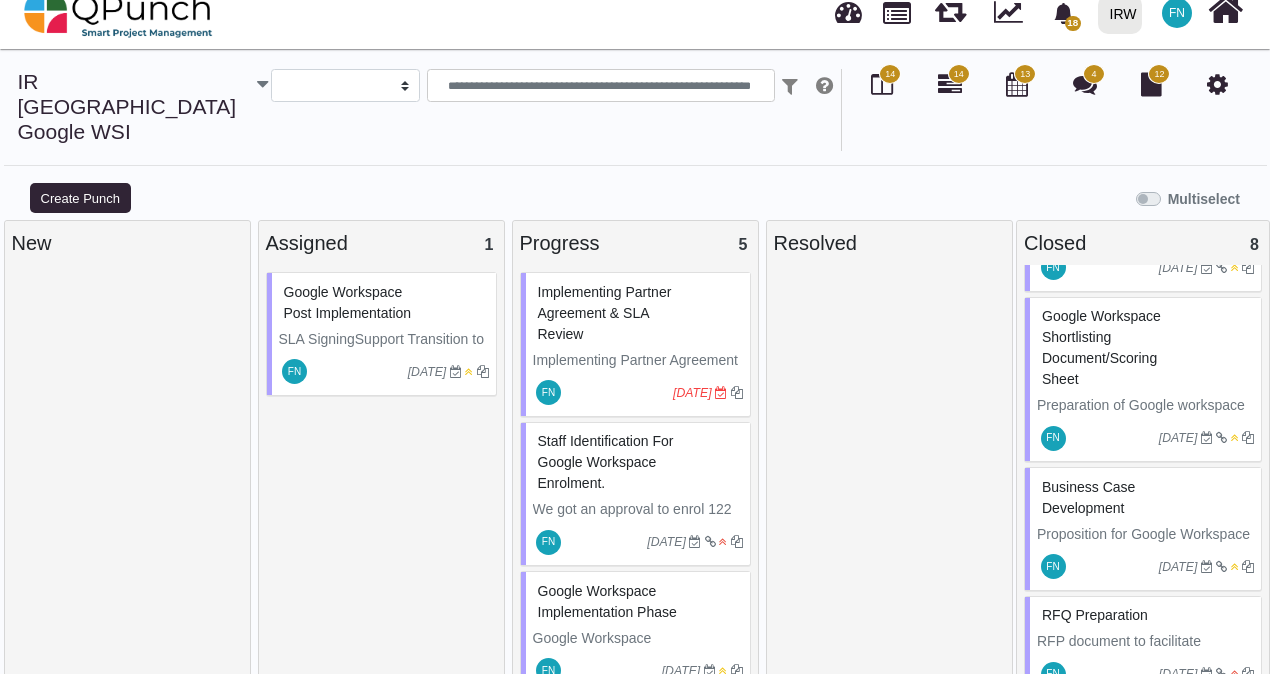 click on "Staff identification for Google Workspace Enrolment." at bounding box center (606, 462) 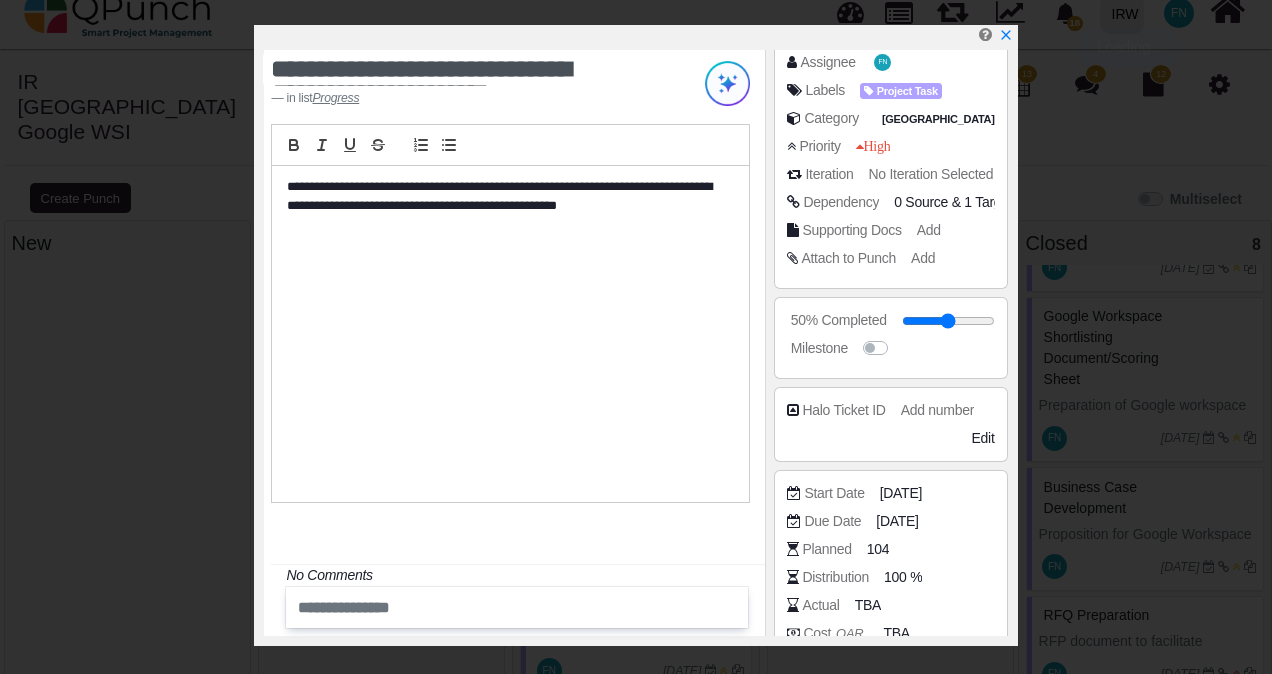 scroll, scrollTop: 310, scrollLeft: 0, axis: vertical 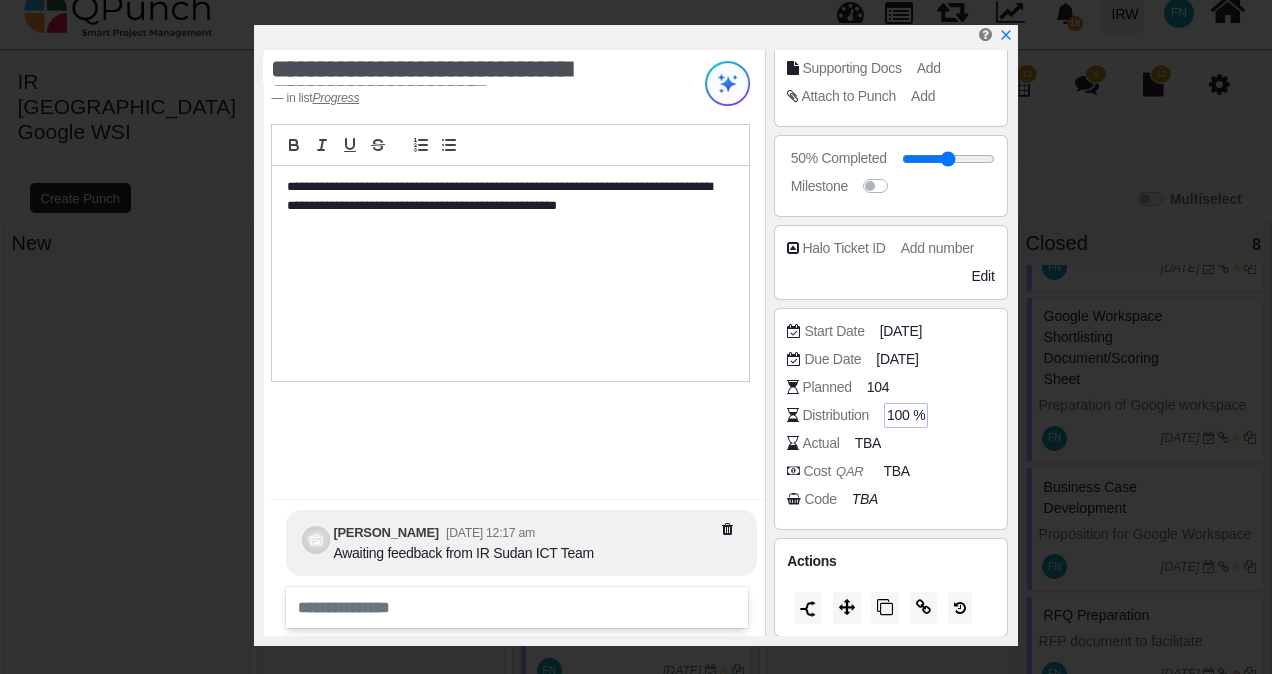 click on "100 %" at bounding box center (906, 415) 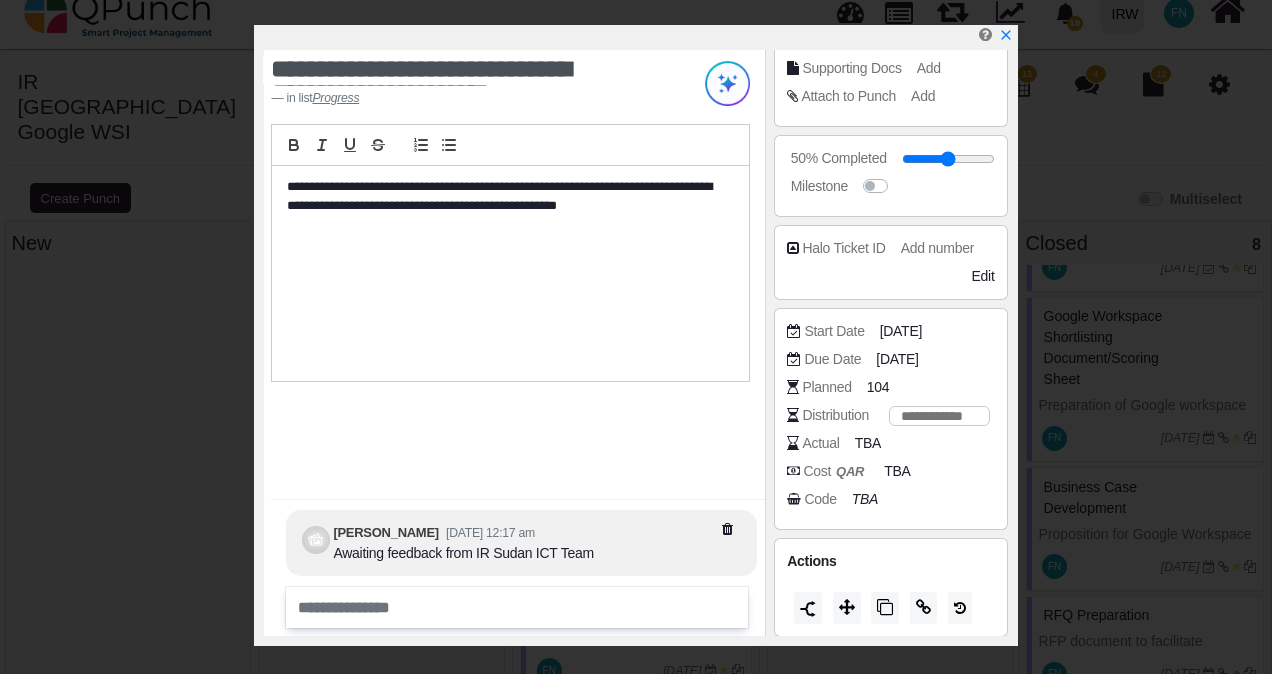 type on "*" 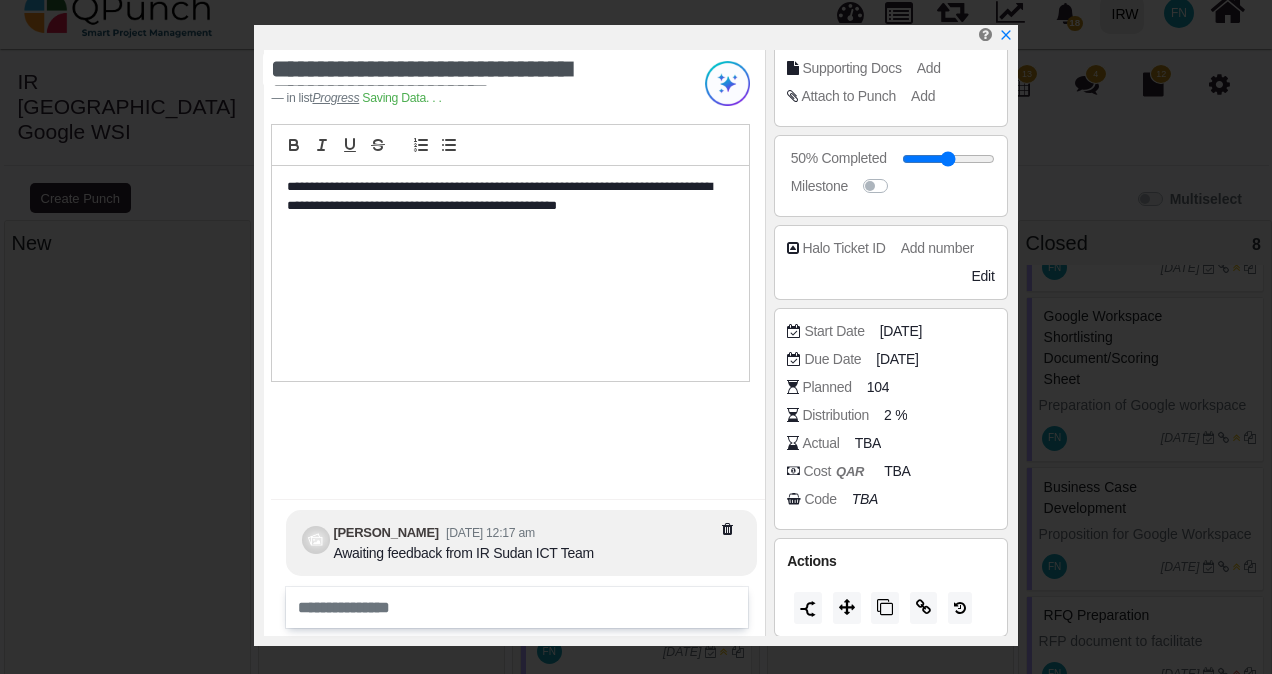 click on "Cost
QAR   TBA" at bounding box center [895, 471] 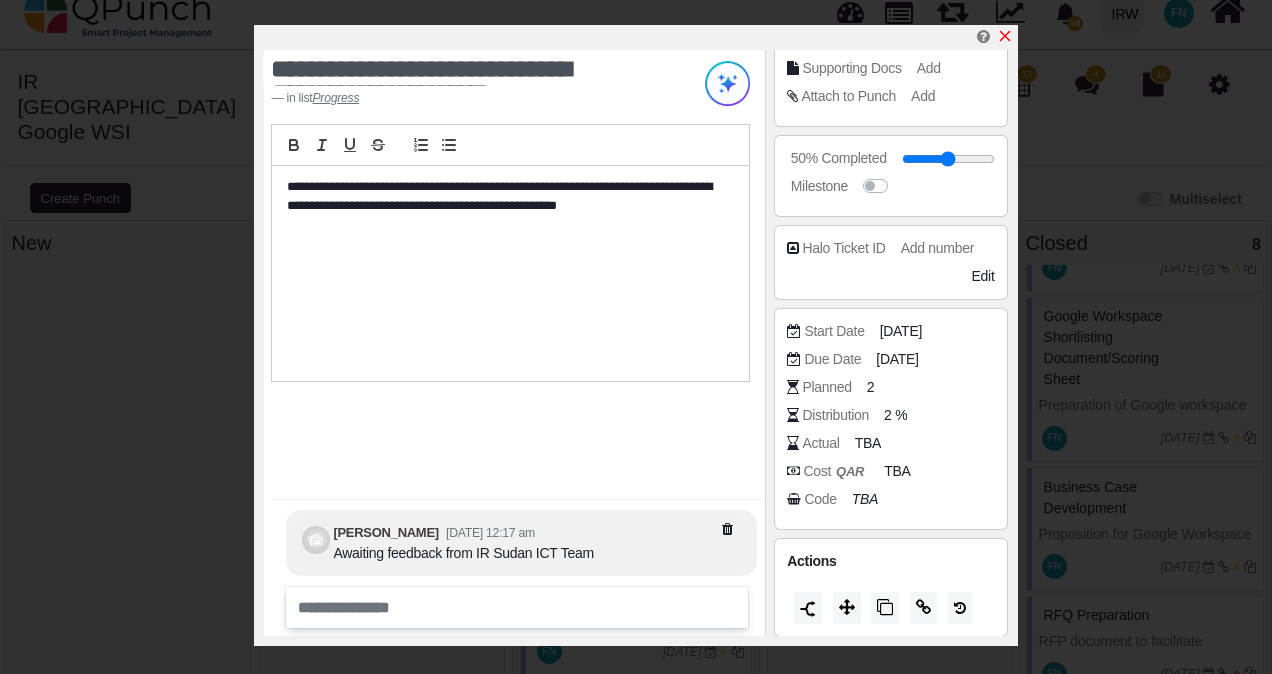click 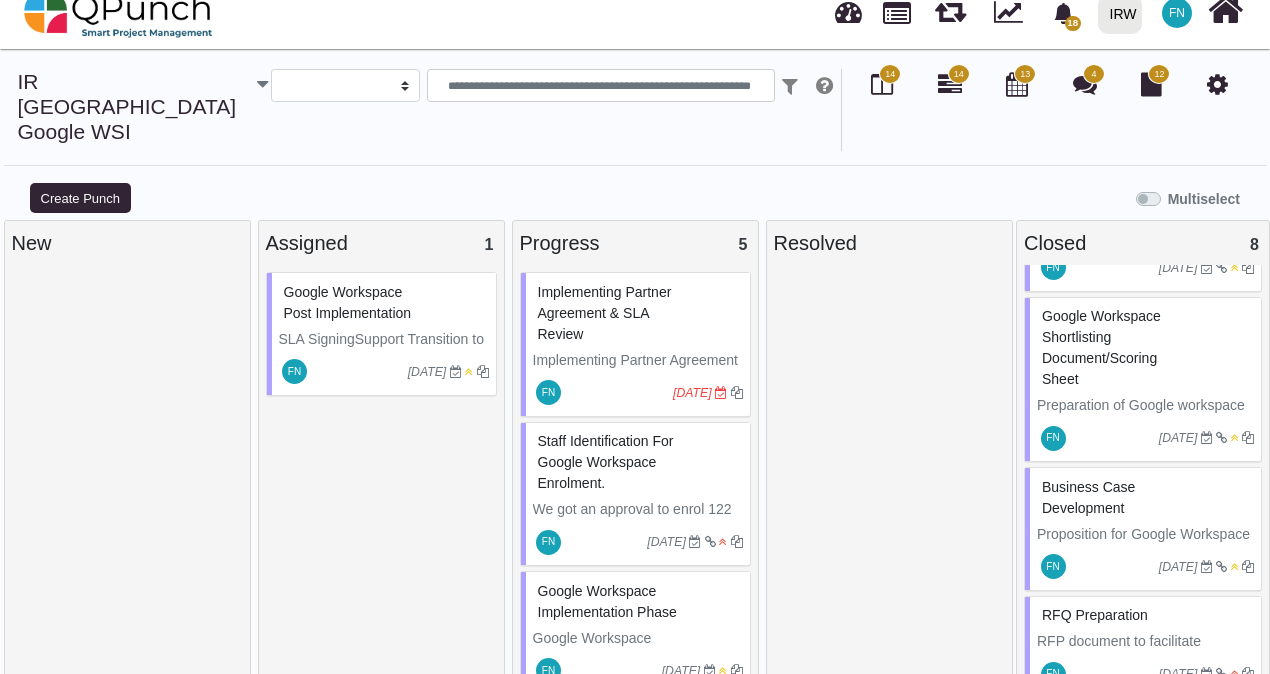 click on "Implementing Partner Agreement & SLA Review" at bounding box center [605, 313] 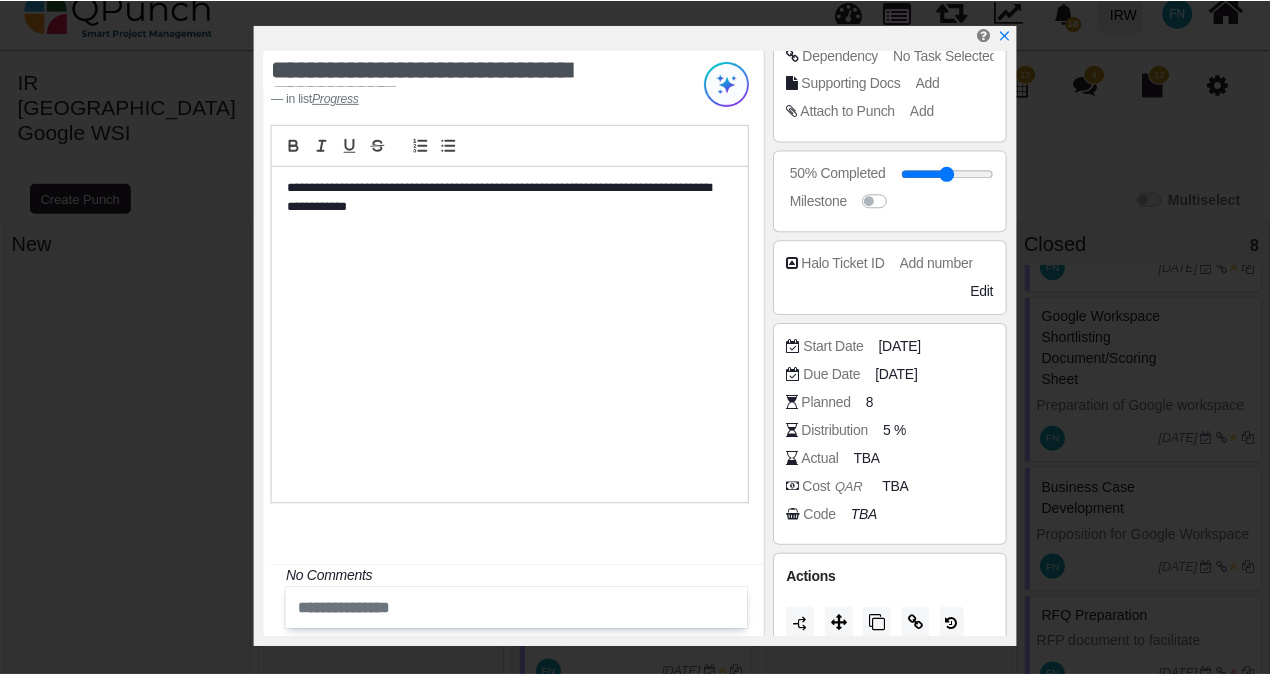 scroll, scrollTop: 310, scrollLeft: 0, axis: vertical 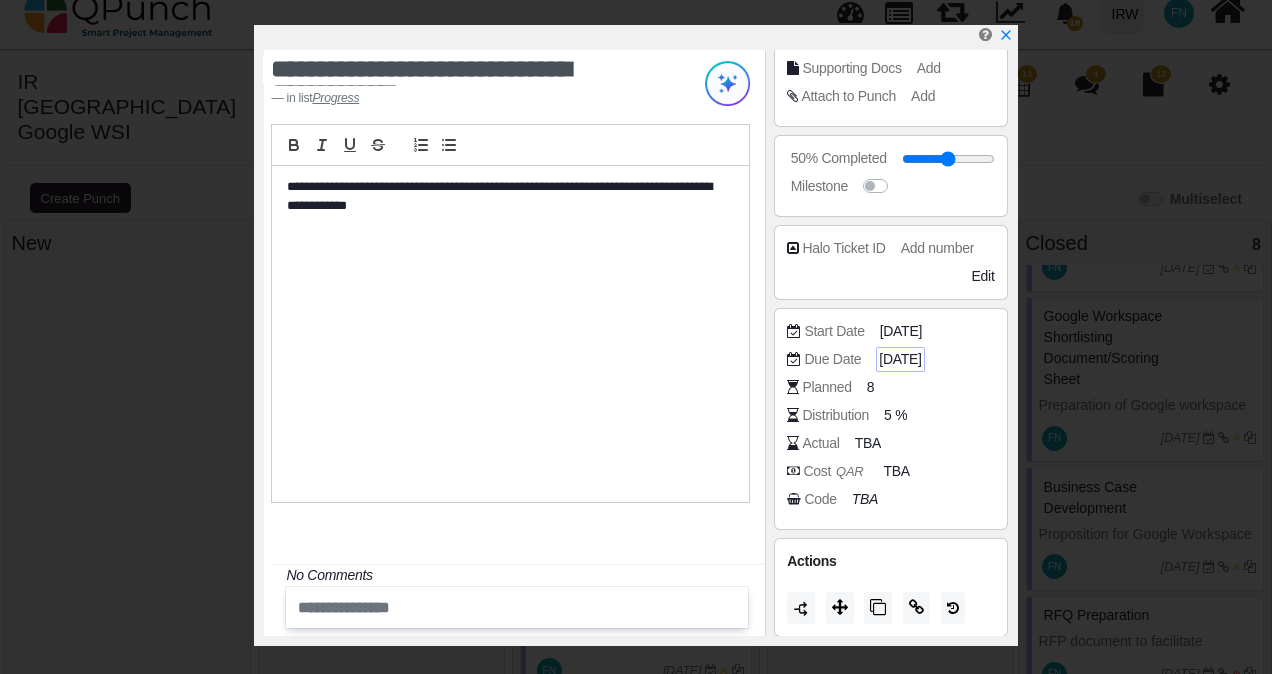 click on "27-07-2025" at bounding box center [900, 359] 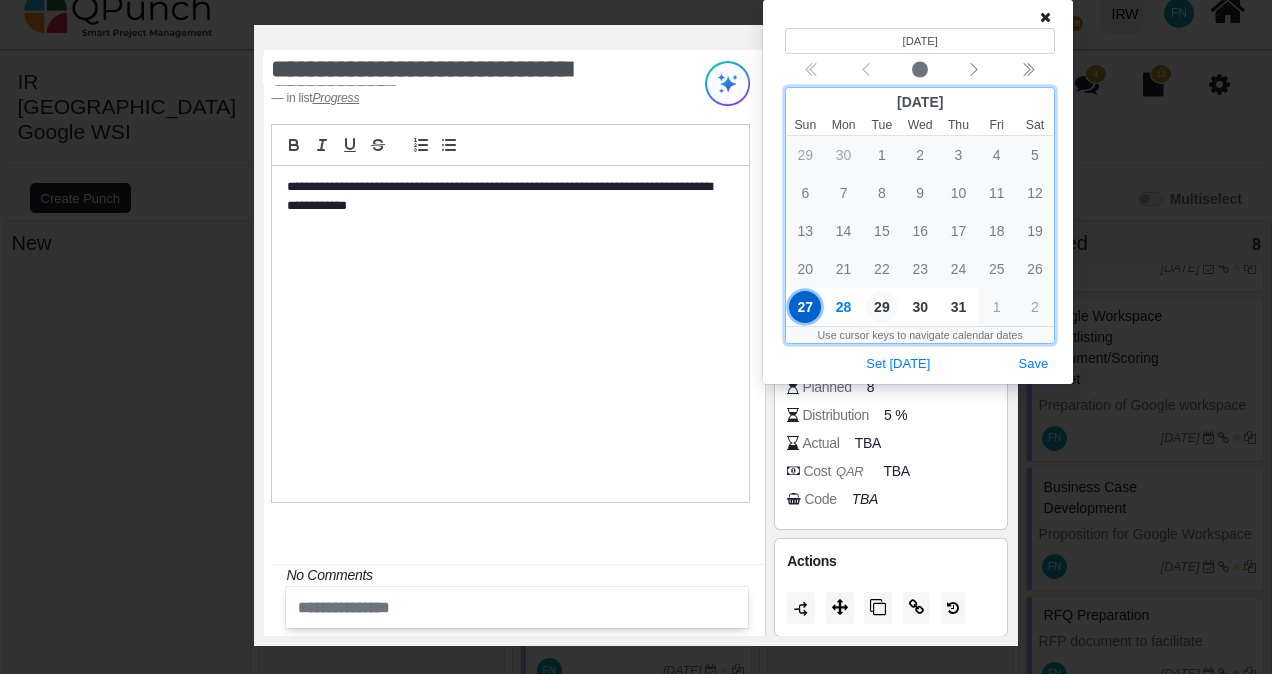click on "29" at bounding box center [882, 307] 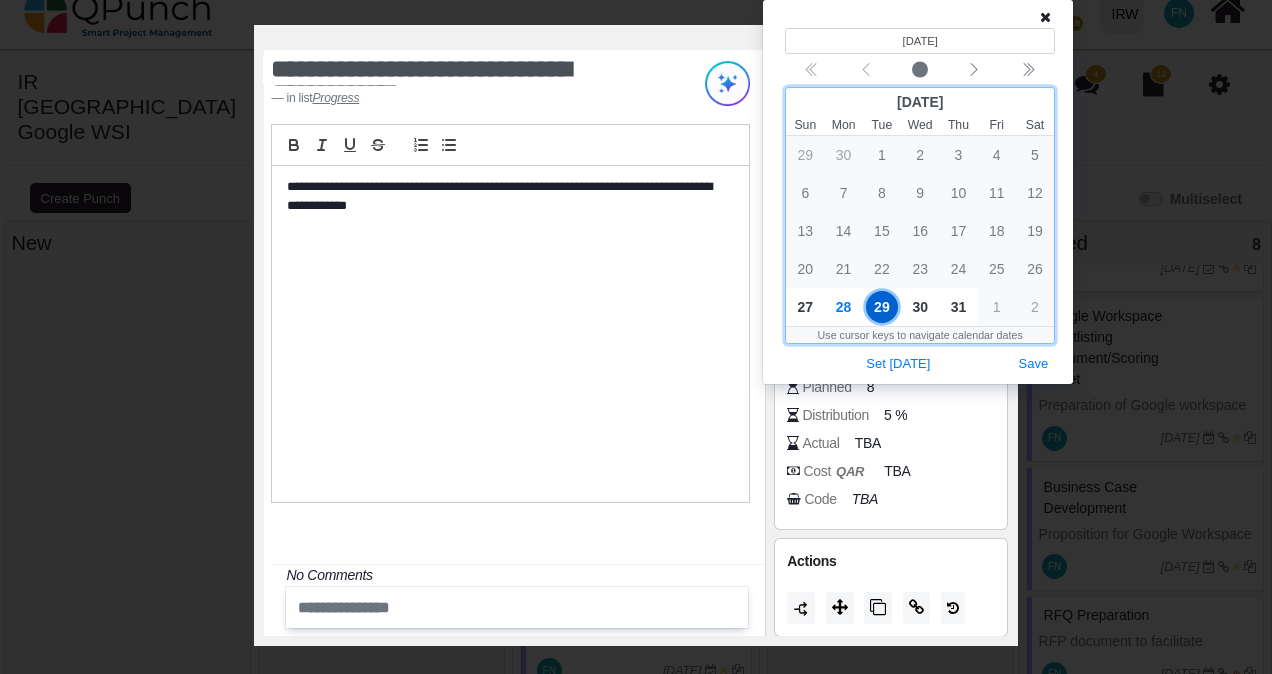 drag, startPoint x: 914, startPoint y: 302, endPoint x: 962, endPoint y: 329, distance: 55.072678 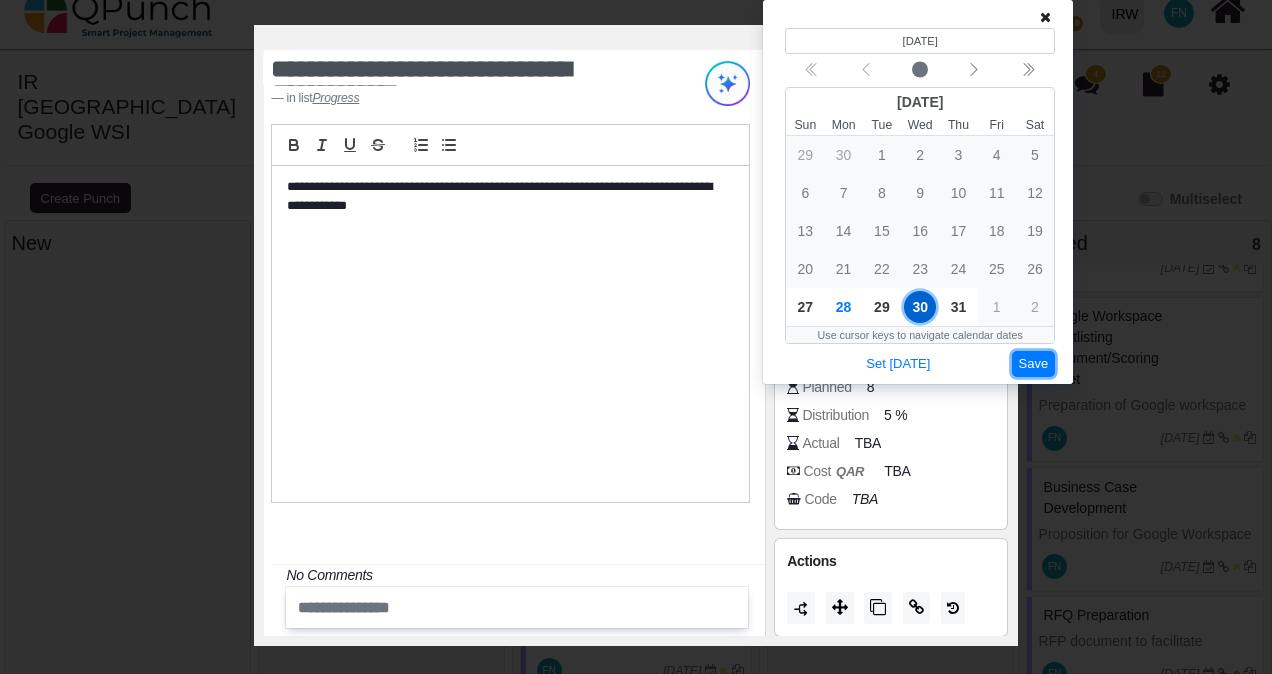 click on "Save" at bounding box center [1034, 364] 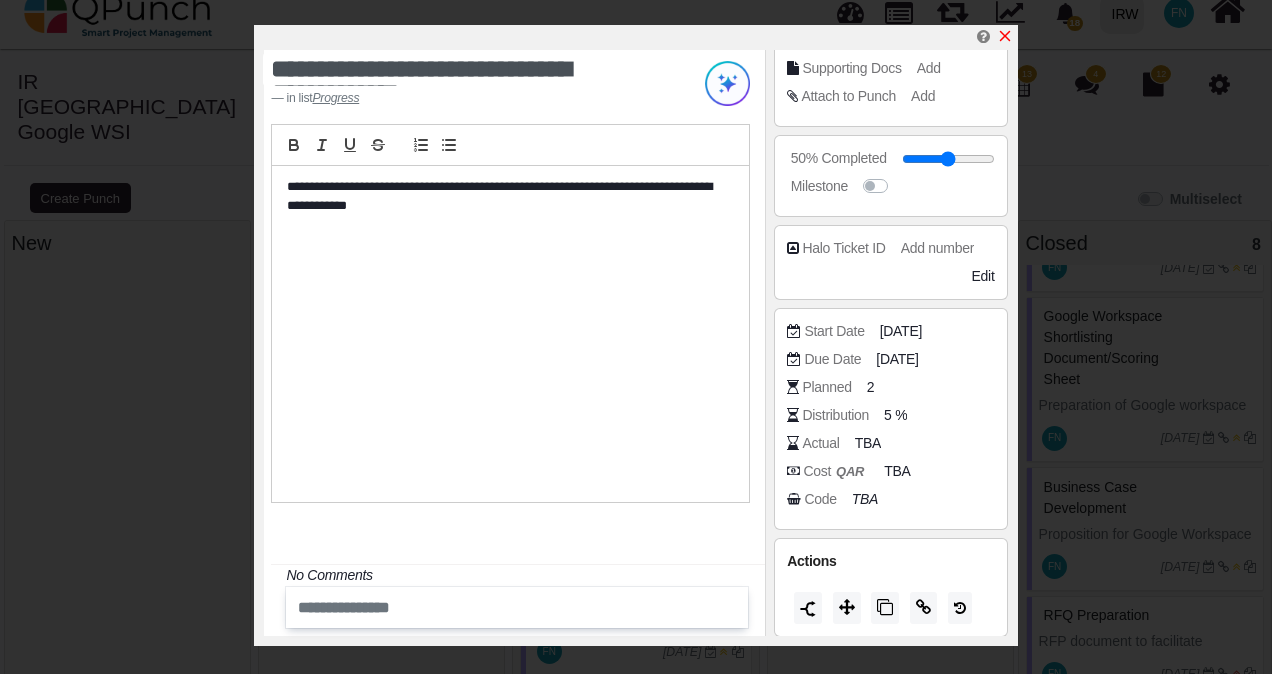 click 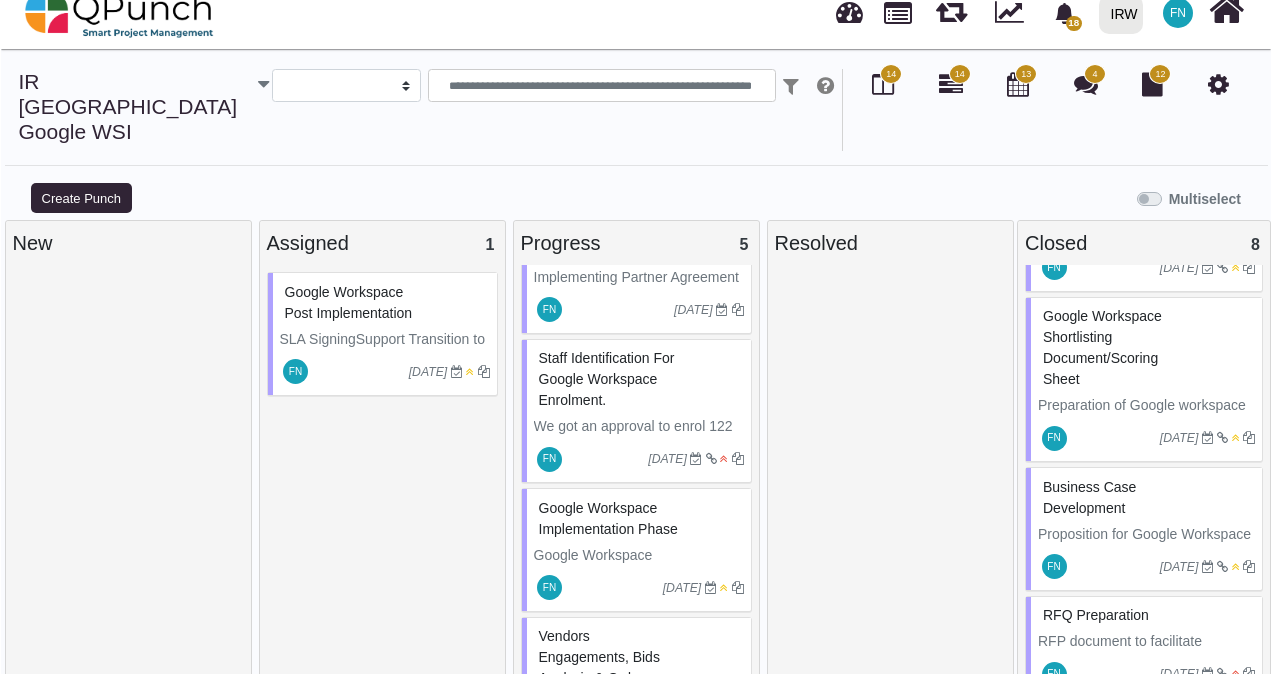 scroll, scrollTop: 300, scrollLeft: 0, axis: vertical 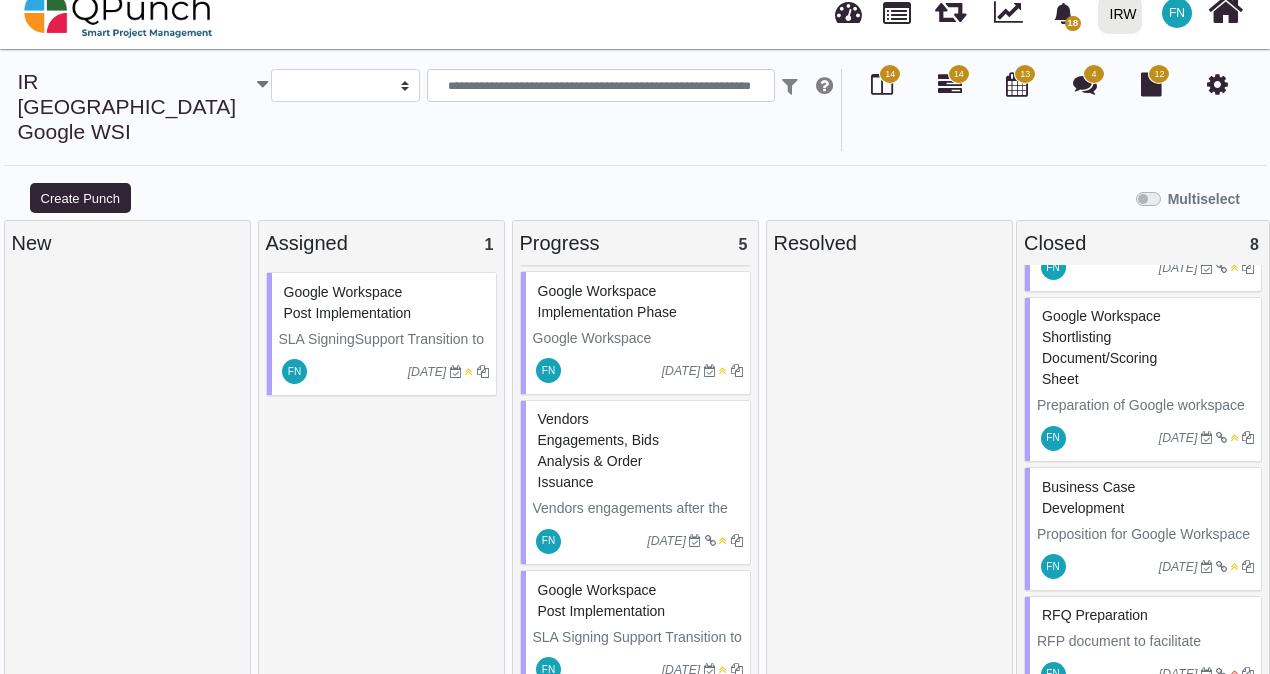 click on "Google Workspace Implementation Phase" at bounding box center (638, 302) 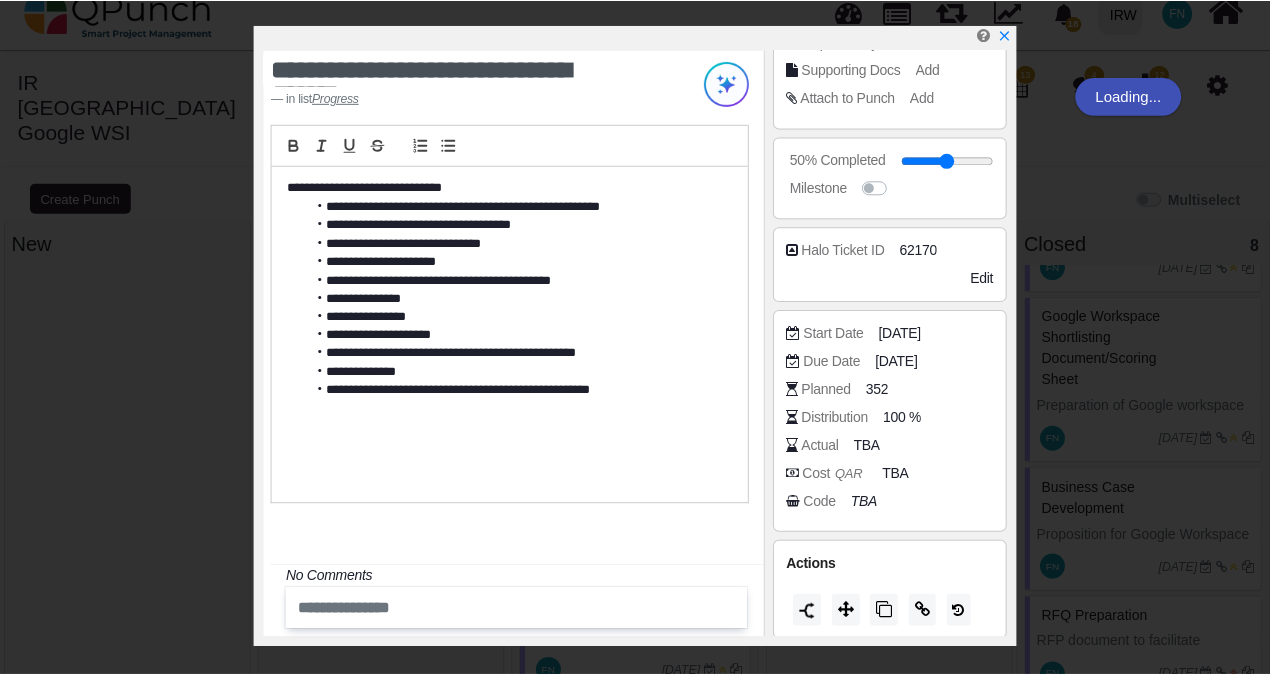 scroll, scrollTop: 310, scrollLeft: 0, axis: vertical 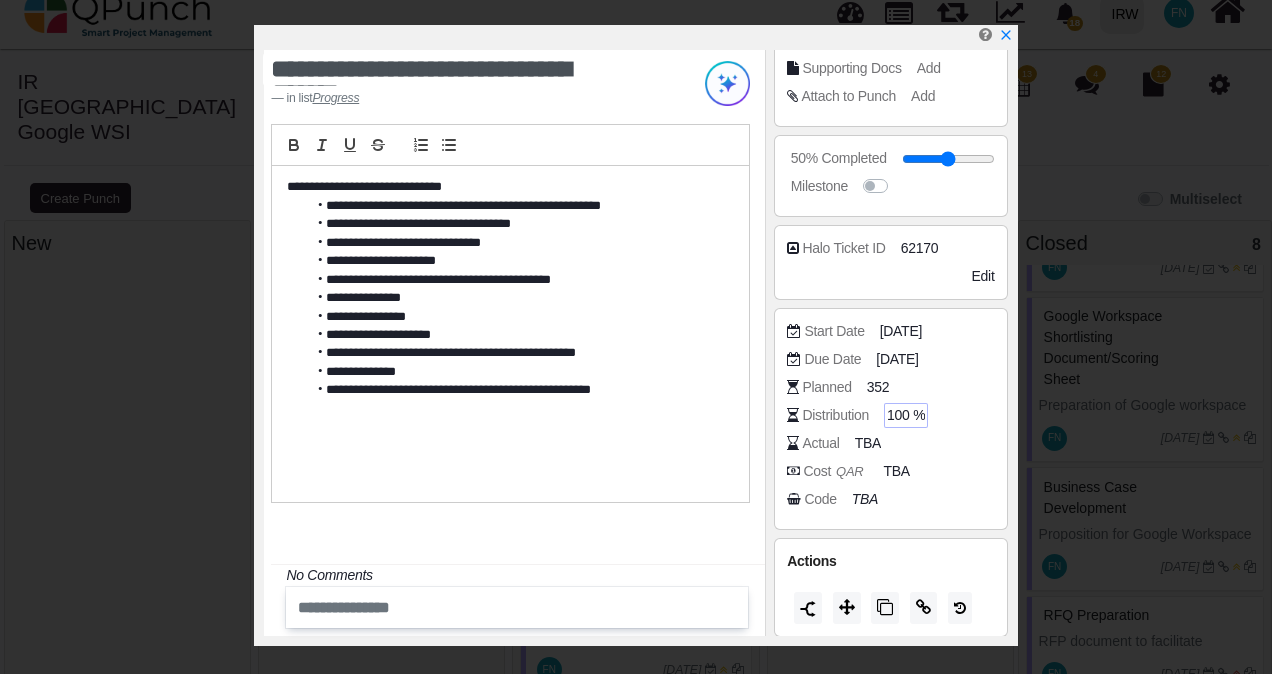 click on "100 %" at bounding box center [906, 415] 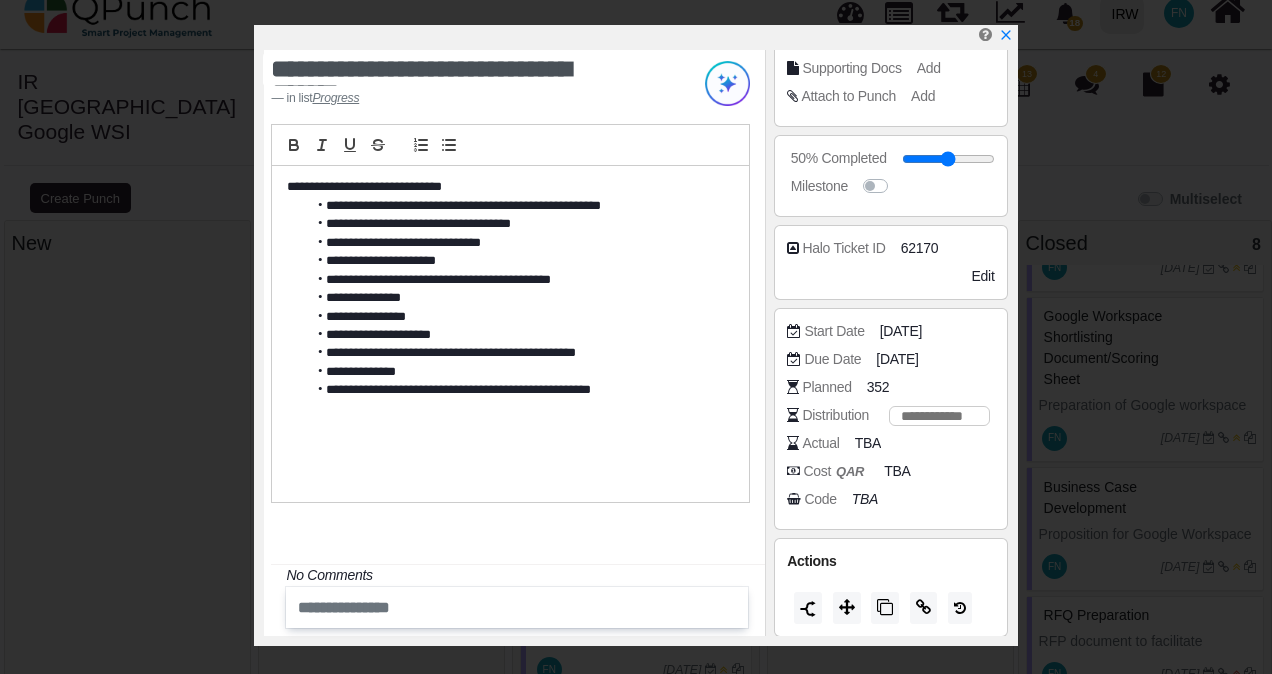 type on "**" 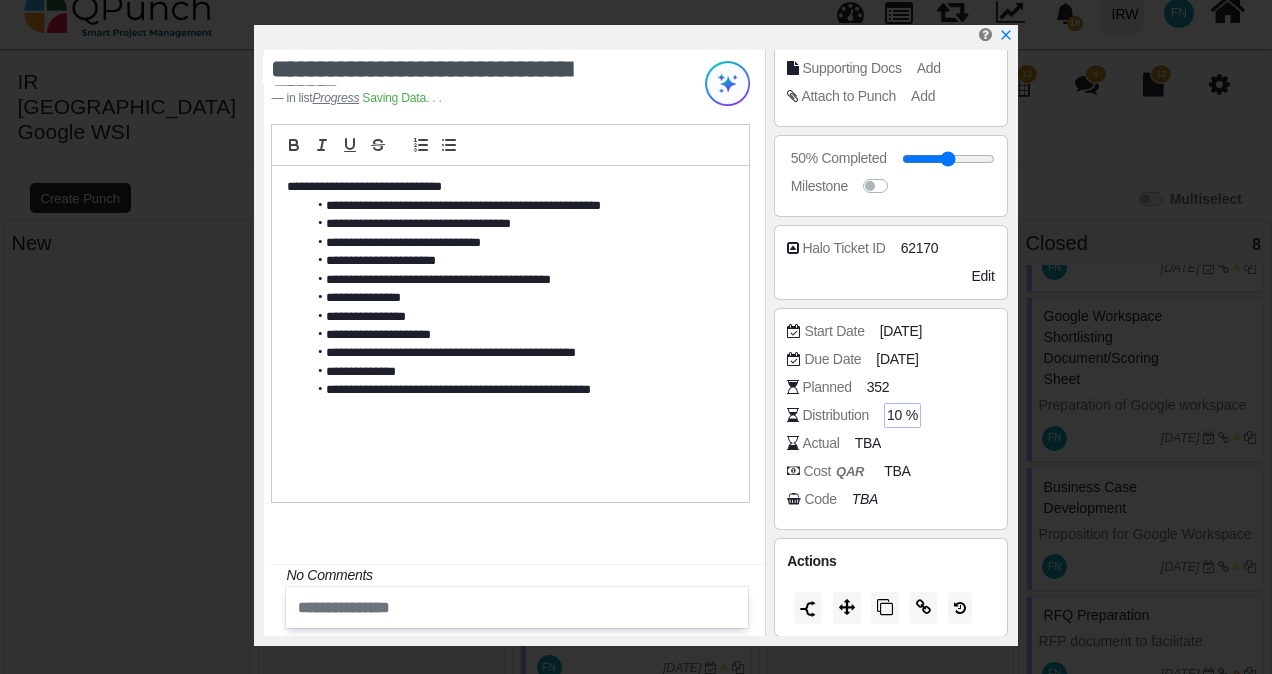 click on "Cost
QAR   TBA" at bounding box center (895, 471) 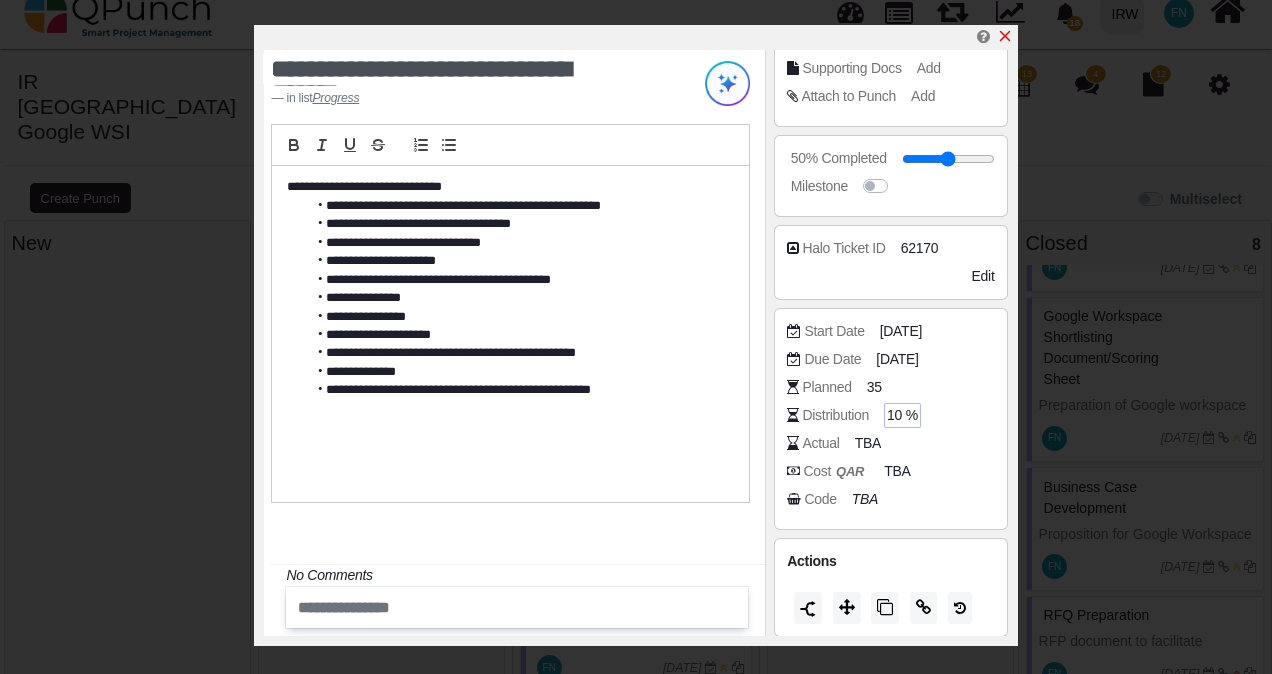 click 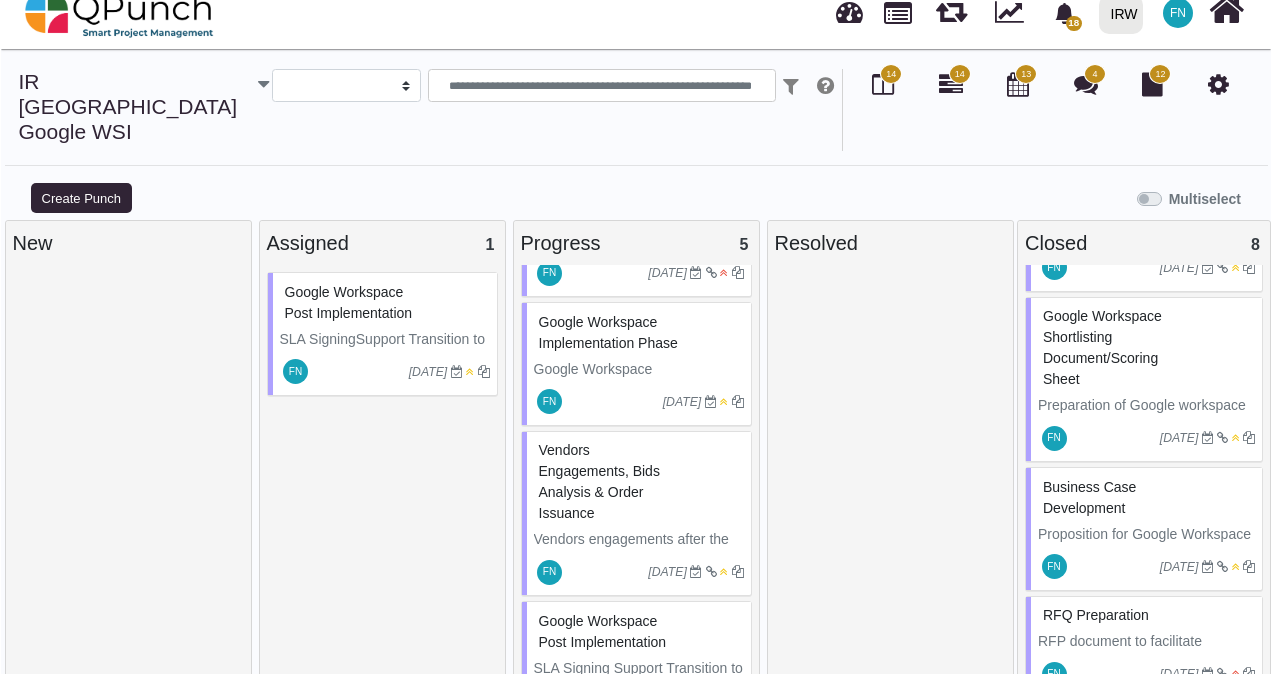 scroll, scrollTop: 300, scrollLeft: 0, axis: vertical 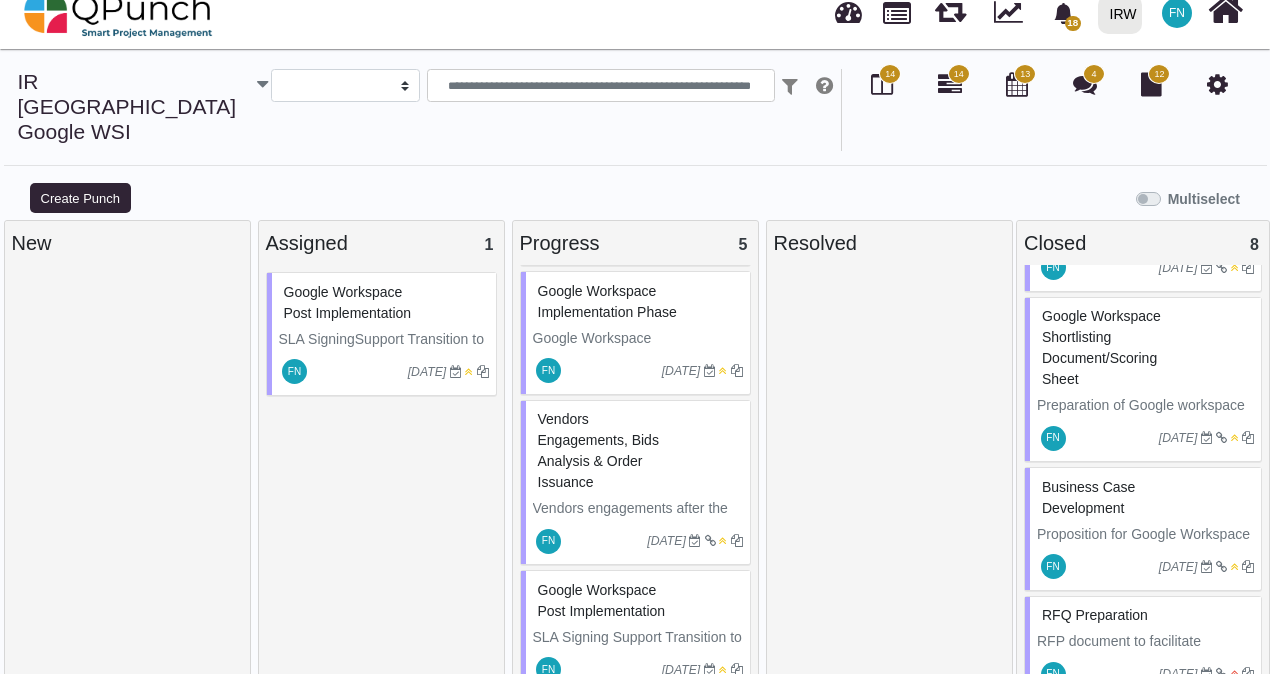 click on "Vendors engagements, Bids analysis & Order Issuance" at bounding box center [598, 450] 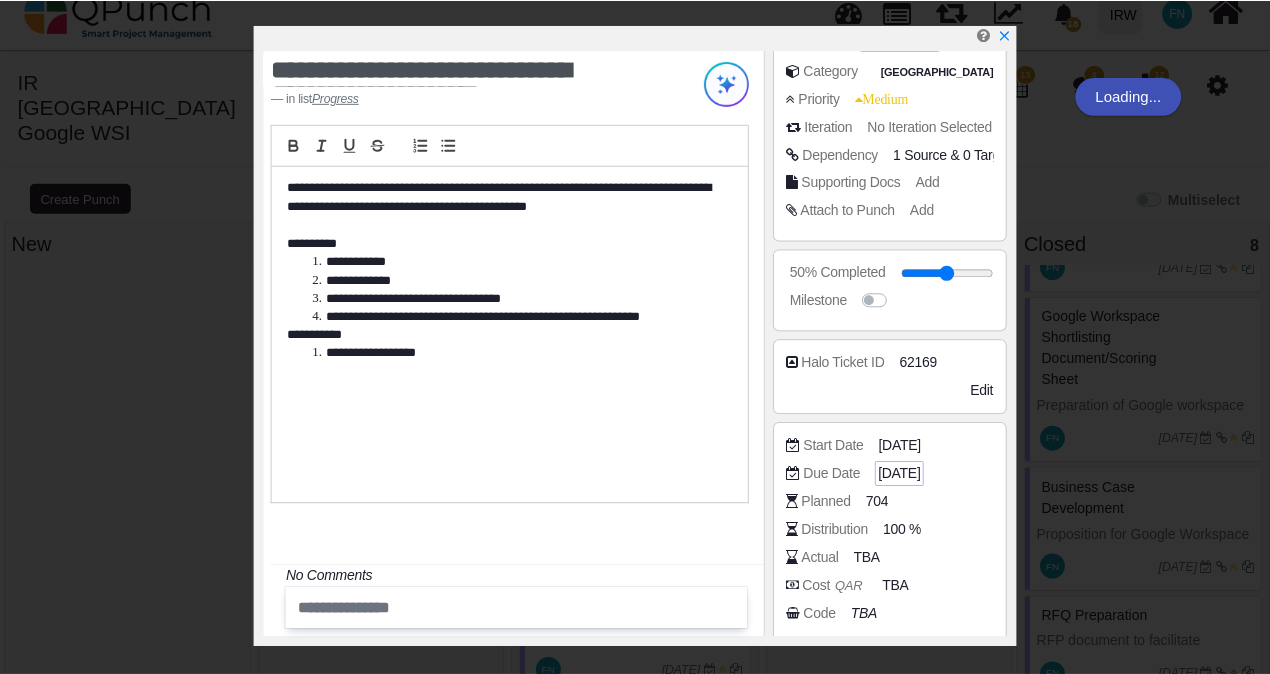 scroll, scrollTop: 204, scrollLeft: 0, axis: vertical 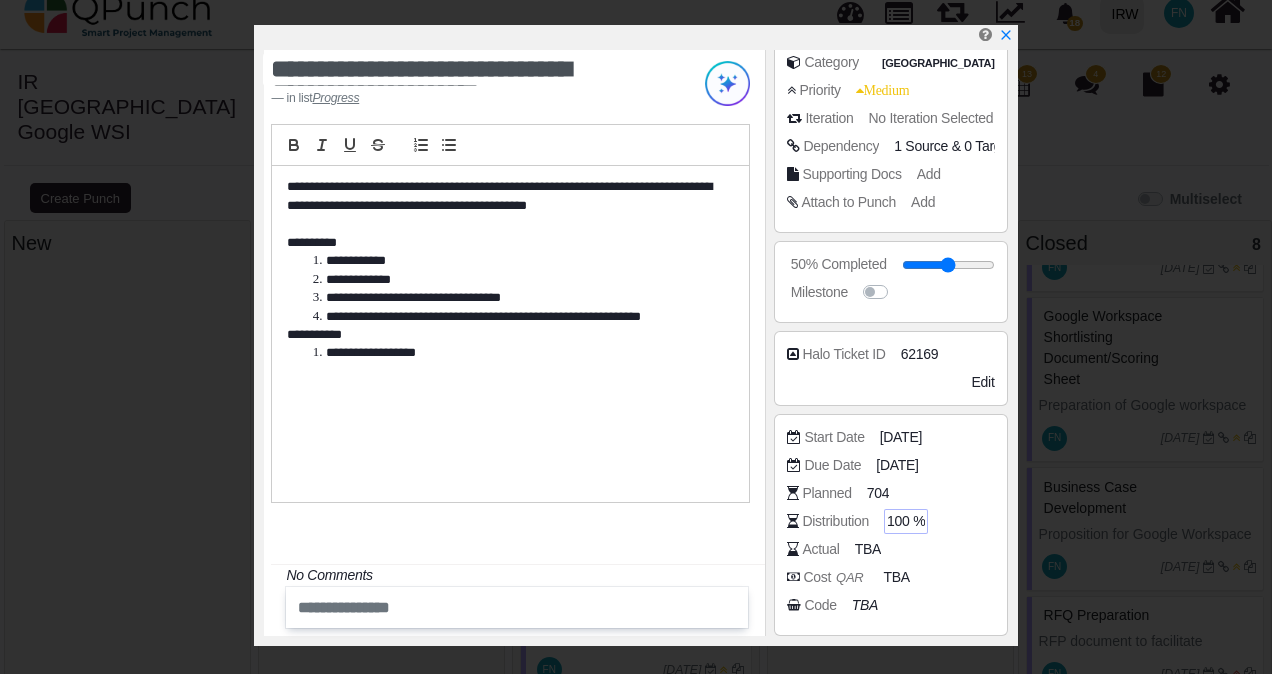 click on "100 %" at bounding box center [906, 521] 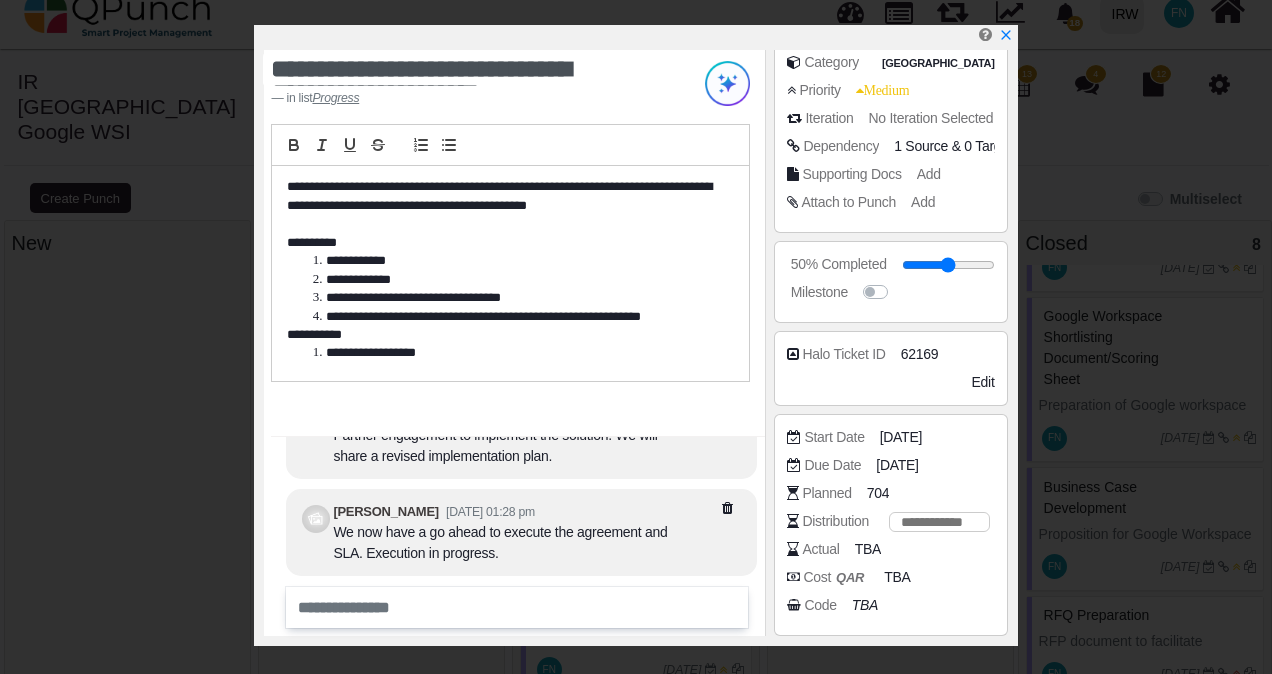 click on "***" at bounding box center [939, 522] 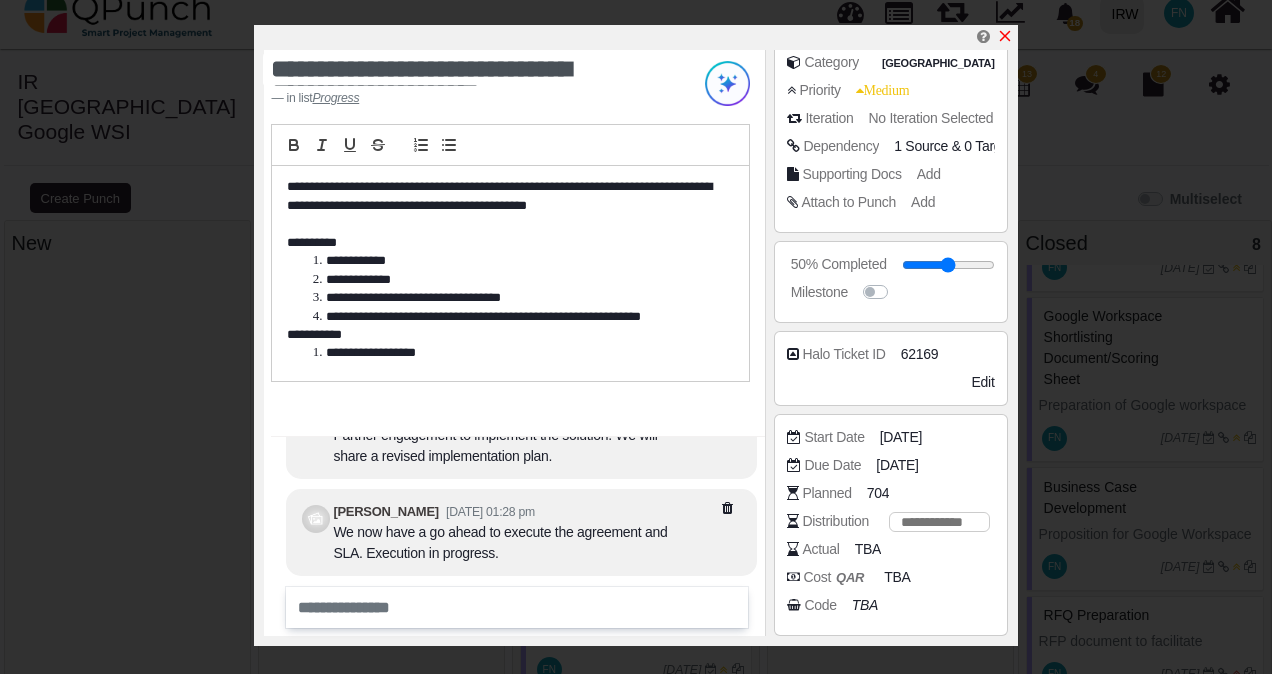 click 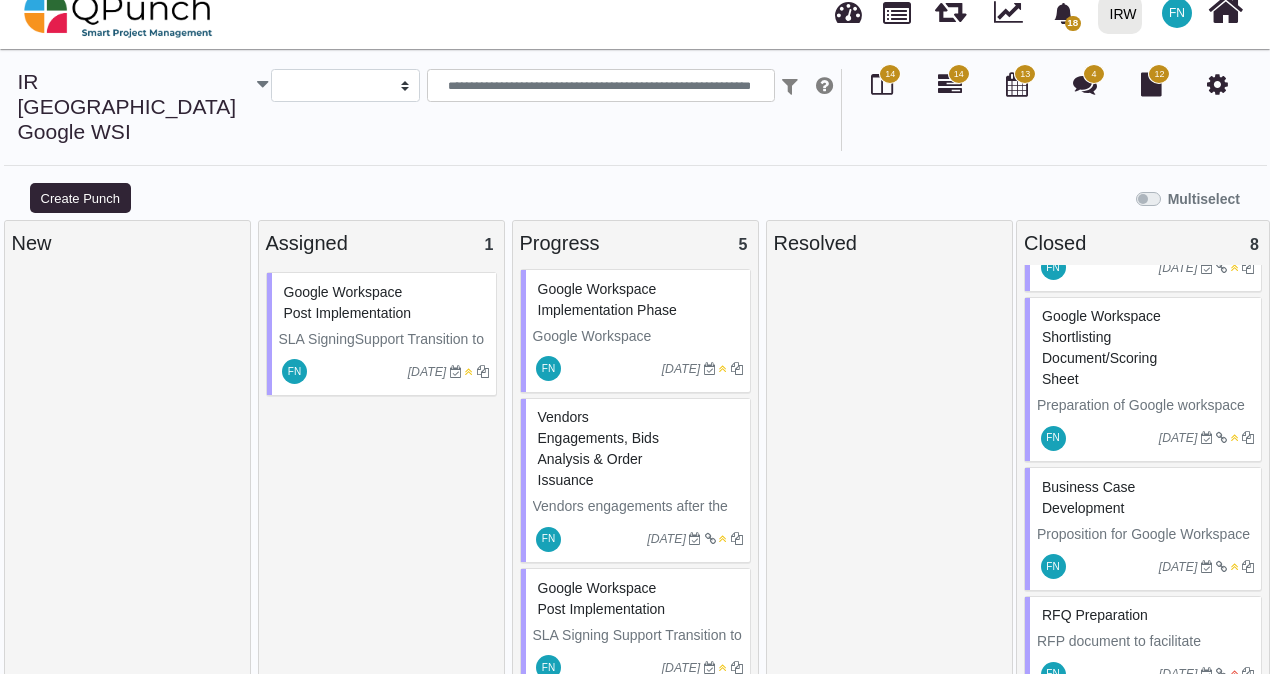 scroll, scrollTop: 340, scrollLeft: 0, axis: vertical 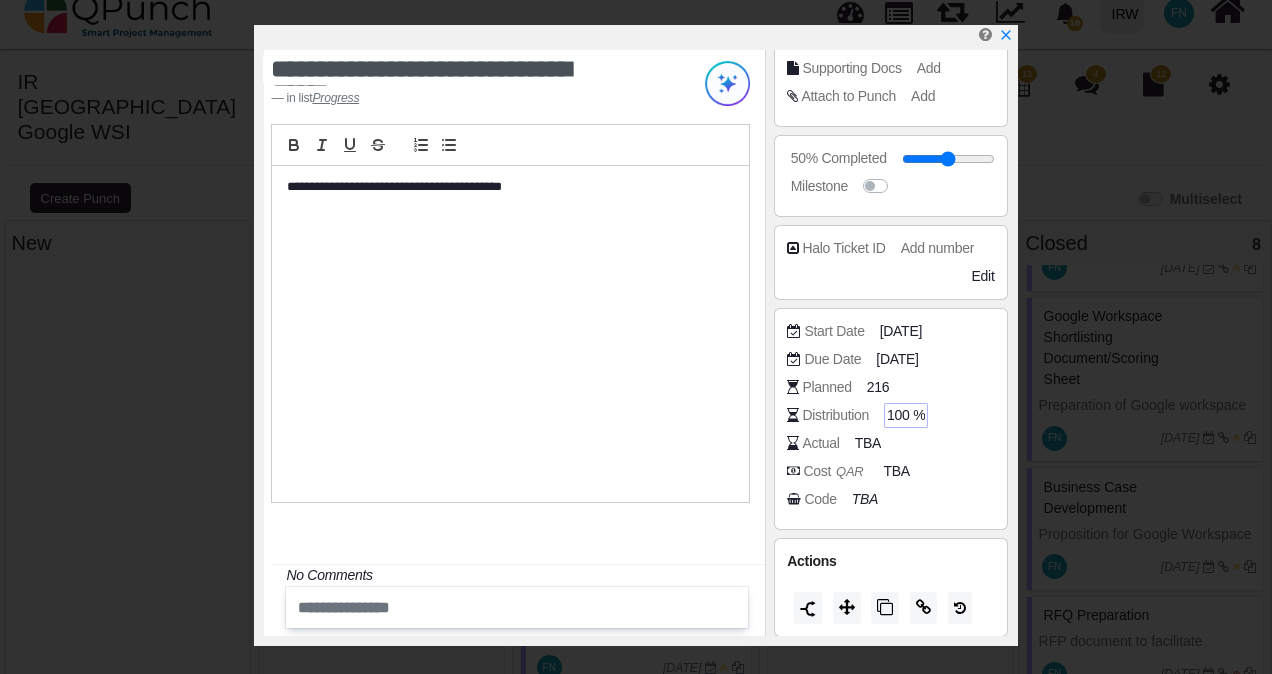 click on "100 %" at bounding box center (906, 415) 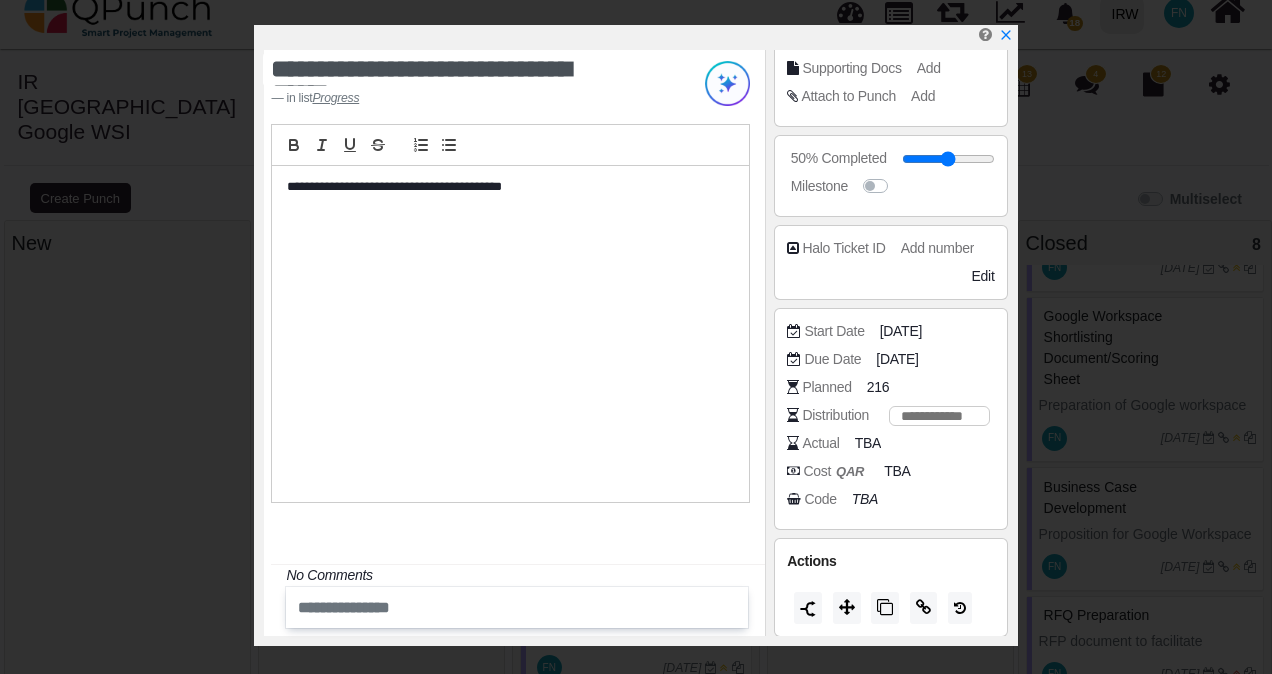 type on "*" 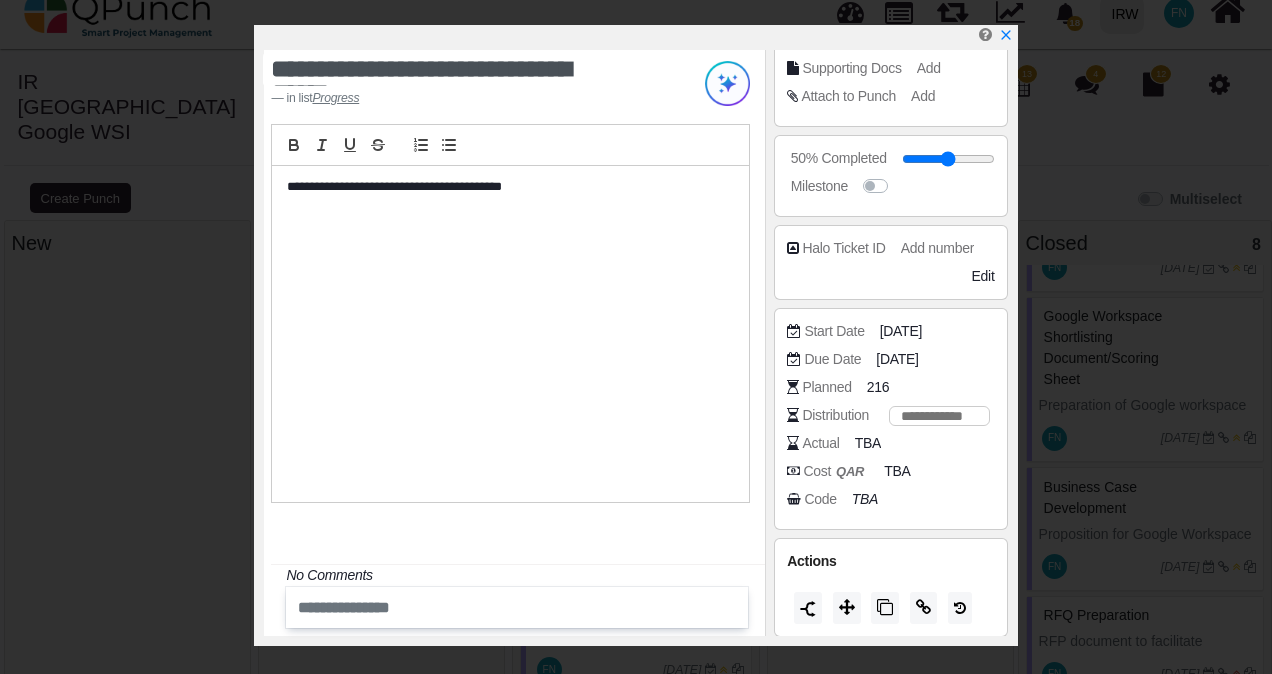 click on "Cost
QAR   TBA" at bounding box center [895, 471] 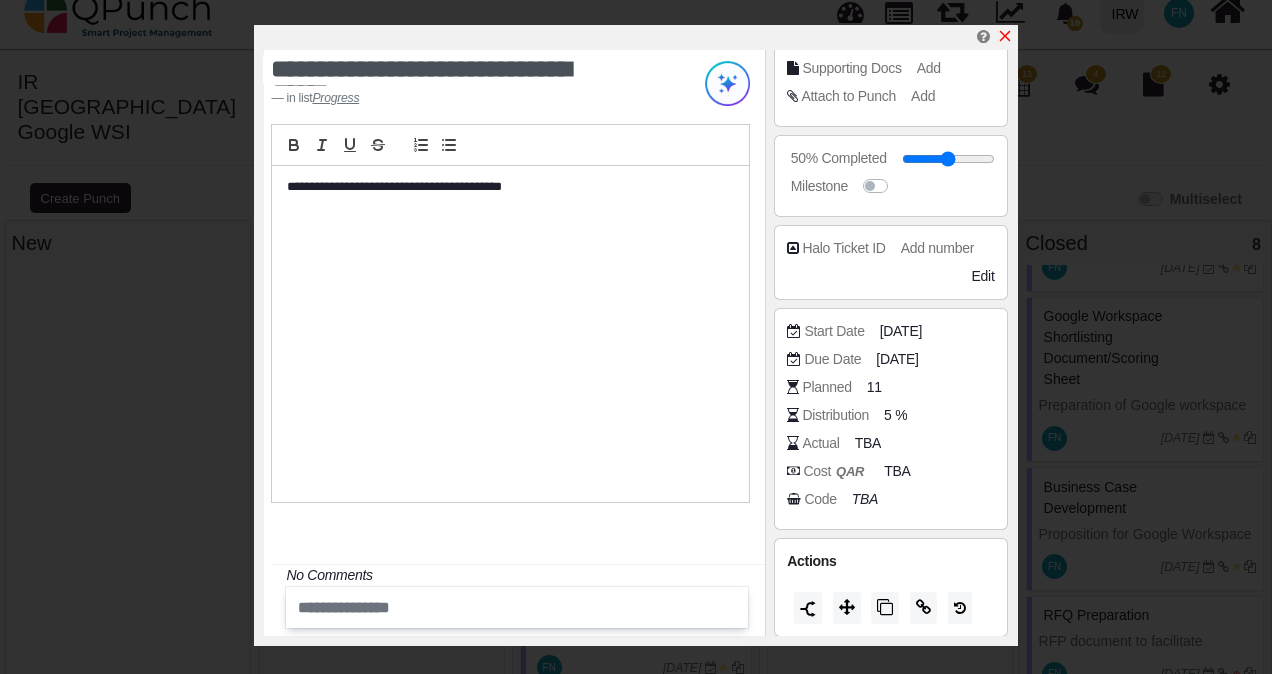 click 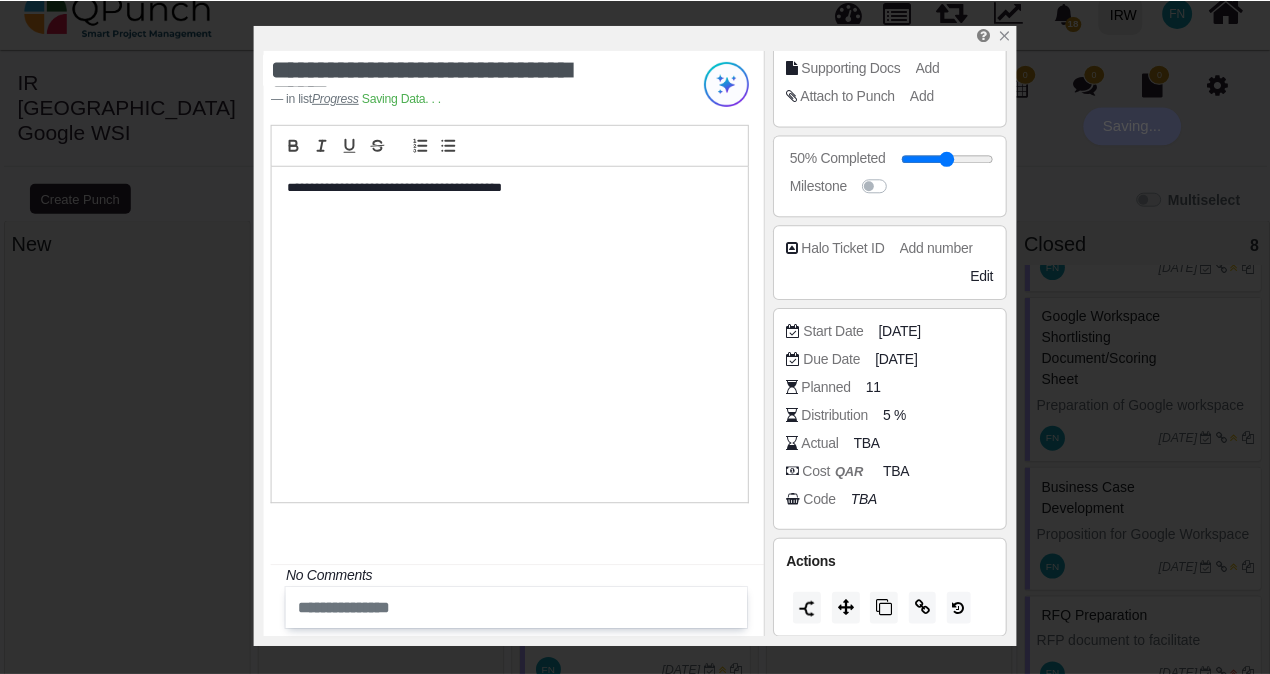 scroll, scrollTop: 318, scrollLeft: 0, axis: vertical 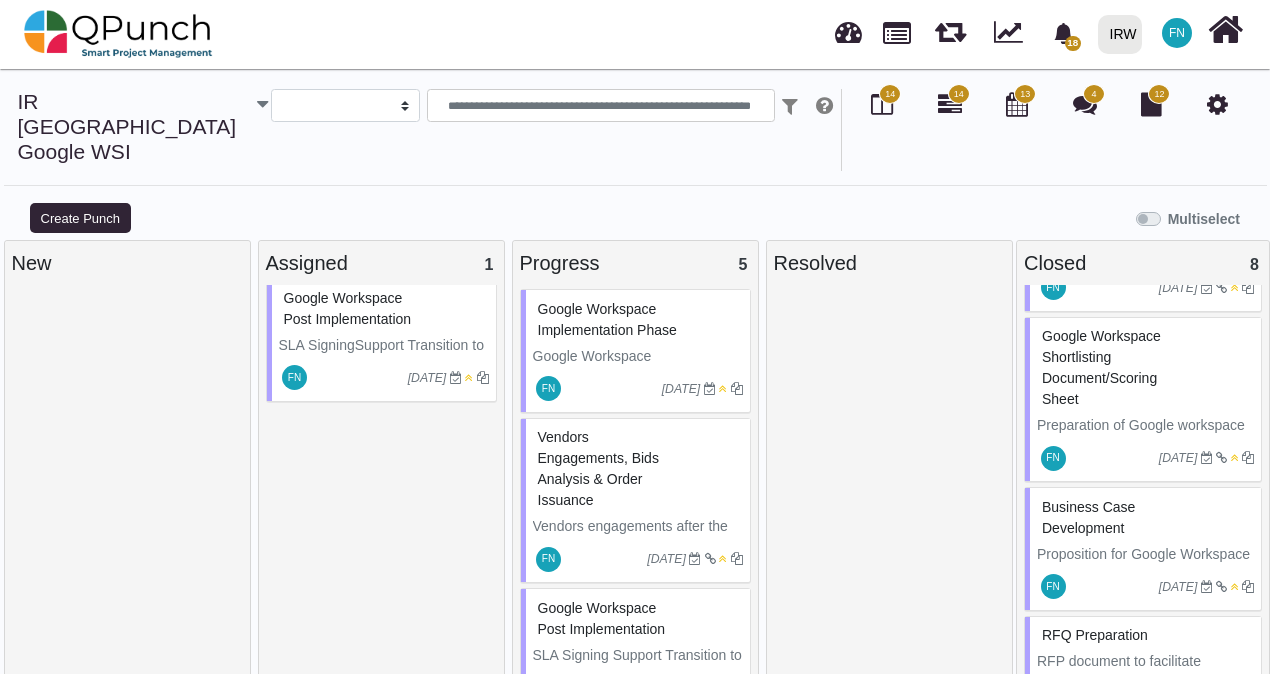 drag, startPoint x: 640, startPoint y: 568, endPoint x: 876, endPoint y: 588, distance: 236.84595 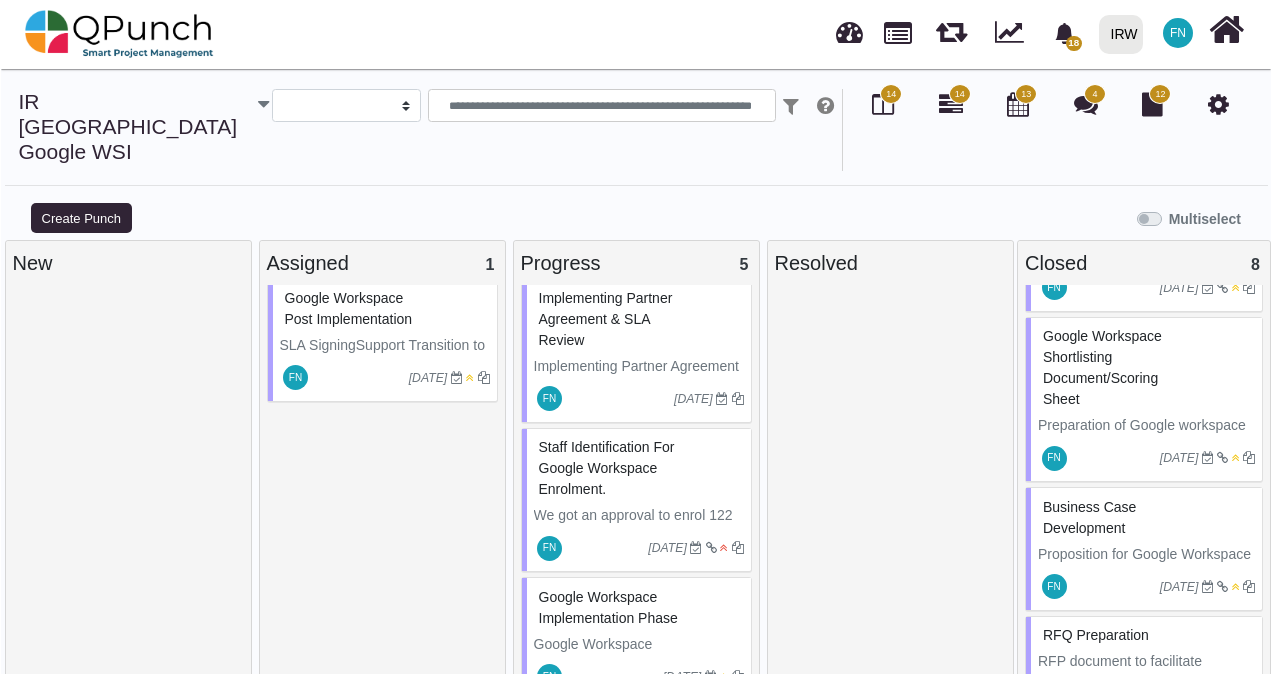 scroll, scrollTop: 0, scrollLeft: 0, axis: both 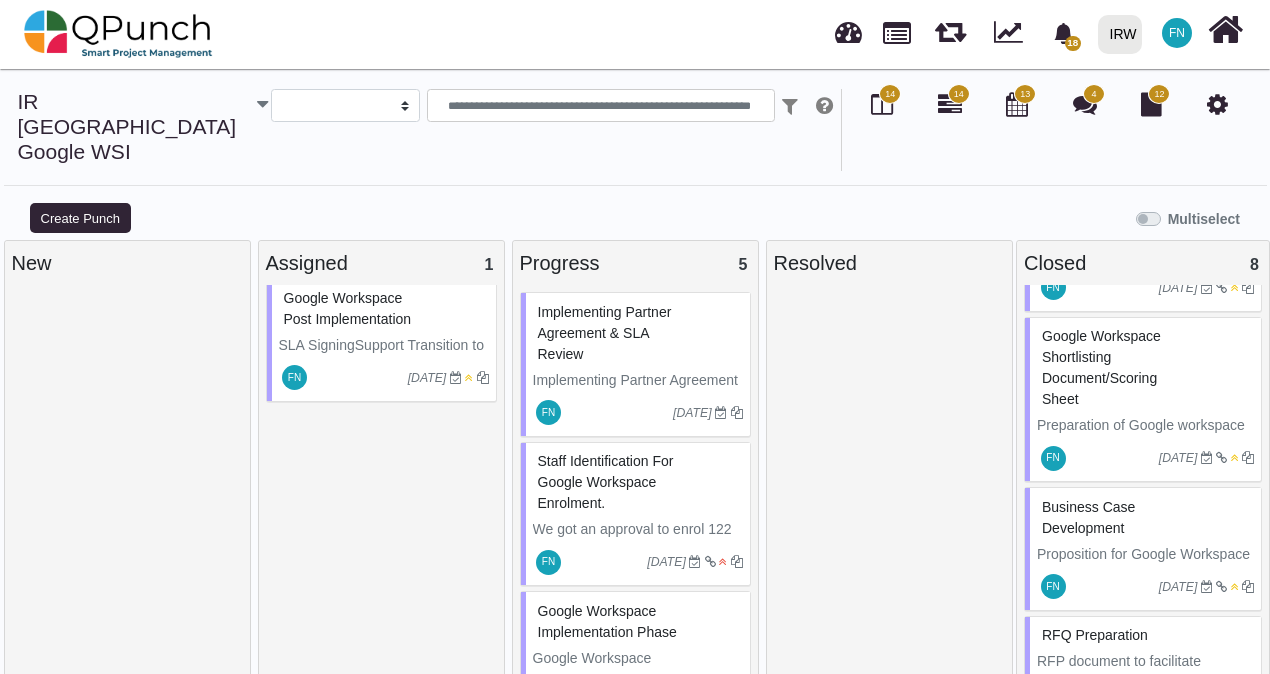 click on "Google Workspace Post Implementation" at bounding box center (348, 308) 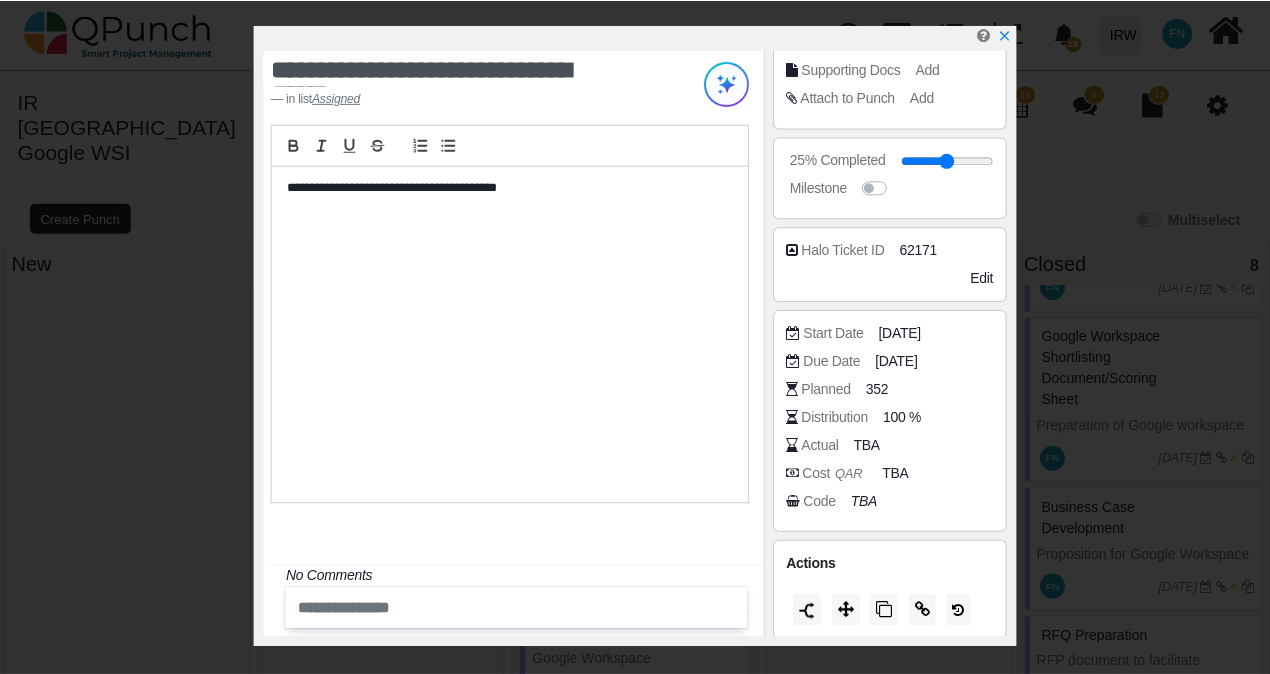 scroll, scrollTop: 310, scrollLeft: 0, axis: vertical 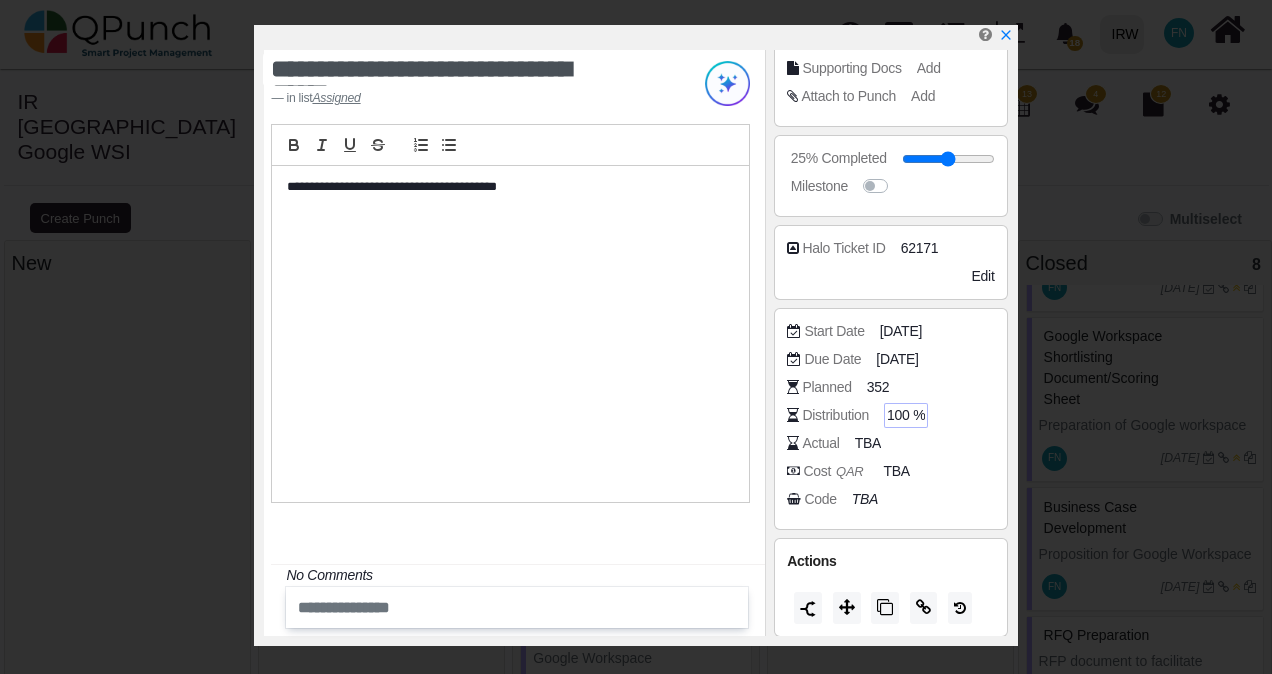 click on "100 %" at bounding box center [906, 415] 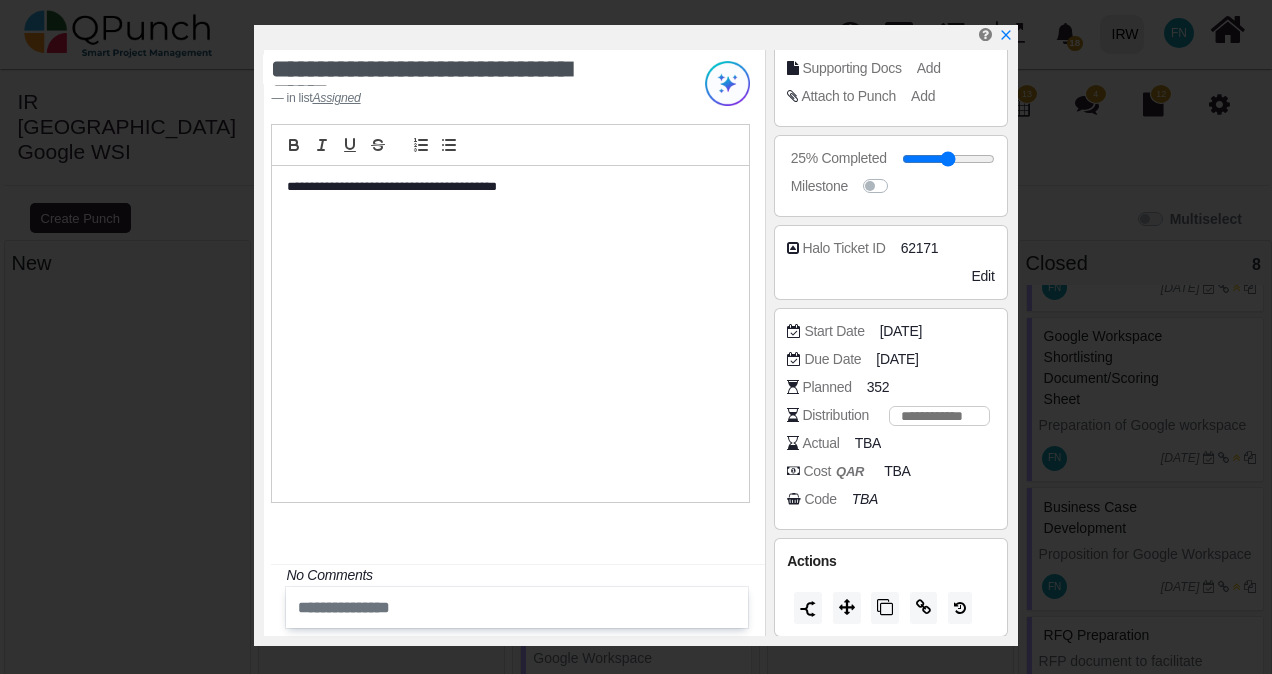 type on "*" 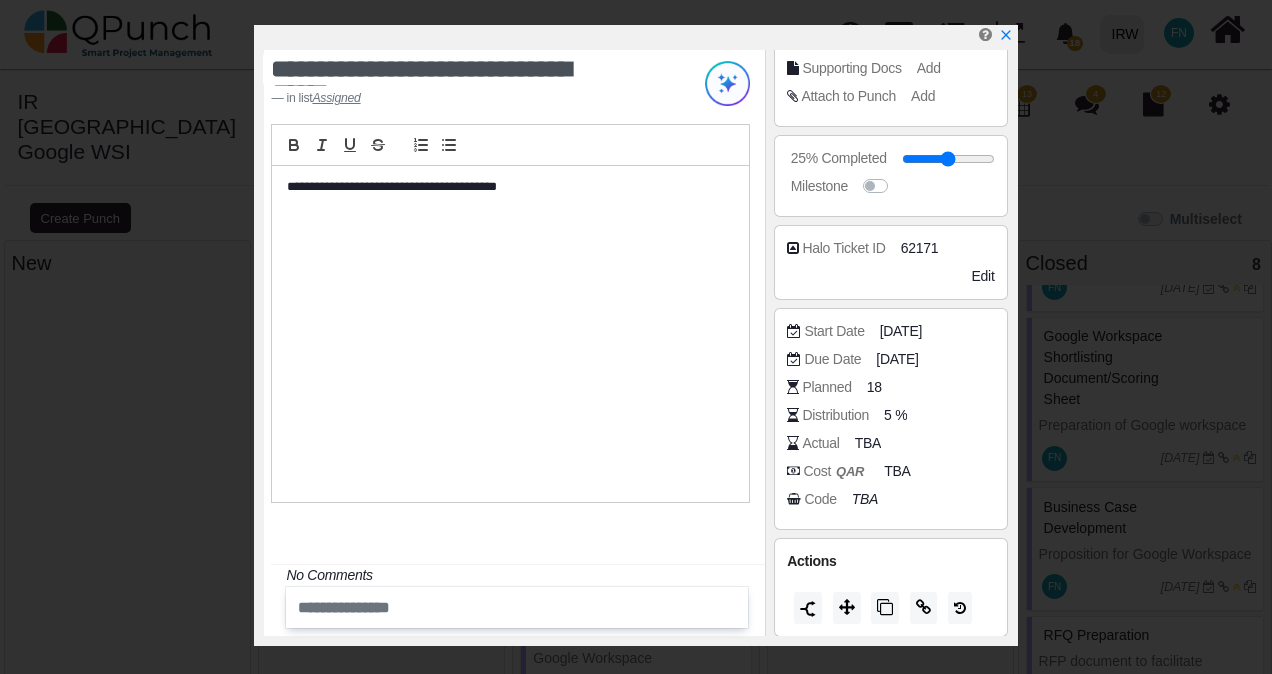 type 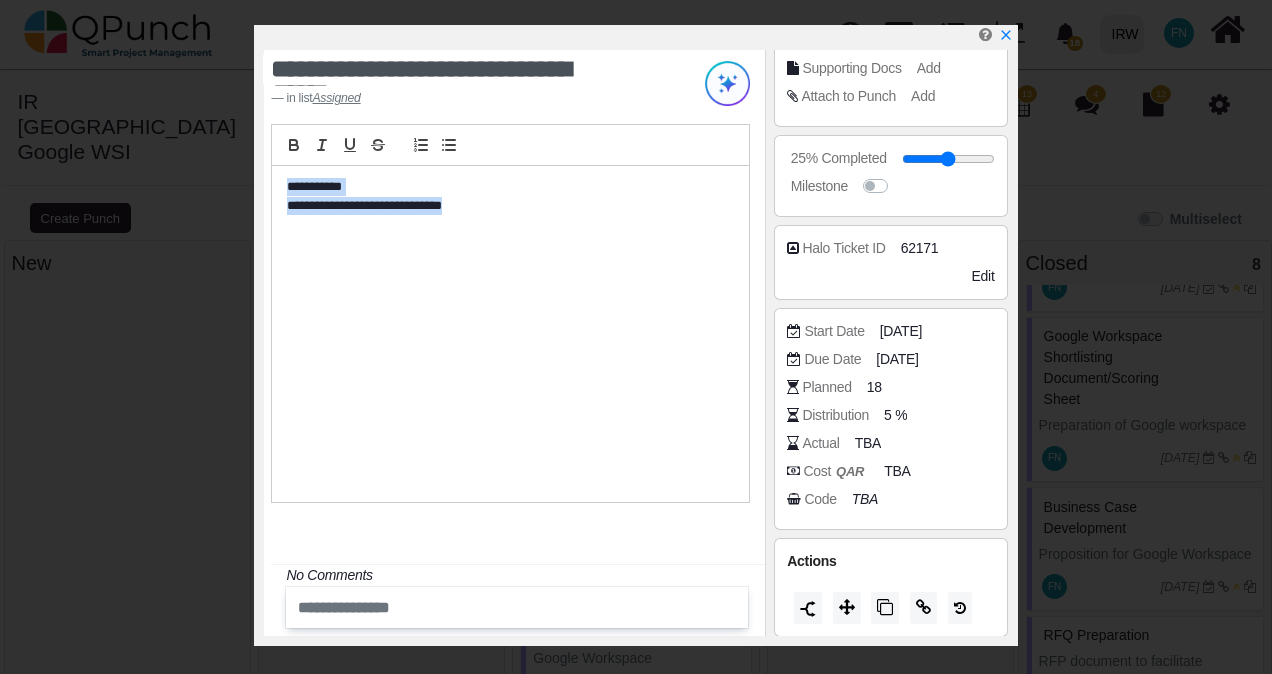 drag, startPoint x: 472, startPoint y: 200, endPoint x: 374, endPoint y: 182, distance: 99.63935 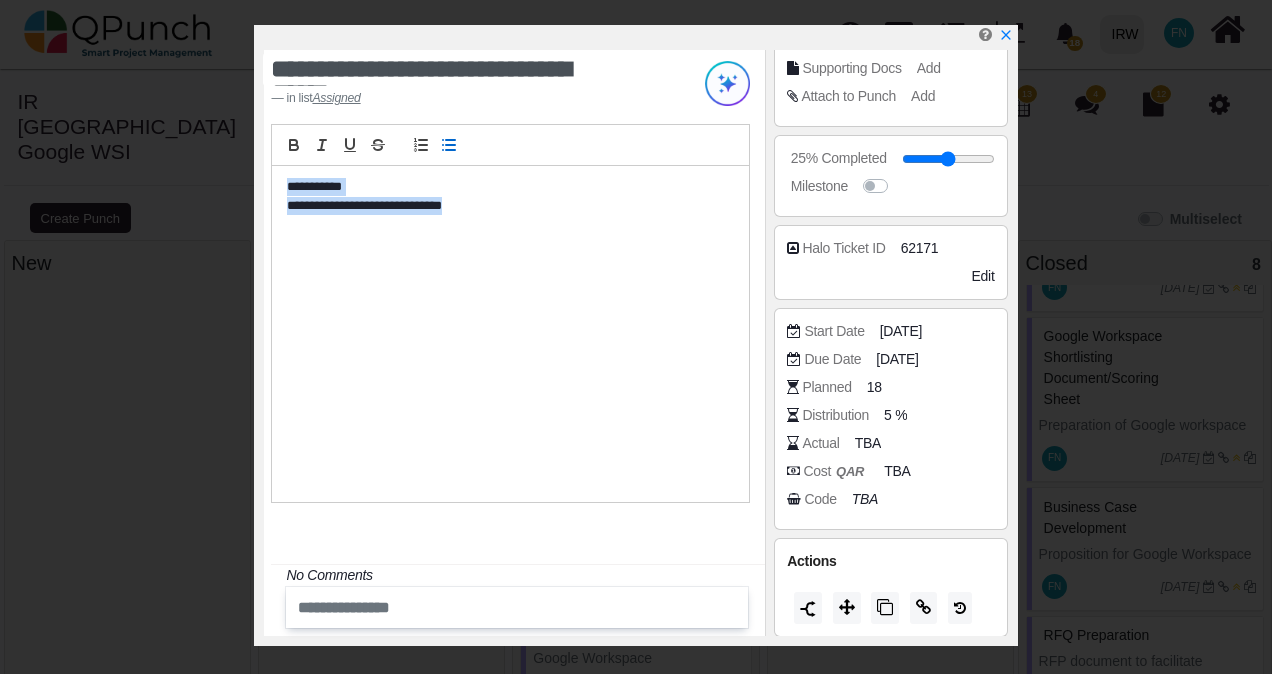 click 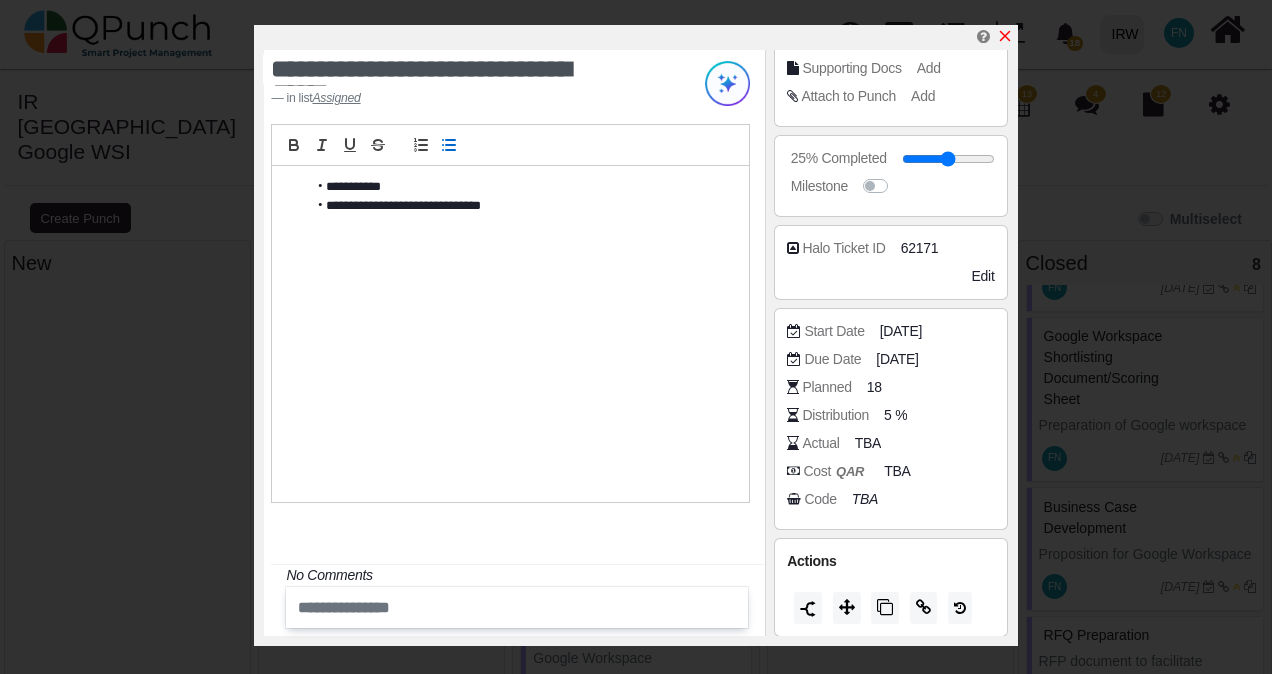 click 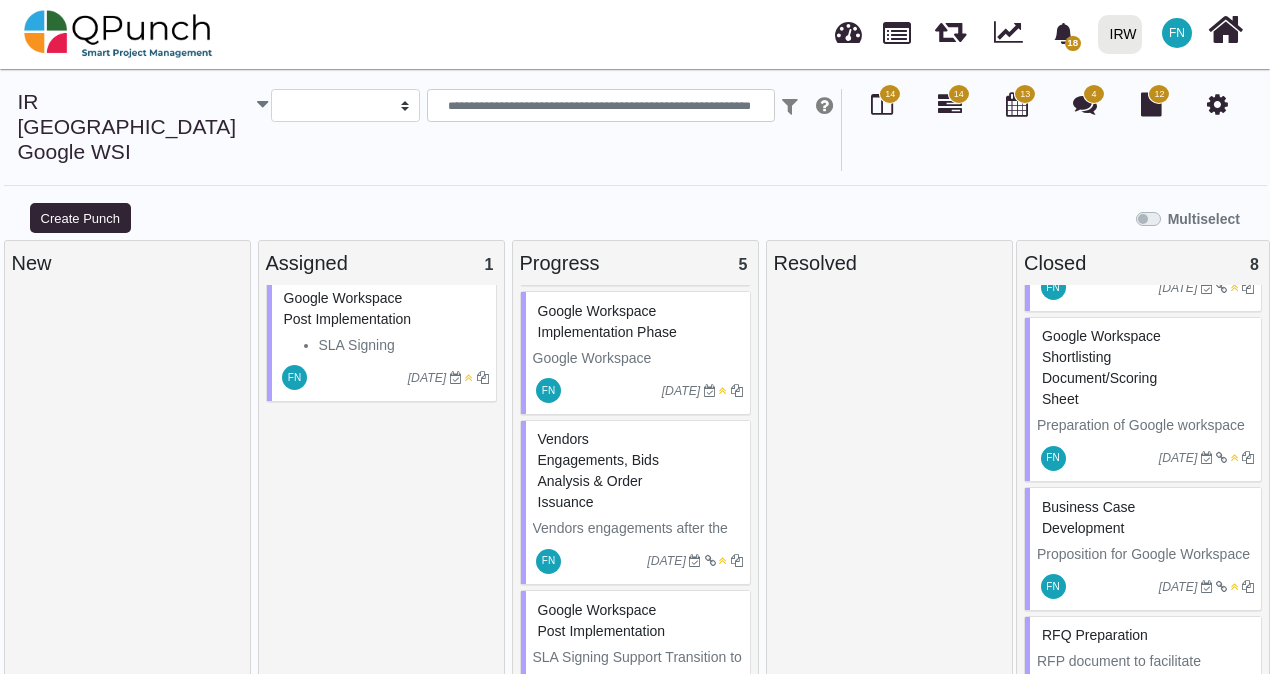 scroll, scrollTop: 340, scrollLeft: 0, axis: vertical 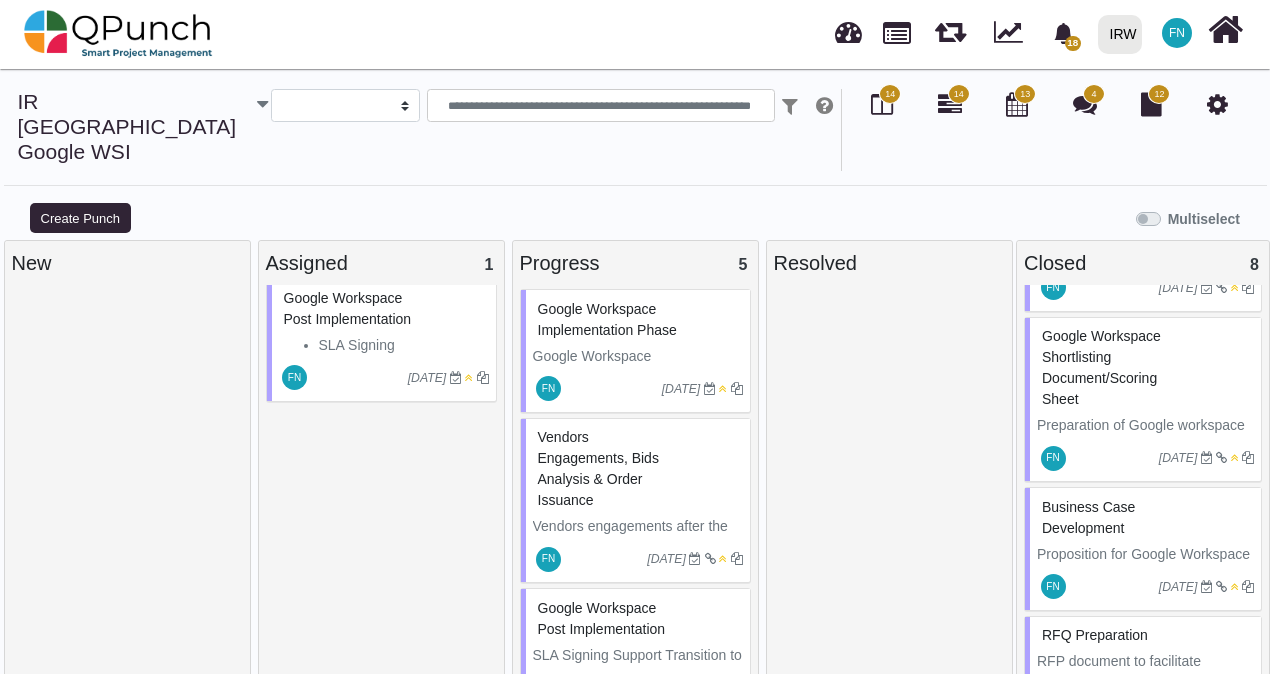 click on "Google Workspace Post Implementation" at bounding box center [602, 618] 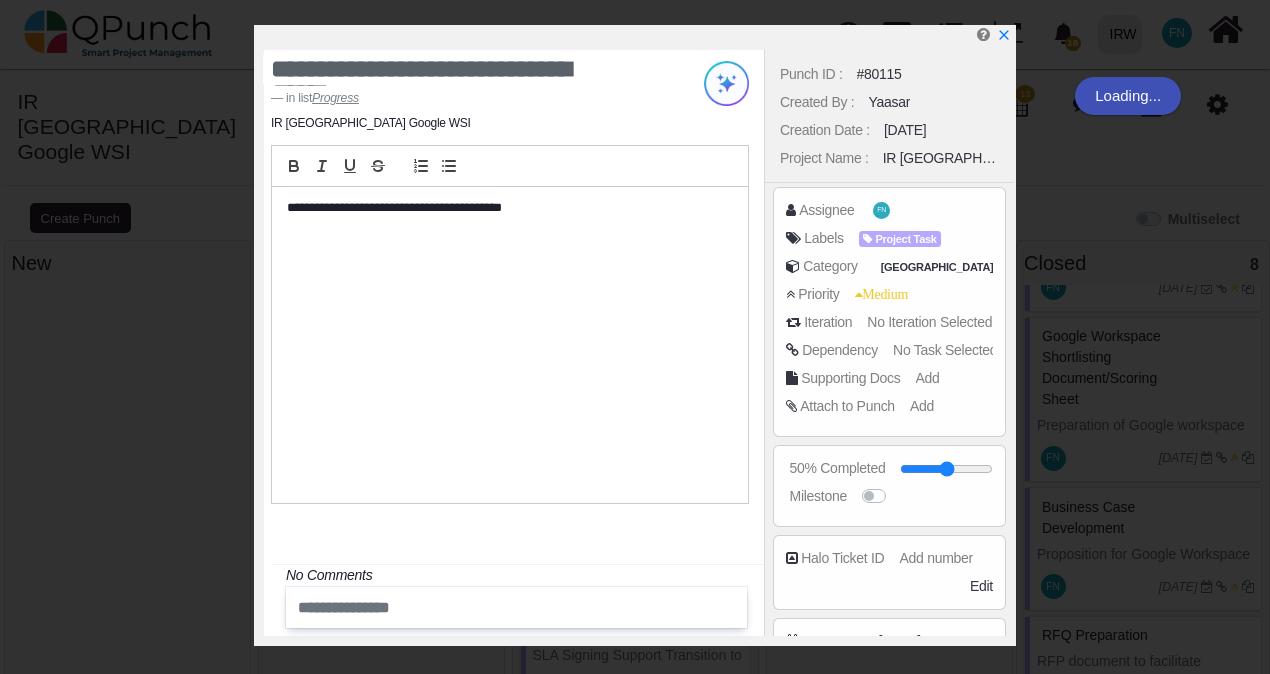 scroll, scrollTop: 318, scrollLeft: 0, axis: vertical 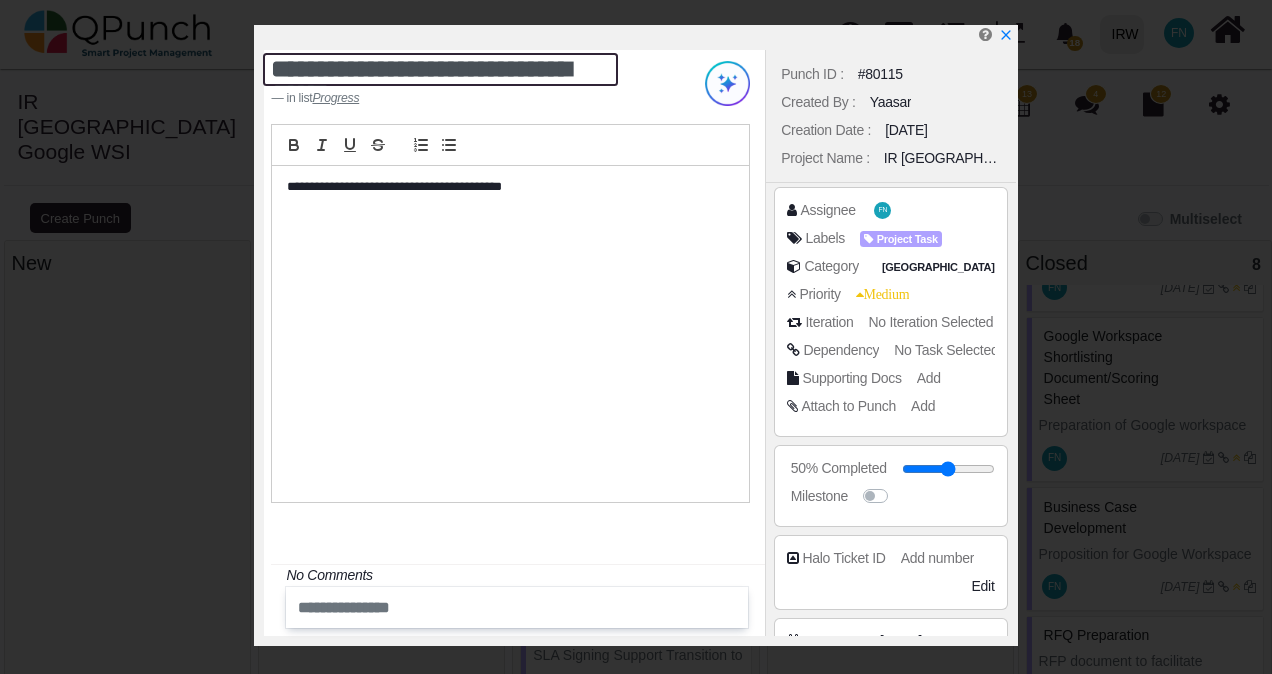 click on "**********" at bounding box center (440, 69) 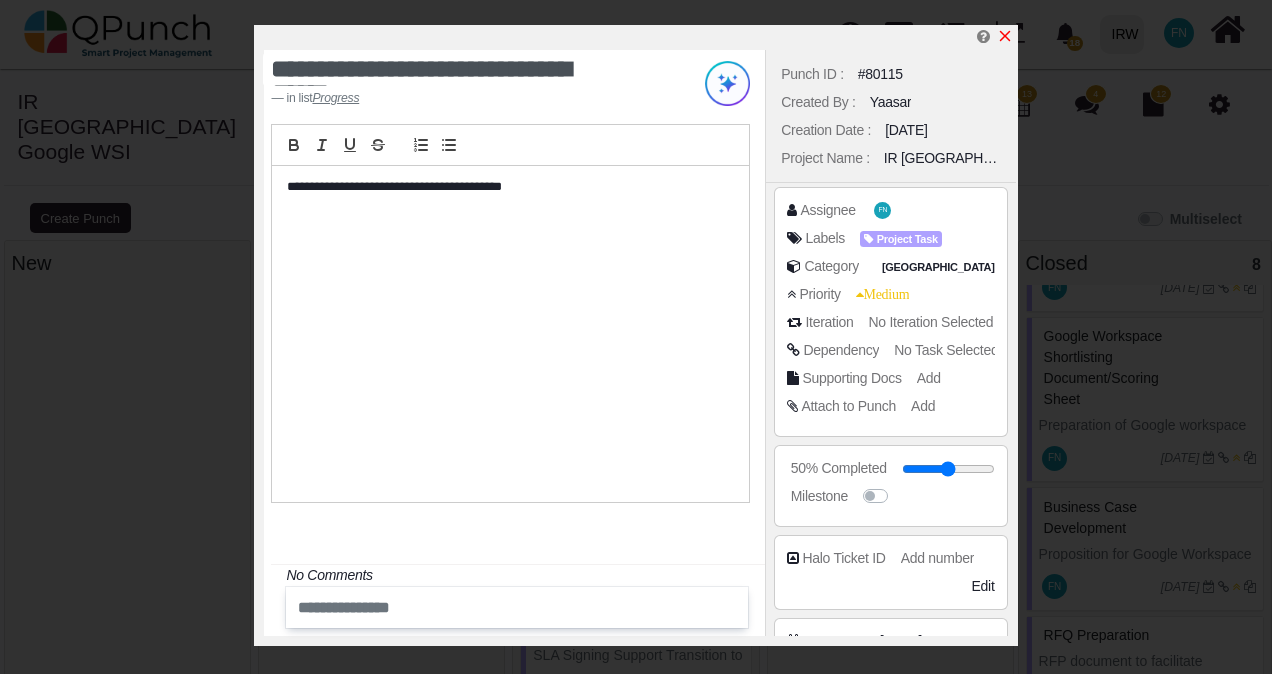 click 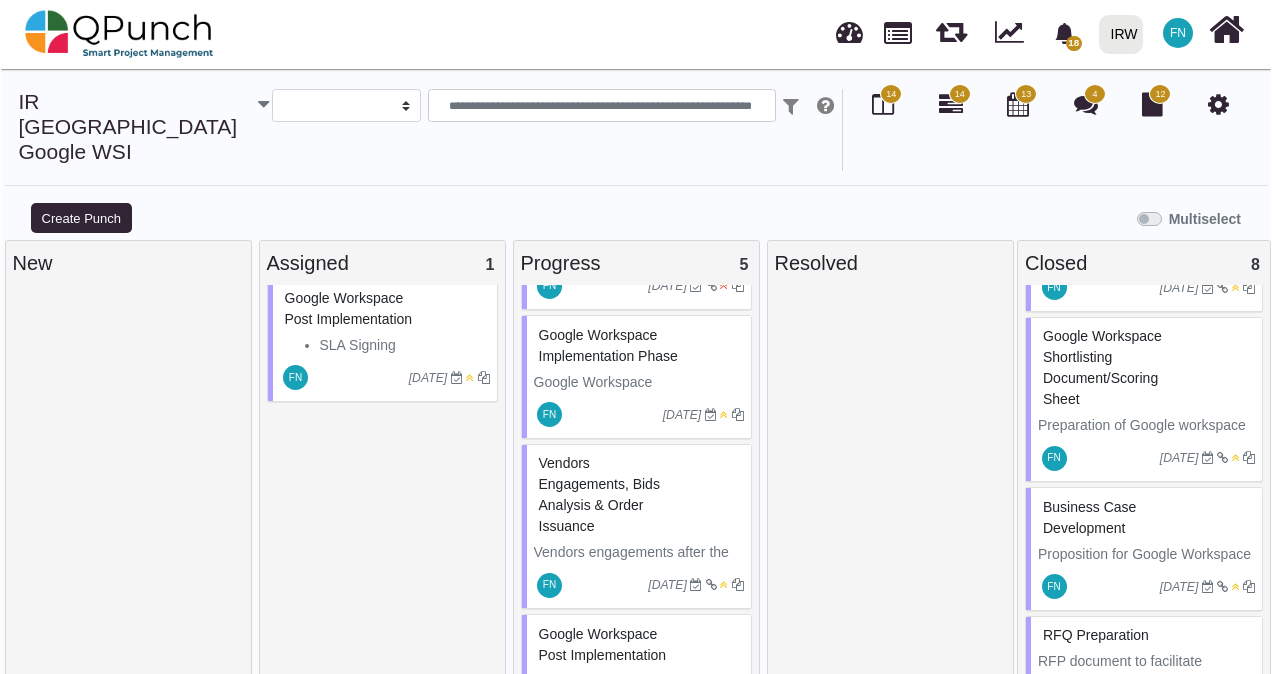 scroll, scrollTop: 340, scrollLeft: 0, axis: vertical 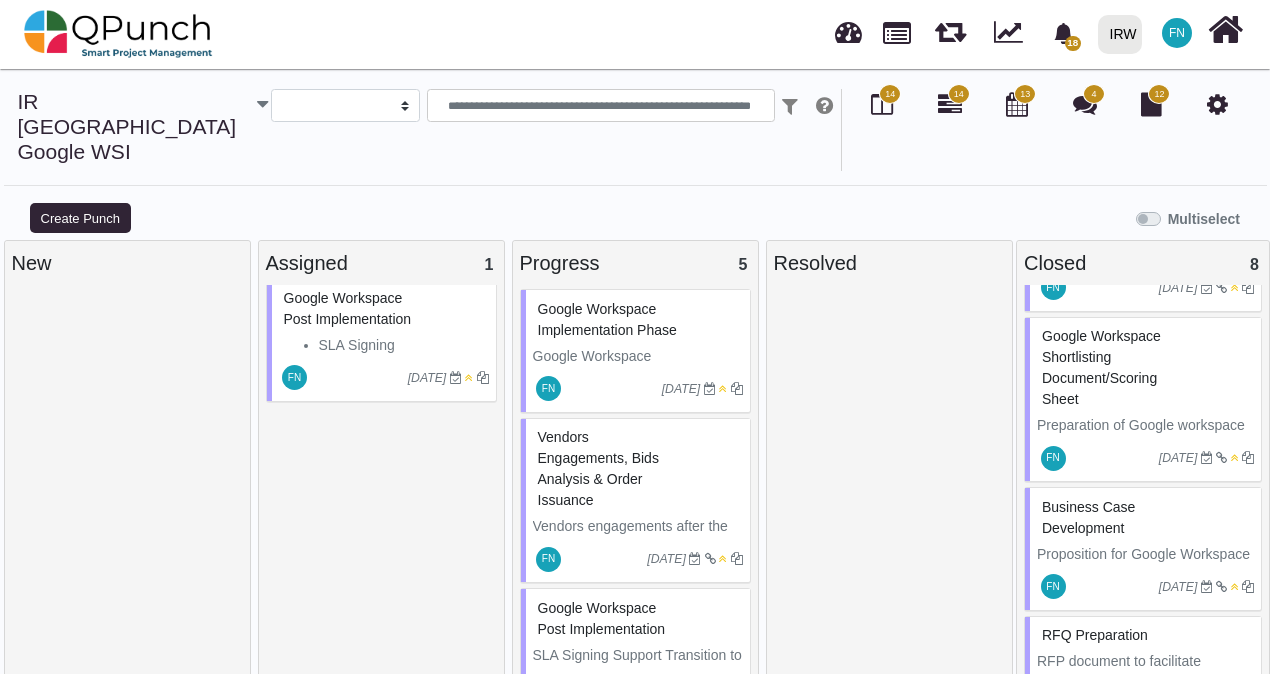 click on "Google Workspace Post Implementation" at bounding box center [602, 618] 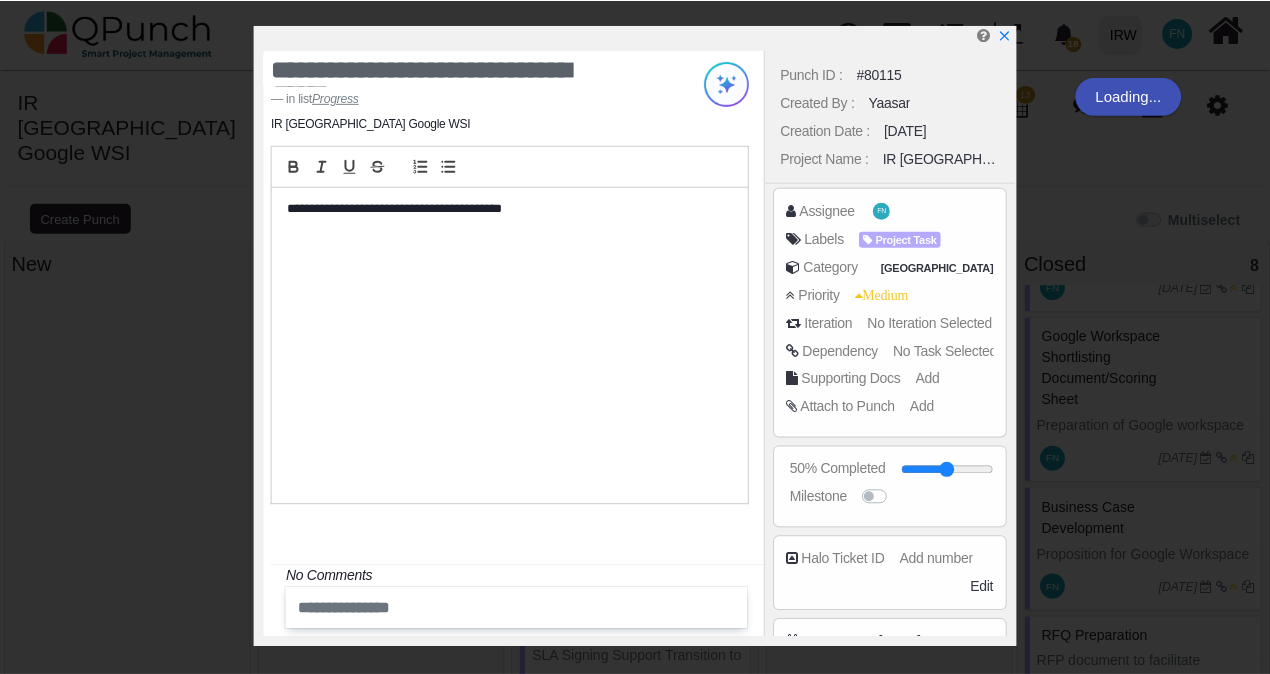 scroll, scrollTop: 318, scrollLeft: 0, axis: vertical 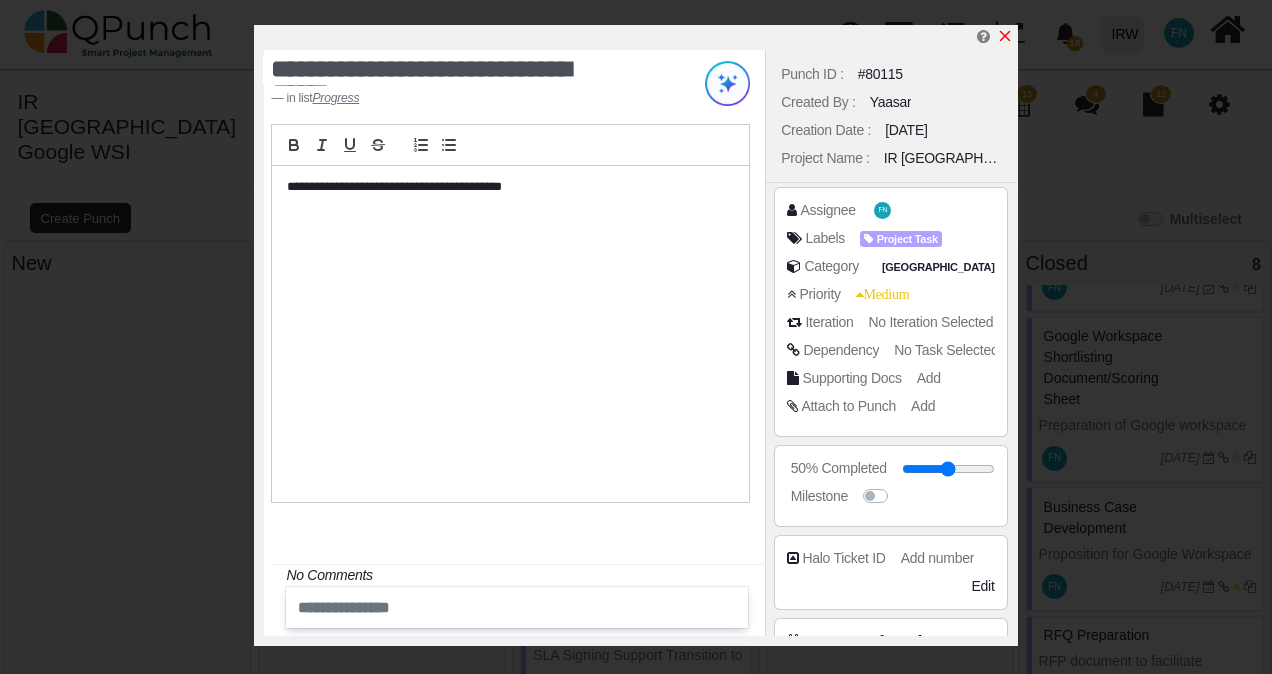 click 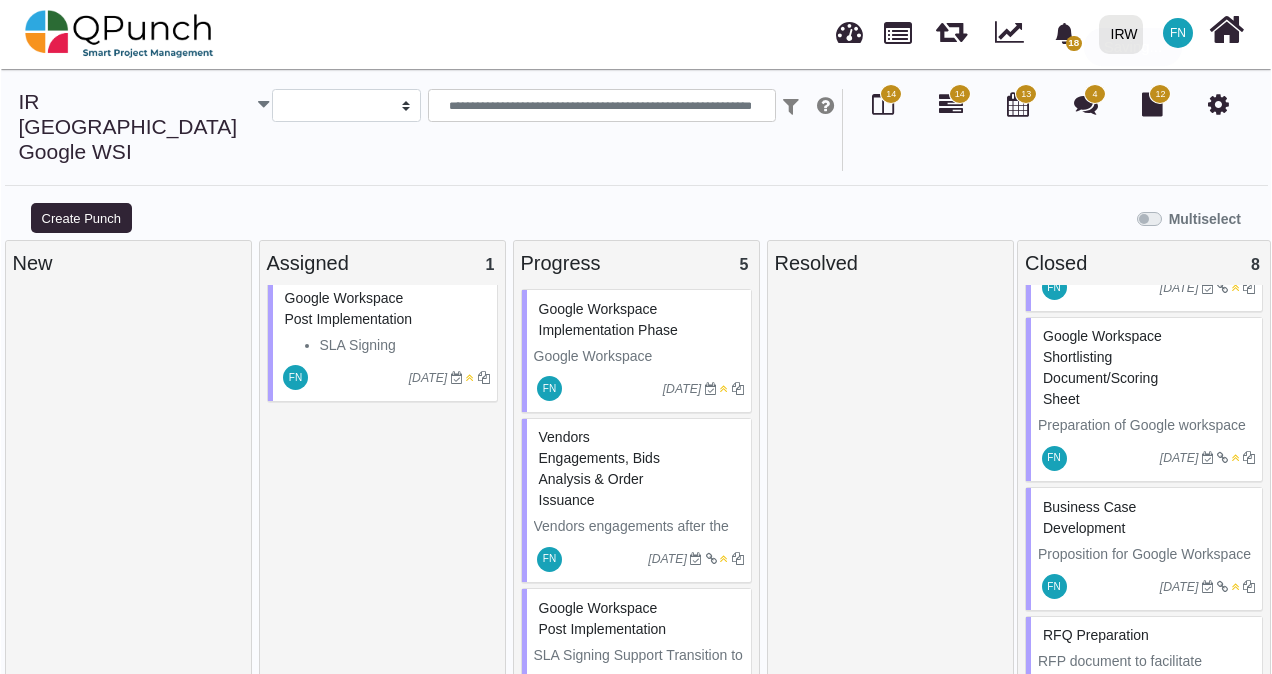 scroll, scrollTop: 340, scrollLeft: 0, axis: vertical 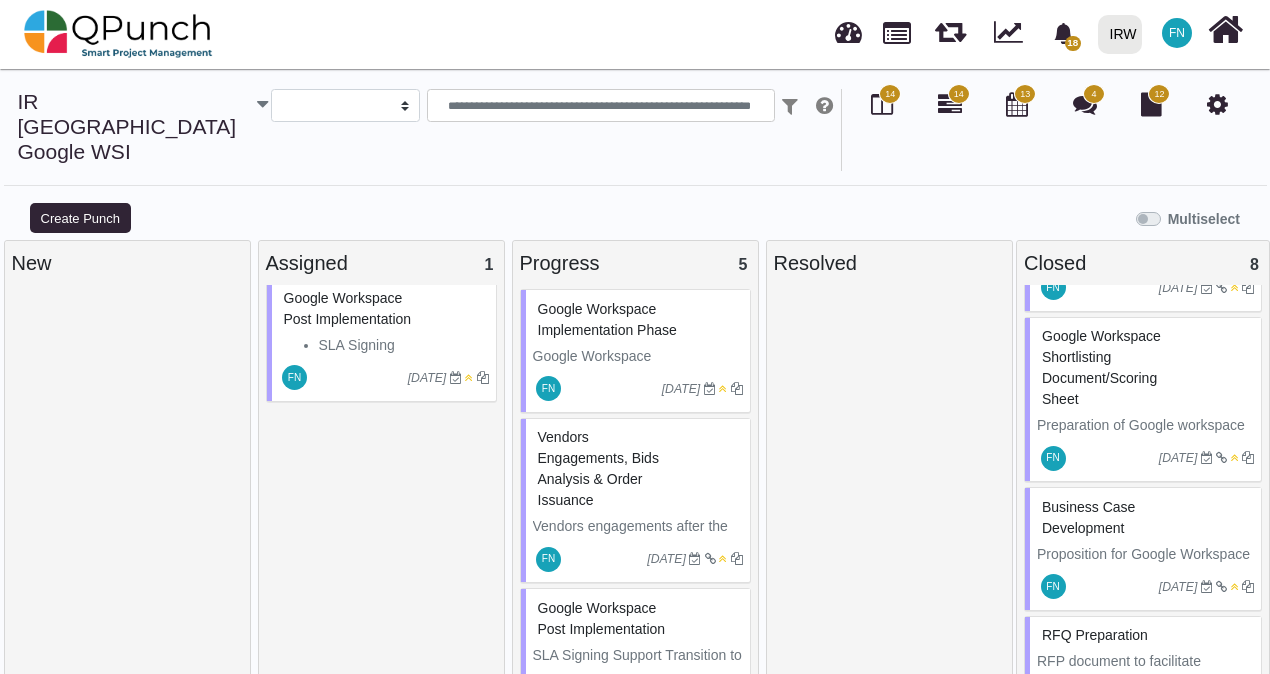 click on "Google Workspace Post Implementation" at bounding box center [602, 618] 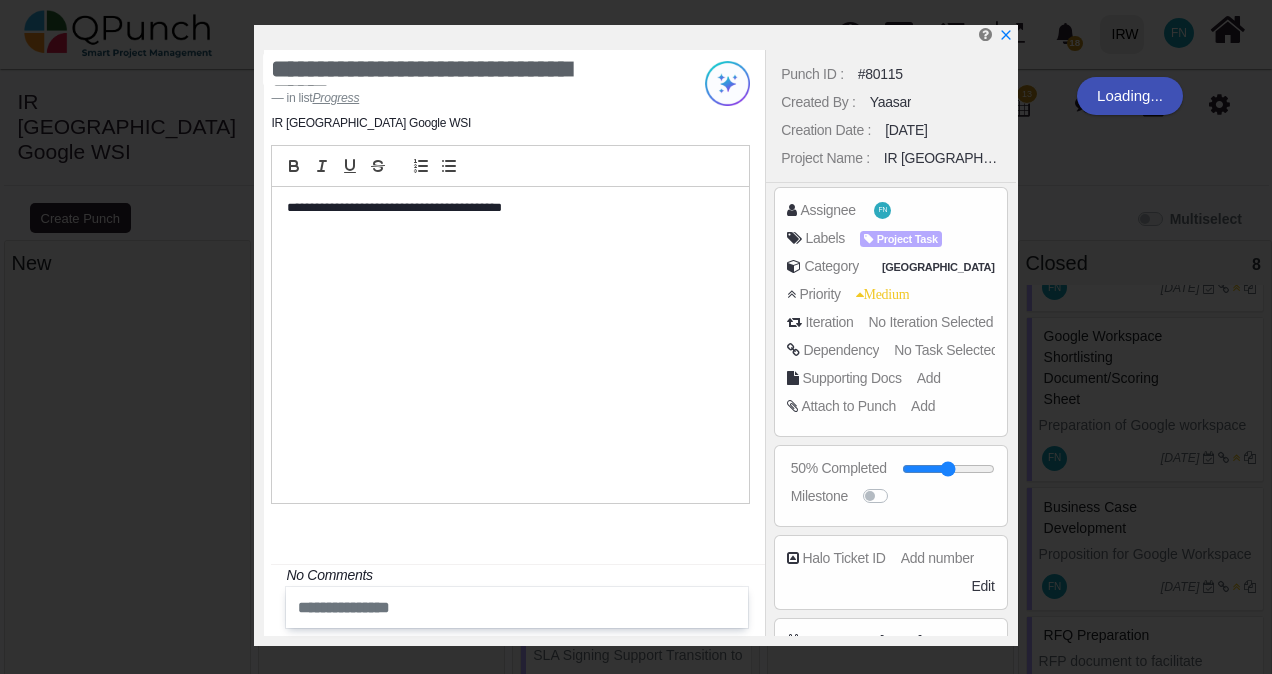 scroll, scrollTop: 318, scrollLeft: 0, axis: vertical 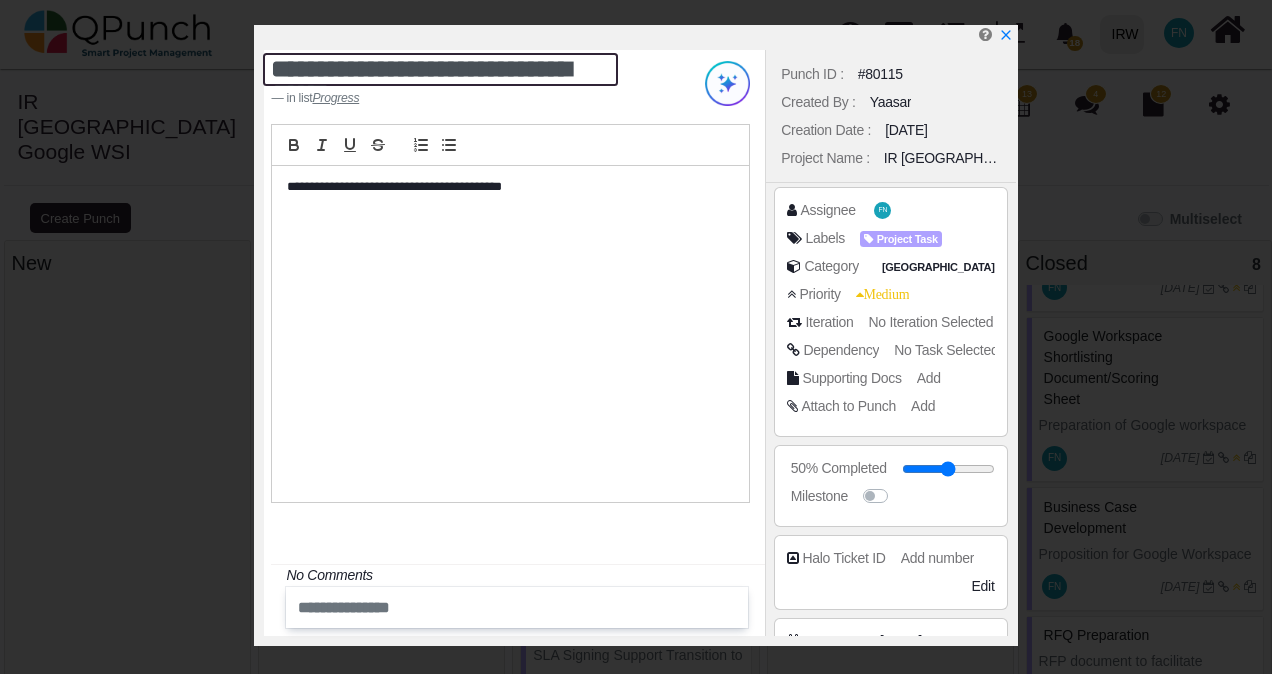 click on "**********" at bounding box center [440, 69] 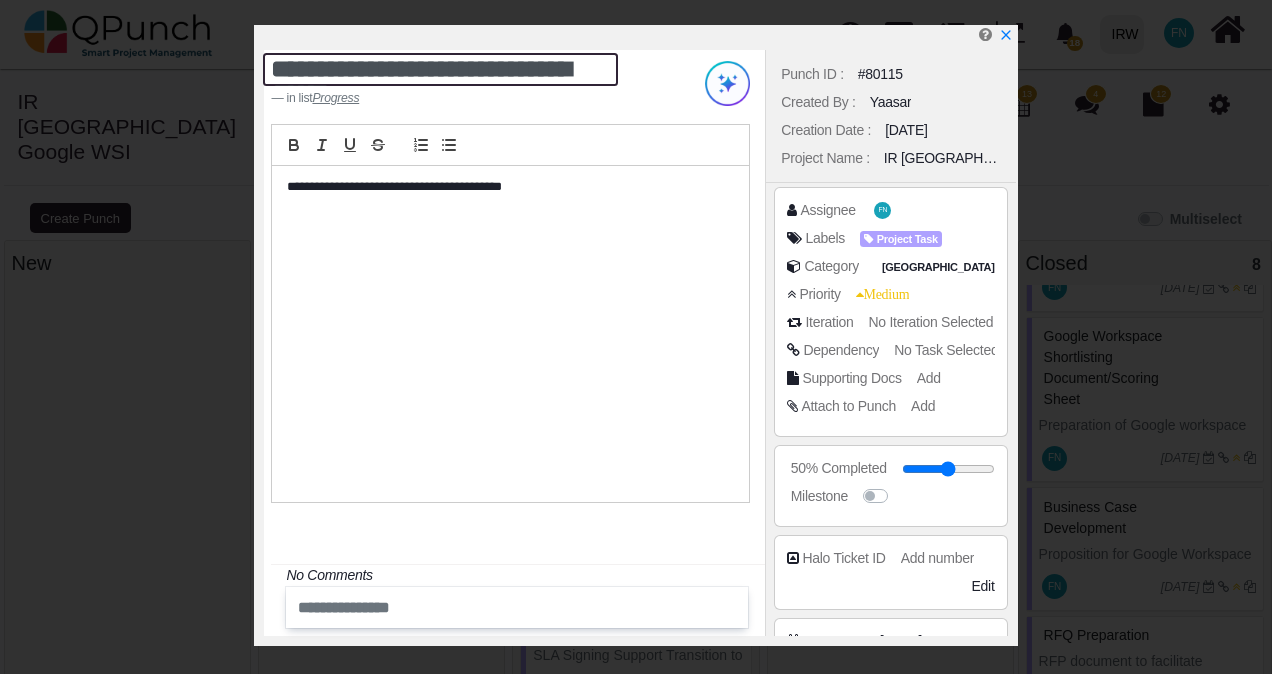 scroll, scrollTop: 6, scrollLeft: 0, axis: vertical 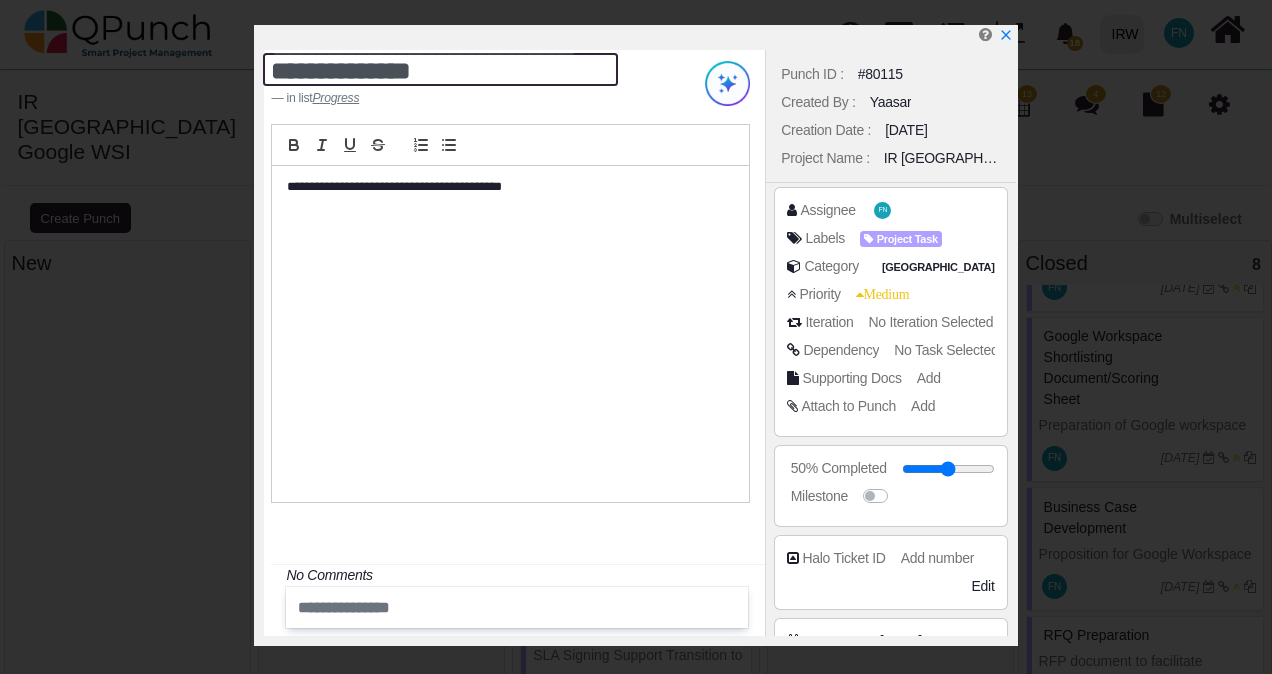 type on "**********" 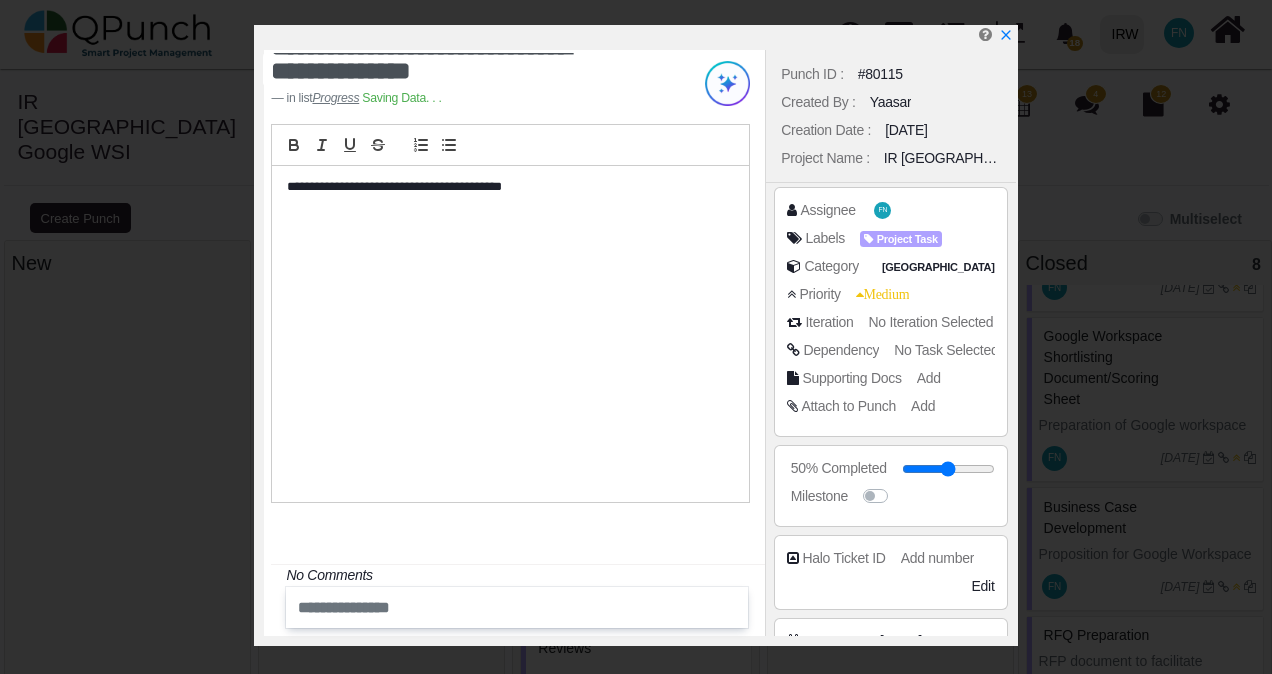 click on "**********" at bounding box center [510, 334] 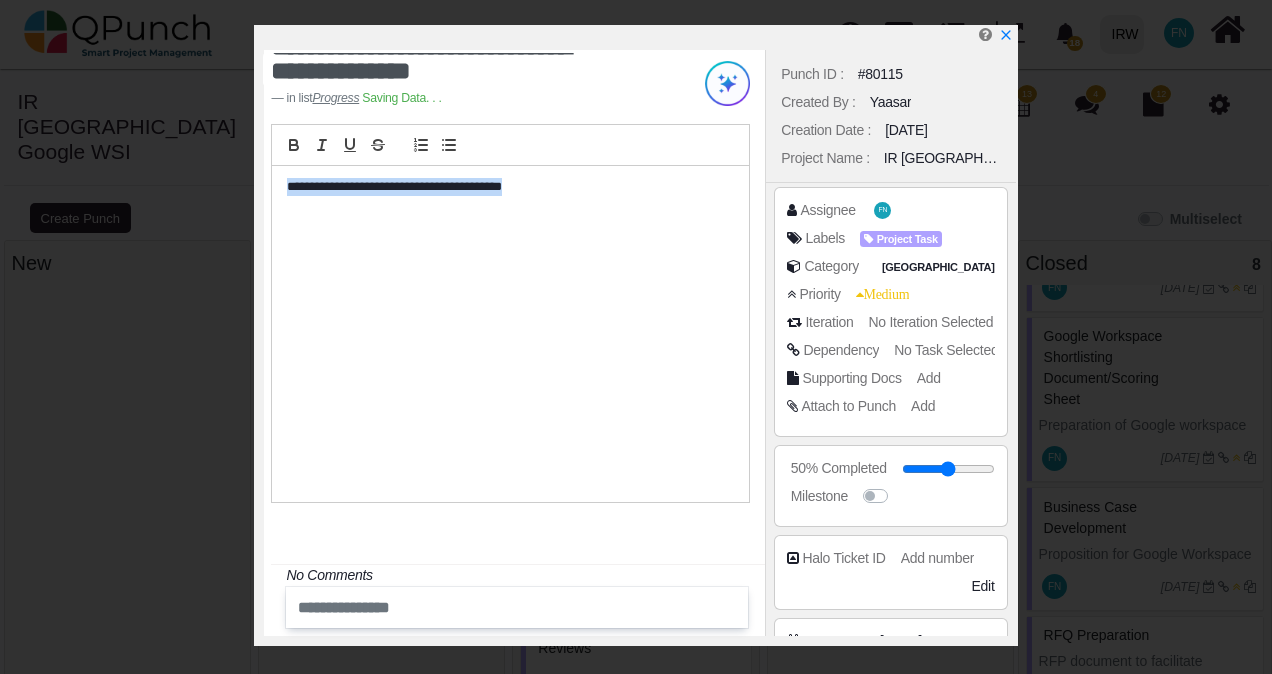 drag, startPoint x: 566, startPoint y: 189, endPoint x: 276, endPoint y: 188, distance: 290.0017 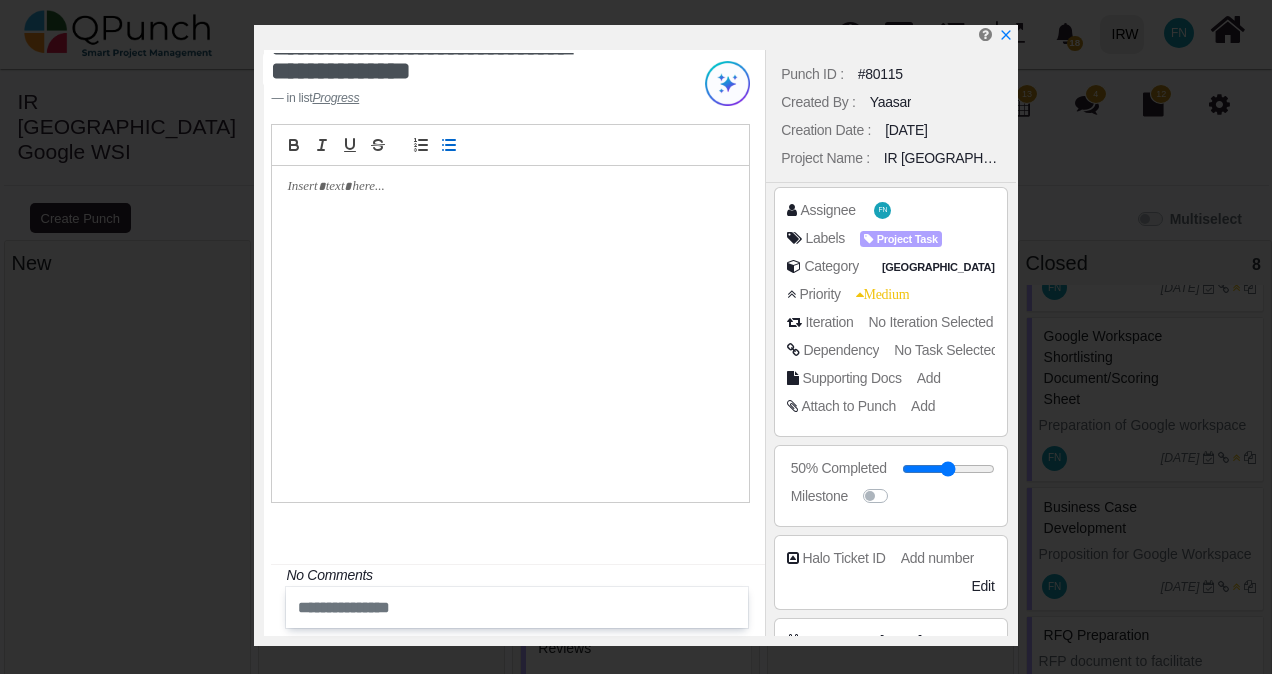 click 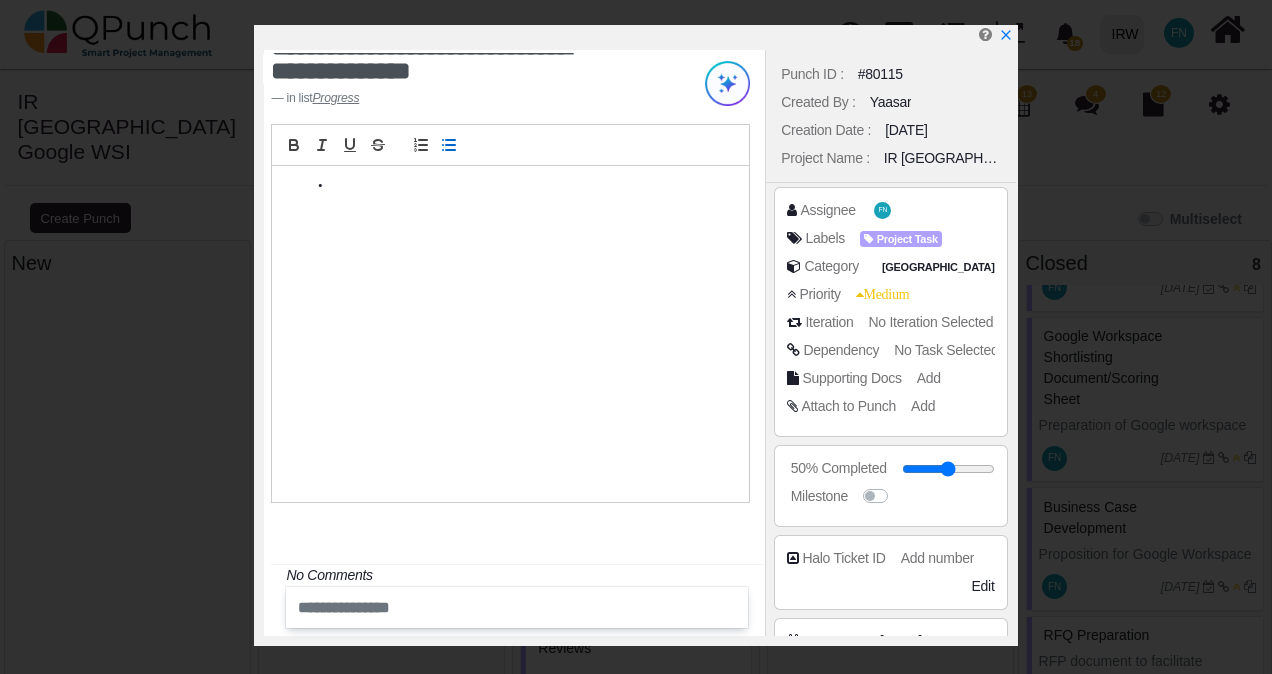type 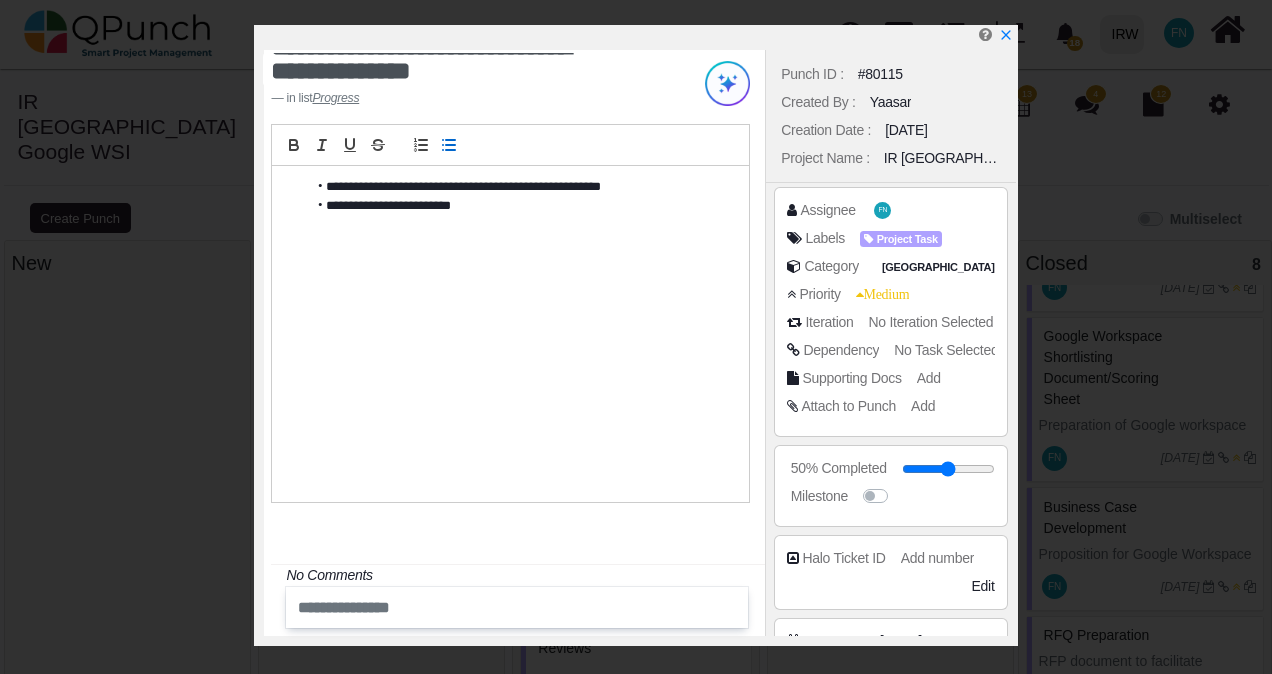 click on "**********" at bounding box center (515, 206) 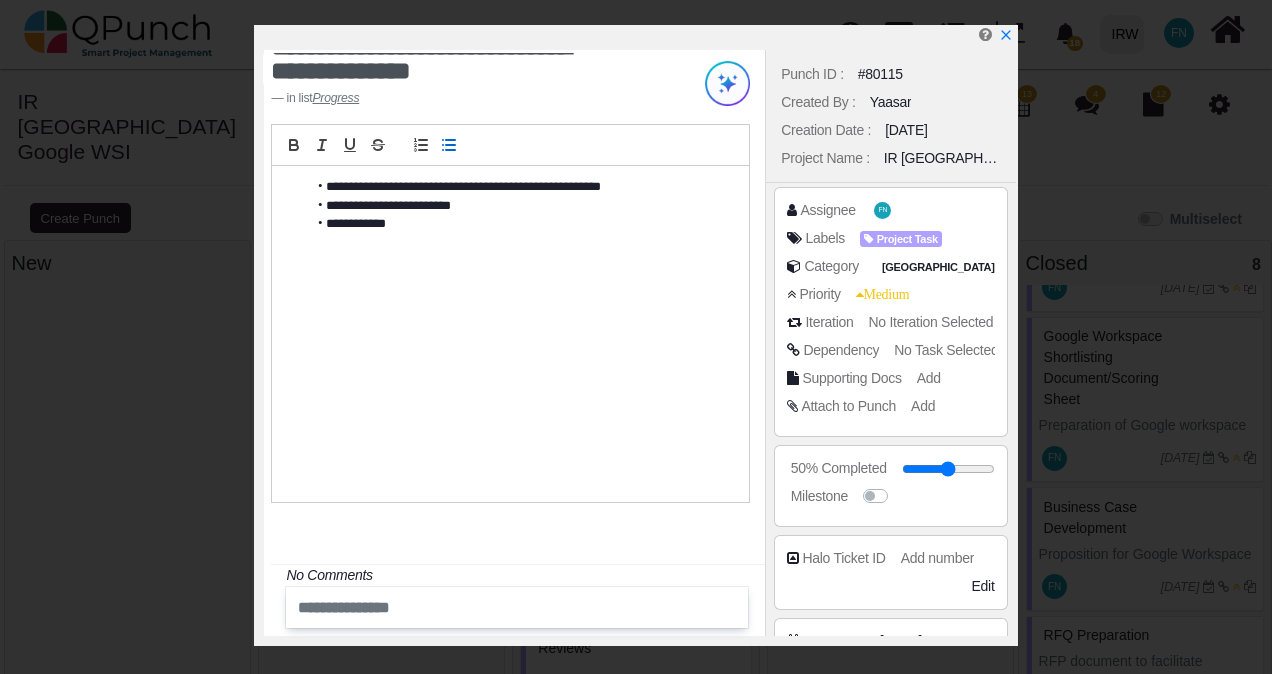 click on "No Task Selected" at bounding box center (946, 350) 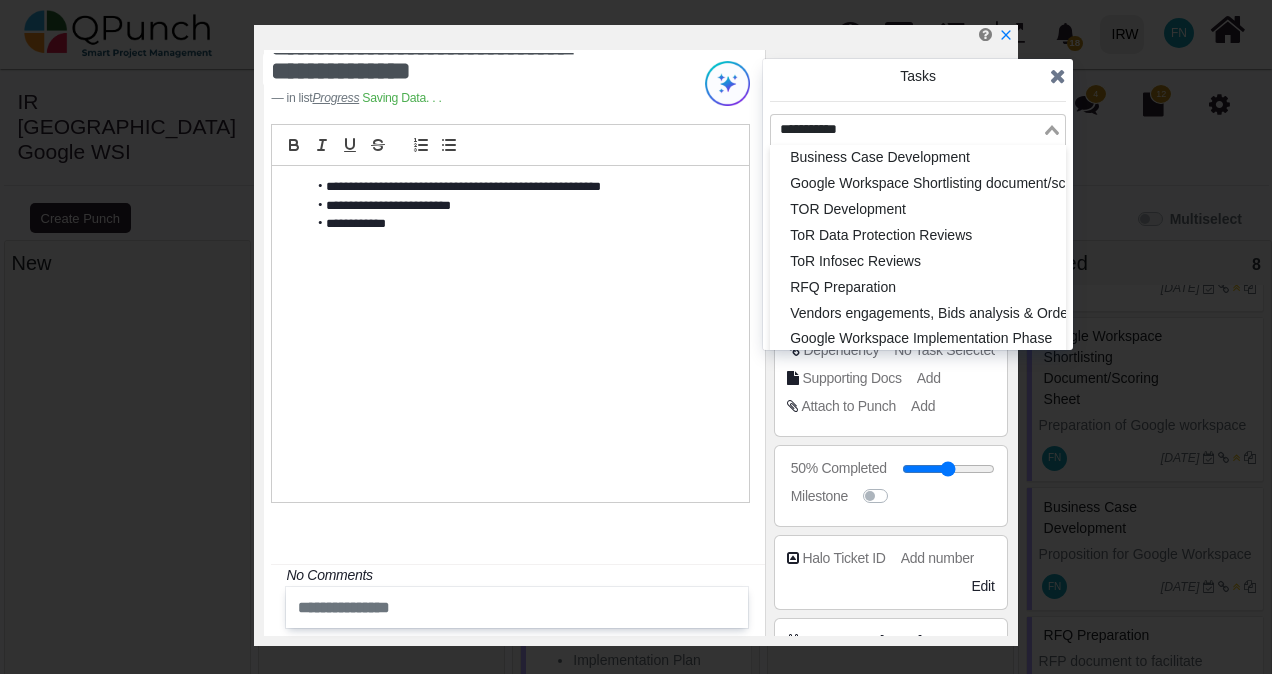 click 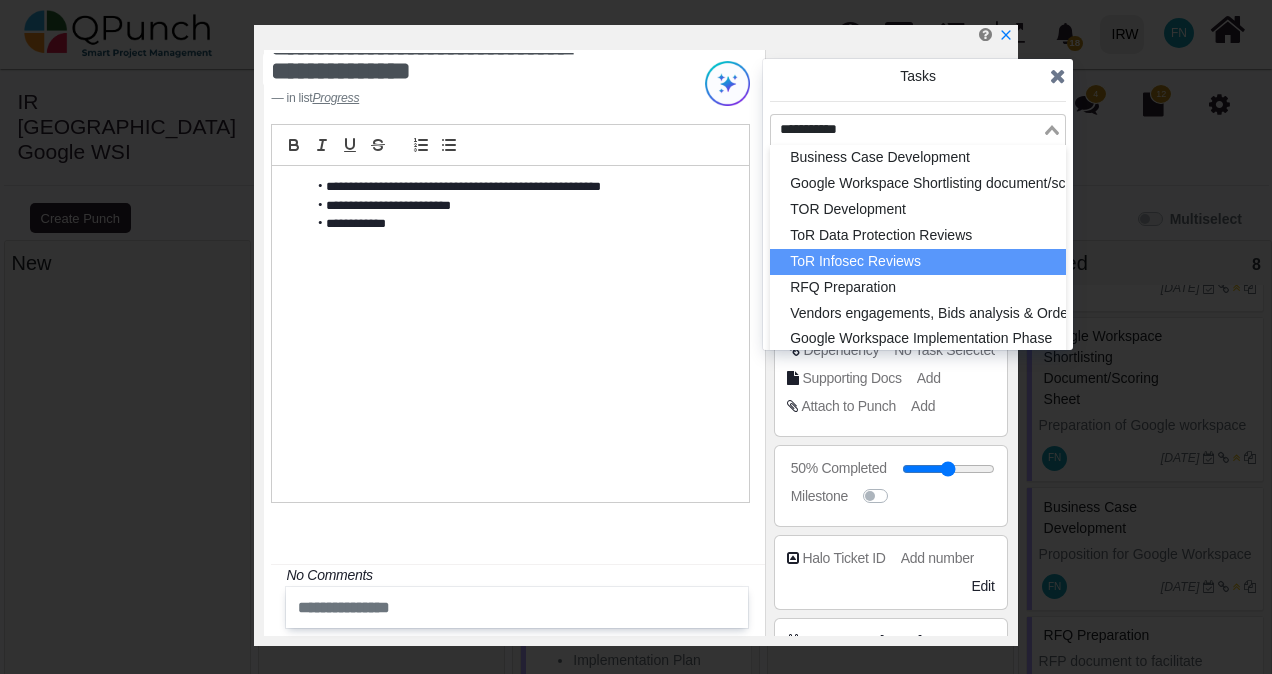 scroll, scrollTop: 4, scrollLeft: 0, axis: vertical 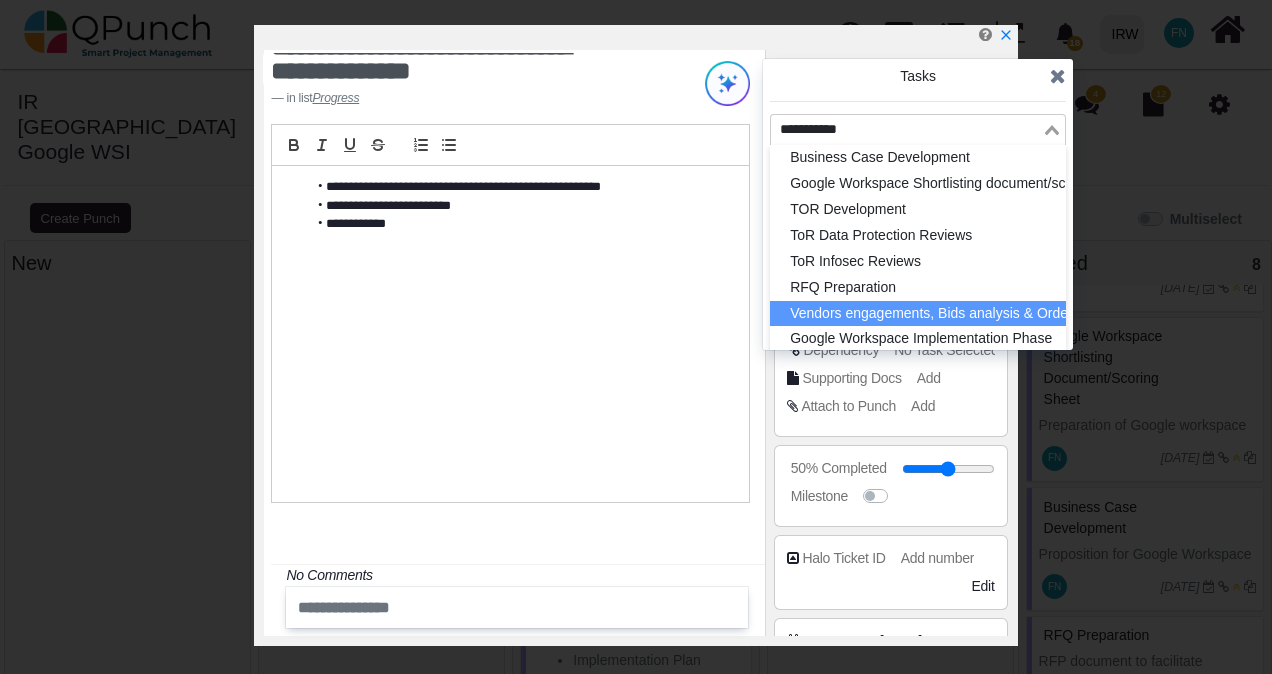 click on "Vendors engagements, Bids analysis & Order Issuance" at bounding box center (918, 314) 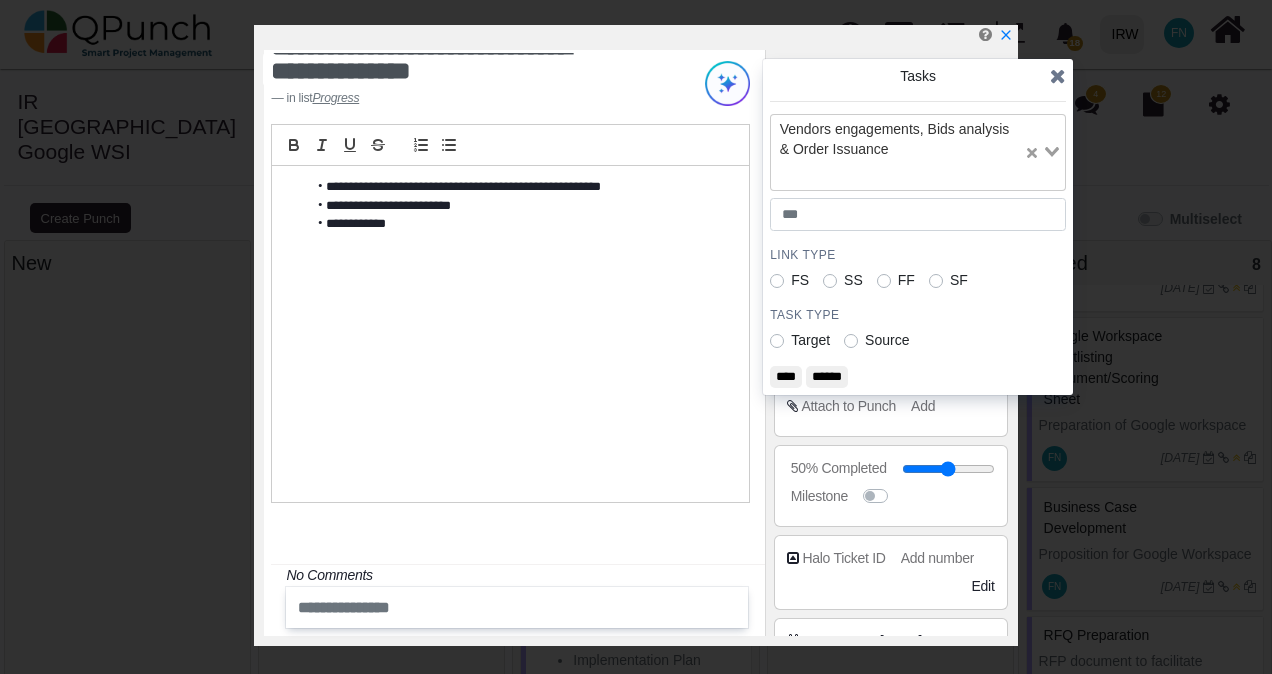 click on "****" at bounding box center [786, 377] 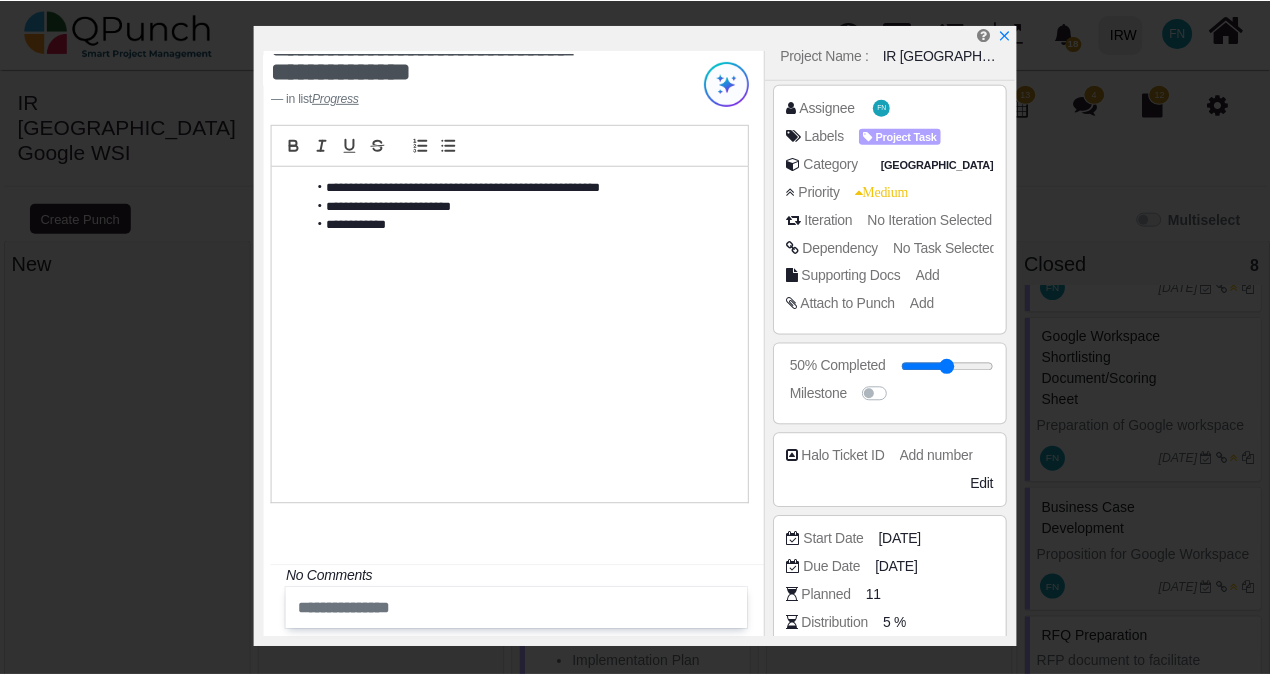 scroll, scrollTop: 300, scrollLeft: 0, axis: vertical 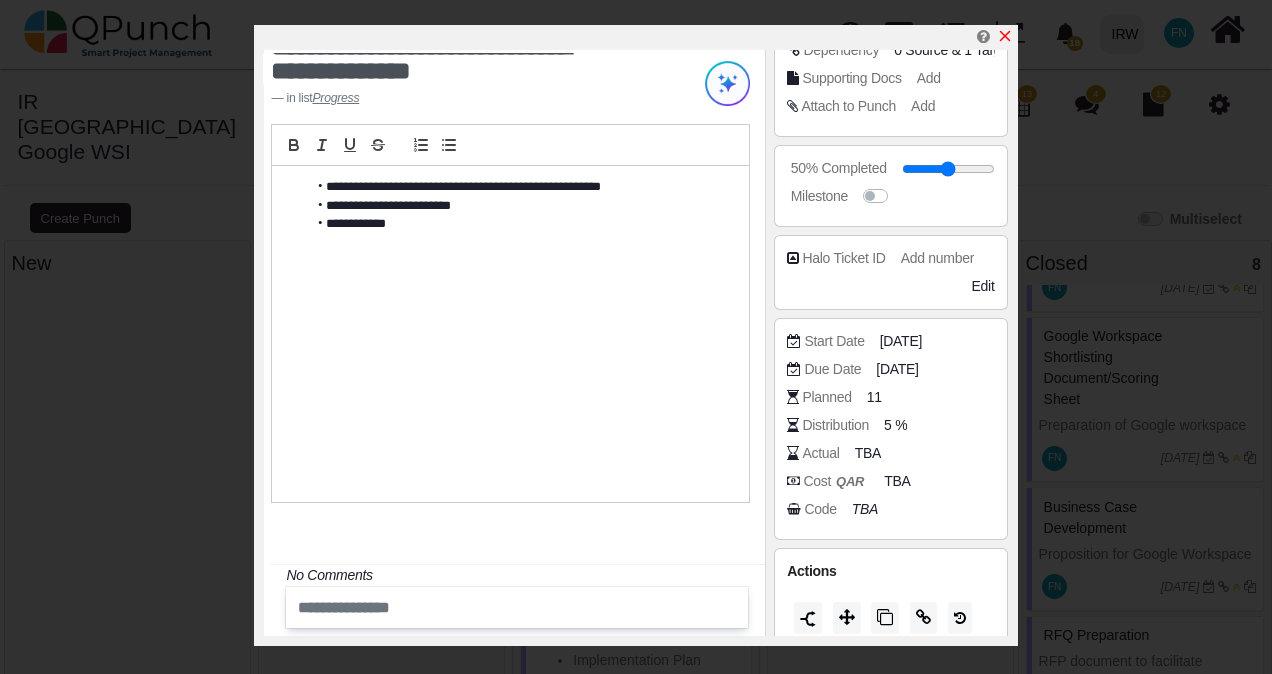 click 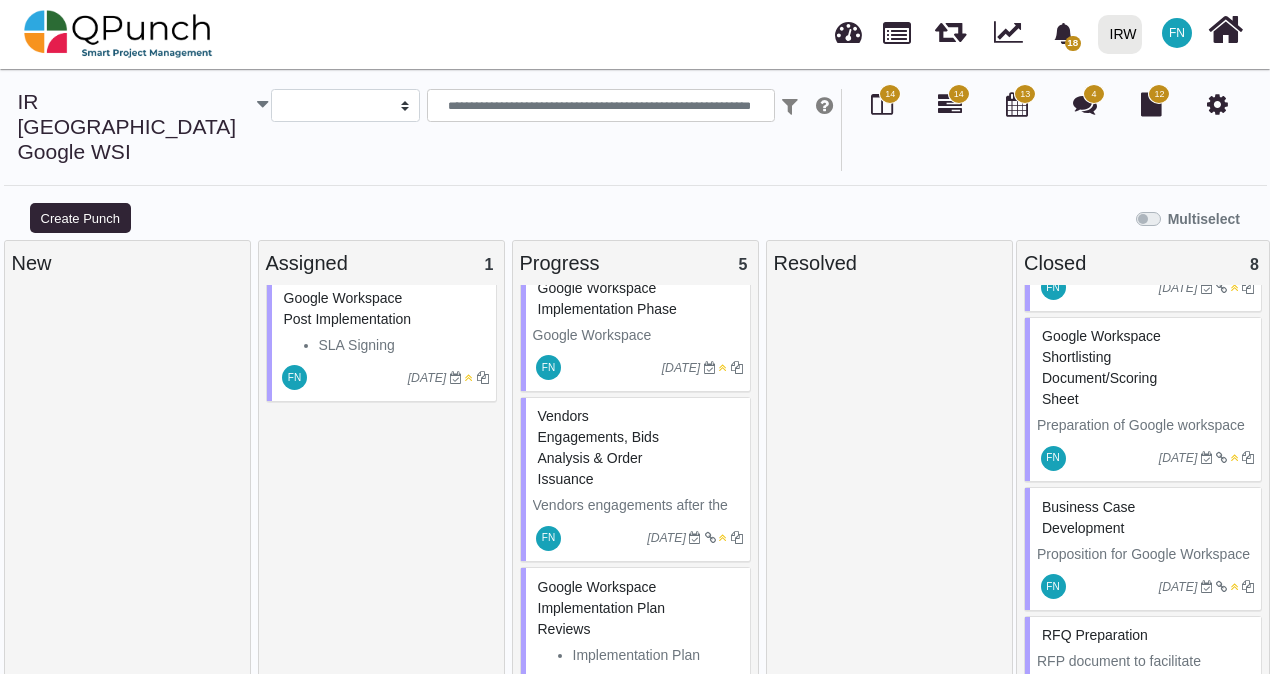 scroll, scrollTop: 0, scrollLeft: 0, axis: both 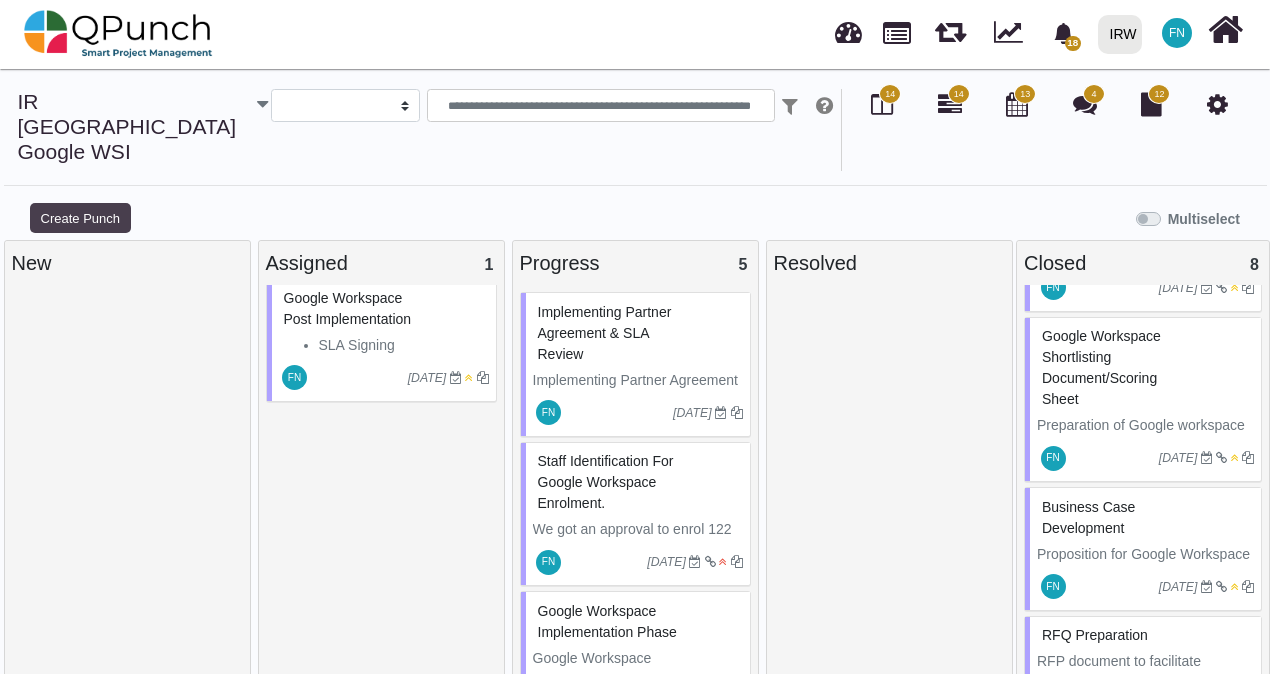 click on "Create Punch" at bounding box center (80, 218) 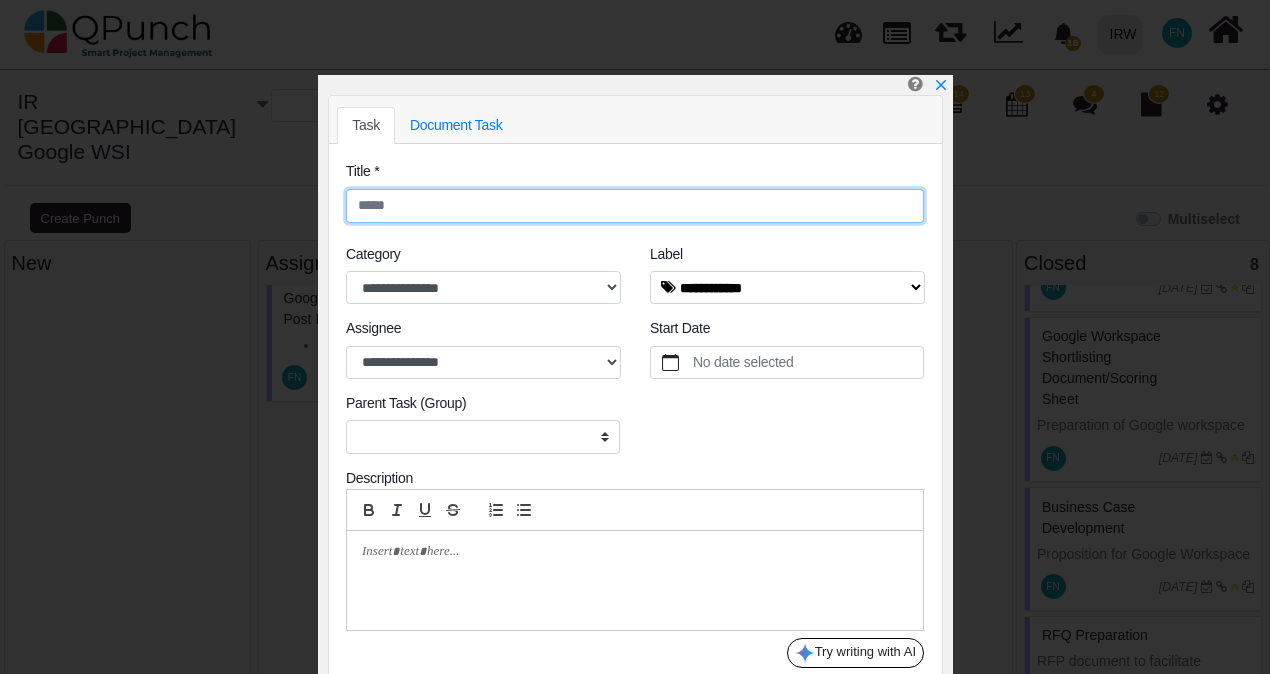 click at bounding box center (635, 206) 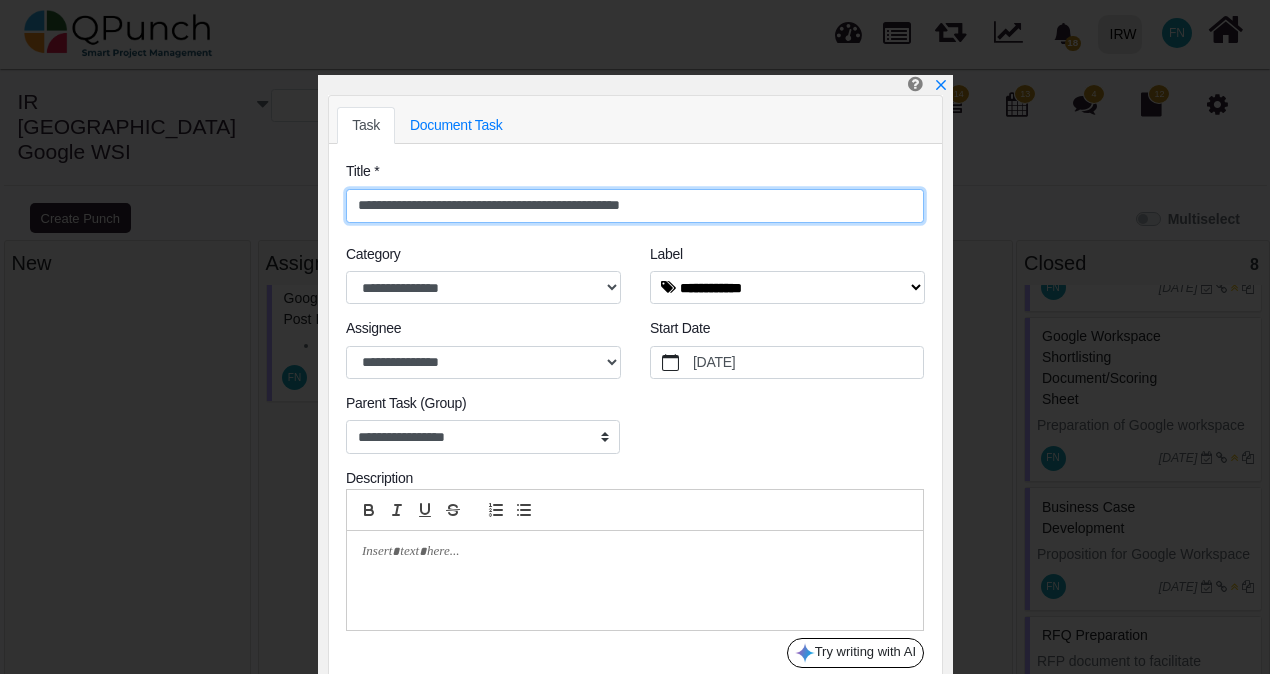 type on "**********" 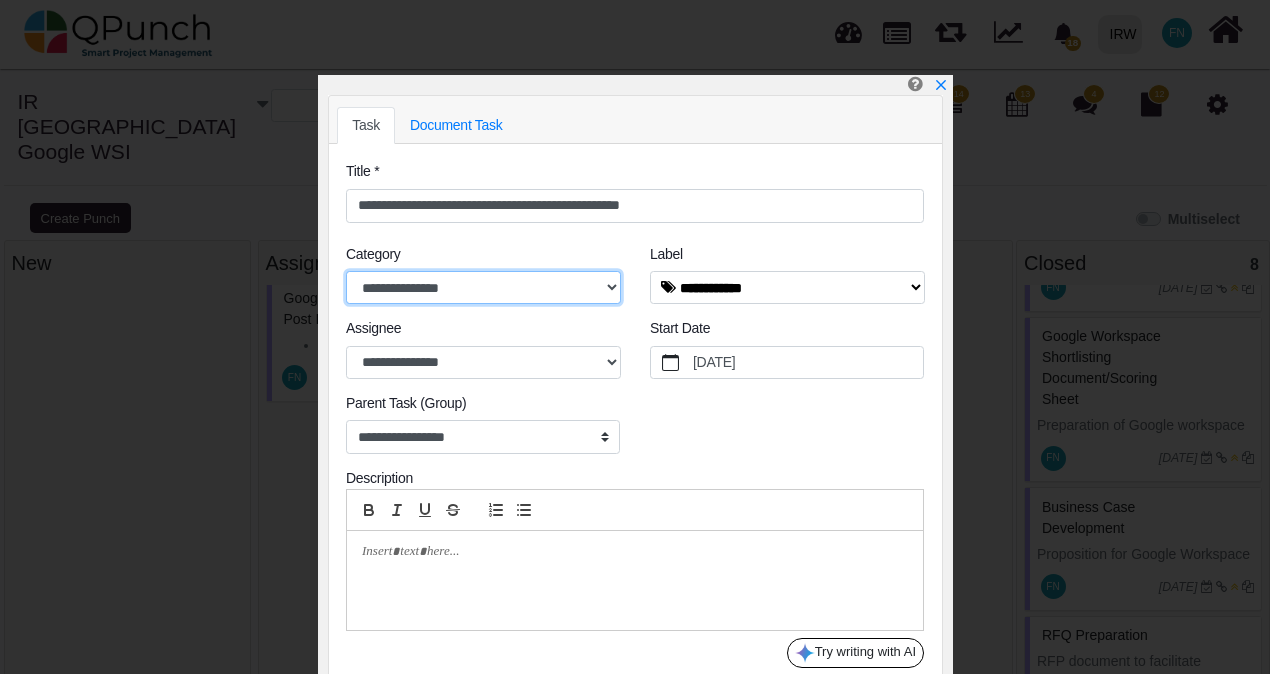 click on "**********" at bounding box center (483, 288) 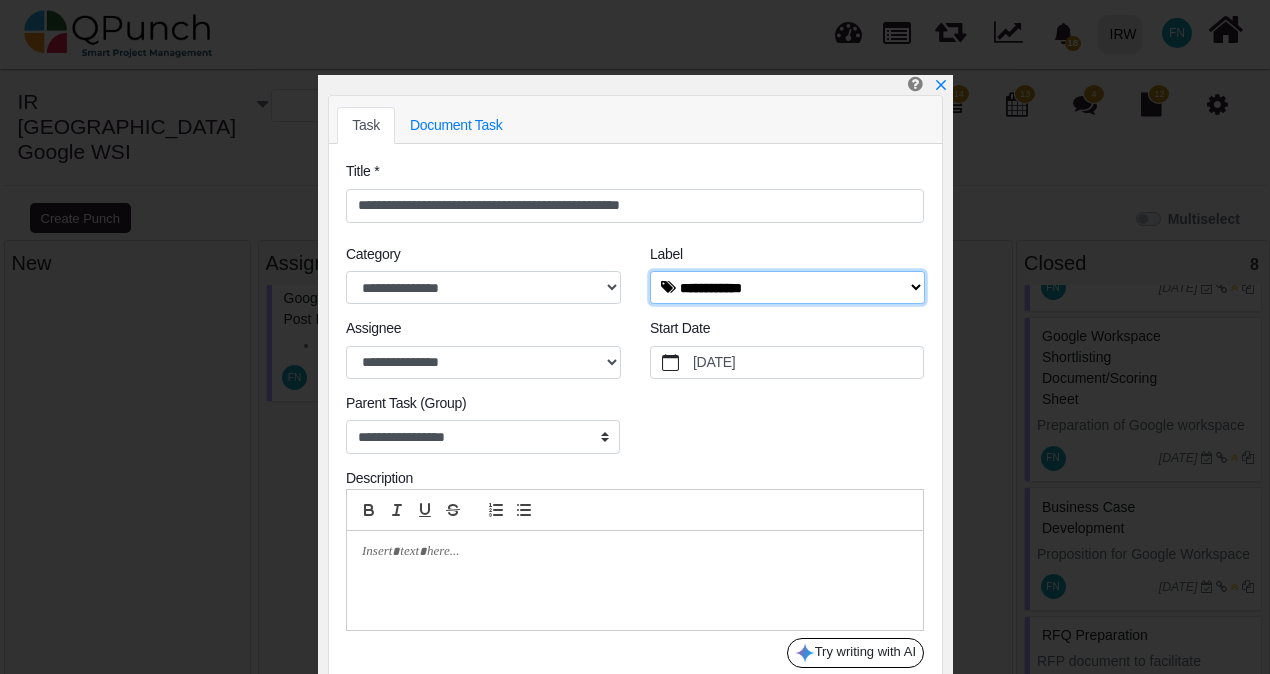 click on "**********" at bounding box center (787, 288) 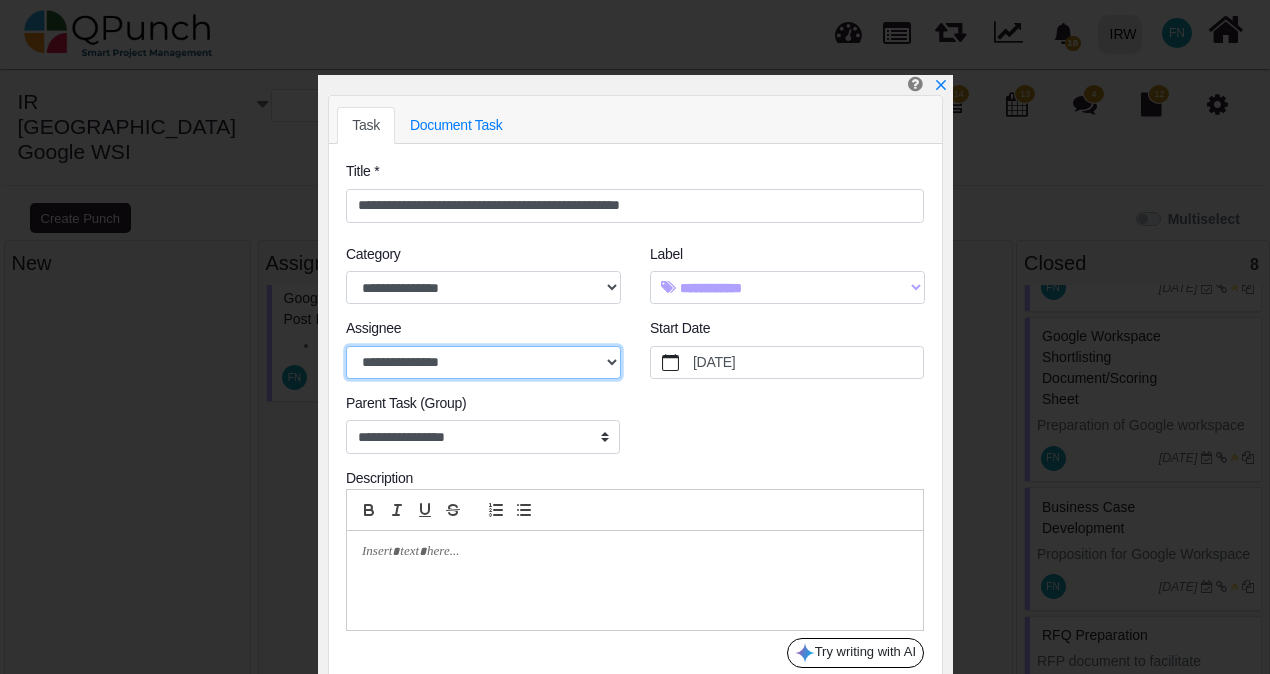 drag, startPoint x: 476, startPoint y: 355, endPoint x: 540, endPoint y: 358, distance: 64.070274 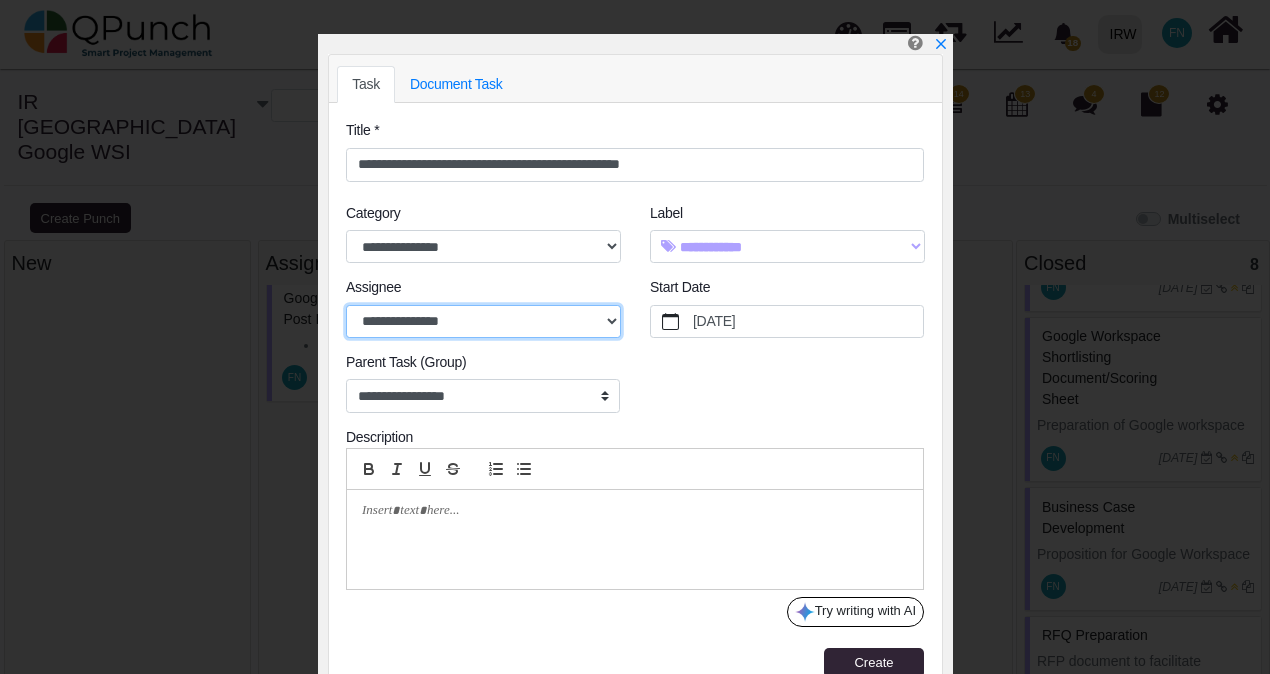 scroll, scrollTop: 62, scrollLeft: 0, axis: vertical 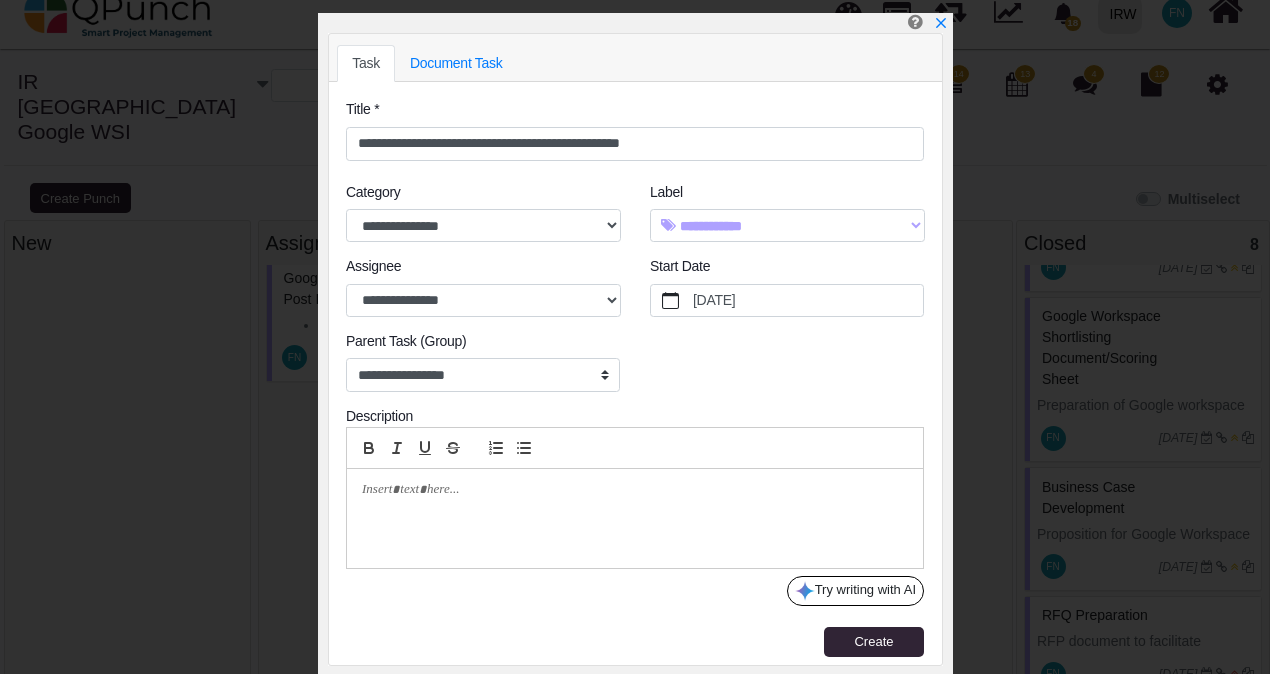 click at bounding box center [629, 490] 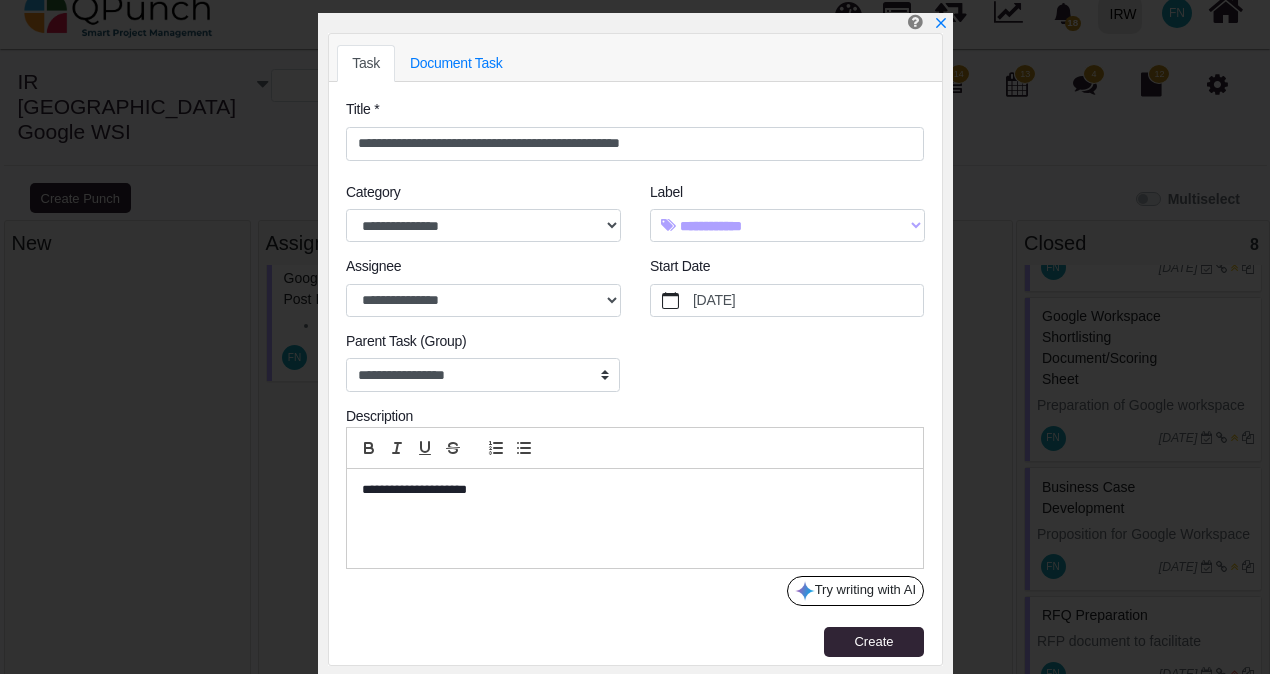 click on "**********" at bounding box center (630, 490) 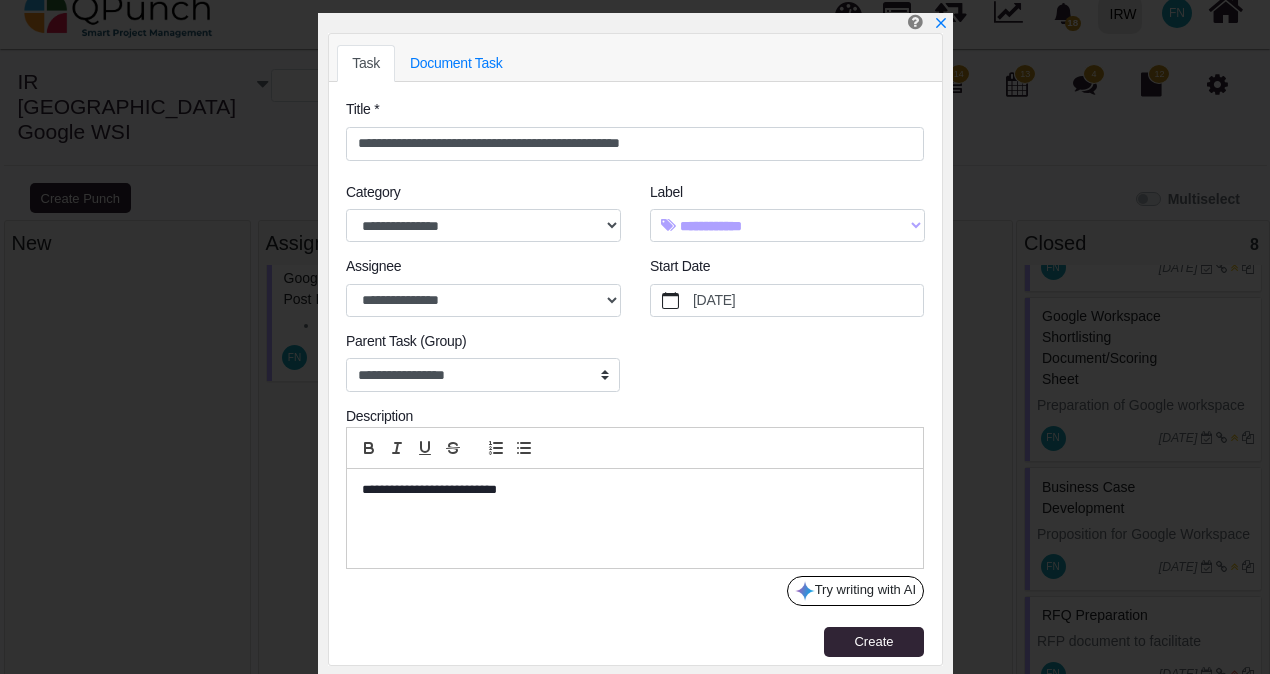click on "**********" at bounding box center (630, 490) 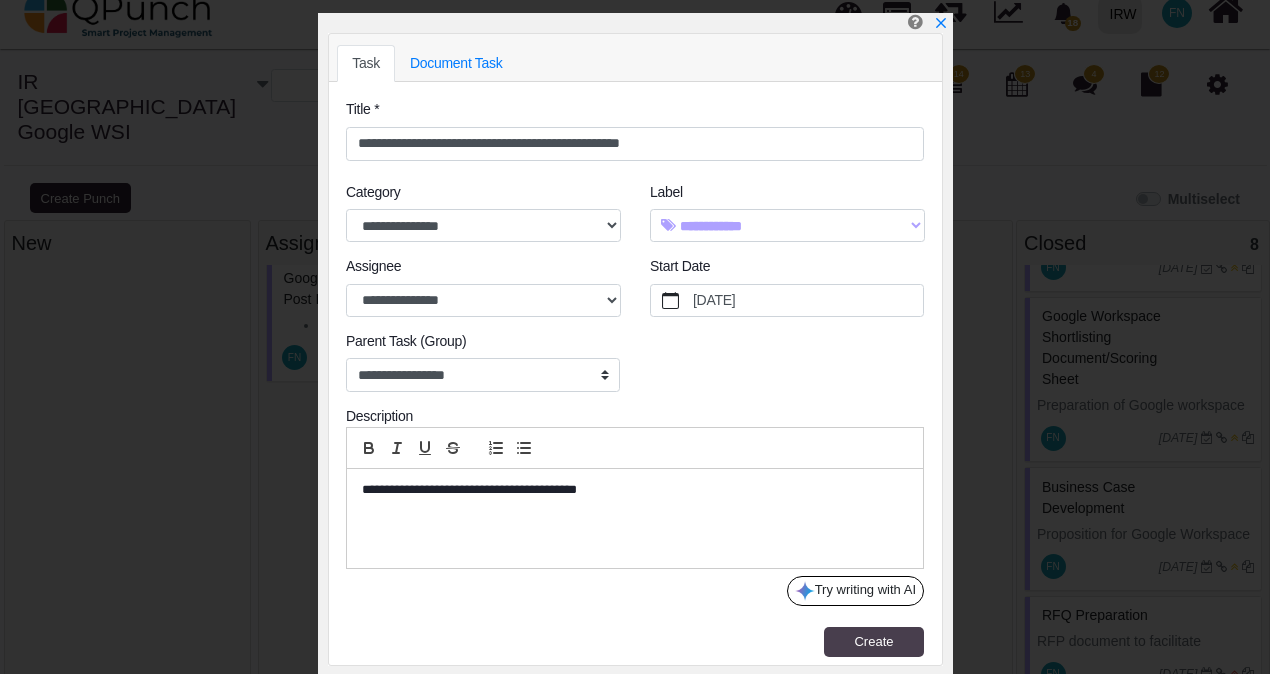 click on "Create" at bounding box center [873, 641] 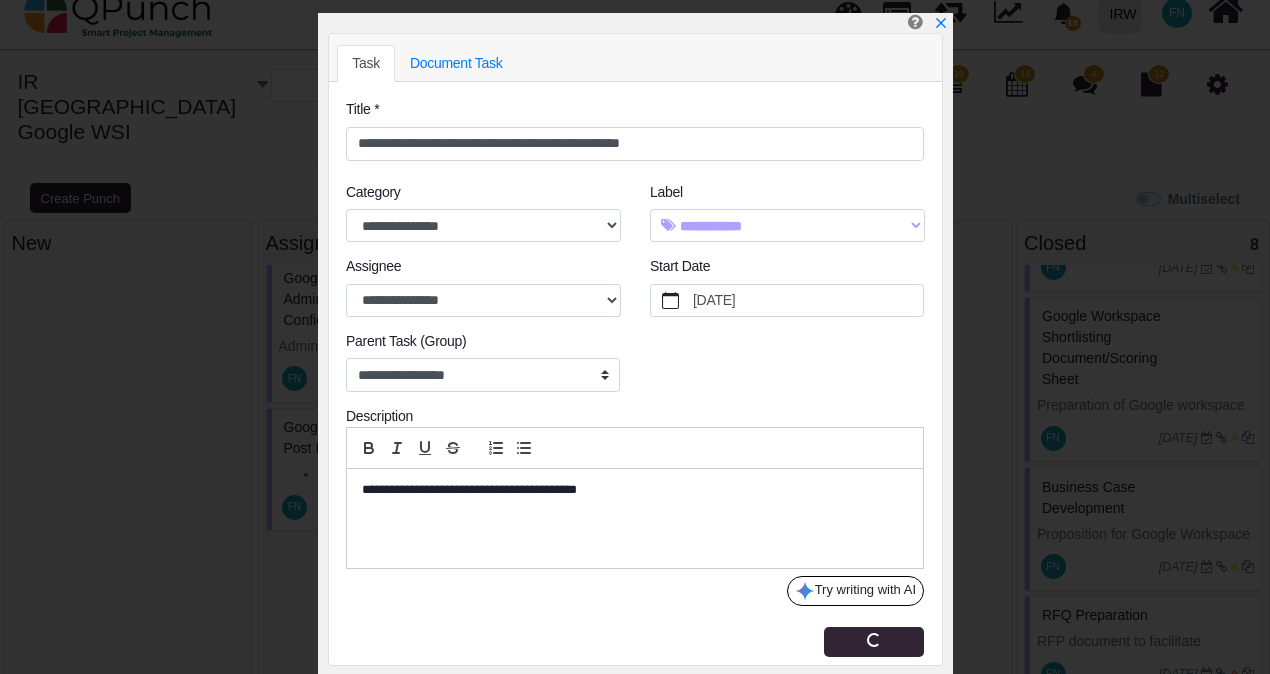 type 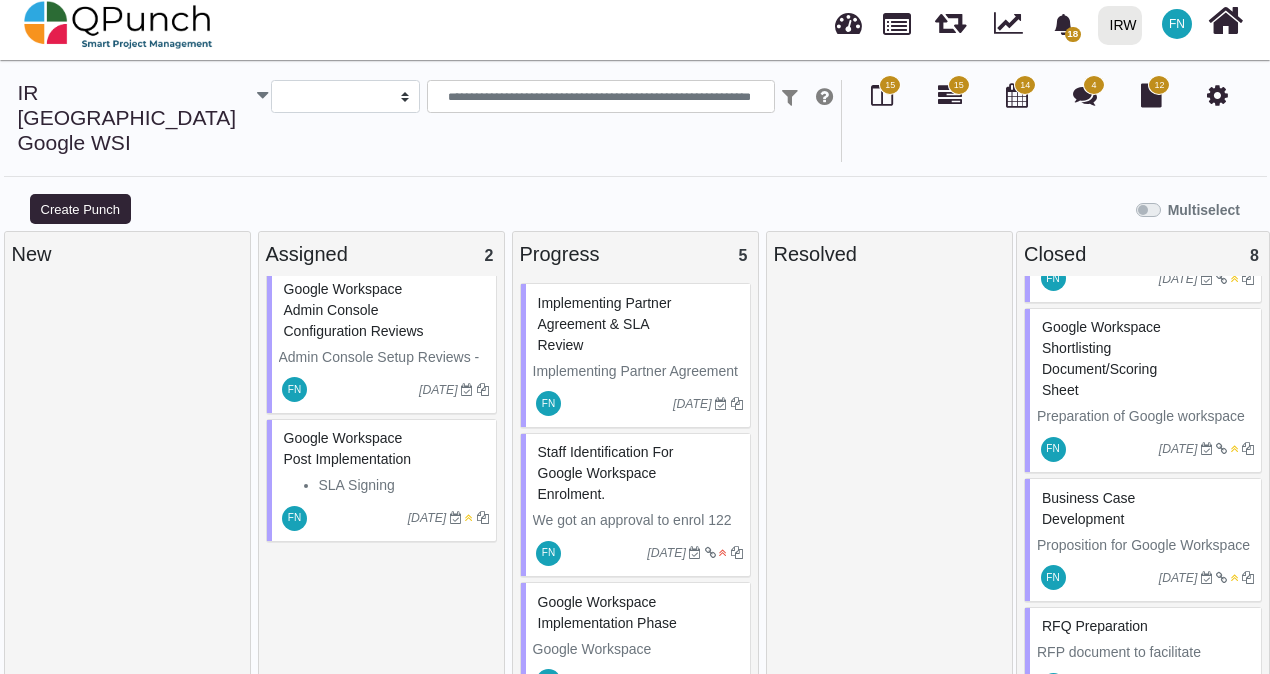 scroll, scrollTop: 0, scrollLeft: 0, axis: both 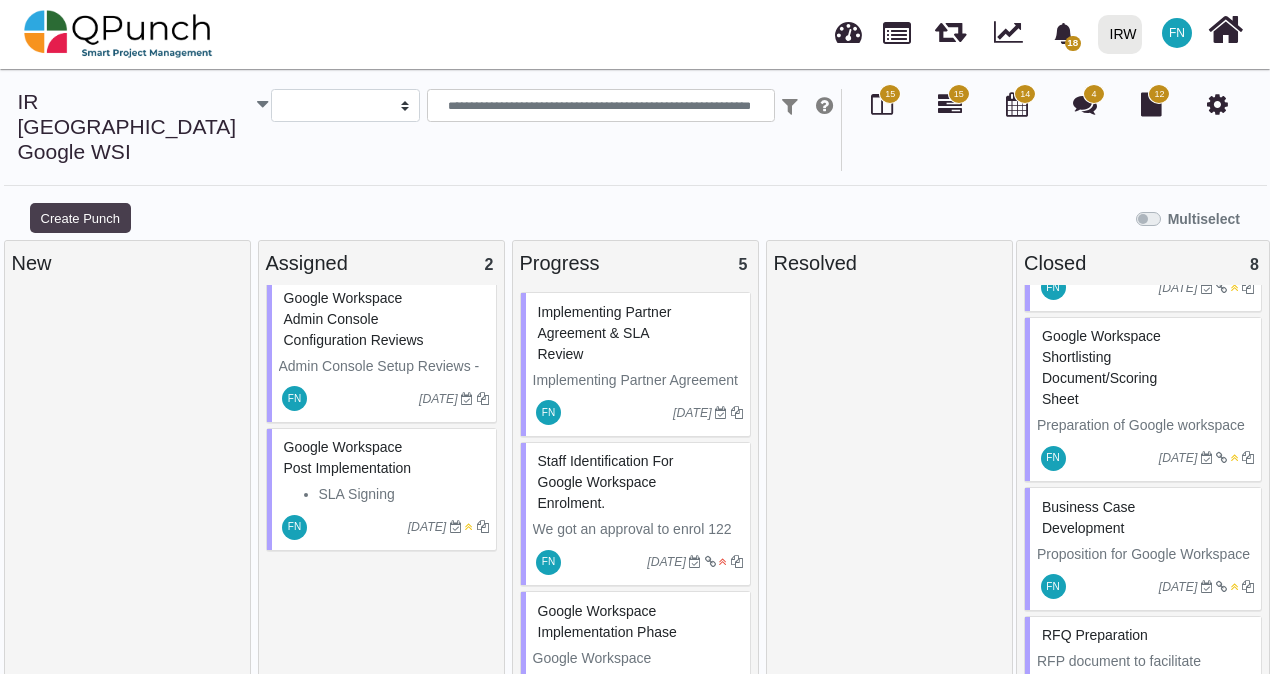 click on "Create Punch" at bounding box center [80, 218] 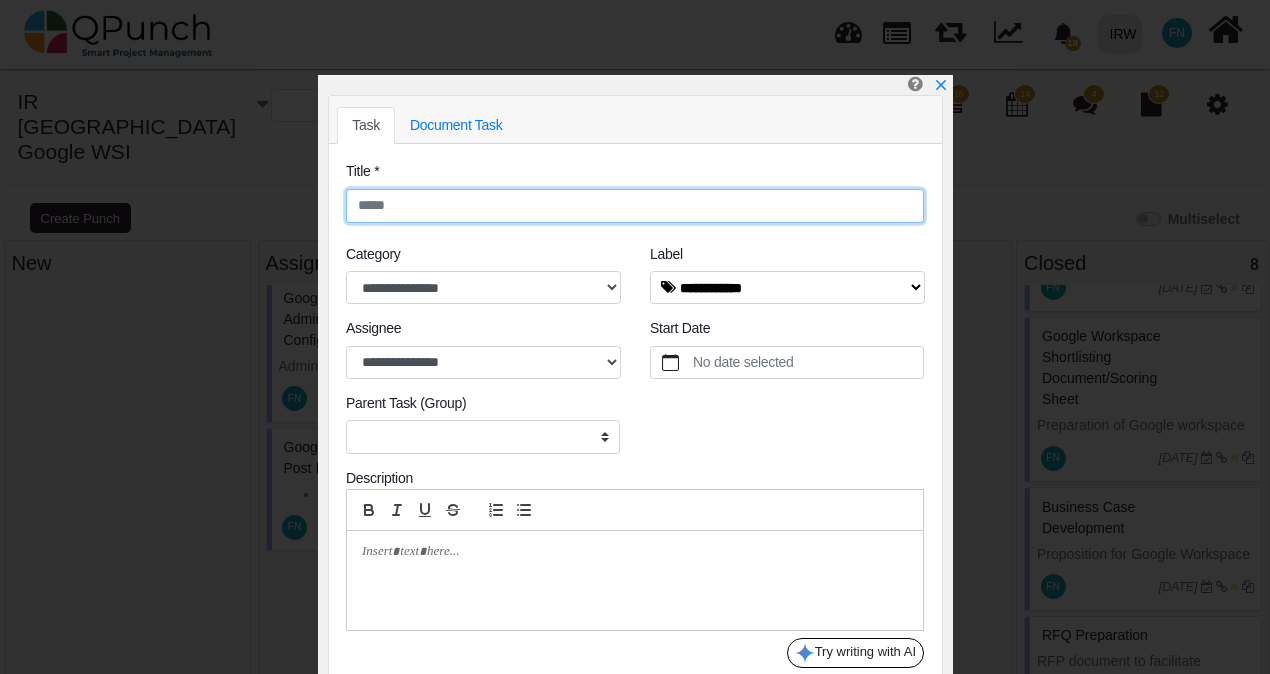 click at bounding box center (635, 206) 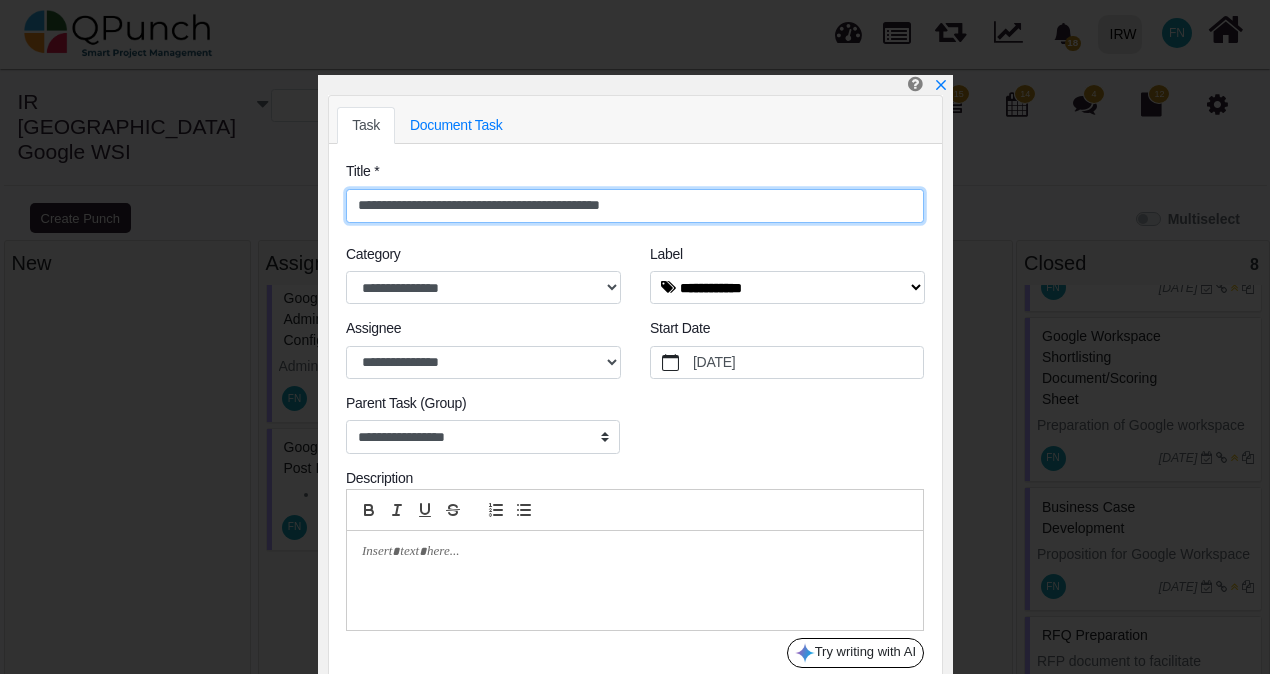 type on "**********" 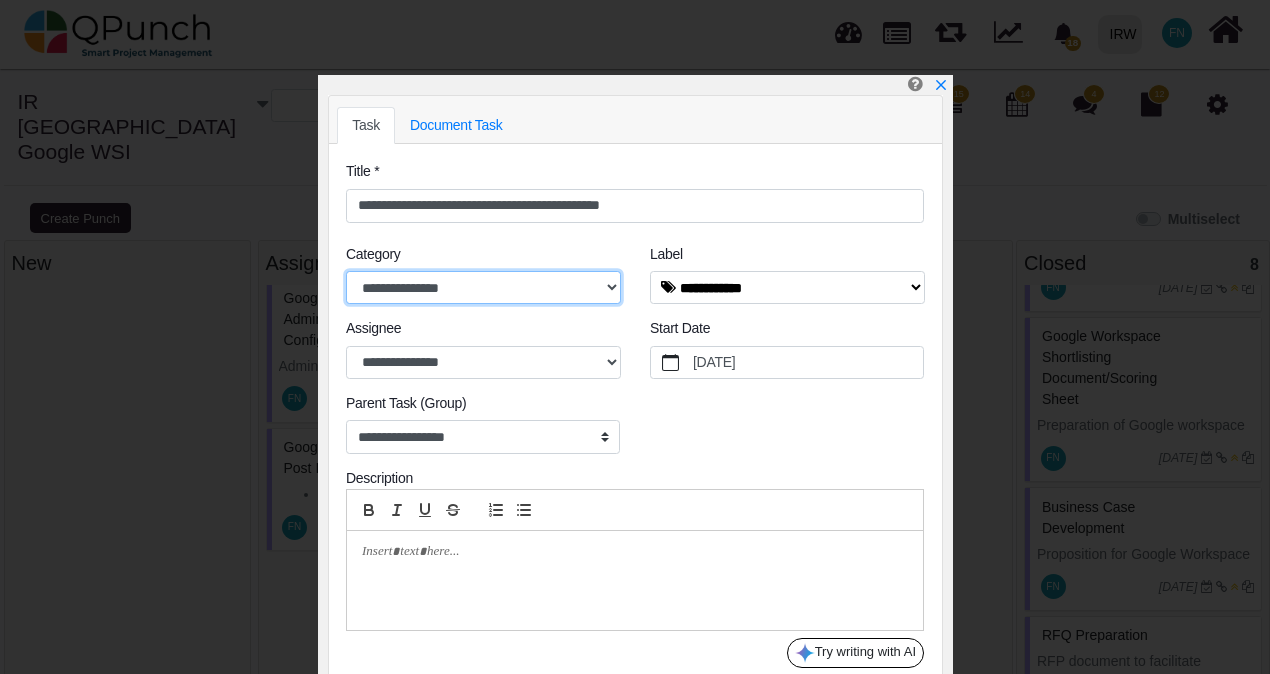 click on "**********" at bounding box center (483, 288) 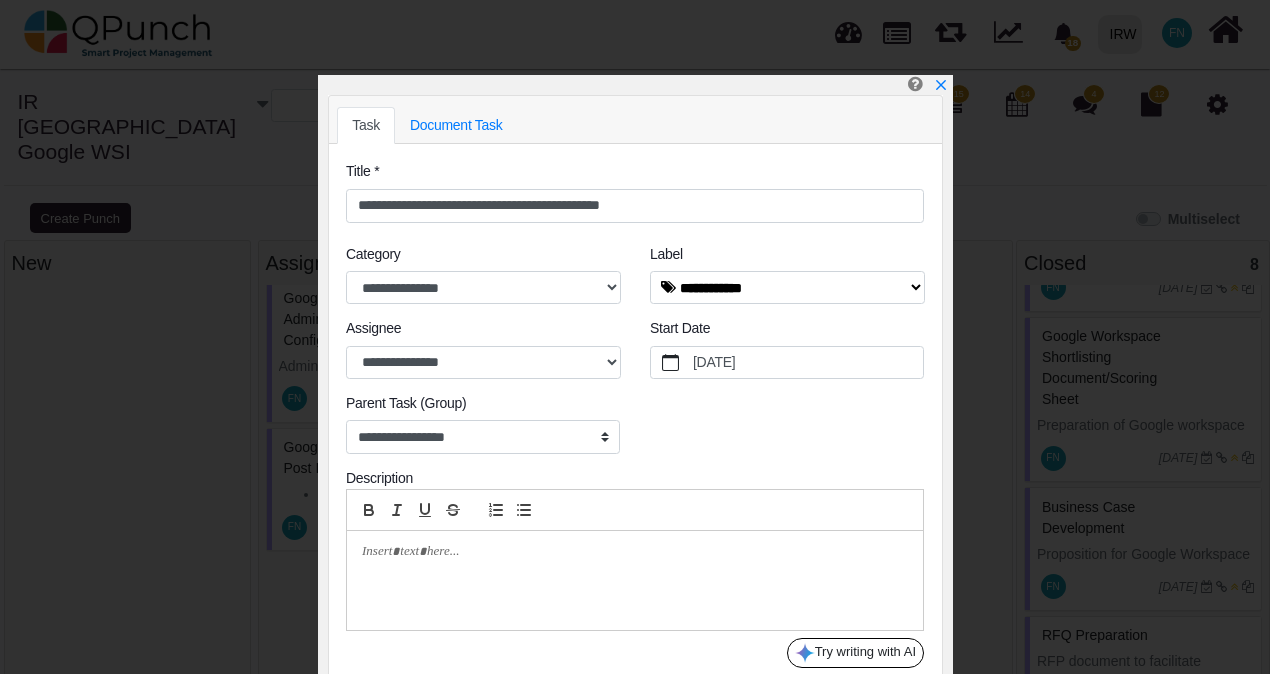 drag, startPoint x: 440, startPoint y: 258, endPoint x: 492, endPoint y: 285, distance: 58.59181 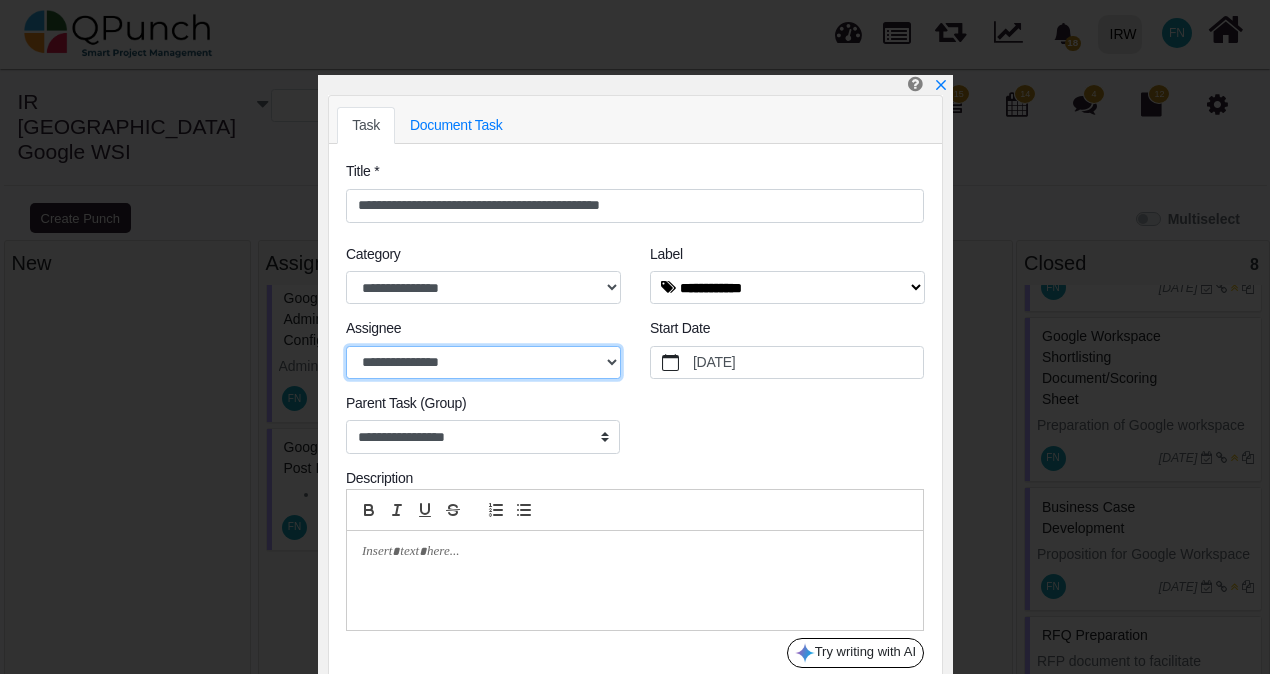 drag, startPoint x: 500, startPoint y: 353, endPoint x: 513, endPoint y: 353, distance: 13 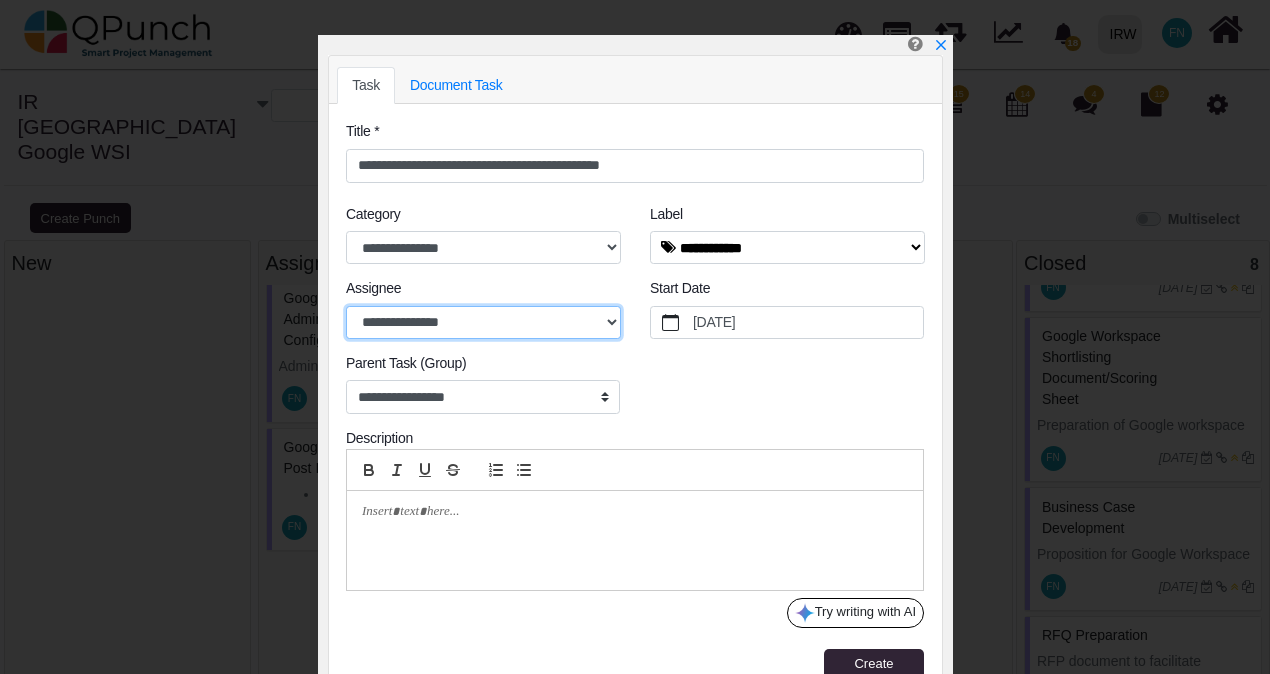 scroll, scrollTop: 62, scrollLeft: 0, axis: vertical 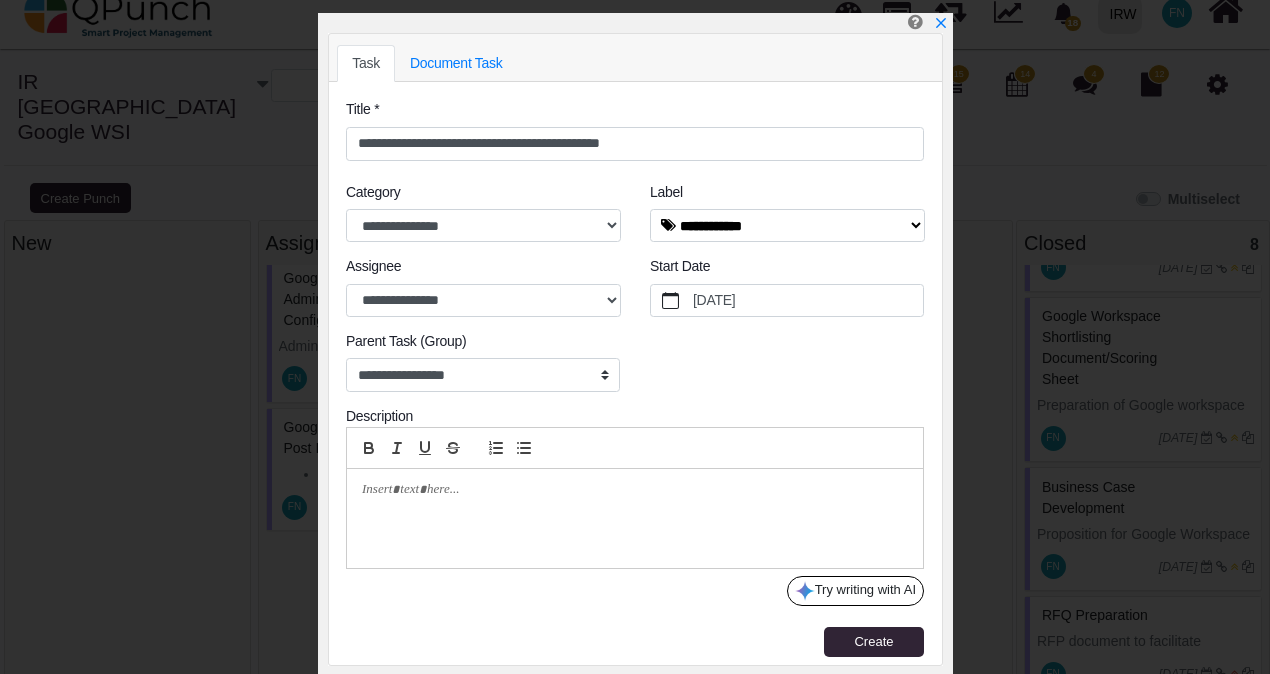 click at bounding box center (629, 490) 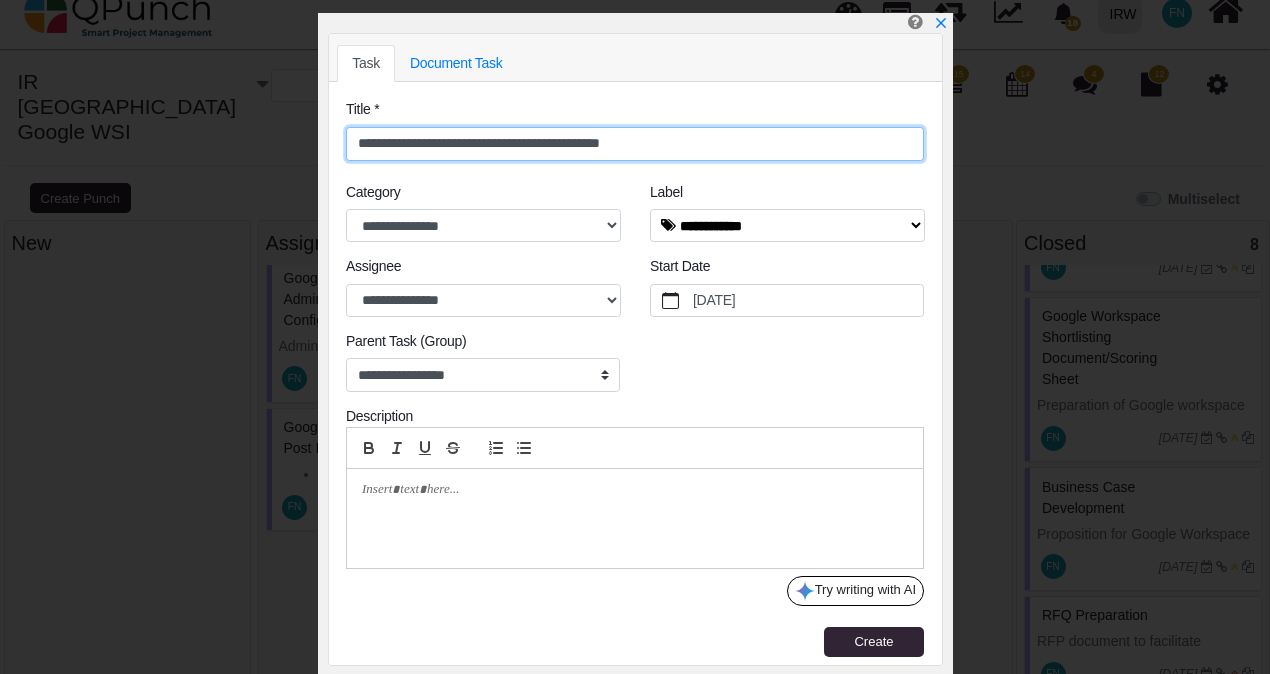 drag, startPoint x: 710, startPoint y: 139, endPoint x: 234, endPoint y: 120, distance: 476.37906 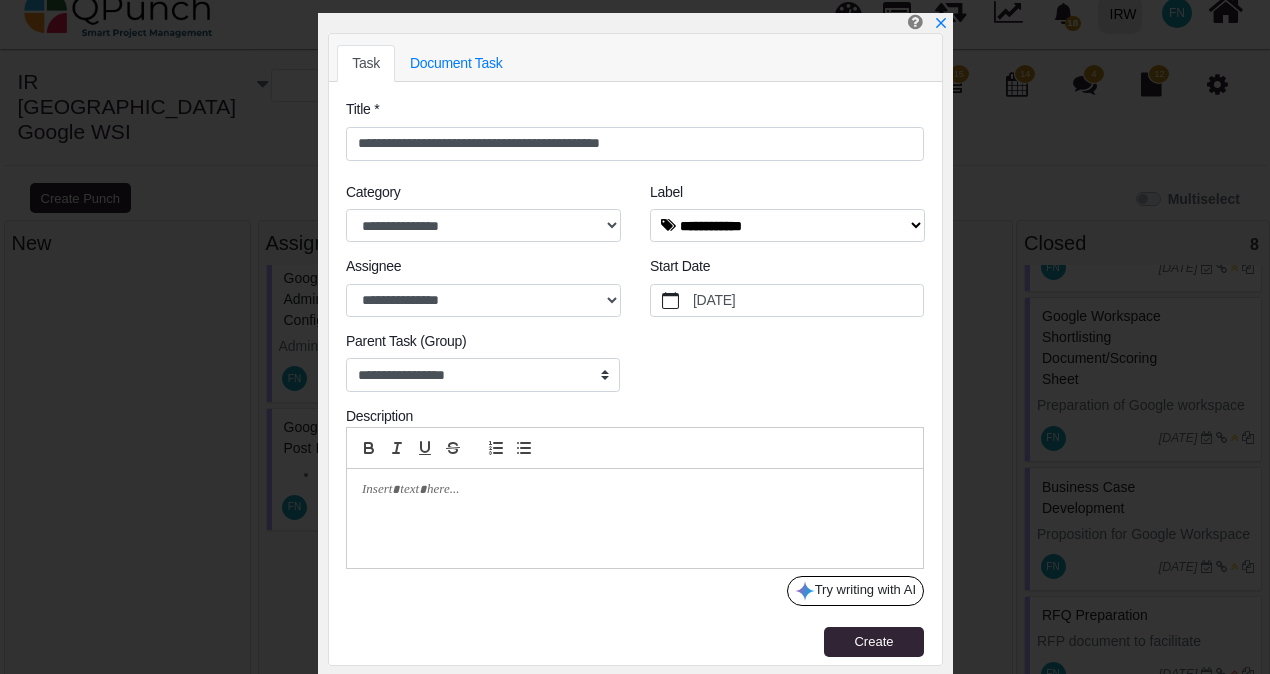 click at bounding box center [629, 490] 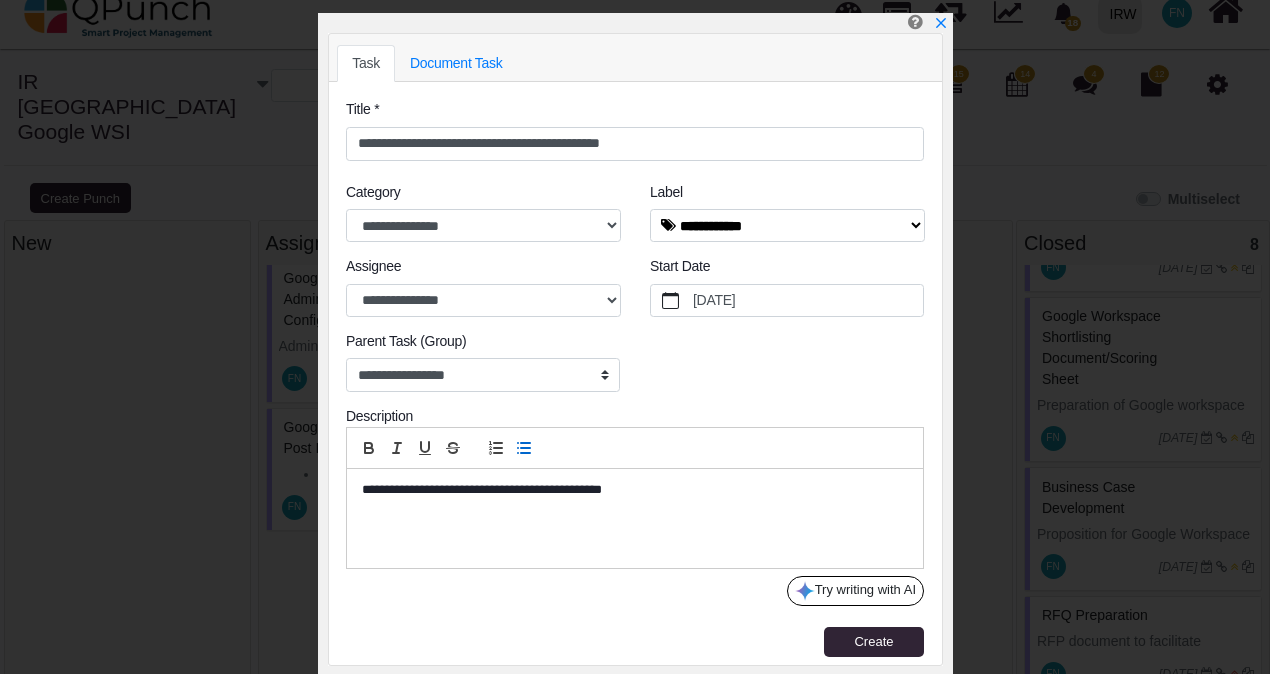 click 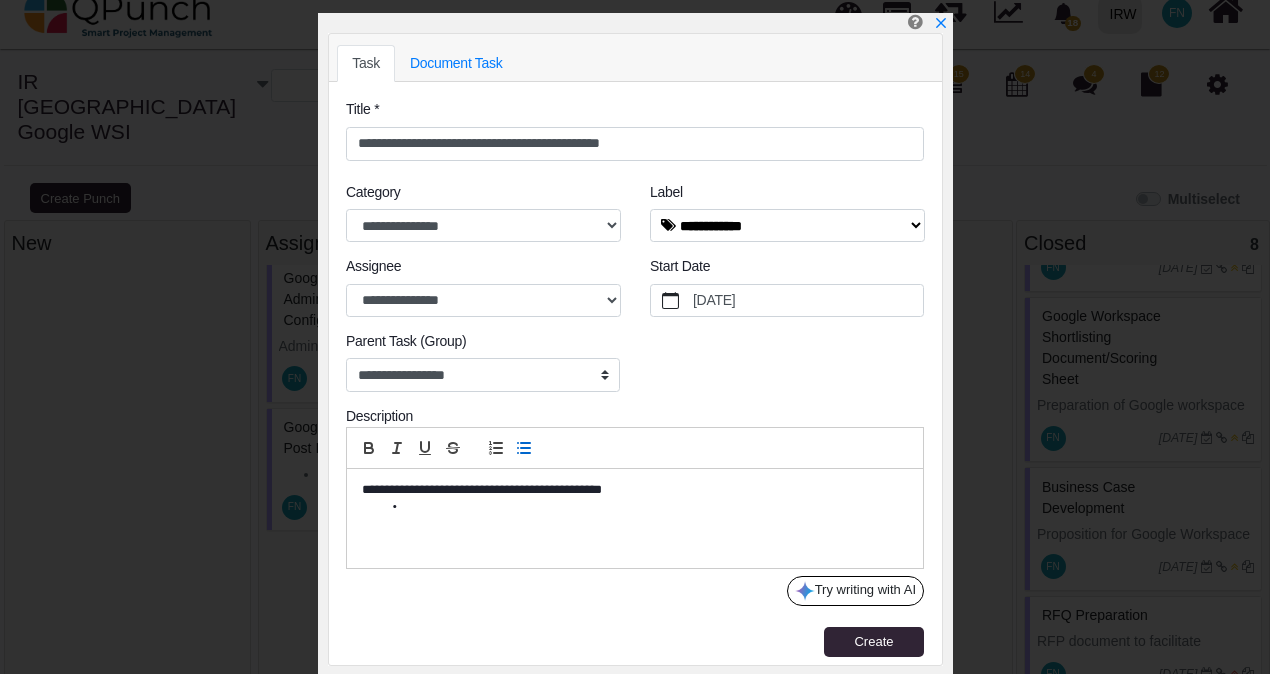 type 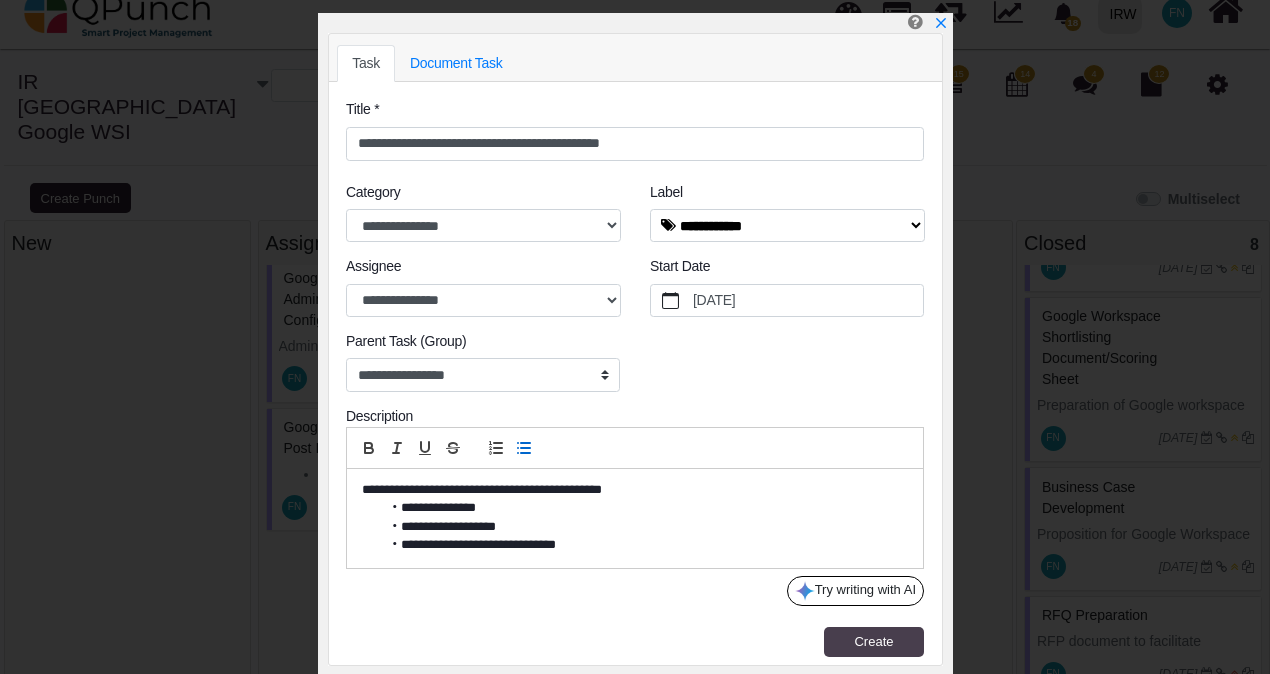 click on "Create" at bounding box center [873, 641] 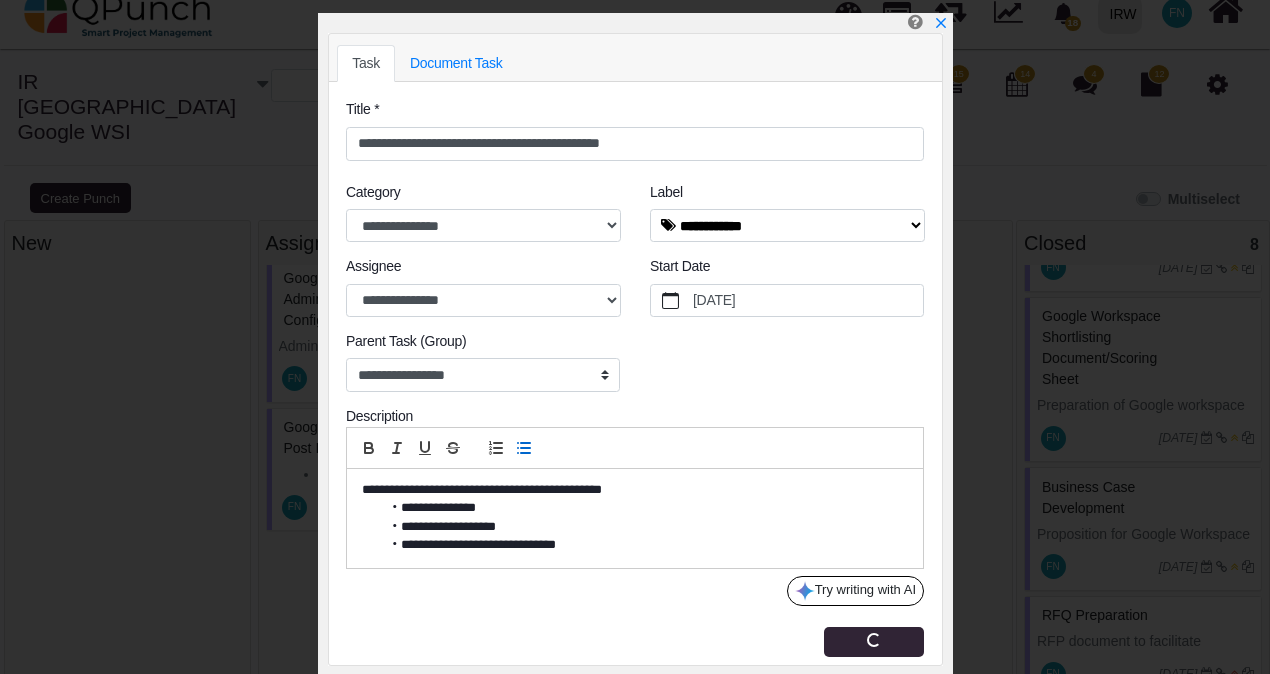 scroll, scrollTop: 21, scrollLeft: 0, axis: vertical 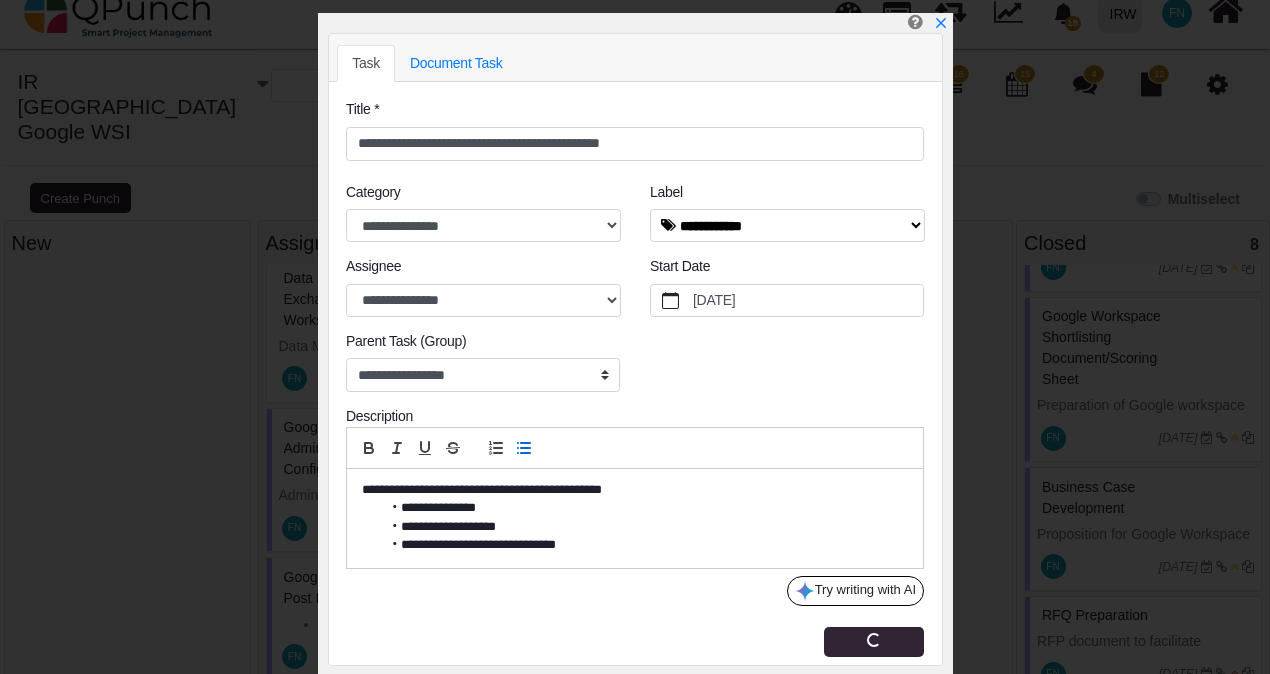 type 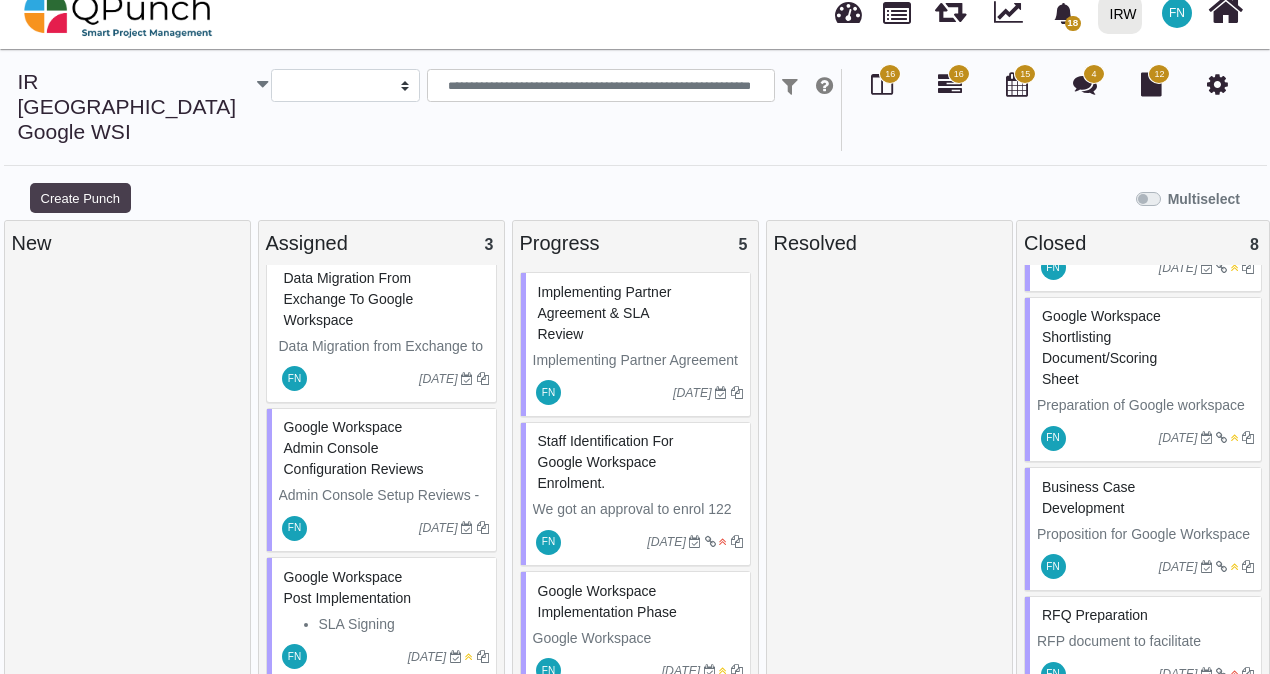 click on "Create Punch" at bounding box center [80, 198] 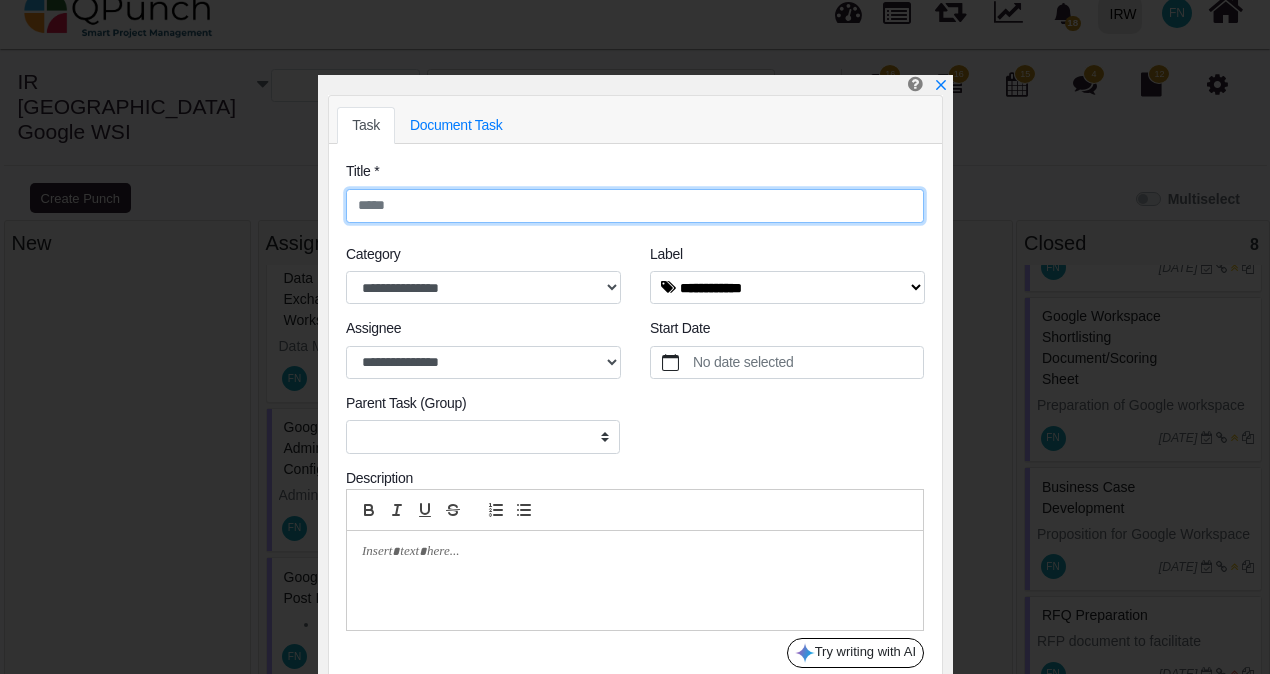 click at bounding box center [635, 206] 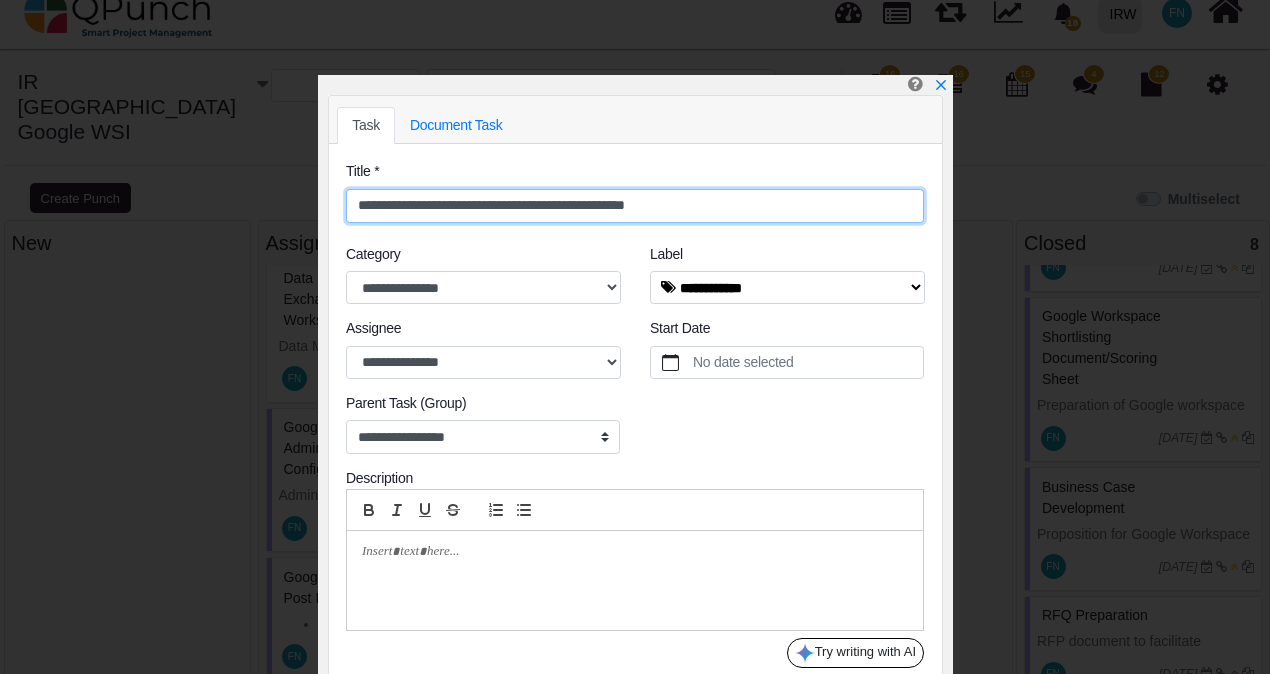 type on "**********" 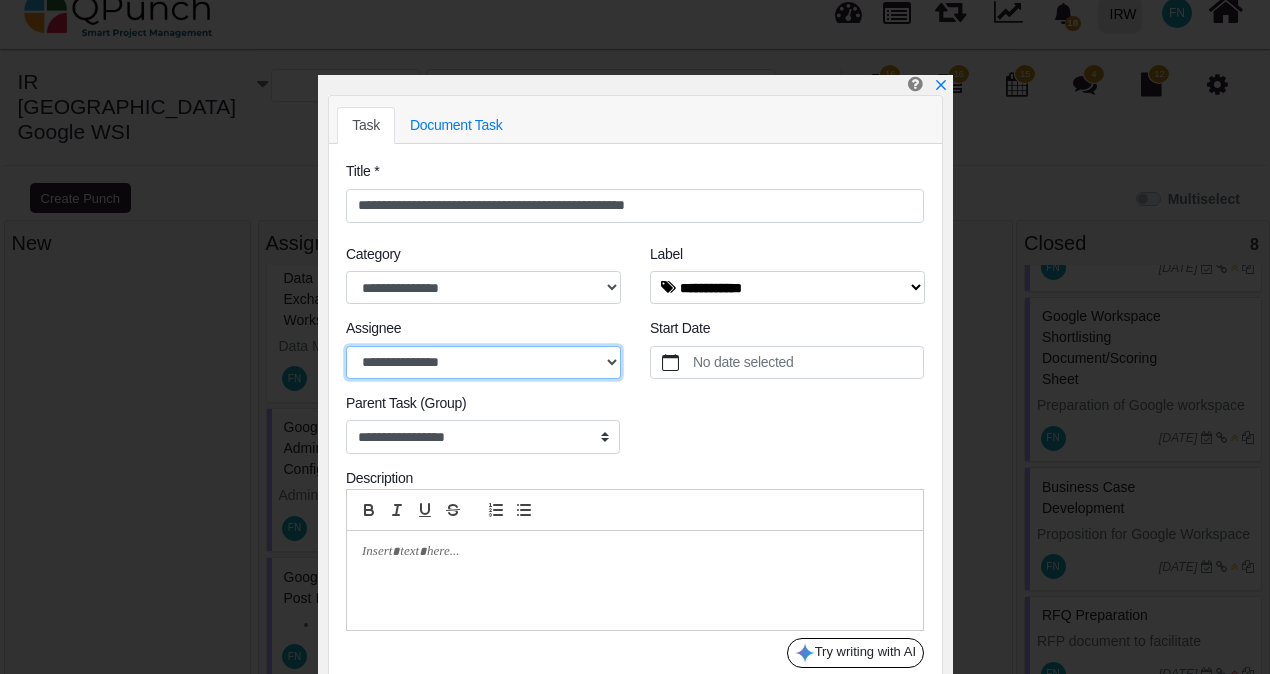 click on "**********" at bounding box center (483, 363) 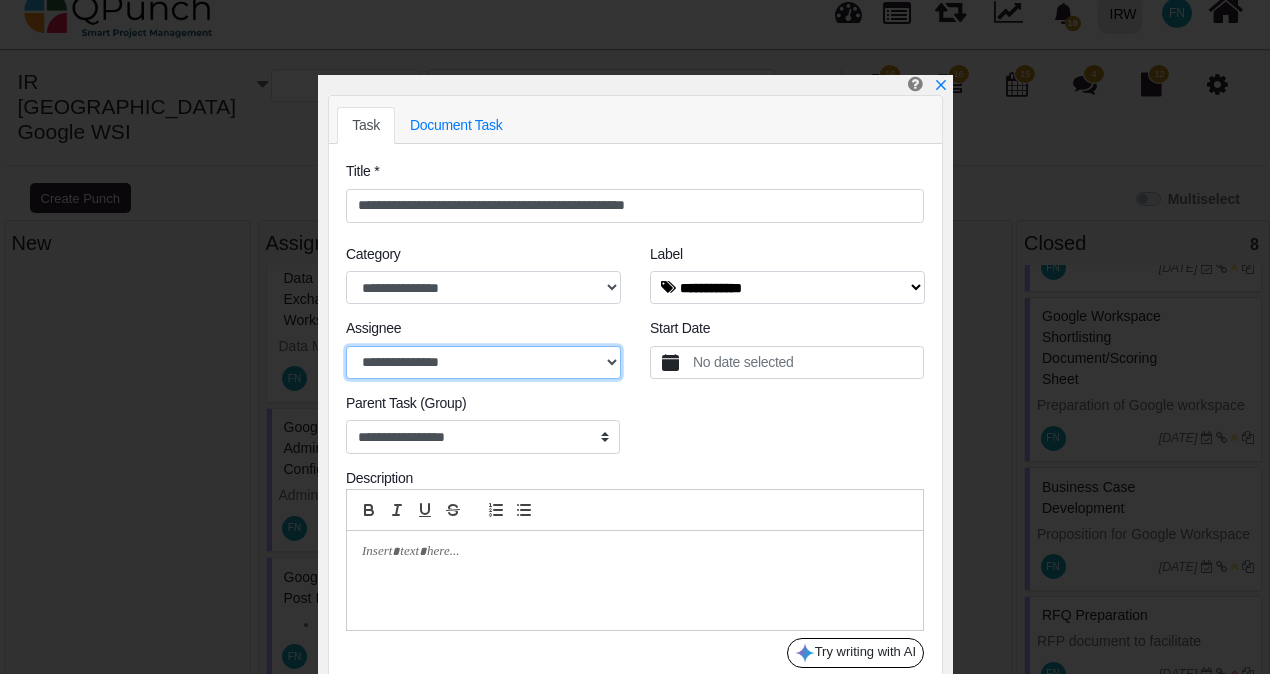 select on "****" 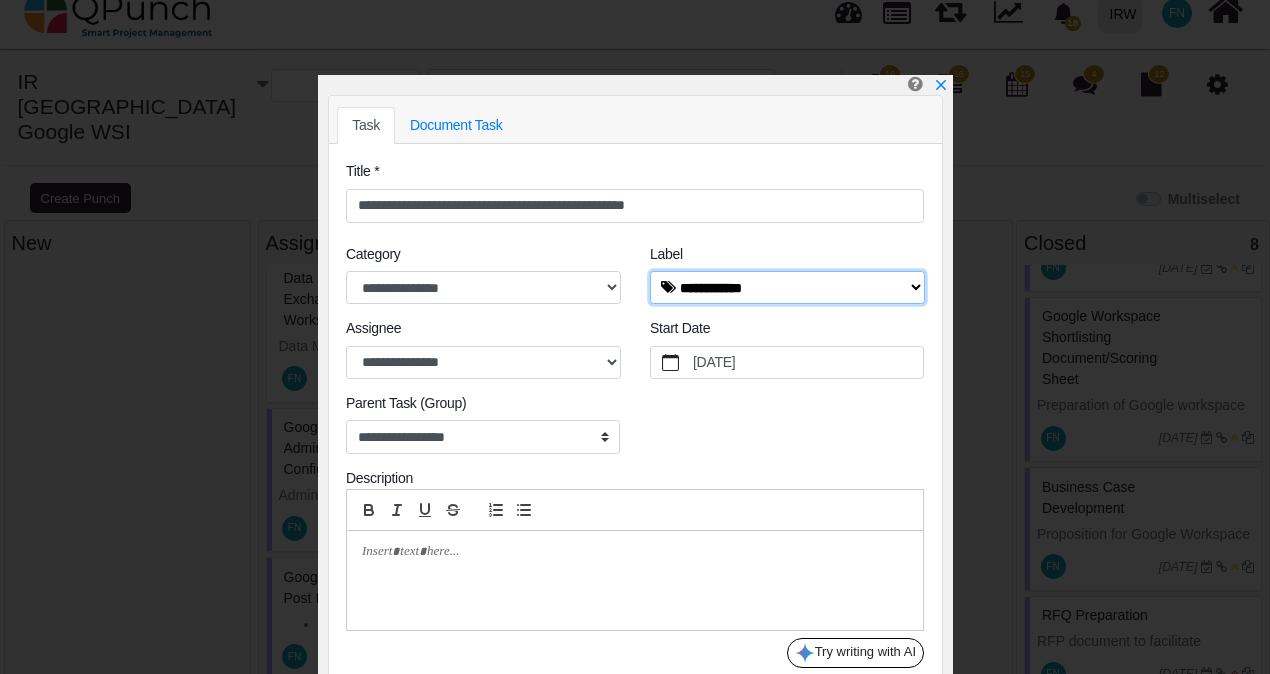 click on "**********" at bounding box center [787, 288] 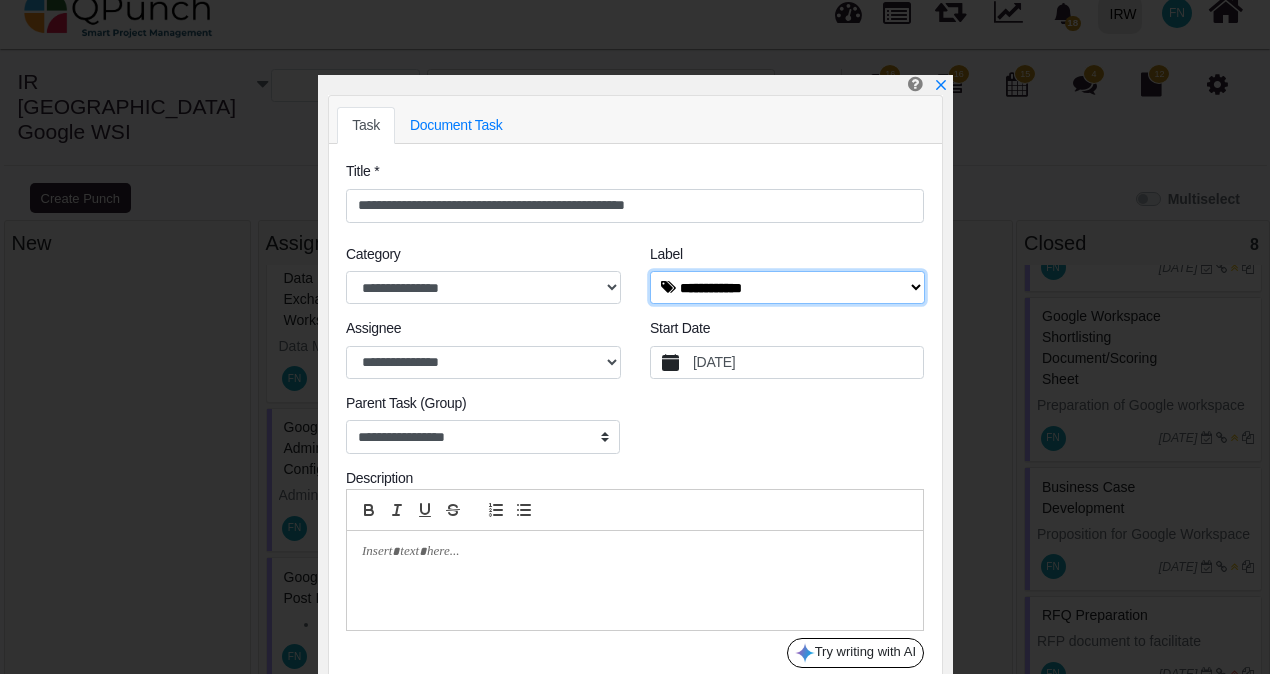 select on "****" 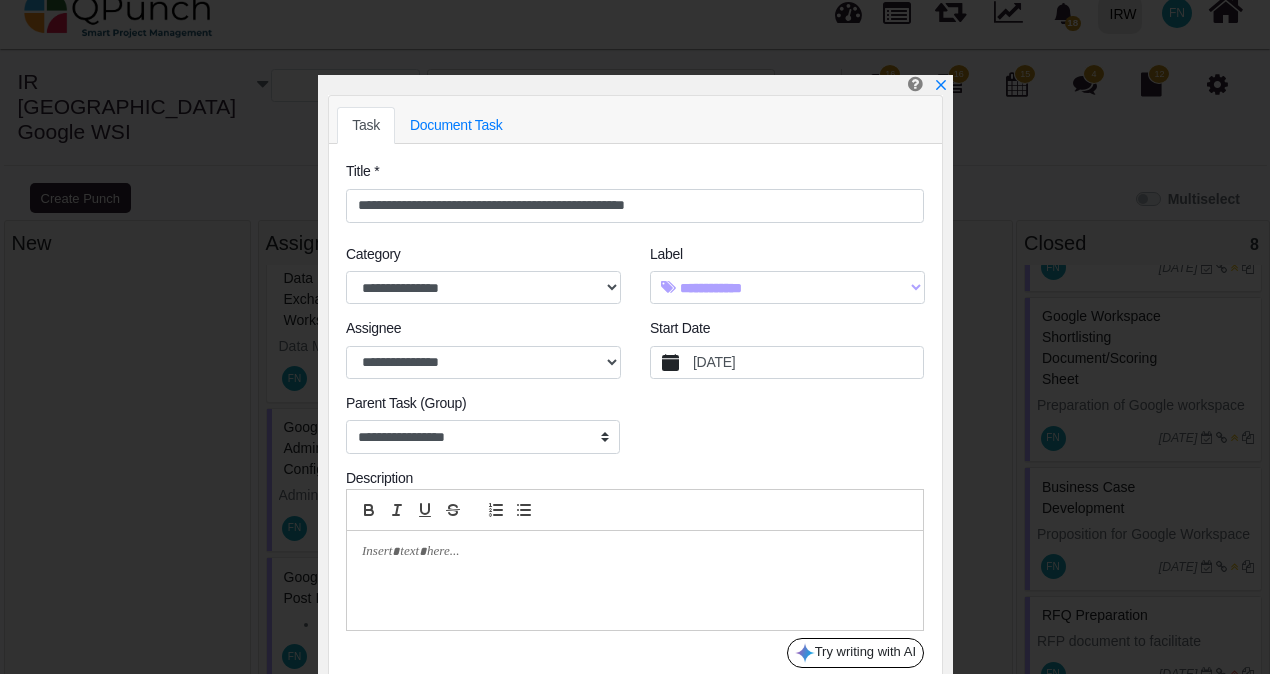 click on "7/28/2025" at bounding box center [807, 363] 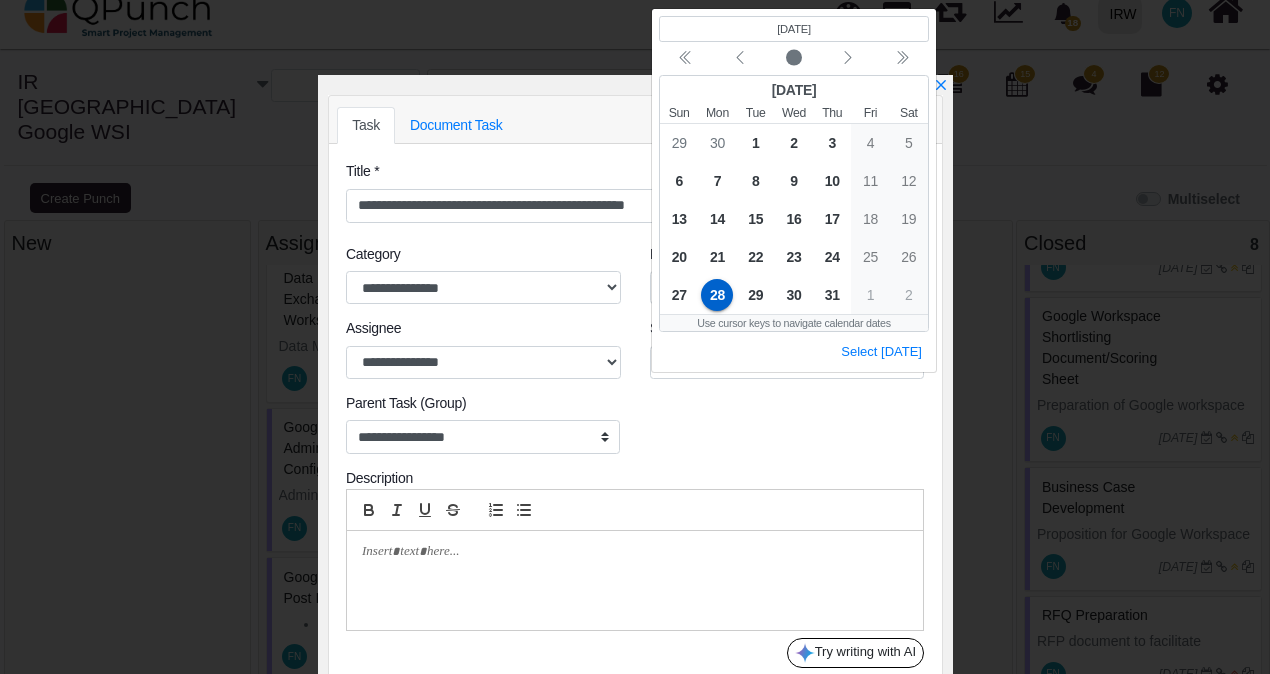 click on "Select today" at bounding box center [794, 352] 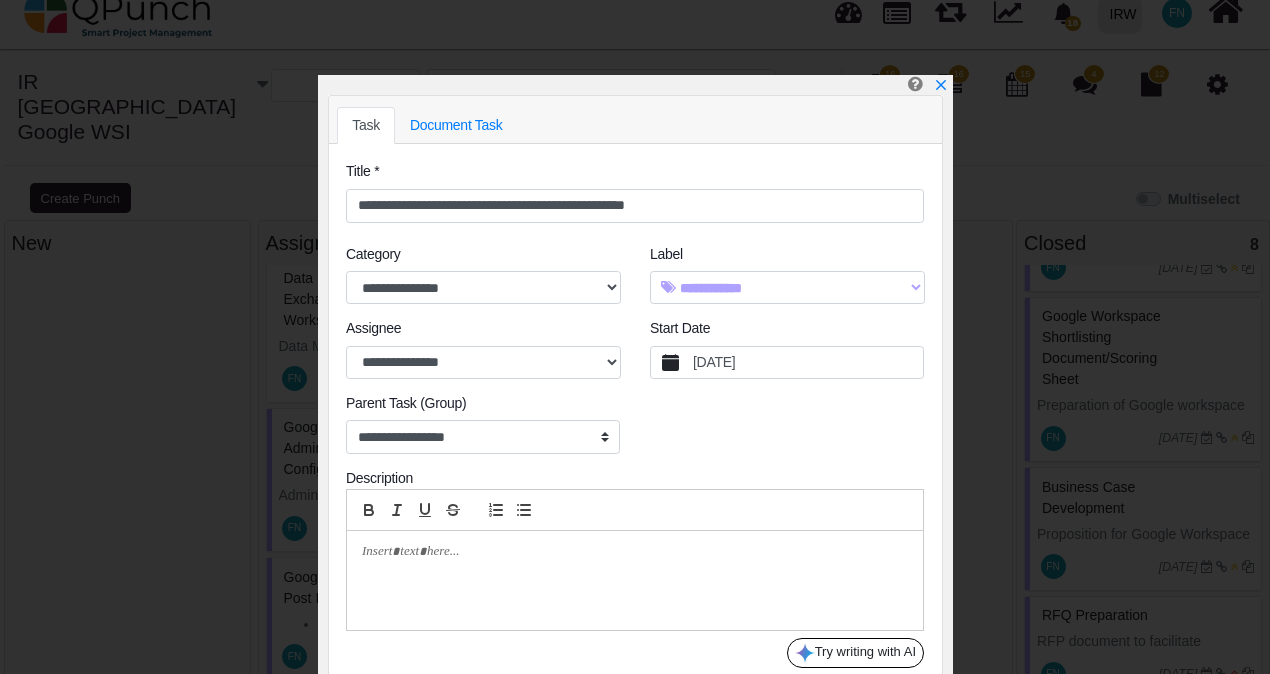 click on "7/28/2025" at bounding box center (807, 363) 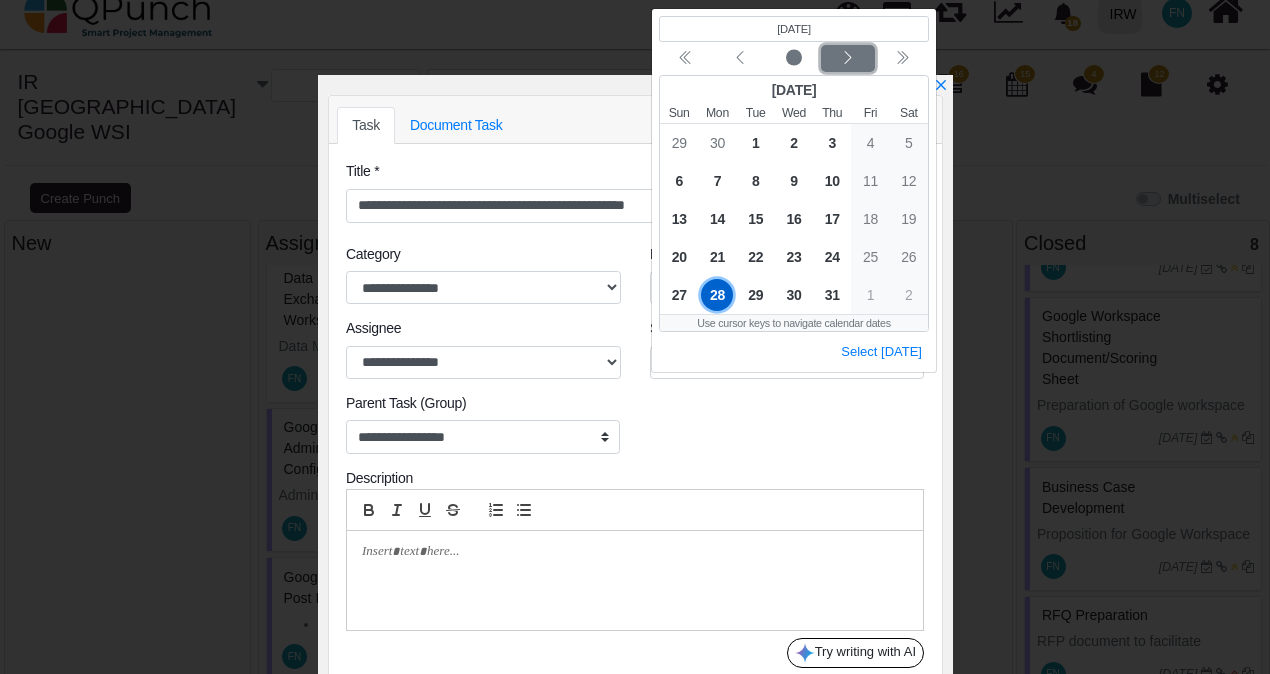 click at bounding box center [848, 59] 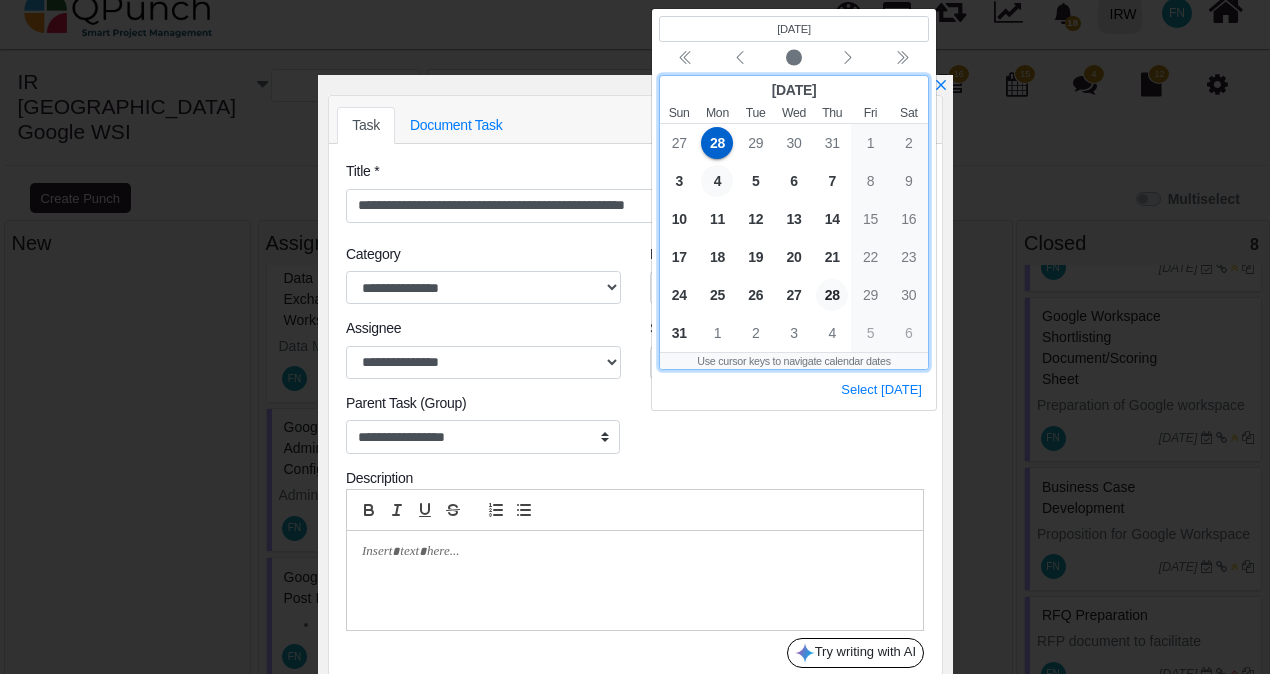 click on "4" at bounding box center [717, 181] 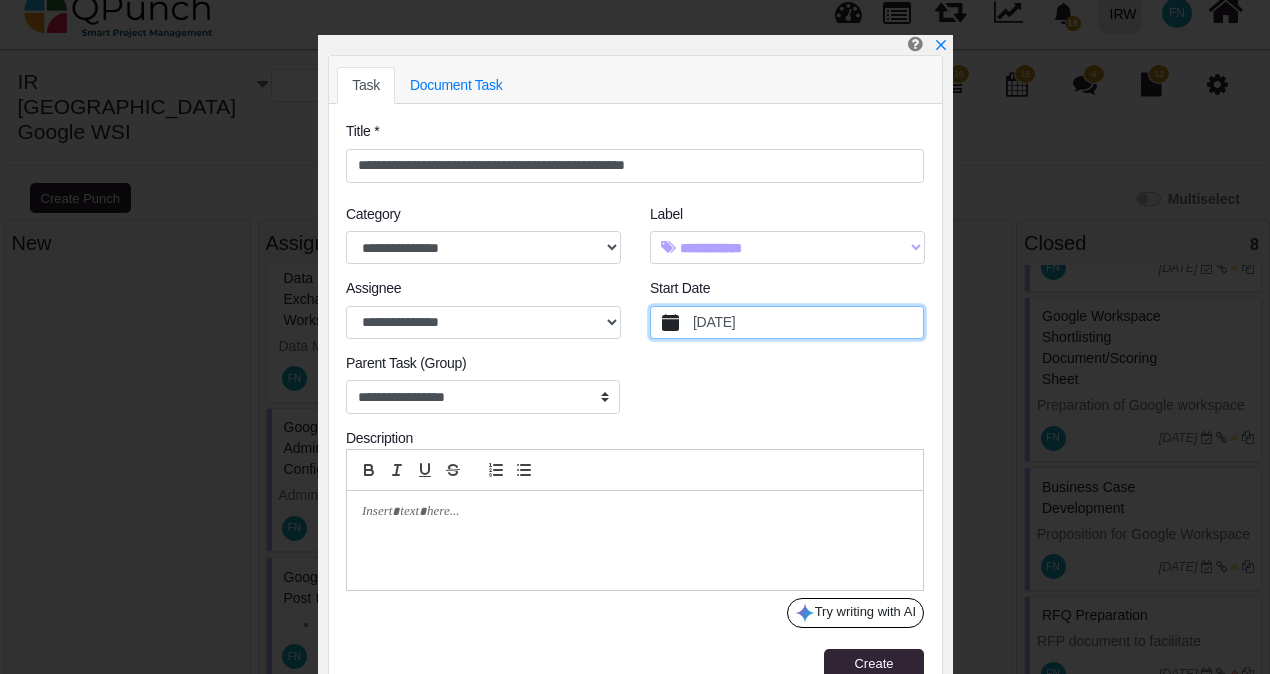 scroll, scrollTop: 62, scrollLeft: 0, axis: vertical 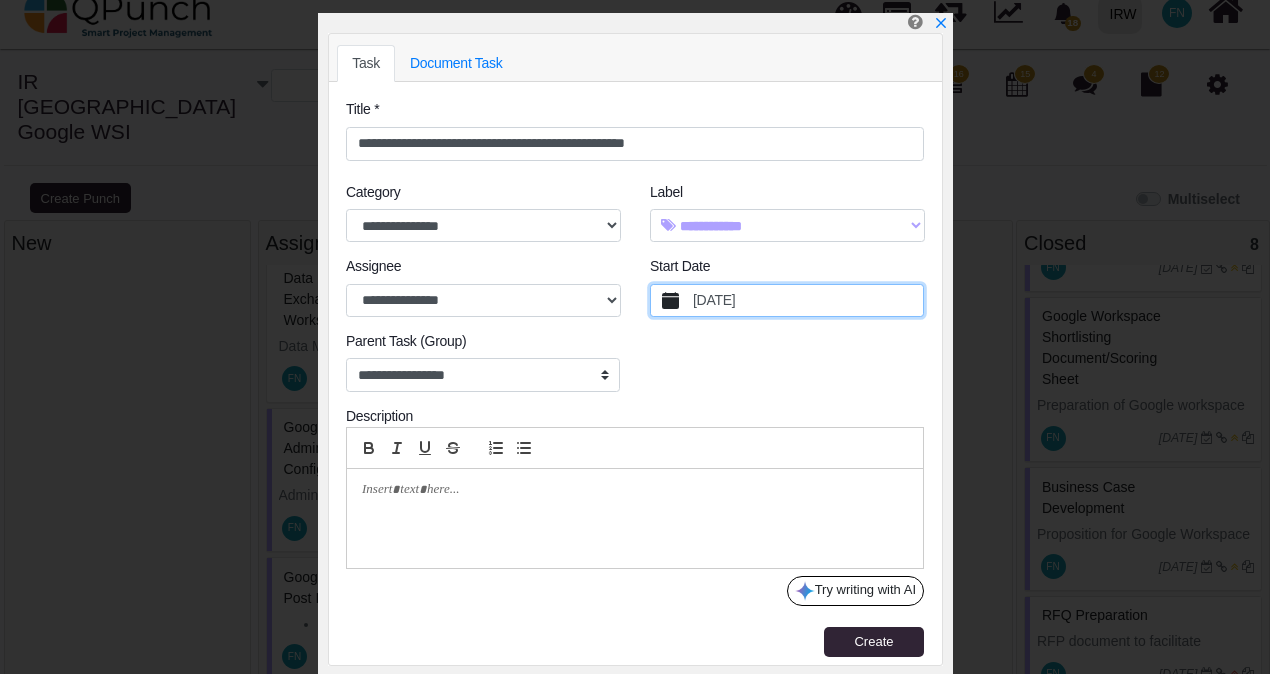 click at bounding box center (635, 518) 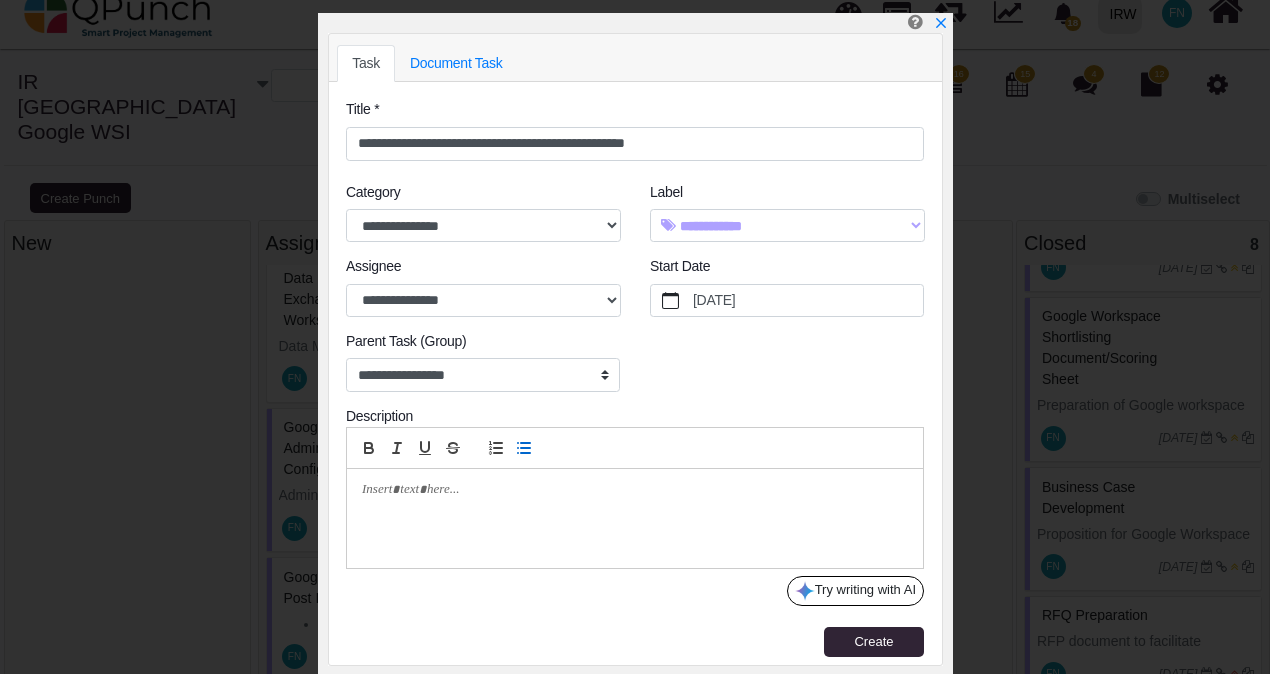 click 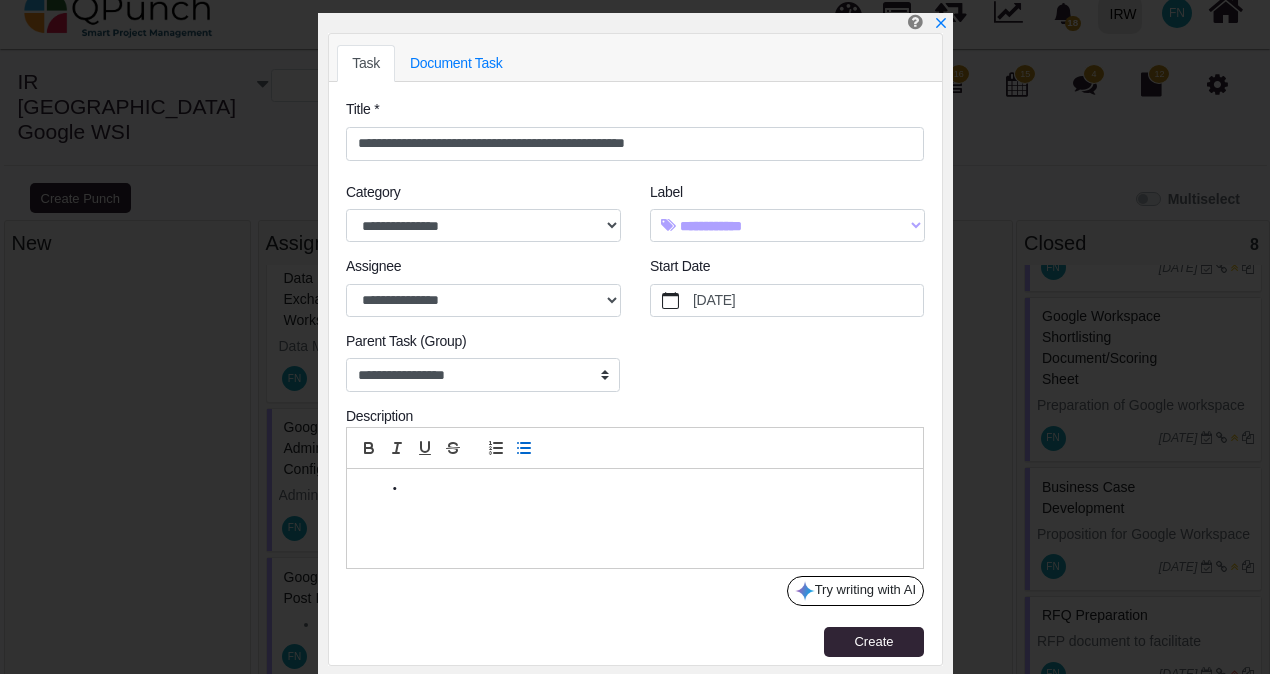 type 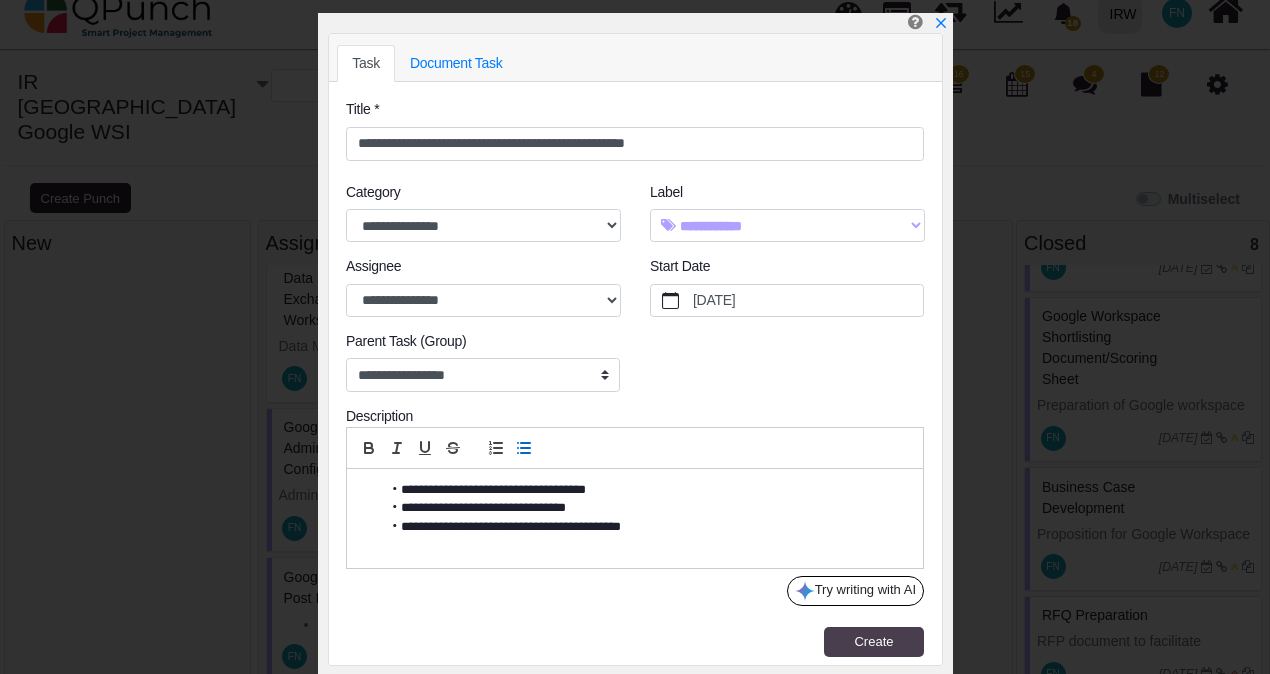 click on "Create" at bounding box center [874, 642] 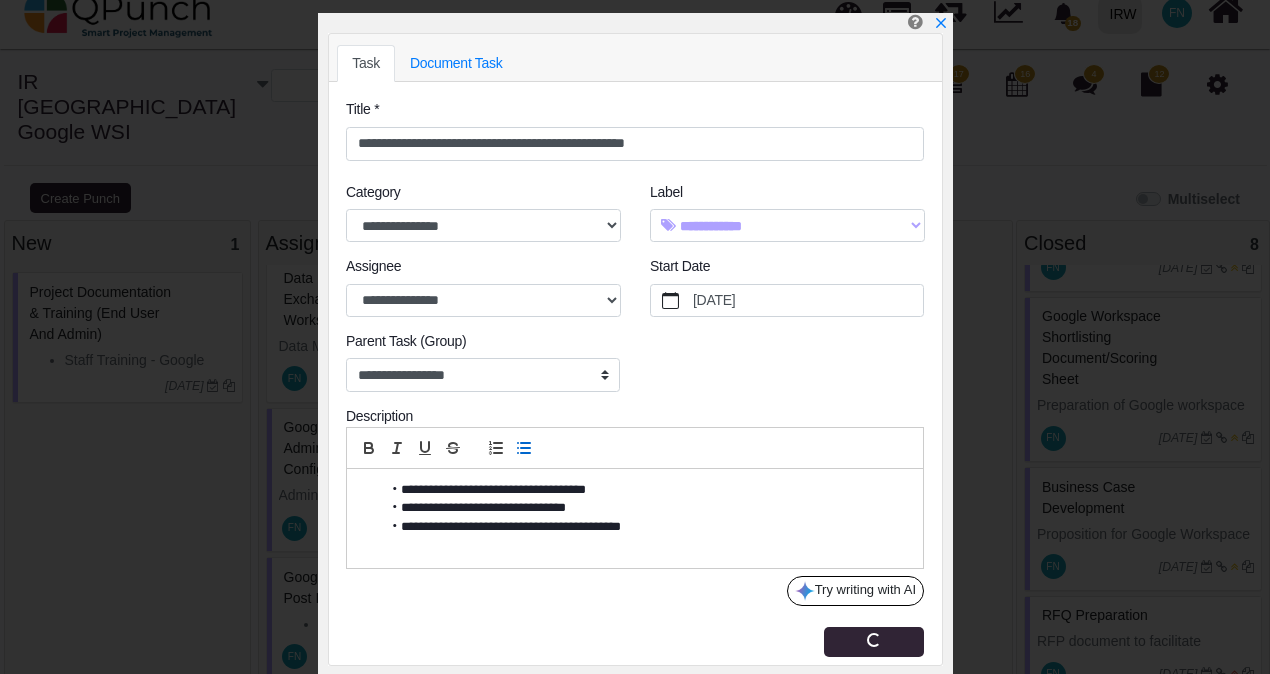 type 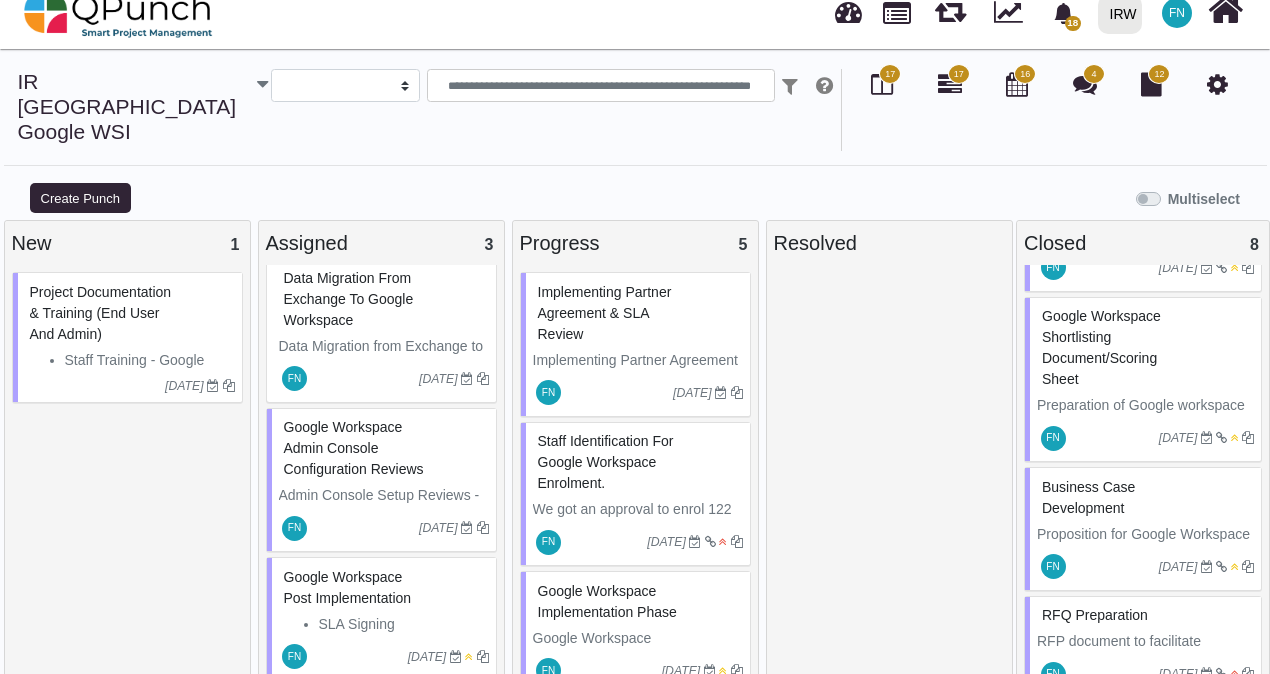 scroll, scrollTop: 0, scrollLeft: 0, axis: both 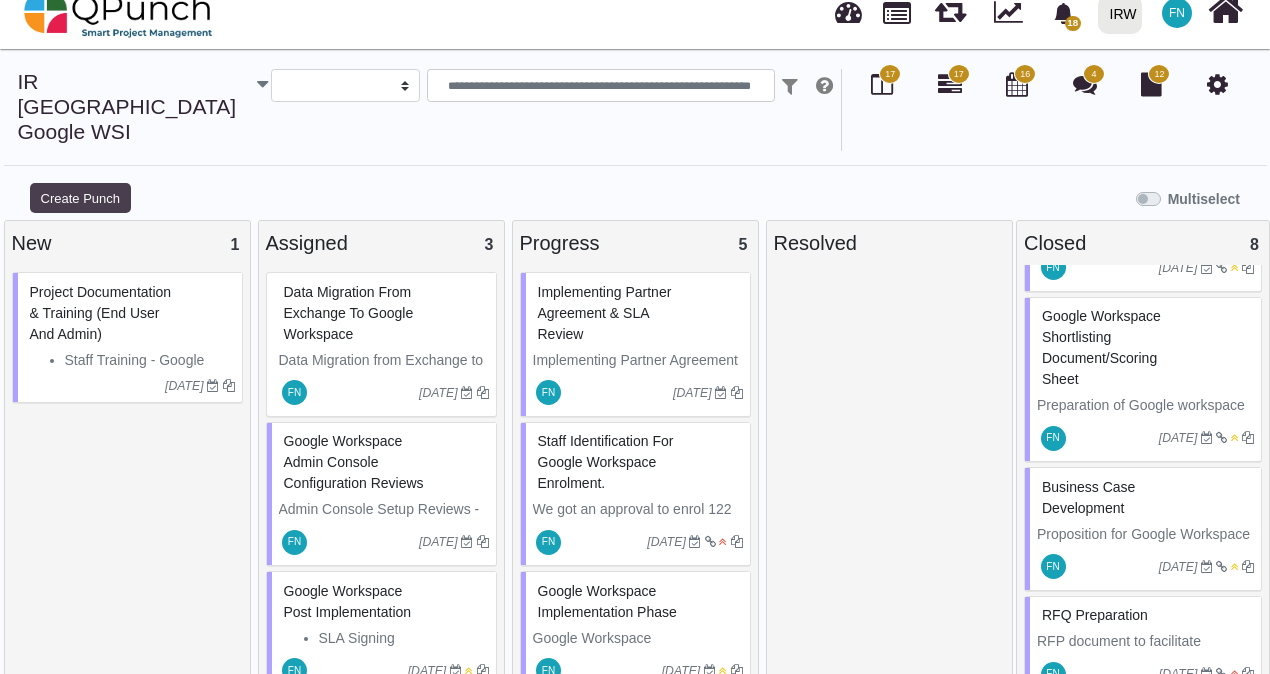 click on "Create Punch" at bounding box center (80, 198) 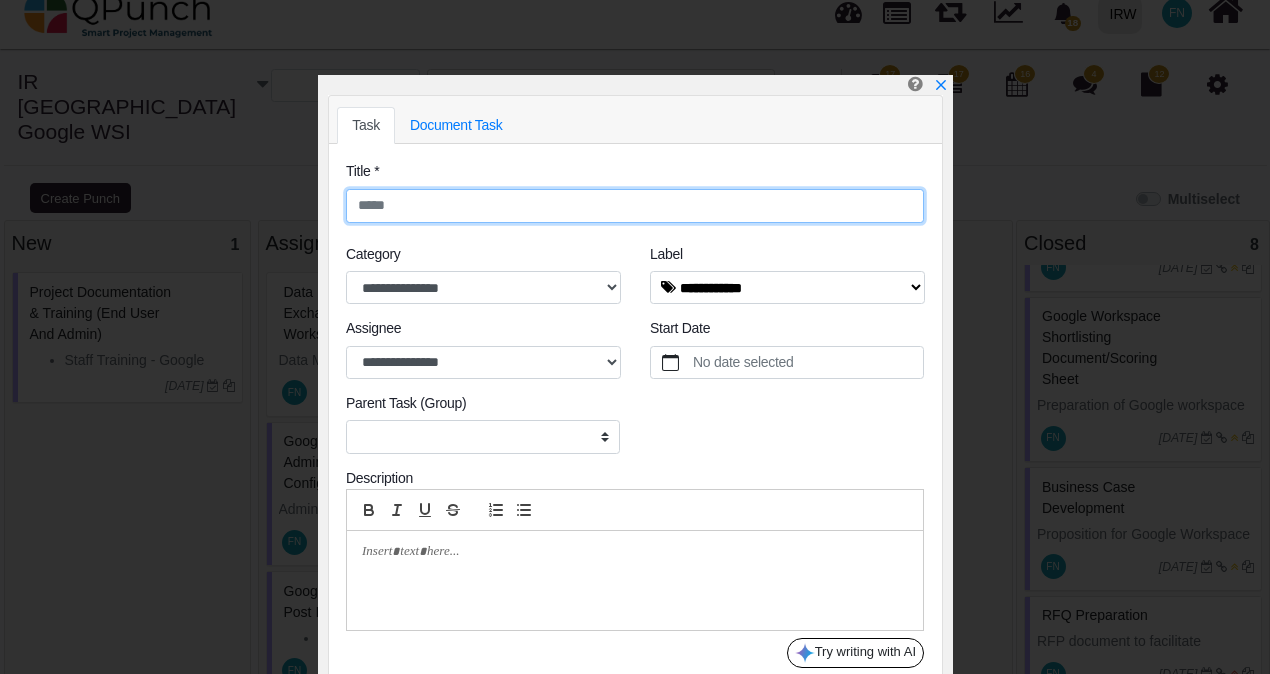 click at bounding box center (635, 206) 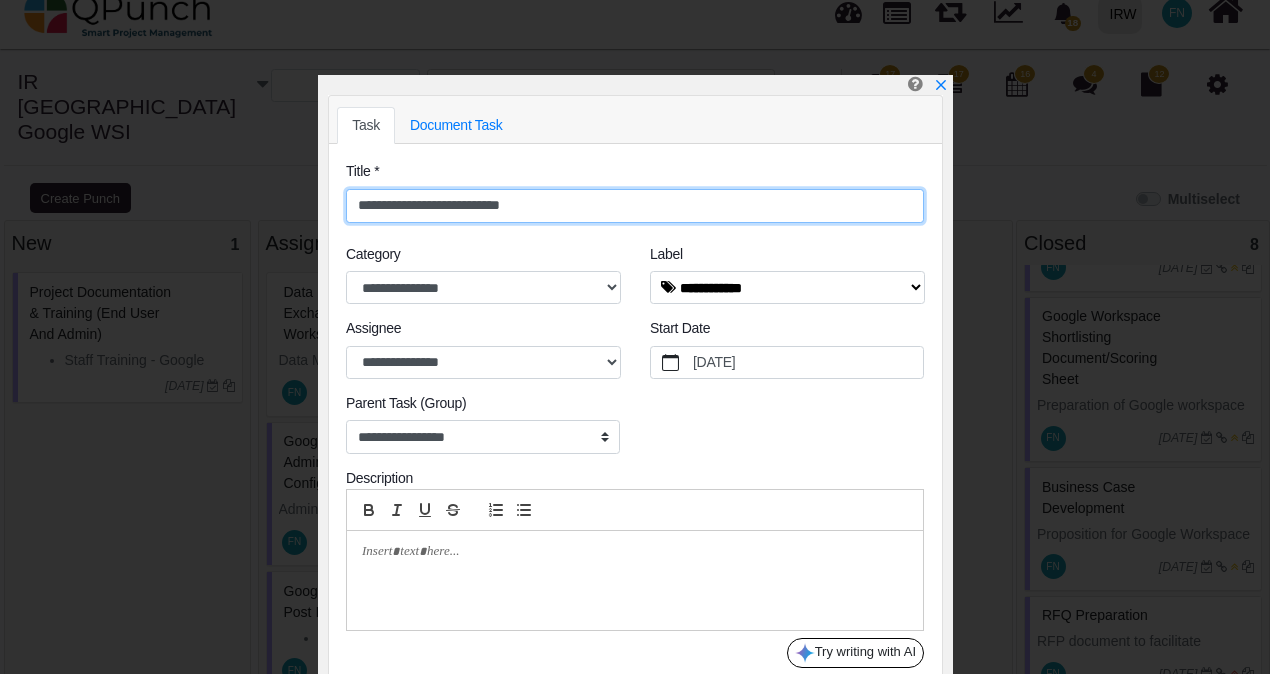type on "**********" 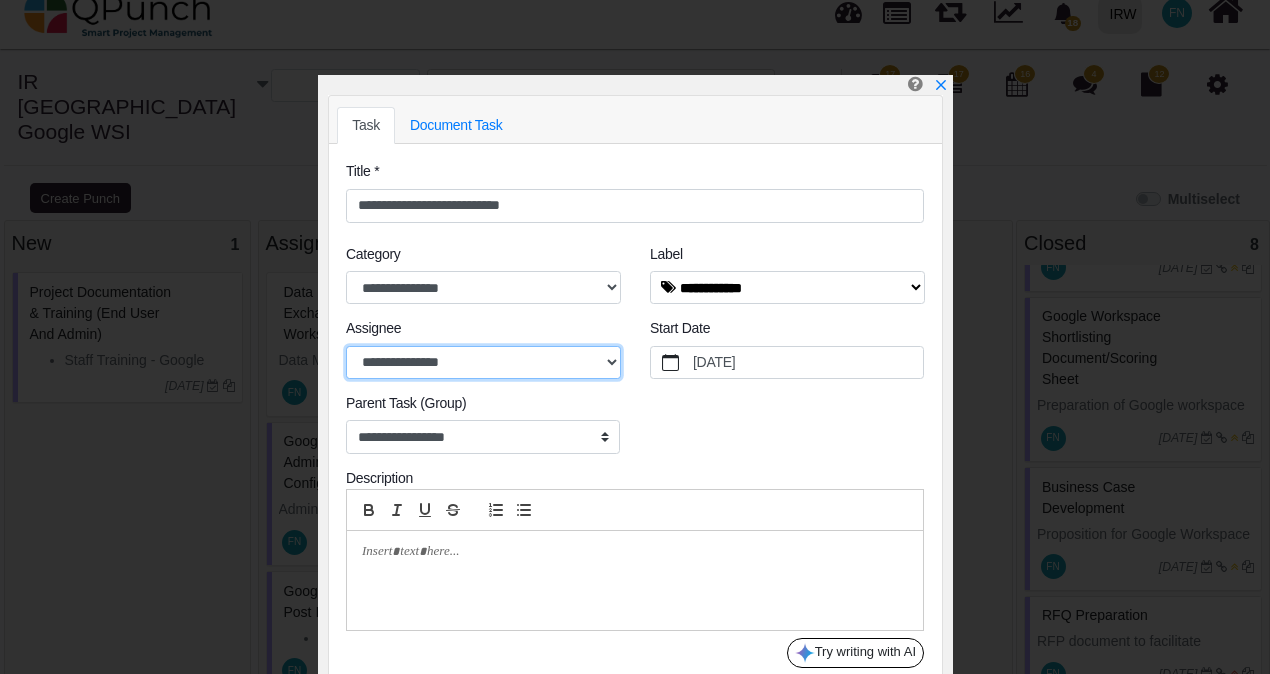 click on "**********" at bounding box center (483, 363) 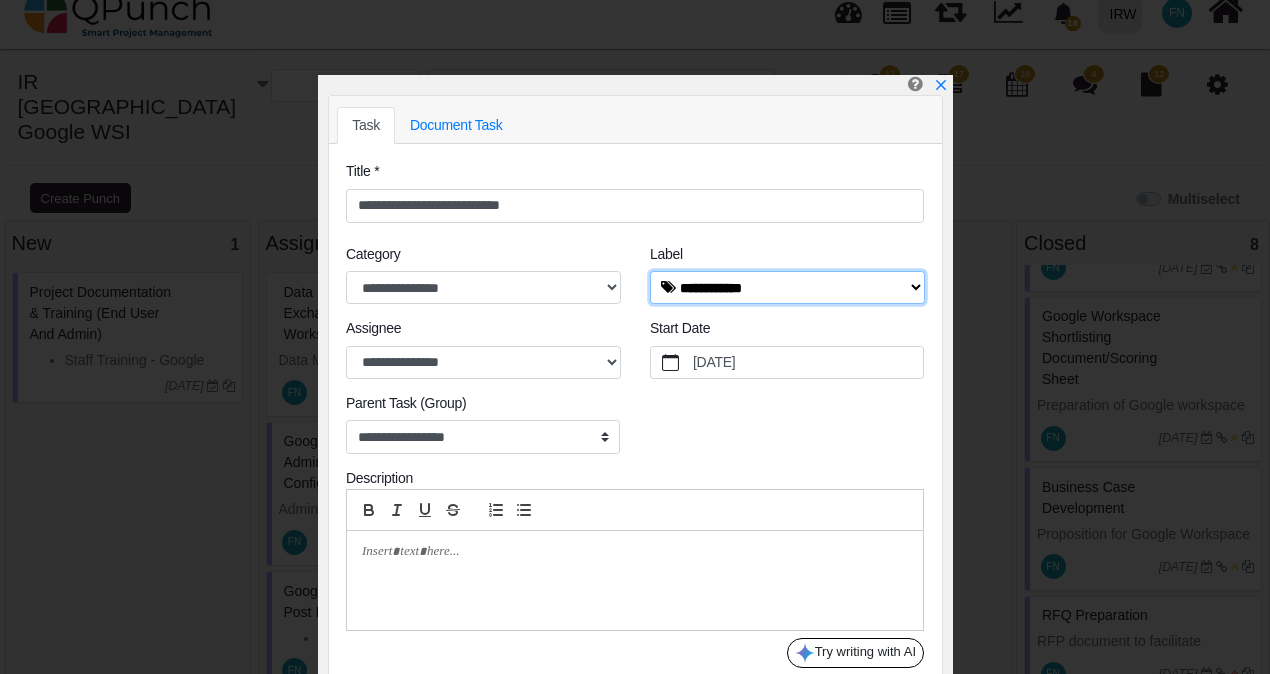 drag, startPoint x: 800, startPoint y: 277, endPoint x: 813, endPoint y: 287, distance: 16.40122 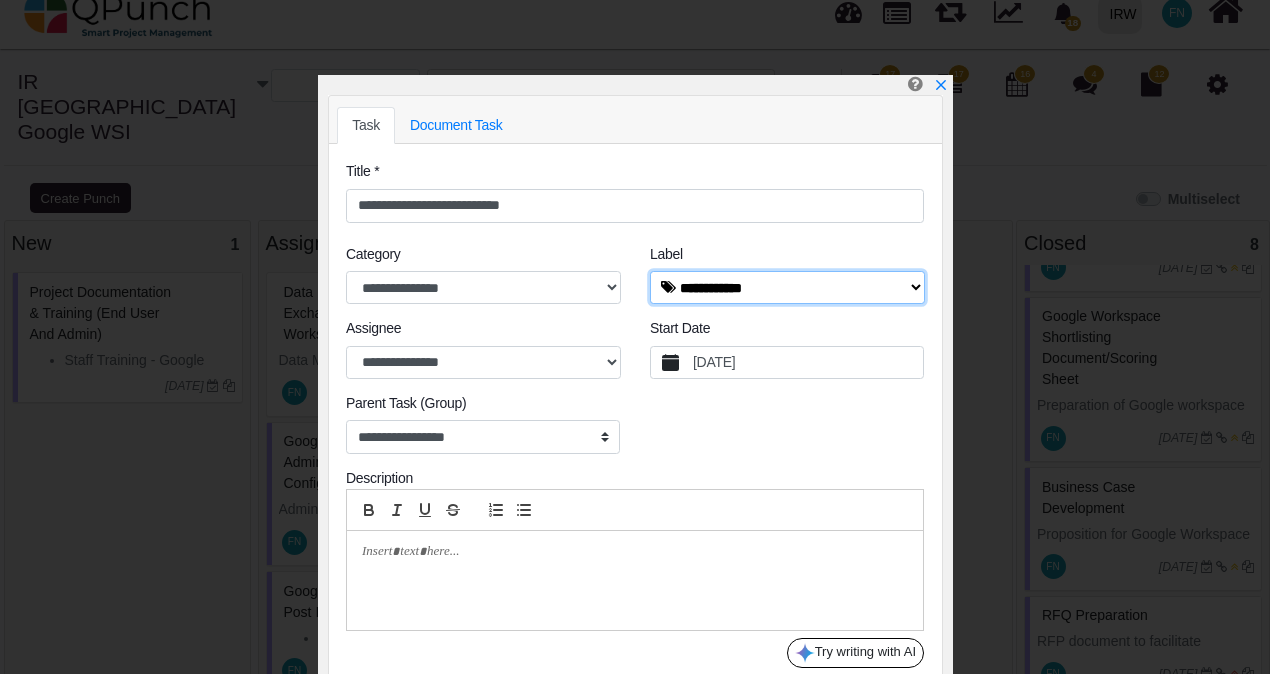 select on "****" 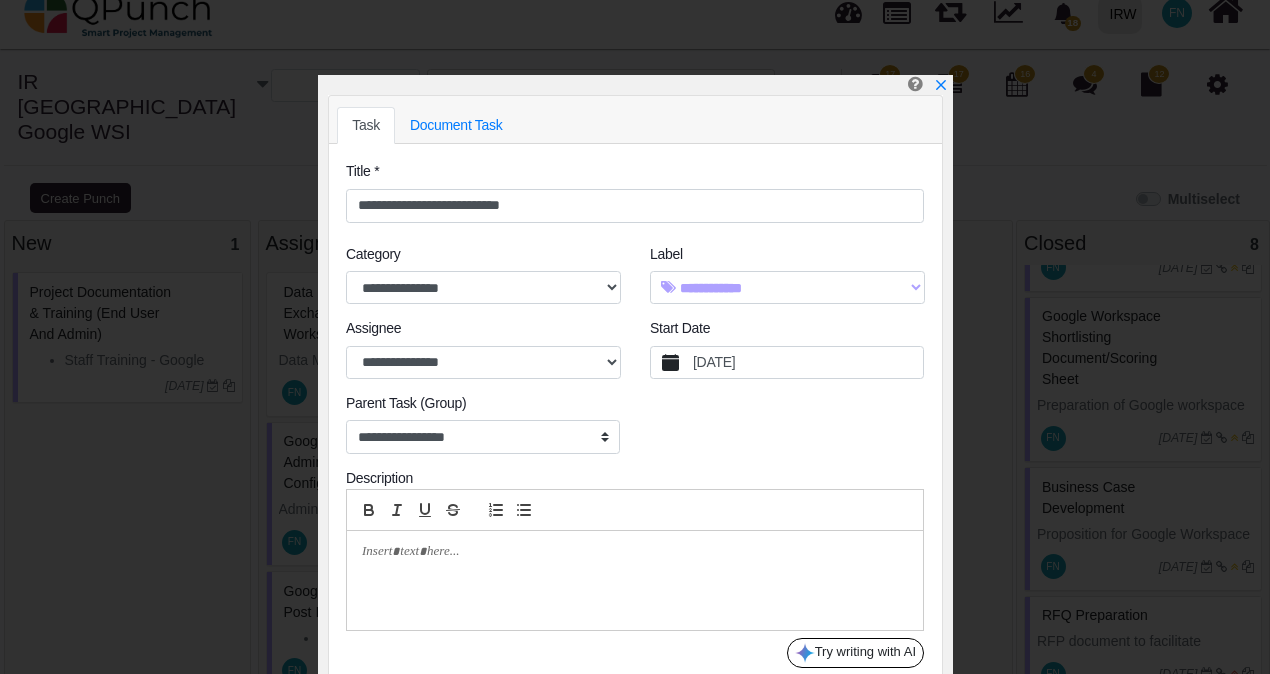 click on "7/28/2025" at bounding box center [807, 363] 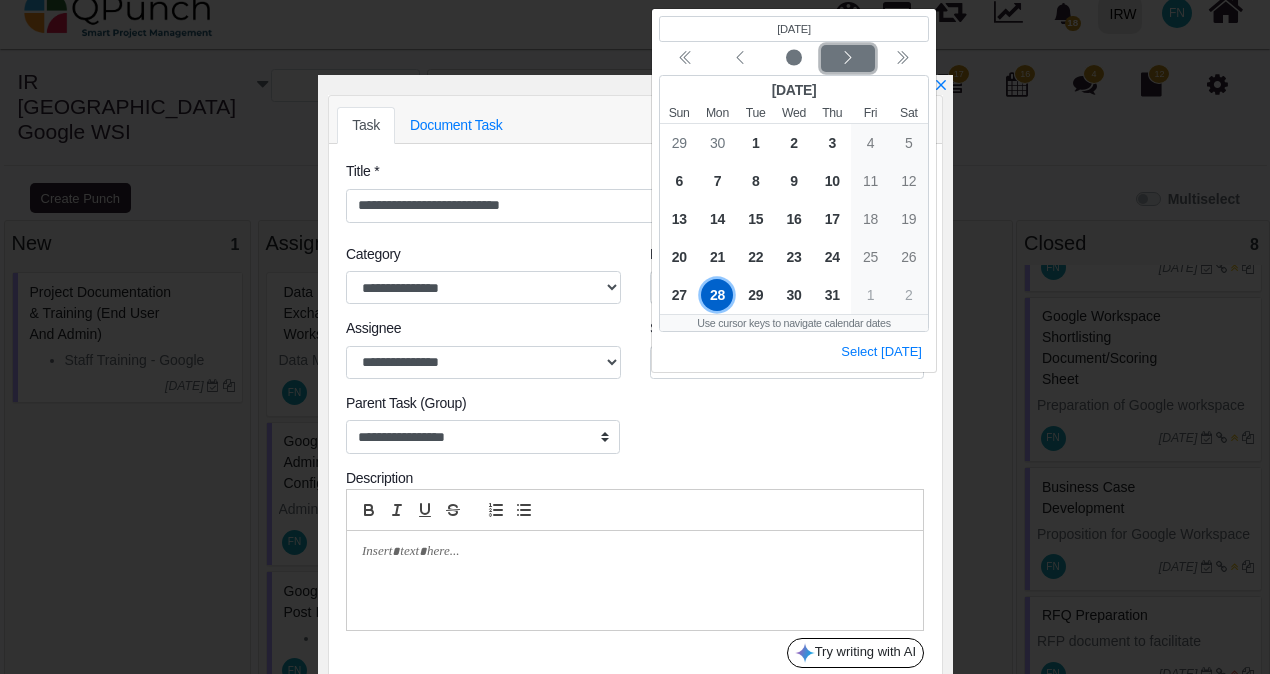 click 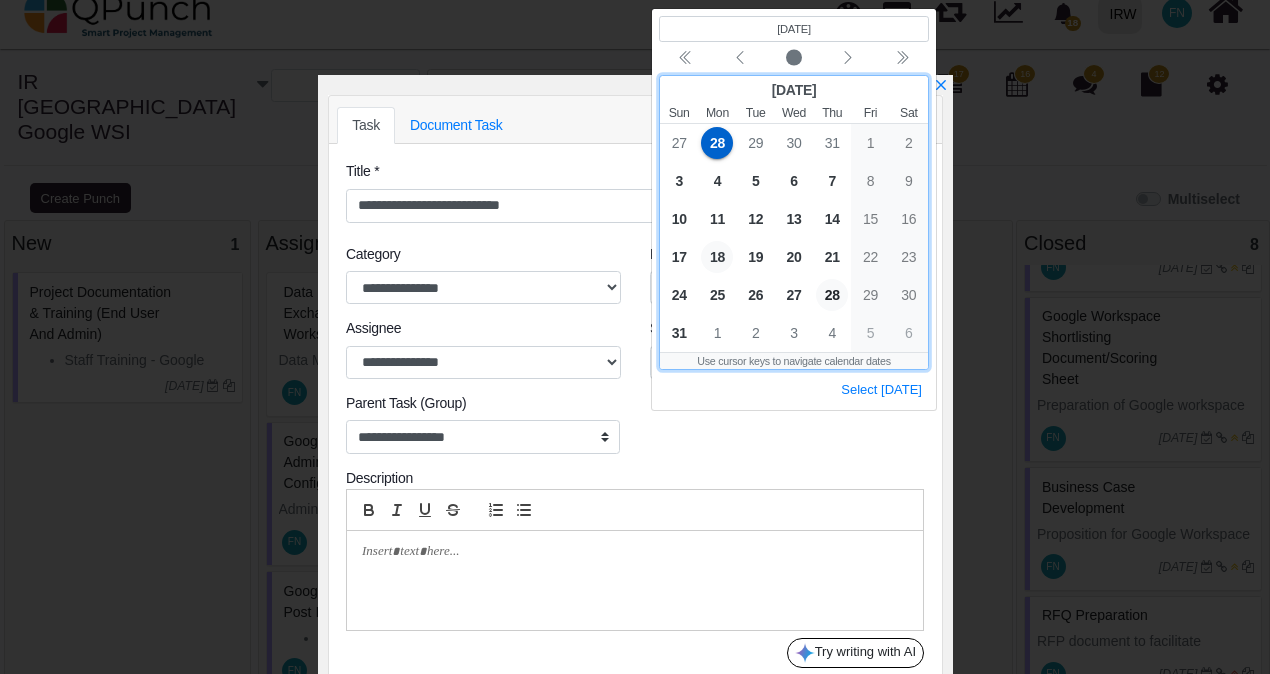 click on "18" at bounding box center [717, 257] 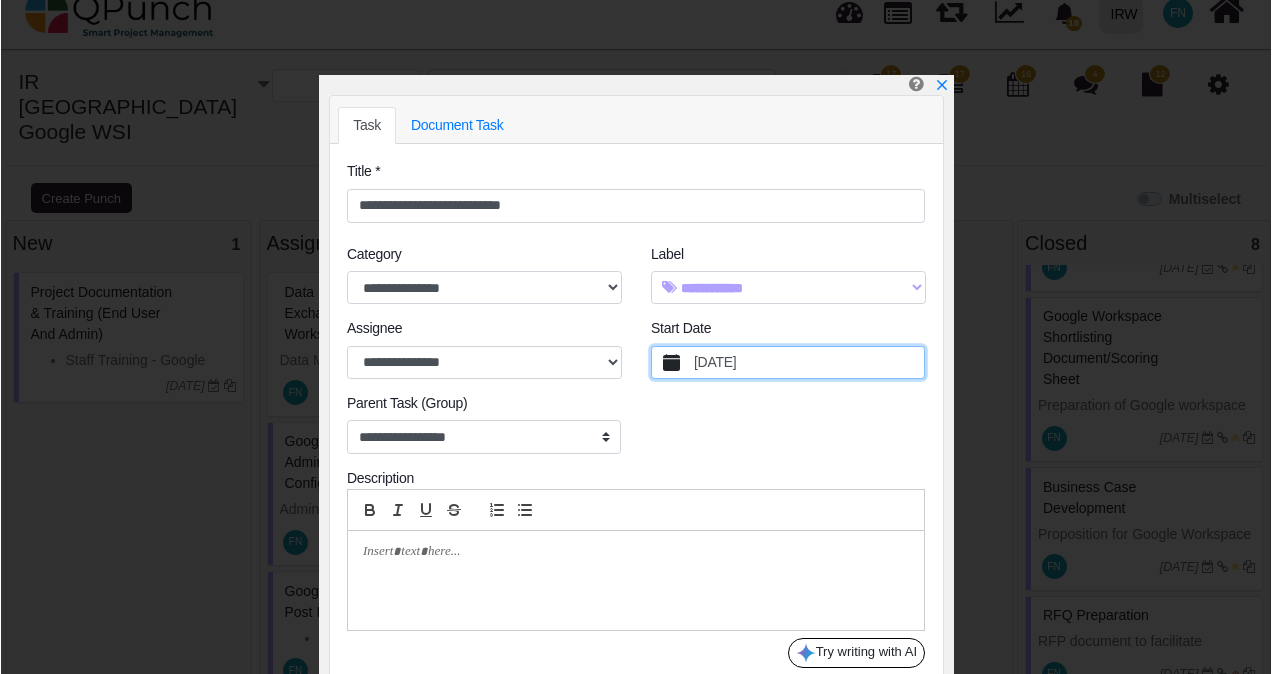 scroll, scrollTop: 62, scrollLeft: 0, axis: vertical 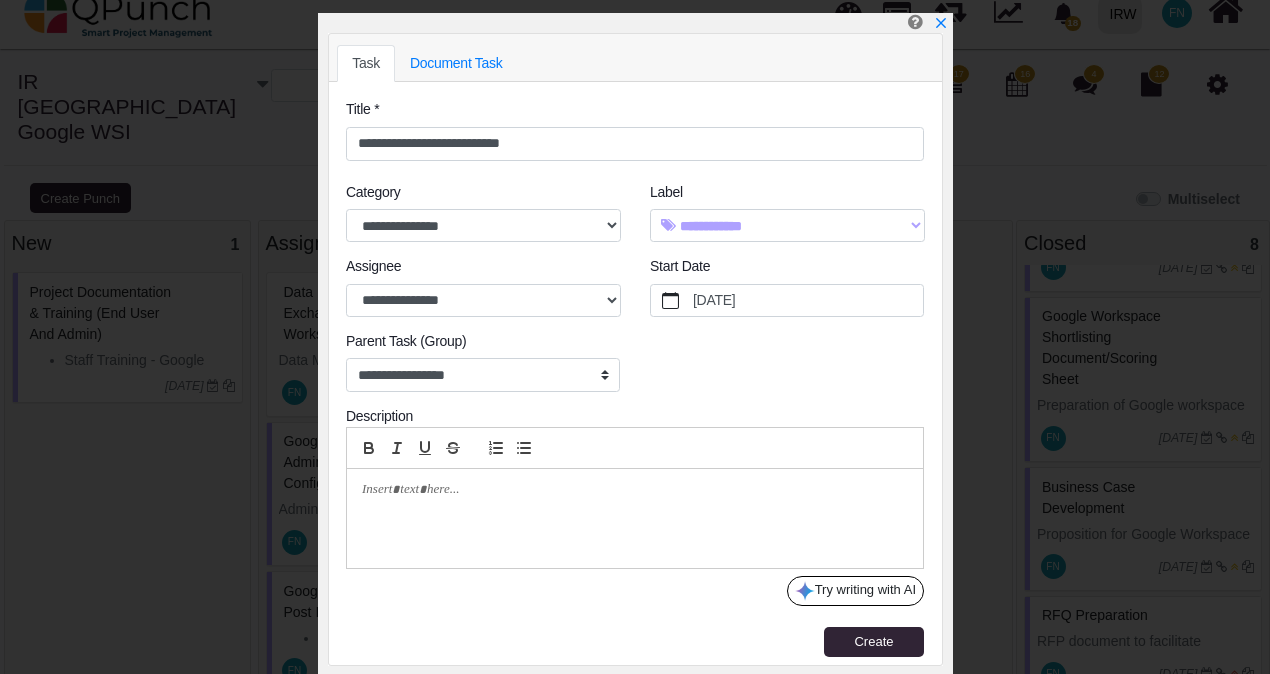 click at bounding box center [635, 518] 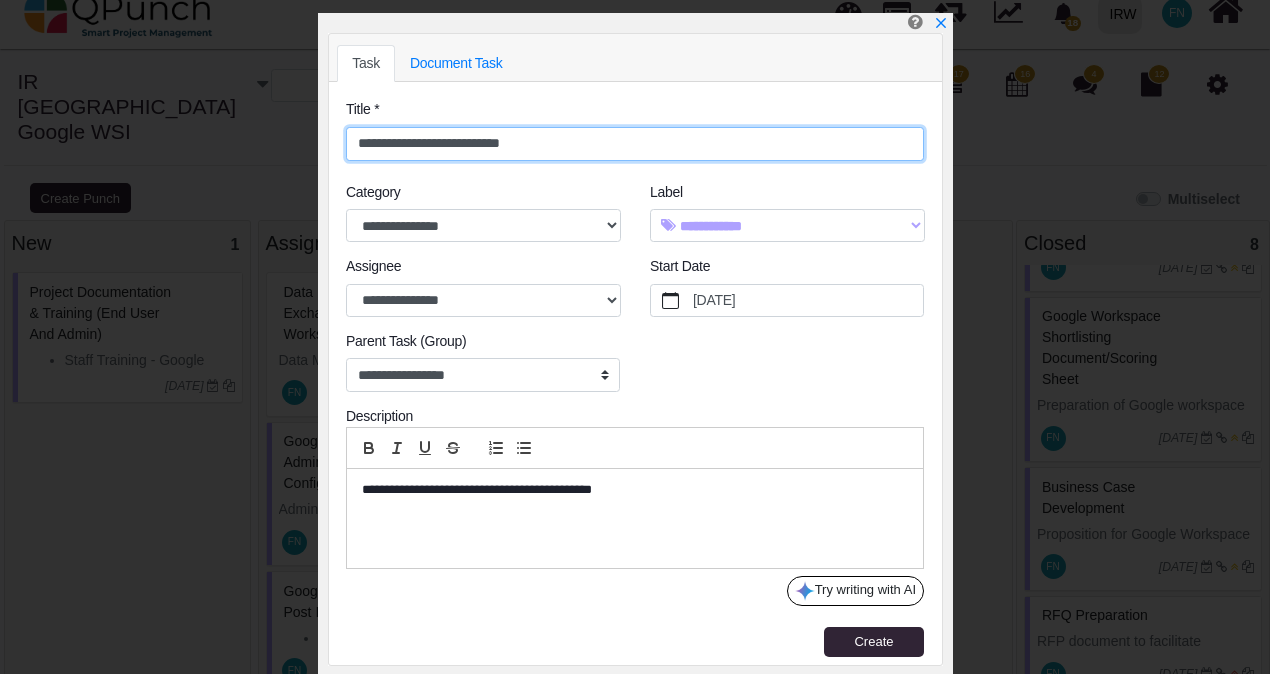 click on "**********" at bounding box center (635, 144) 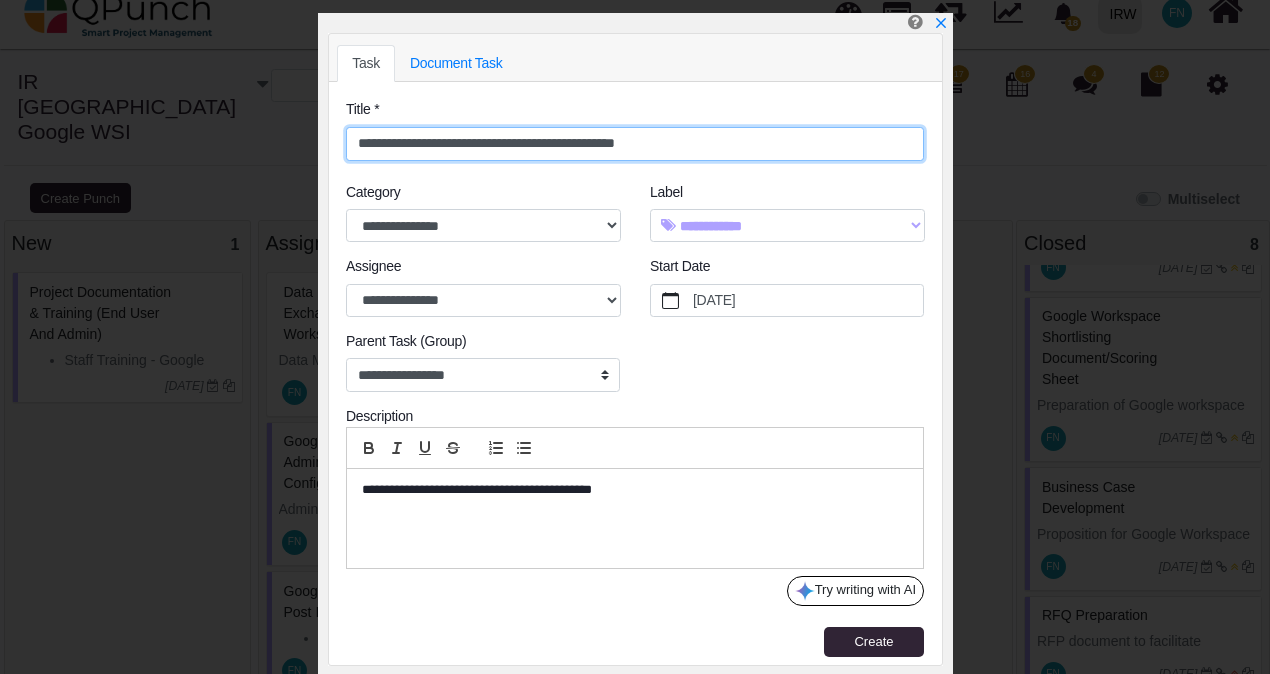 type on "**********" 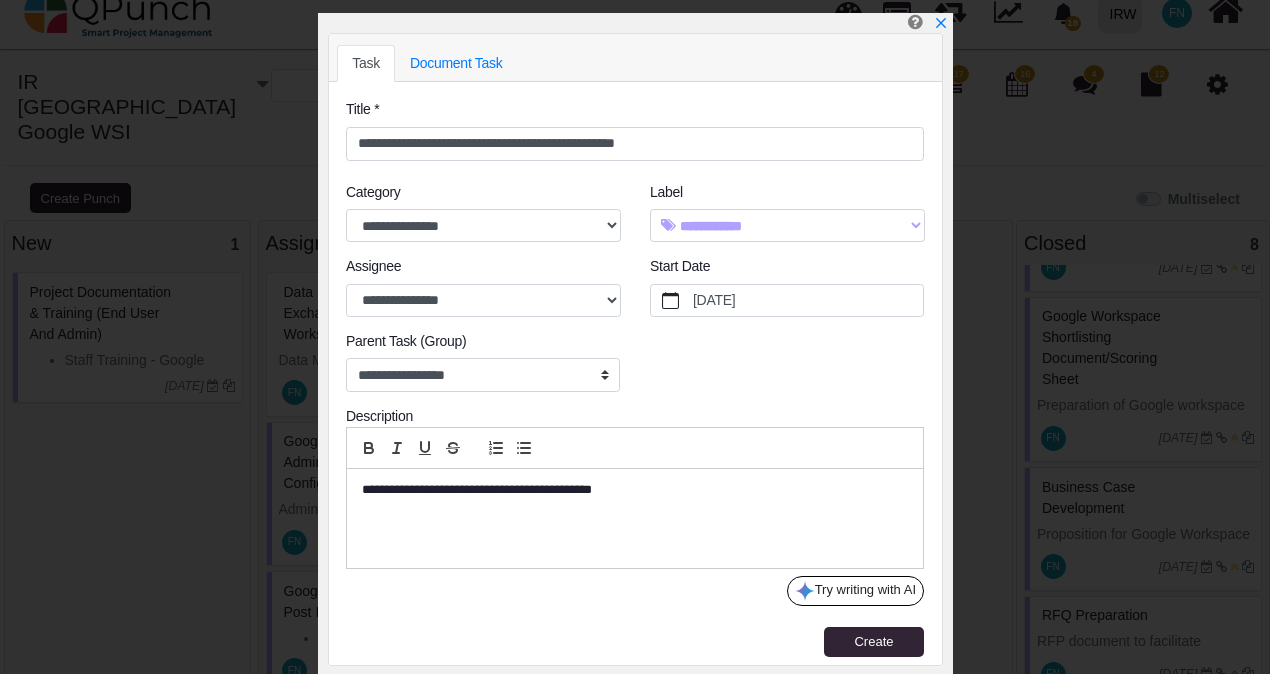 click on "**********" at bounding box center (630, 490) 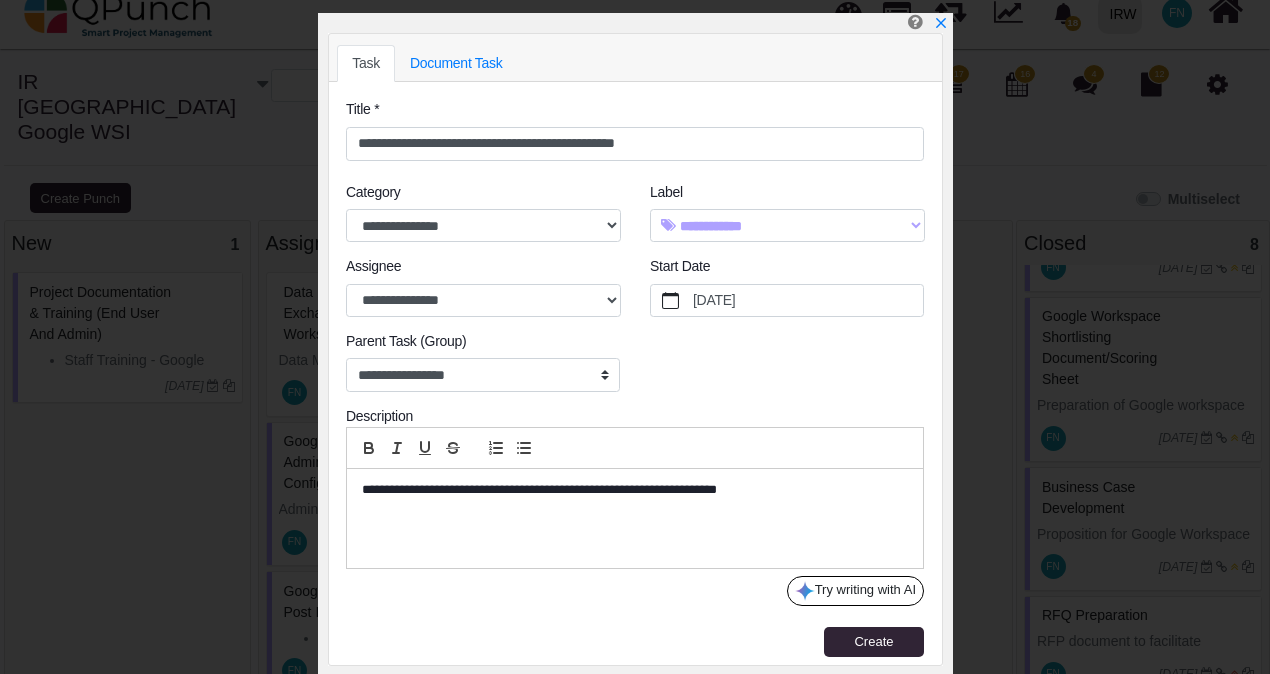 click on "**********" at bounding box center (630, 490) 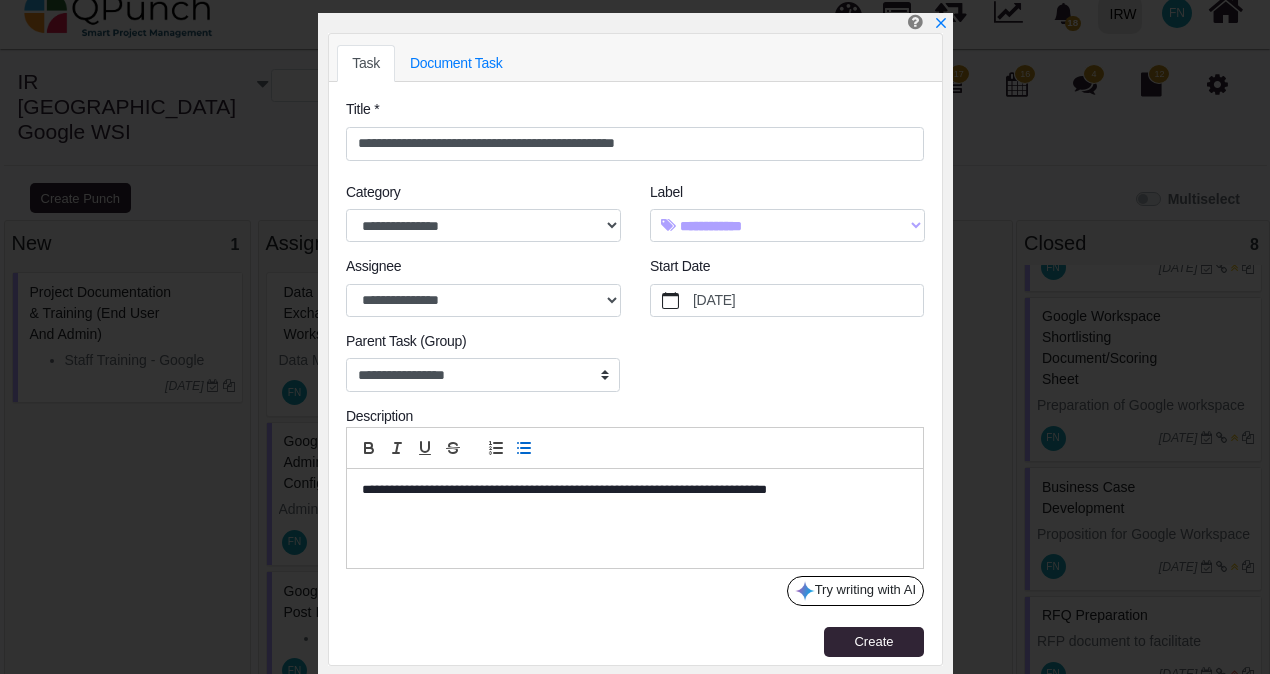 click 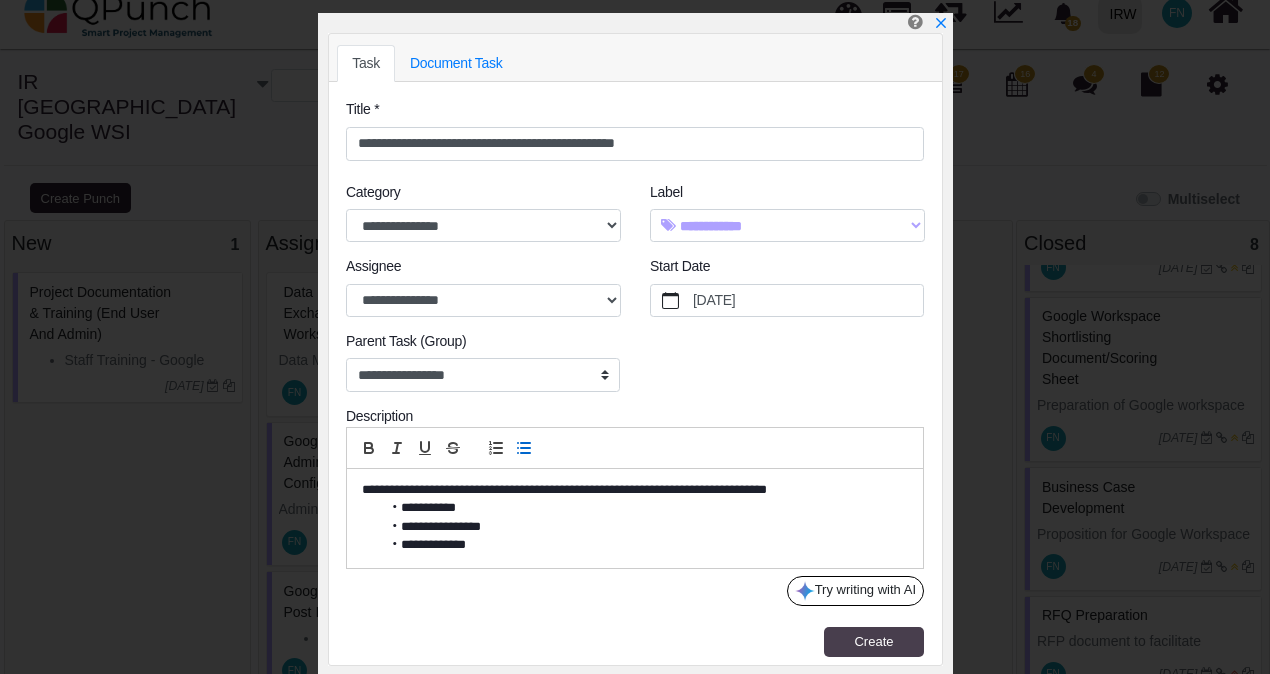 click on "Create" at bounding box center (874, 642) 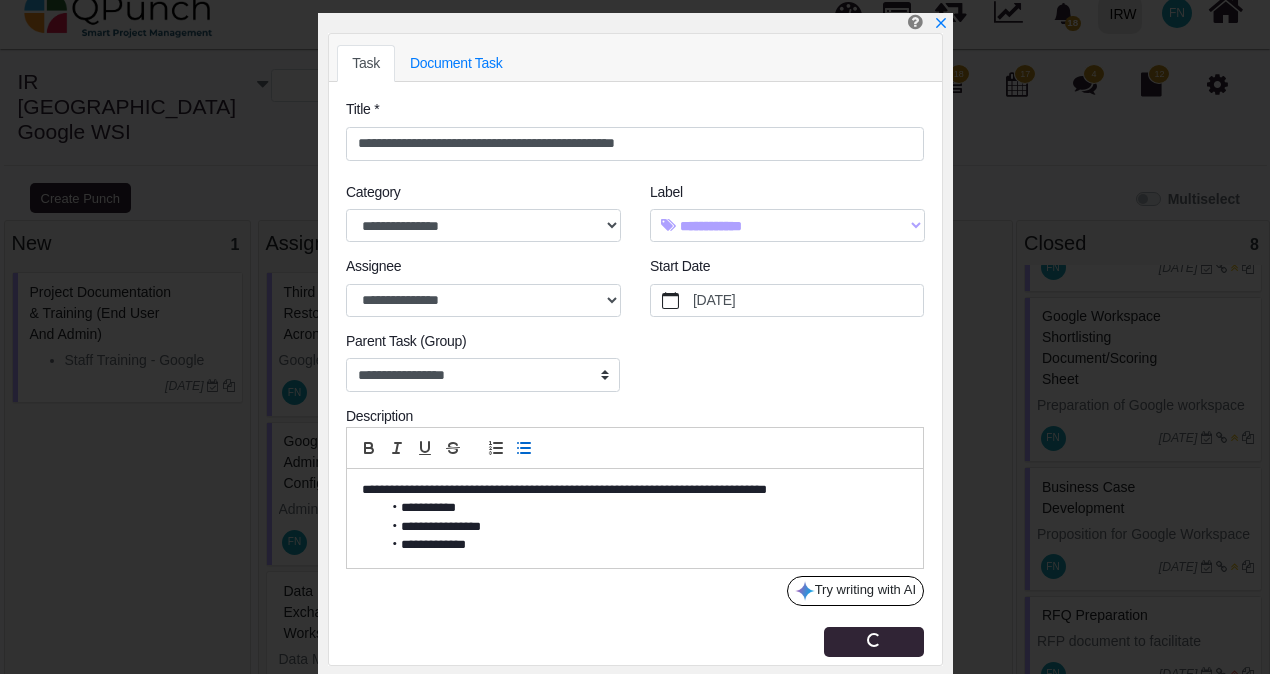 type 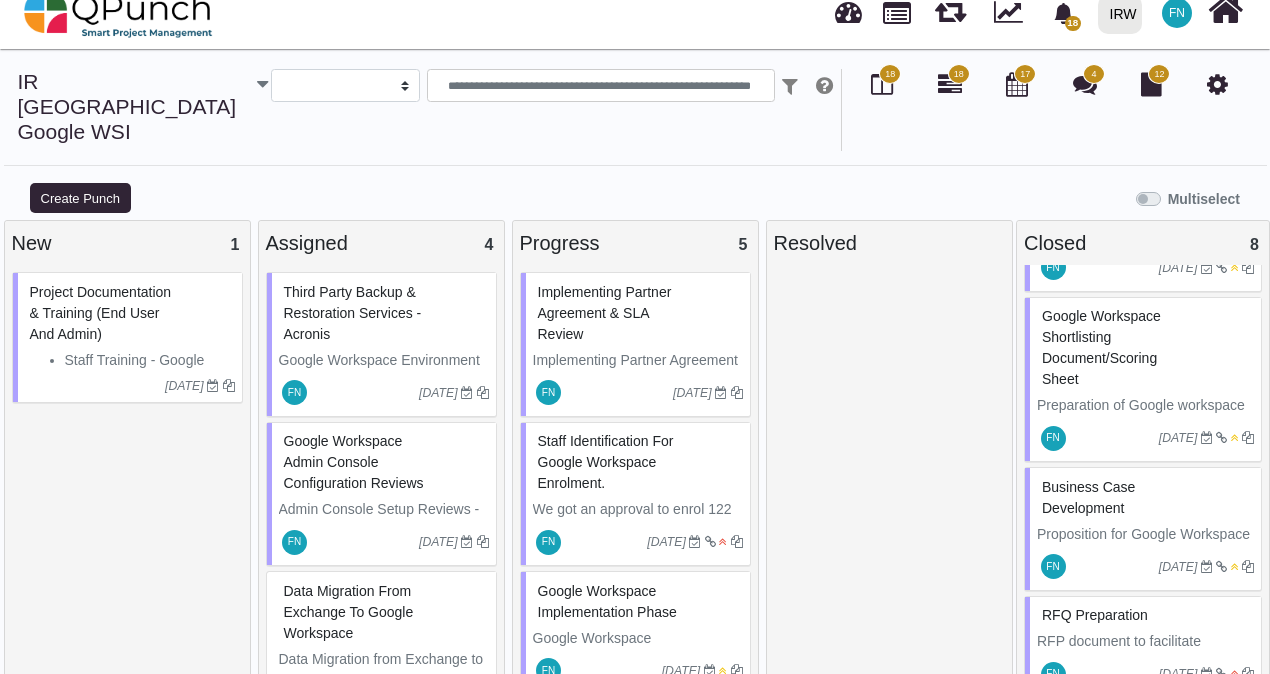 click on "Third Party Backup & Restoration Services - Acronis" at bounding box center [384, 313] 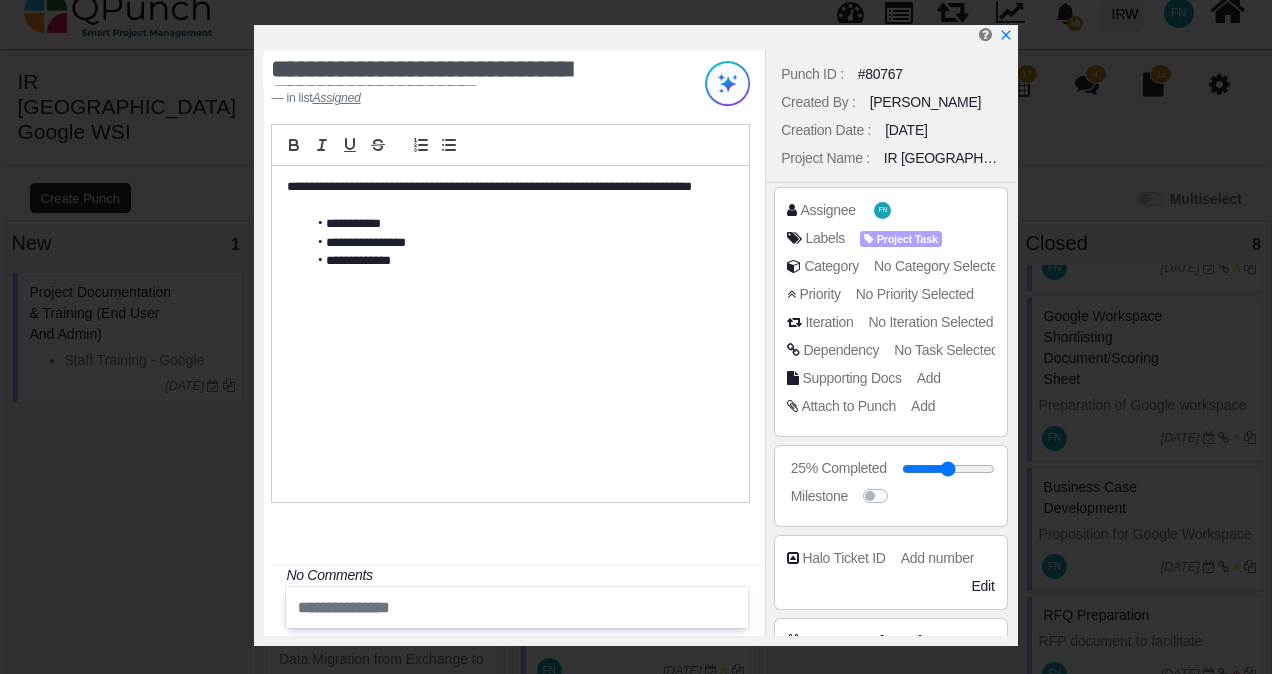 click on "No Task Selected" at bounding box center [946, 350] 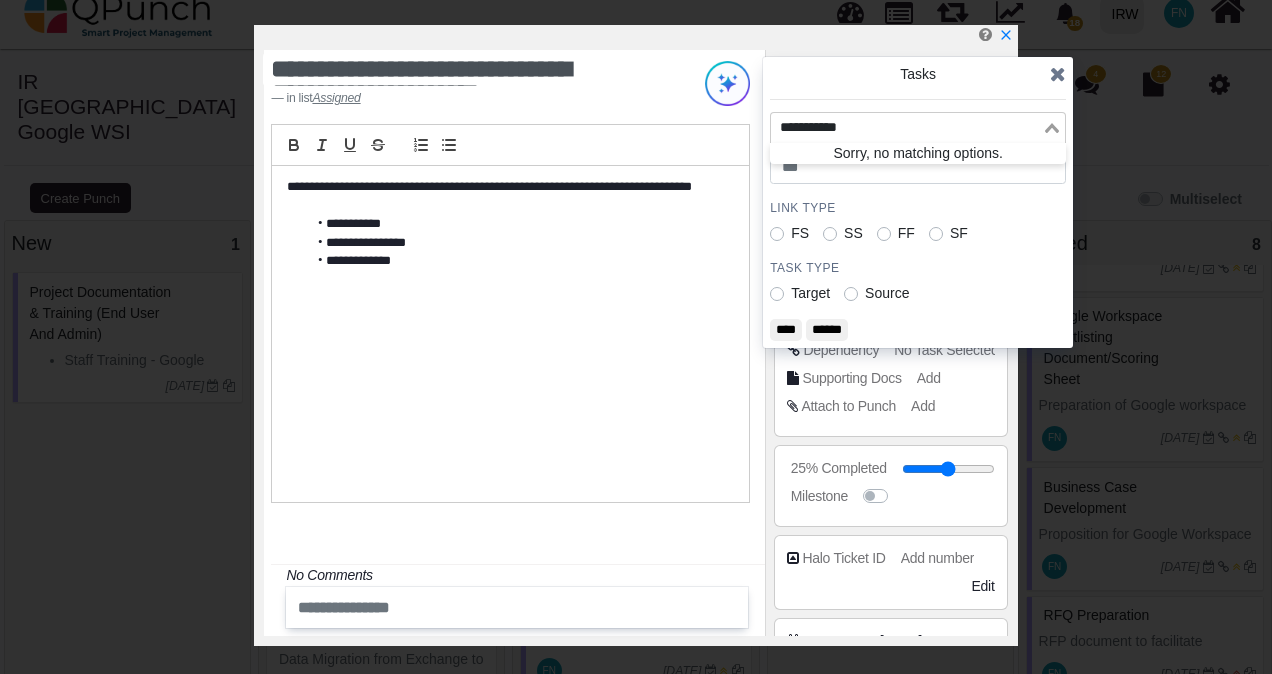 click on "Loading..." at bounding box center [1053, 126] 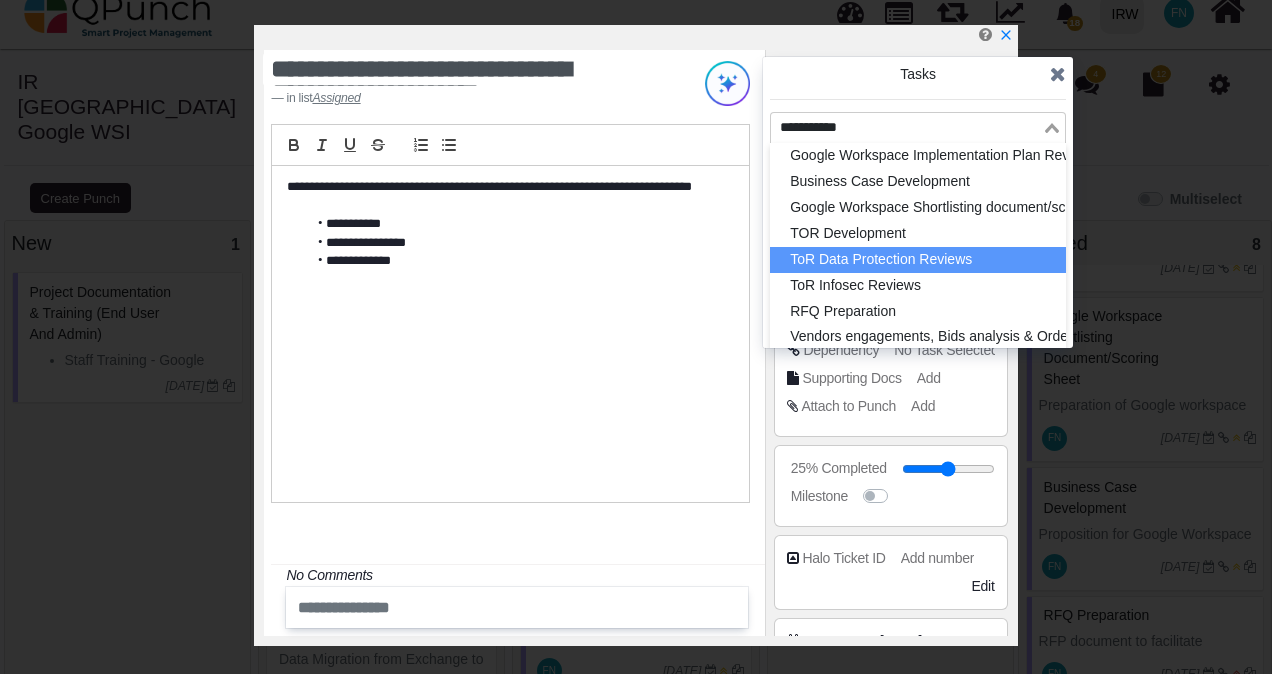scroll, scrollTop: 100, scrollLeft: 0, axis: vertical 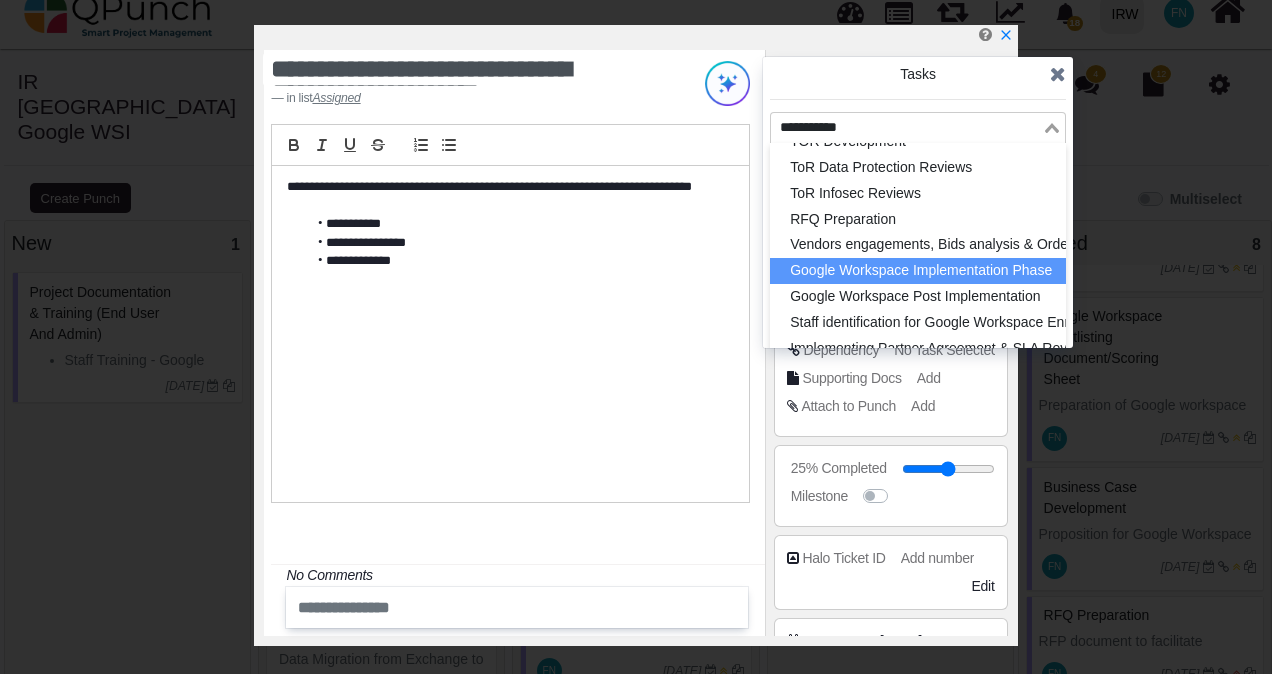 click on "Google Workspace Implementation Phase" at bounding box center [918, 271] 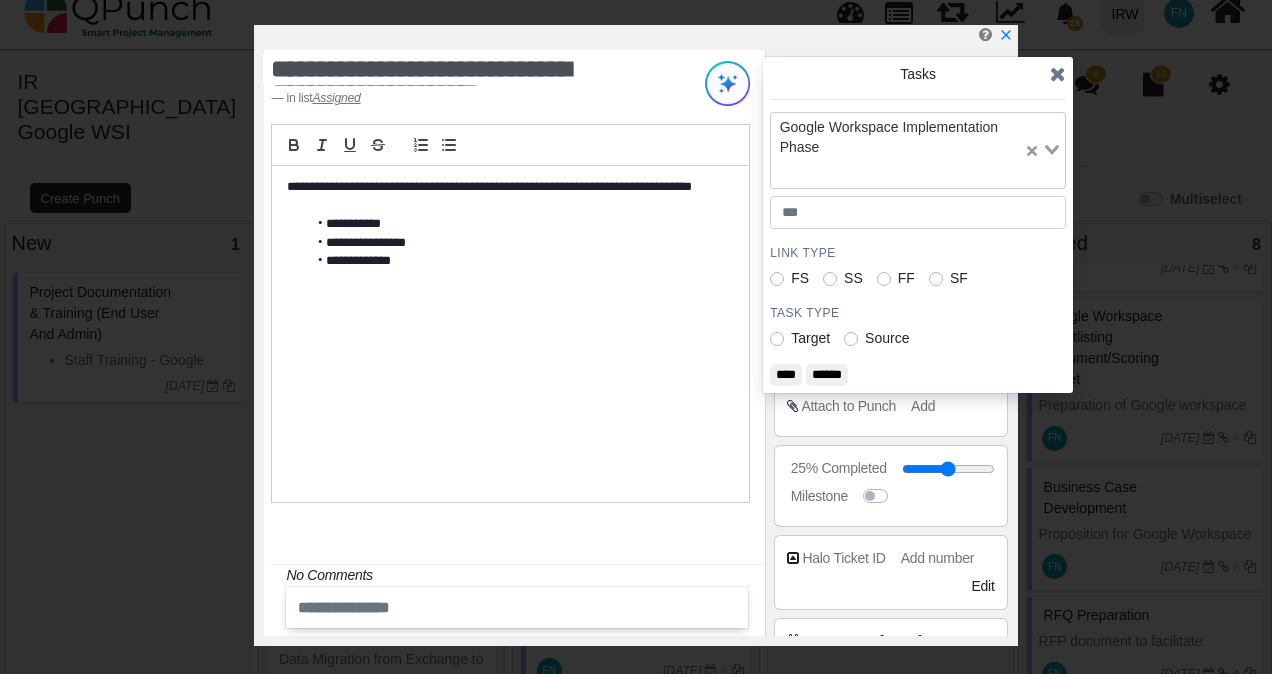 click on "****" at bounding box center [786, 375] 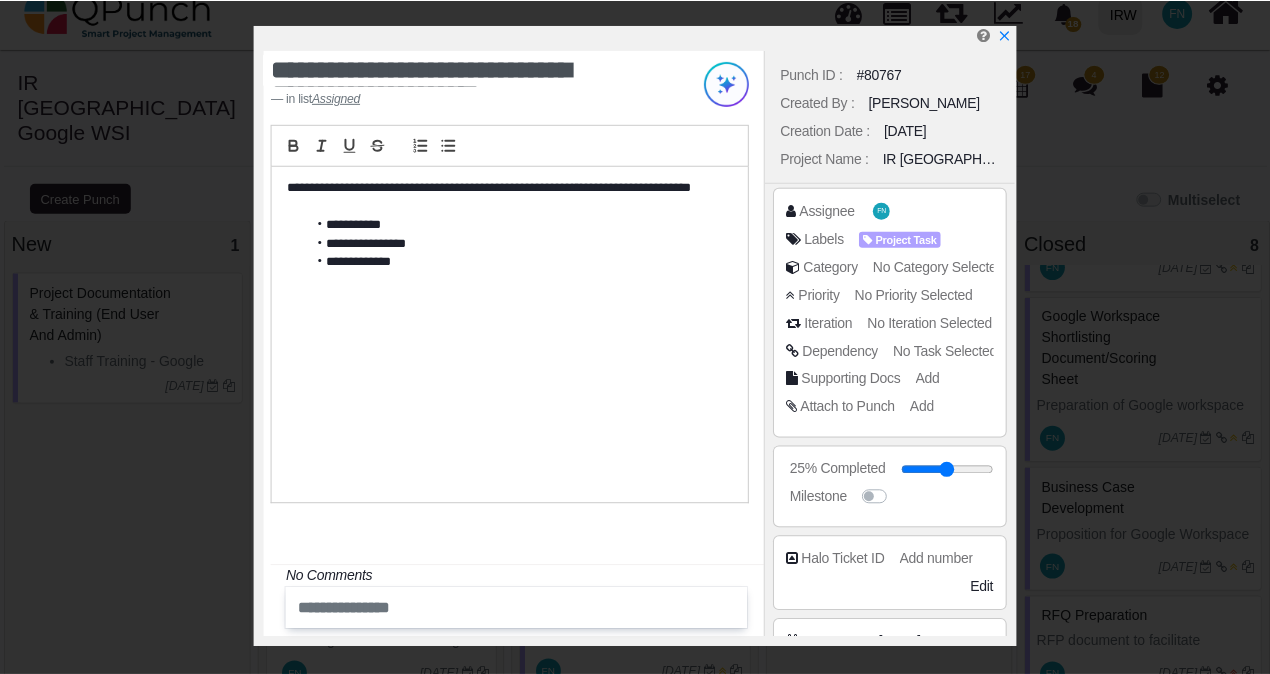 scroll, scrollTop: 310, scrollLeft: 0, axis: vertical 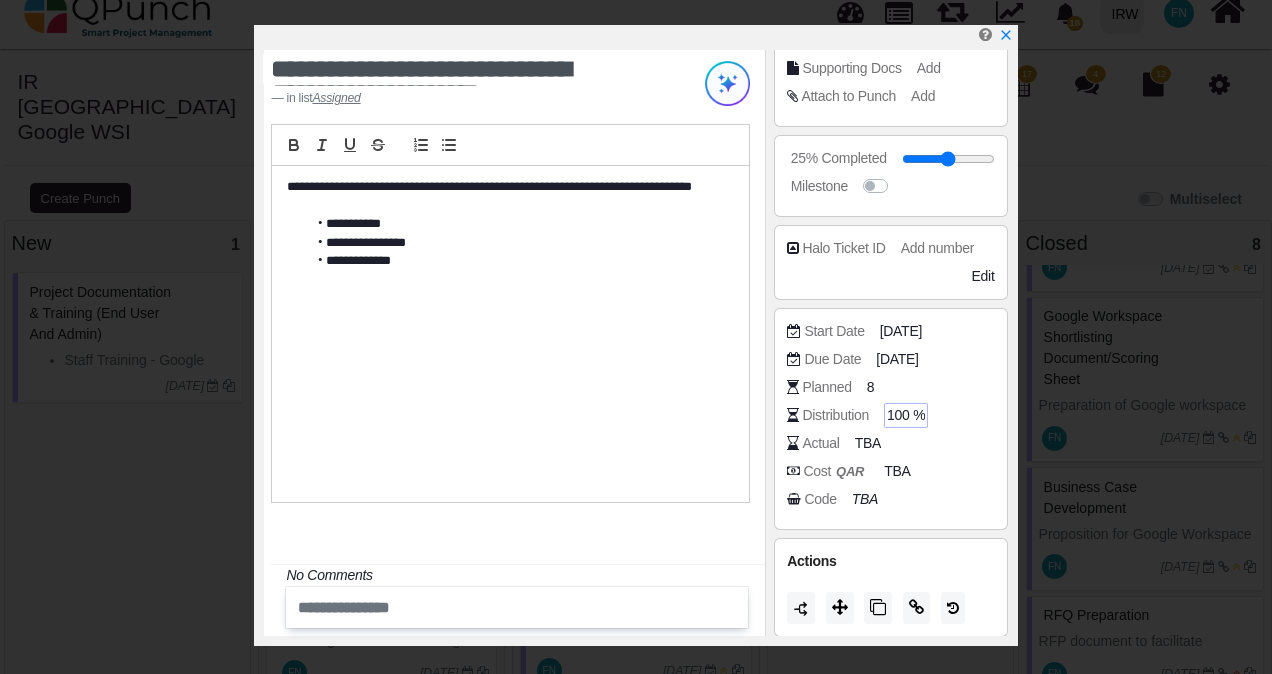 click on "100 %" at bounding box center (906, 415) 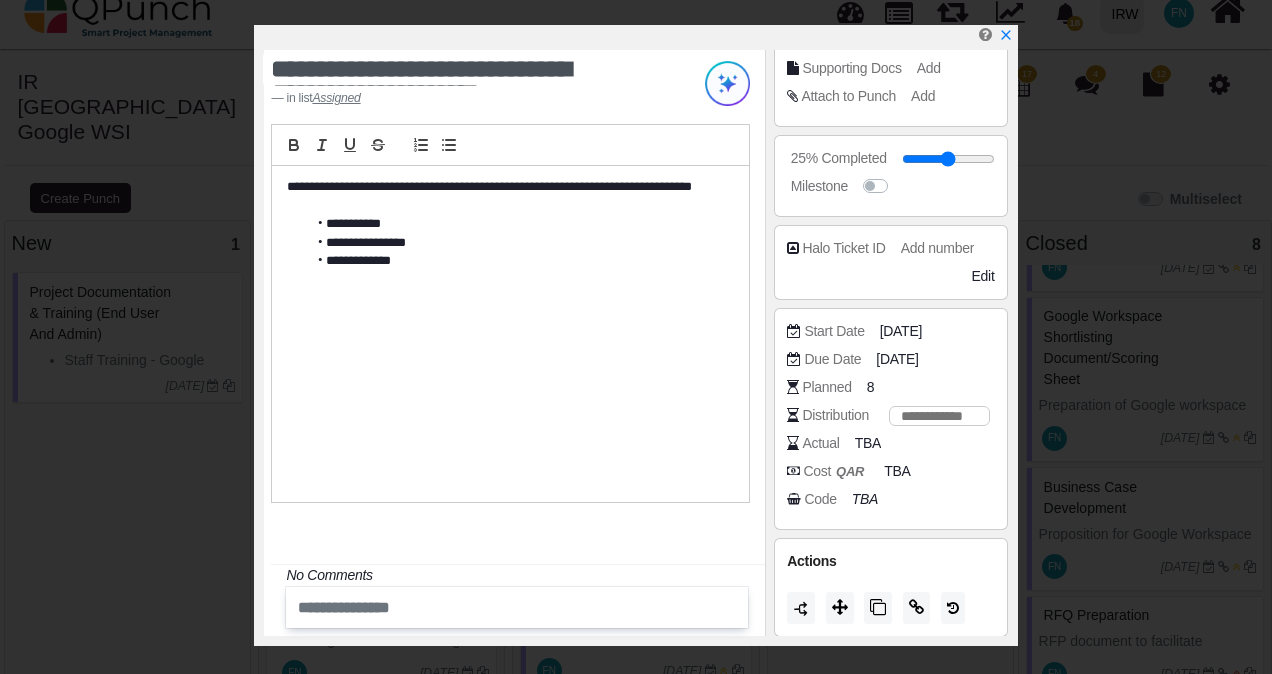 type on "**" 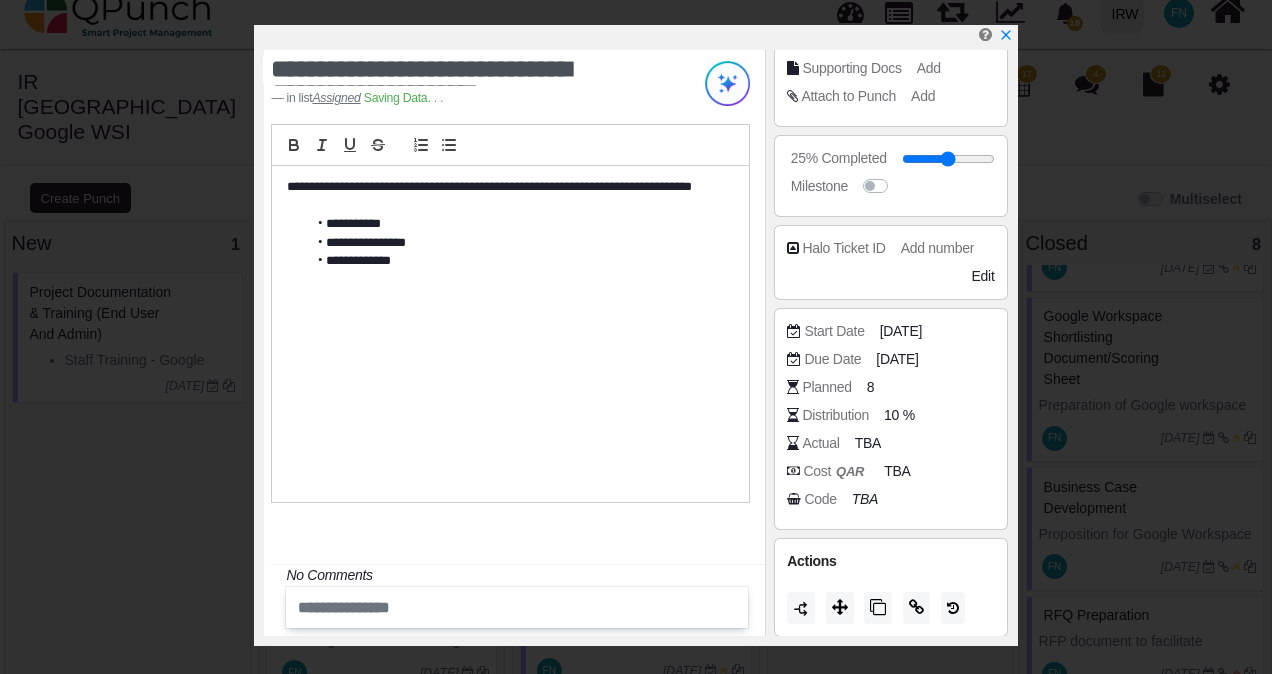 click on "Actual
TBA" at bounding box center (890, 447) 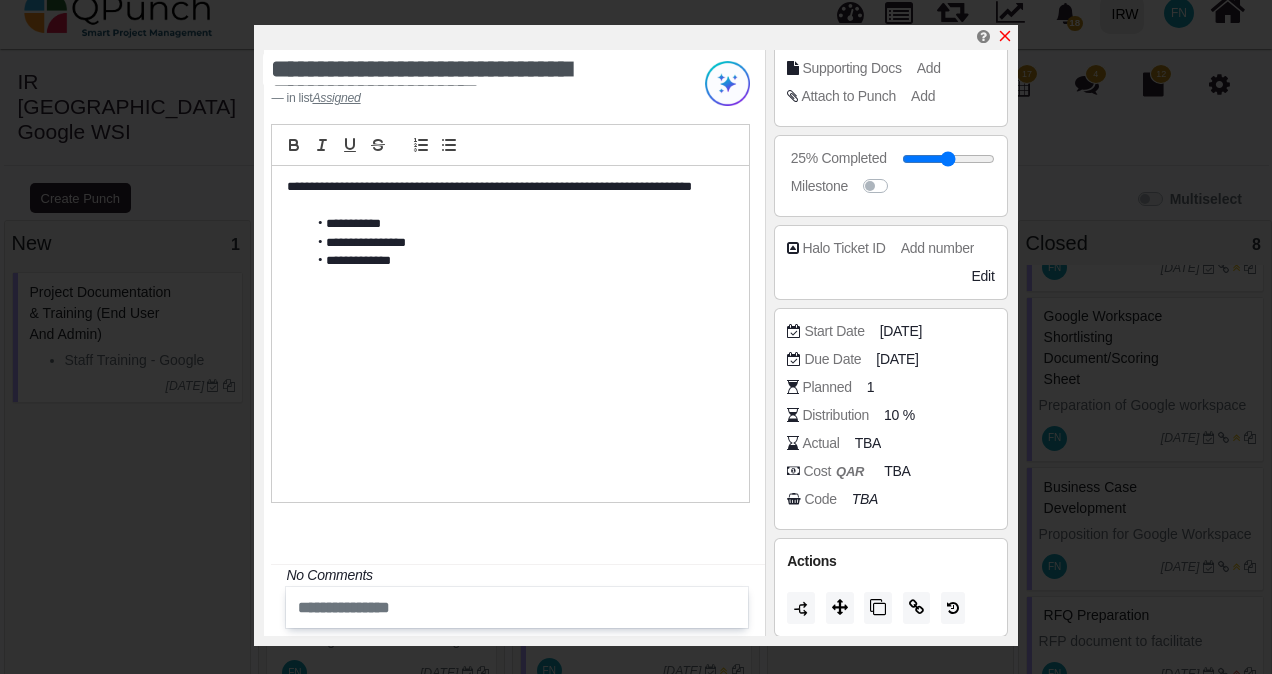 click 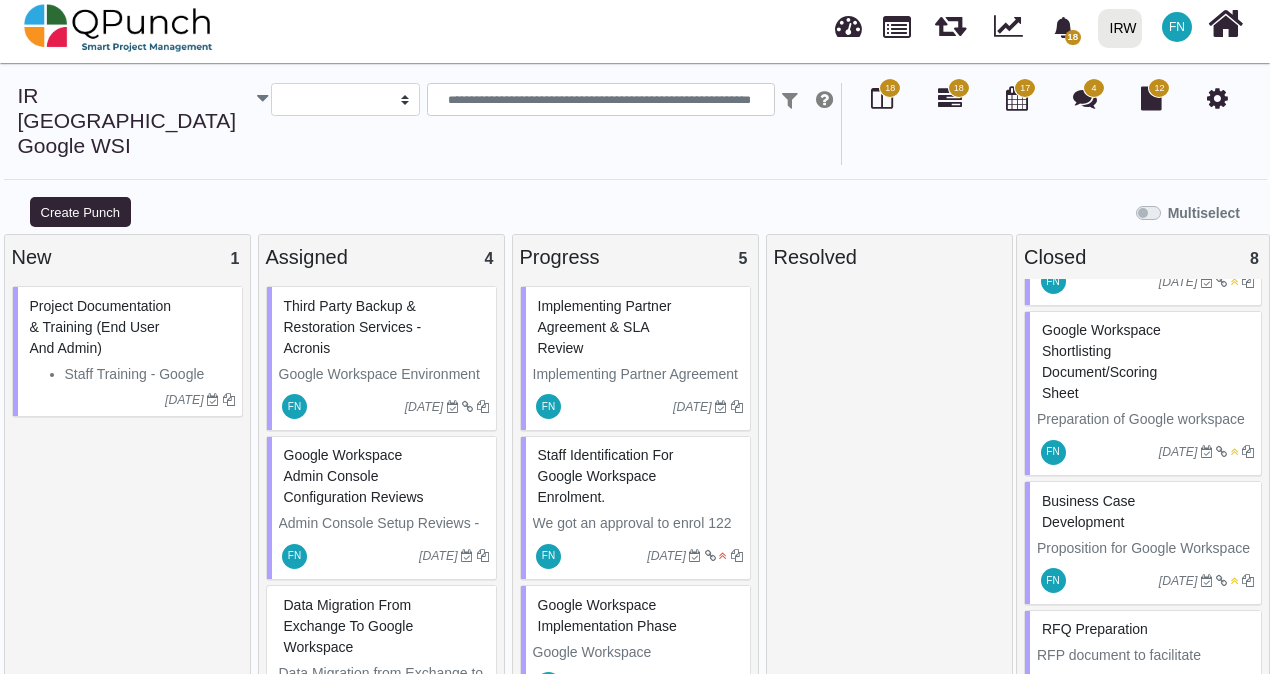scroll, scrollTop: 0, scrollLeft: 0, axis: both 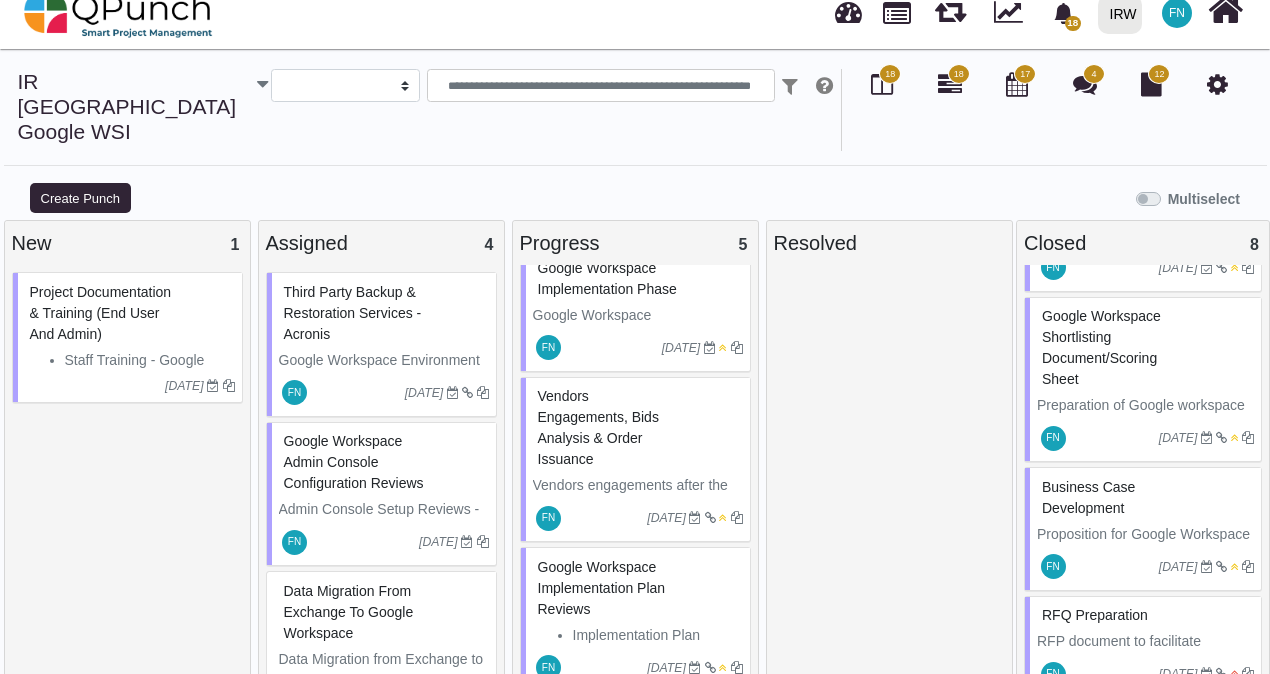click on "Google Workspace Implementation Plan Reviews" at bounding box center (638, 588) 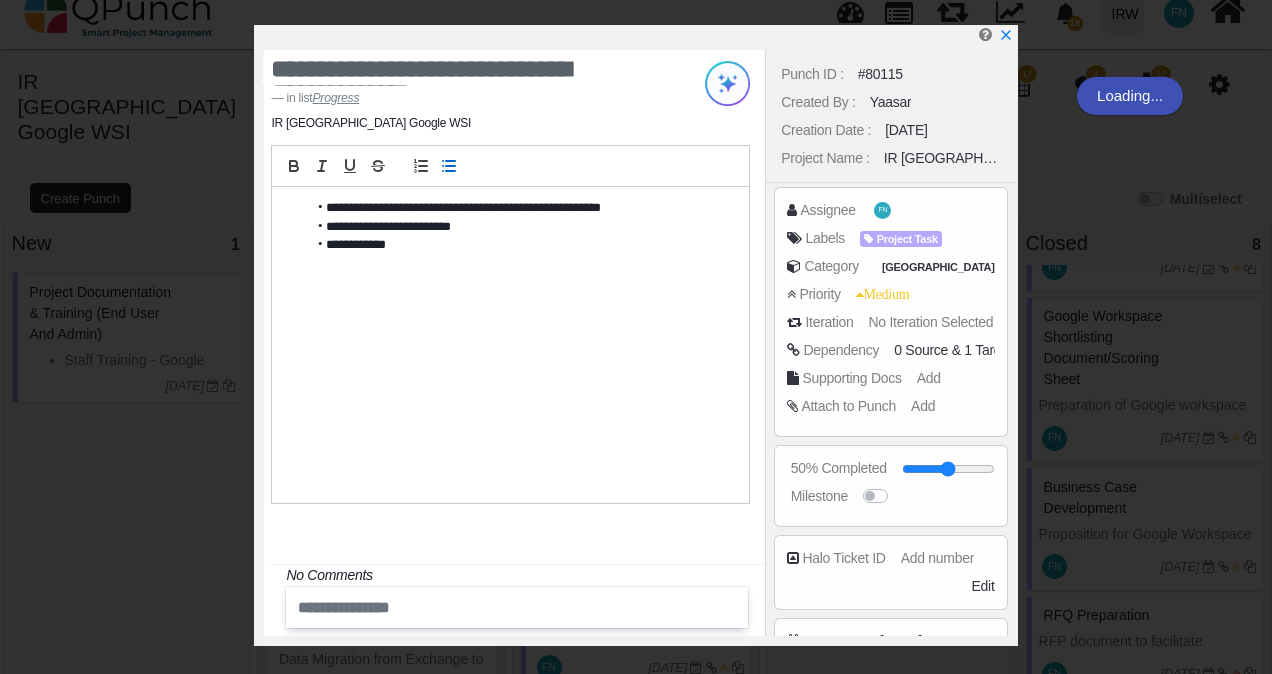 scroll, scrollTop: 339, scrollLeft: 0, axis: vertical 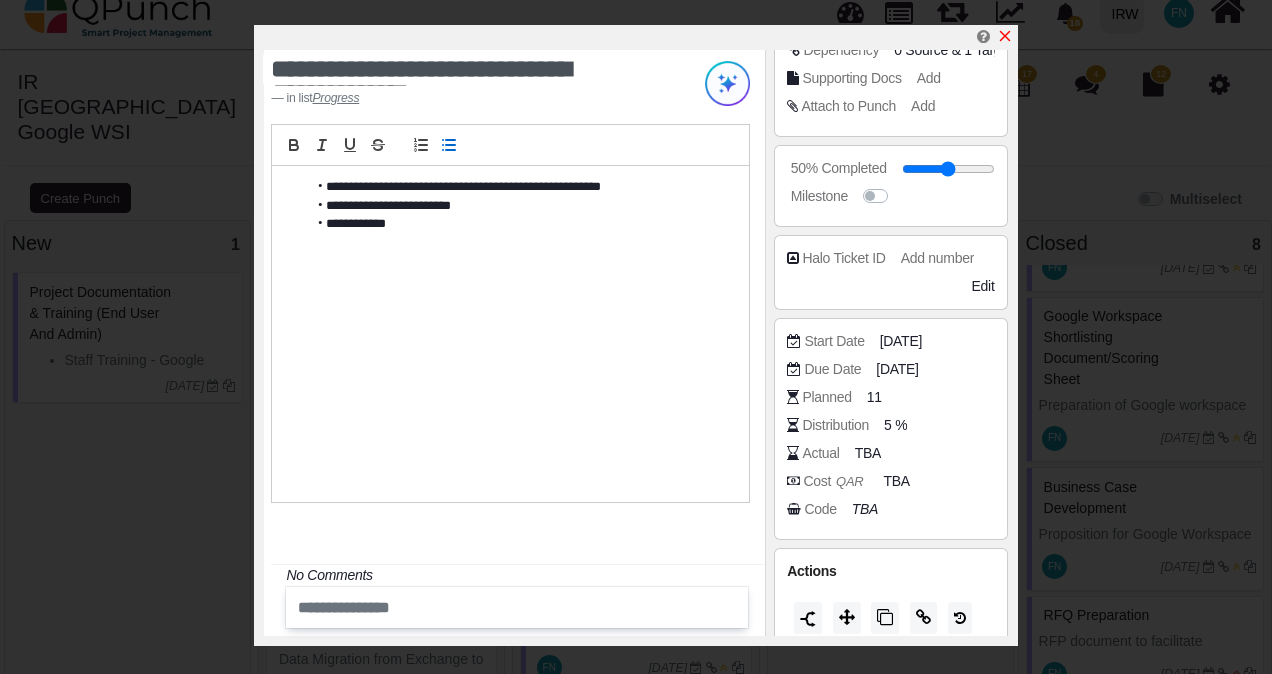 click 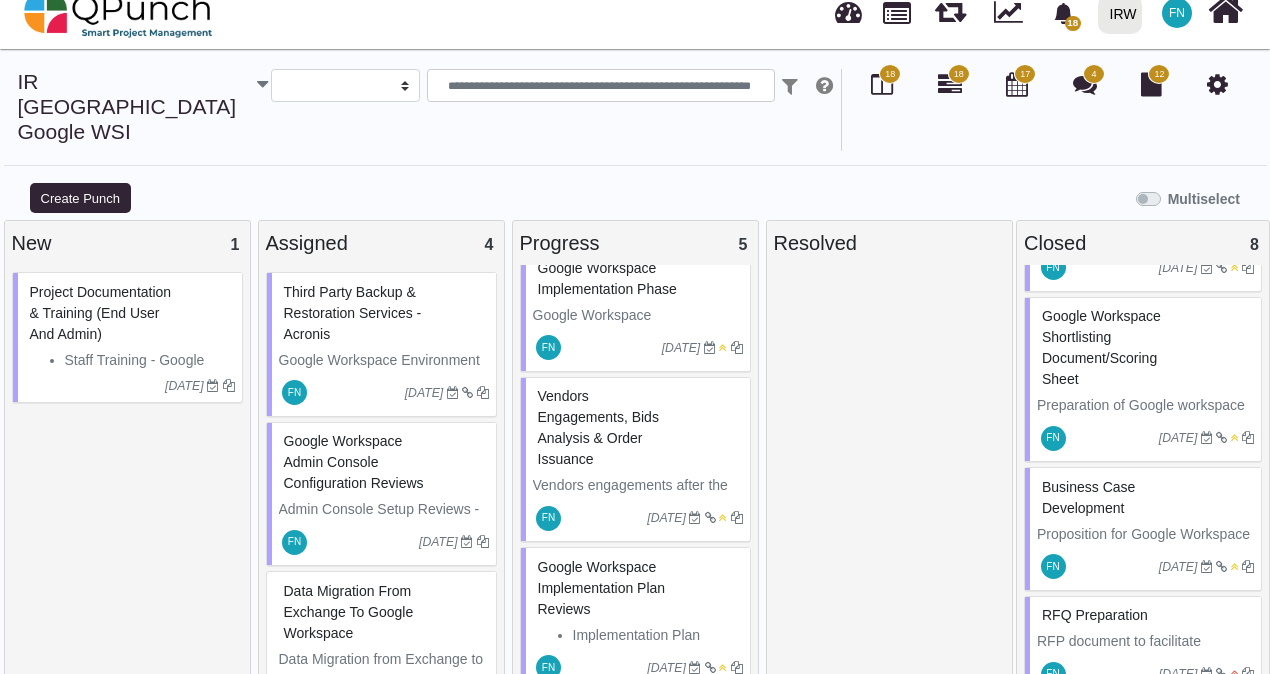 scroll, scrollTop: 360, scrollLeft: 0, axis: vertical 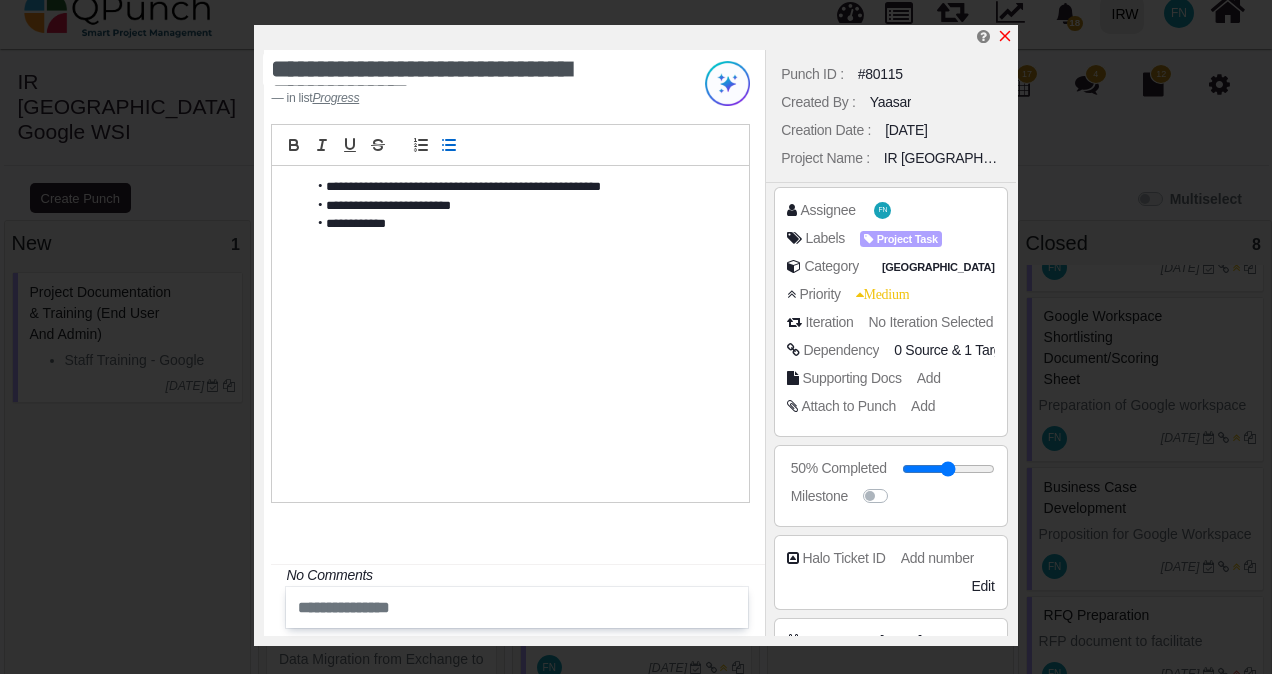 click 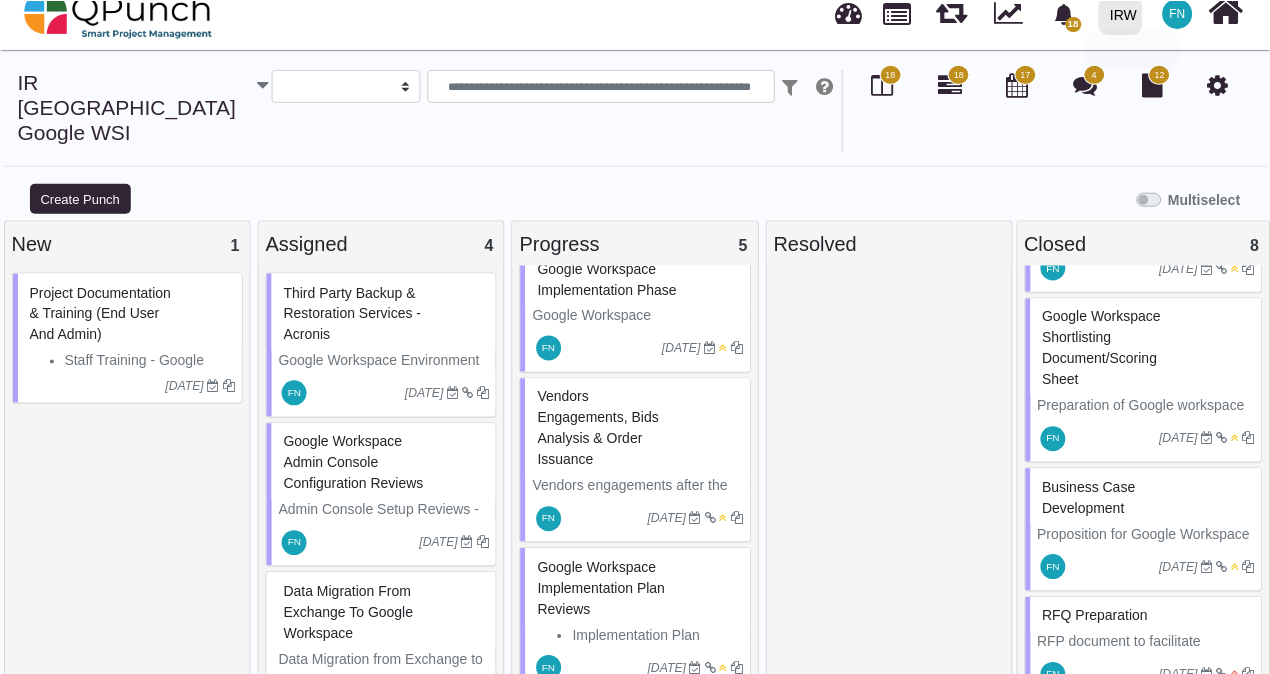 scroll, scrollTop: 360, scrollLeft: 0, axis: vertical 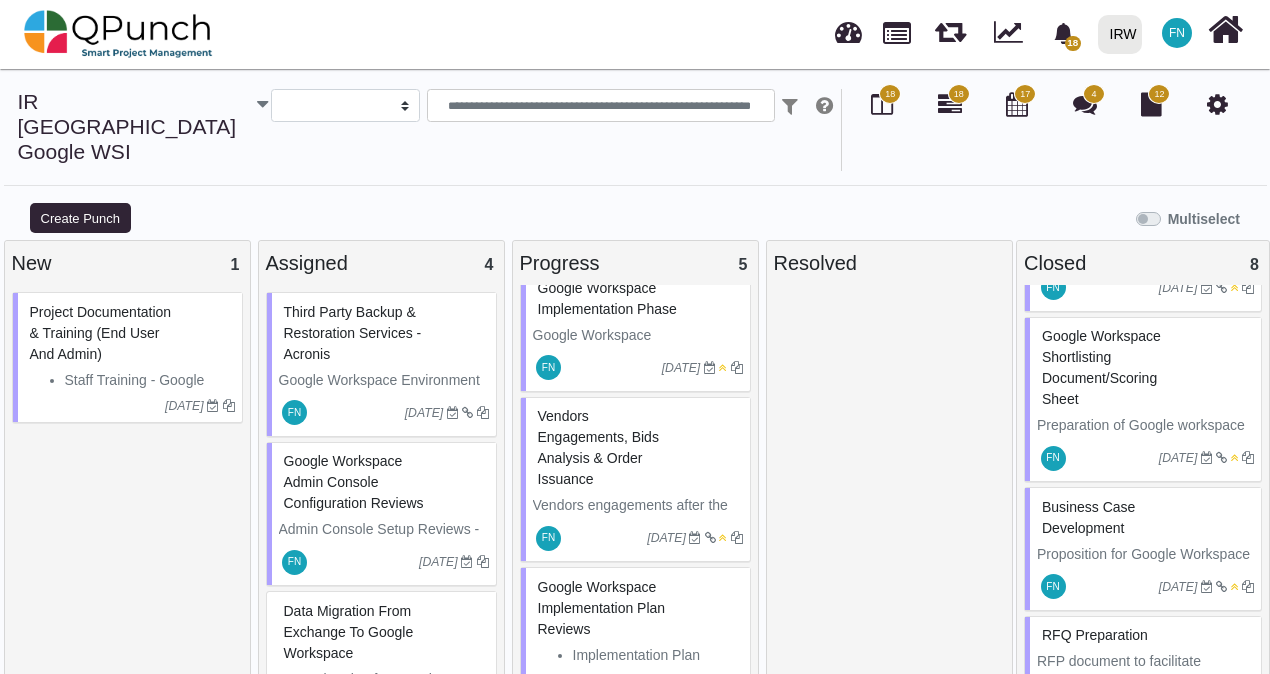 click on "Google Workspace Admin Console Configuration Reviews" at bounding box center [354, 482] 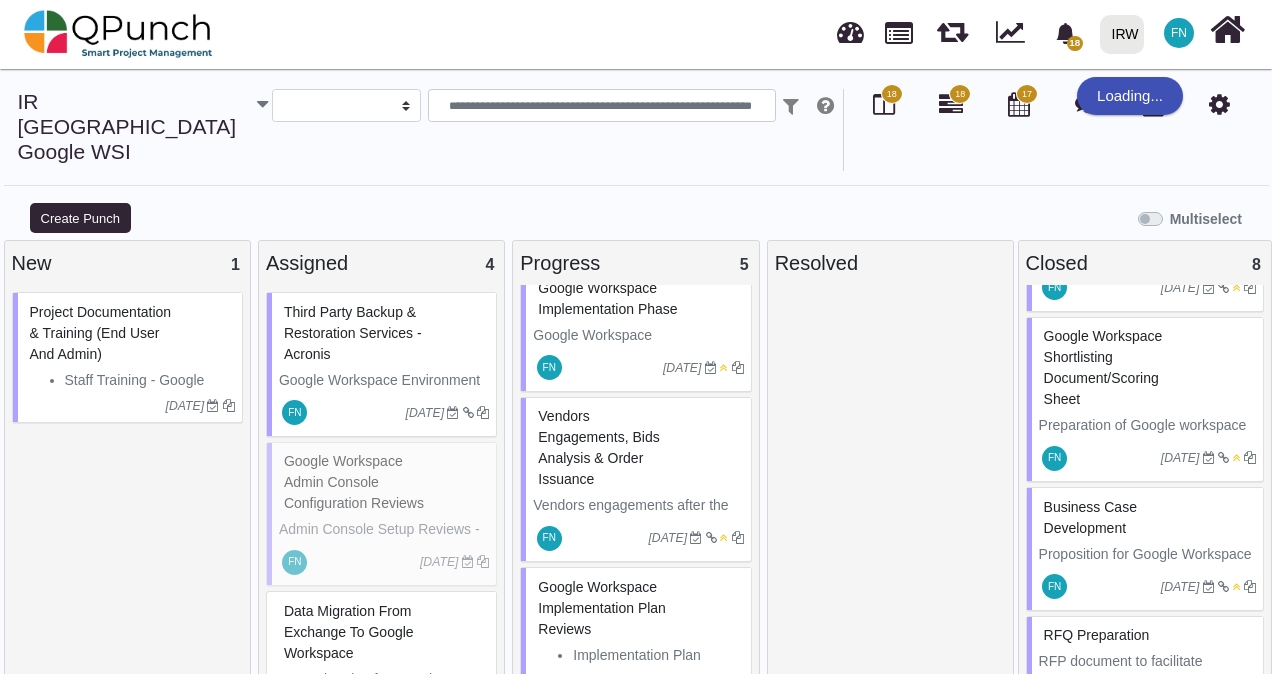 scroll, scrollTop: 339, scrollLeft: 0, axis: vertical 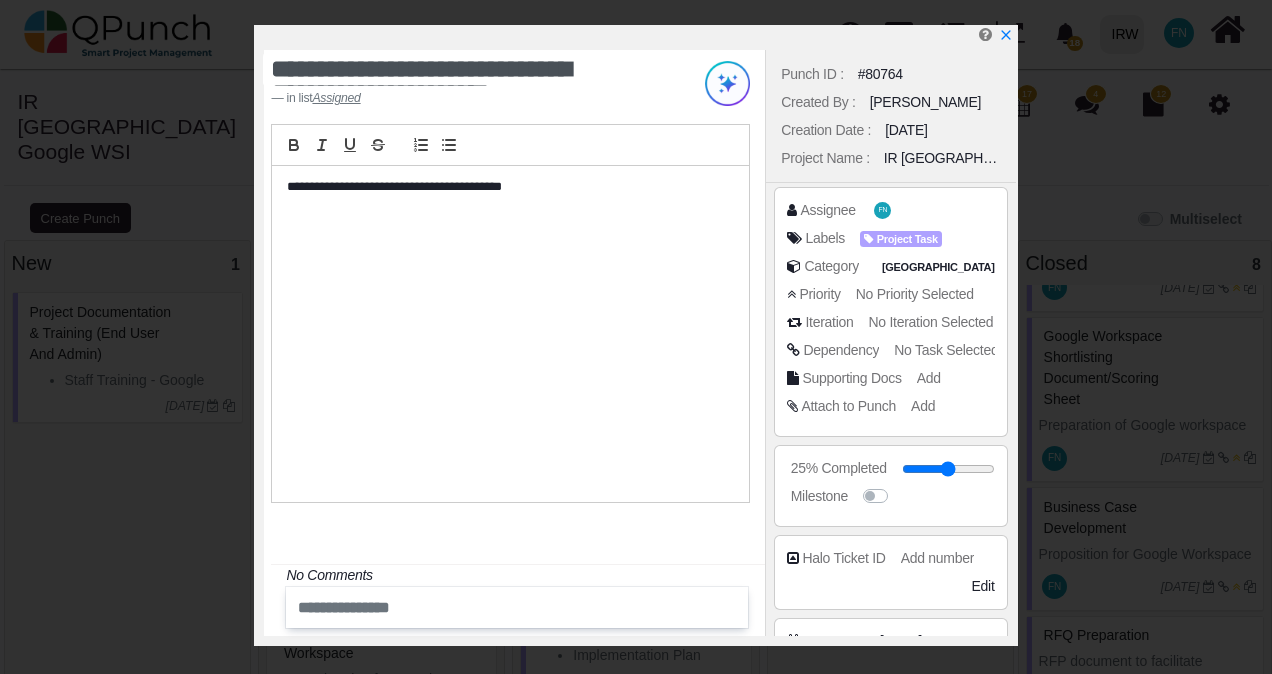 click on "No Task Selected" at bounding box center [946, 350] 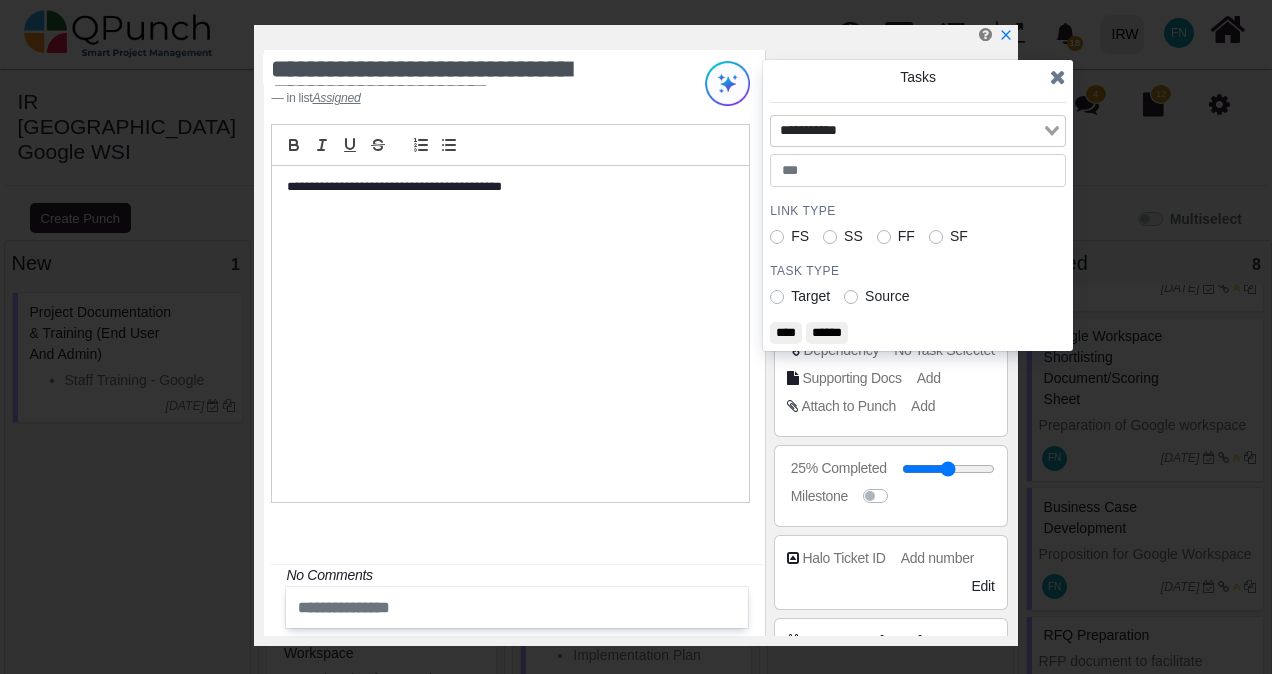 click 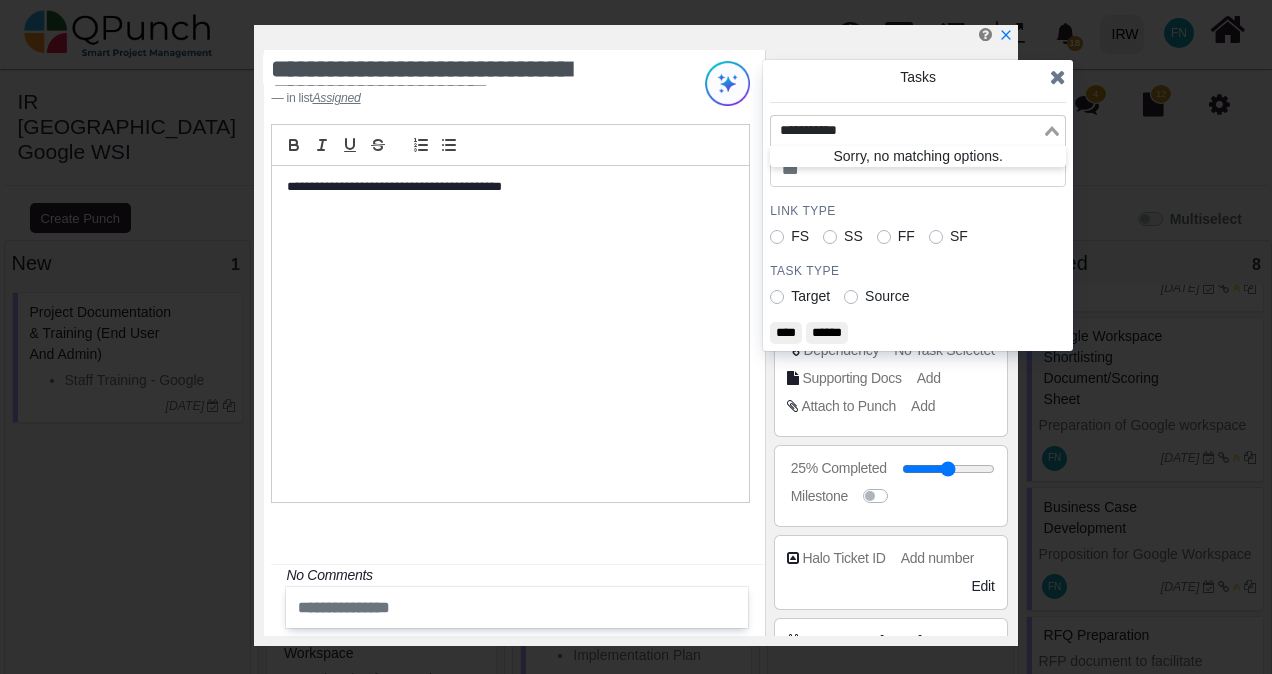 click 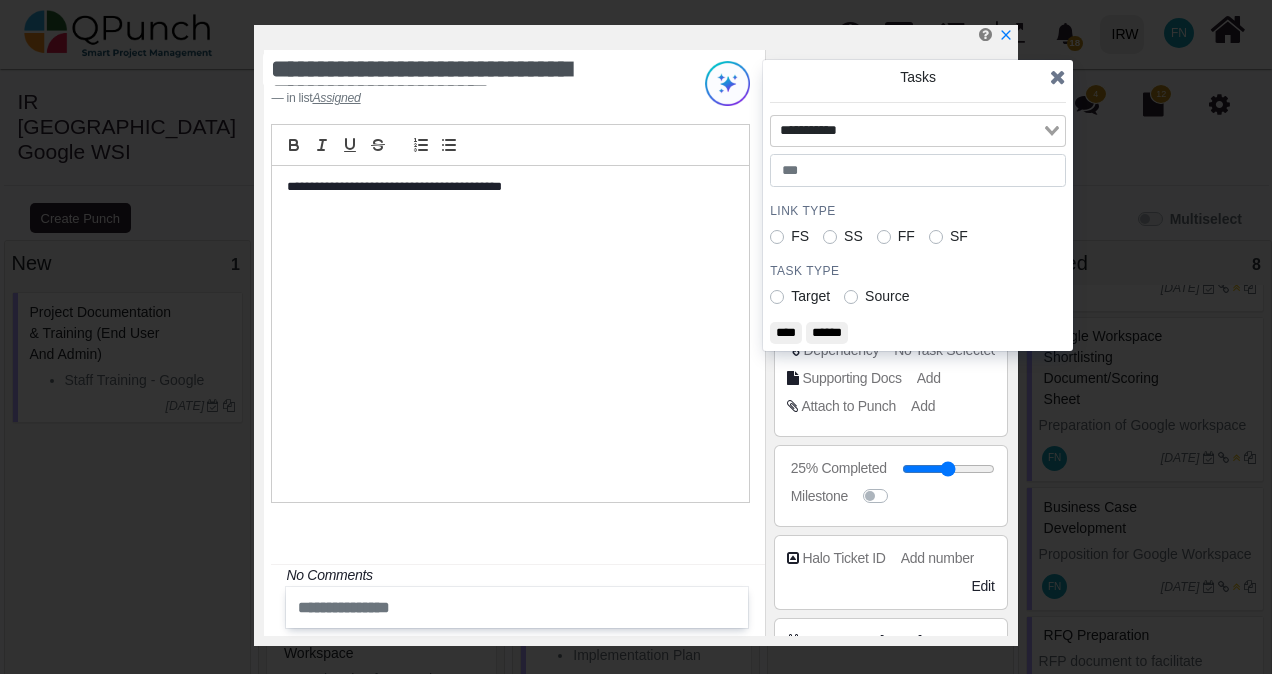 click 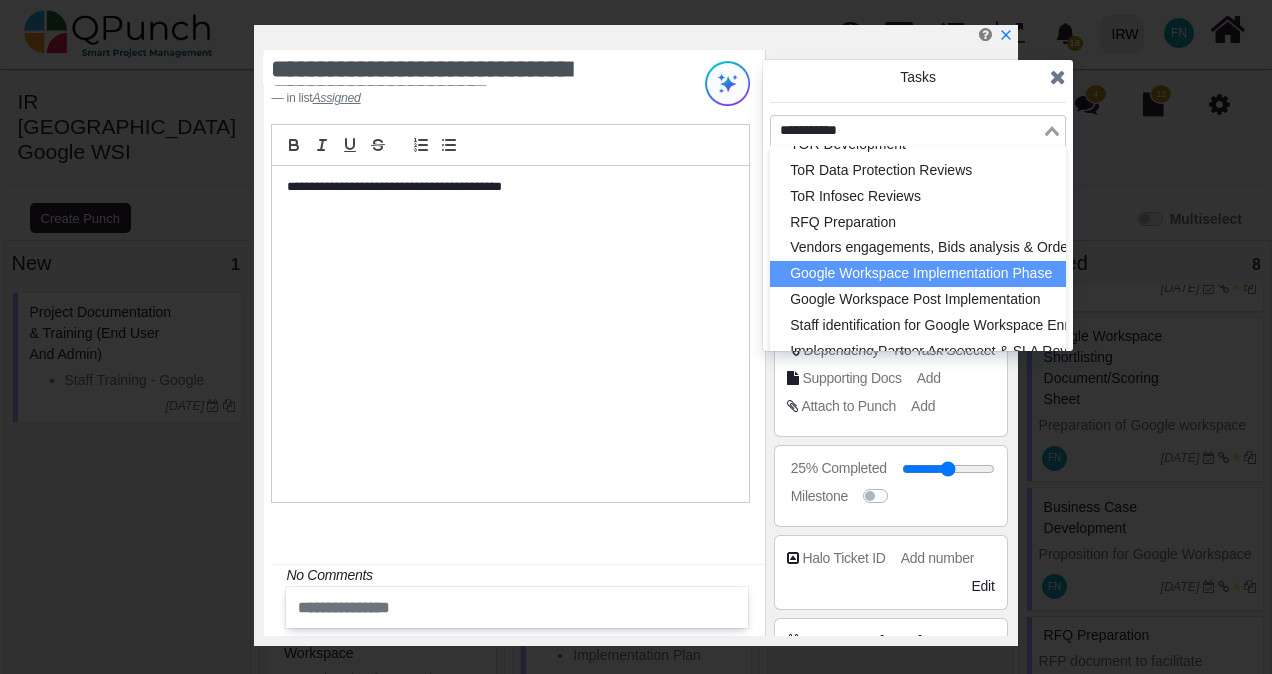 scroll, scrollTop: 108, scrollLeft: 0, axis: vertical 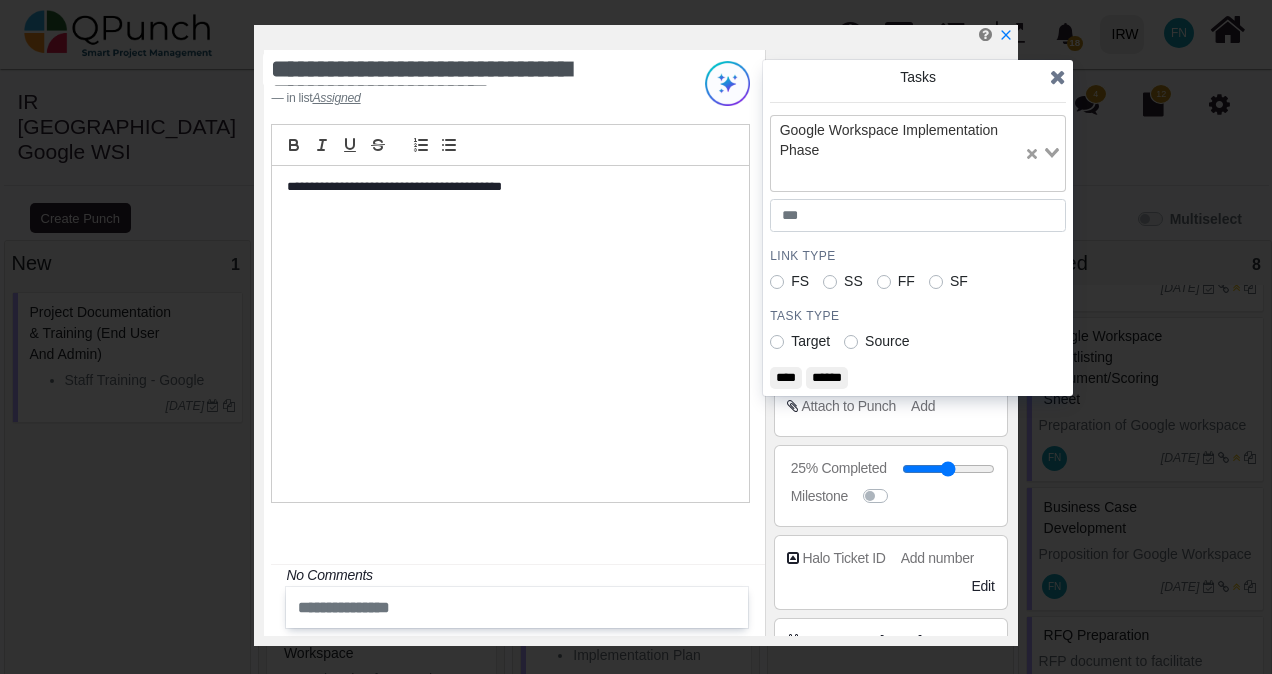 click on "****" at bounding box center (786, 378) 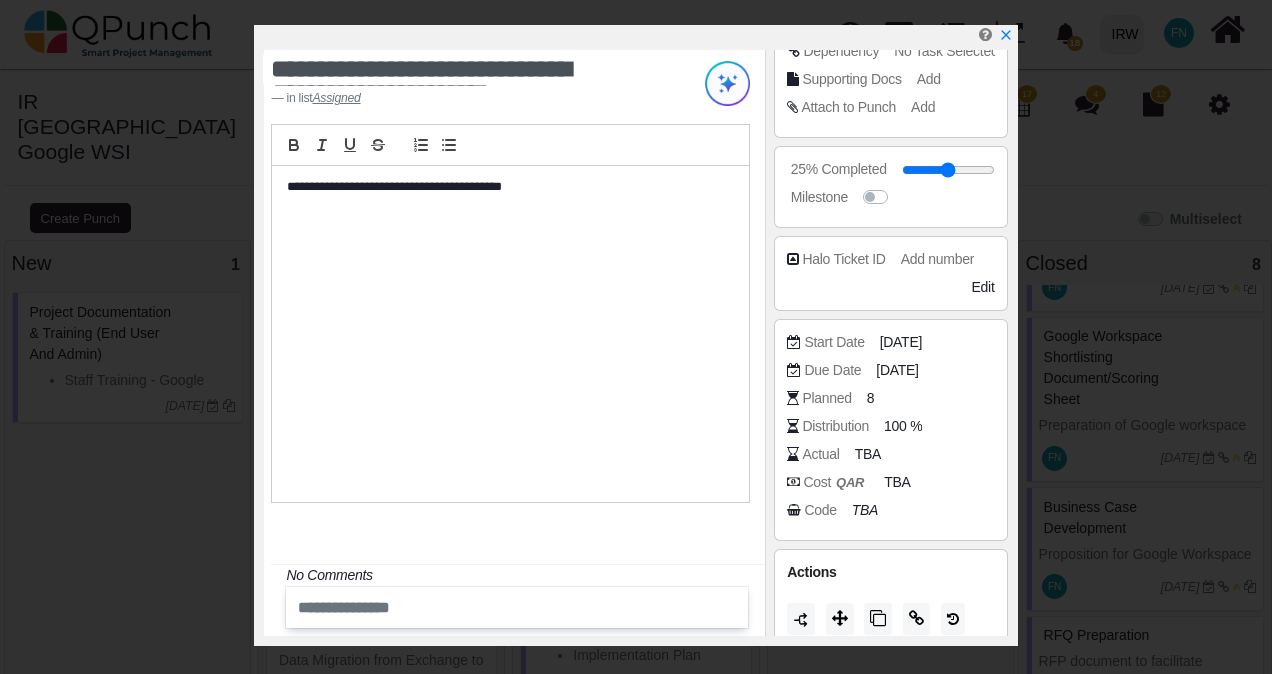 scroll, scrollTop: 300, scrollLeft: 0, axis: vertical 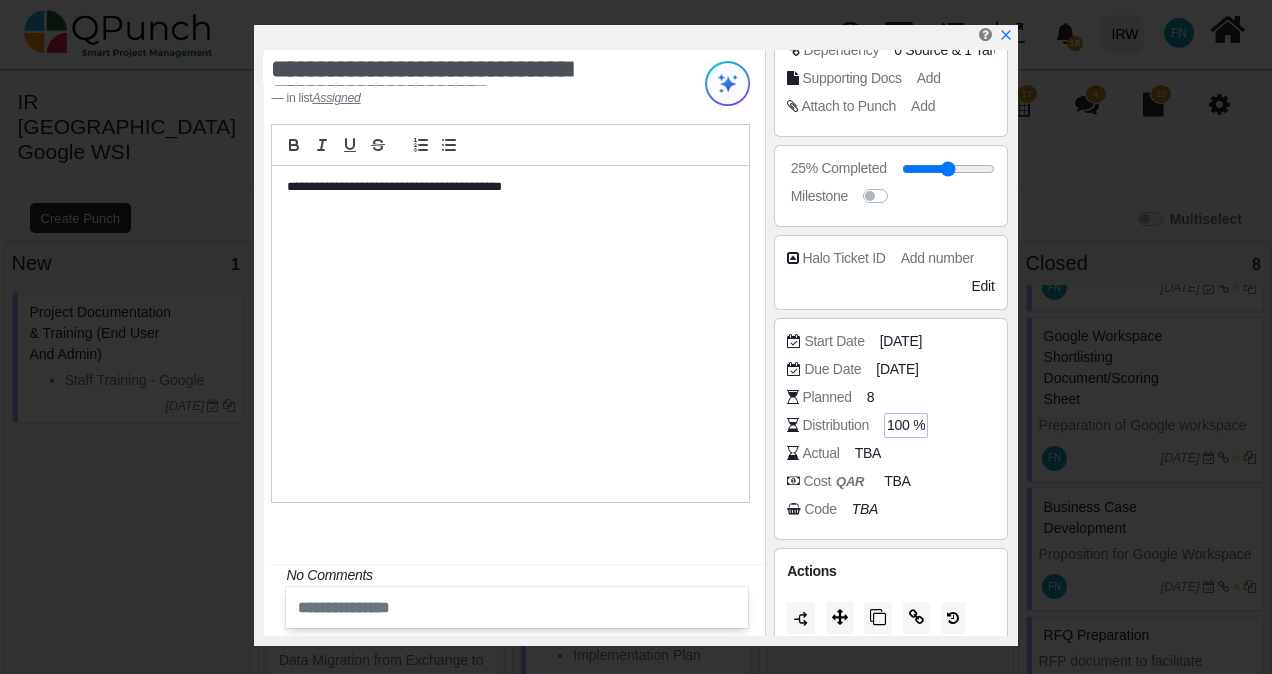 click on "100 %" at bounding box center [906, 425] 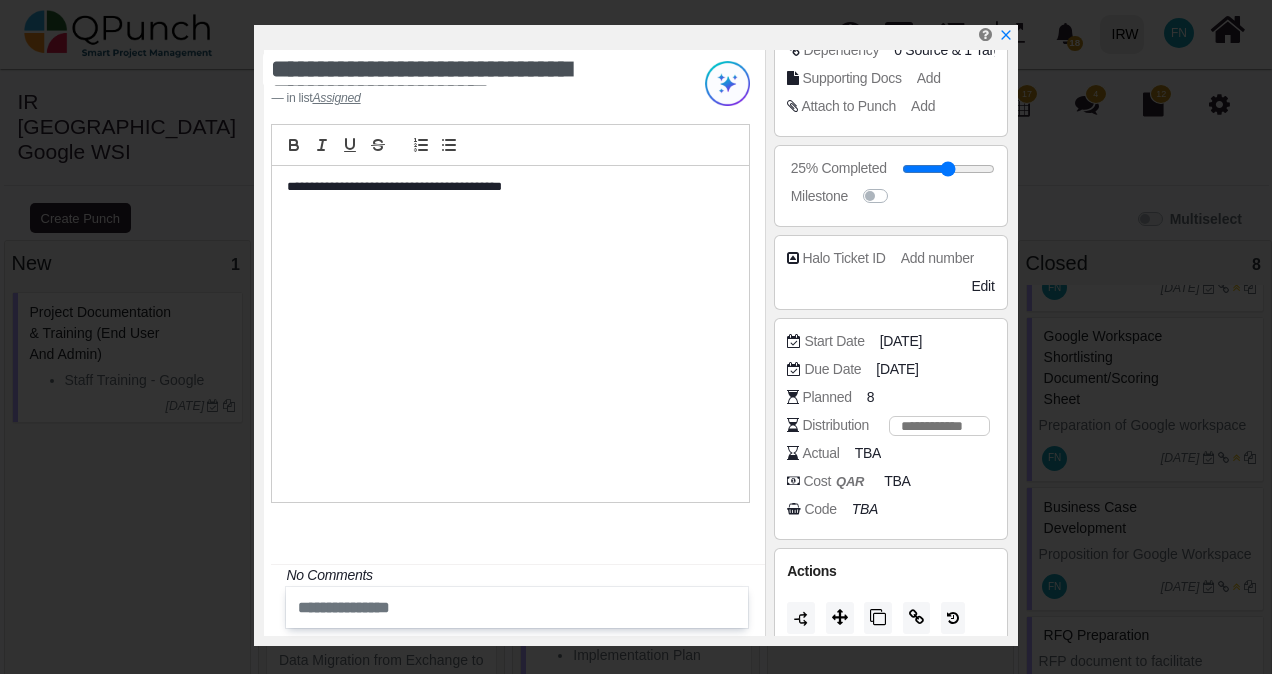 type on "**" 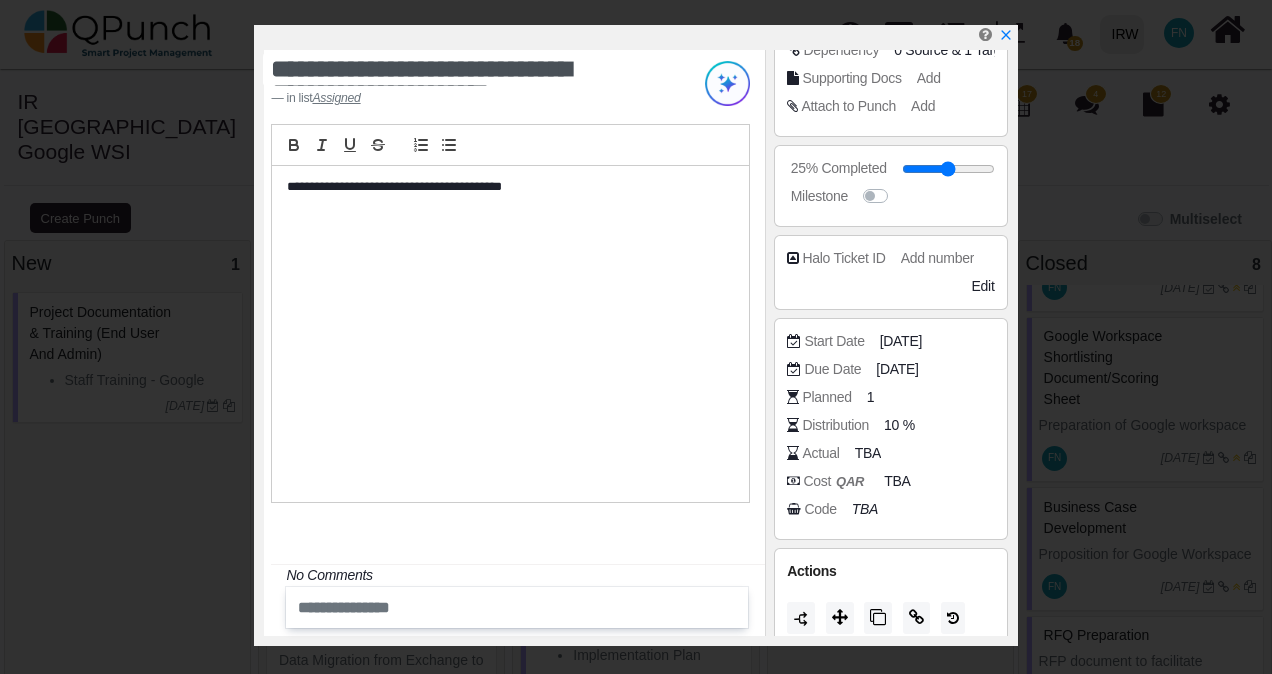 click on "**********" at bounding box center [505, 187] 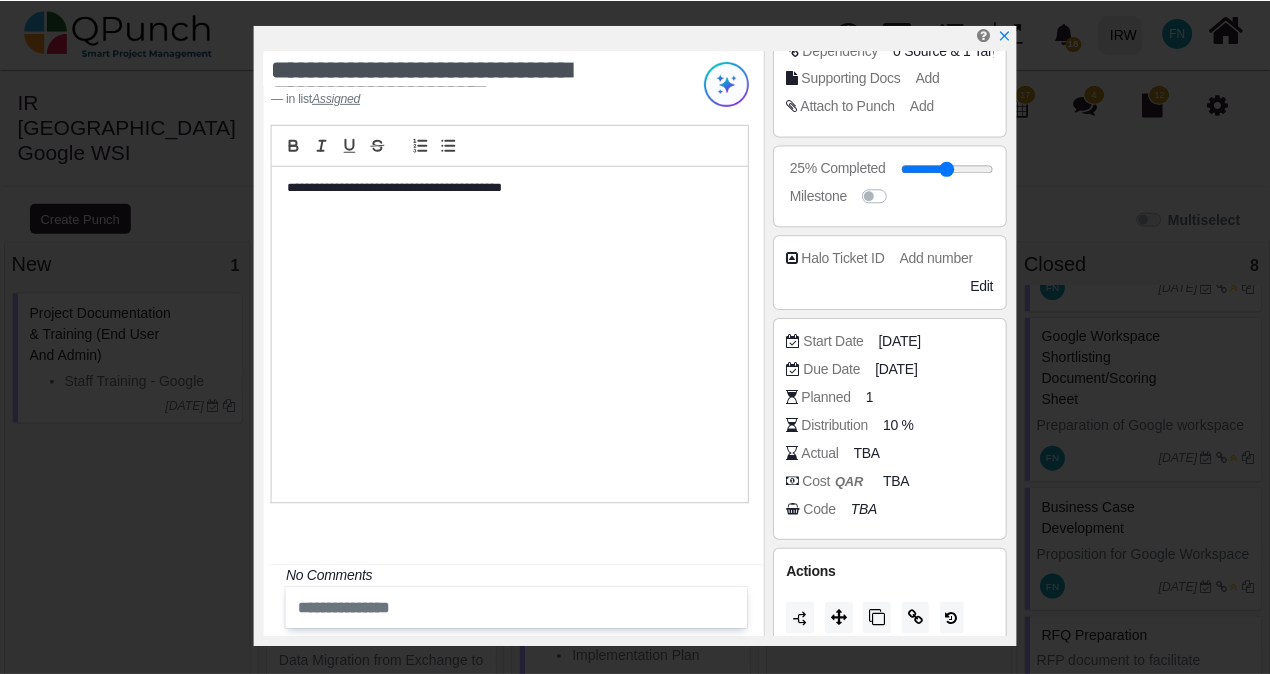scroll, scrollTop: 0, scrollLeft: 0, axis: both 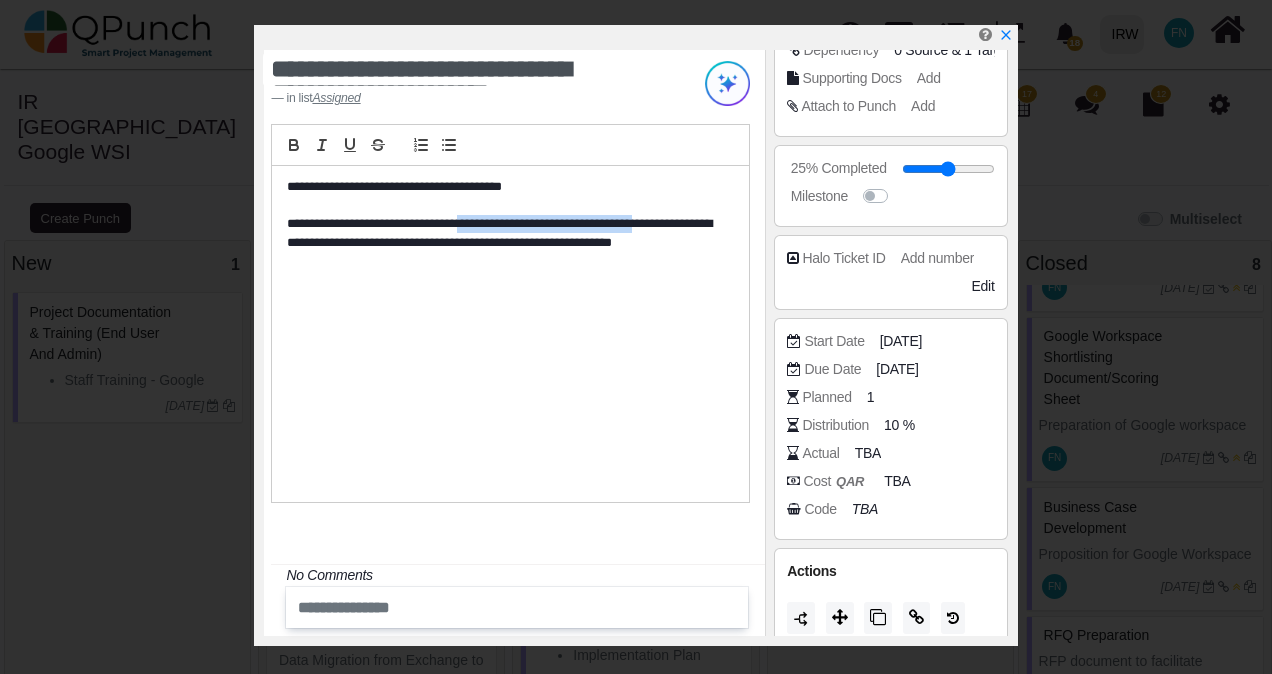 drag, startPoint x: 653, startPoint y: 221, endPoint x: 467, endPoint y: 223, distance: 186.01076 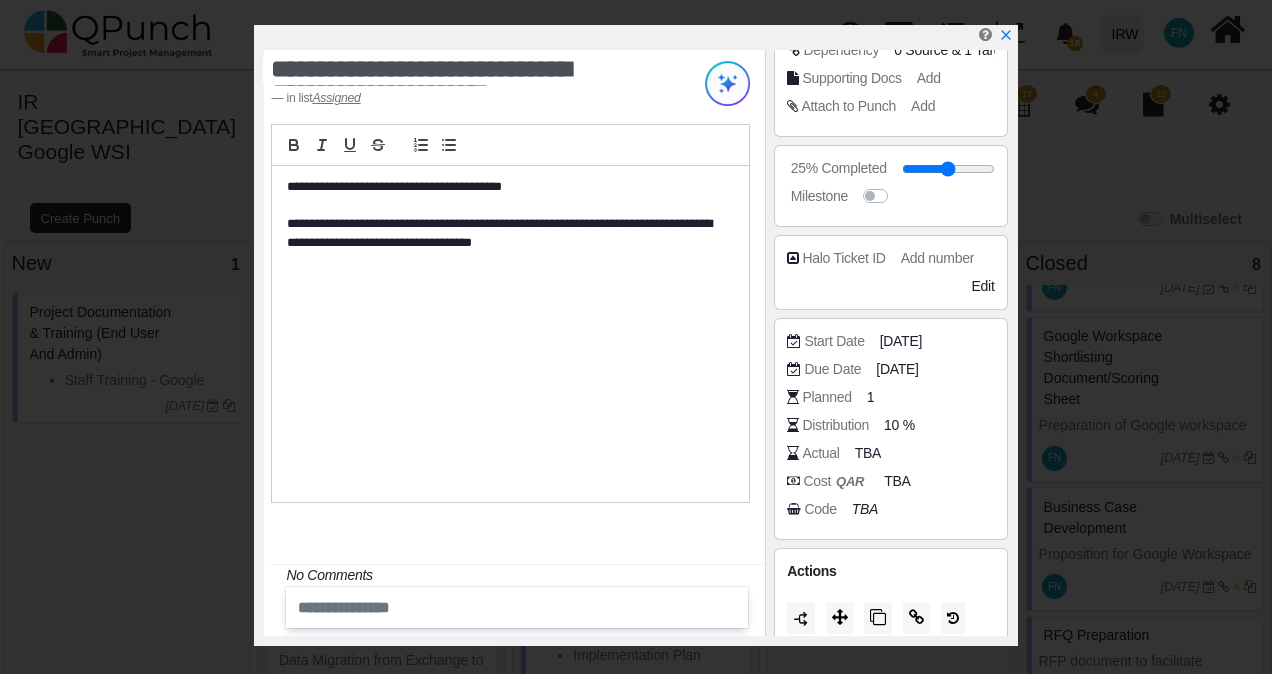 click on "**********" at bounding box center (510, 334) 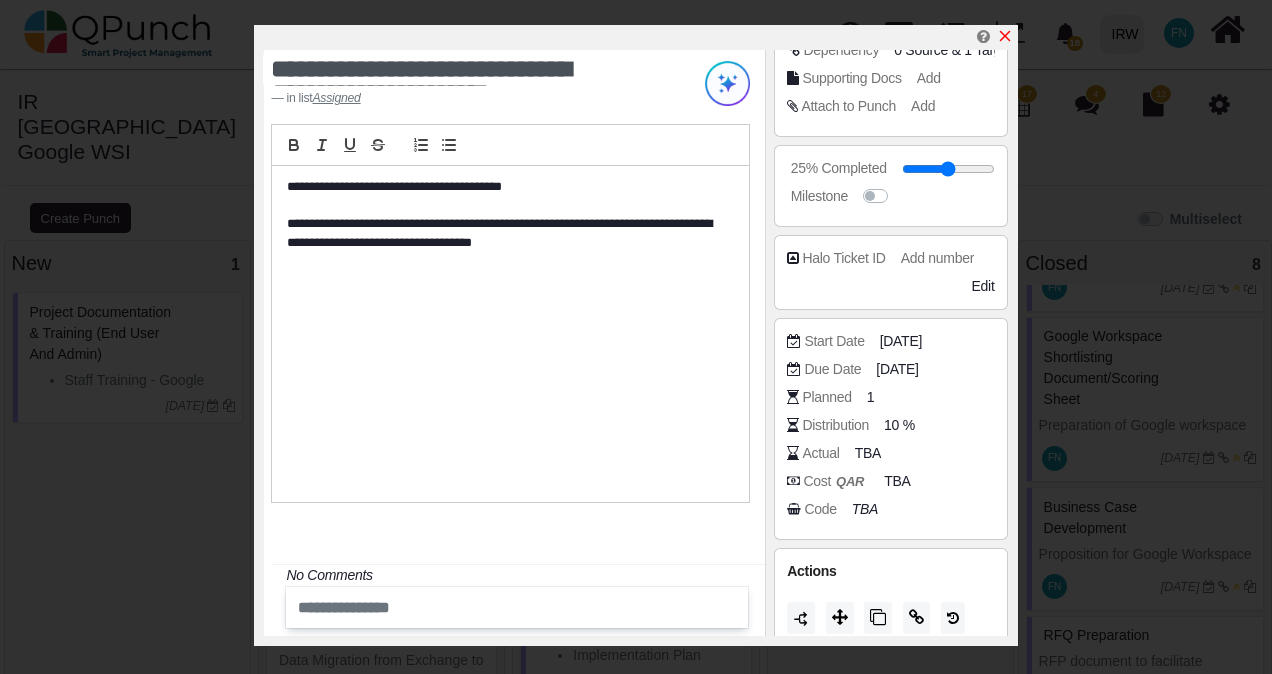 drag, startPoint x: 1002, startPoint y: 34, endPoint x: 992, endPoint y: 50, distance: 18.867962 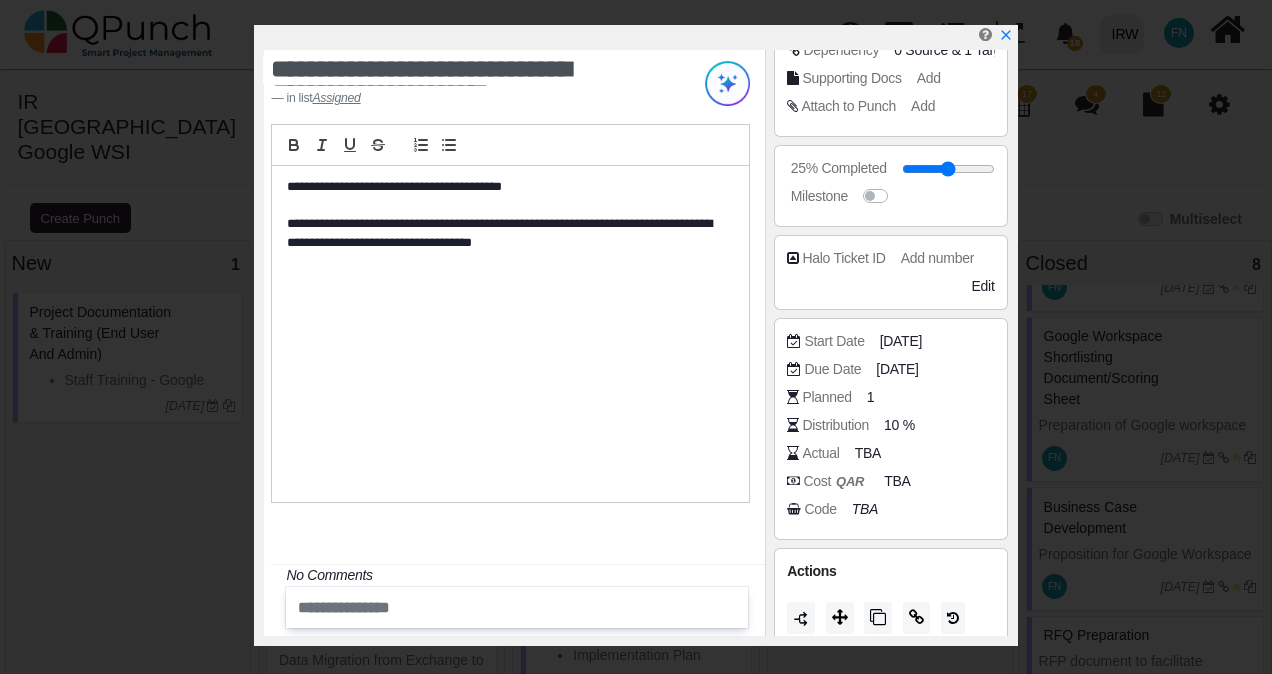 click 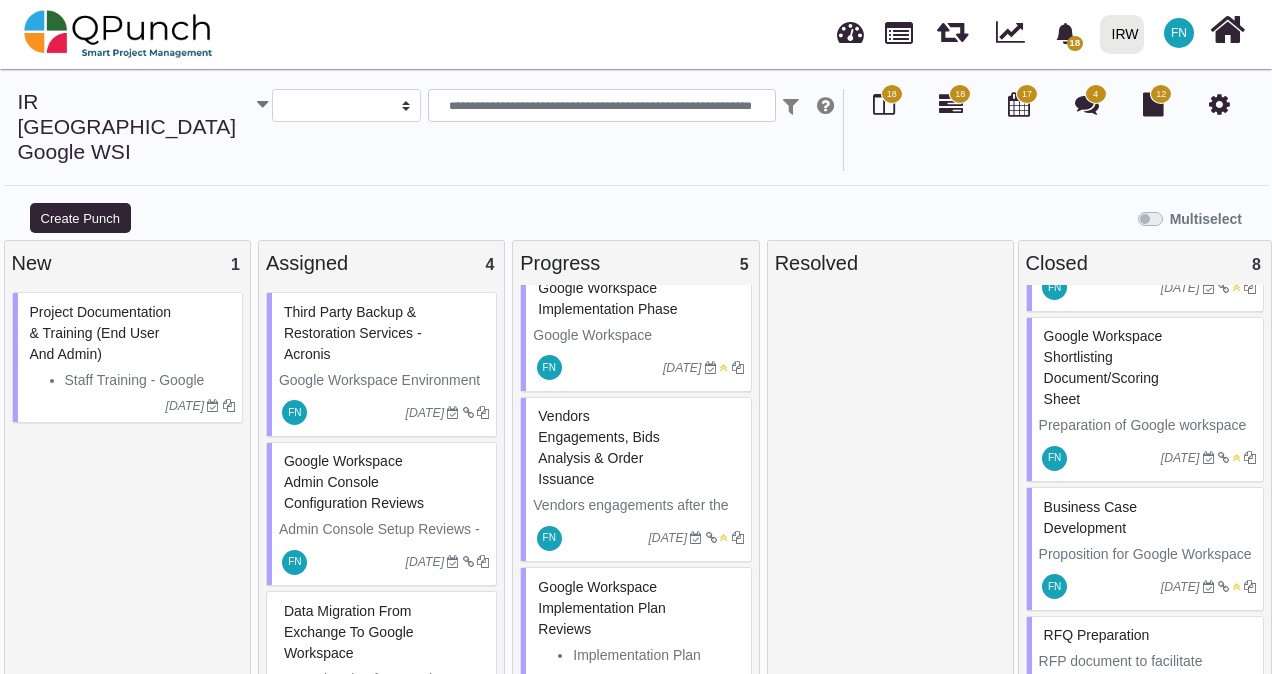 scroll, scrollTop: 360, scrollLeft: 0, axis: vertical 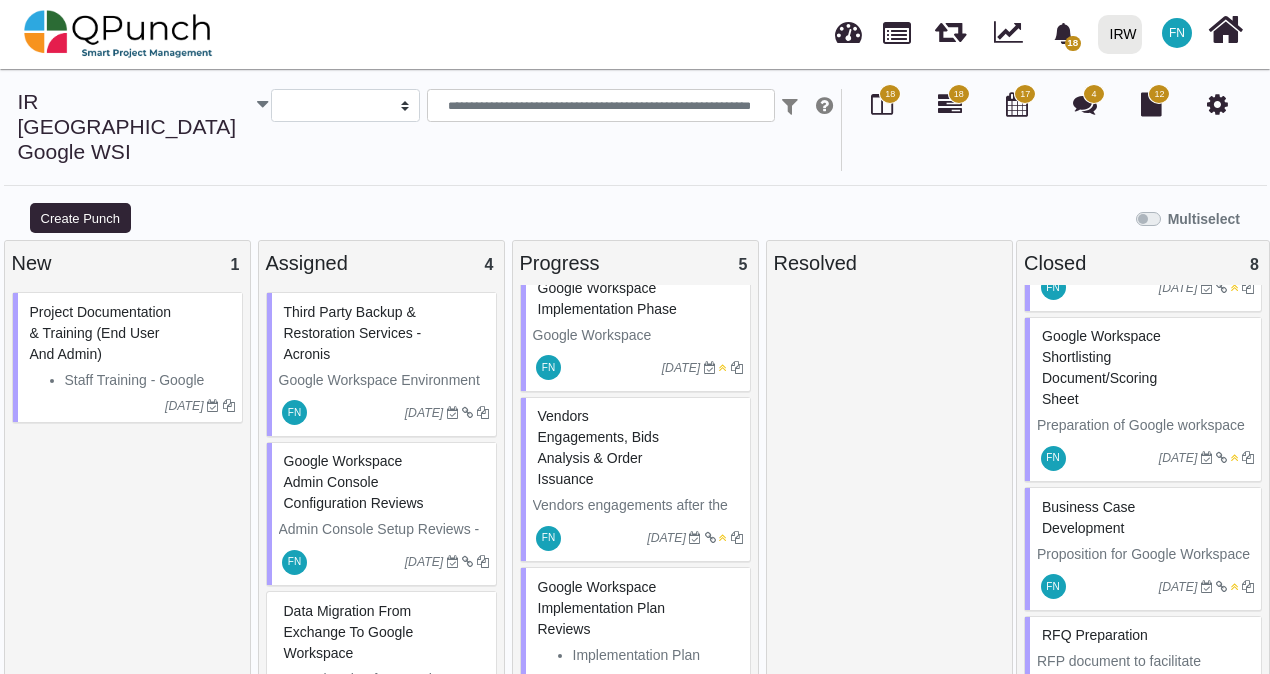 click on "Project Documentation & Training (End user and Admin)     Staff Training - Google Workspace use Admin Training - Indepth Training Documentation - Setup Documentation, How tos         04-08-2025" at bounding box center [127, 511] 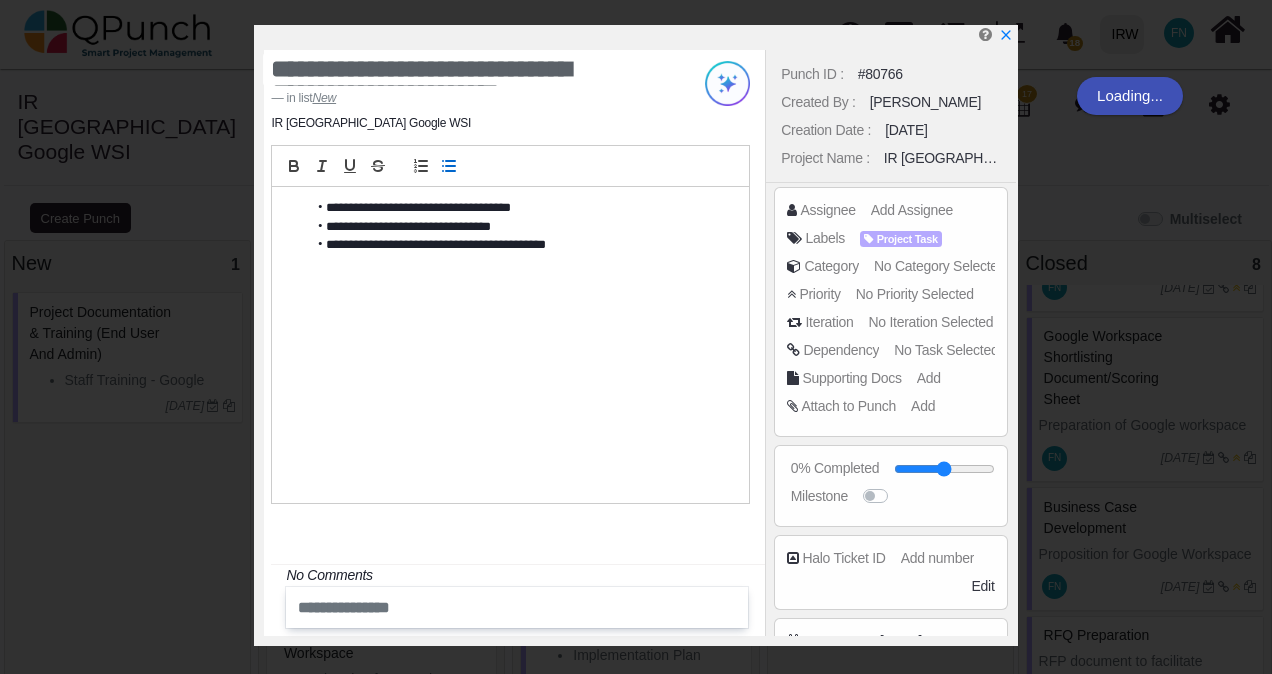 scroll, scrollTop: 339, scrollLeft: 0, axis: vertical 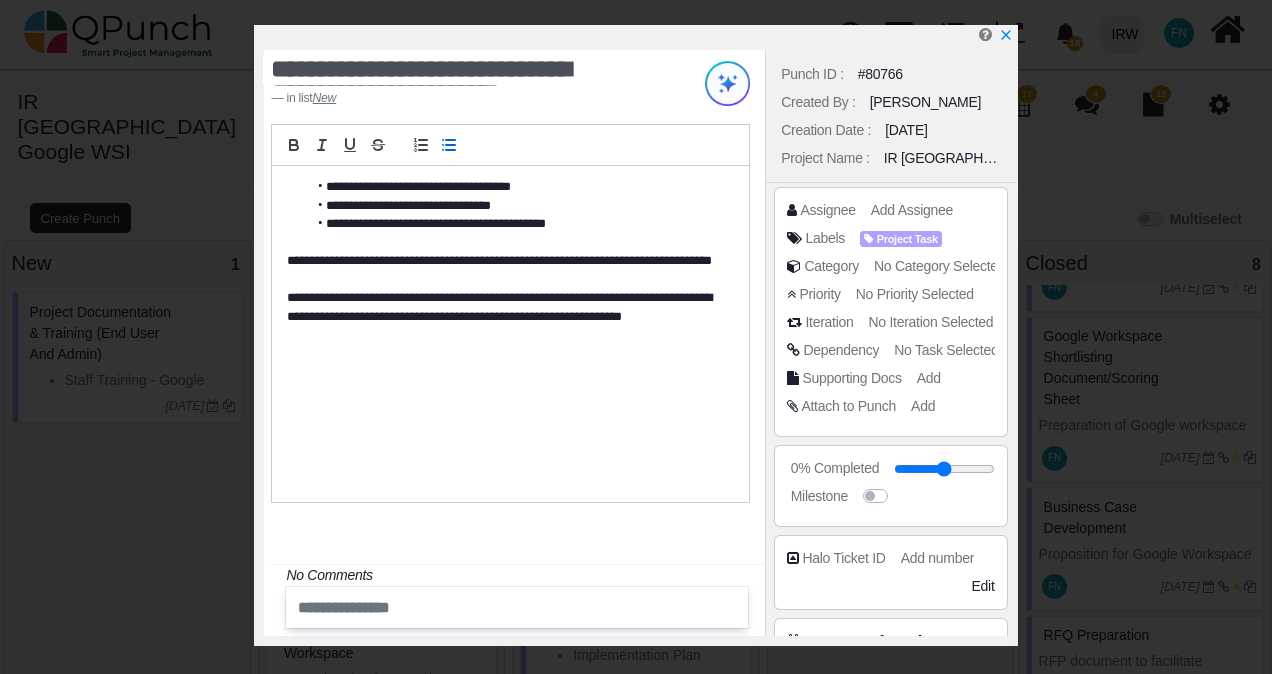 type 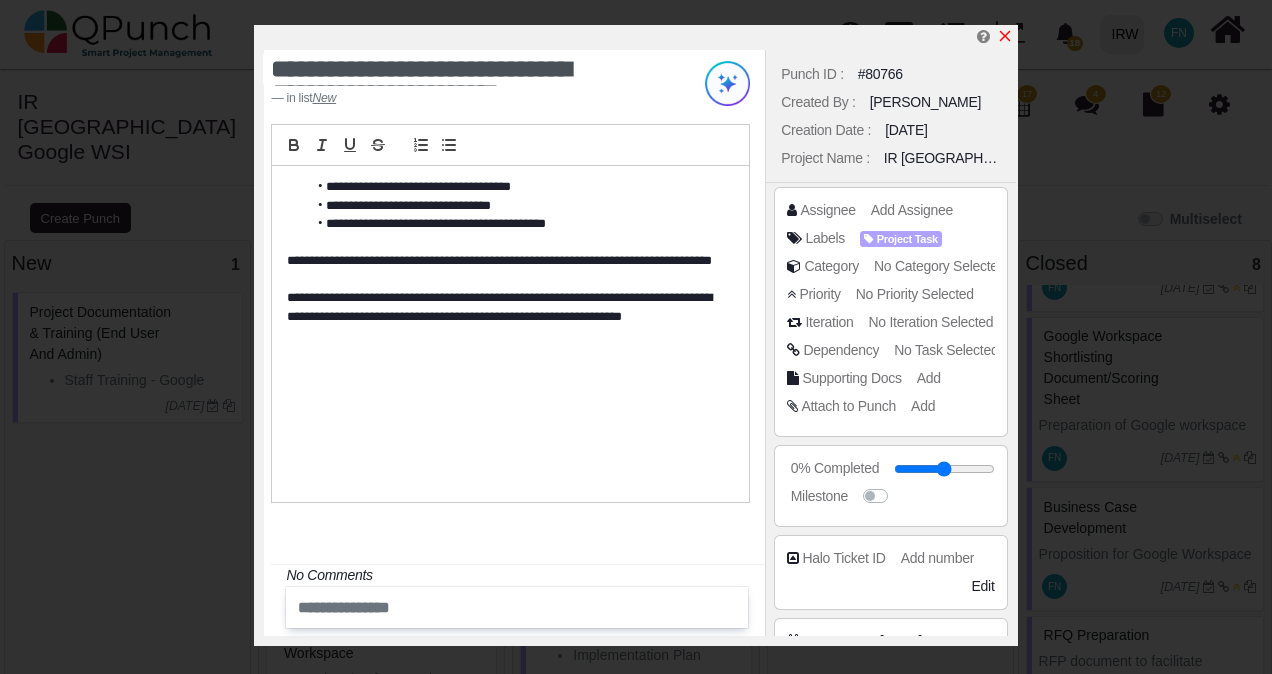 click 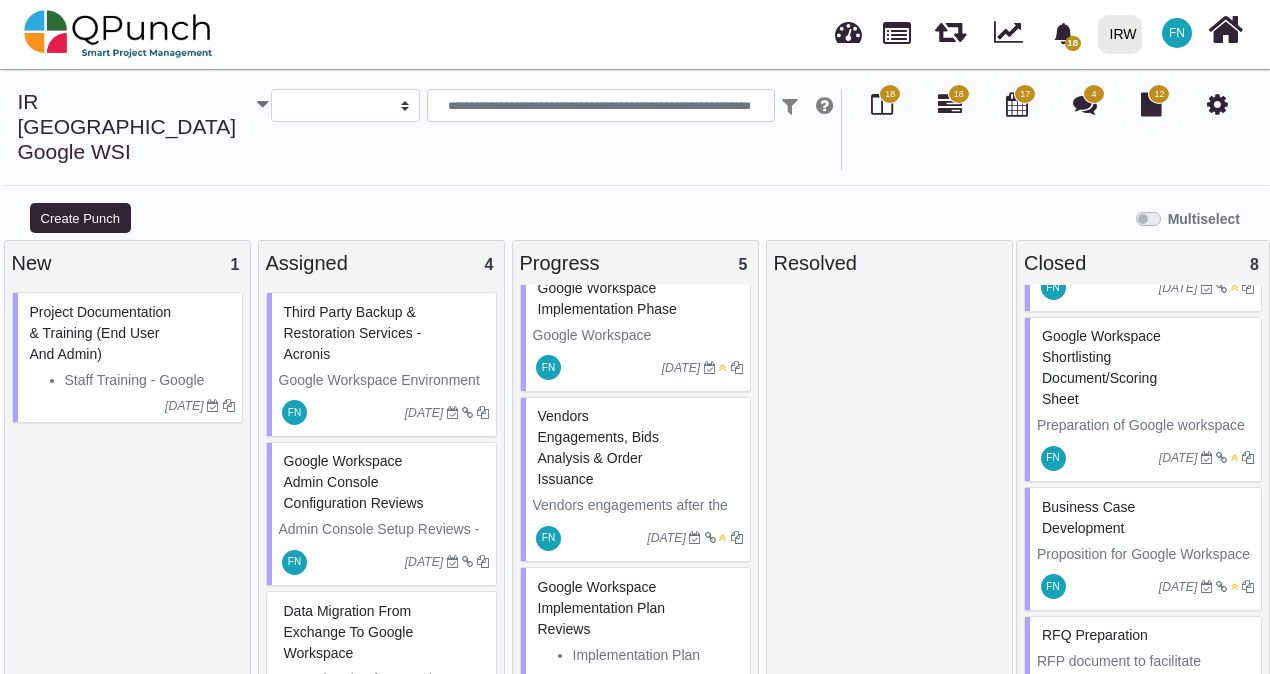 scroll, scrollTop: 360, scrollLeft: 0, axis: vertical 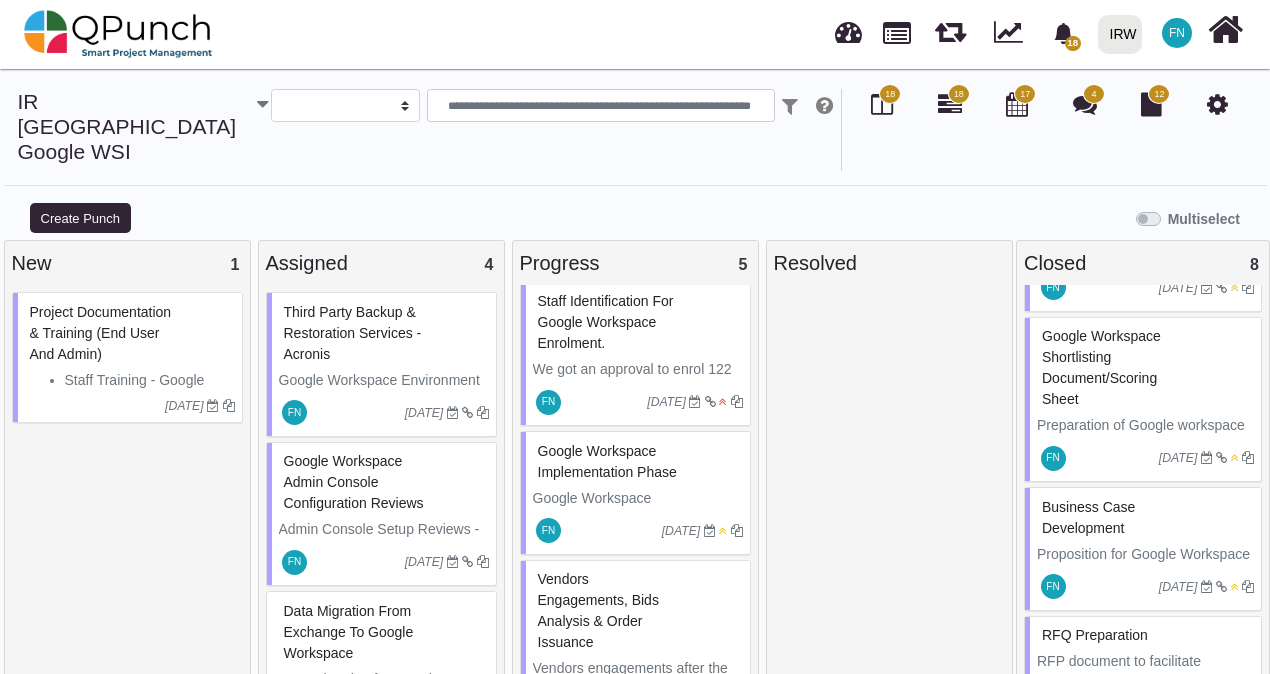 drag, startPoint x: 594, startPoint y: 430, endPoint x: 627, endPoint y: 432, distance: 33.06055 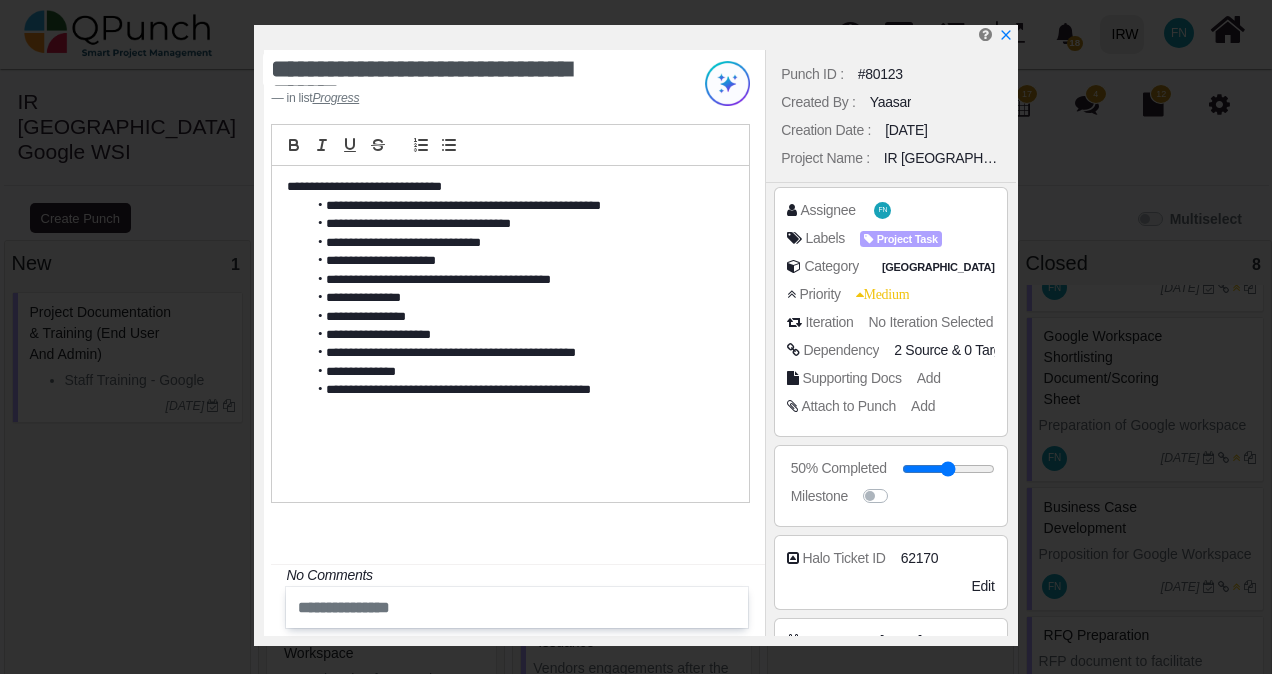 click on "**********" at bounding box center (510, 334) 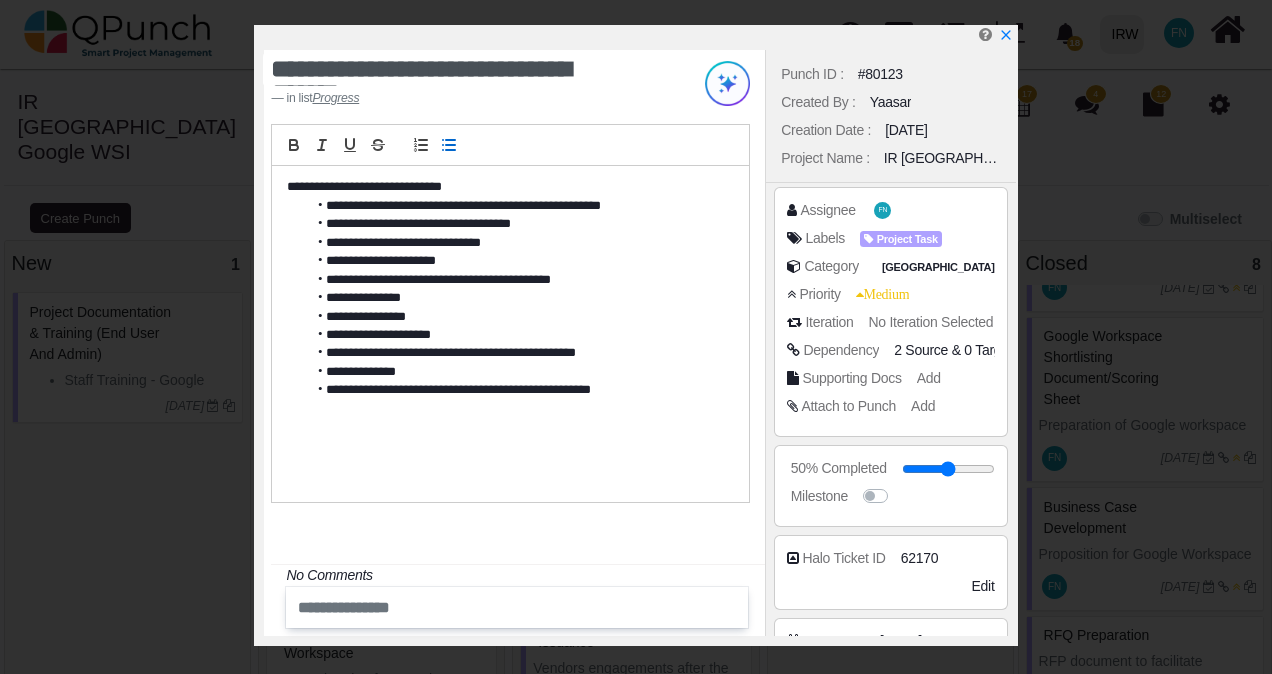click on "**********" at bounding box center (515, 390) 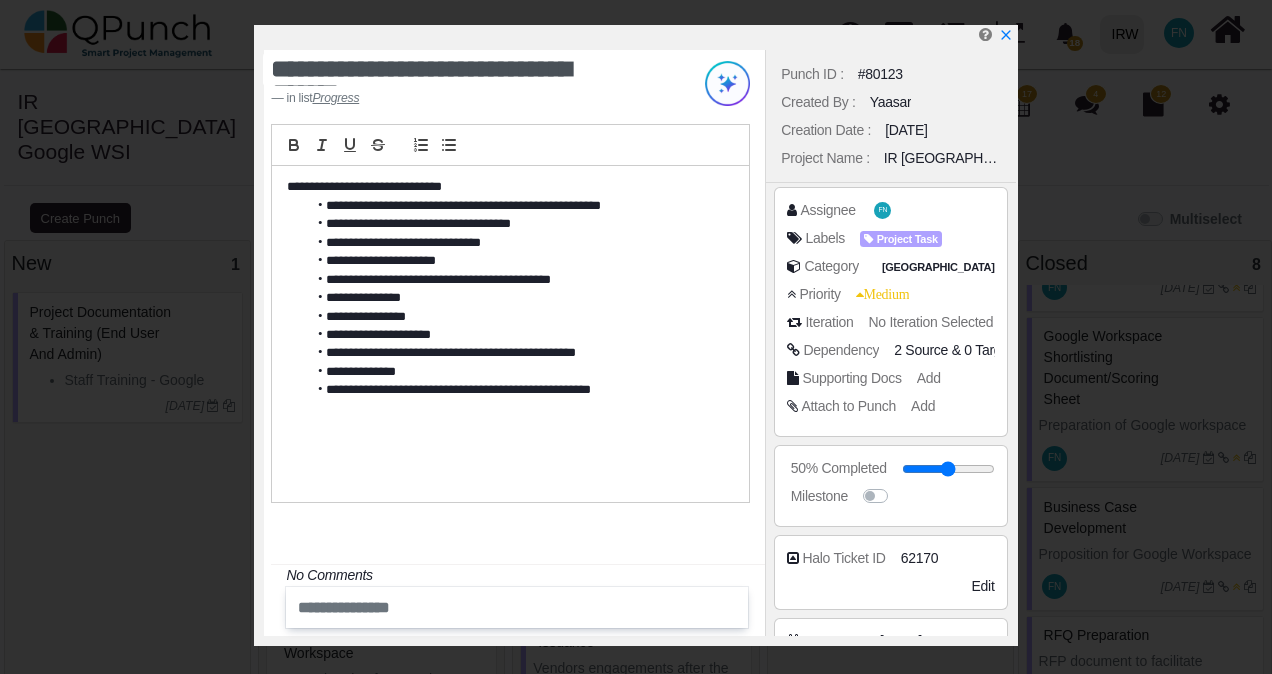 scroll, scrollTop: 0, scrollLeft: 0, axis: both 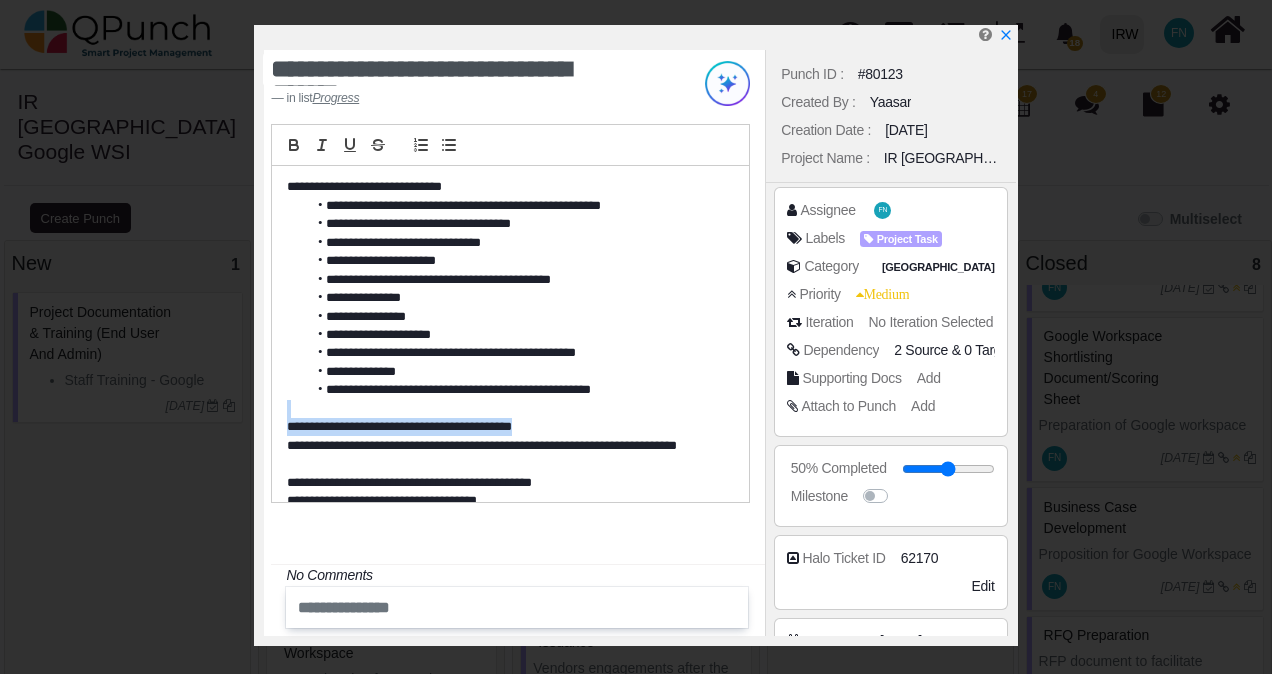 drag, startPoint x: 566, startPoint y: 424, endPoint x: 266, endPoint y: 417, distance: 300.08167 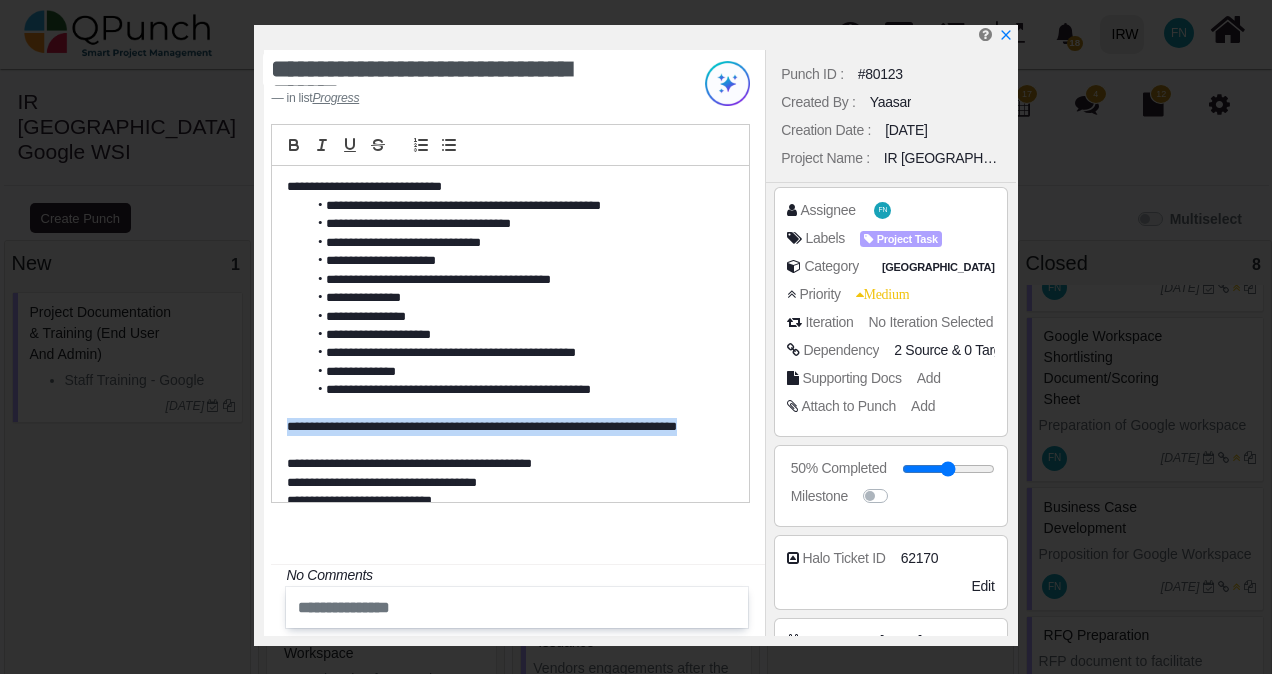drag, startPoint x: 333, startPoint y: 445, endPoint x: 276, endPoint y: 426, distance: 60.083275 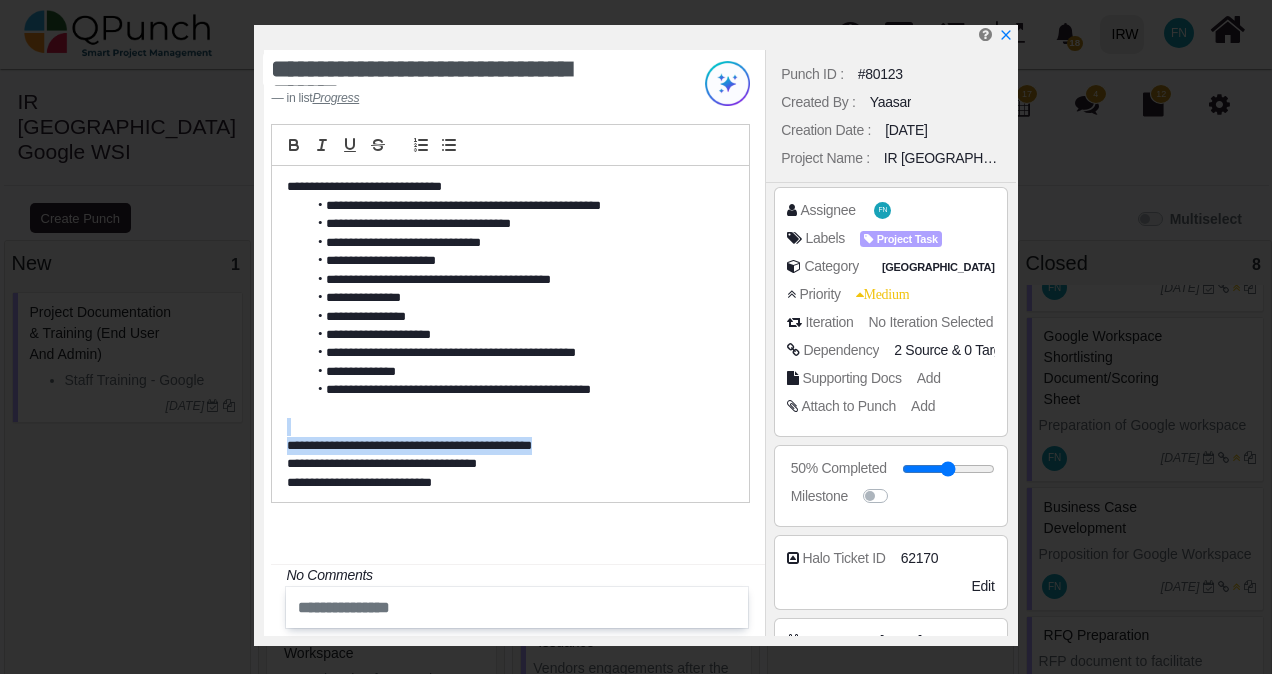 drag, startPoint x: 599, startPoint y: 444, endPoint x: 280, endPoint y: 434, distance: 319.1567 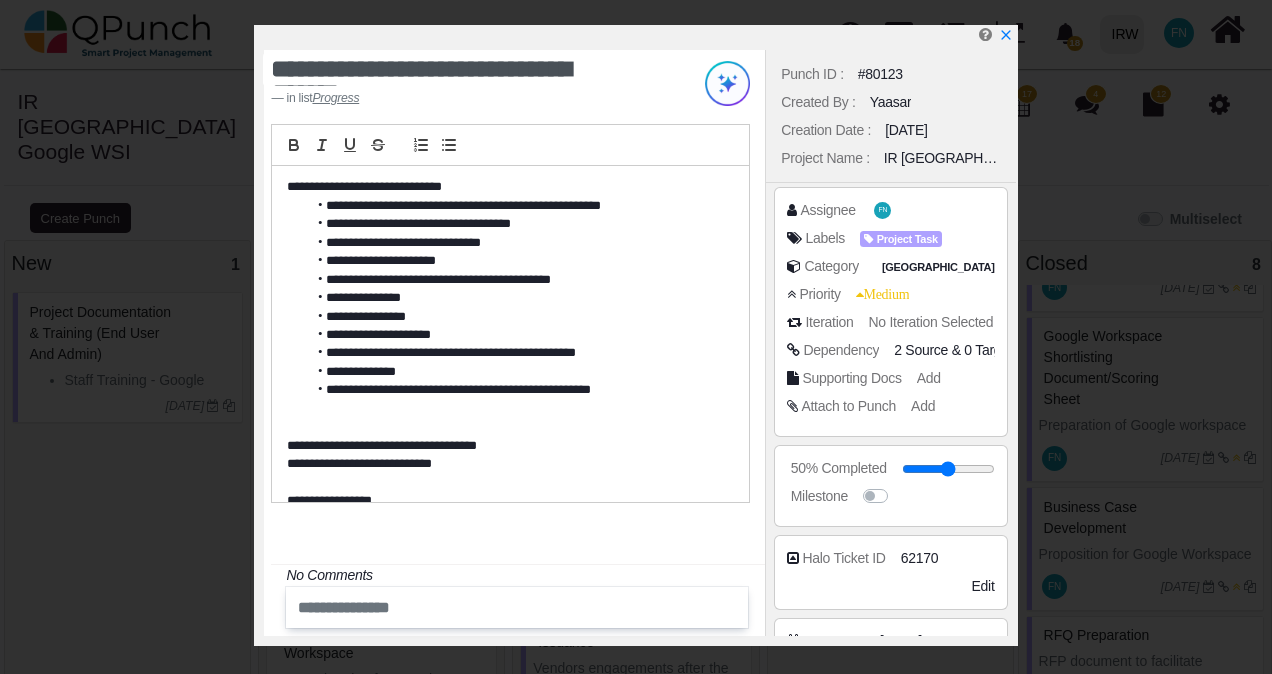 click on "**********" at bounding box center [514, 372] 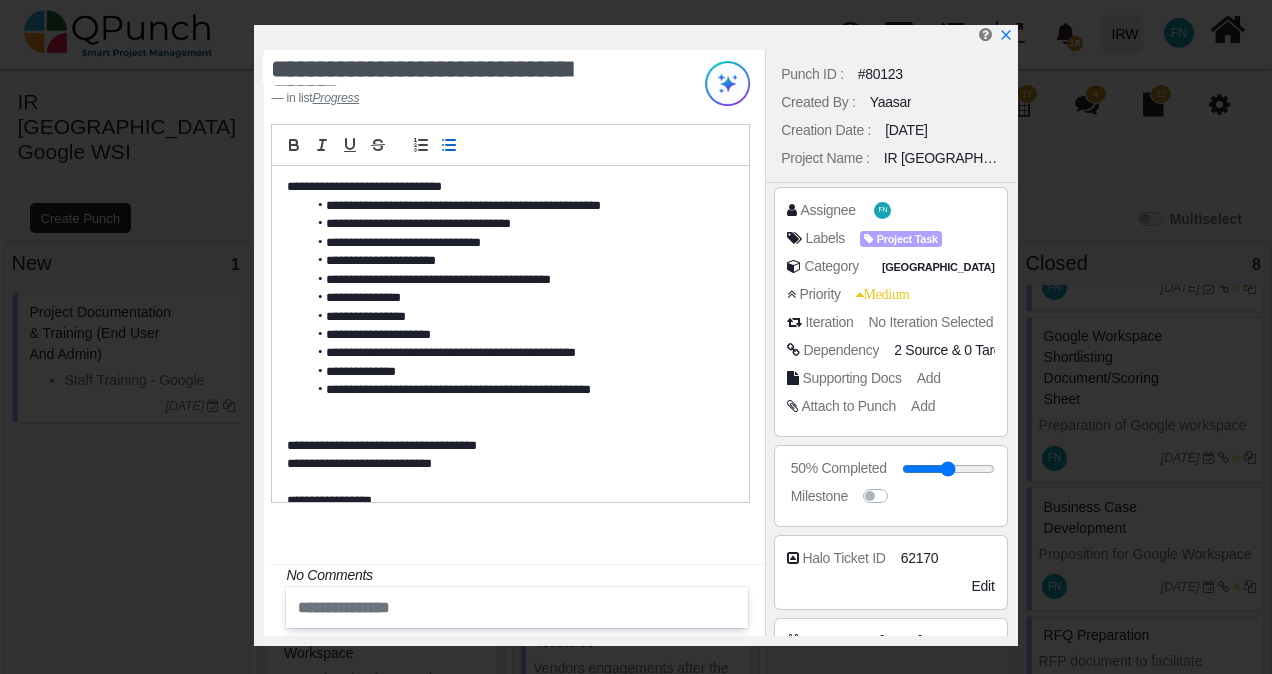 type 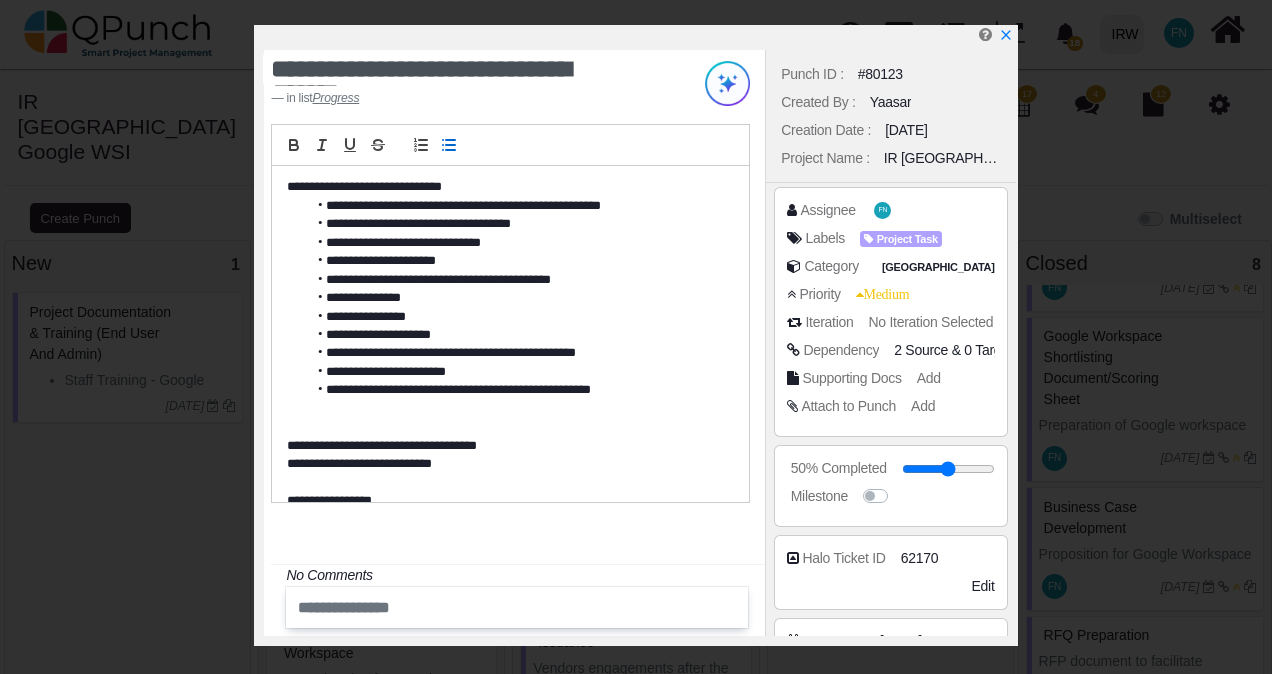 drag, startPoint x: 436, startPoint y: 445, endPoint x: 264, endPoint y: 454, distance: 172.2353 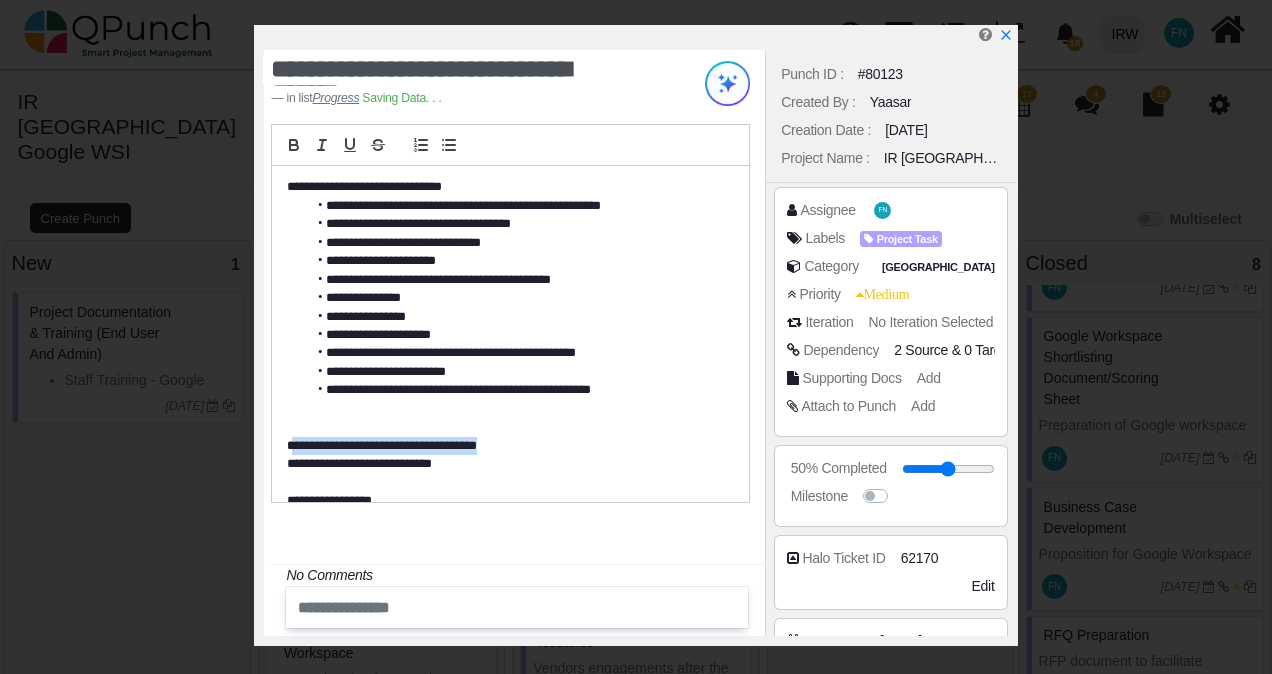 drag, startPoint x: 502, startPoint y: 440, endPoint x: 291, endPoint y: 438, distance: 211.00948 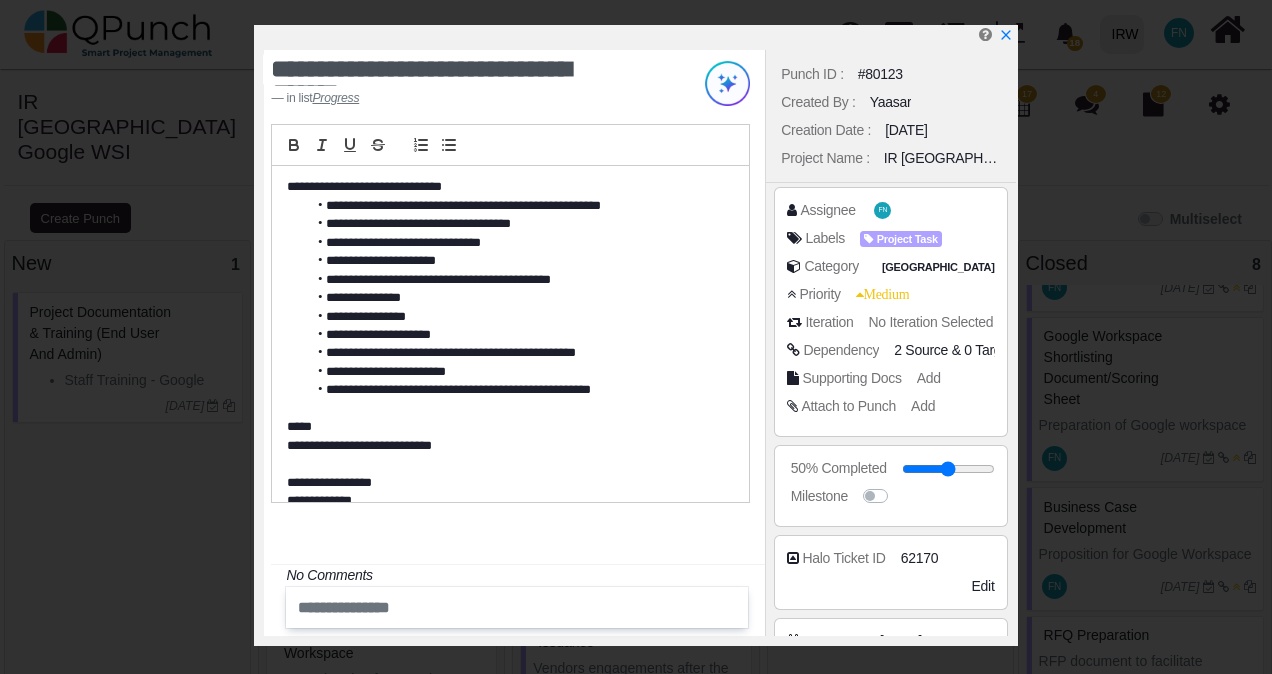 click on "**********" at bounding box center [504, 446] 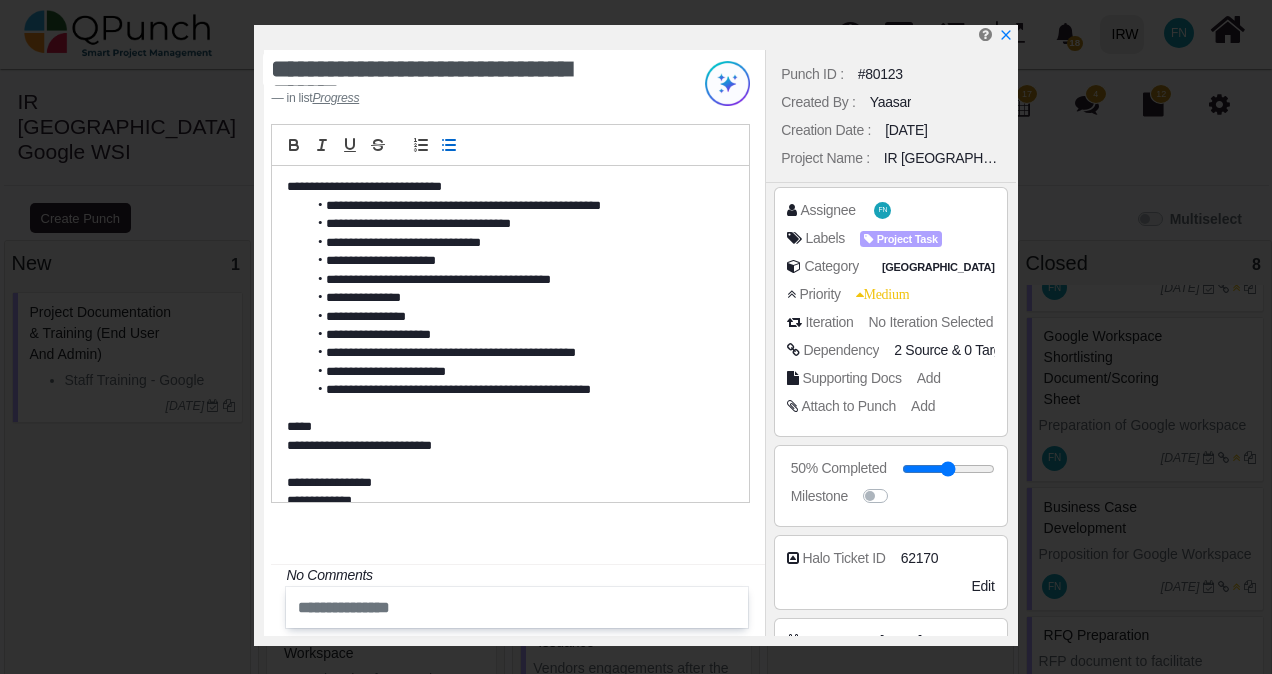click 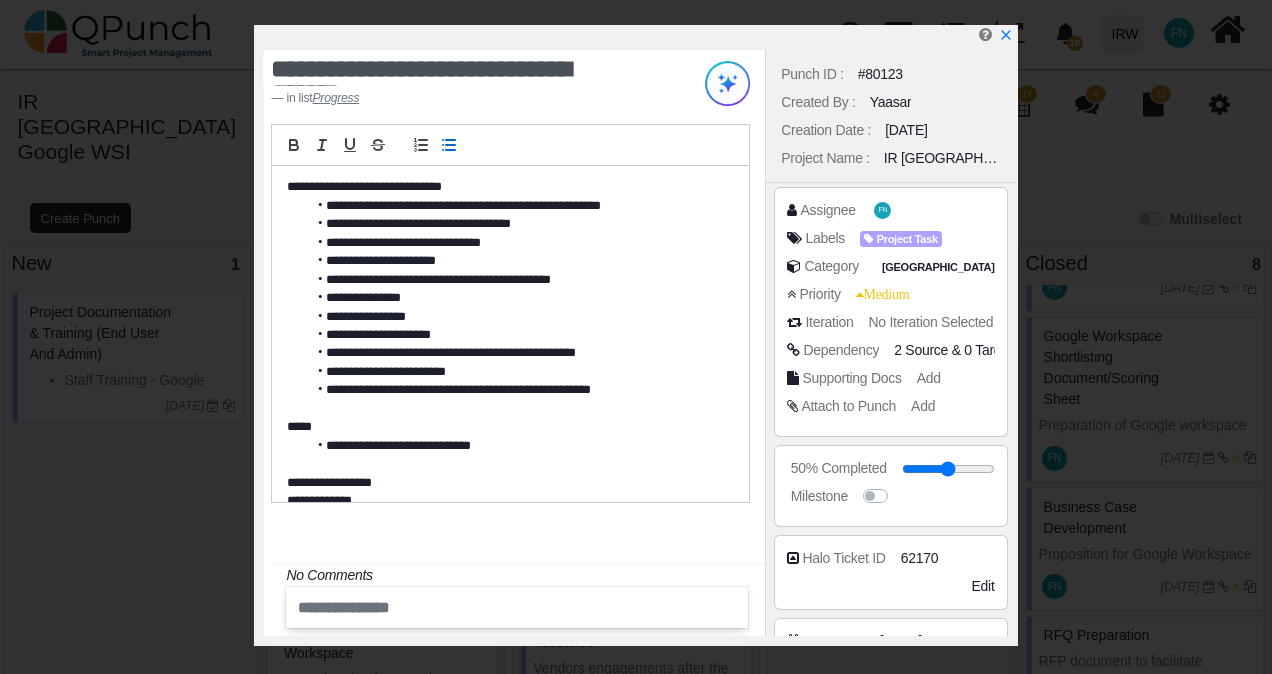 click on "**********" at bounding box center [514, 446] 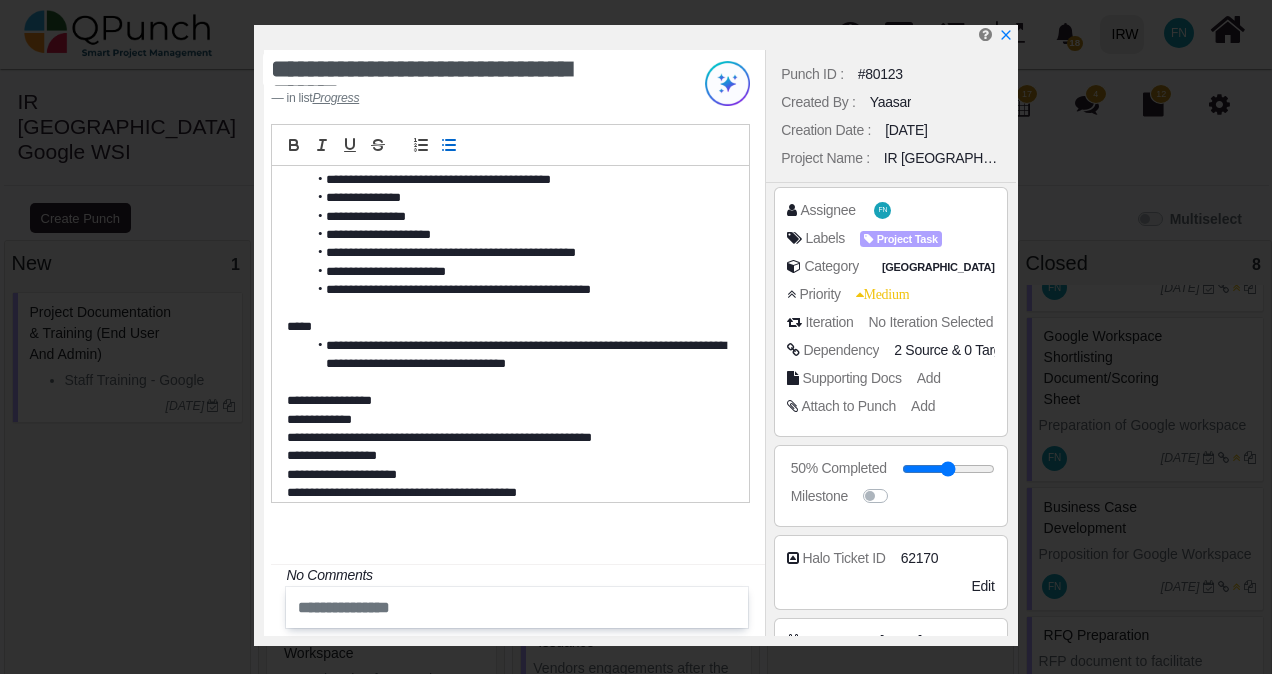 scroll, scrollTop: 0, scrollLeft: 0, axis: both 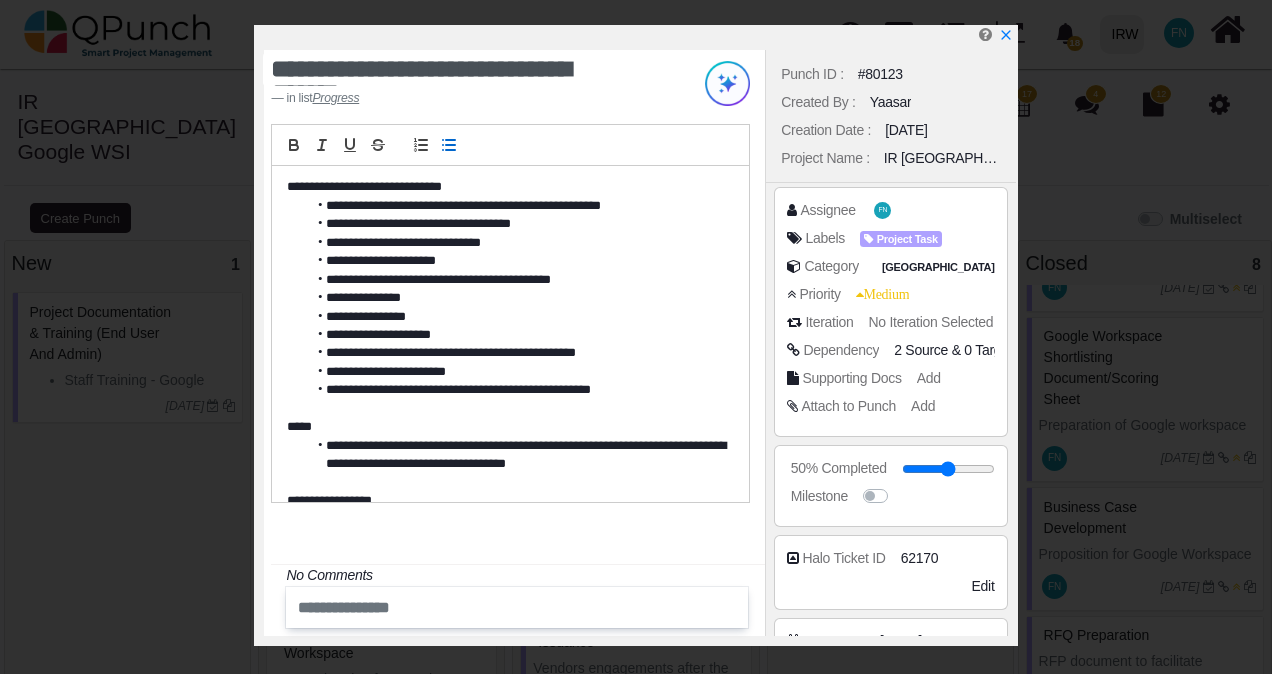 click on "**********" at bounding box center [514, 261] 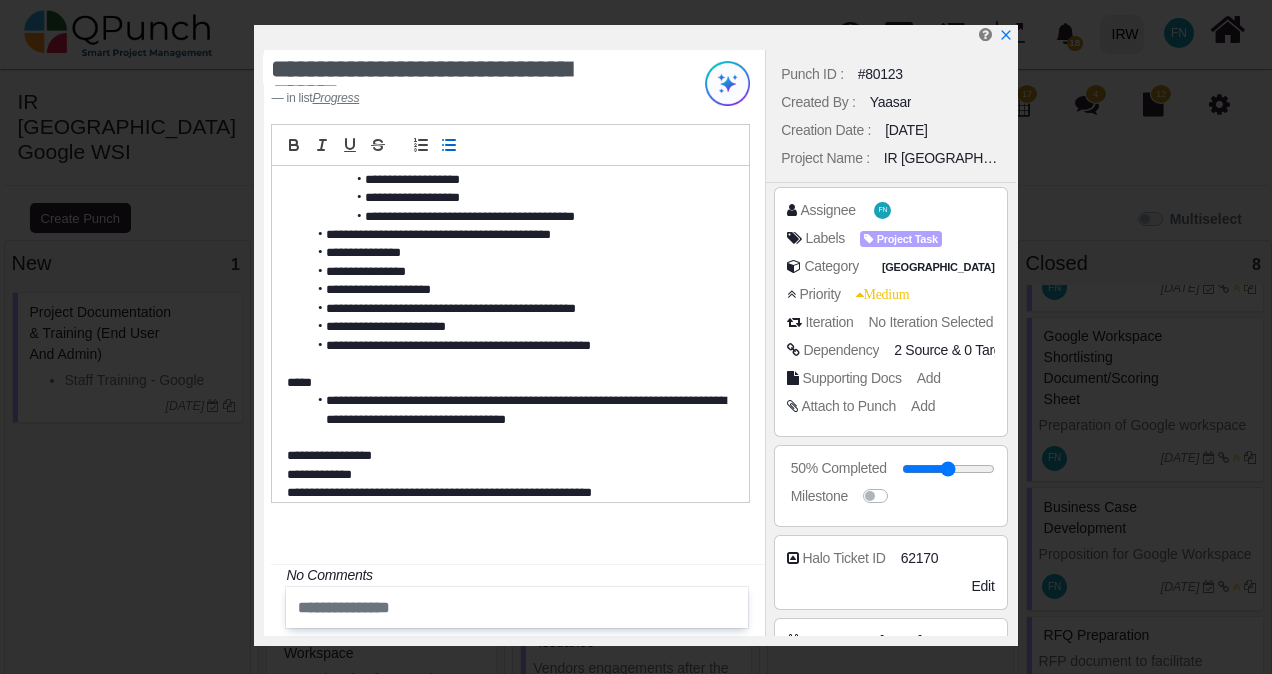 scroll, scrollTop: 200, scrollLeft: 0, axis: vertical 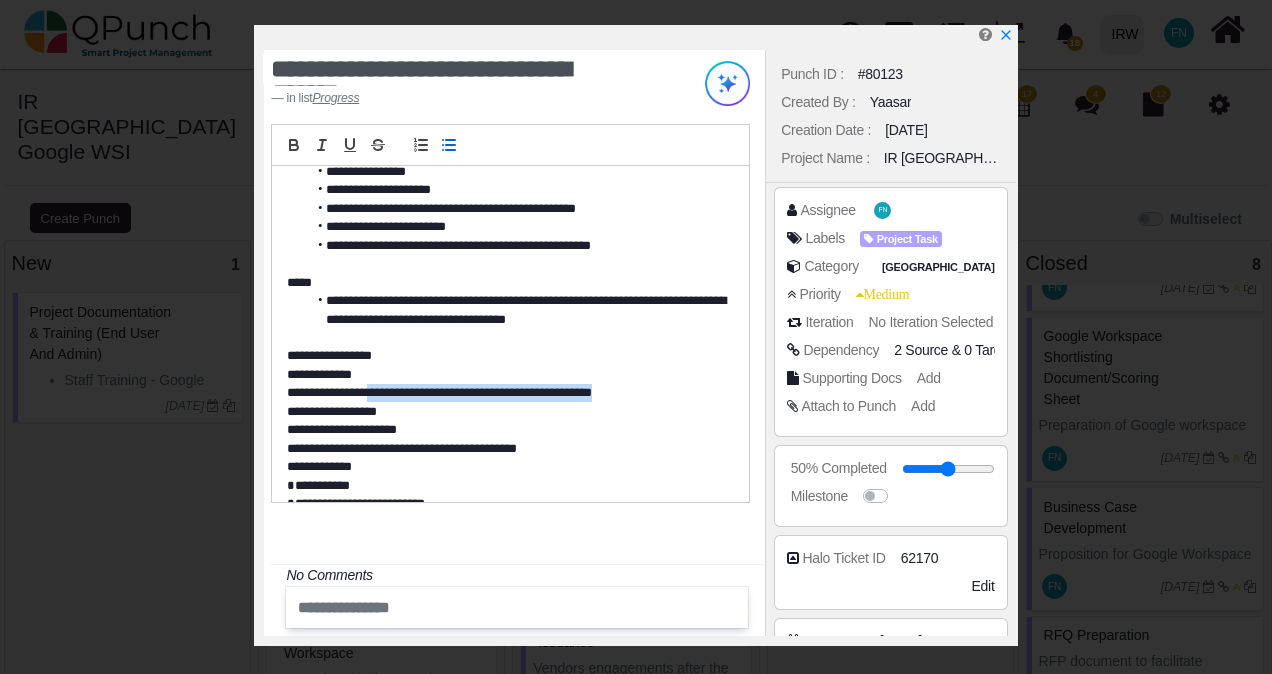 drag, startPoint x: 628, startPoint y: 390, endPoint x: 376, endPoint y: 382, distance: 252.12695 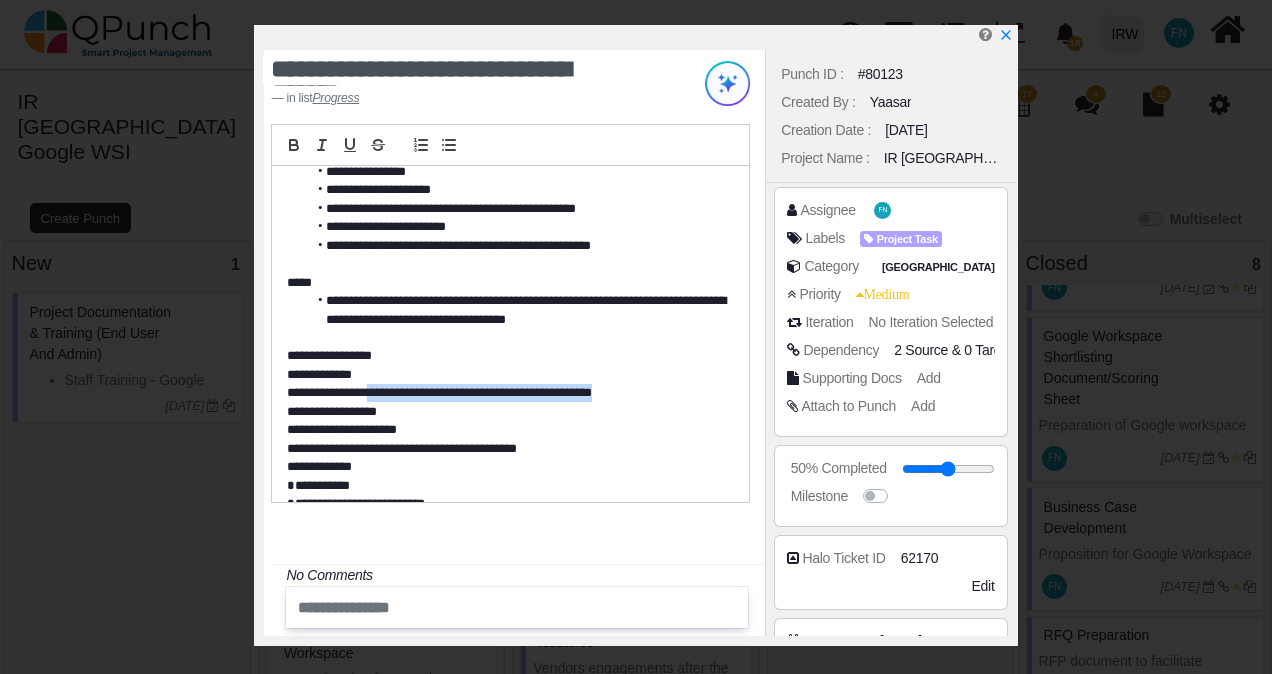 copy on "**********" 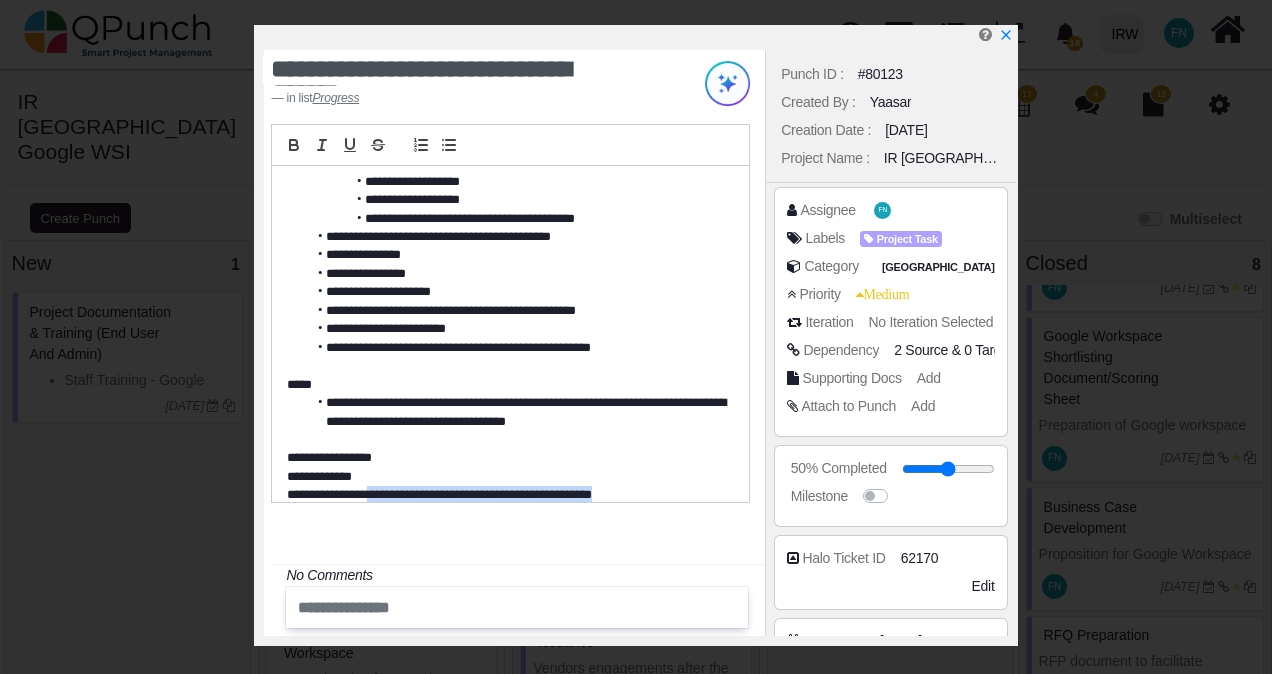 scroll, scrollTop: 0, scrollLeft: 0, axis: both 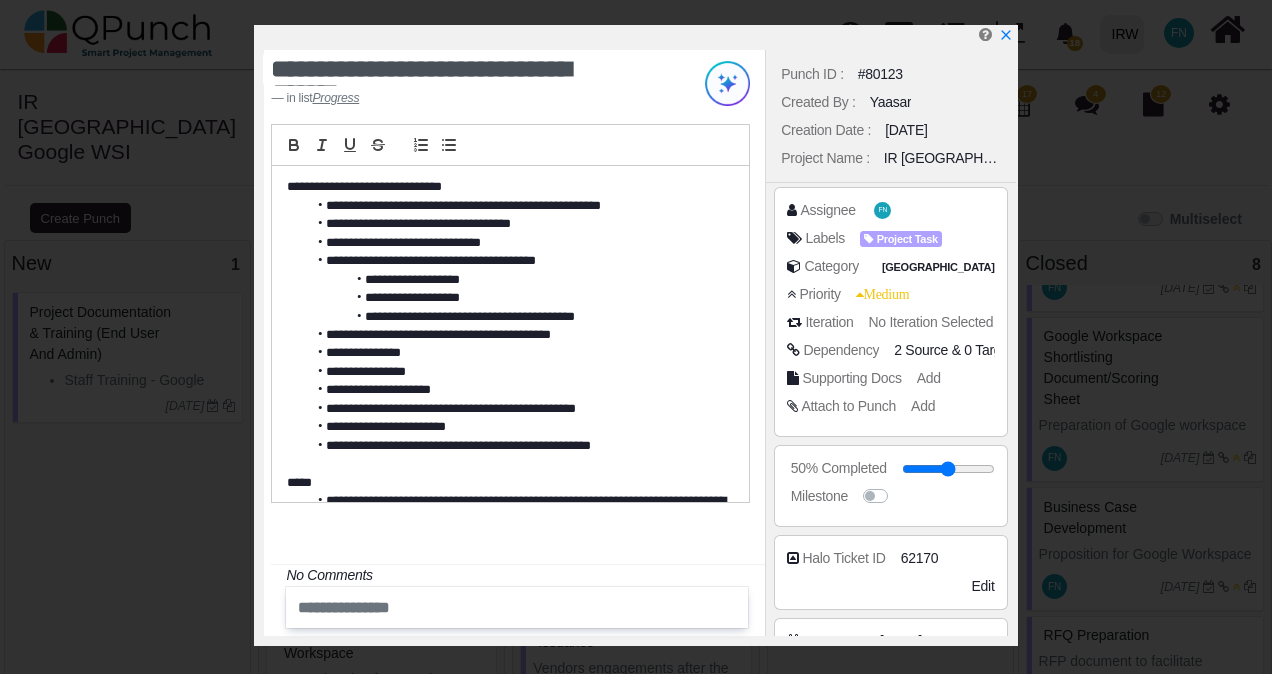 click on "**********" at bounding box center (514, 280) 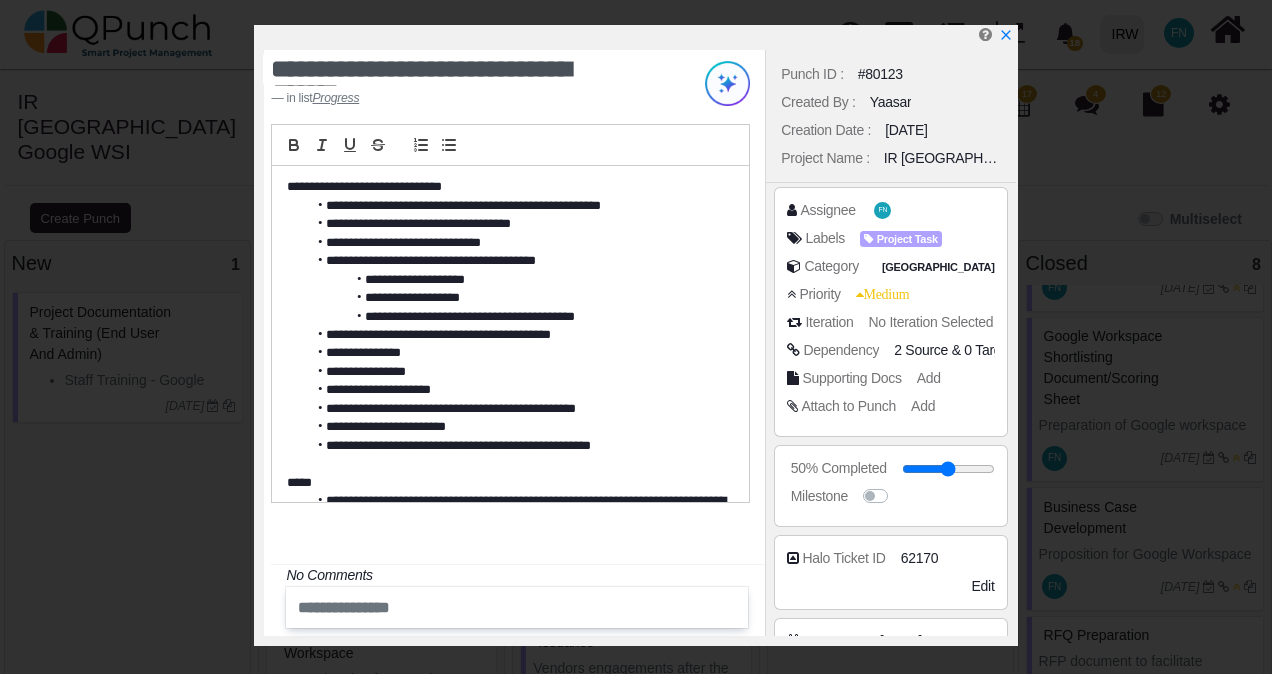 scroll, scrollTop: 0, scrollLeft: 0, axis: both 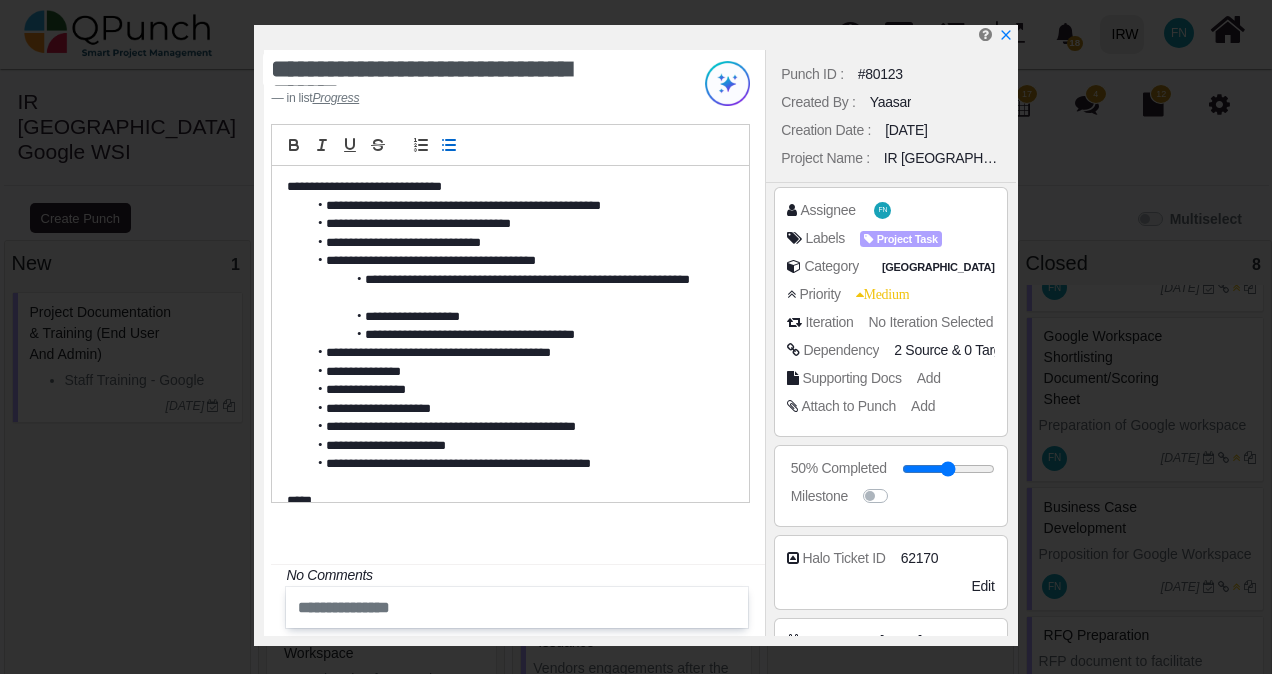 click on "**********" at bounding box center (514, 289) 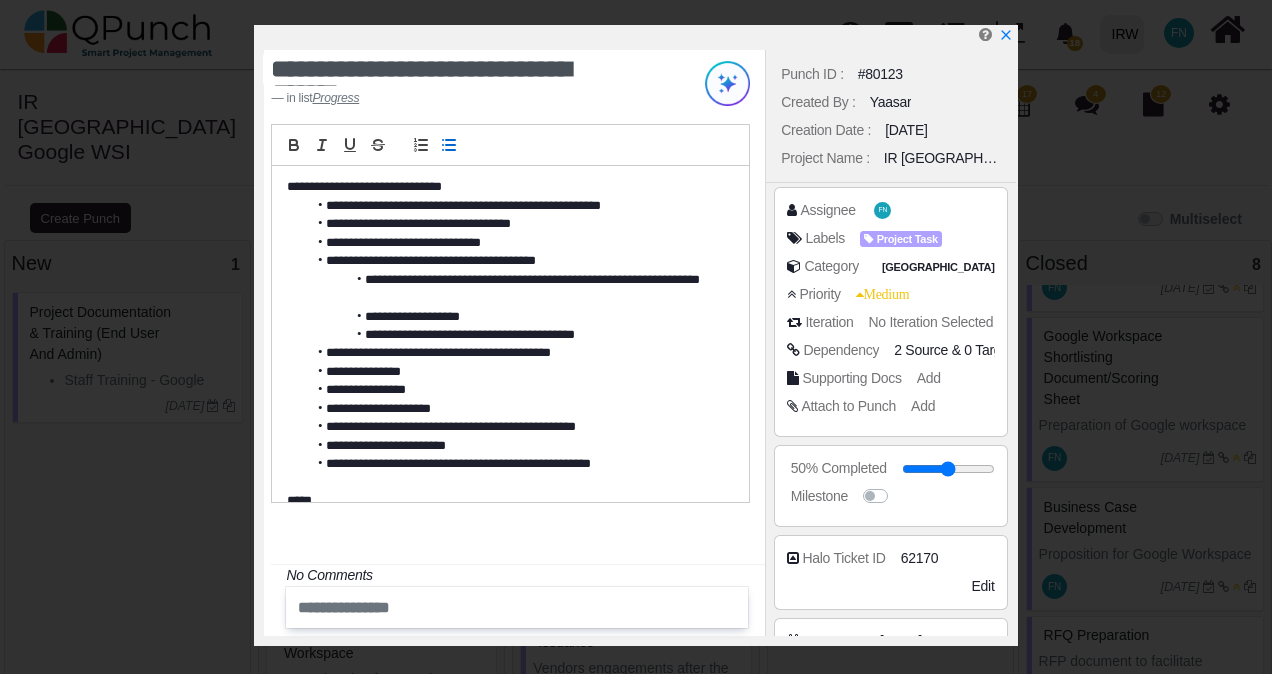 click on "**********" at bounding box center (514, 353) 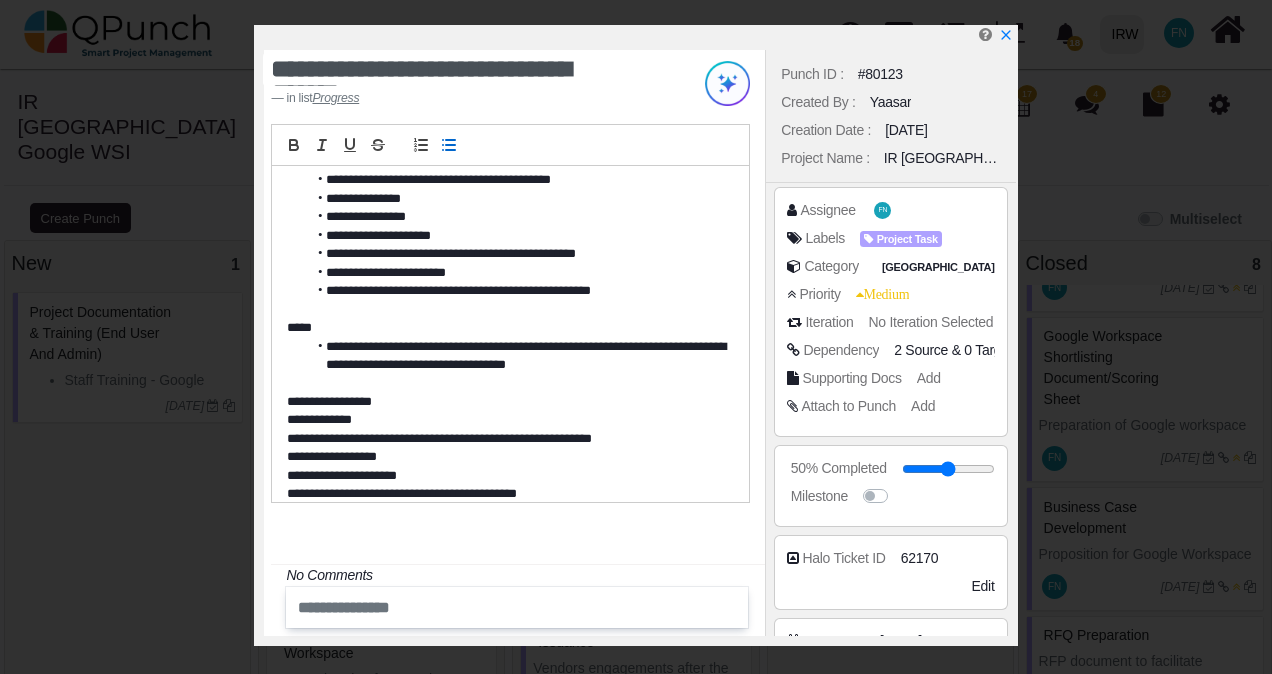 scroll, scrollTop: 200, scrollLeft: 0, axis: vertical 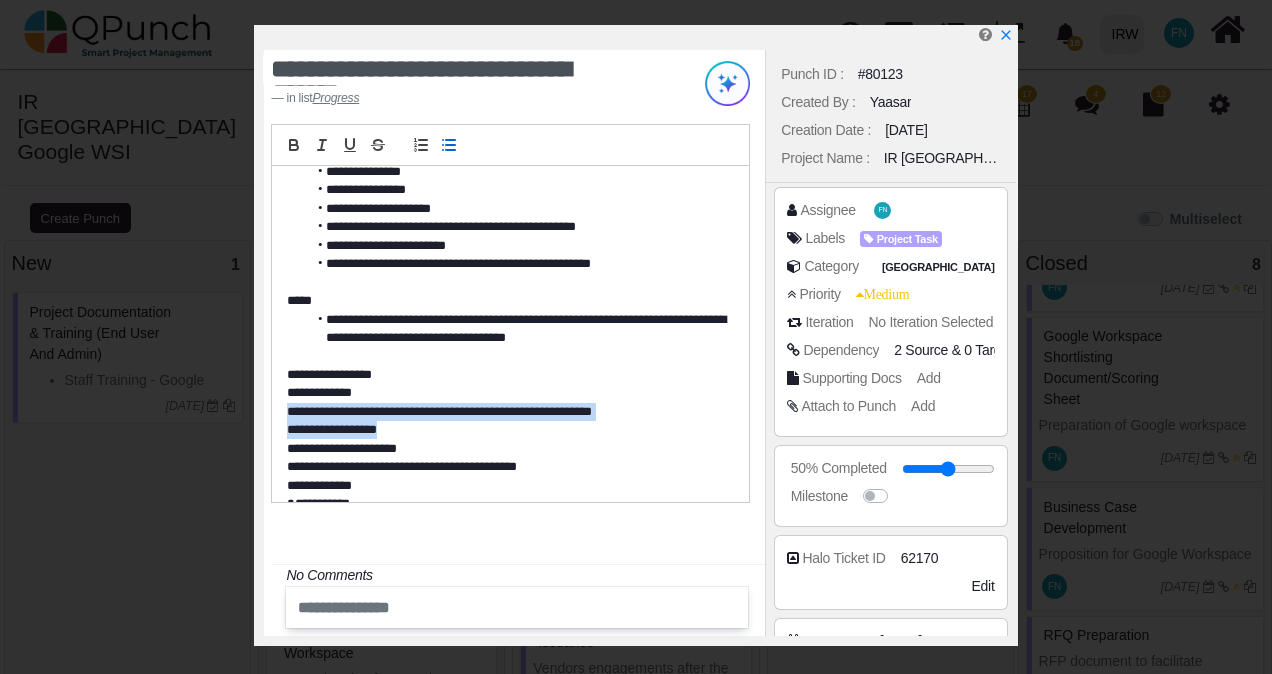 drag, startPoint x: 404, startPoint y: 426, endPoint x: 280, endPoint y: 412, distance: 124.78782 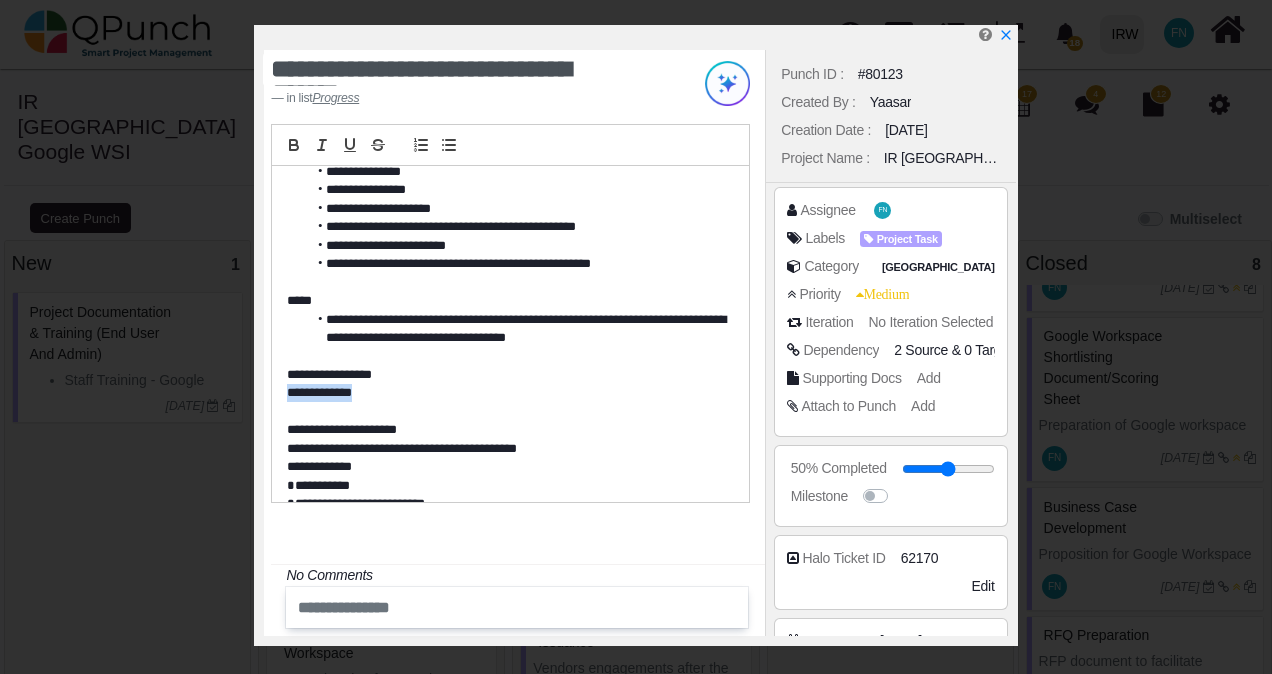 drag, startPoint x: 371, startPoint y: 392, endPoint x: 283, endPoint y: 390, distance: 88.02273 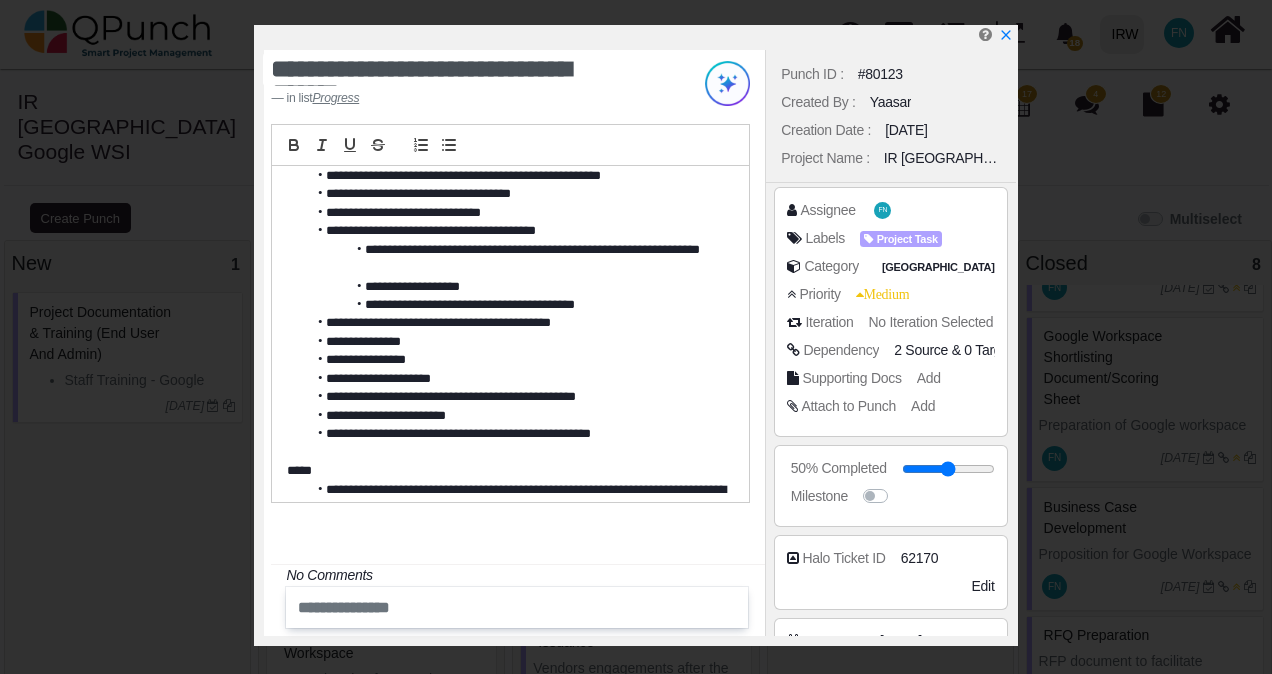 scroll, scrollTop: 0, scrollLeft: 0, axis: both 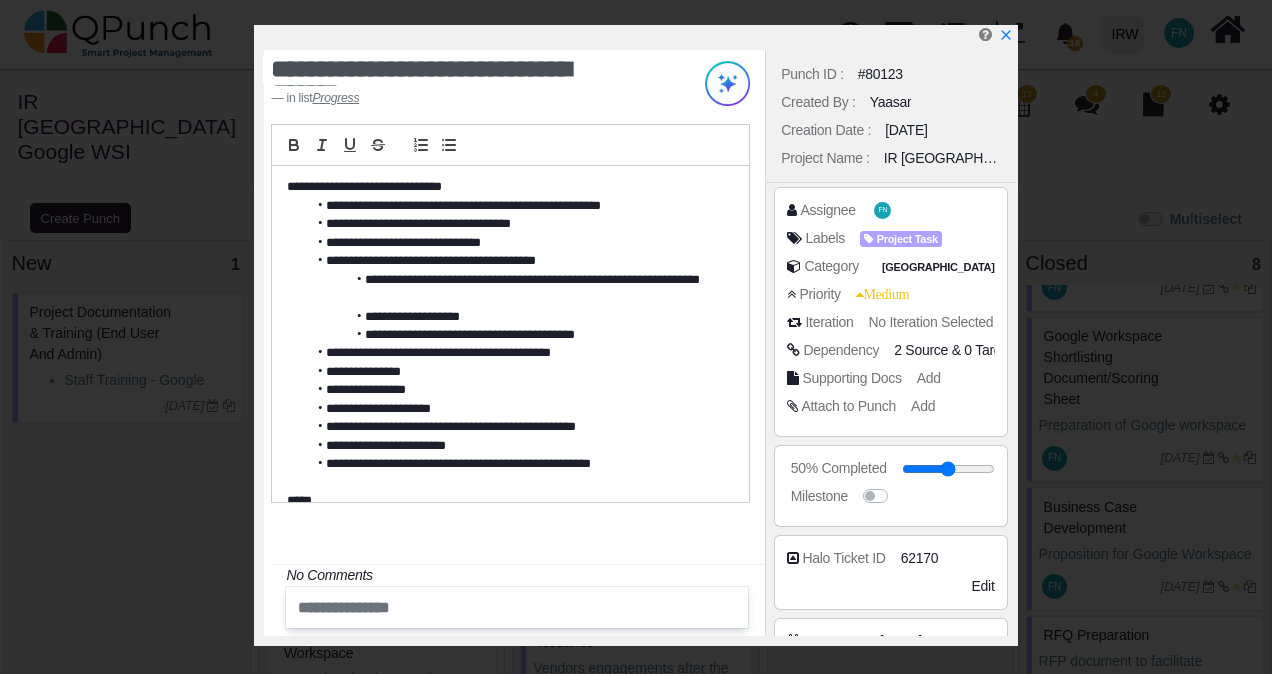 drag, startPoint x: 614, startPoint y: 334, endPoint x: 662, endPoint y: 329, distance: 48.259712 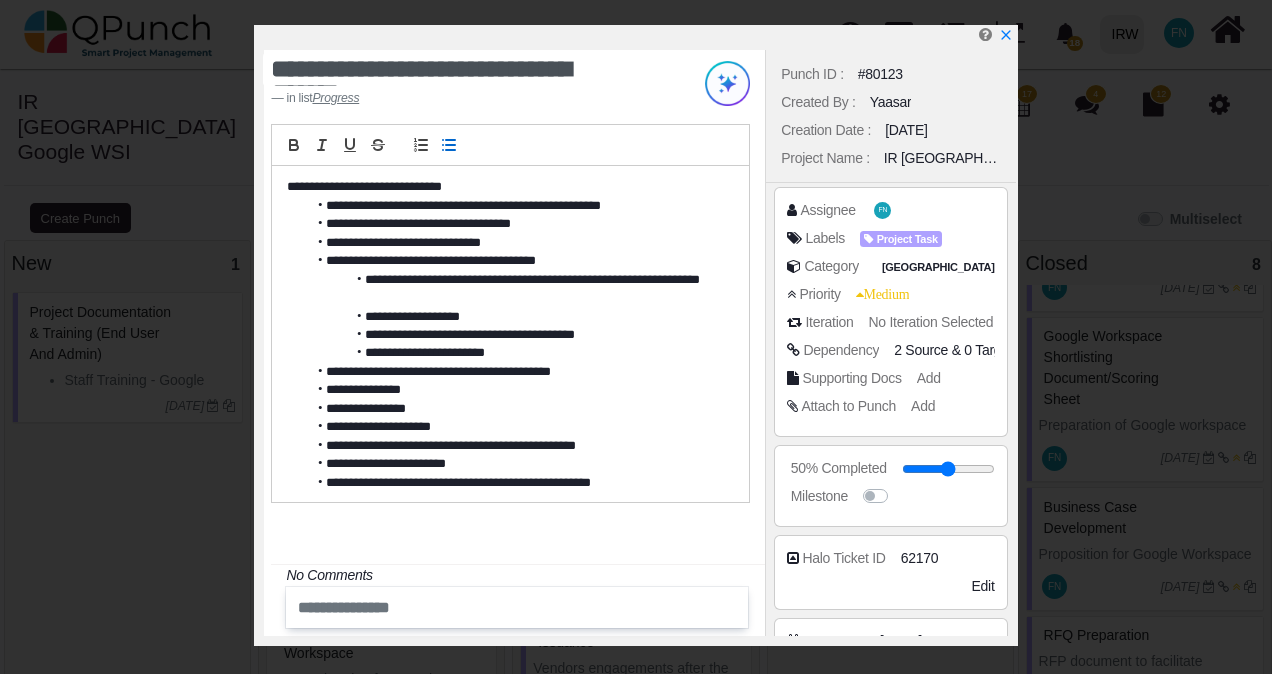 click on "**********" at bounding box center (514, 427) 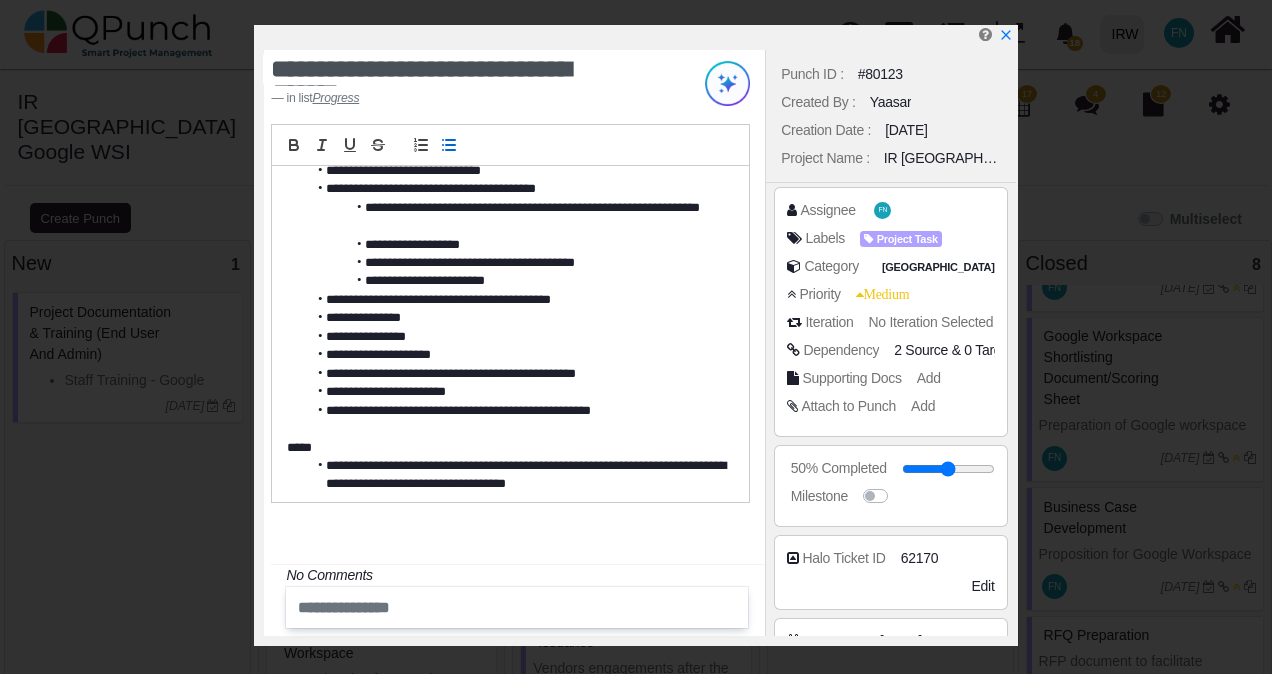 scroll, scrollTop: 200, scrollLeft: 0, axis: vertical 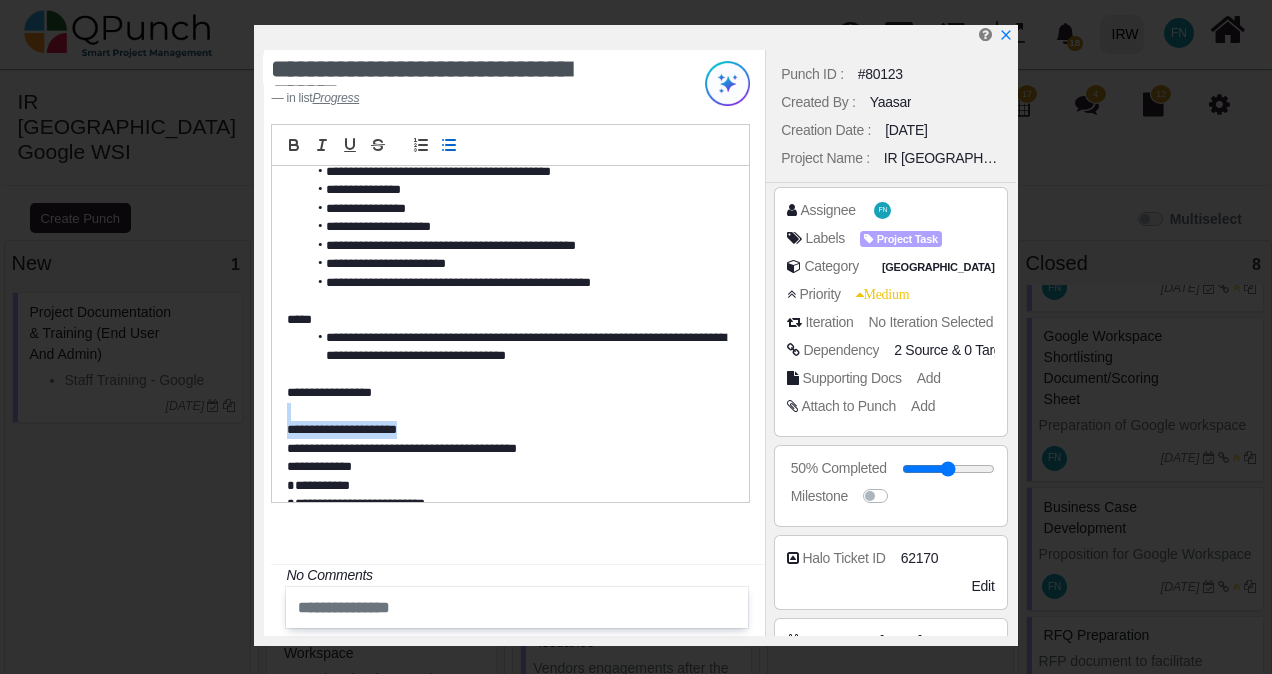 drag, startPoint x: 417, startPoint y: 423, endPoint x: 324, endPoint y: 412, distance: 93.64828 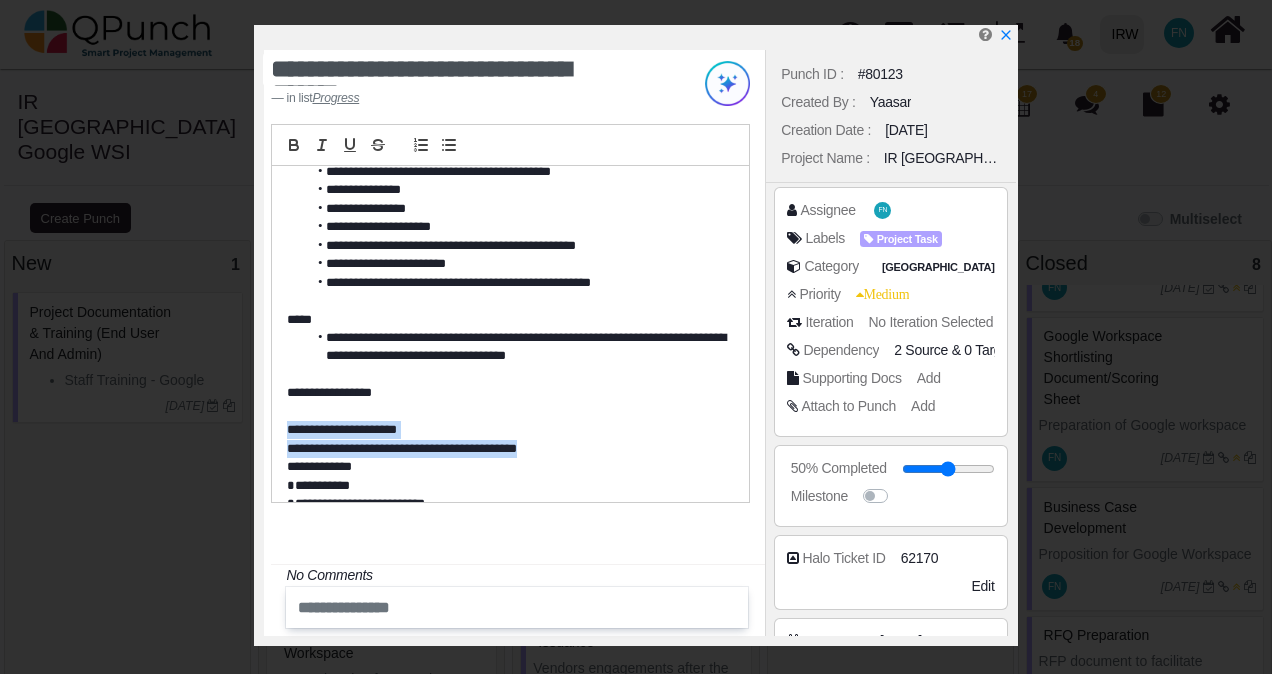 drag, startPoint x: 596, startPoint y: 451, endPoint x: 288, endPoint y: 427, distance: 308.93365 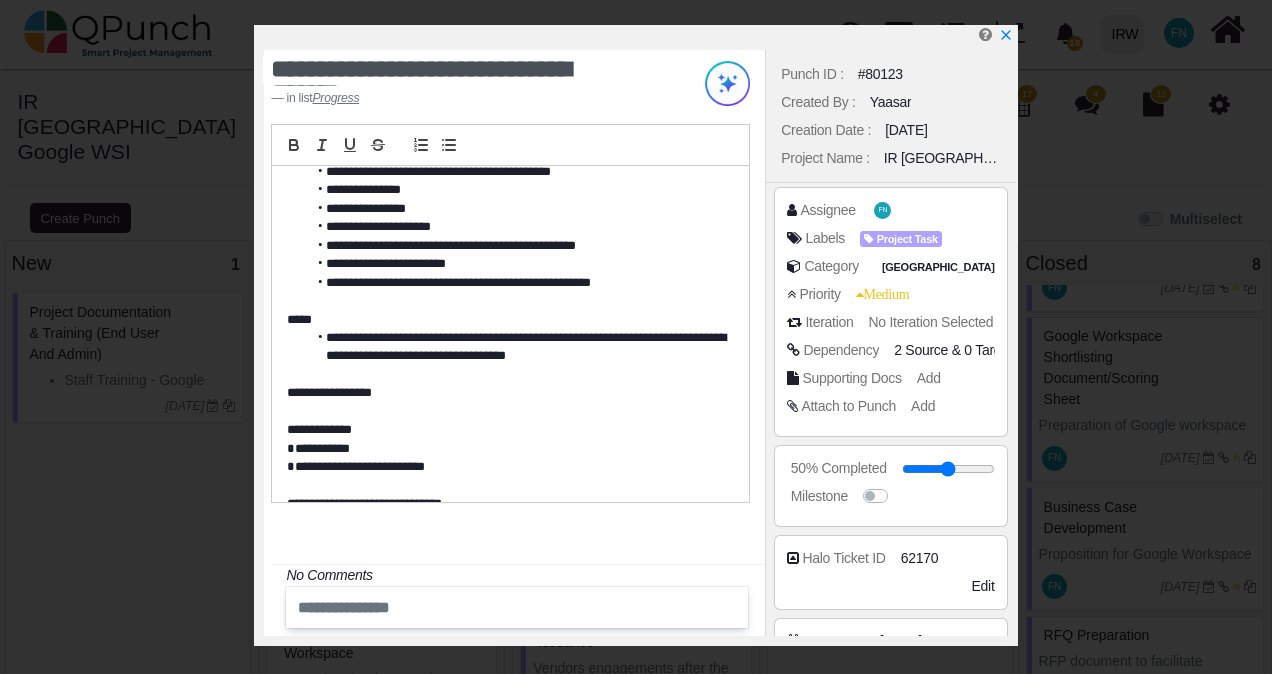 click on "**********" at bounding box center [514, 246] 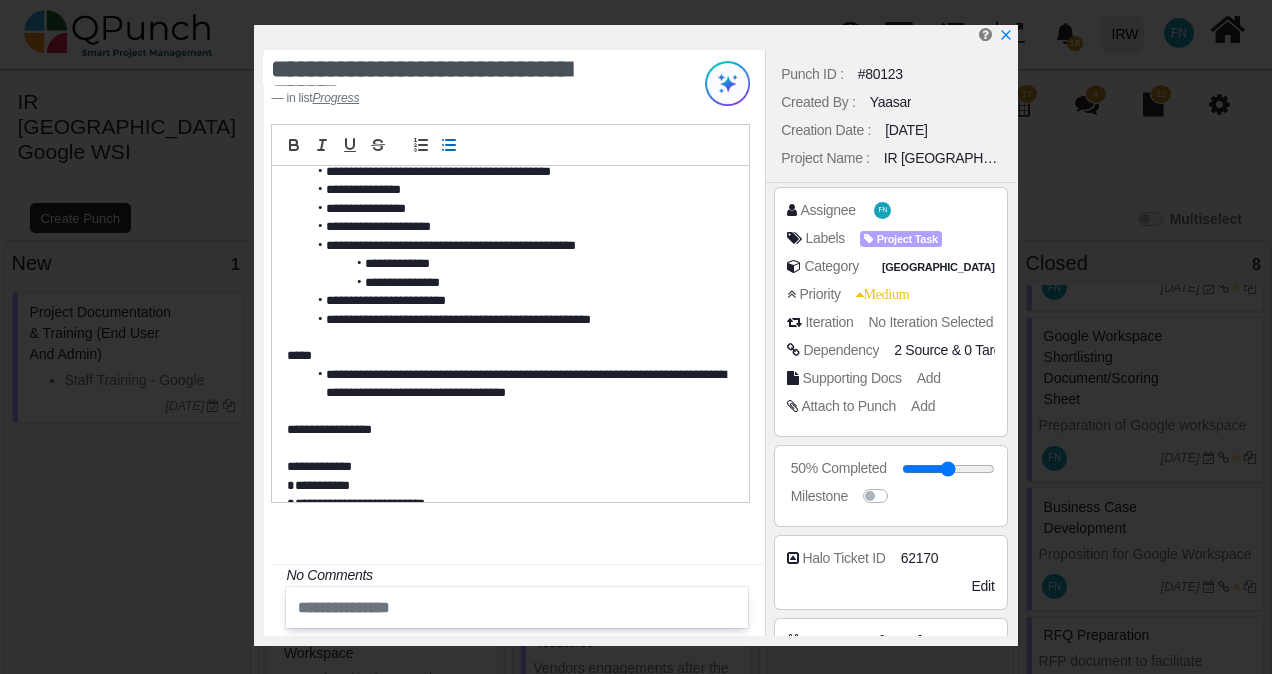 click on "**********" at bounding box center (514, 384) 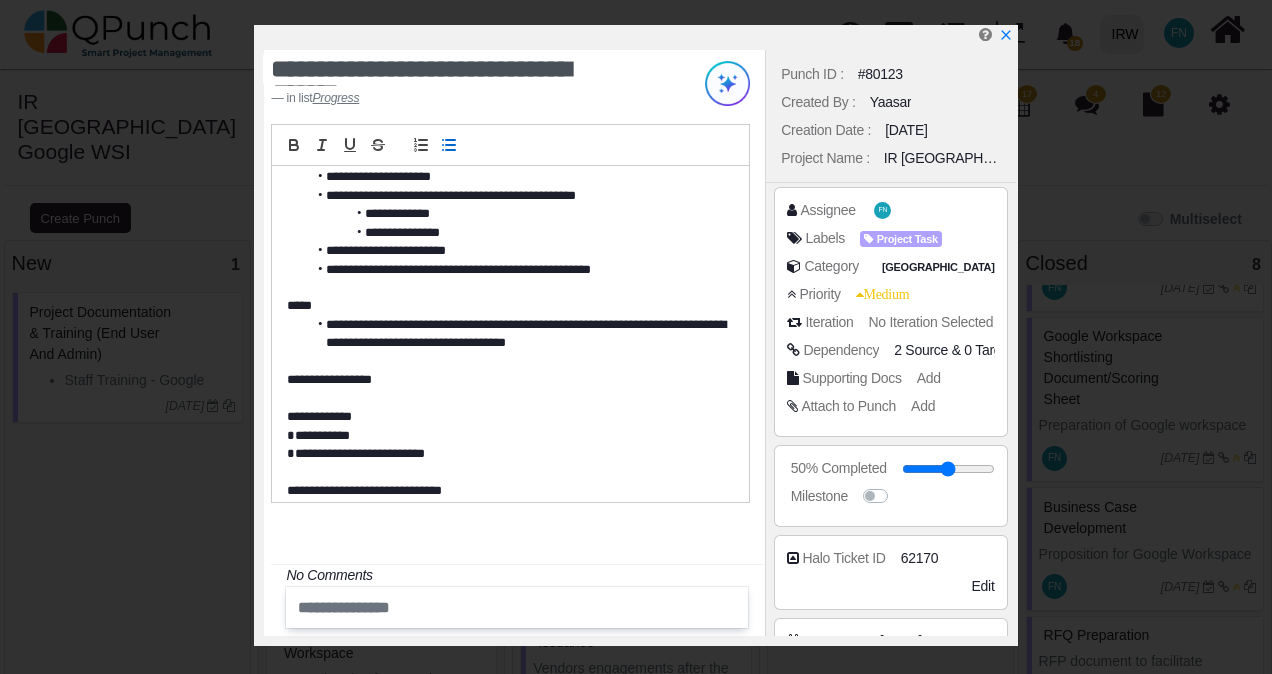 scroll, scrollTop: 278, scrollLeft: 0, axis: vertical 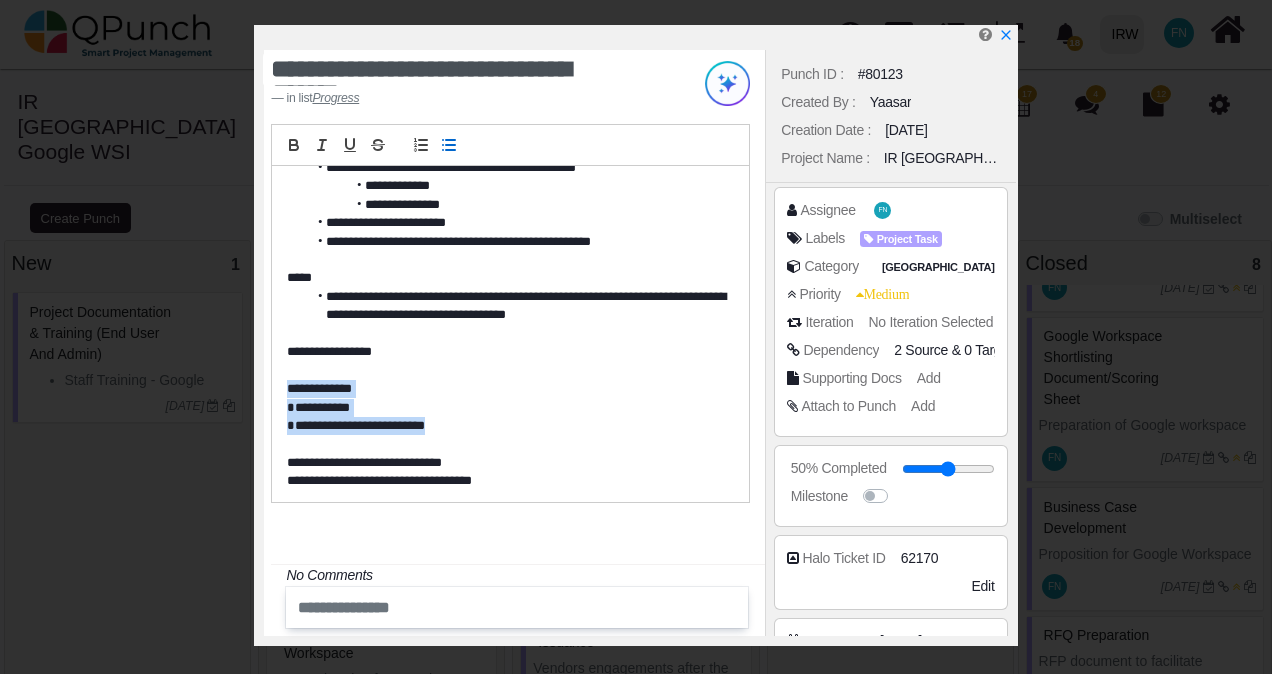 drag, startPoint x: 485, startPoint y: 422, endPoint x: 280, endPoint y: 390, distance: 207.48253 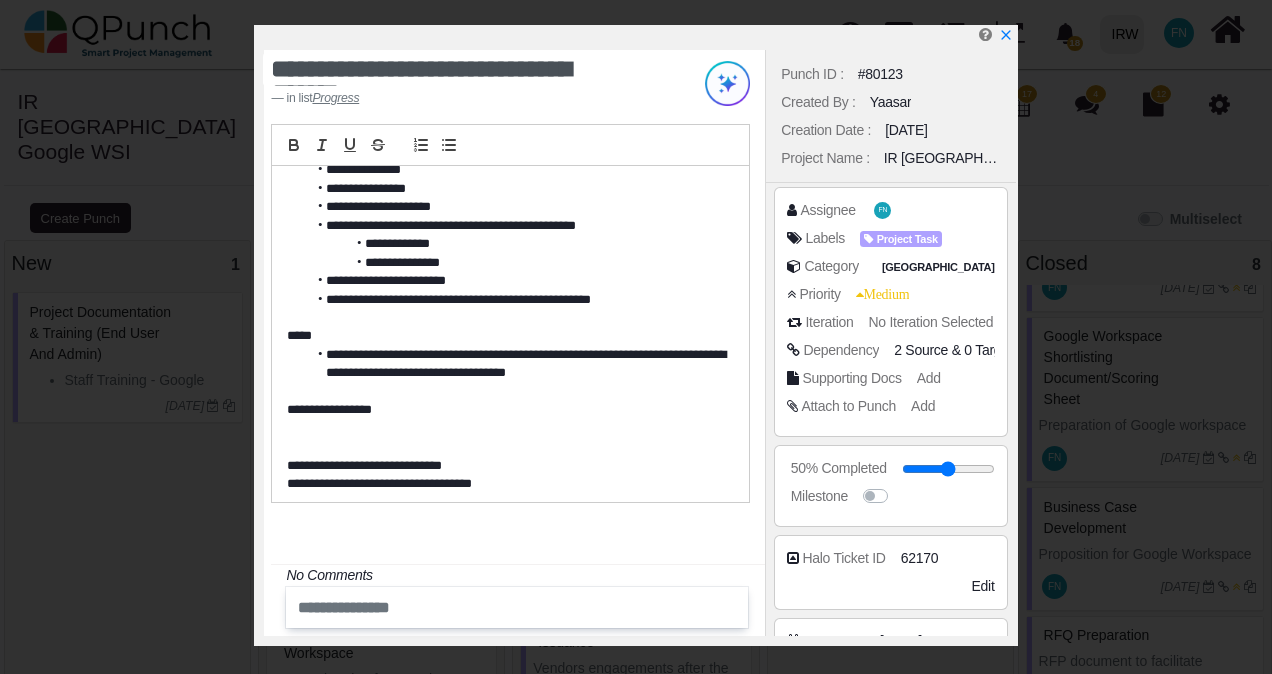 scroll, scrollTop: 222, scrollLeft: 0, axis: vertical 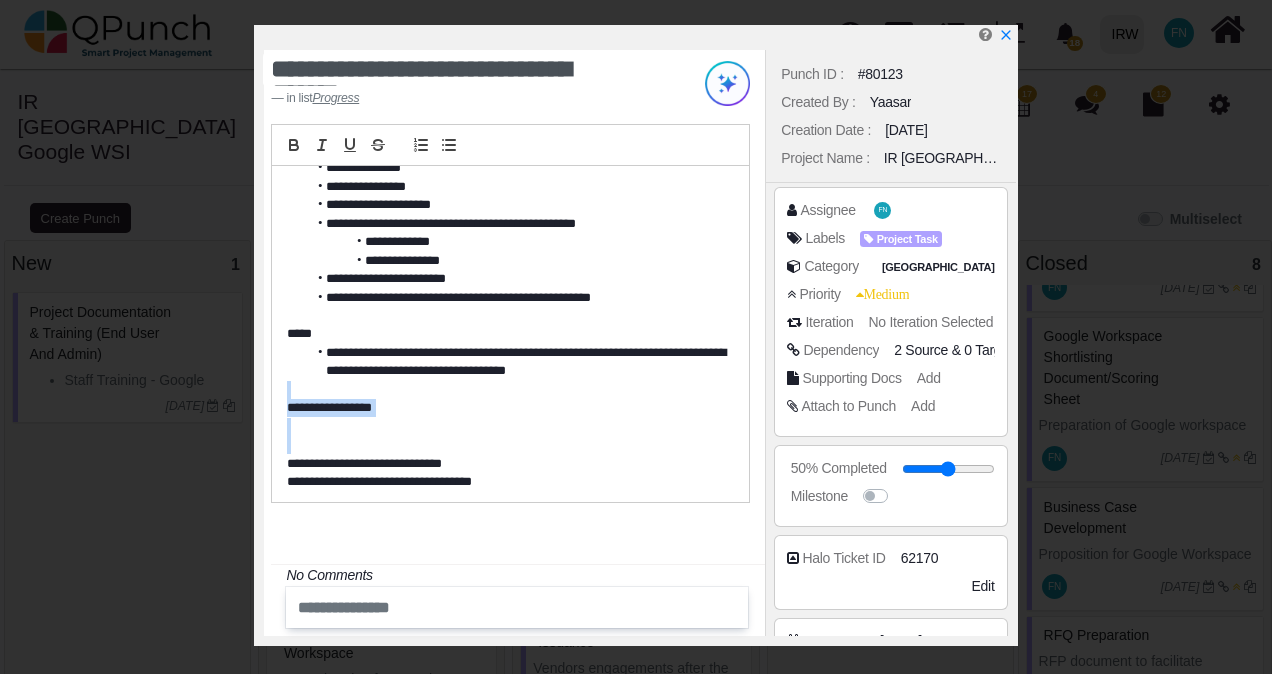 drag, startPoint x: 317, startPoint y: 434, endPoint x: 264, endPoint y: 392, distance: 67.62396 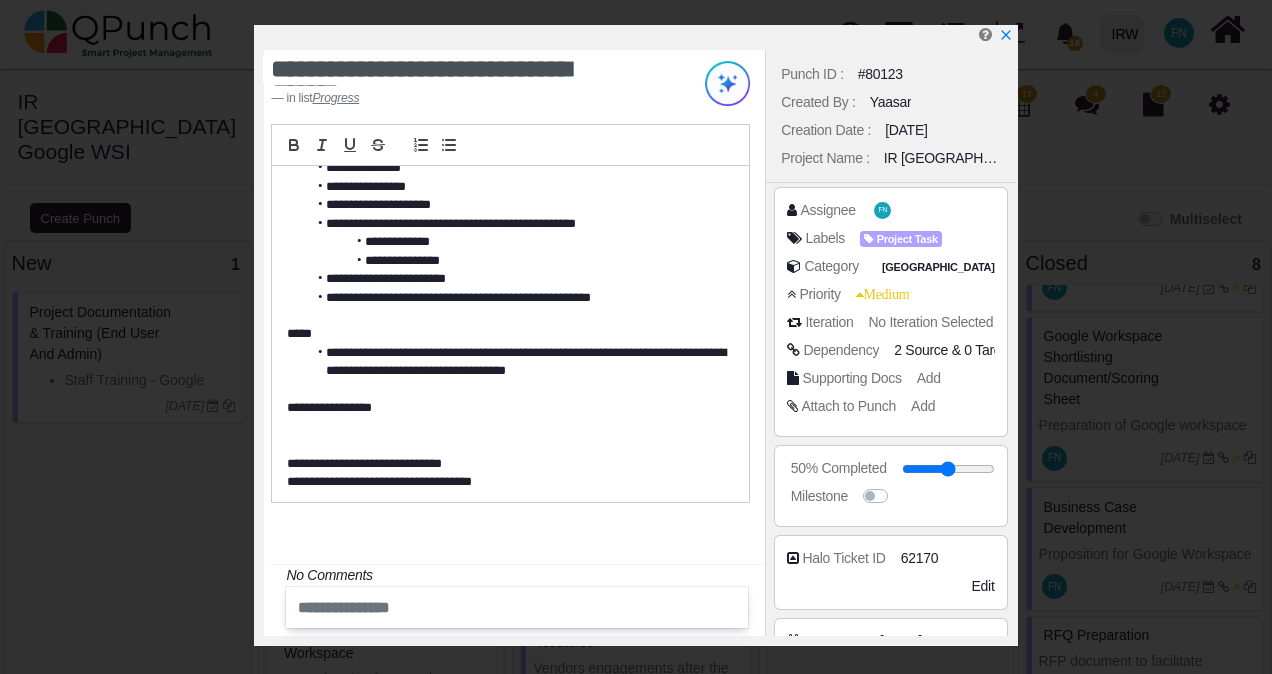 scroll, scrollTop: 167, scrollLeft: 0, axis: vertical 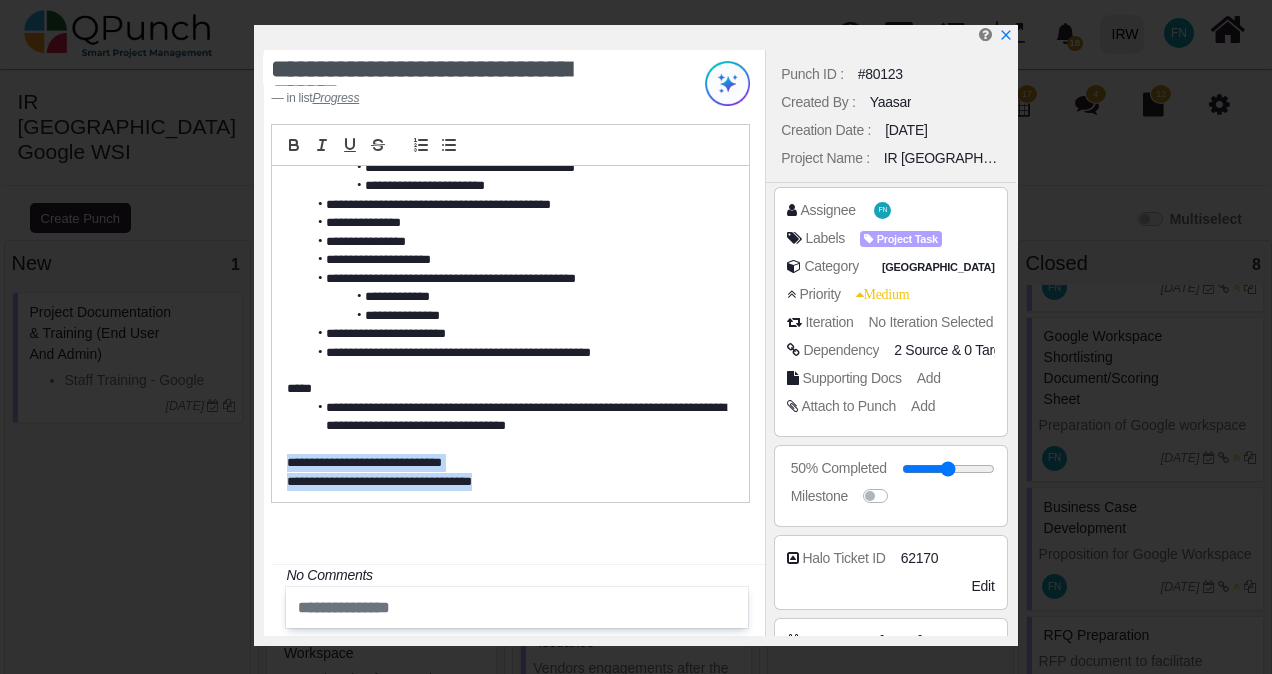 drag, startPoint x: 498, startPoint y: 480, endPoint x: 266, endPoint y: 460, distance: 232.86047 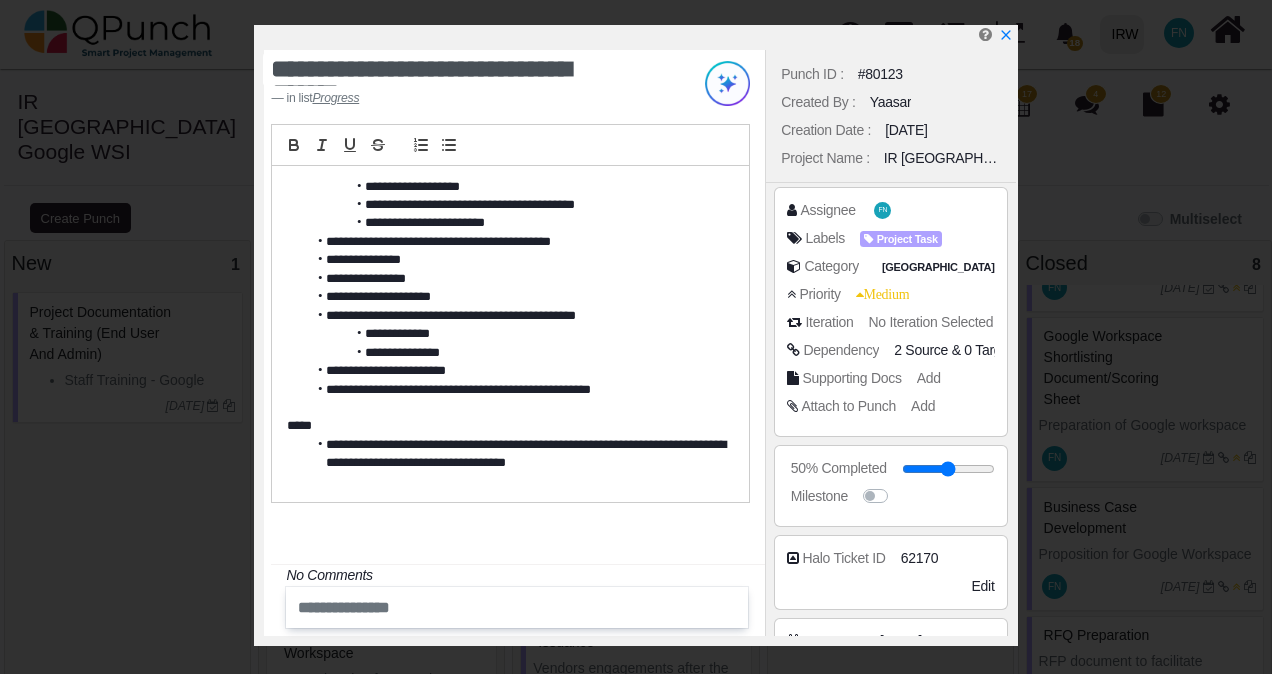 scroll, scrollTop: 112, scrollLeft: 0, axis: vertical 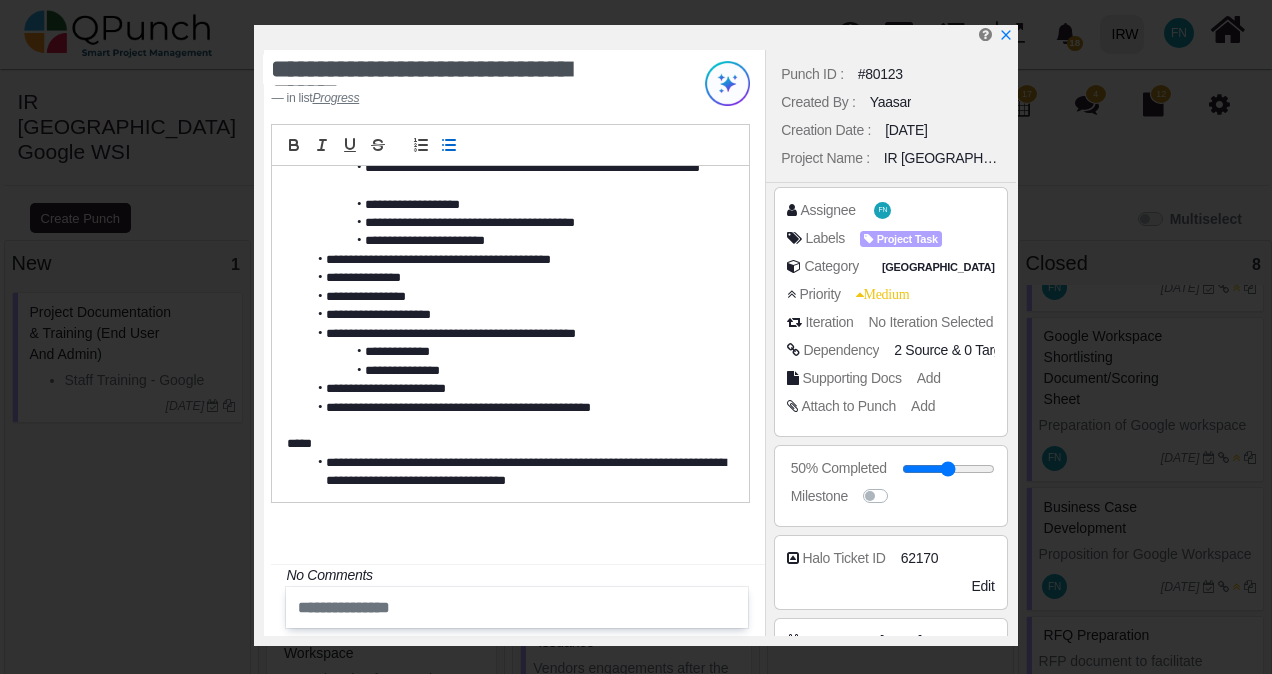 click on "**********" at bounding box center [514, 371] 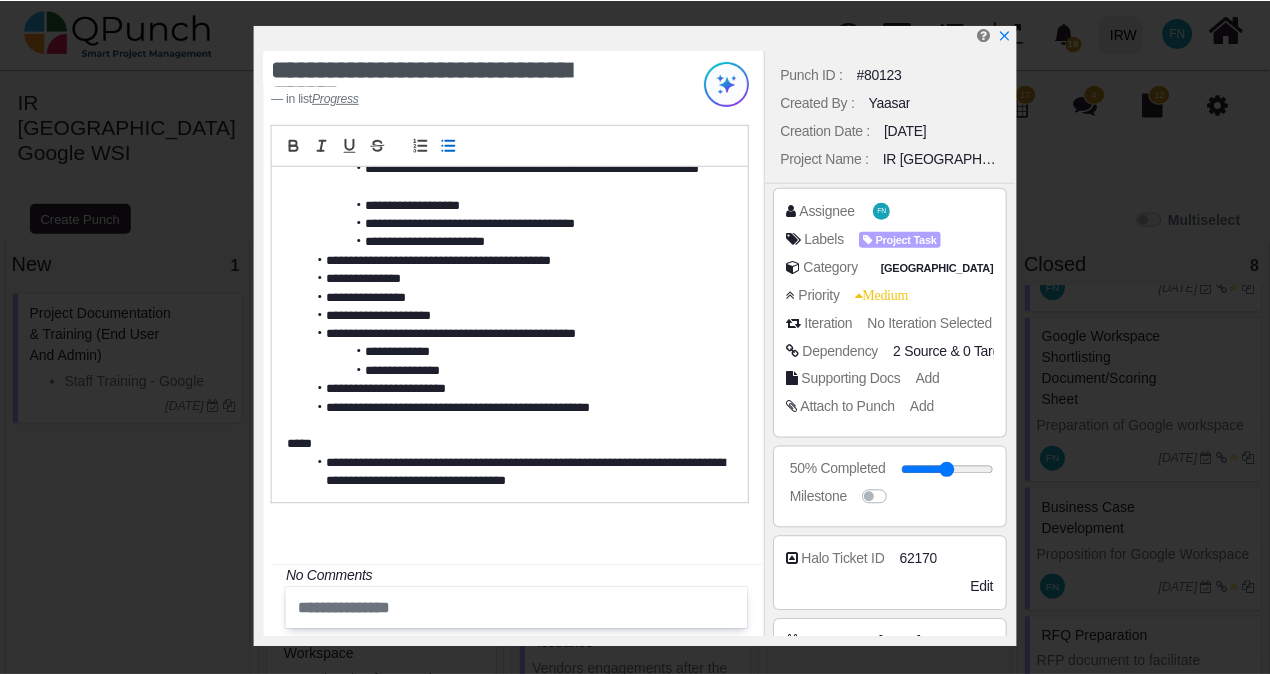 scroll, scrollTop: 0, scrollLeft: 0, axis: both 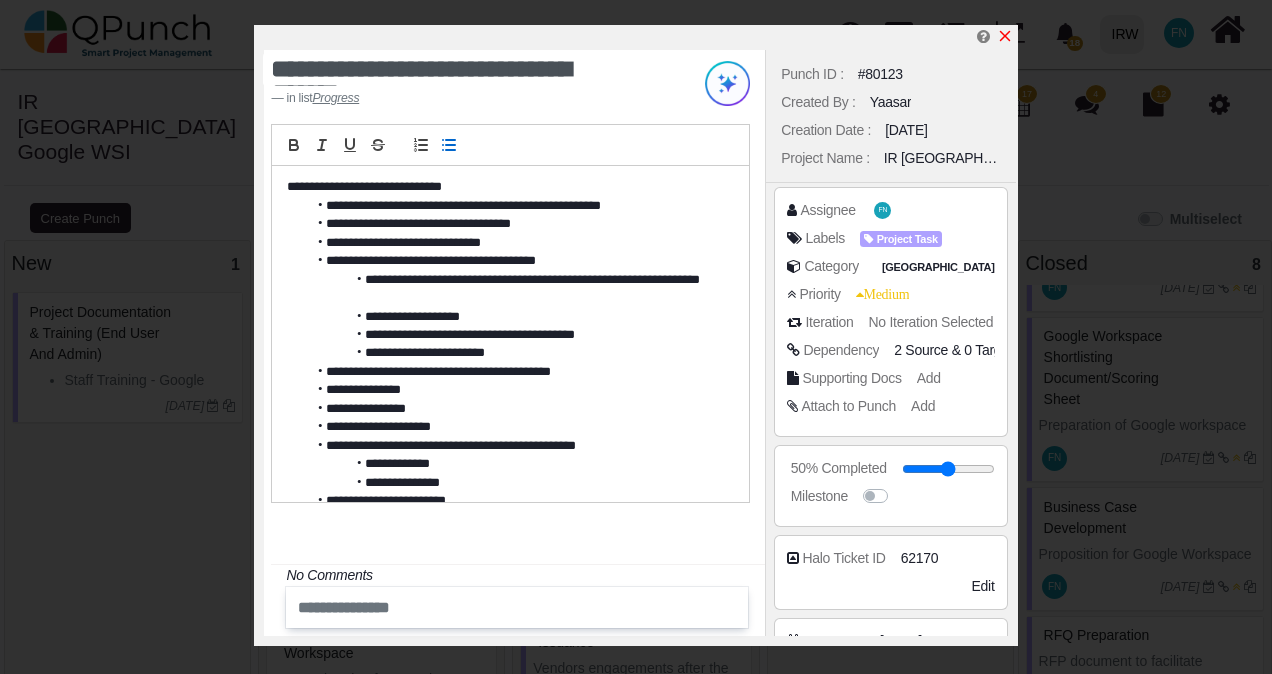 click 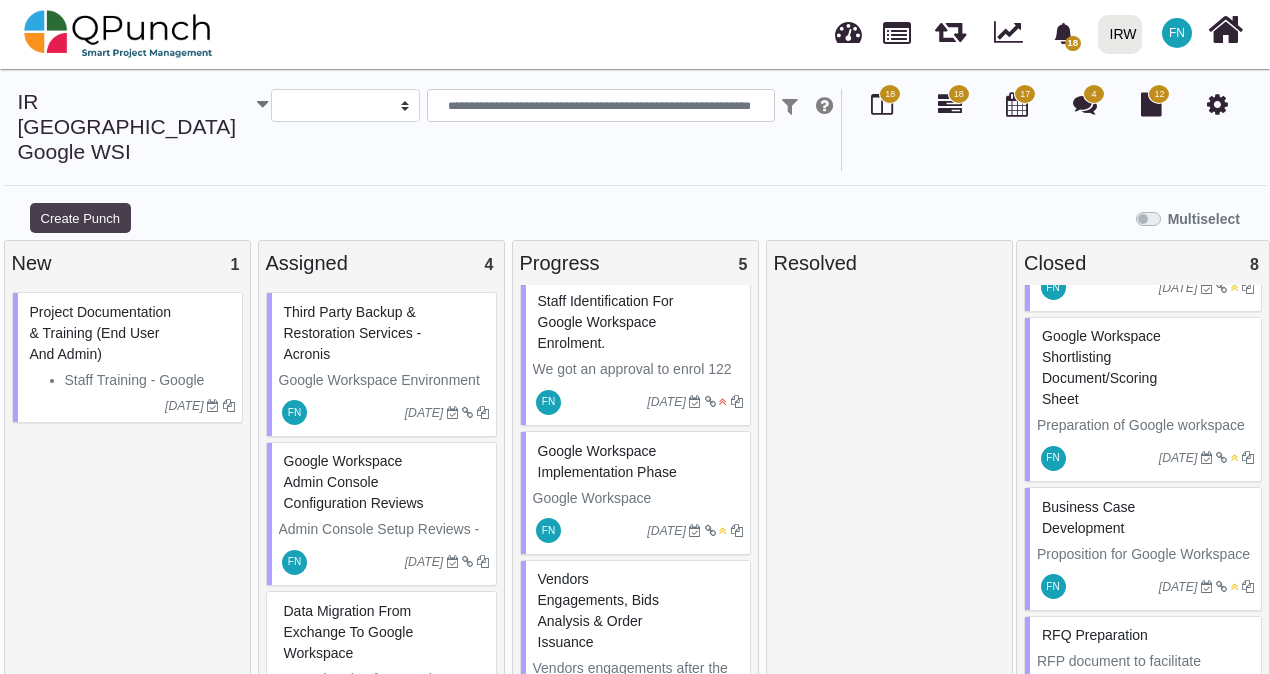 click on "Create Punch" at bounding box center (80, 218) 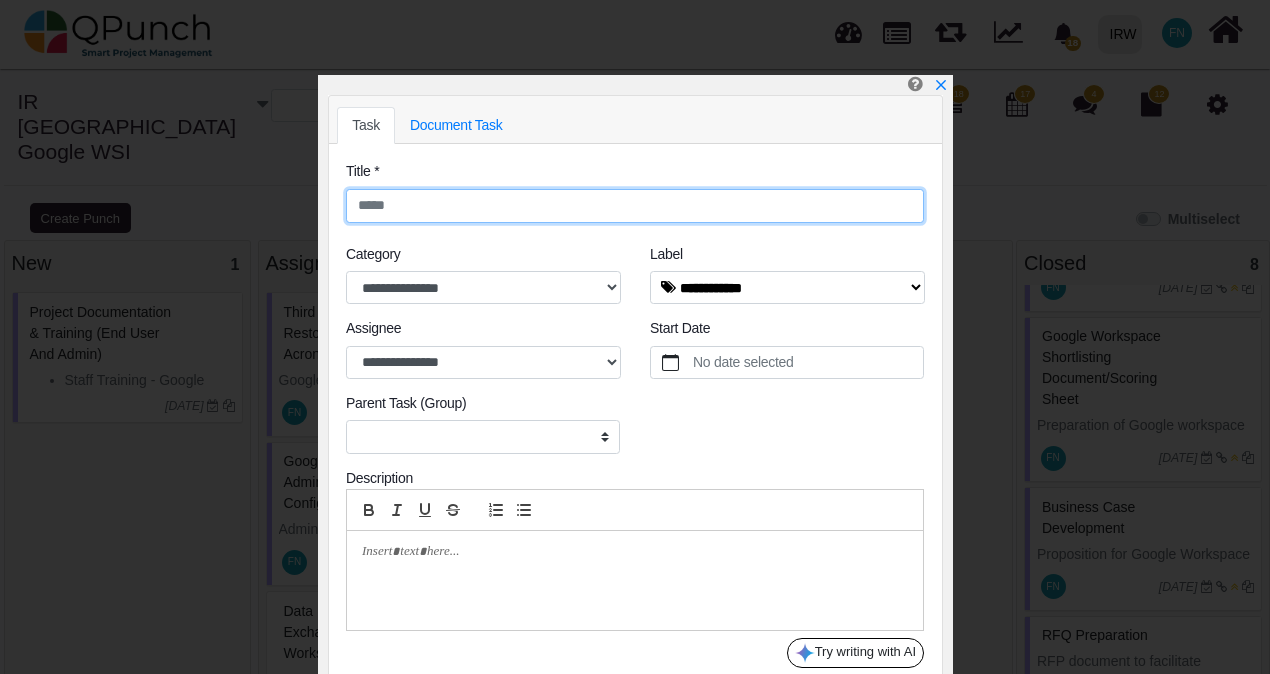 click at bounding box center (635, 206) 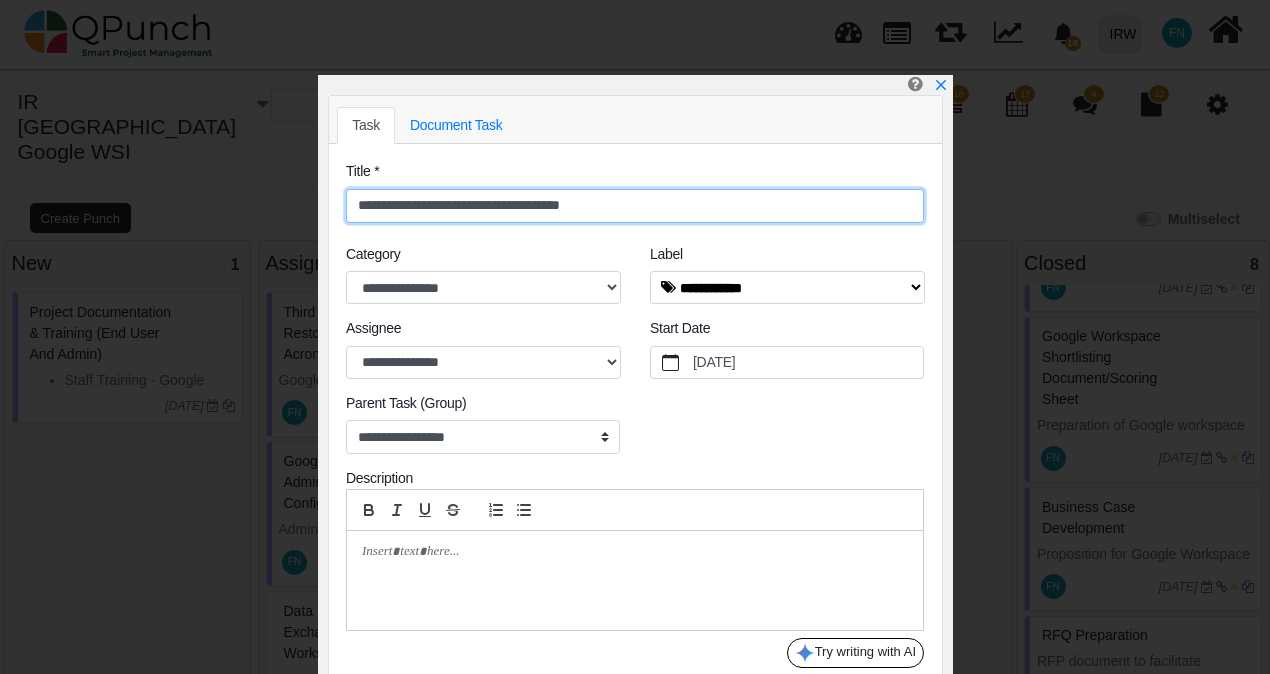 type on "**********" 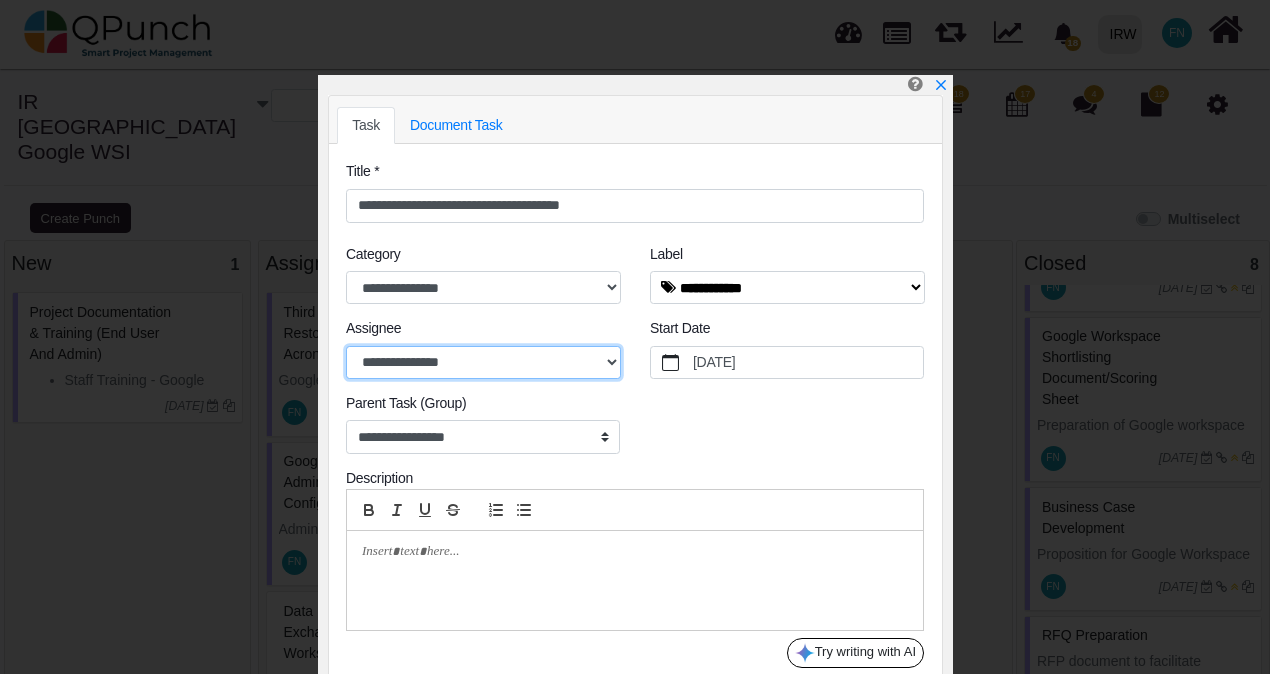 click on "**********" at bounding box center [483, 363] 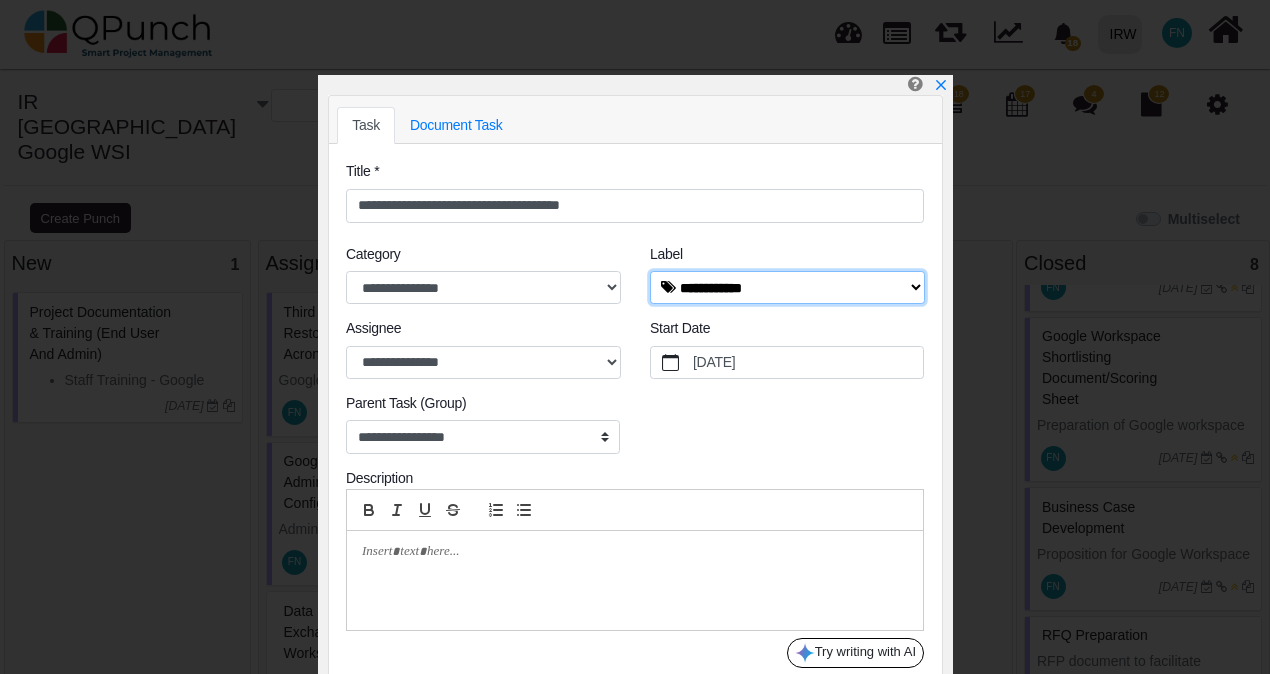 drag, startPoint x: 826, startPoint y: 276, endPoint x: 840, endPoint y: 276, distance: 14 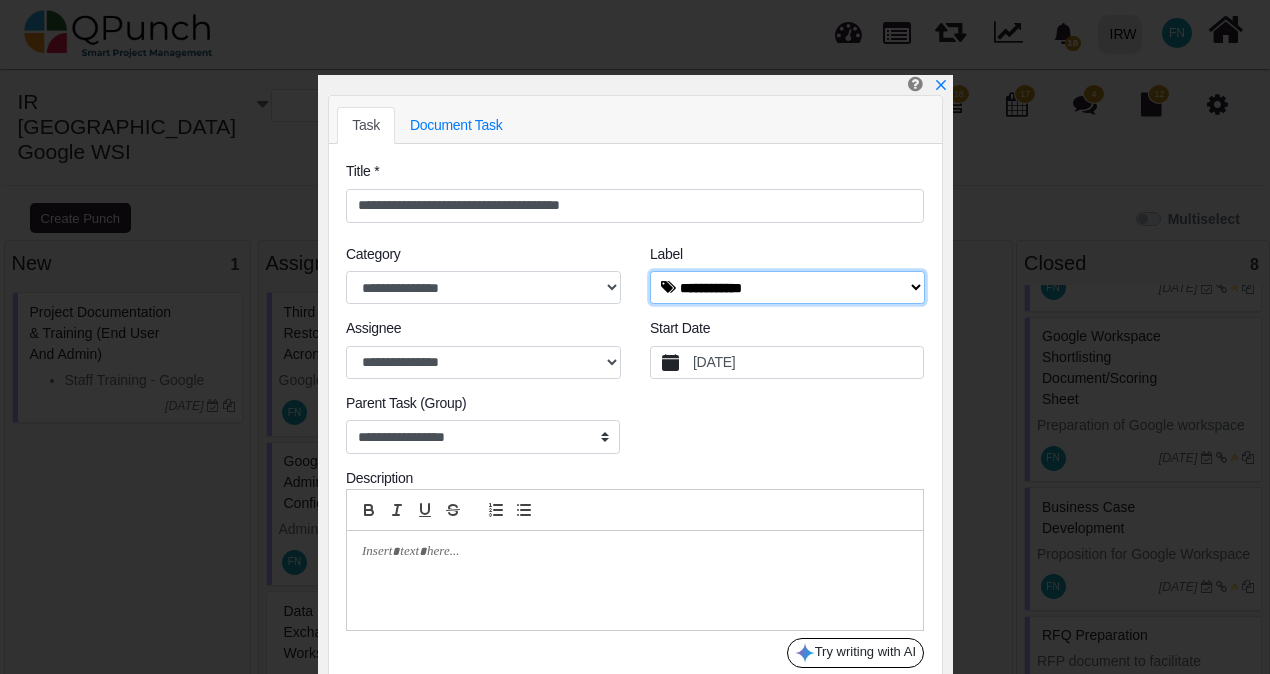 select on "****" 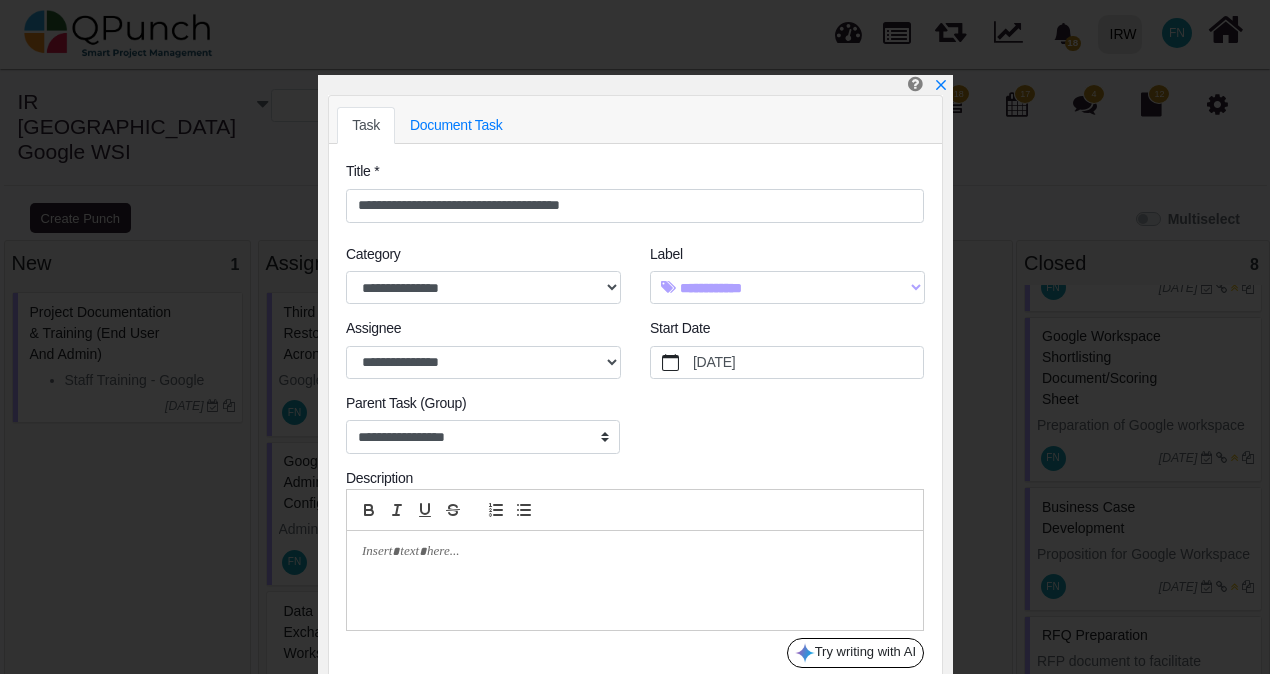 click at bounding box center [635, 580] 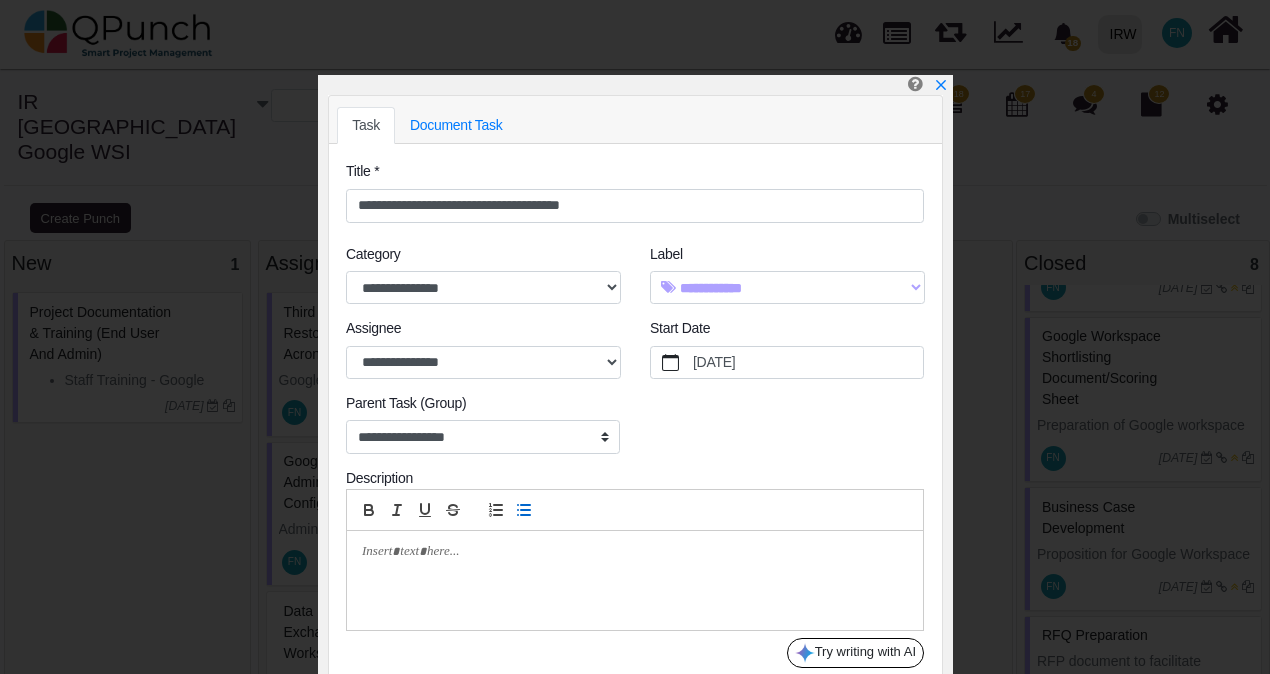 click 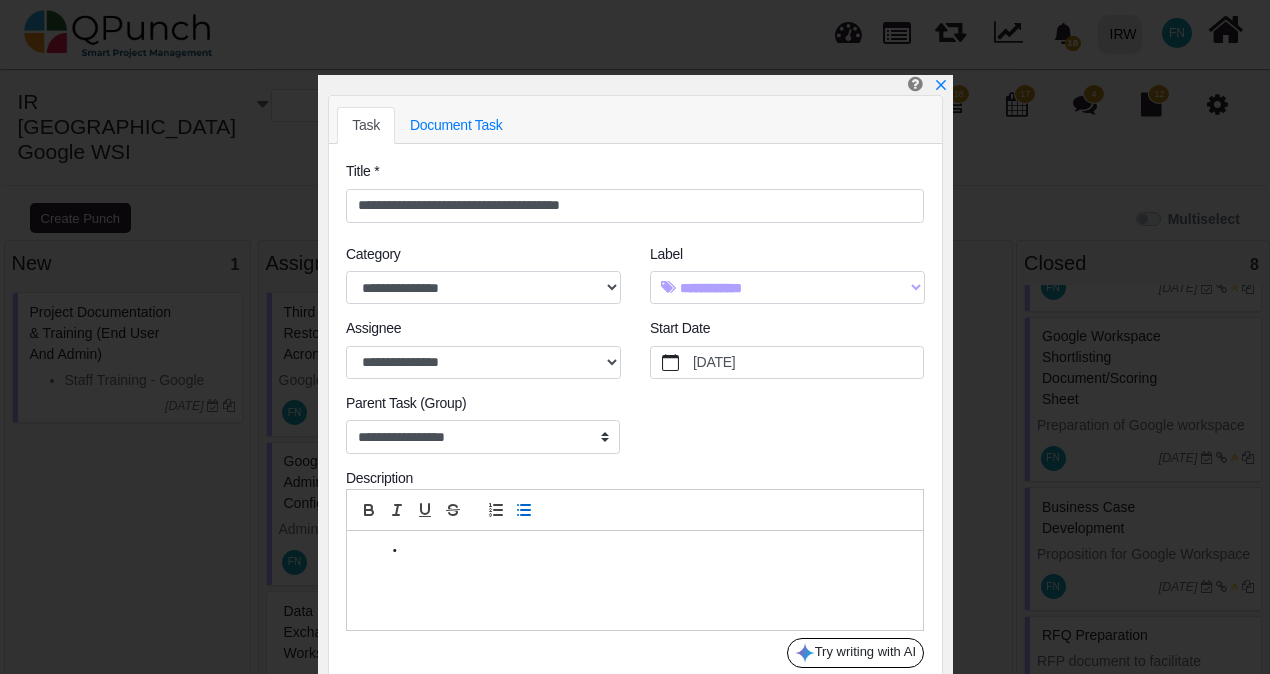 type 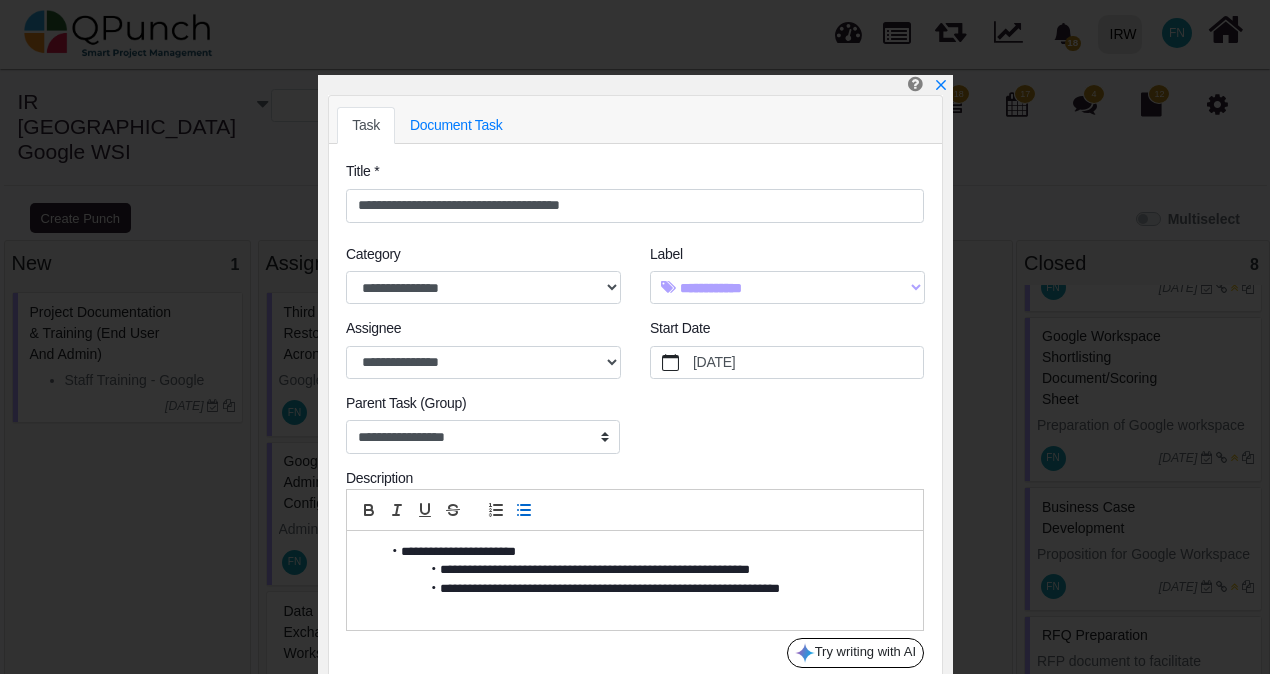 scroll, scrollTop: 62, scrollLeft: 0, axis: vertical 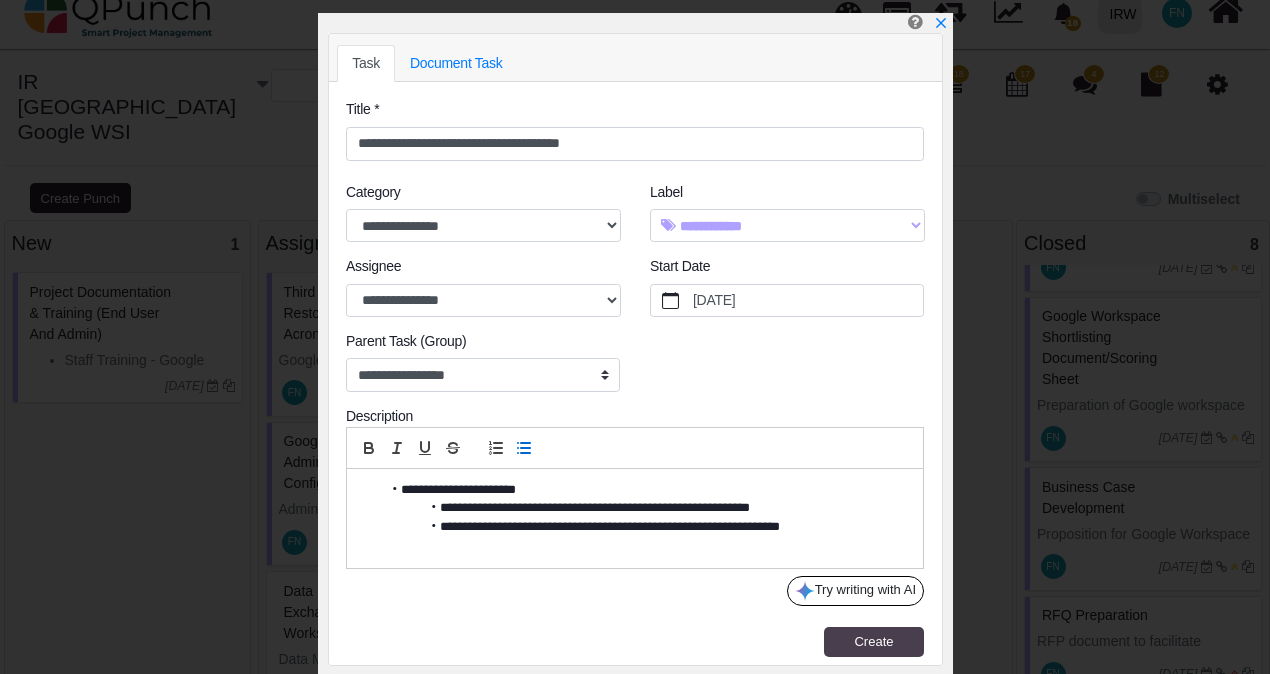 click on "Create" at bounding box center (873, 641) 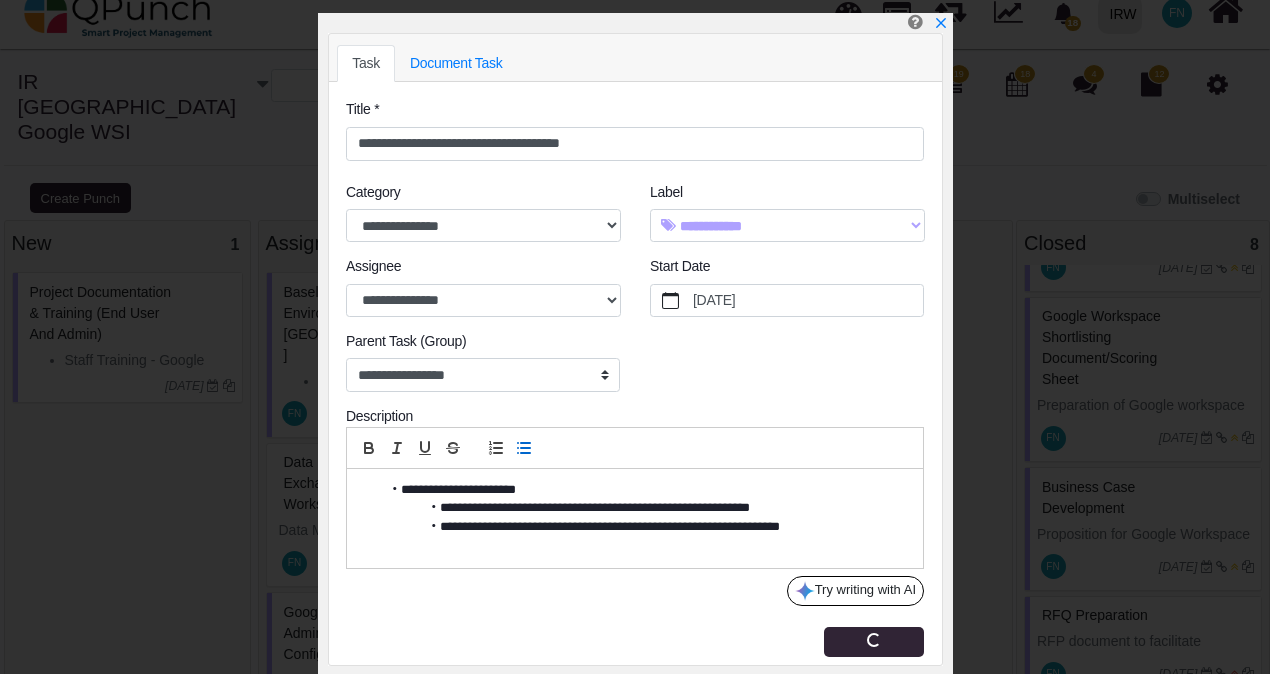 type 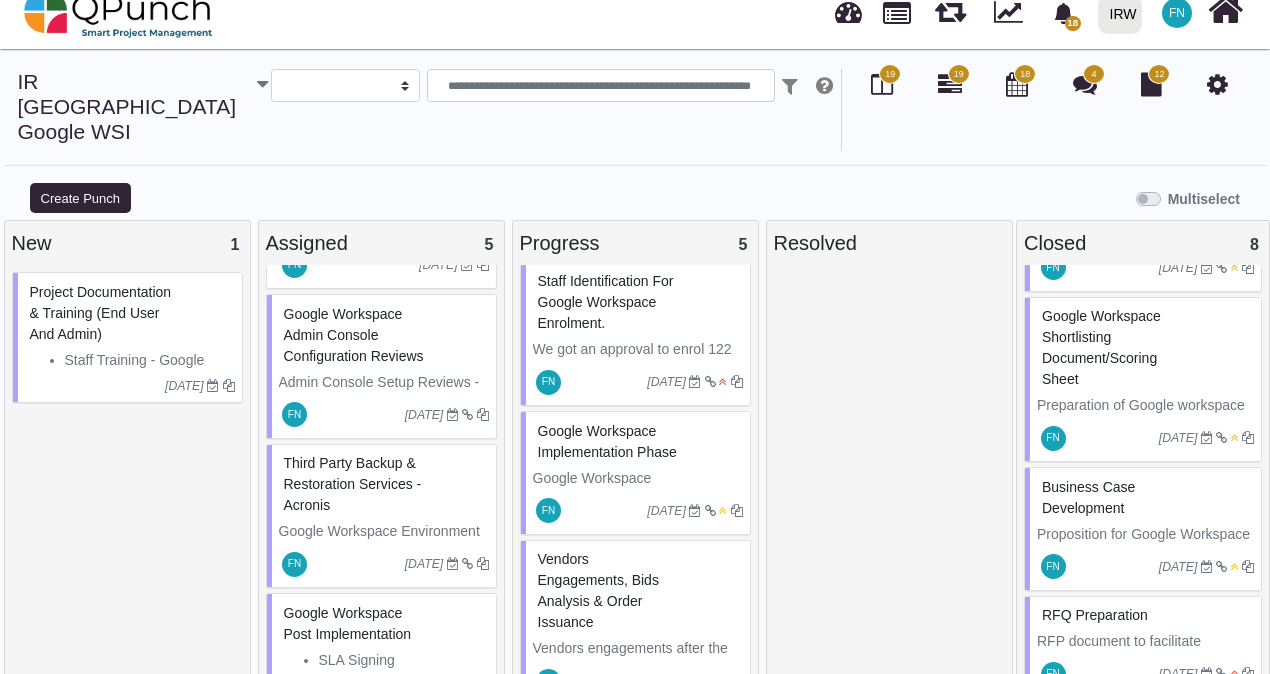 scroll, scrollTop: 0, scrollLeft: 0, axis: both 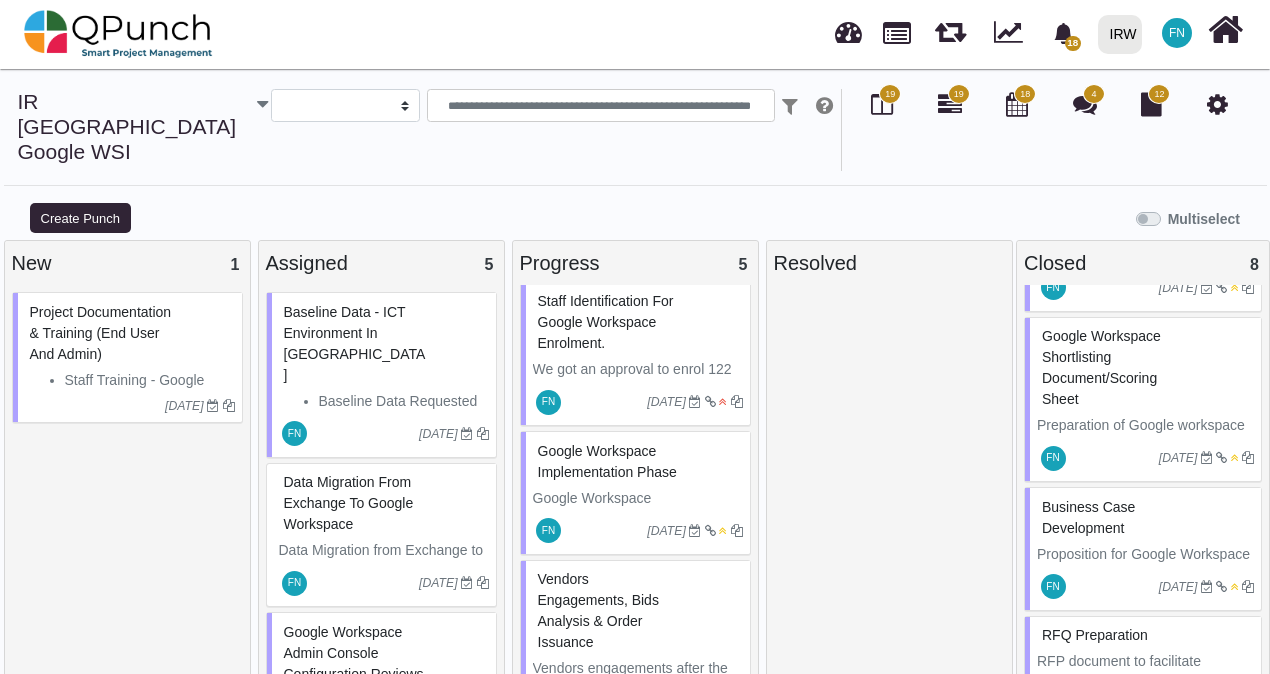 click on "Baseline Data - ICT Environment in Sudan" at bounding box center [355, 343] 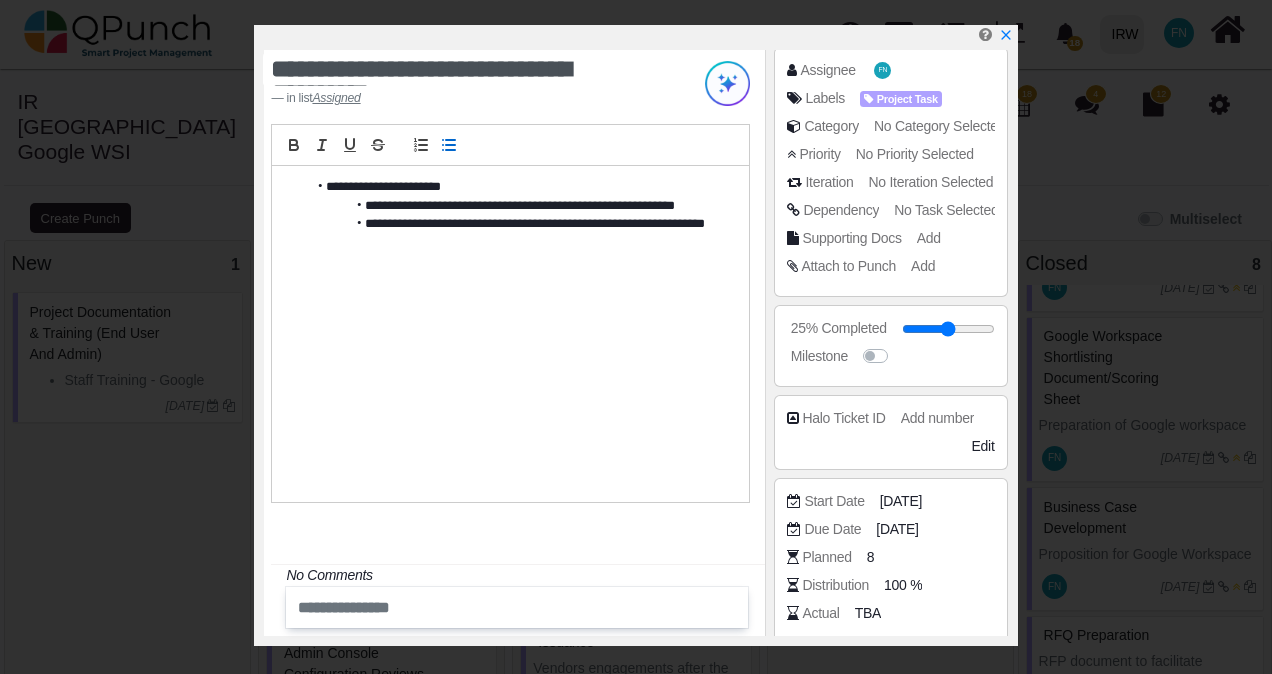 scroll, scrollTop: 310, scrollLeft: 0, axis: vertical 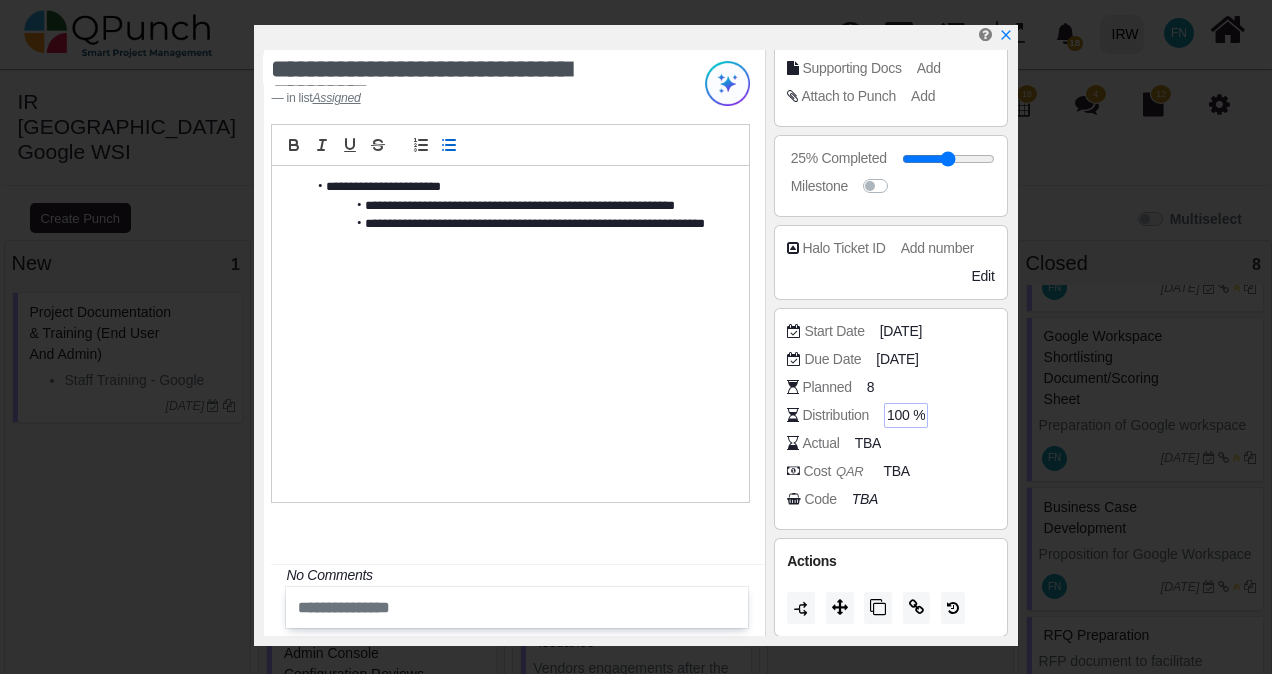 click on "100 %" at bounding box center [906, 415] 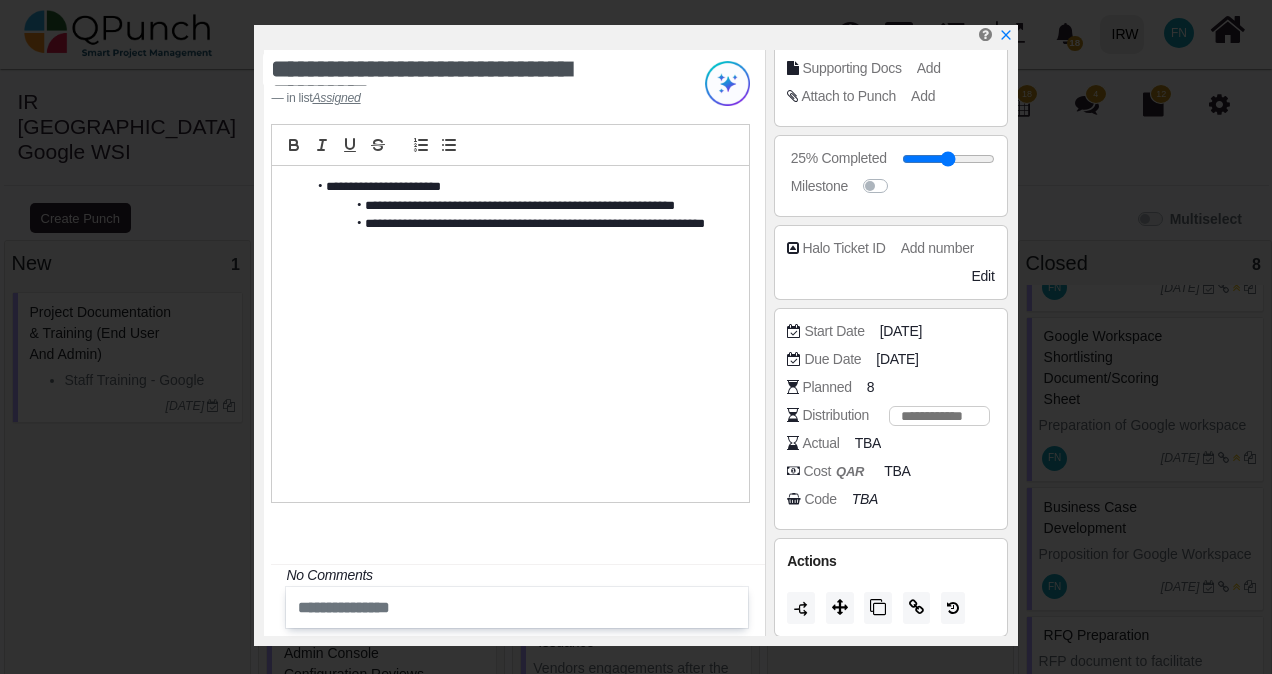 type on "*" 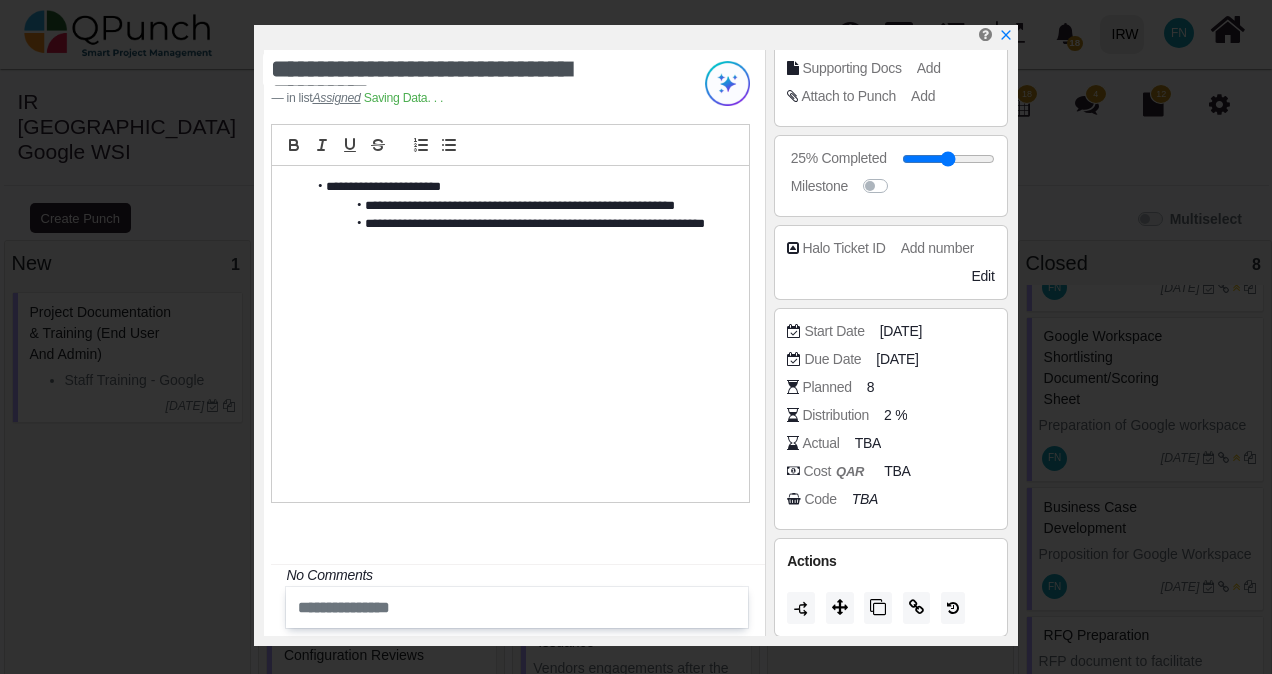 click on "Start Date
28-07-2025" at bounding box center [895, 331] 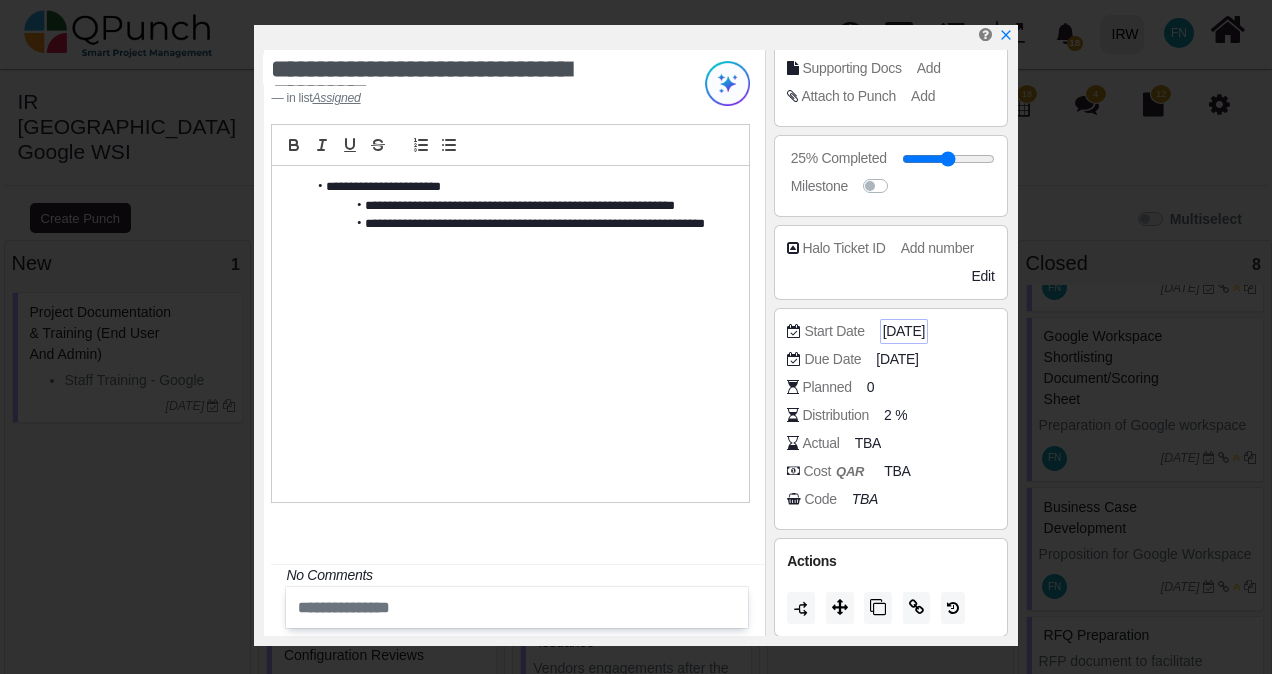 click on "[DATE]" at bounding box center [904, 331] 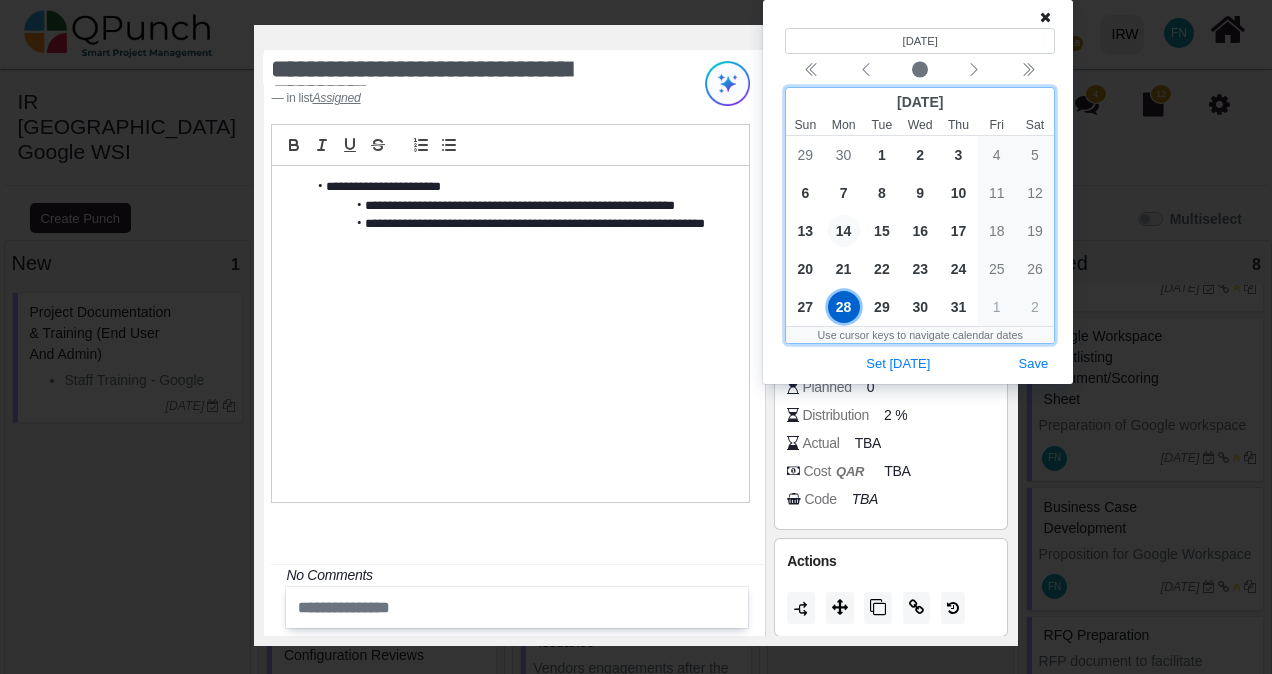 click on "14" at bounding box center (844, 231) 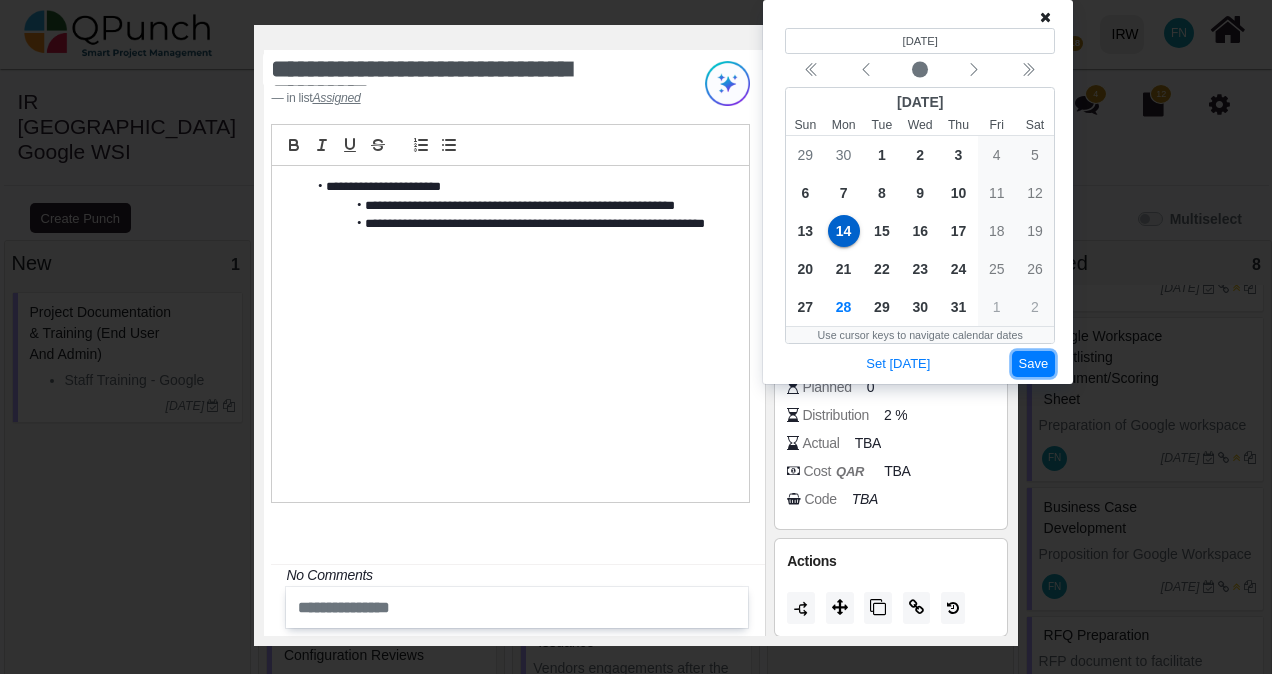 click on "Save" at bounding box center [1034, 364] 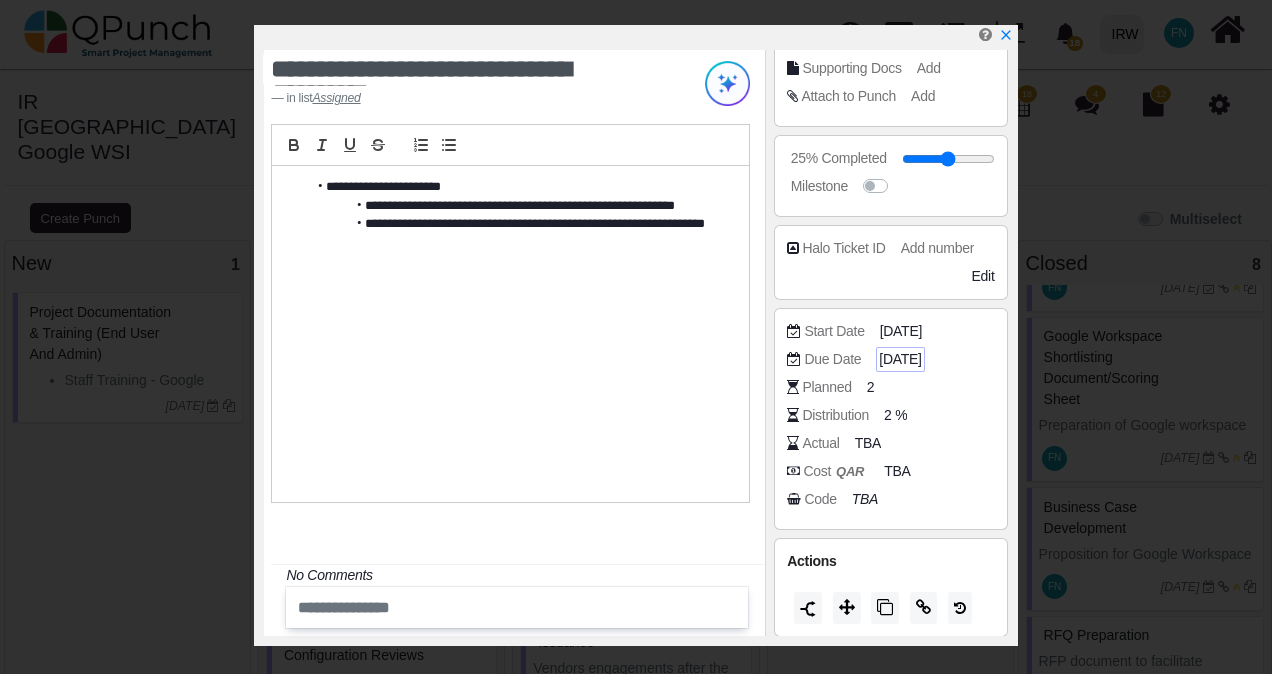 click on "[DATE]" at bounding box center [900, 359] 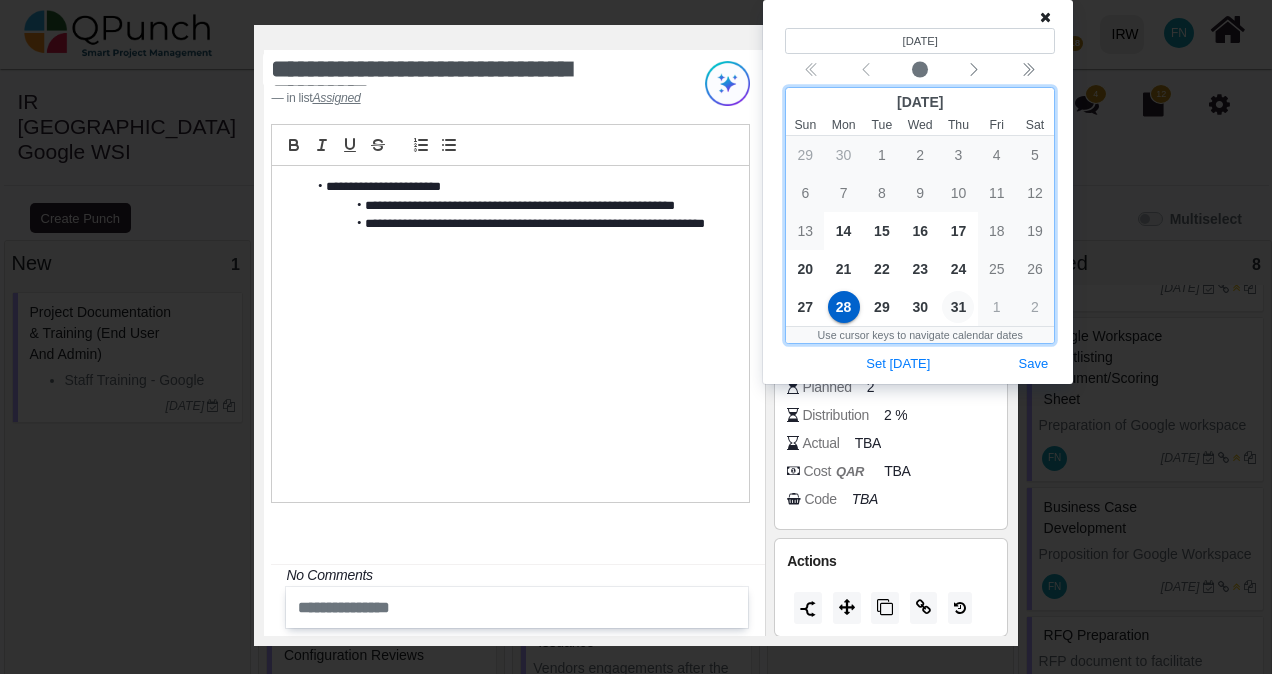 click on "31" at bounding box center (958, 307) 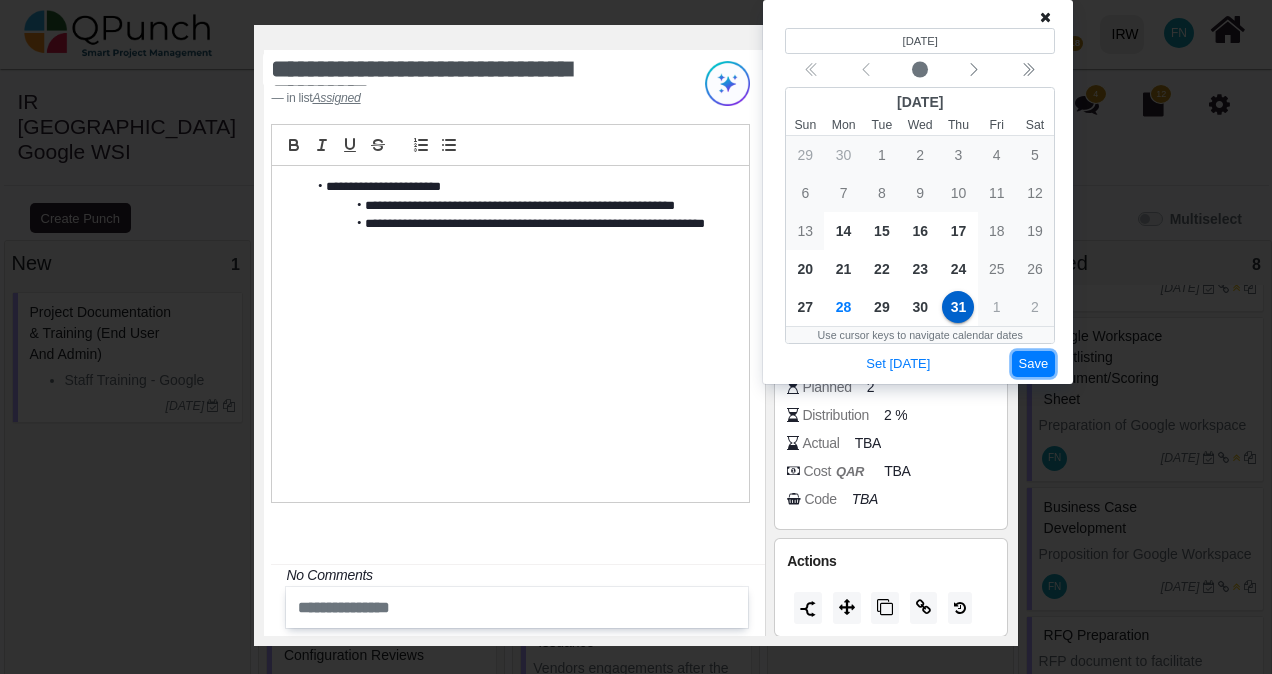 click on "Save" at bounding box center [1034, 364] 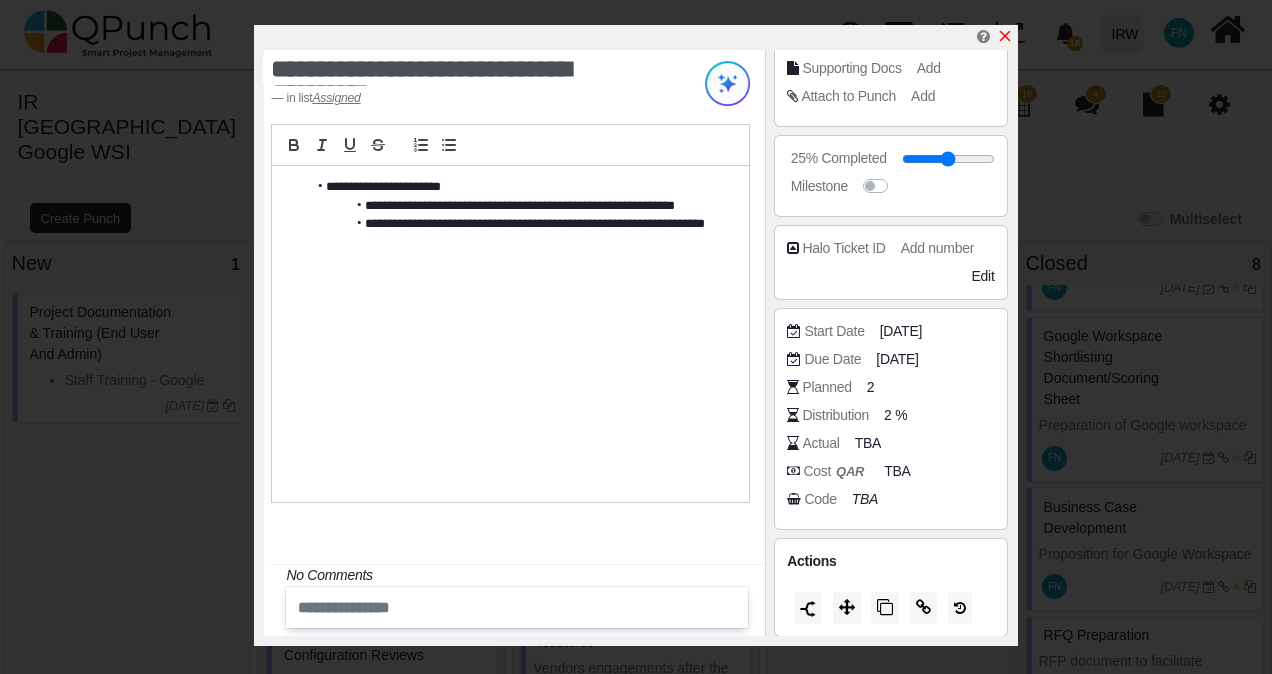 click 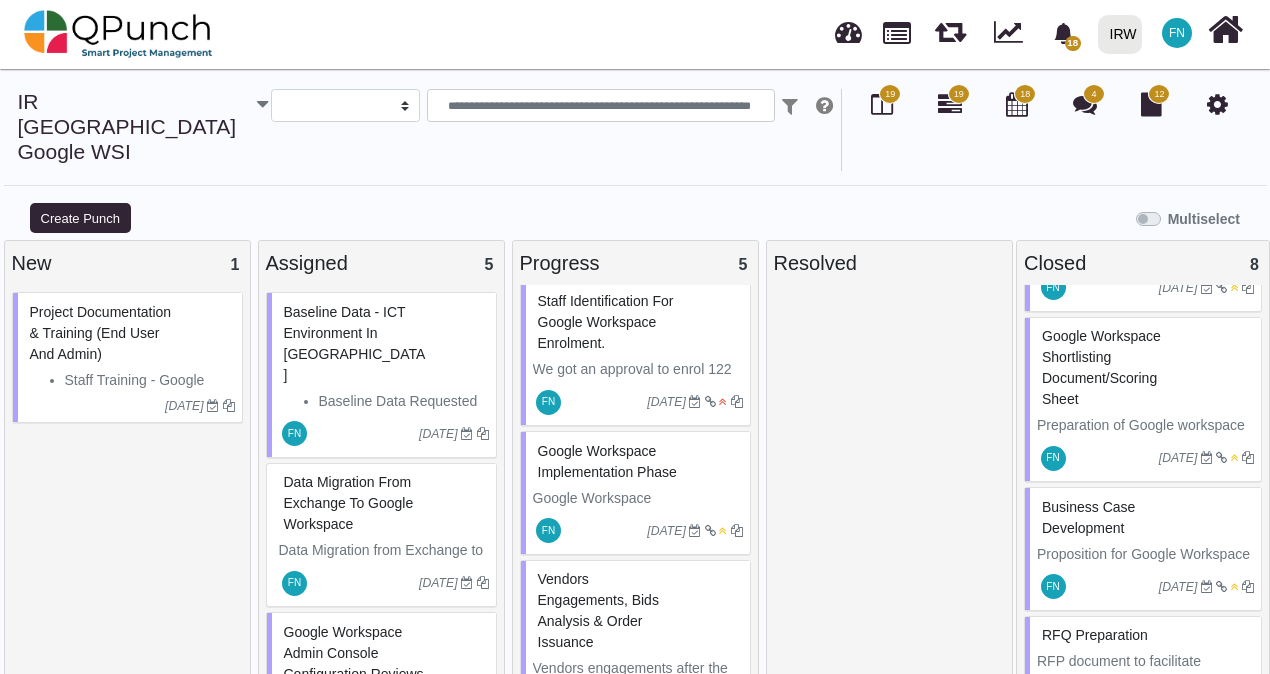 click on "Google Workspace Implementation Phase" at bounding box center [607, 461] 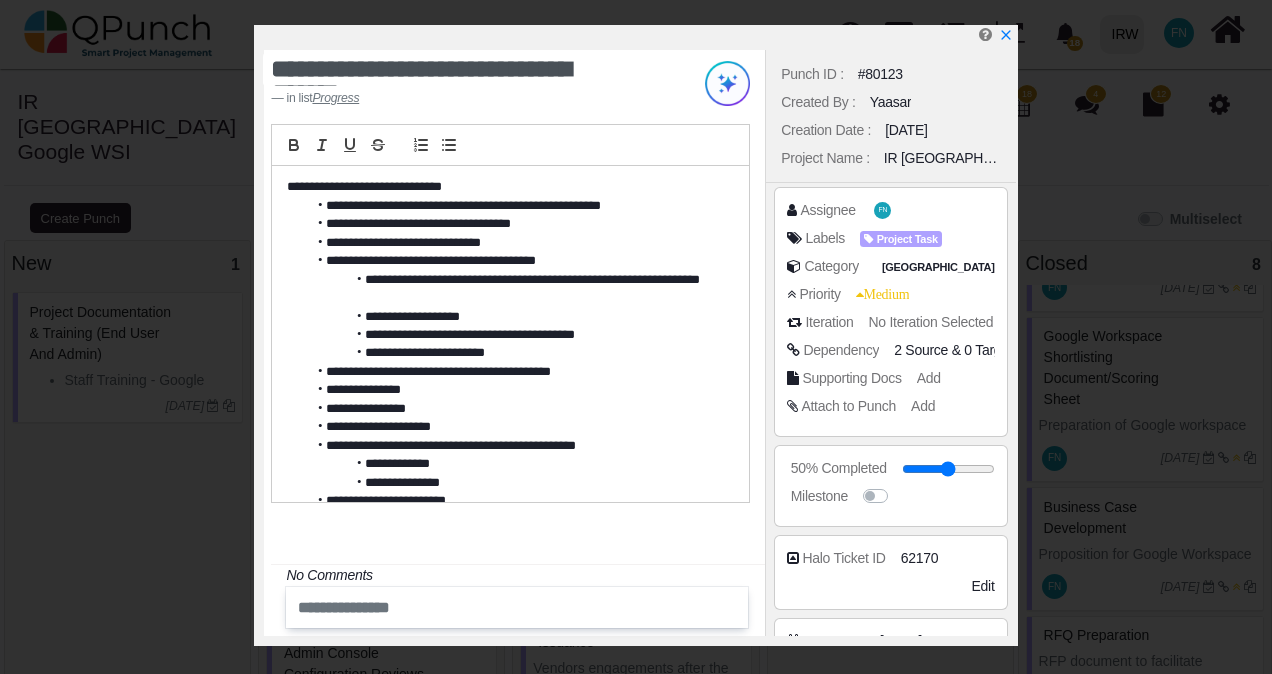 click on "**********" at bounding box center (514, 372) 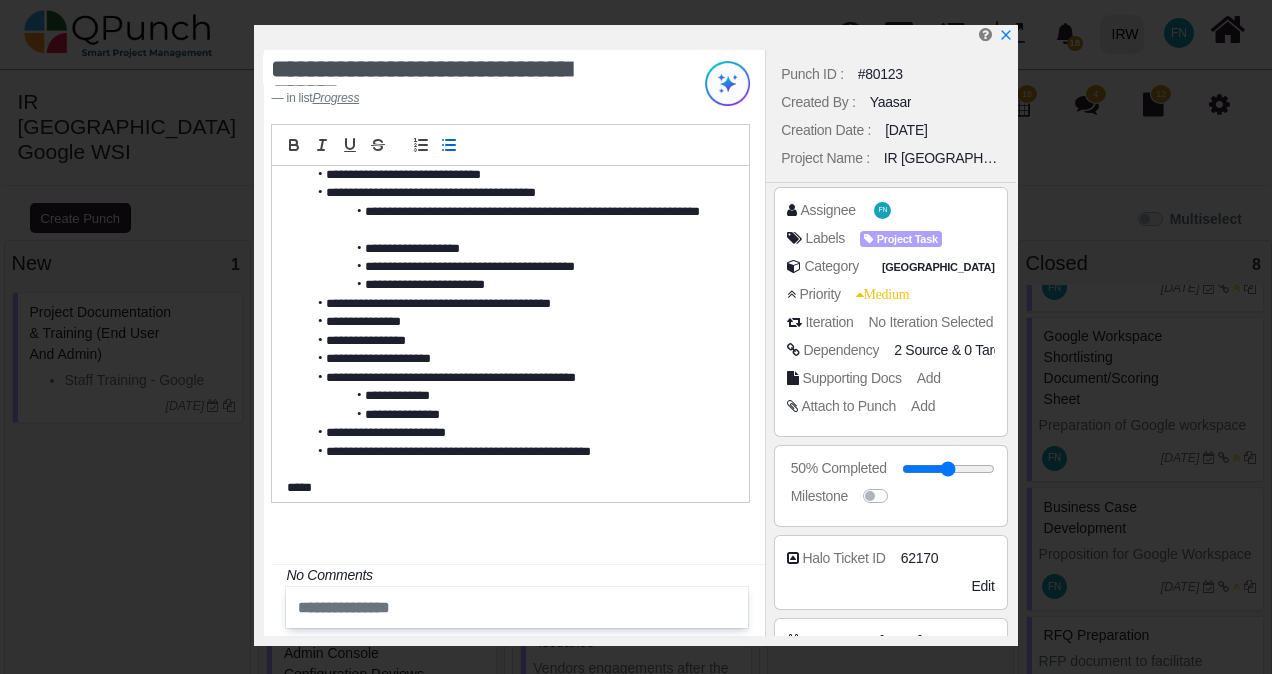 scroll, scrollTop: 112, scrollLeft: 0, axis: vertical 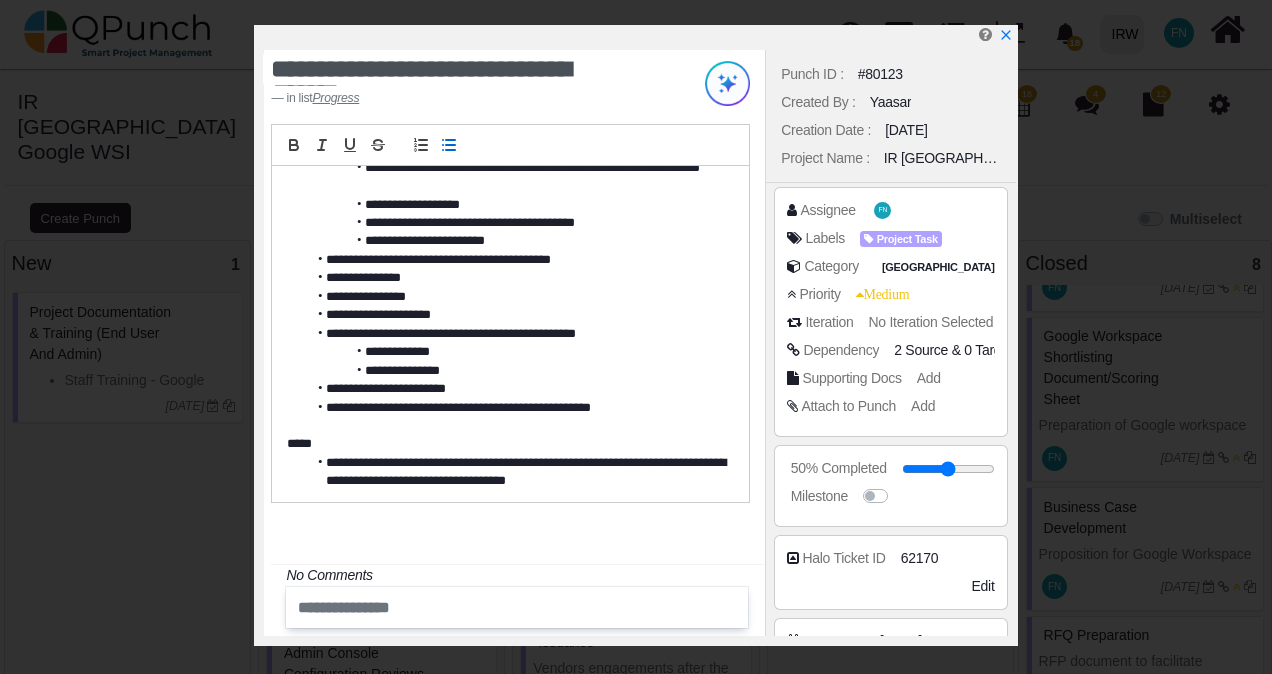 click on "**********" at bounding box center [514, 472] 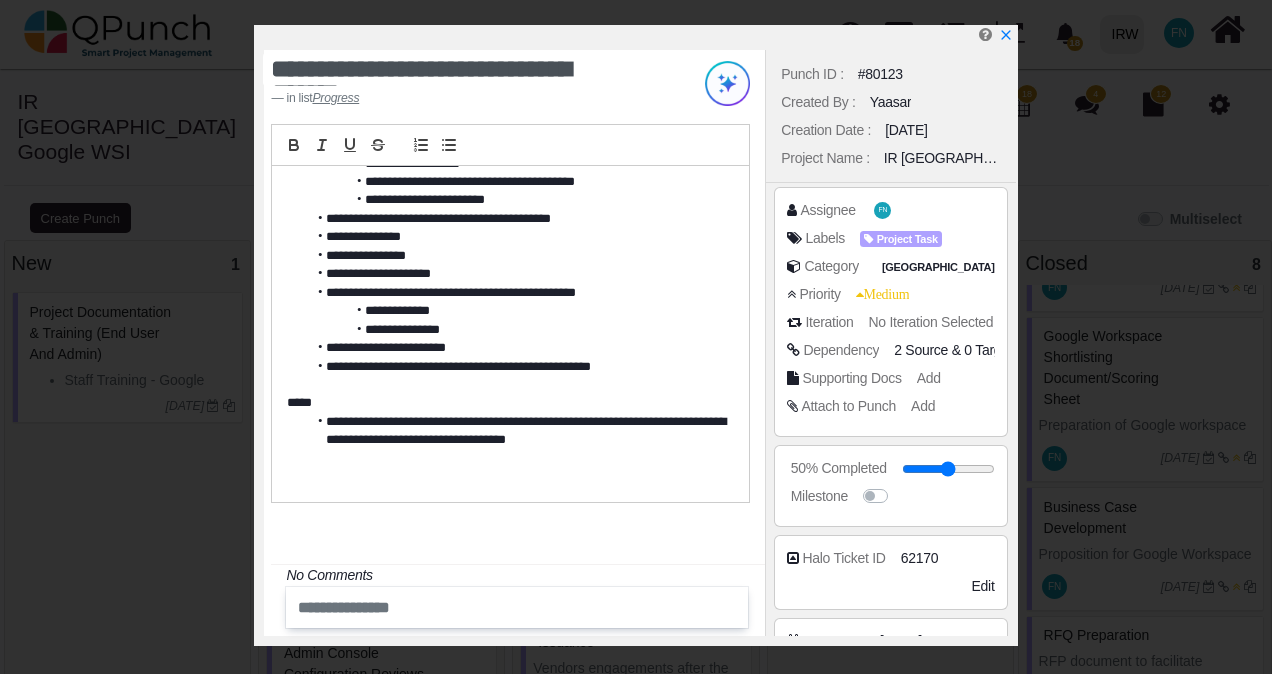 scroll, scrollTop: 171, scrollLeft: 0, axis: vertical 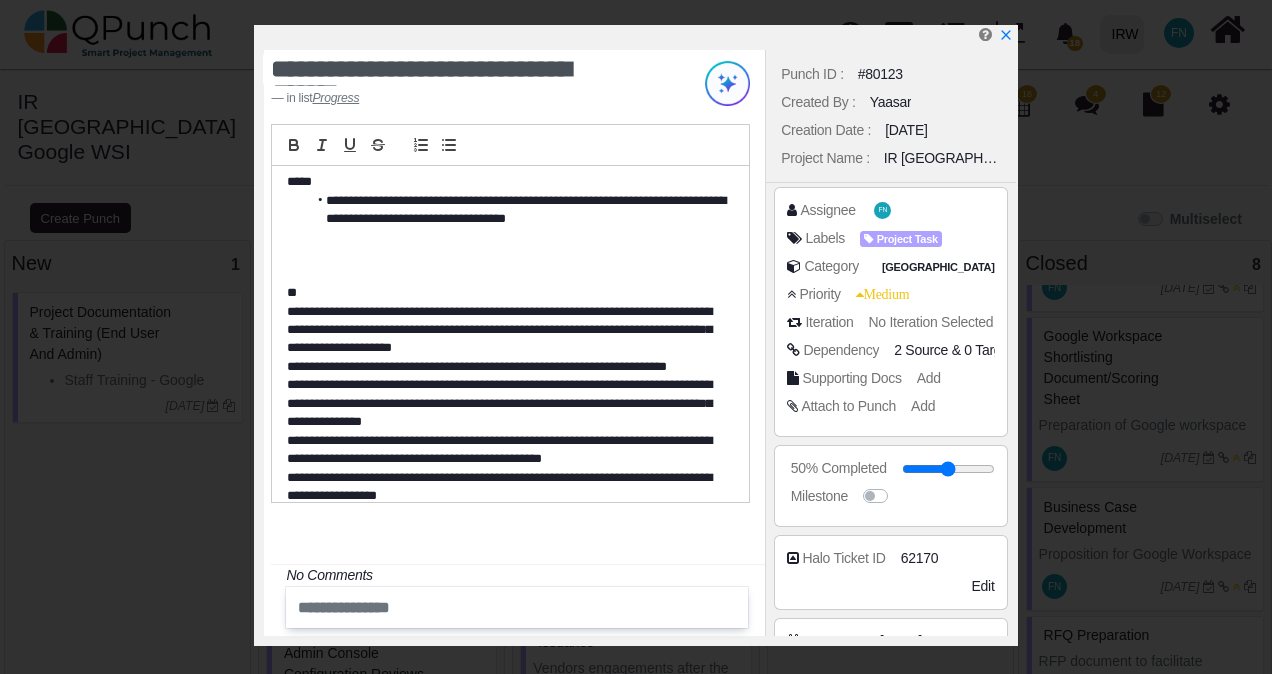 click on "**" at bounding box center [504, 293] 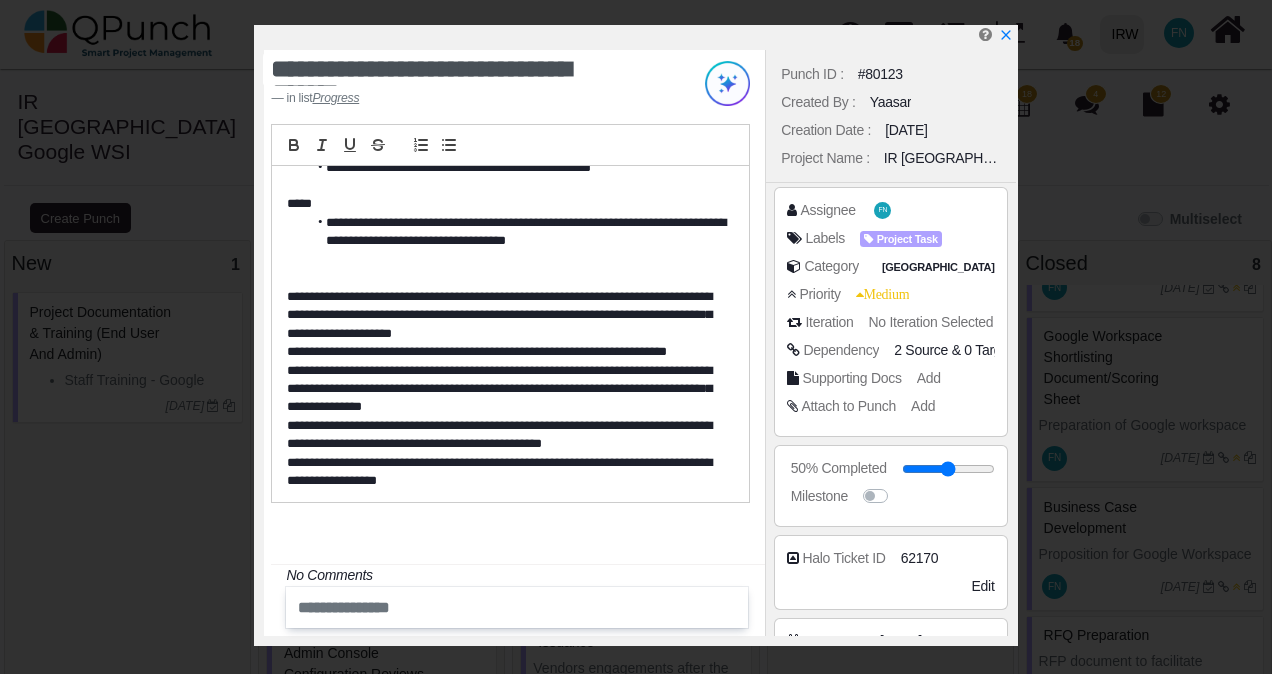 scroll, scrollTop: 352, scrollLeft: 0, axis: vertical 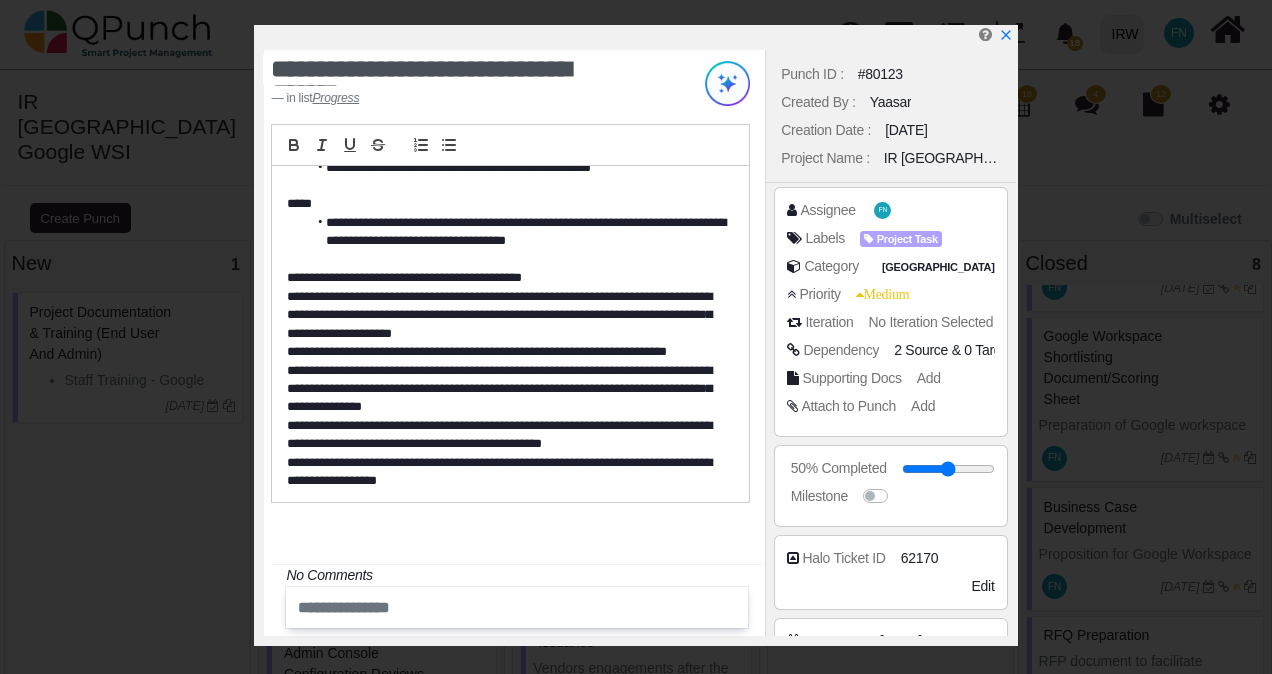 click on "**********" at bounding box center [504, 315] 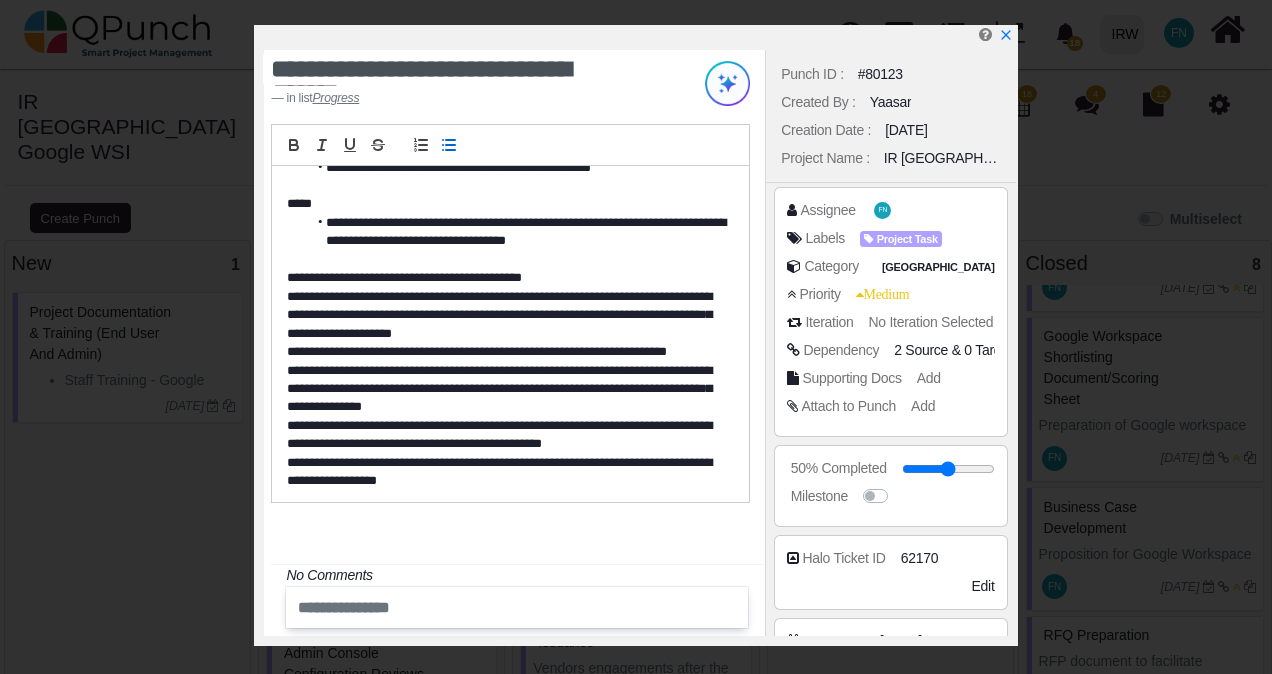 click 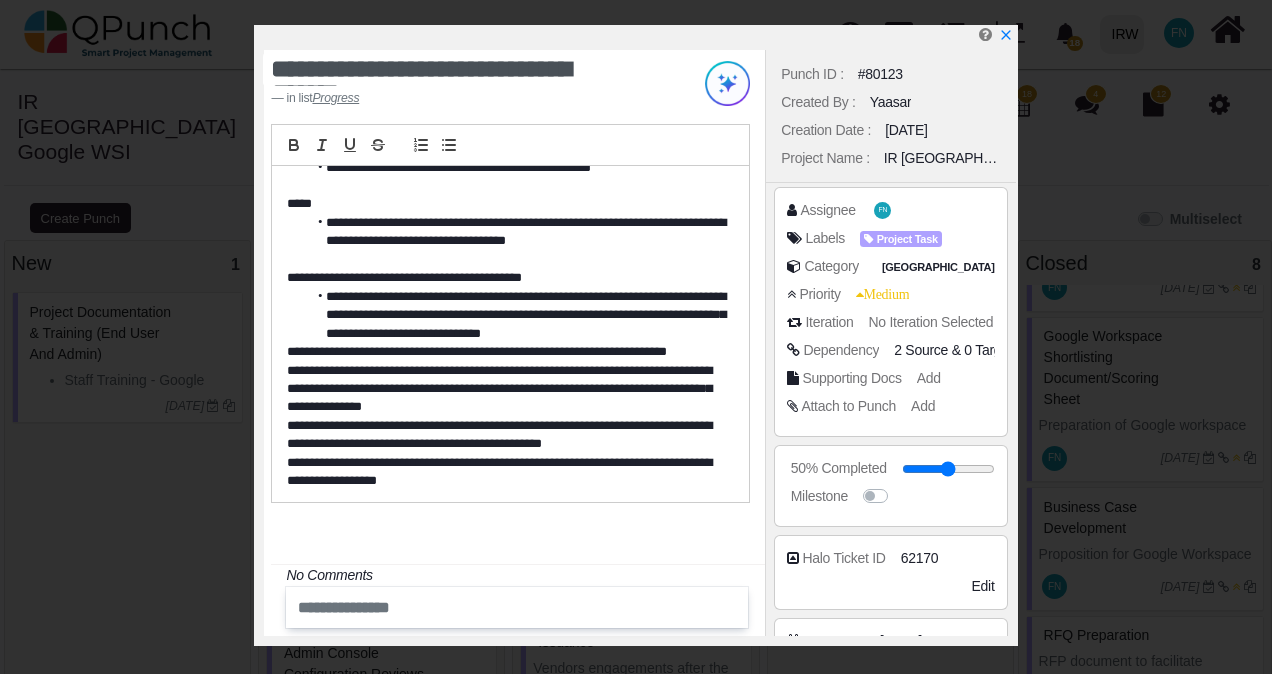 click on "**********" at bounding box center [504, 352] 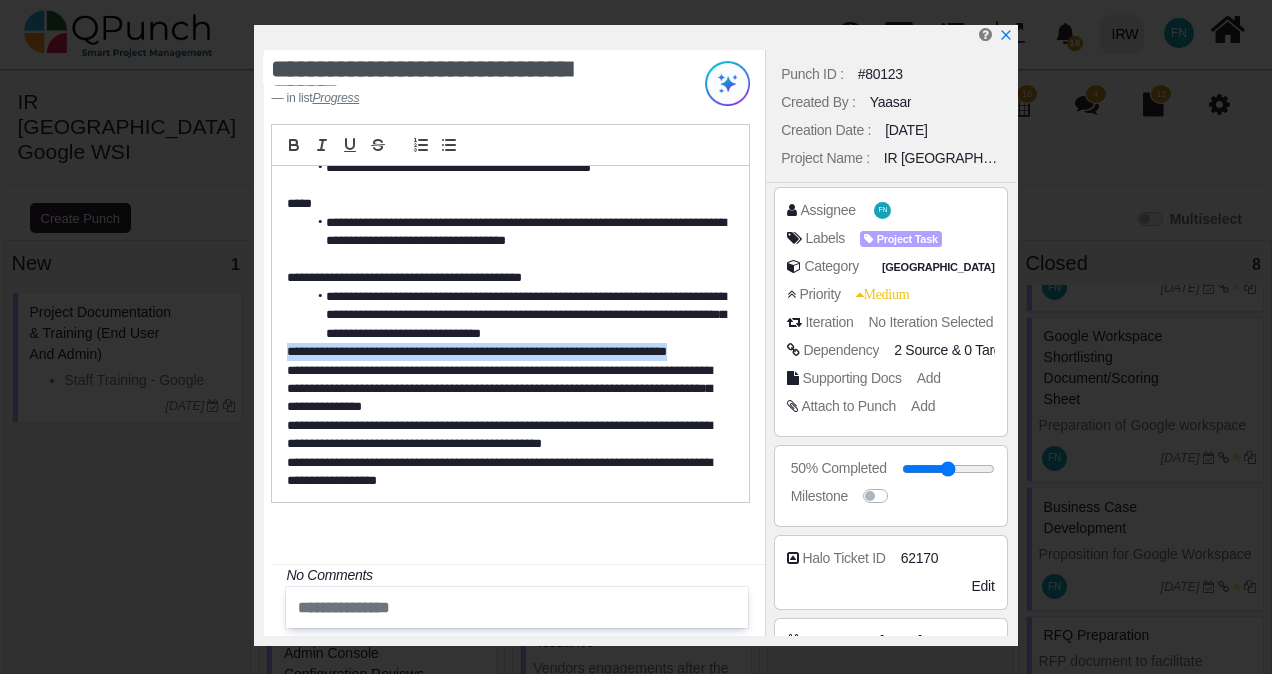 drag, startPoint x: 699, startPoint y: 348, endPoint x: 281, endPoint y: 358, distance: 418.1196 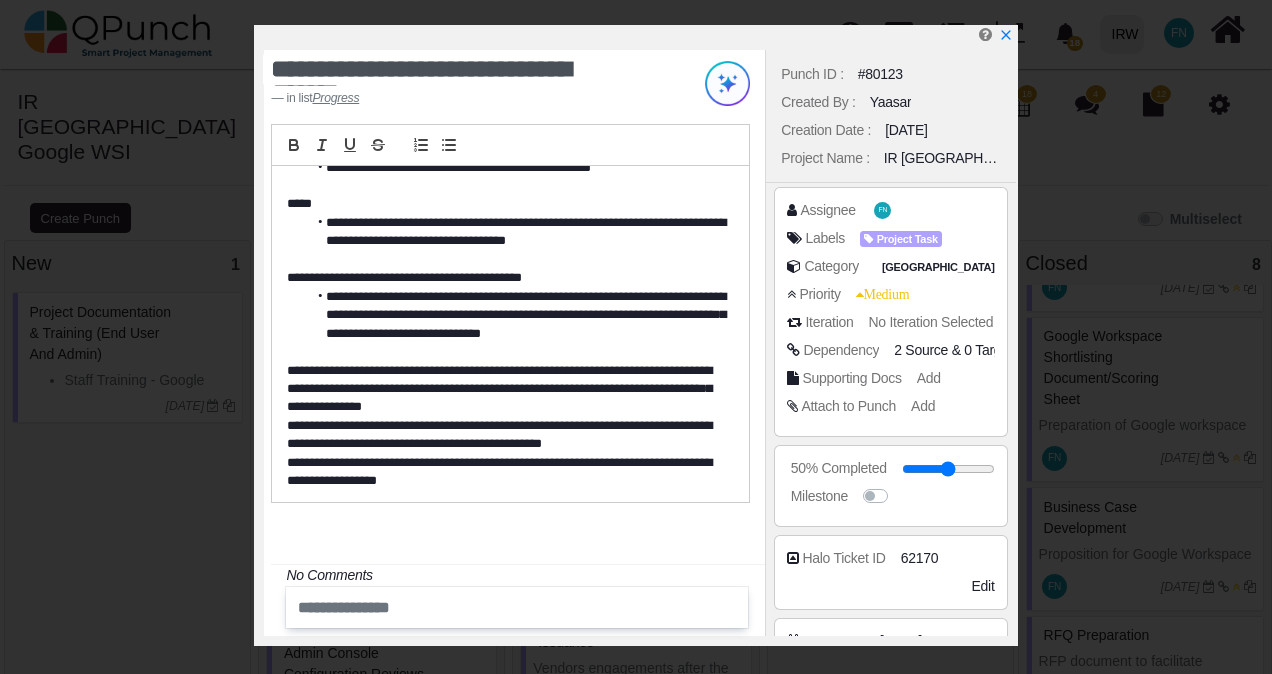 click on "**********" at bounding box center (504, 389) 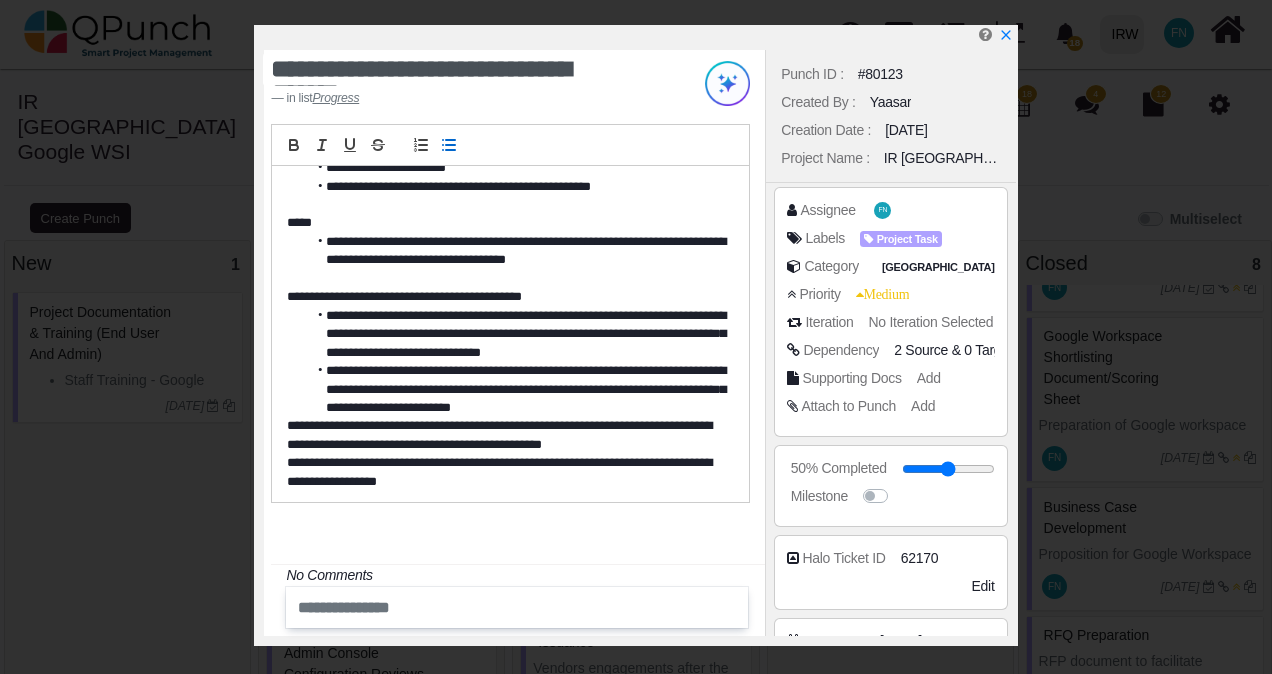 click on "**********" at bounding box center (514, 334) 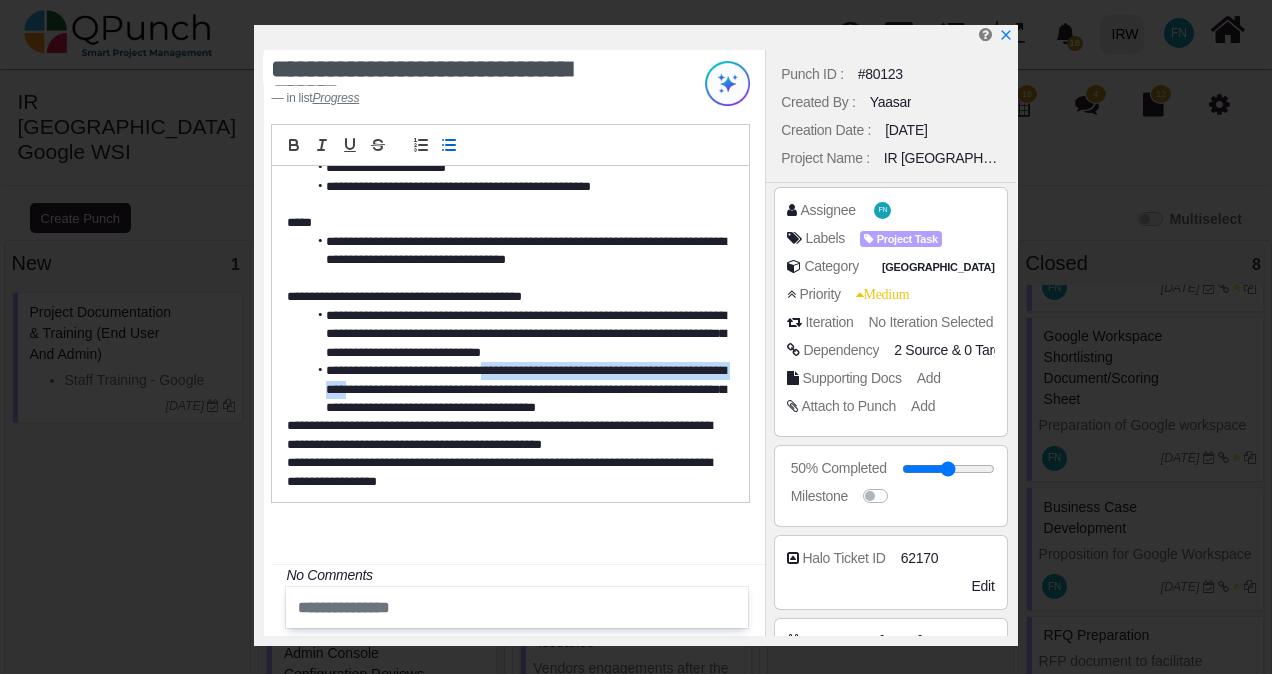 drag, startPoint x: 414, startPoint y: 386, endPoint x: 509, endPoint y: 368, distance: 96.69022 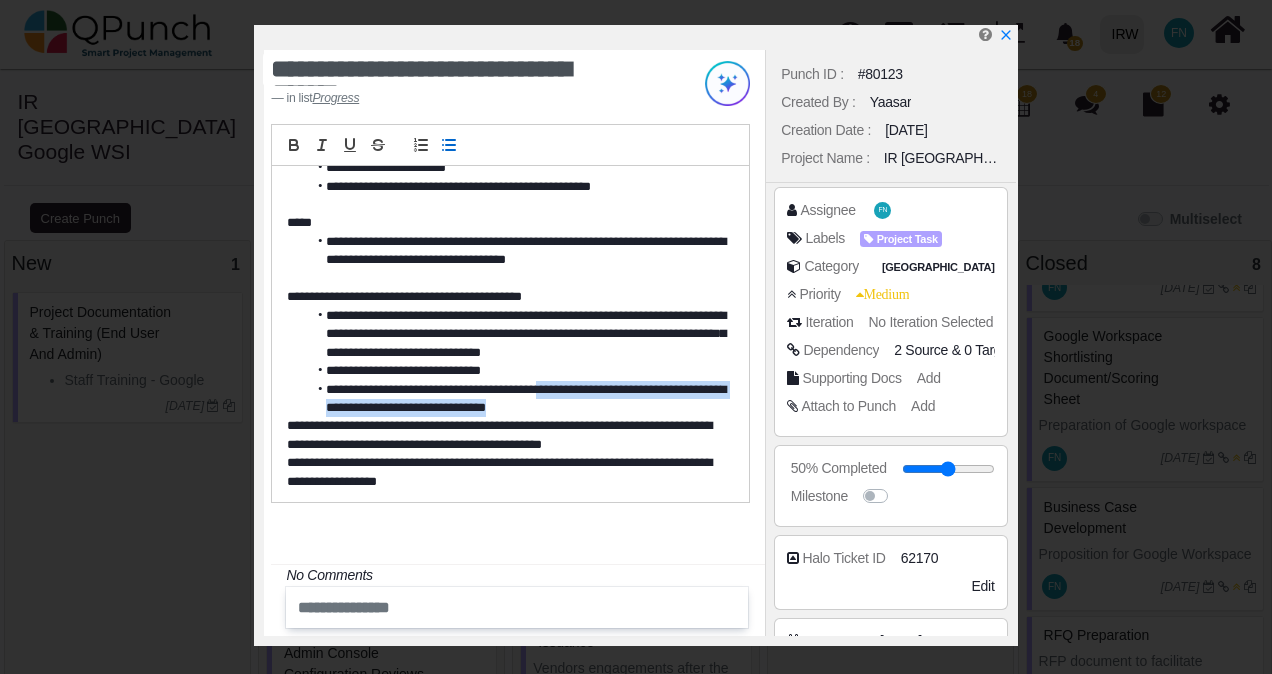 drag, startPoint x: 551, startPoint y: 406, endPoint x: 564, endPoint y: 390, distance: 20.615528 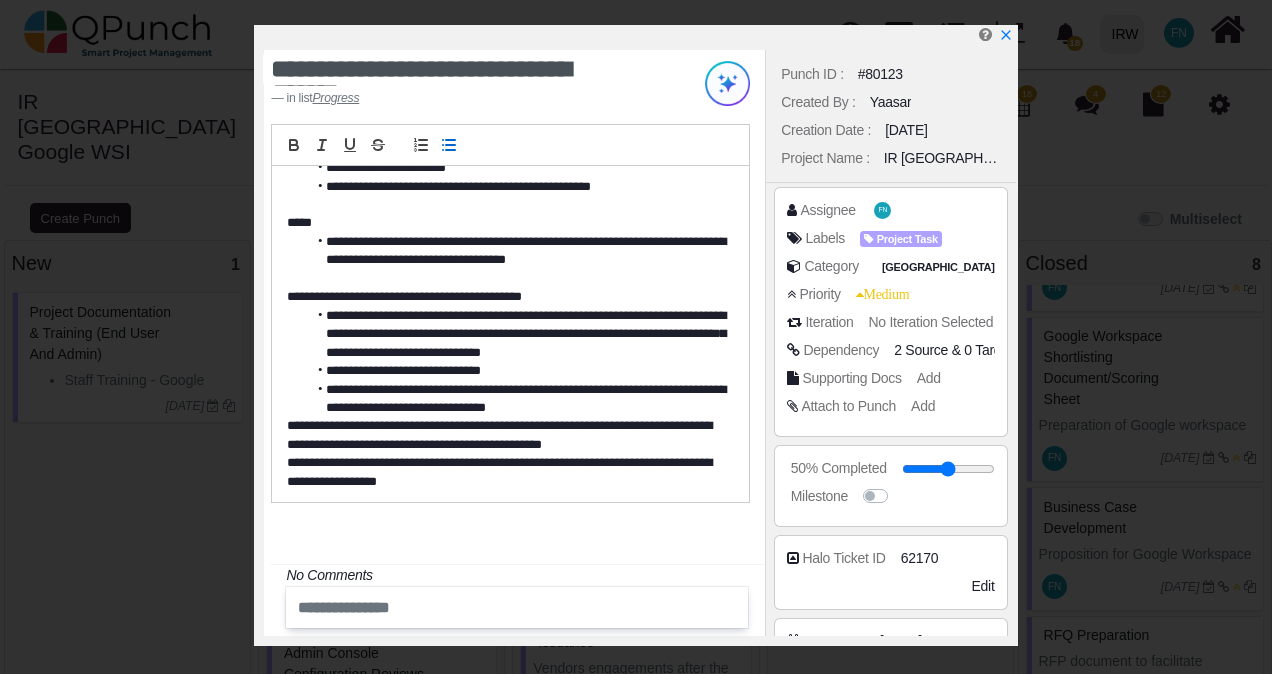 scroll, scrollTop: 314, scrollLeft: 0, axis: vertical 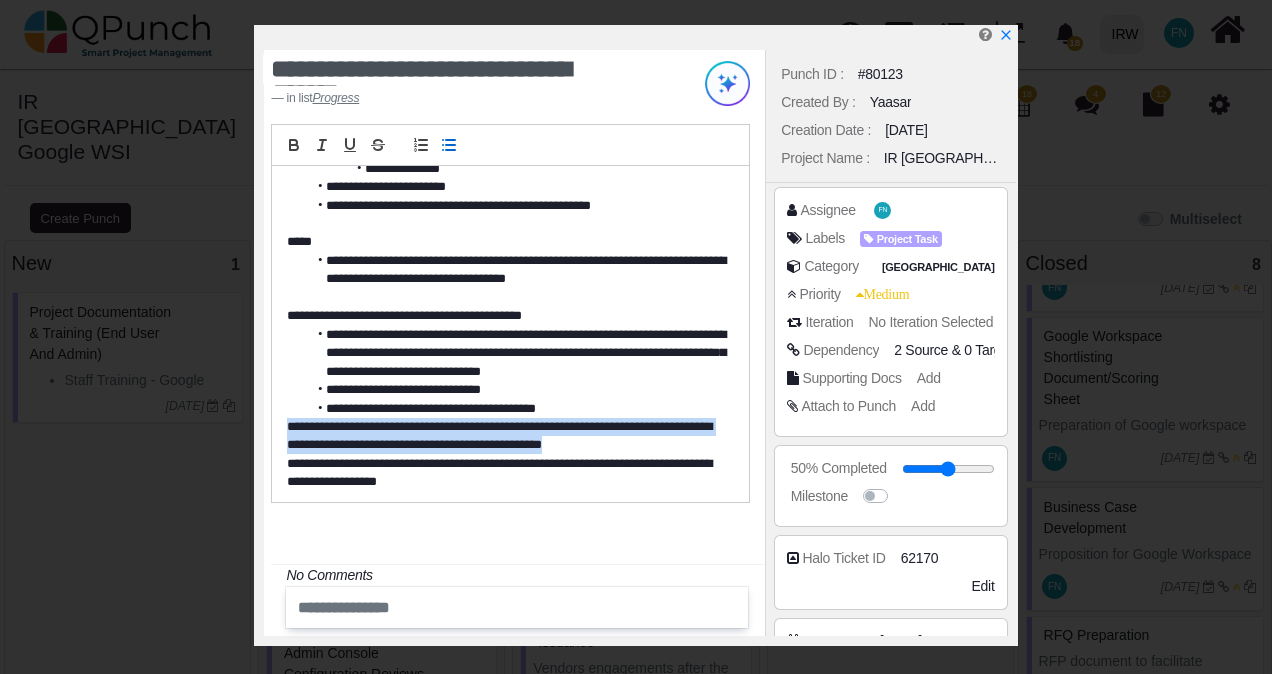 drag, startPoint x: 622, startPoint y: 444, endPoint x: 288, endPoint y: 427, distance: 334.43234 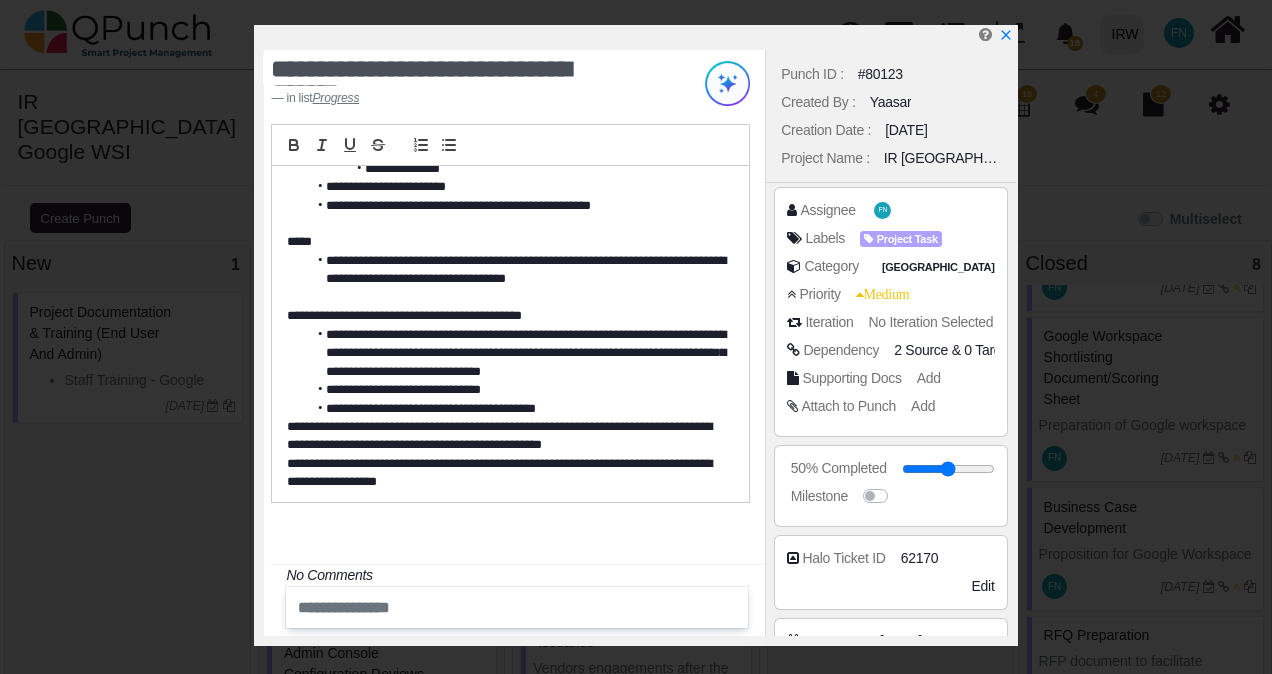 scroll, scrollTop: 296, scrollLeft: 0, axis: vertical 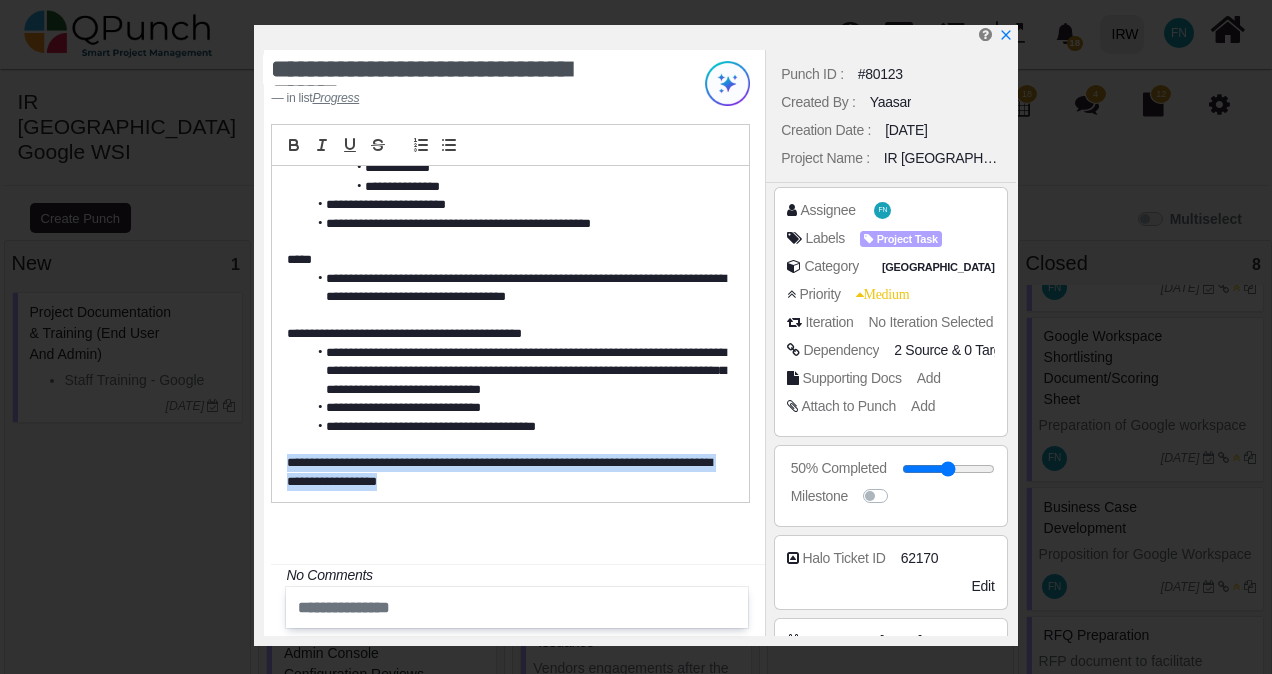 drag, startPoint x: 424, startPoint y: 478, endPoint x: 256, endPoint y: 452, distance: 170 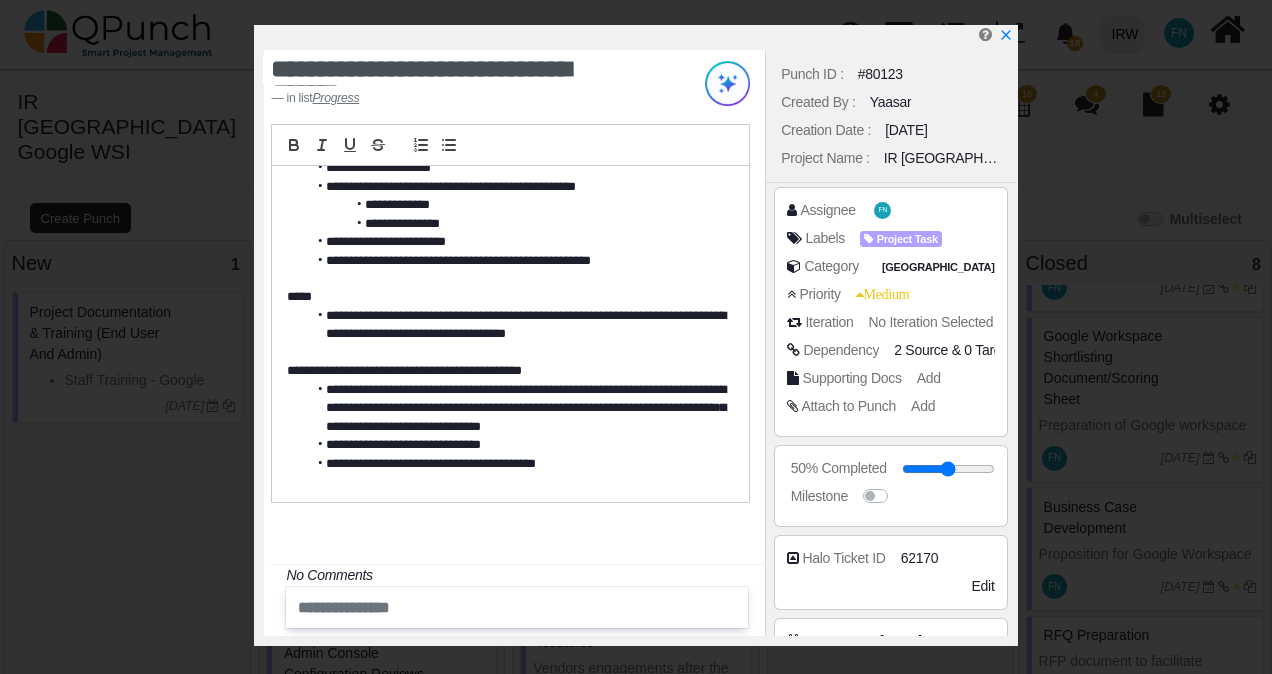 scroll, scrollTop: 241, scrollLeft: 0, axis: vertical 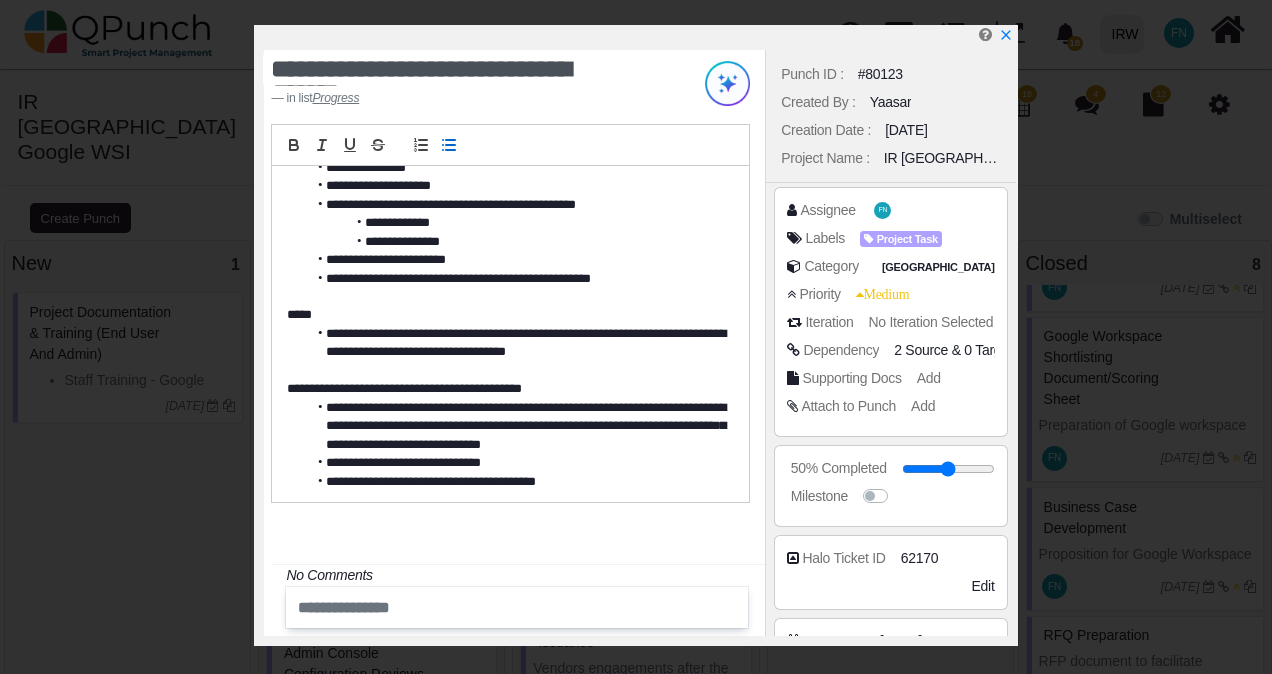 drag, startPoint x: 560, startPoint y: 368, endPoint x: 528, endPoint y: 374, distance: 32.55764 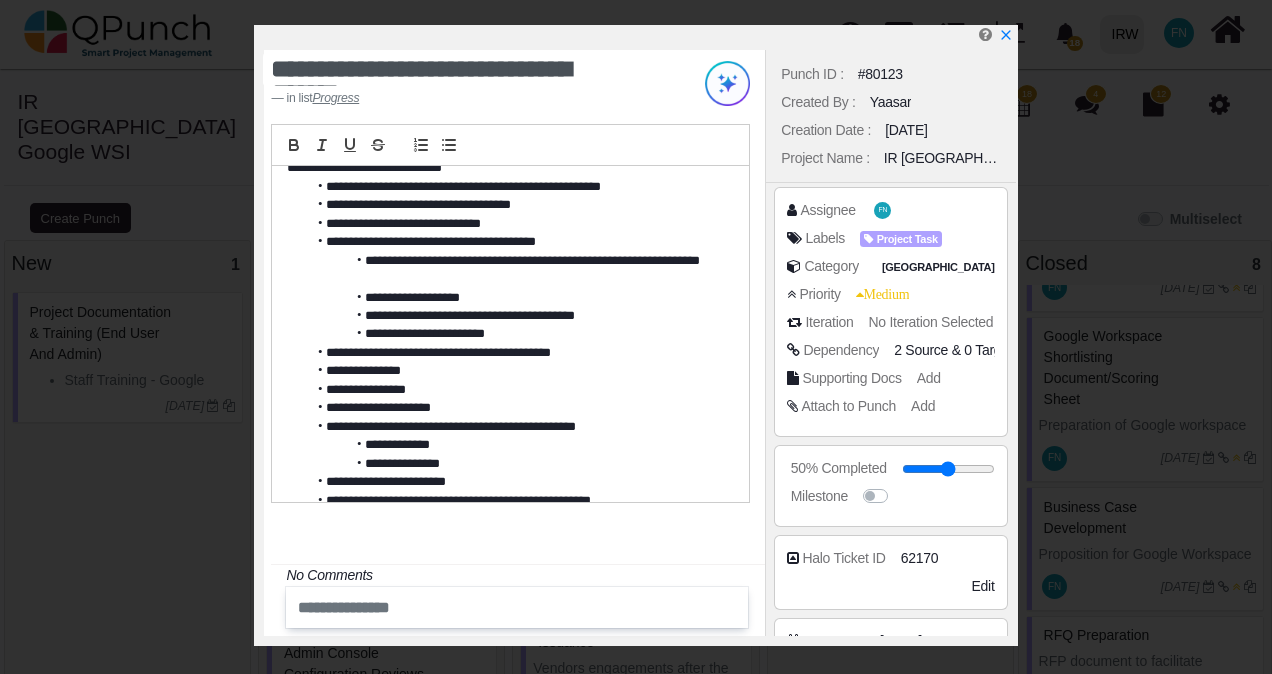 scroll, scrollTop: 0, scrollLeft: 0, axis: both 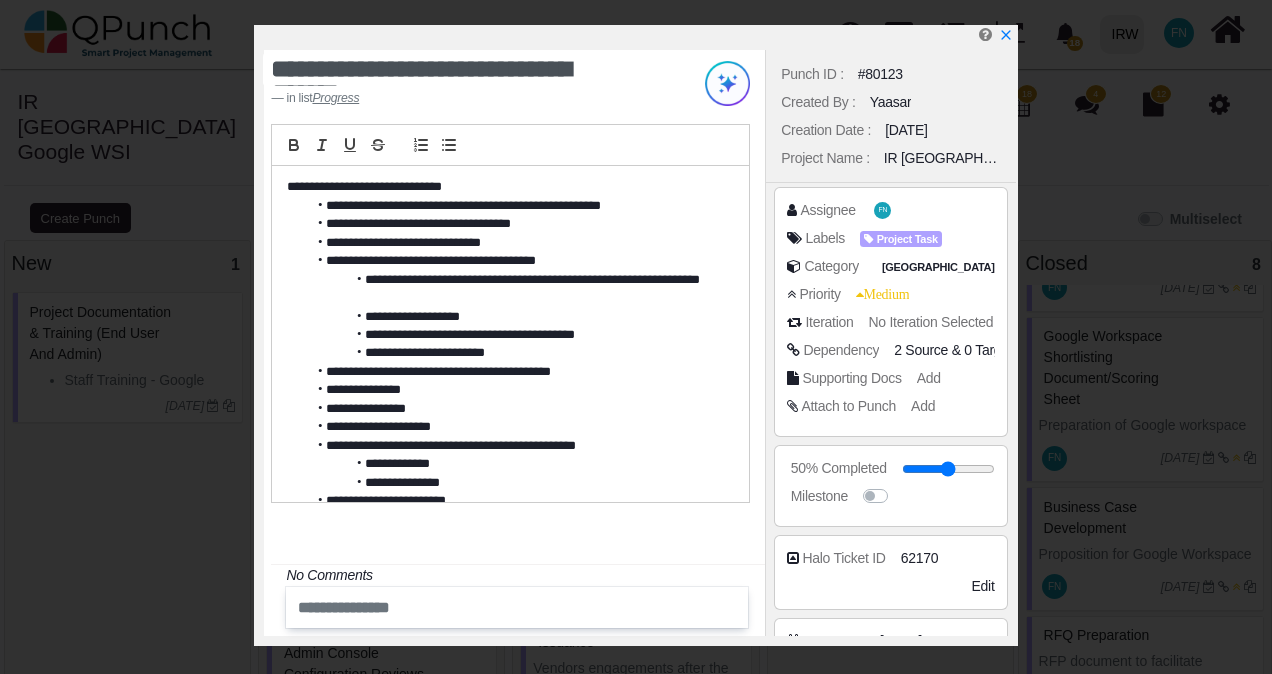 click on "**********" at bounding box center (514, 353) 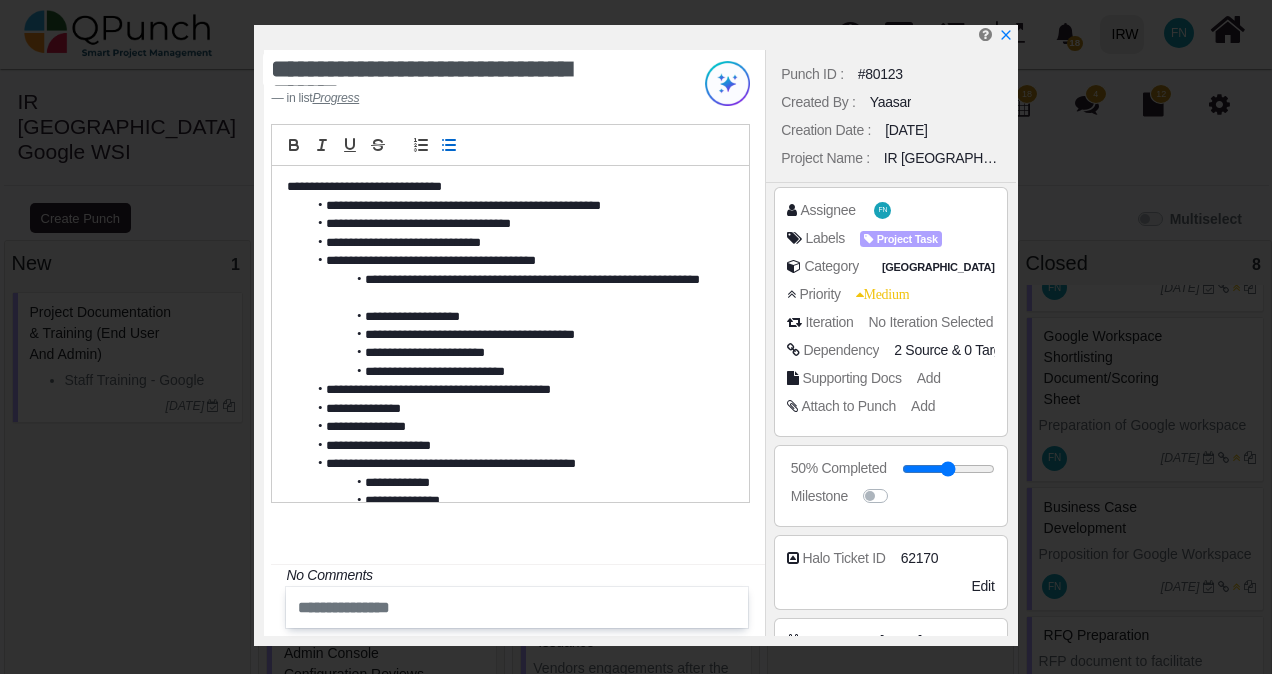 scroll, scrollTop: 0, scrollLeft: 0, axis: both 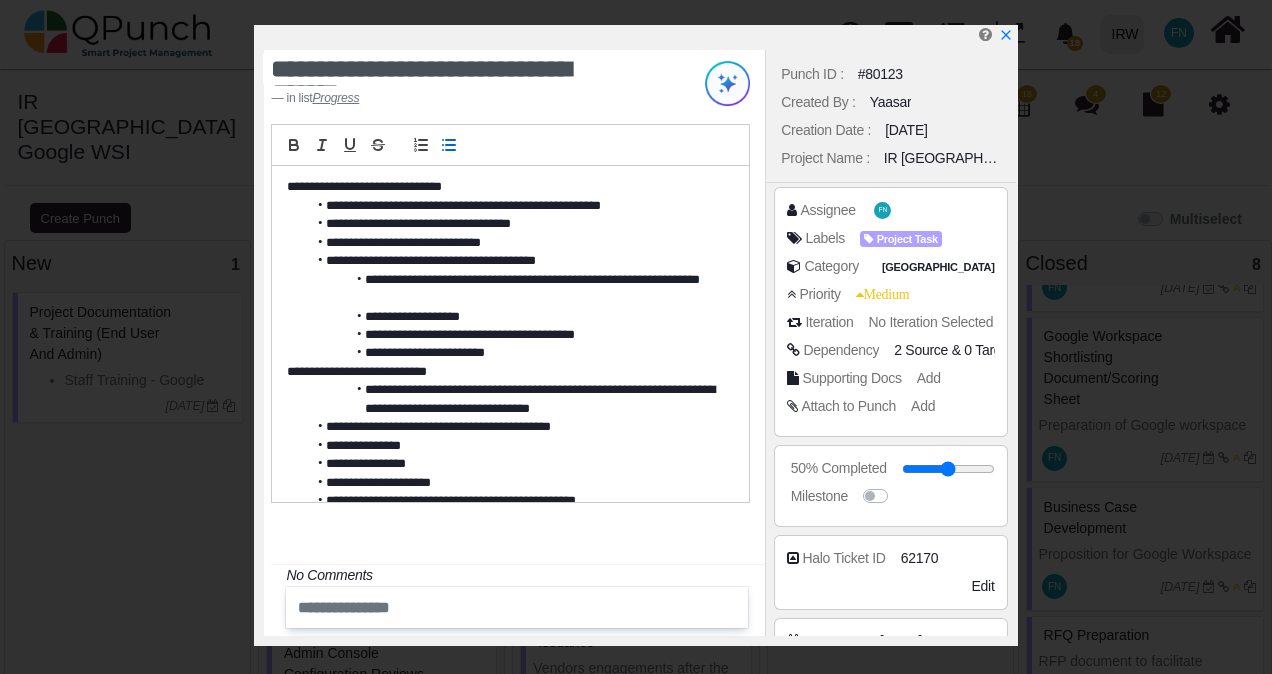 click on "**********" at bounding box center [504, 372] 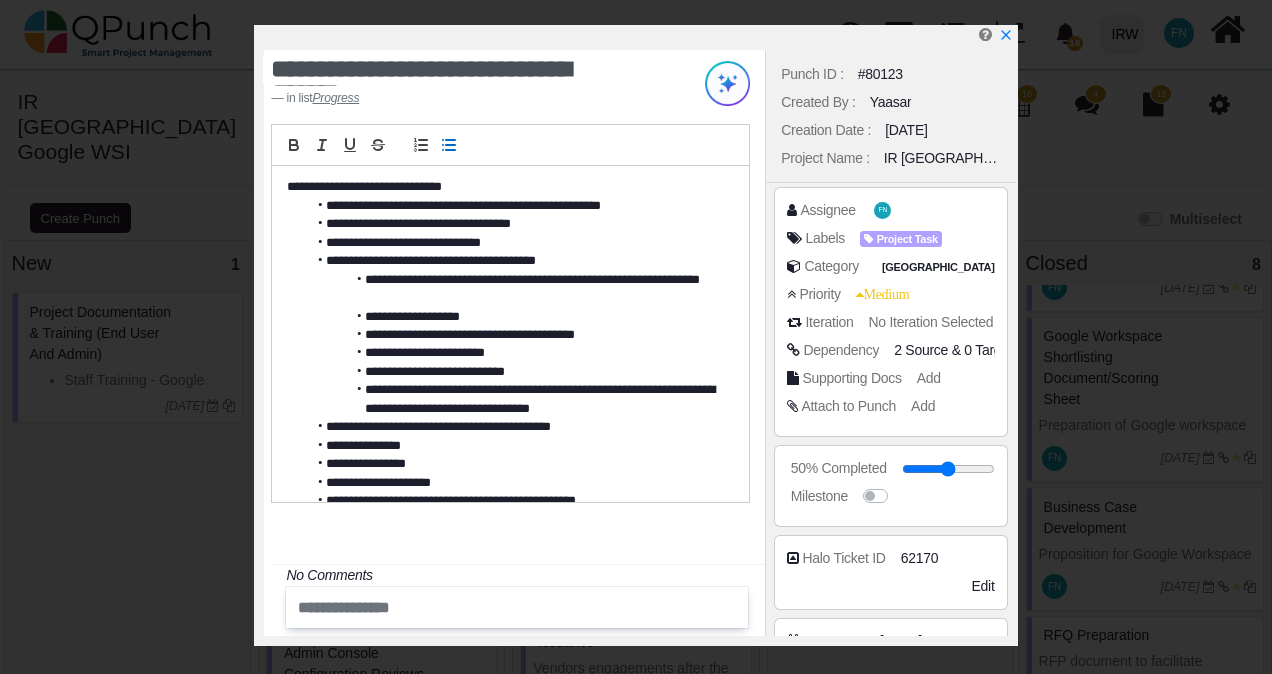 click on "**********" at bounding box center [514, 372] 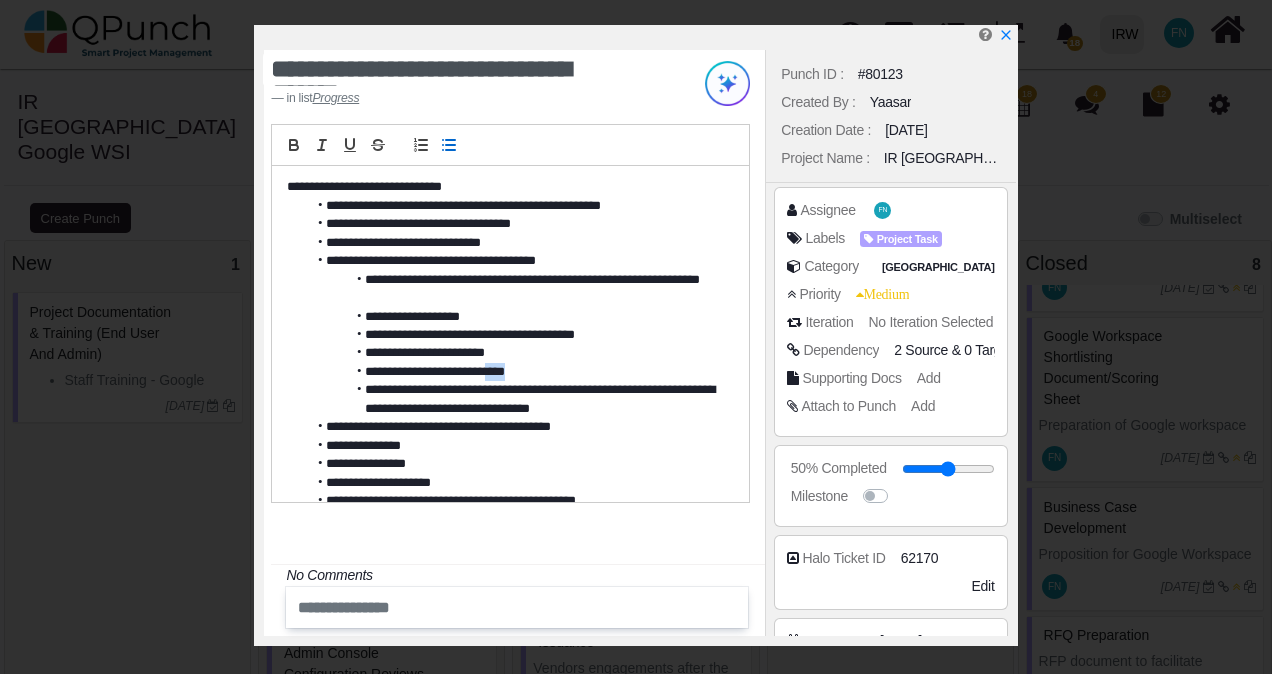 click on "**********" at bounding box center [514, 372] 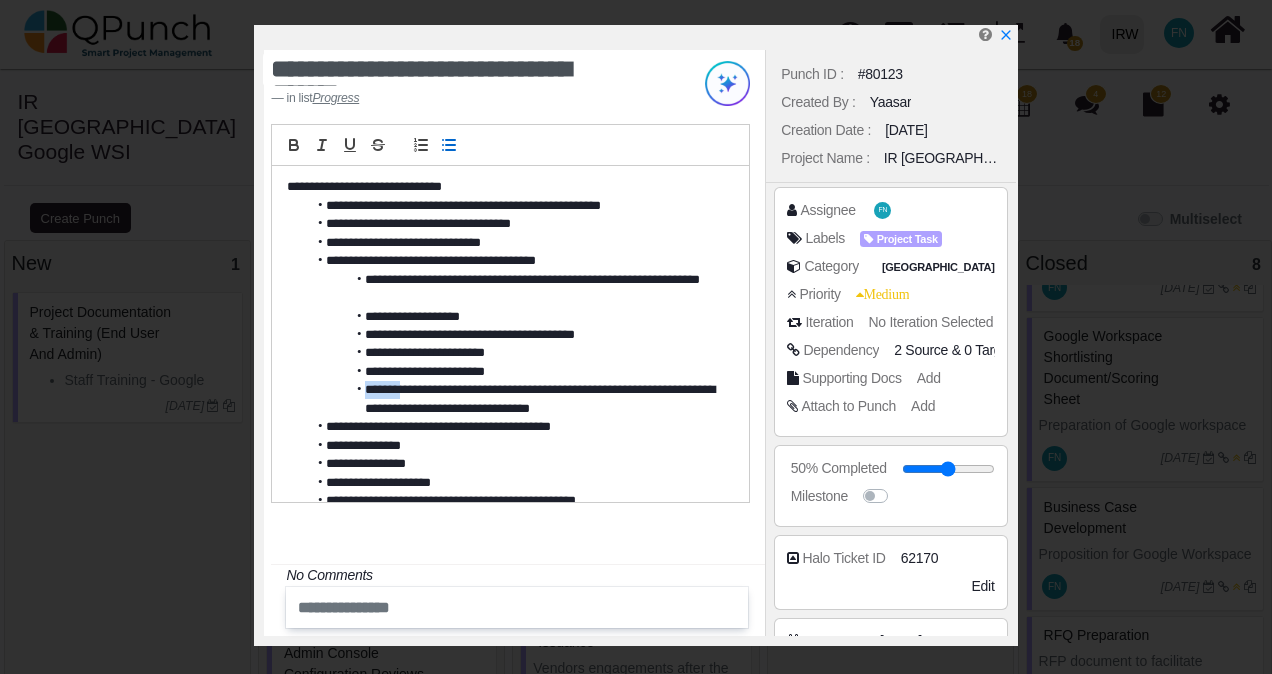 drag, startPoint x: 410, startPoint y: 389, endPoint x: 352, endPoint y: 382, distance: 58.420887 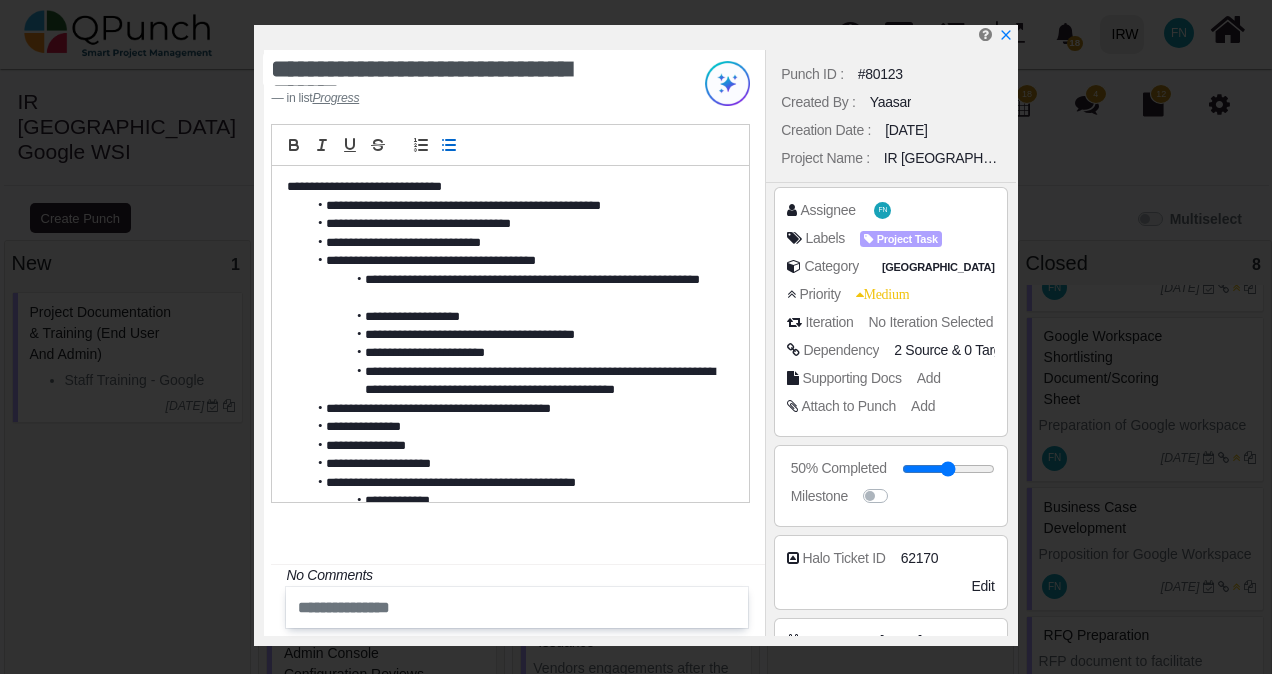 drag, startPoint x: 667, startPoint y: 415, endPoint x: 740, endPoint y: 398, distance: 74.953316 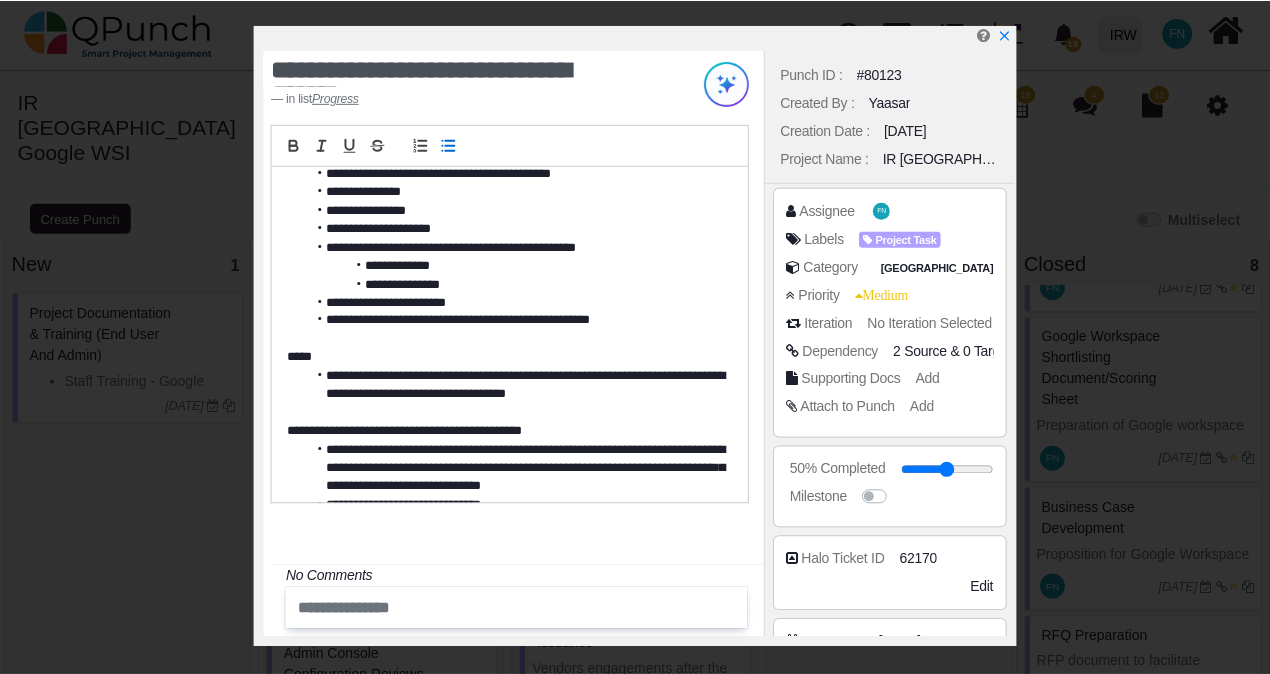 scroll, scrollTop: 278, scrollLeft: 0, axis: vertical 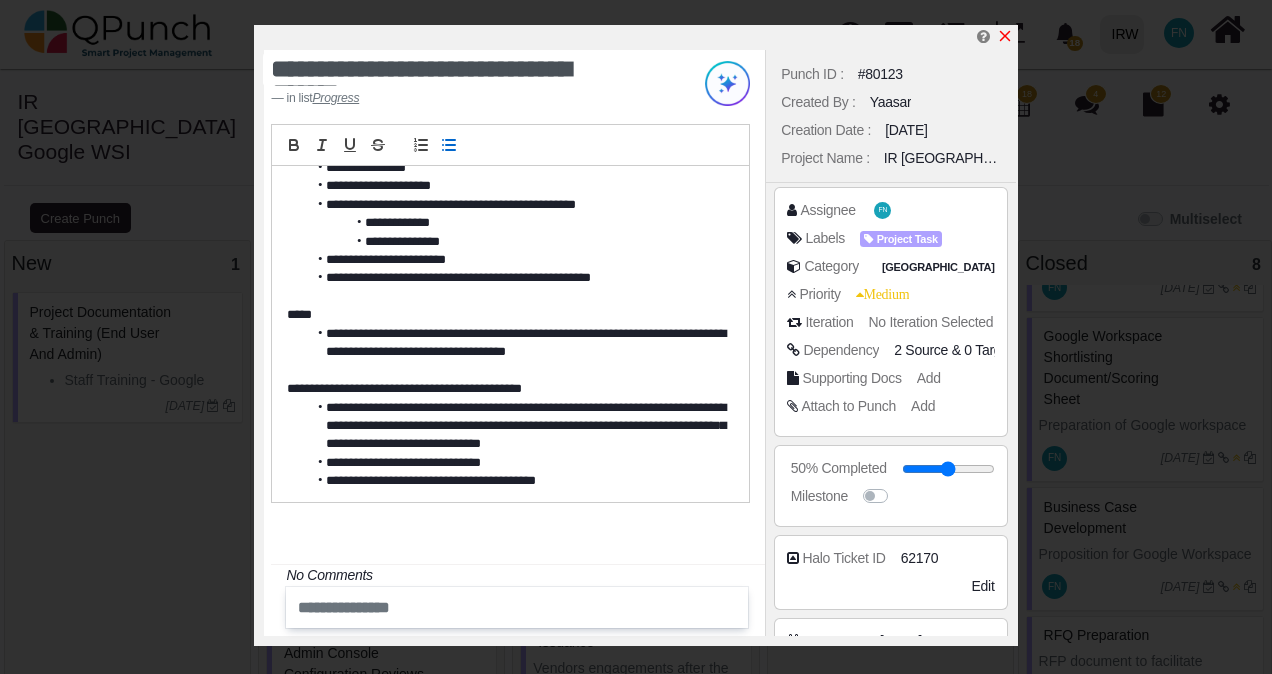 click 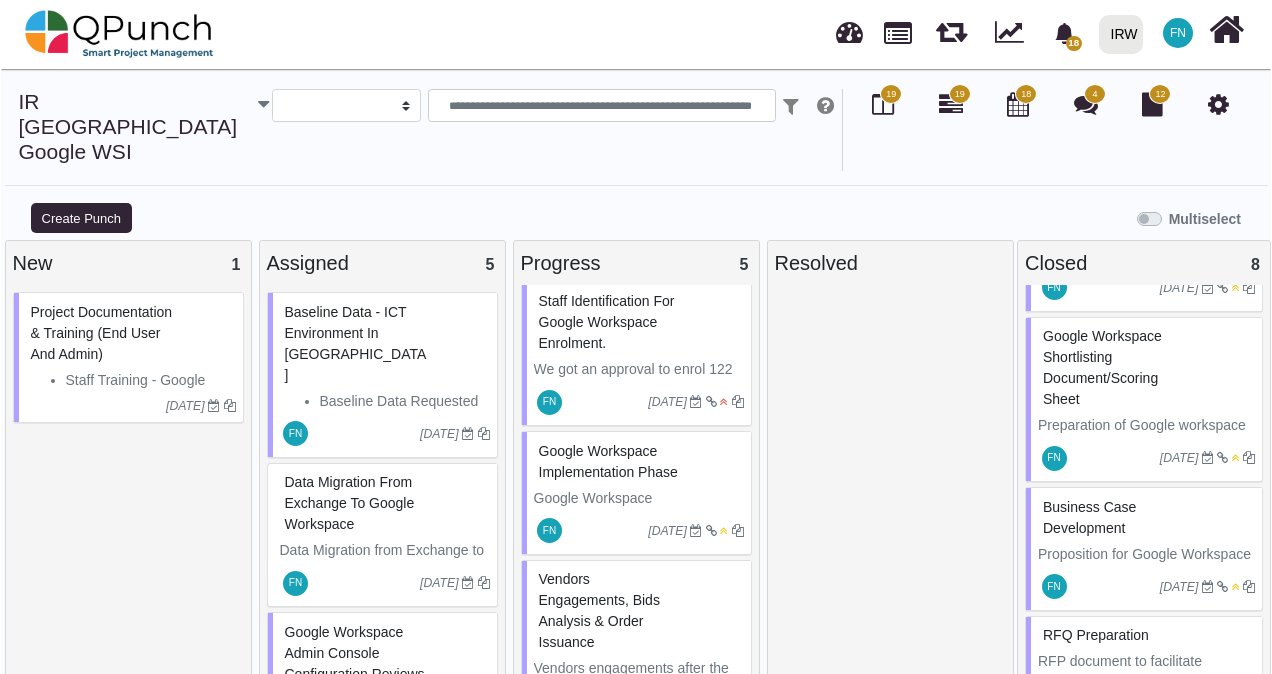 scroll, scrollTop: 20, scrollLeft: 0, axis: vertical 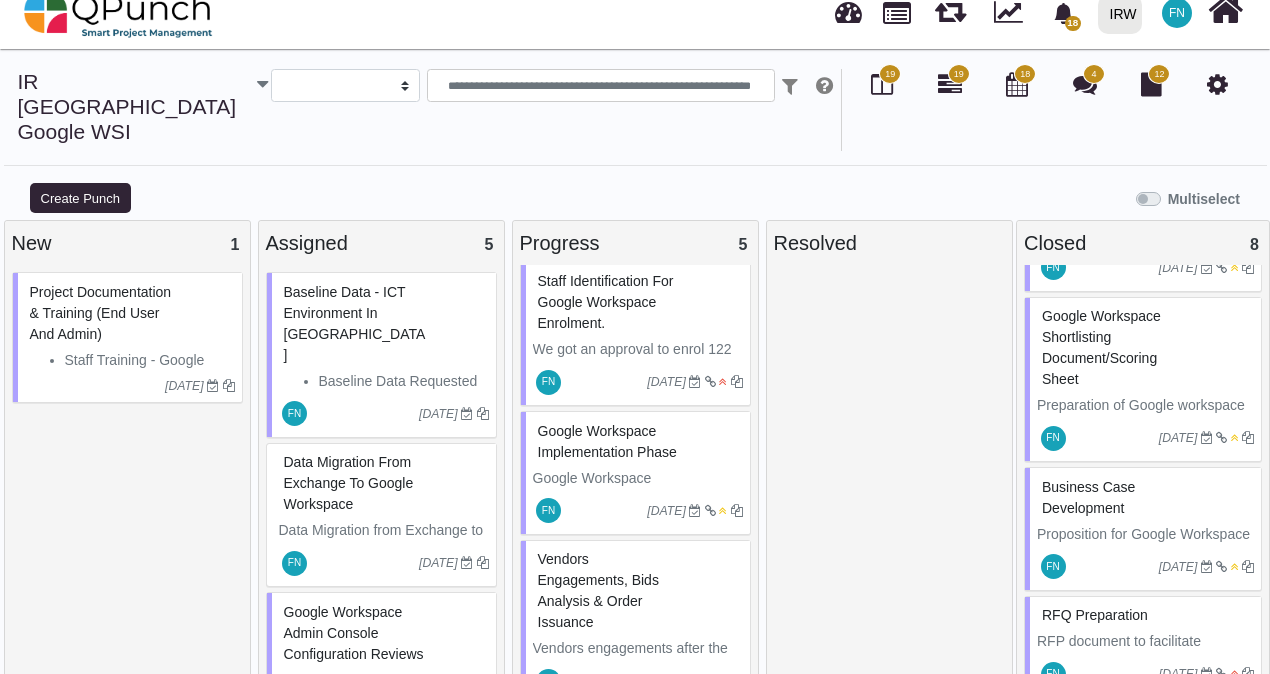 click on "Data Migration from Exchange to Google Workspace" at bounding box center [349, 483] 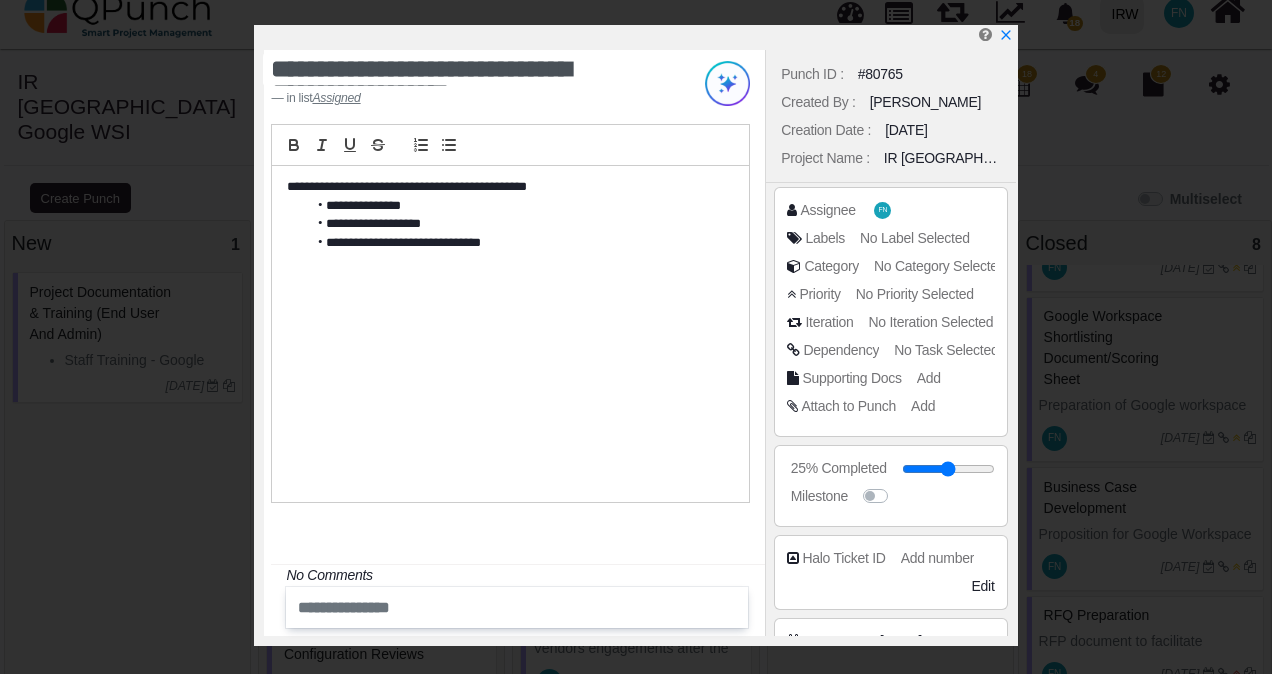drag, startPoint x: 616, startPoint y: 31, endPoint x: 590, endPoint y: 159, distance: 130.61394 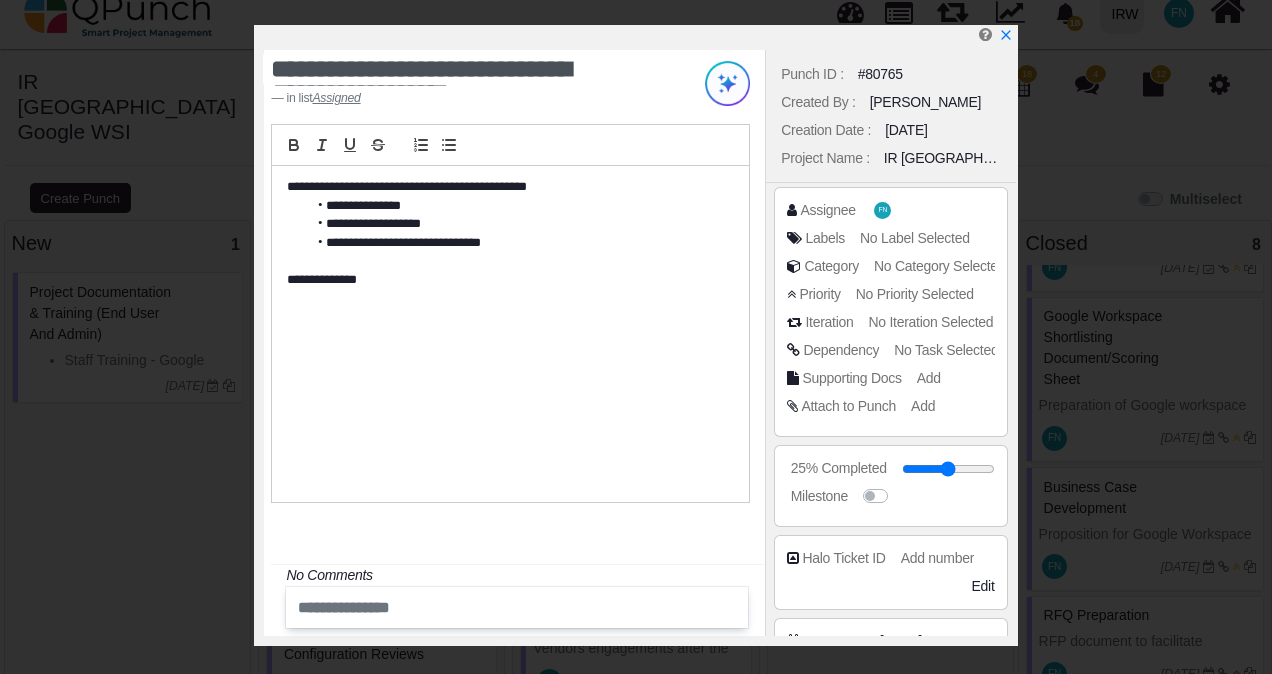 scroll, scrollTop: 0, scrollLeft: 0, axis: both 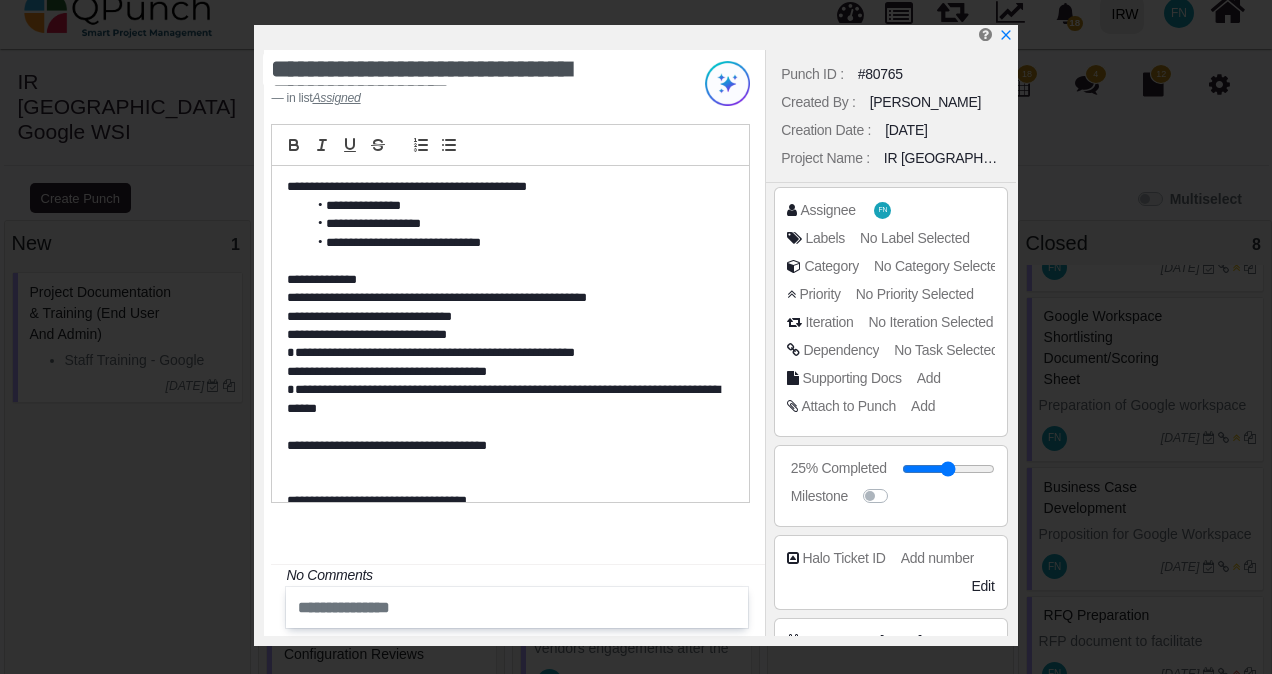click on "**********" at bounding box center [504, 298] 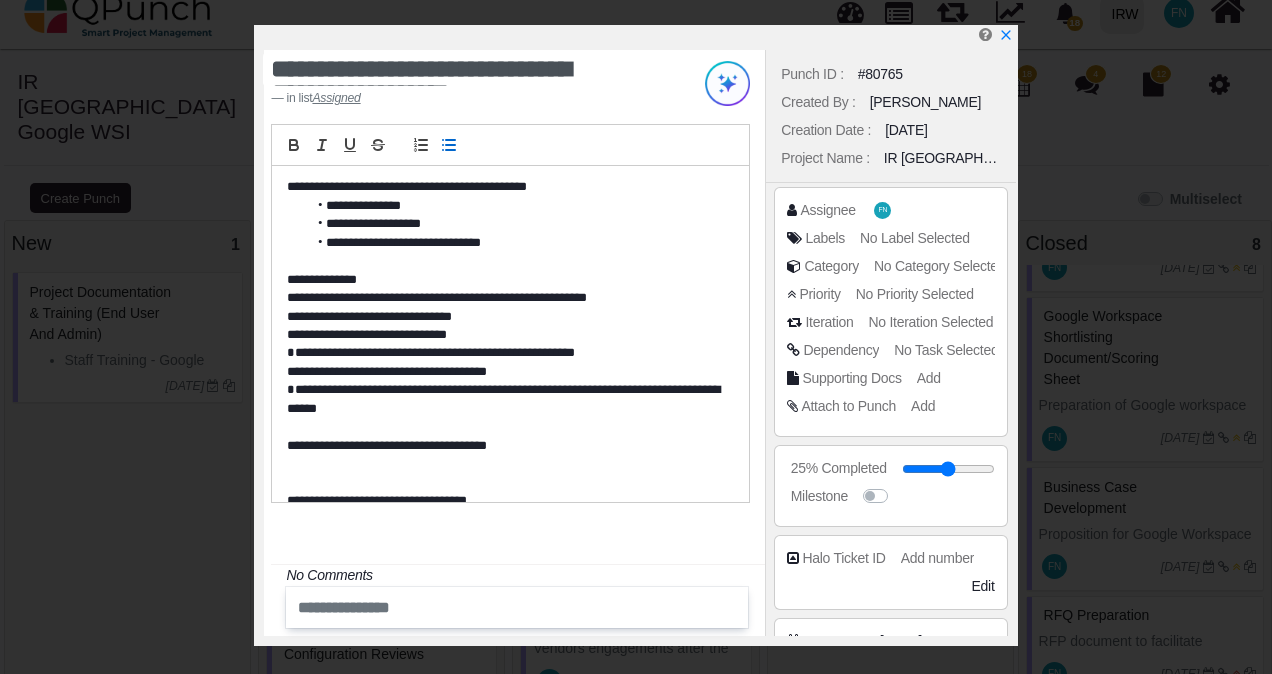 click 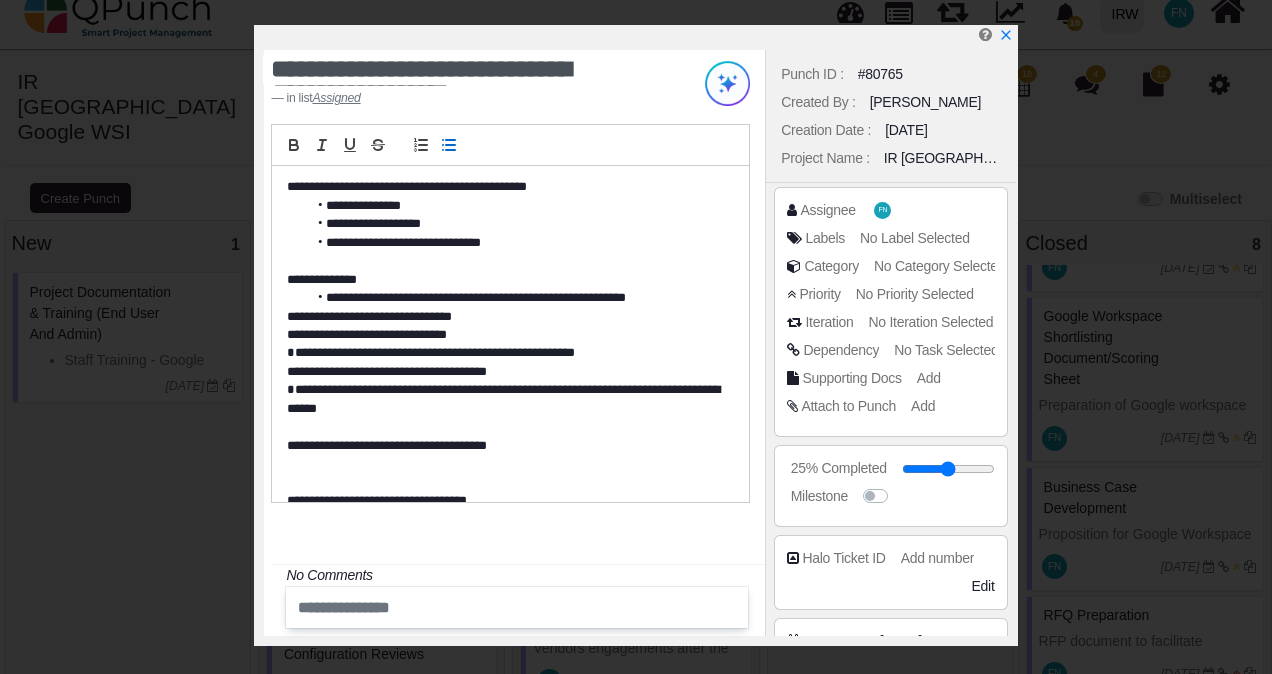 click on "**********" at bounding box center (504, 317) 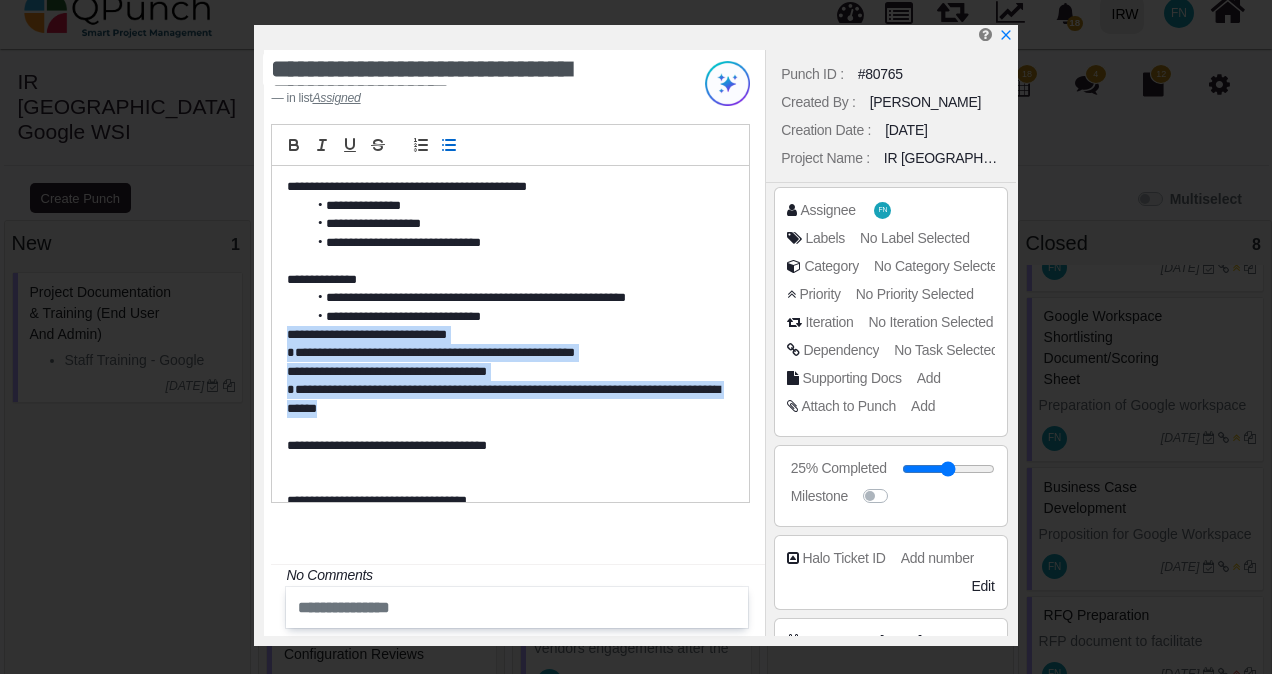 drag, startPoint x: 388, startPoint y: 404, endPoint x: 280, endPoint y: 338, distance: 126.57014 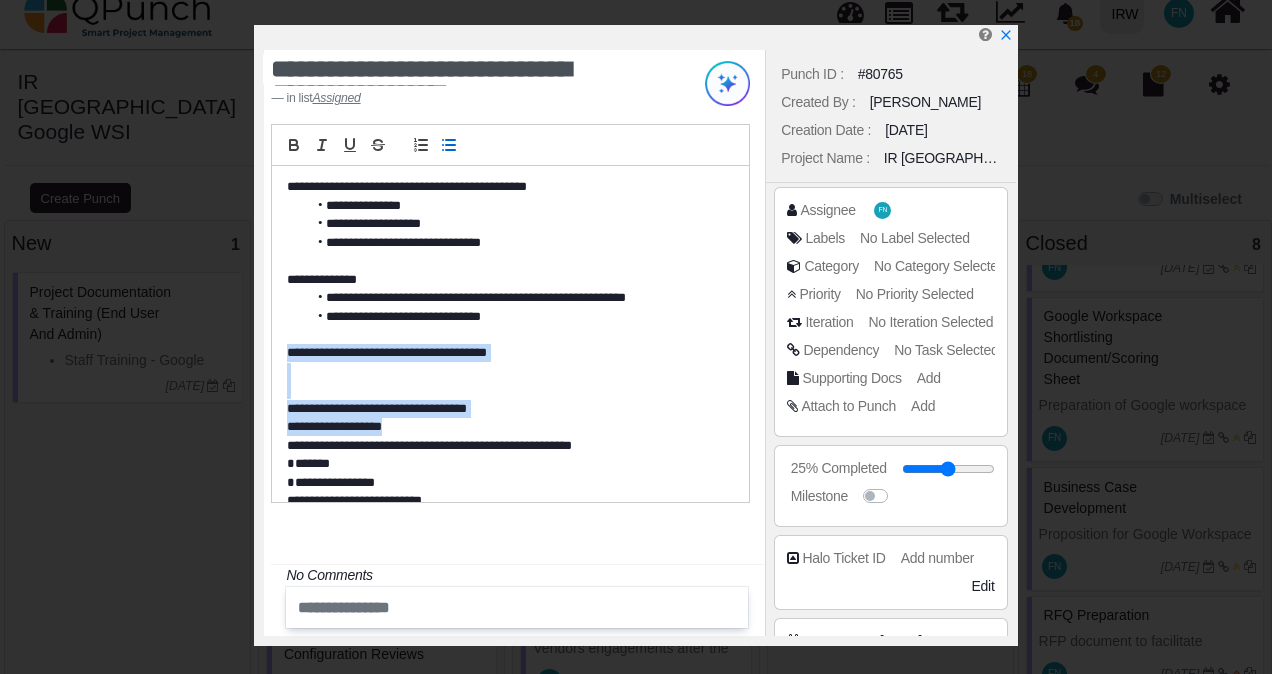 drag, startPoint x: 422, startPoint y: 425, endPoint x: 282, endPoint y: 352, distance: 157.8892 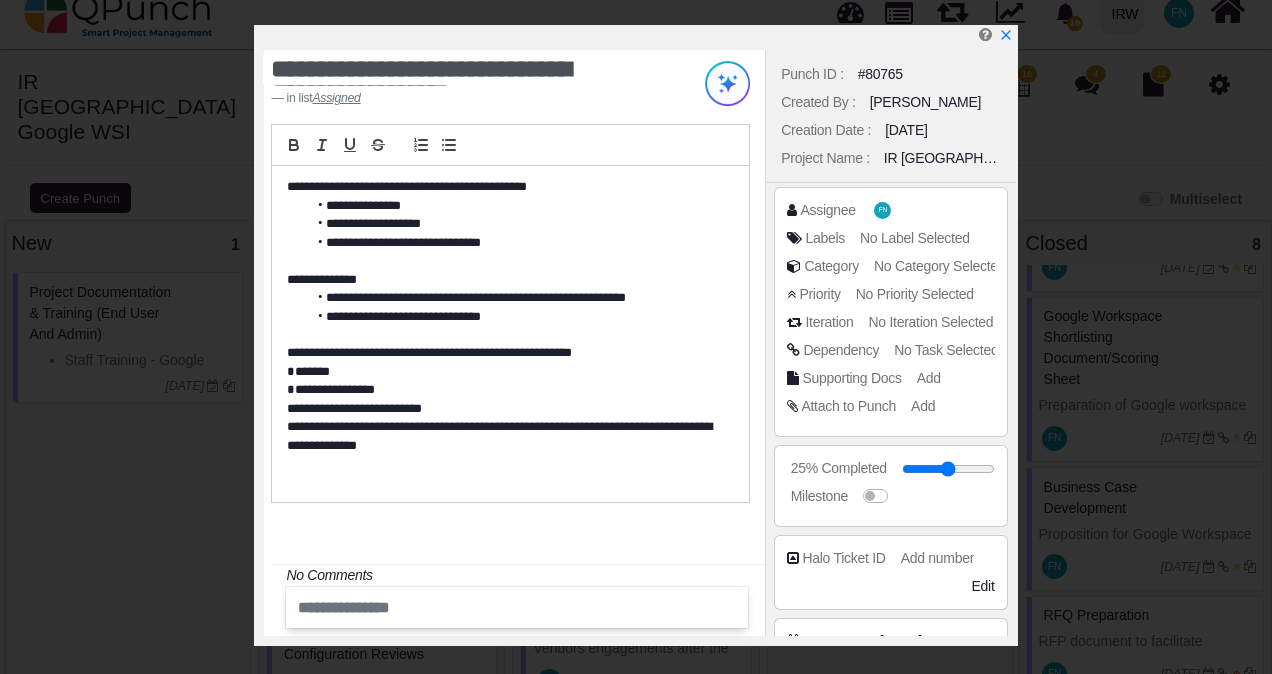 click on "**********" at bounding box center (505, 353) 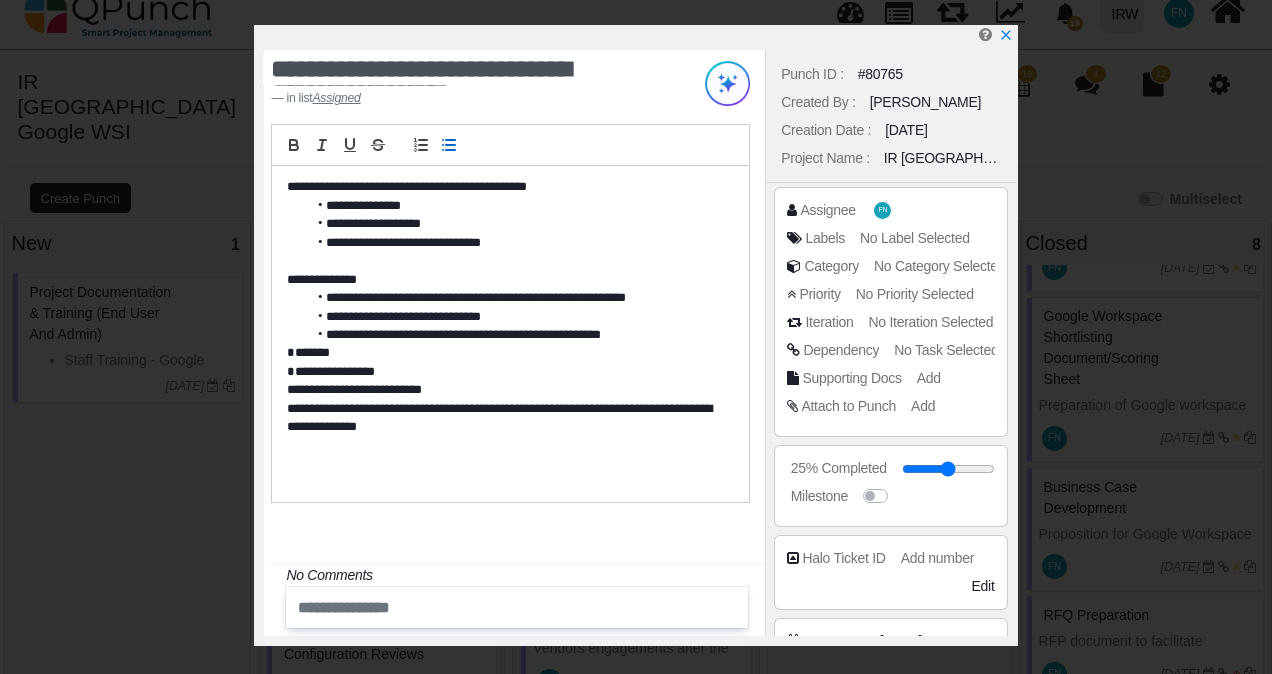 click on "*******" at bounding box center [505, 353] 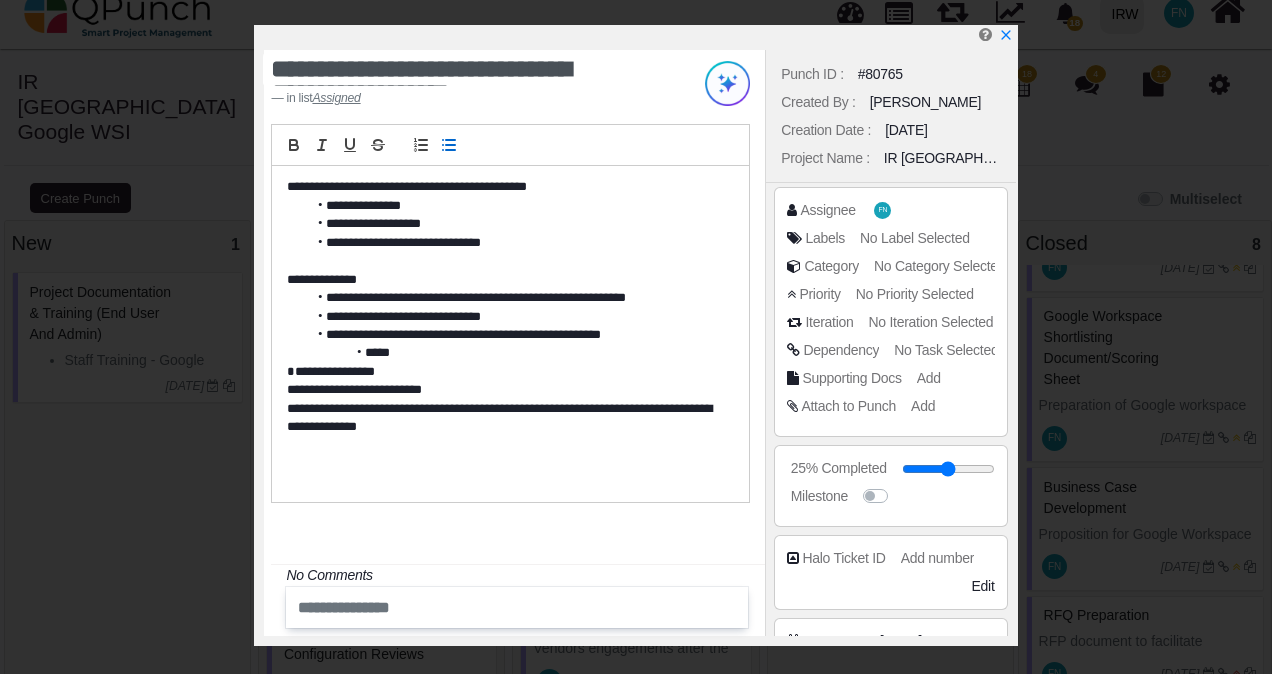 click on "*****" at bounding box center (515, 353) 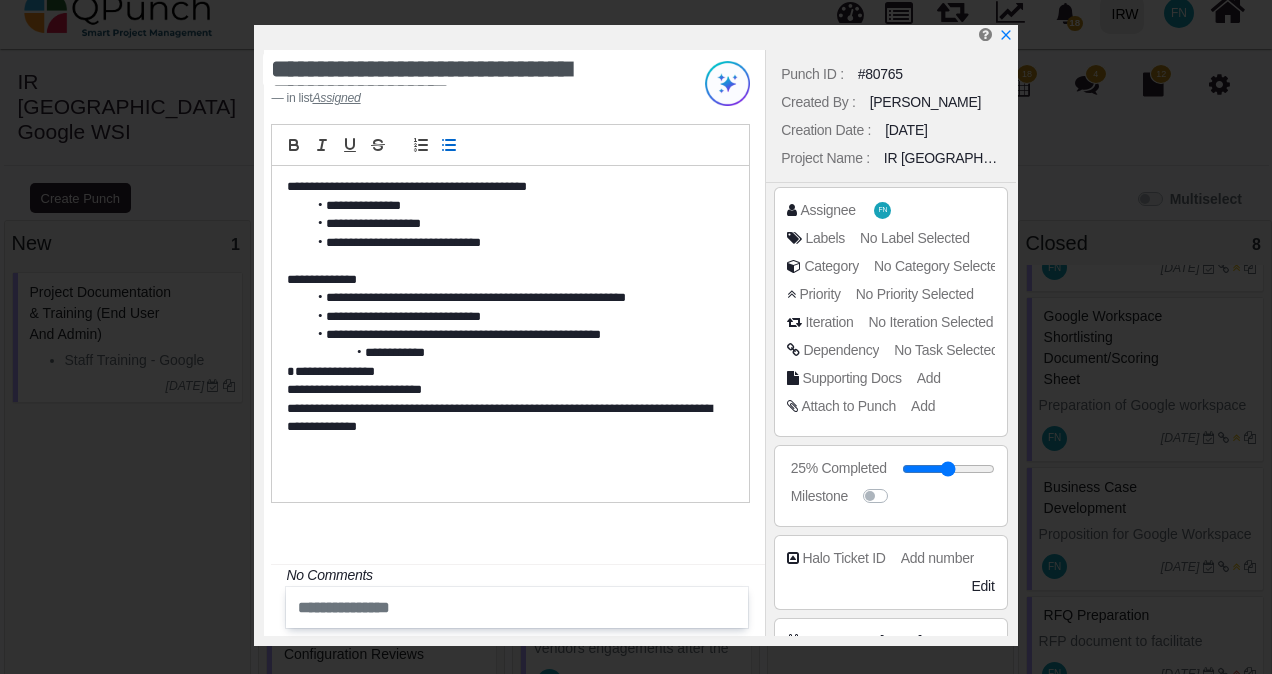 click on "**********" at bounding box center [505, 372] 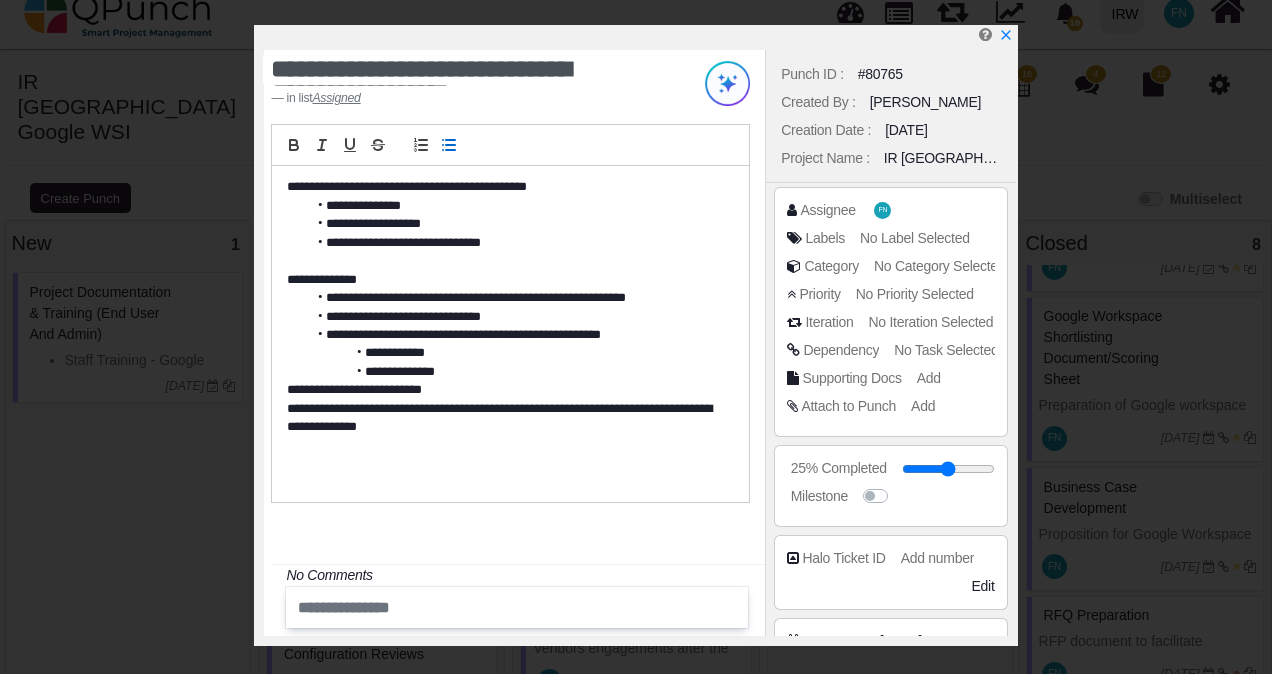 click on "**********" at bounding box center [505, 390] 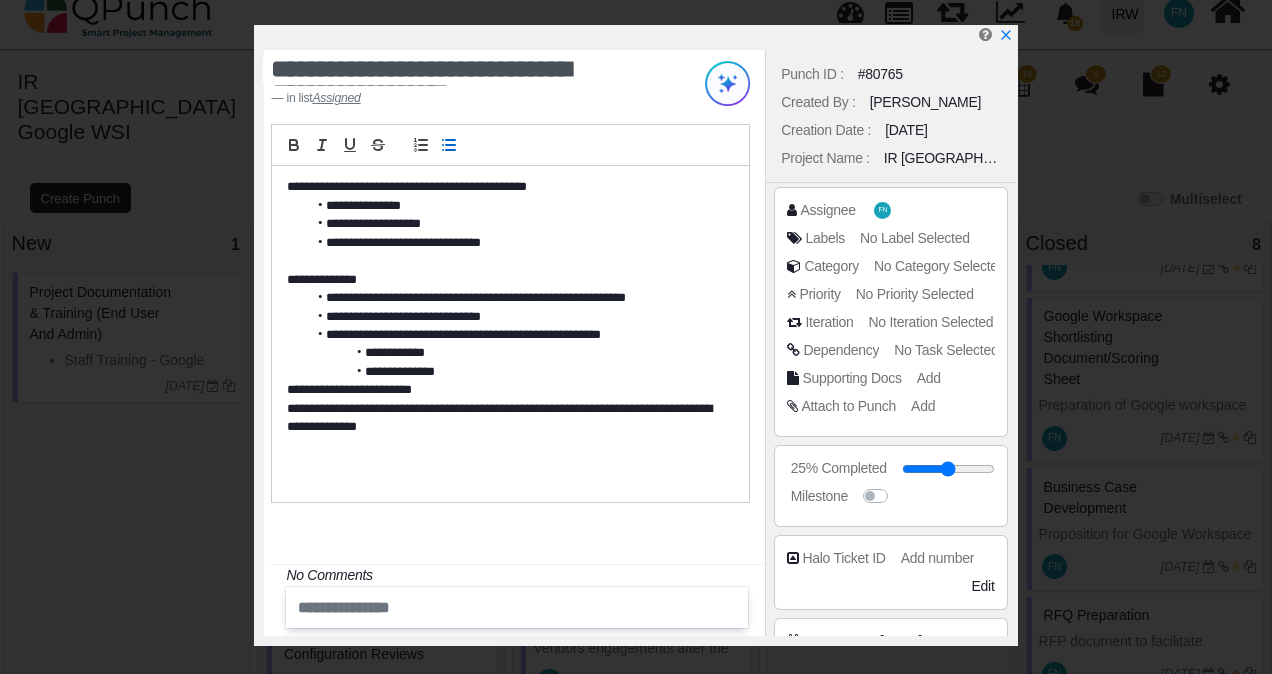 click 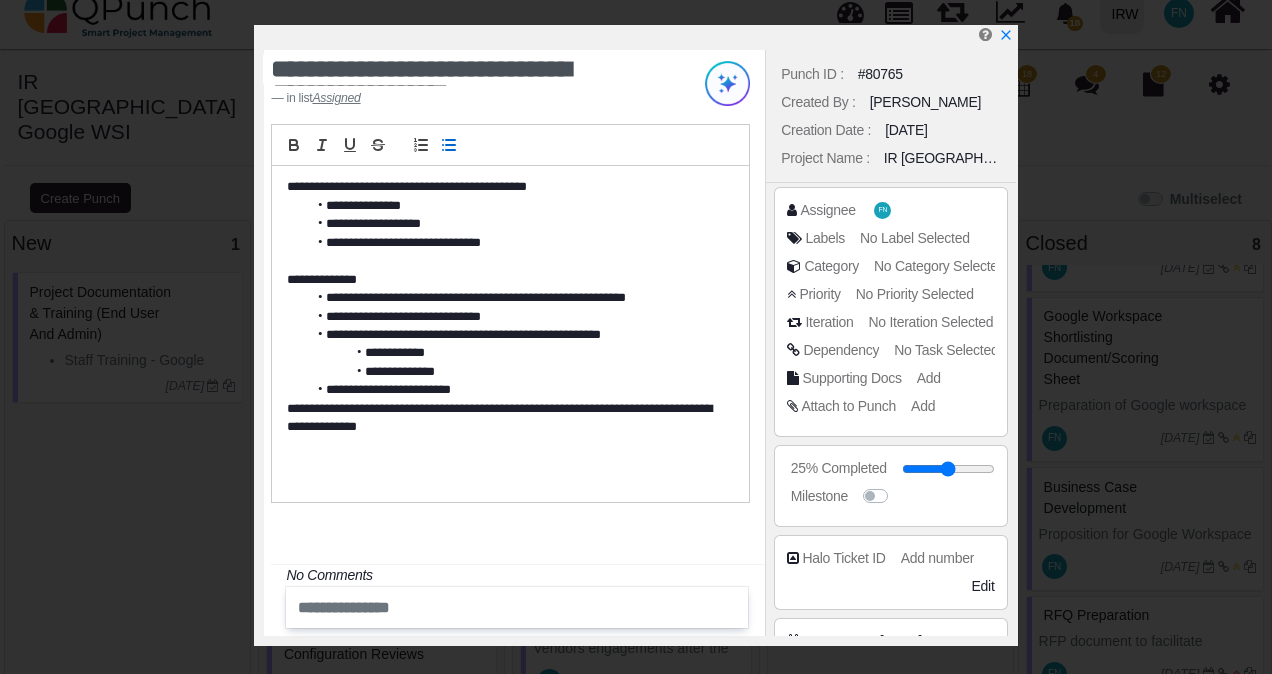 click on "**********" at bounding box center [505, 418] 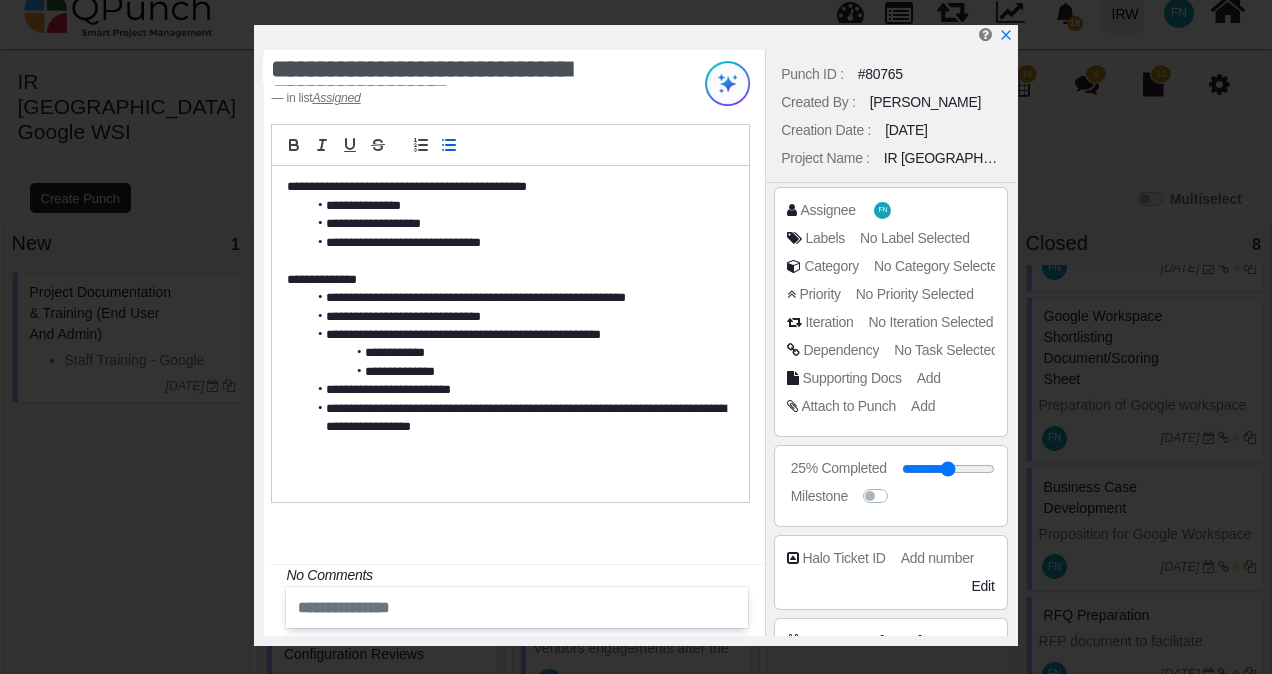 click on "**********" at bounding box center (515, 418) 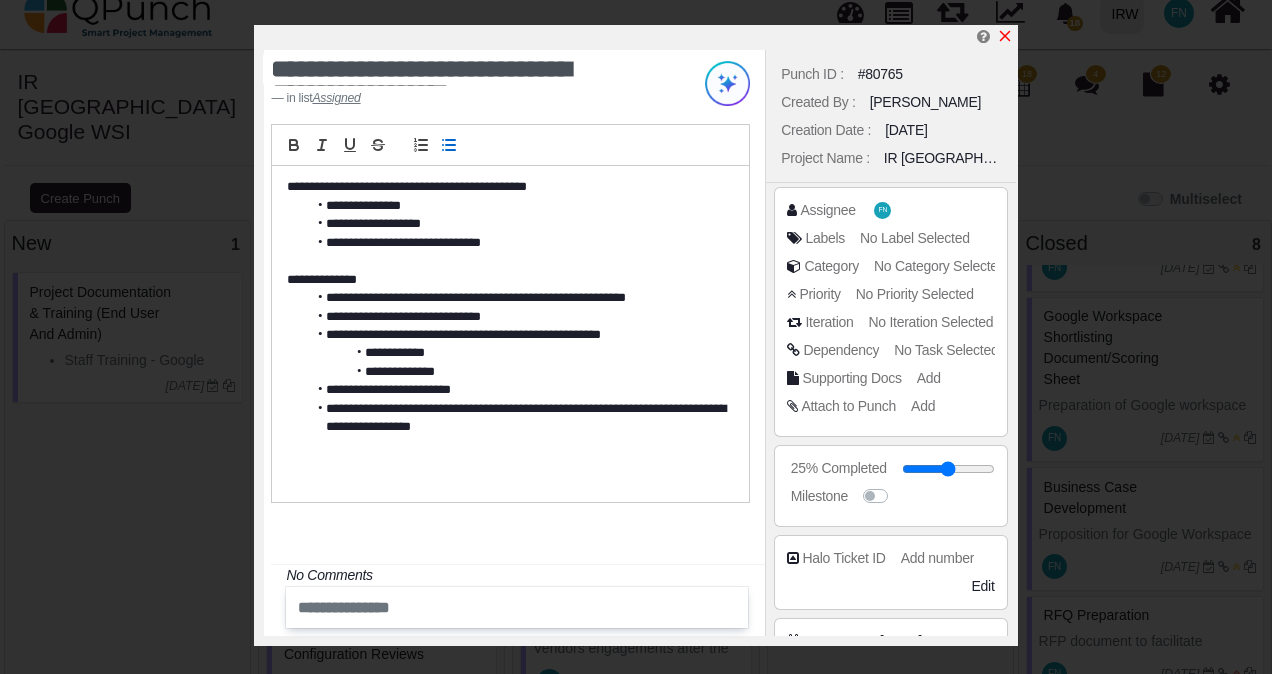 click 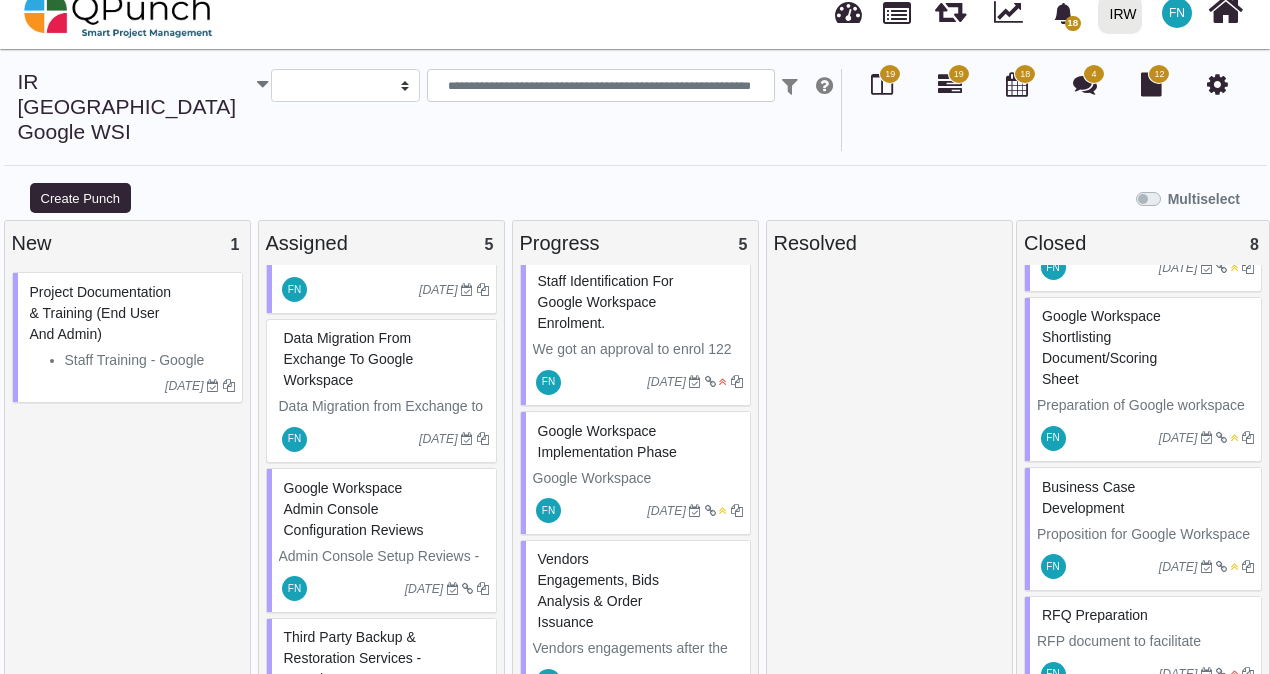 scroll, scrollTop: 298, scrollLeft: 0, axis: vertical 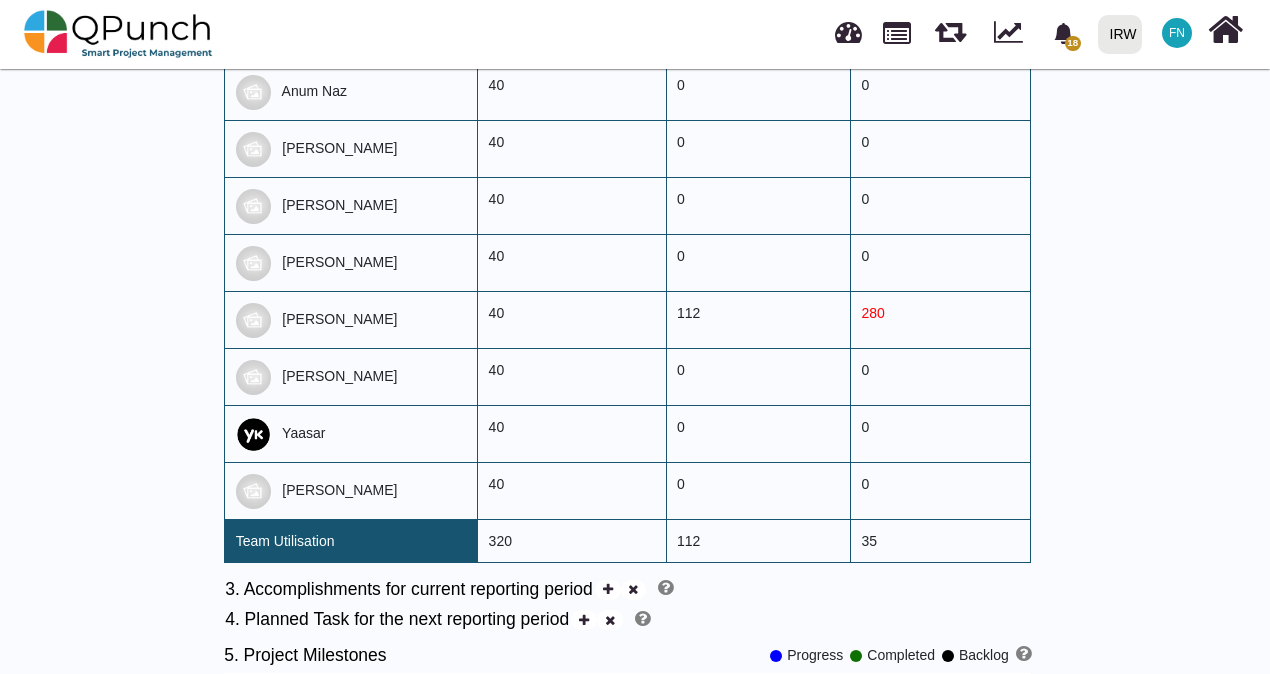 click on "280" at bounding box center [941, 320] 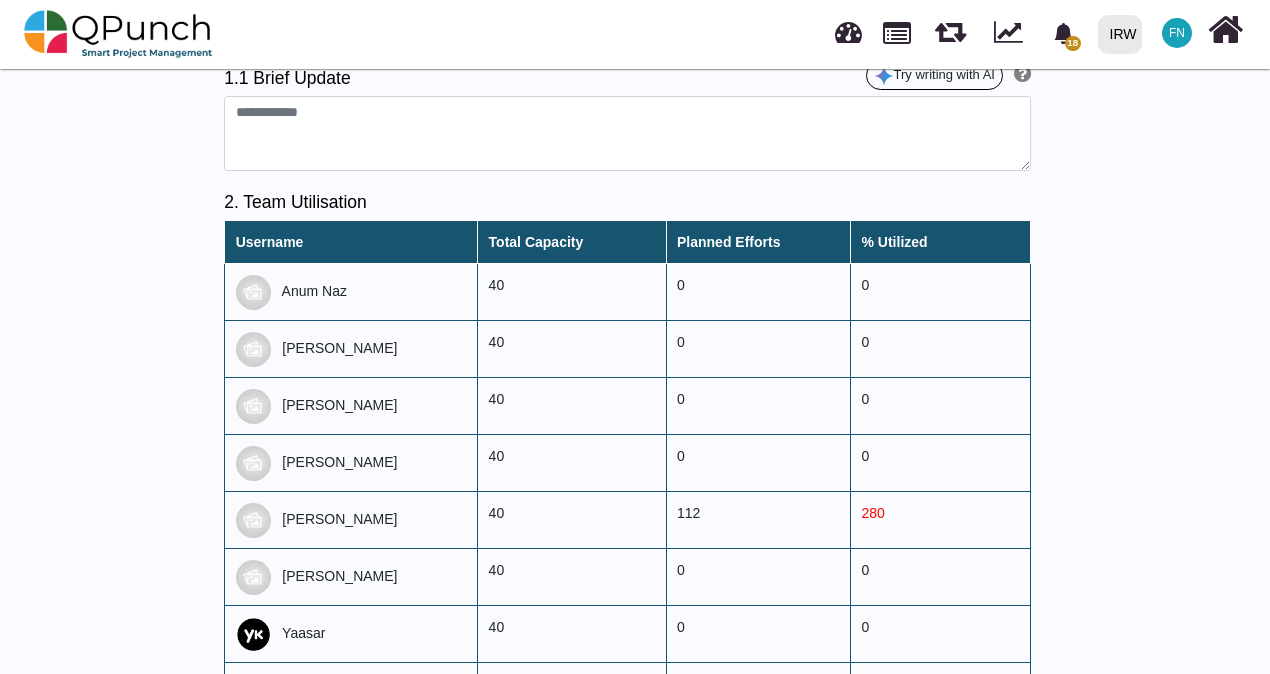 scroll, scrollTop: 700, scrollLeft: 0, axis: vertical 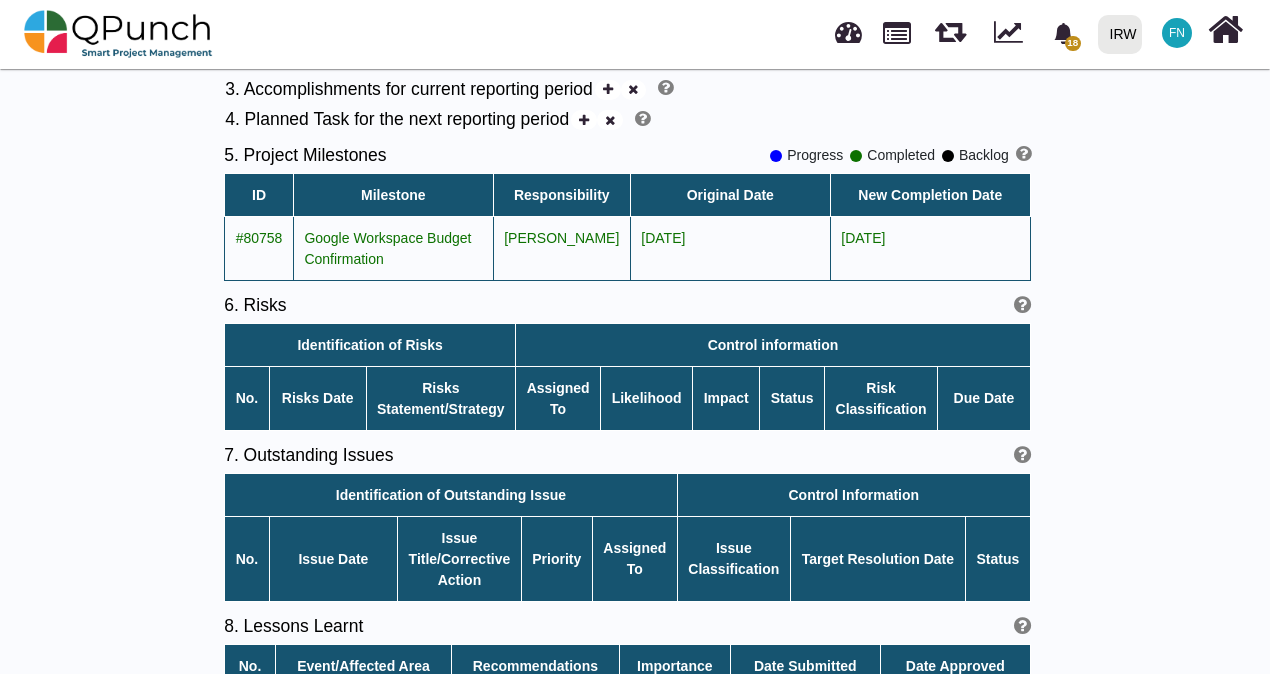 click at bounding box center [856, 156] 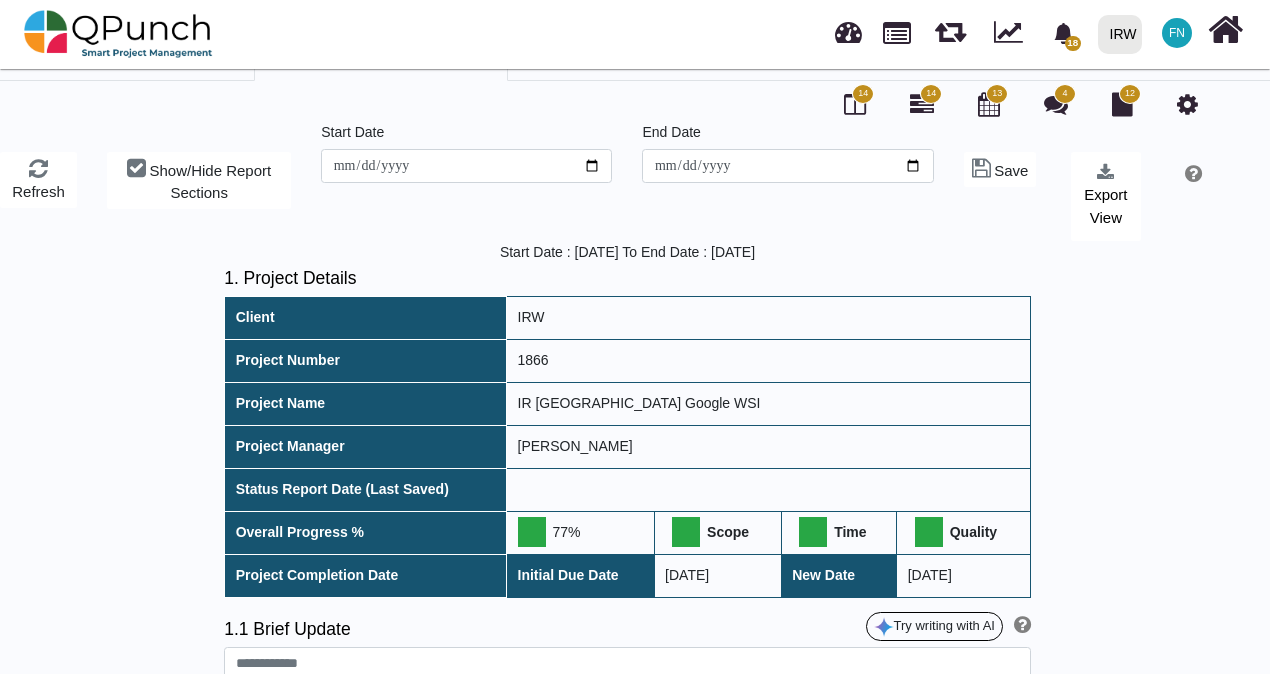 scroll, scrollTop: 0, scrollLeft: 0, axis: both 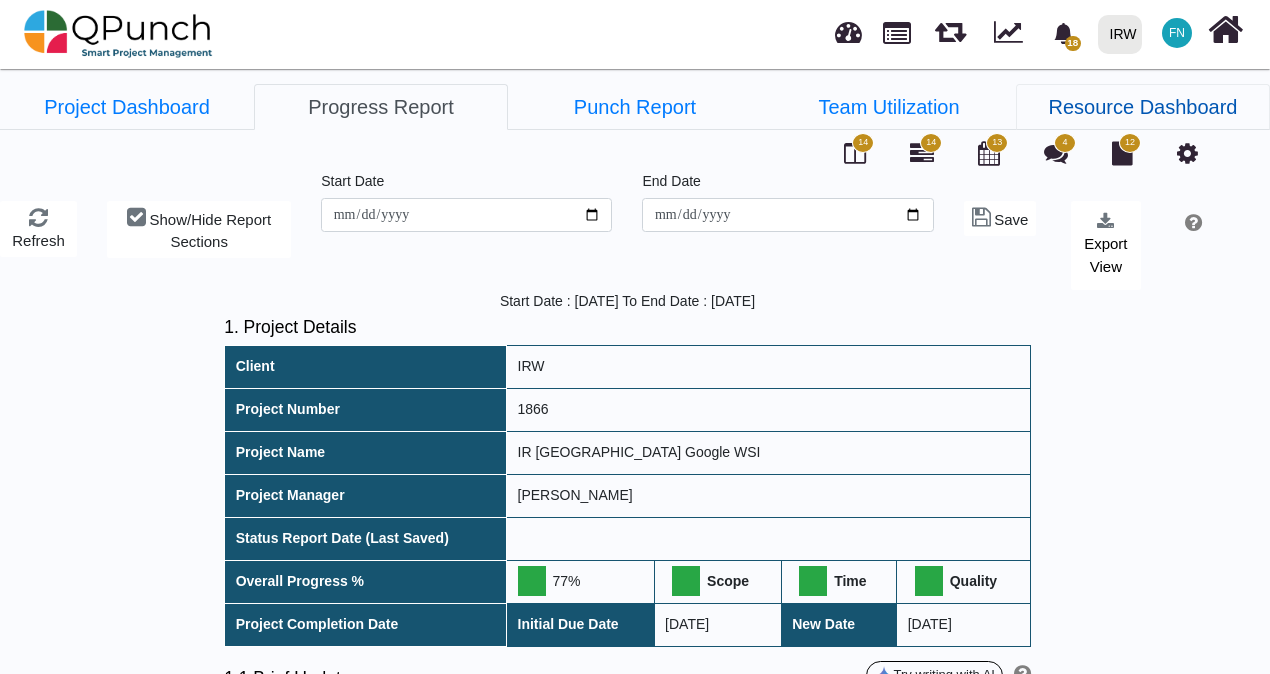 click on "Resource Dashboard" at bounding box center (1143, 107) 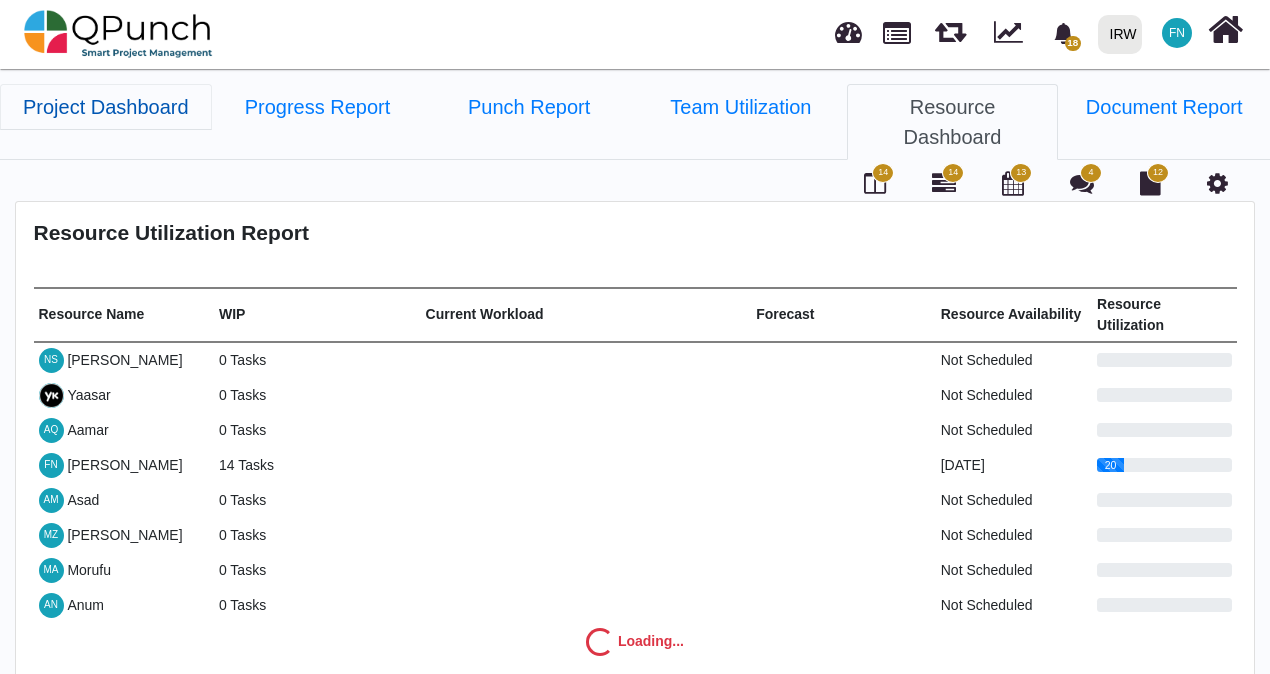 click on "Project Dashboard" at bounding box center [106, 107] 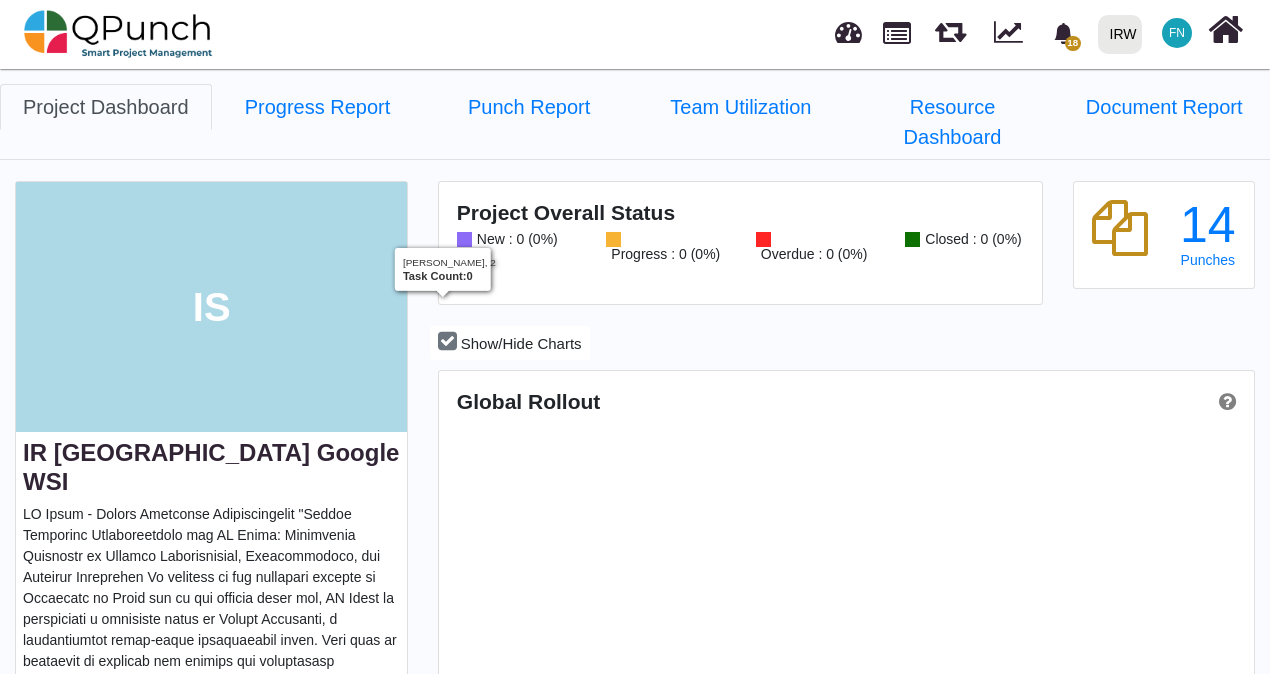 scroll, scrollTop: 999744, scrollLeft: 999460, axis: both 